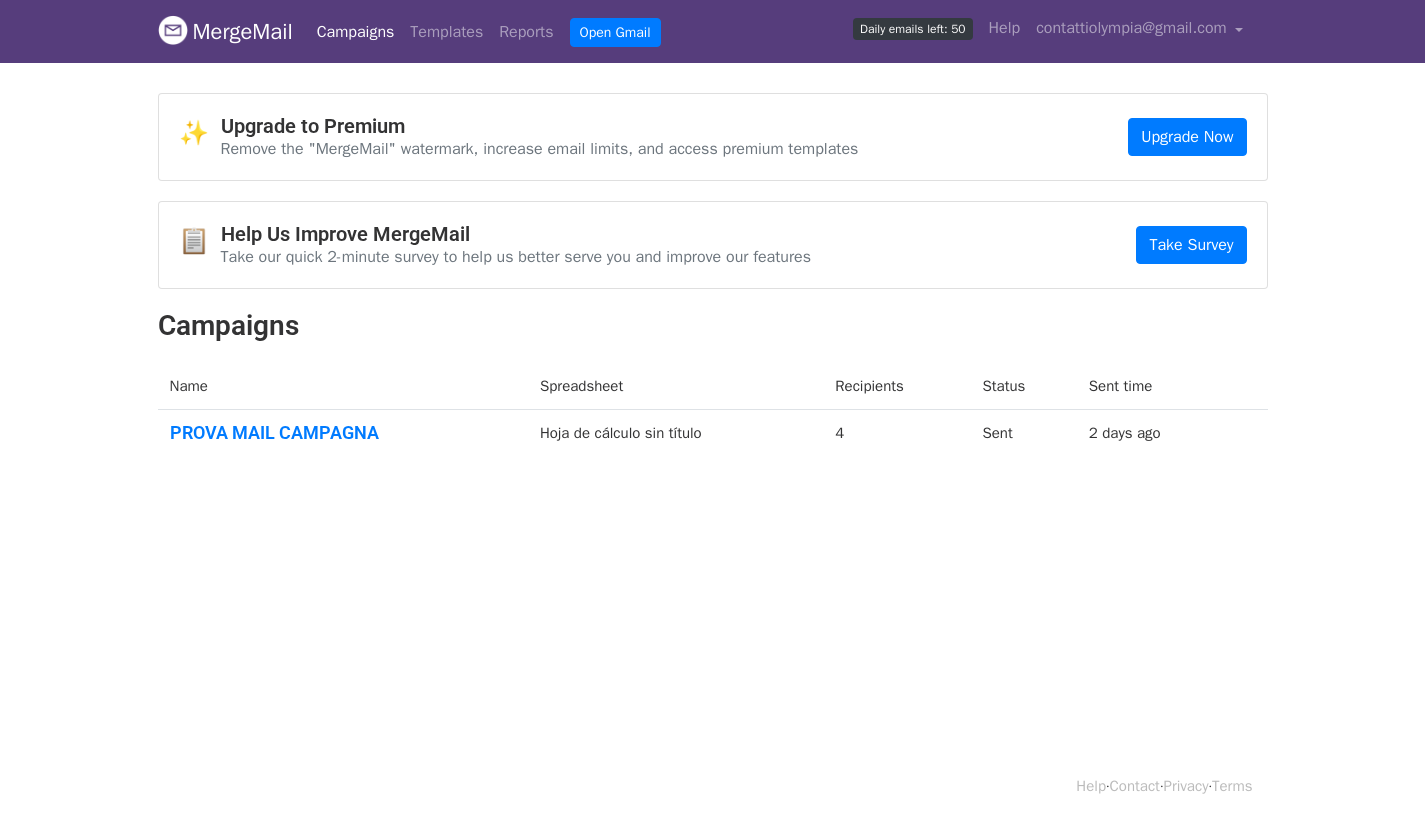 scroll, scrollTop: 0, scrollLeft: 0, axis: both 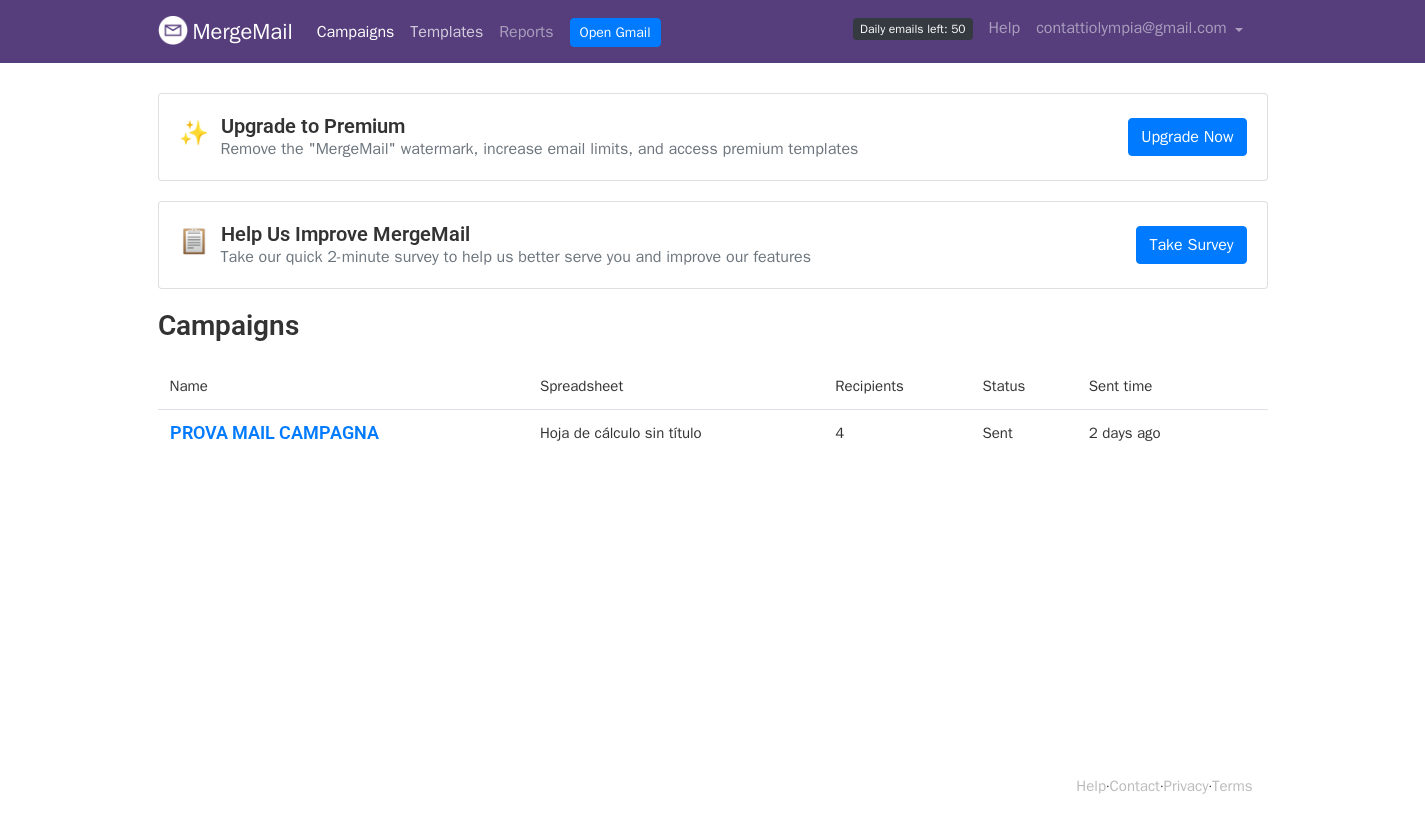 click on "Templates" at bounding box center (446, 32) 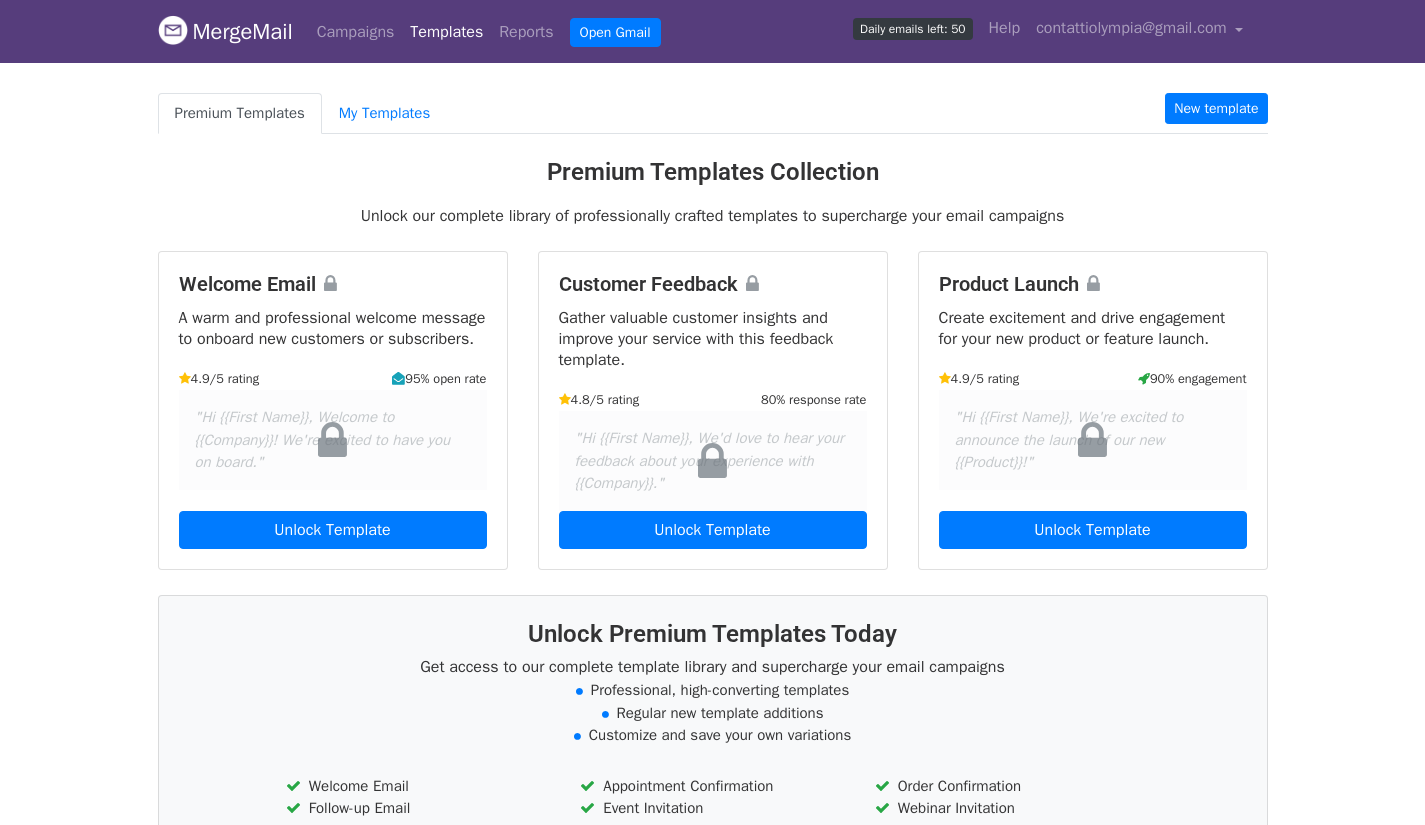 scroll, scrollTop: 0, scrollLeft: 0, axis: both 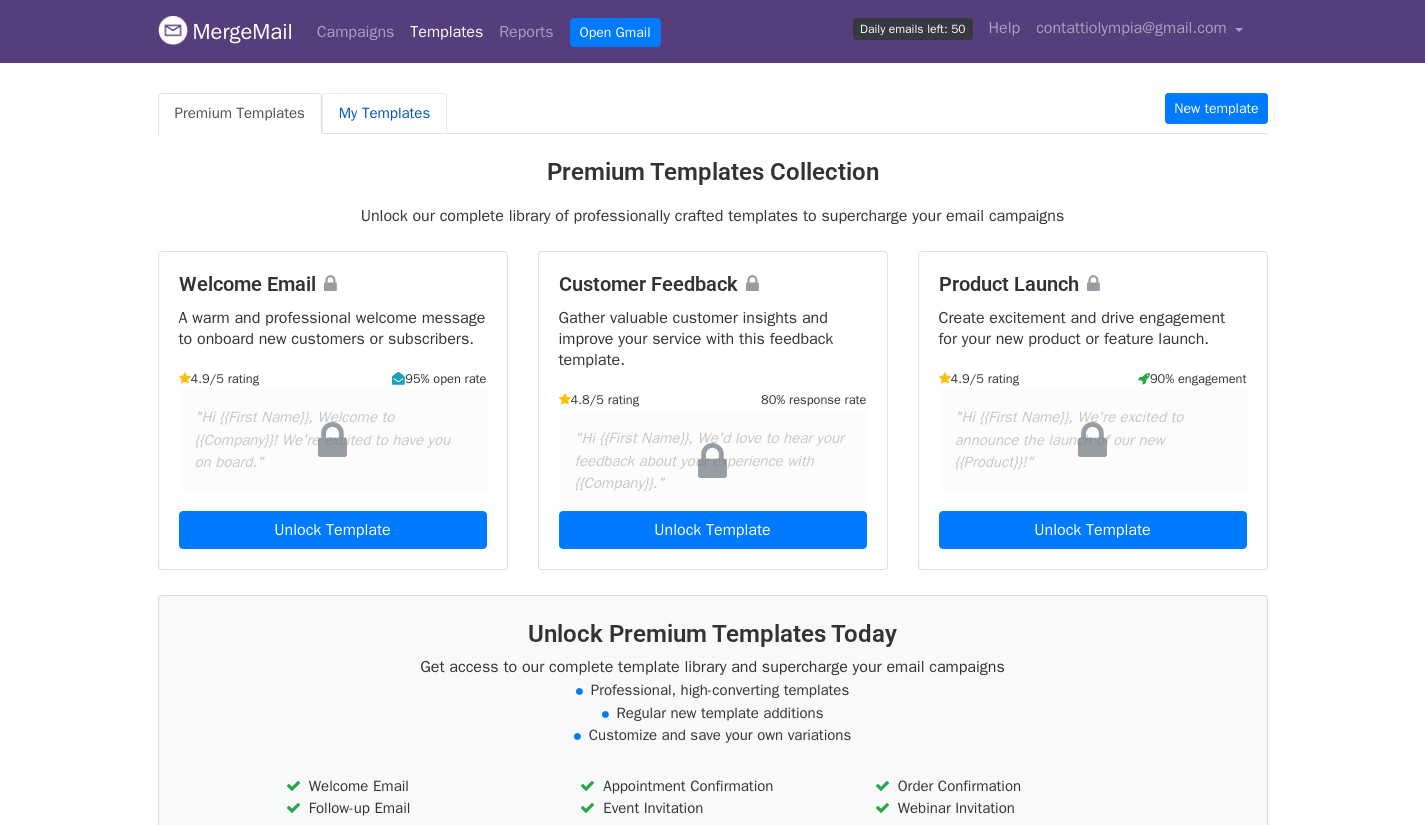 click on "My Templates" at bounding box center (384, 113) 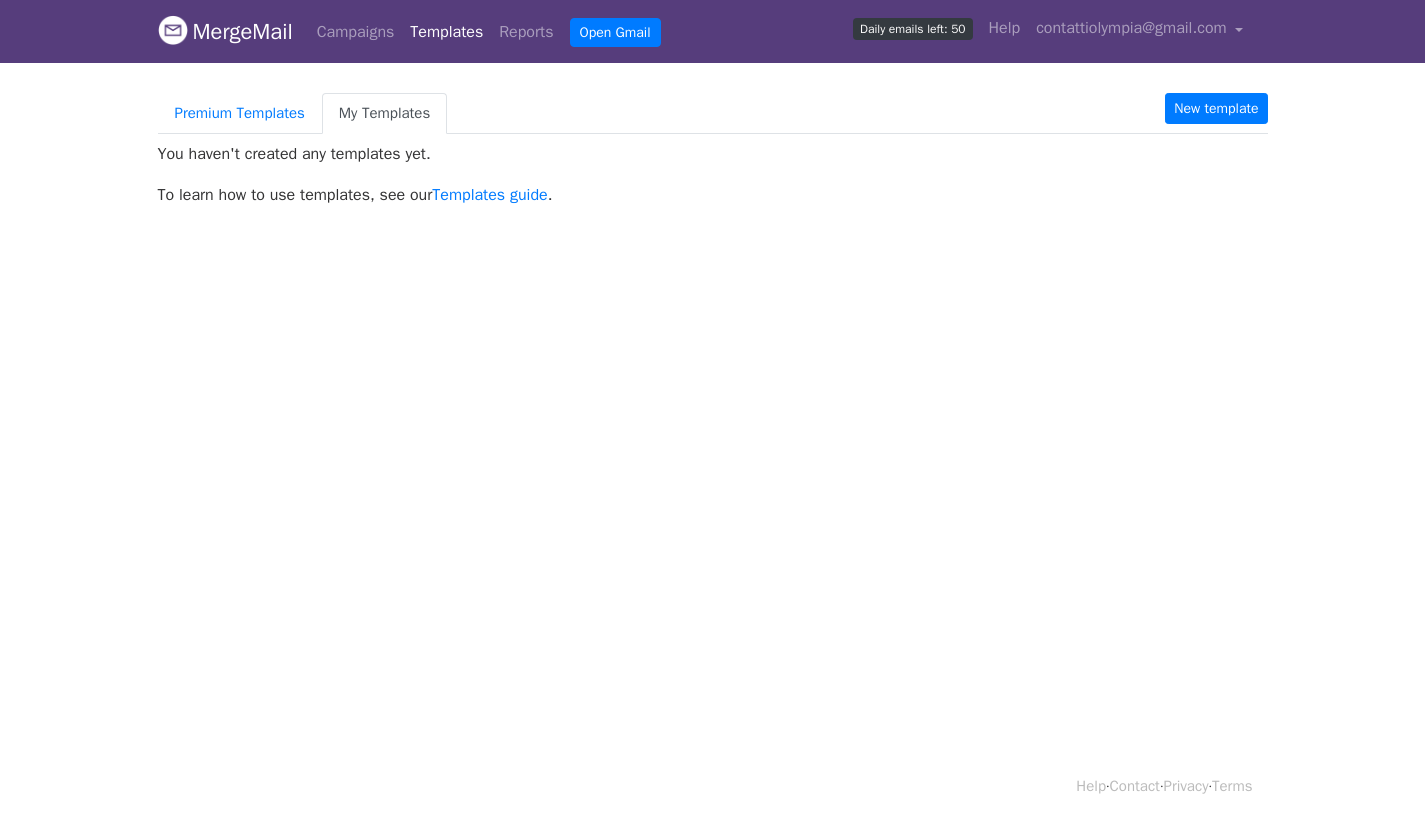 scroll, scrollTop: 0, scrollLeft: 0, axis: both 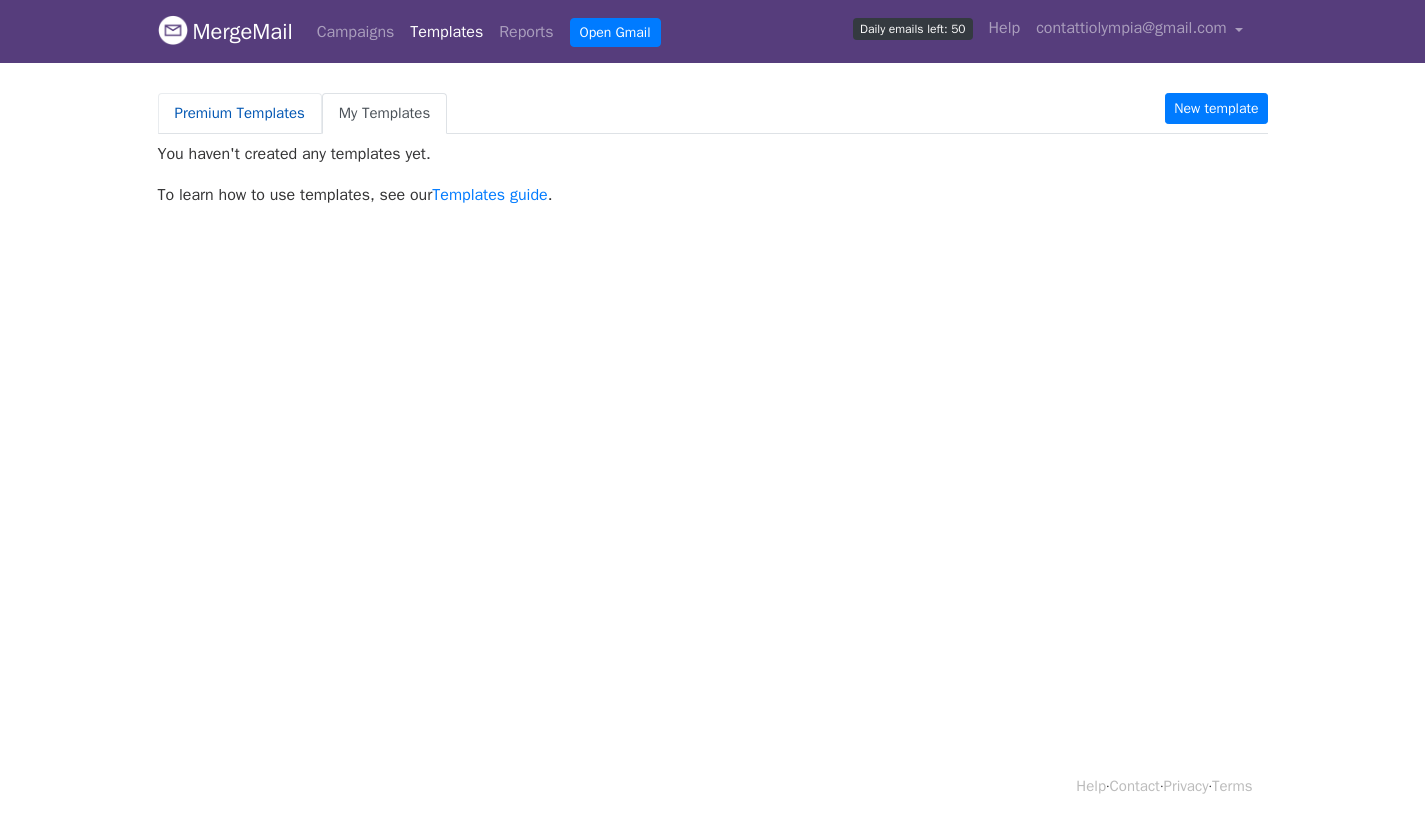 click on "Premium Templates" at bounding box center (240, 113) 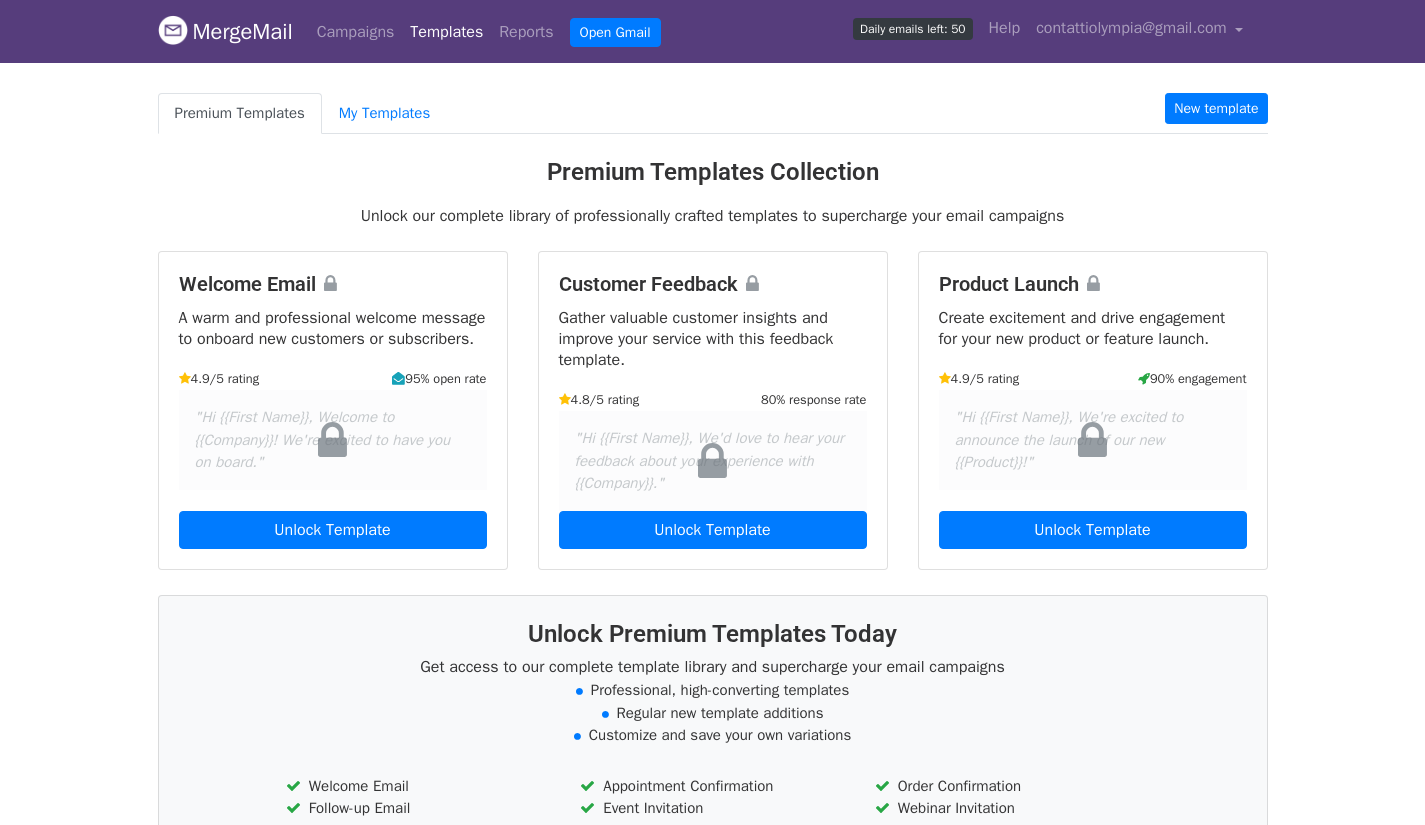 scroll, scrollTop: 0, scrollLeft: 0, axis: both 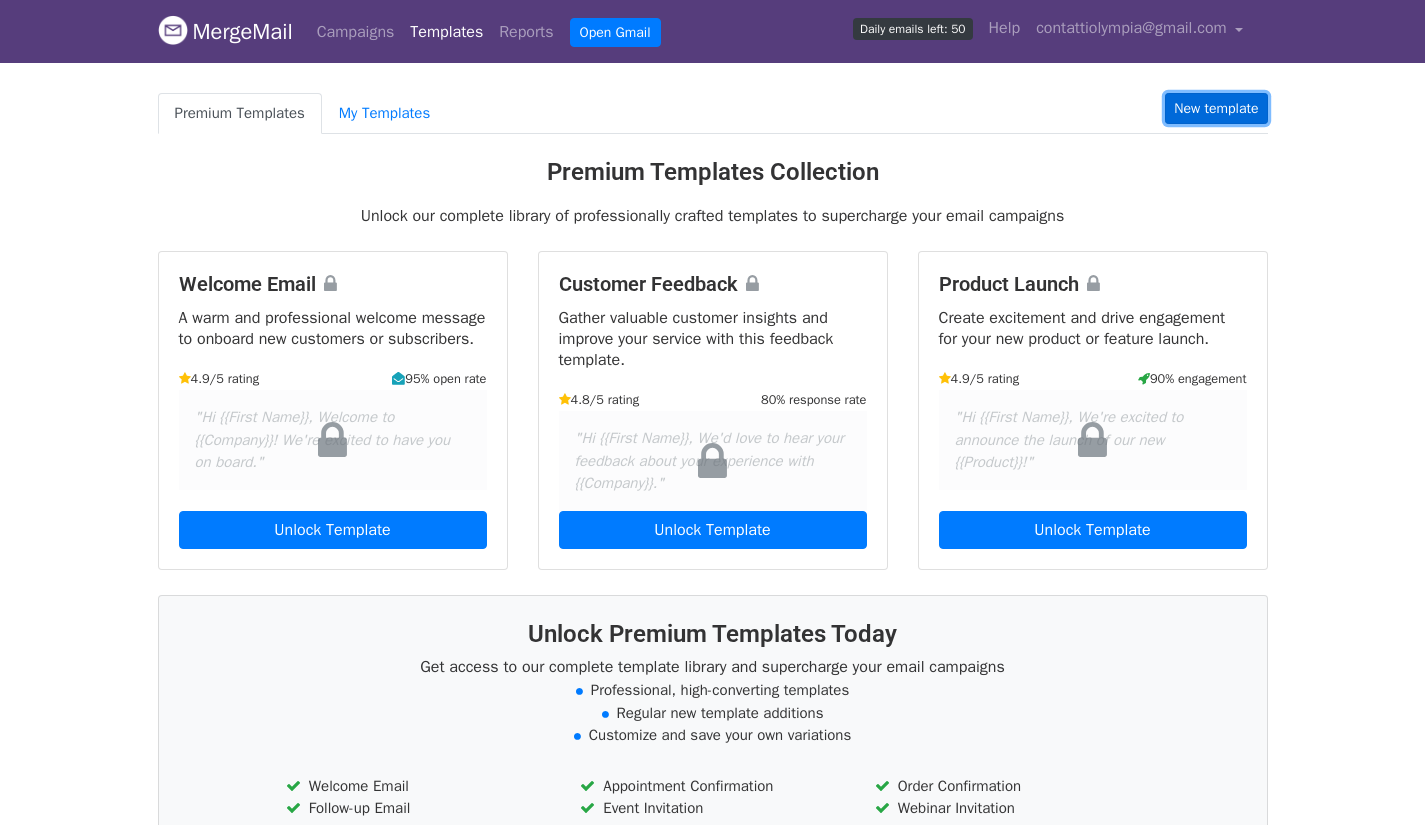 click on "New template" at bounding box center [1216, 108] 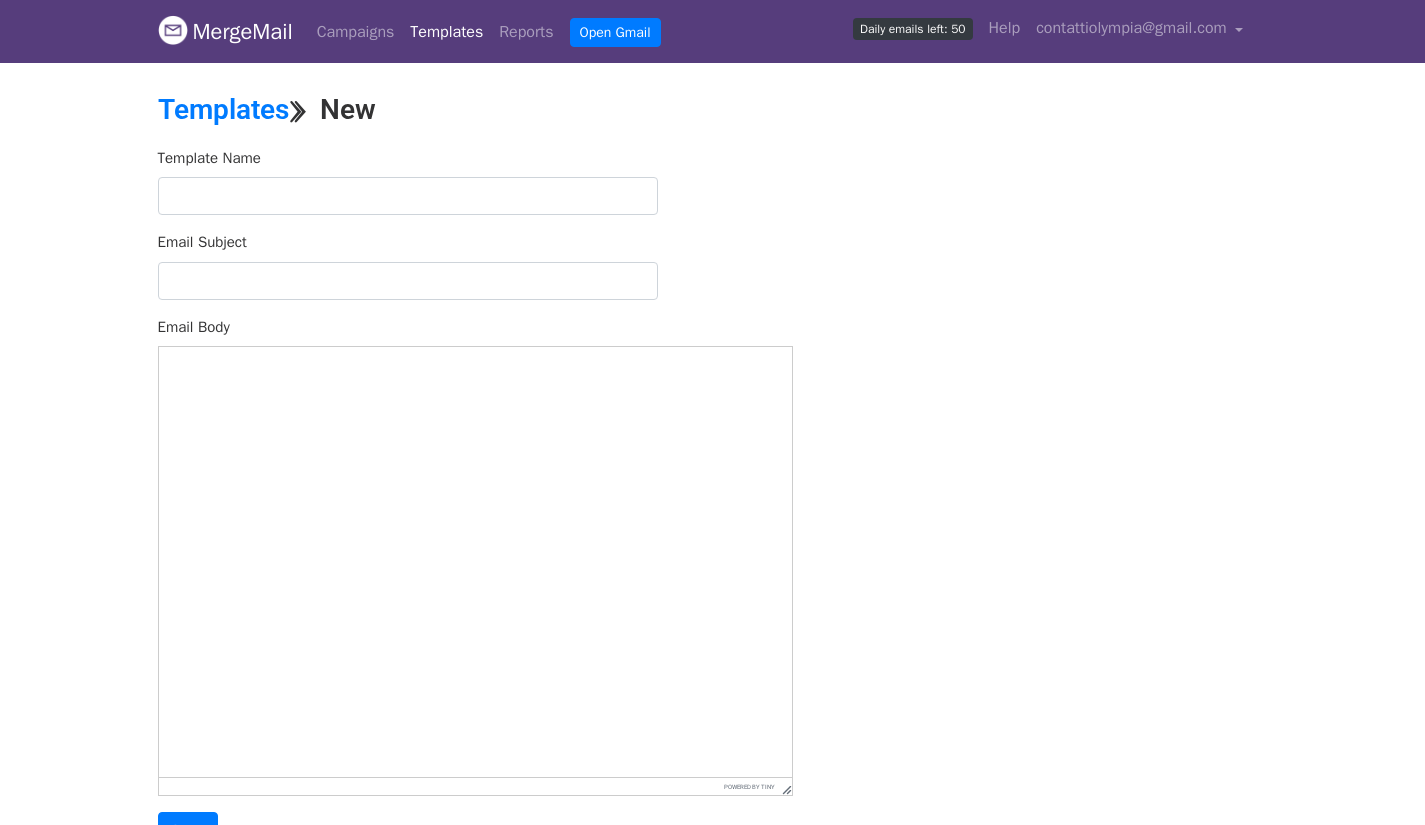 scroll, scrollTop: 0, scrollLeft: 0, axis: both 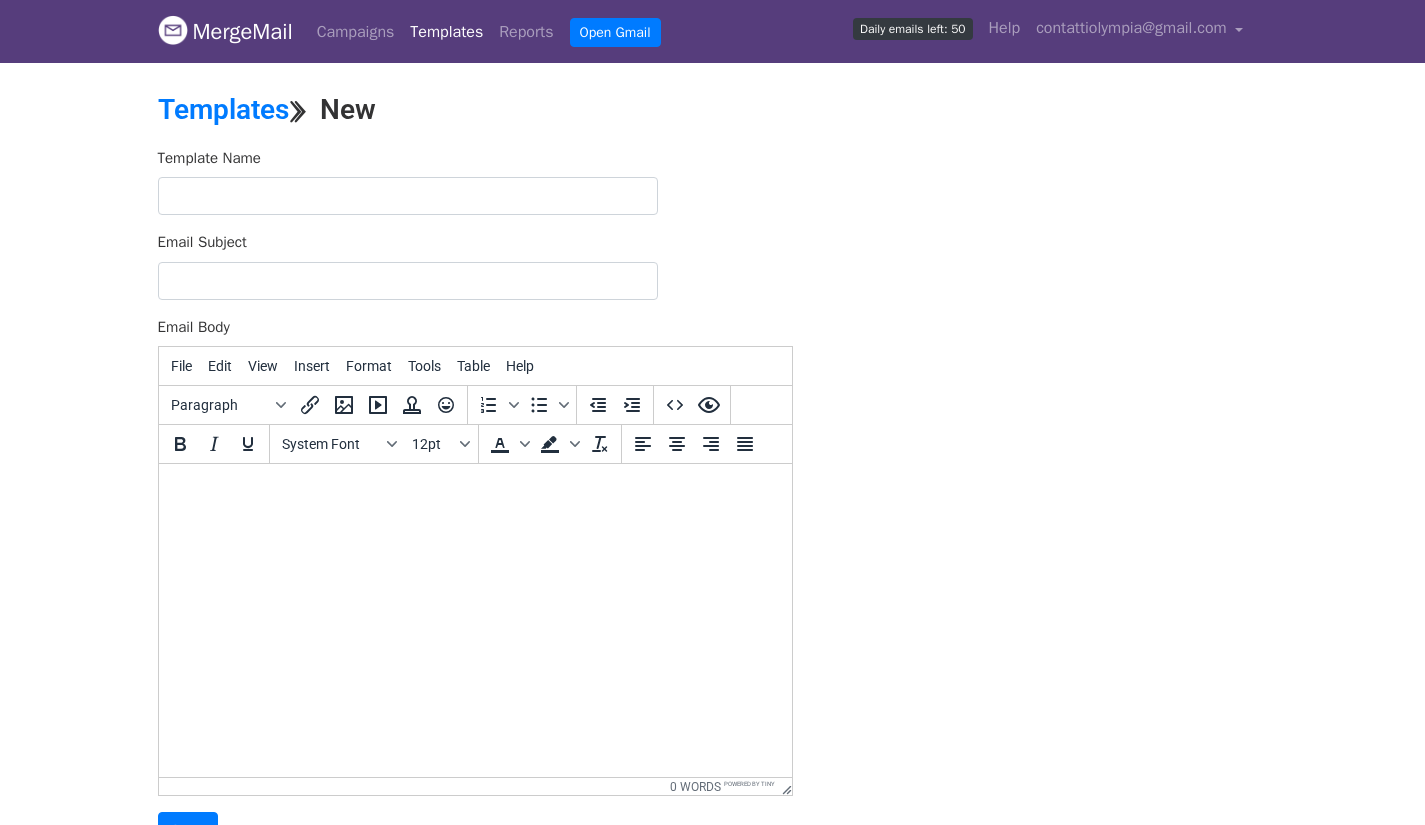 click on "Templates" at bounding box center (446, 32) 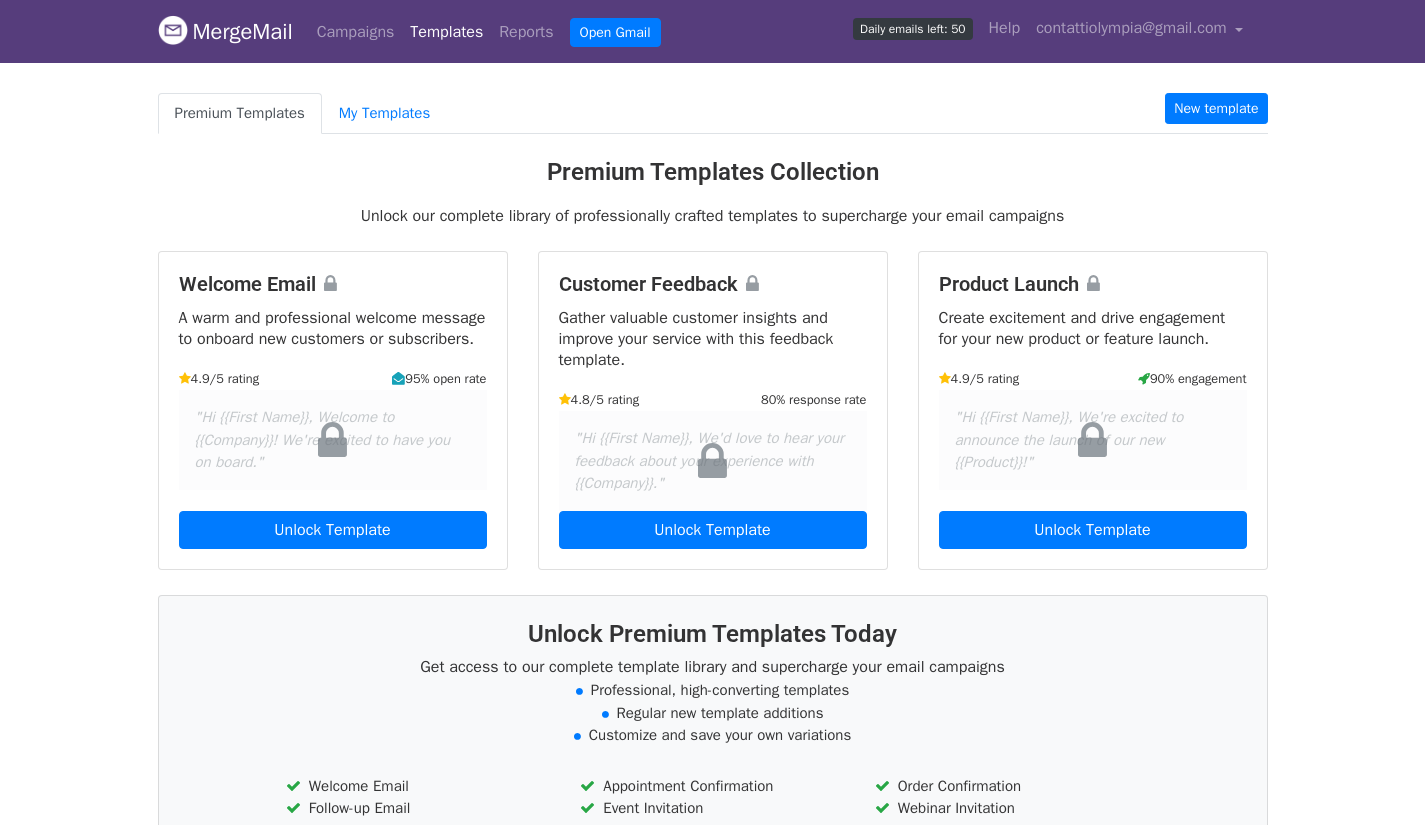 scroll, scrollTop: 0, scrollLeft: 0, axis: both 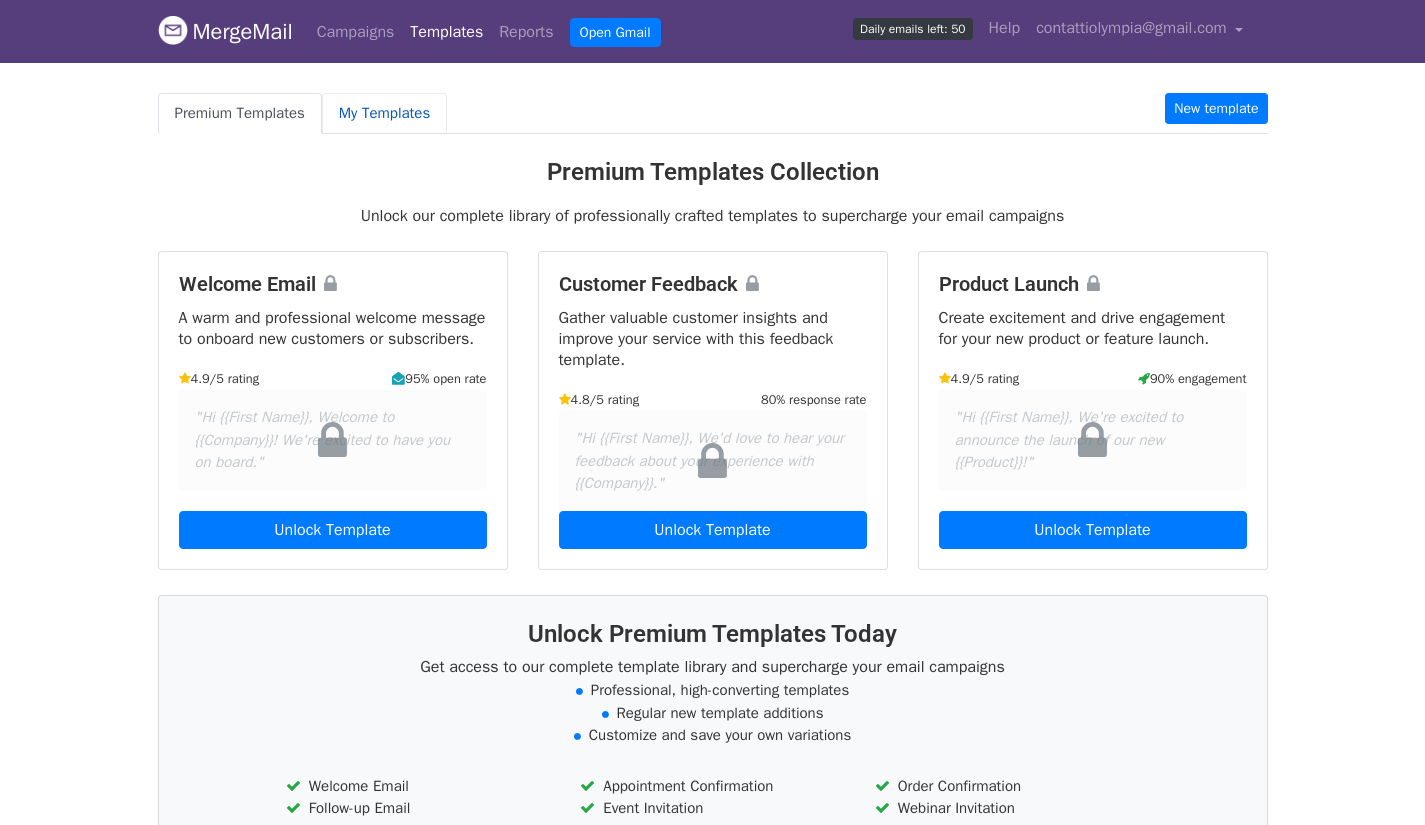 click on "My Templates" at bounding box center [384, 113] 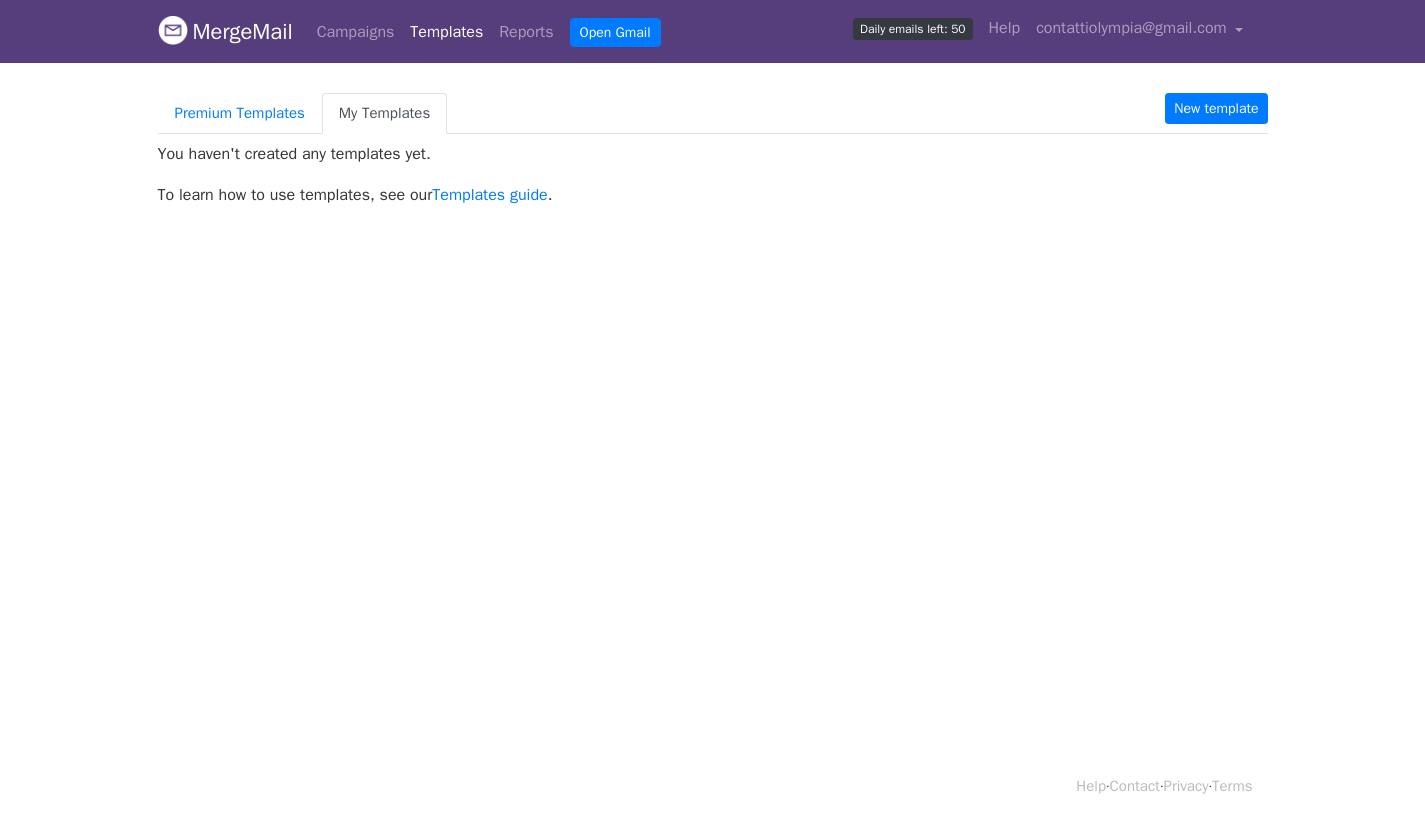 scroll, scrollTop: 0, scrollLeft: 0, axis: both 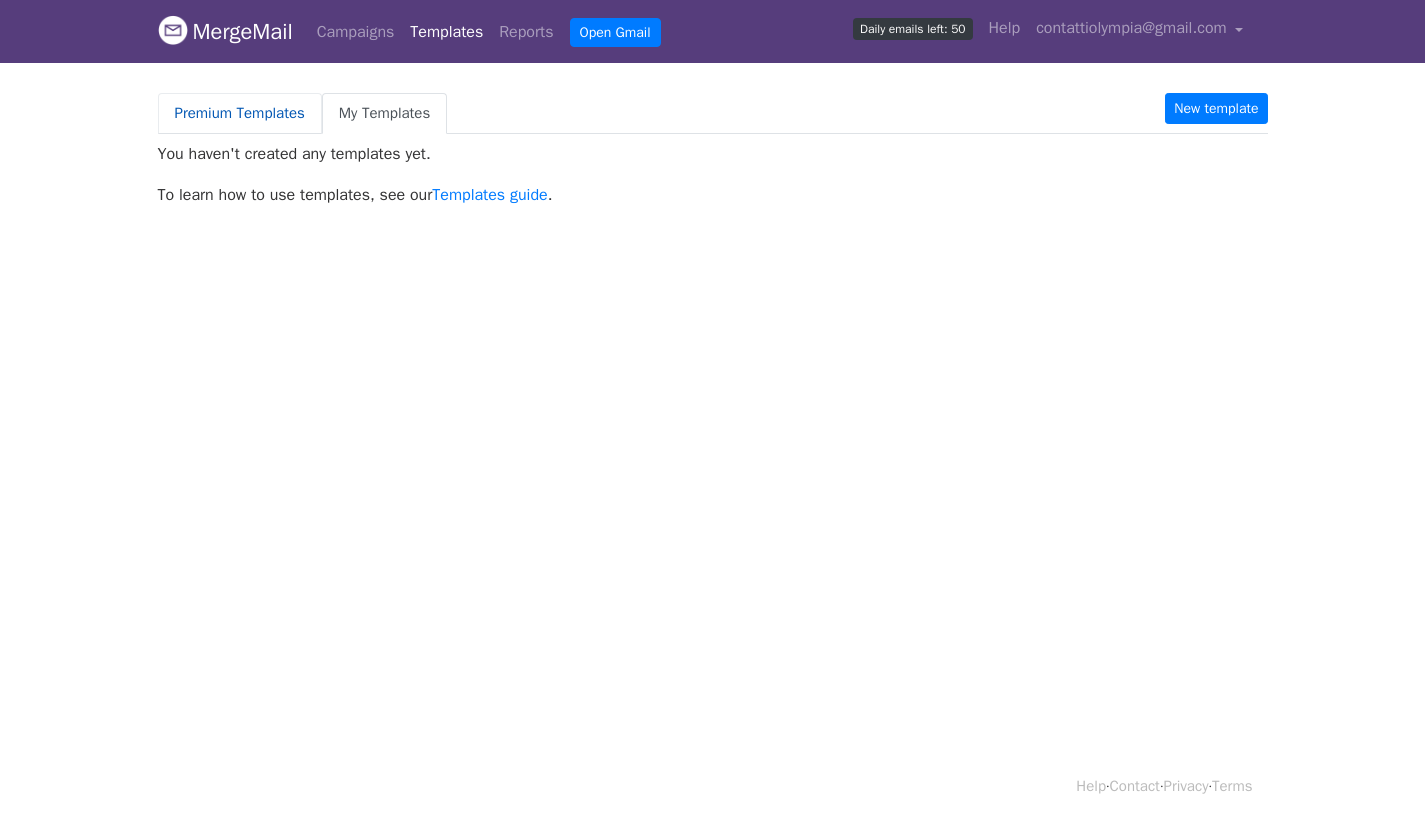 click on "Premium Templates" at bounding box center (240, 113) 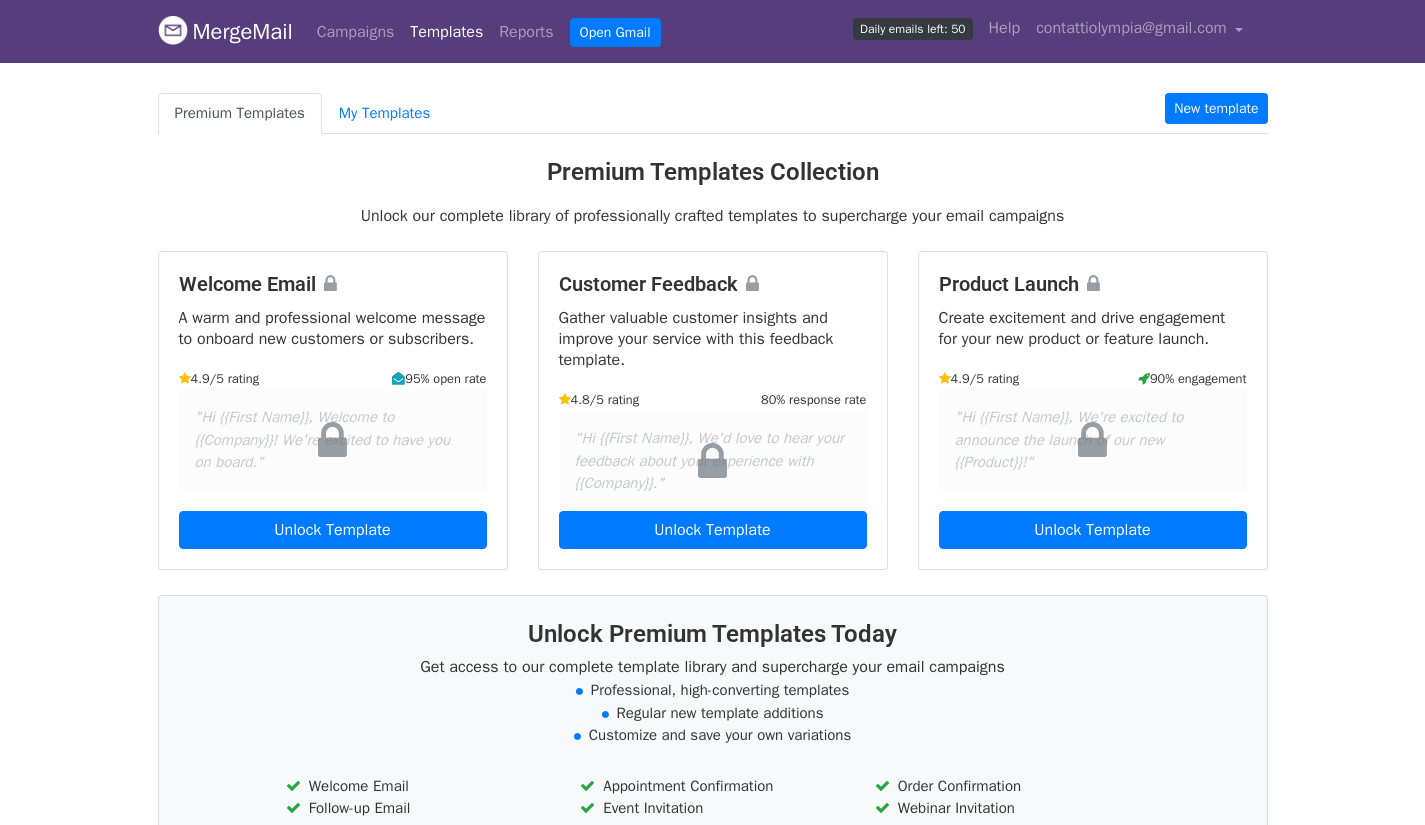 scroll, scrollTop: 0, scrollLeft: 0, axis: both 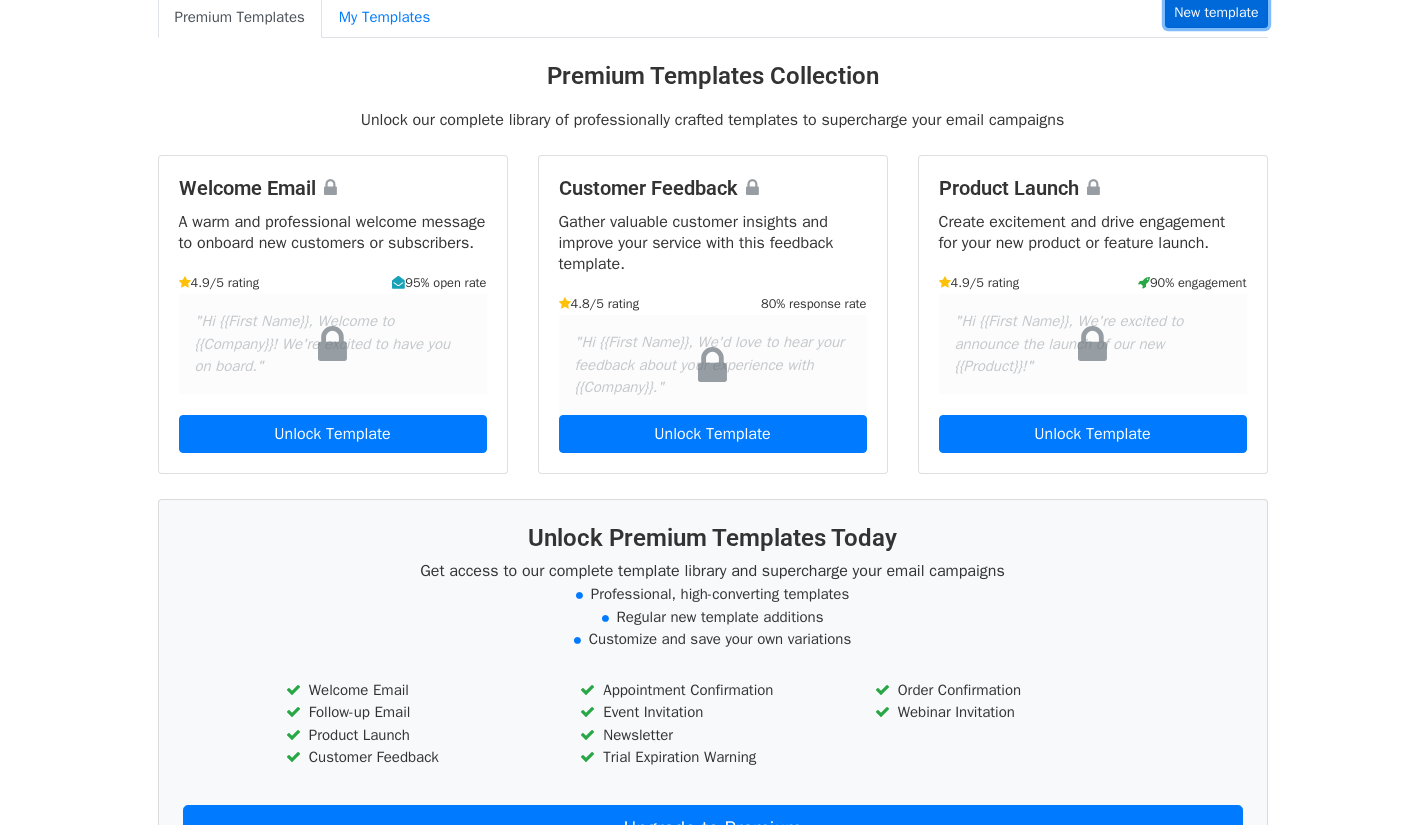 click on "New template" at bounding box center [1216, 12] 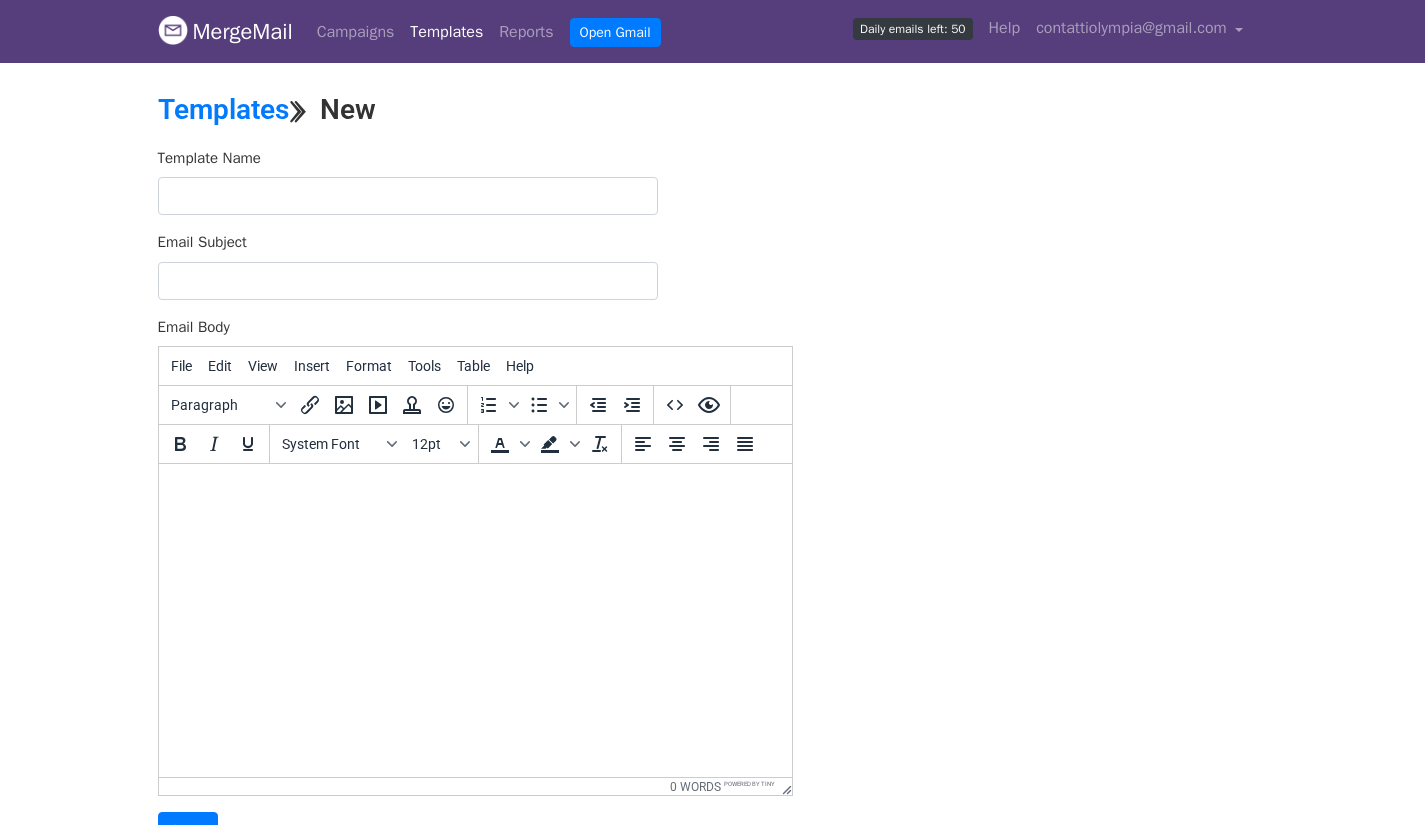 scroll, scrollTop: 0, scrollLeft: 0, axis: both 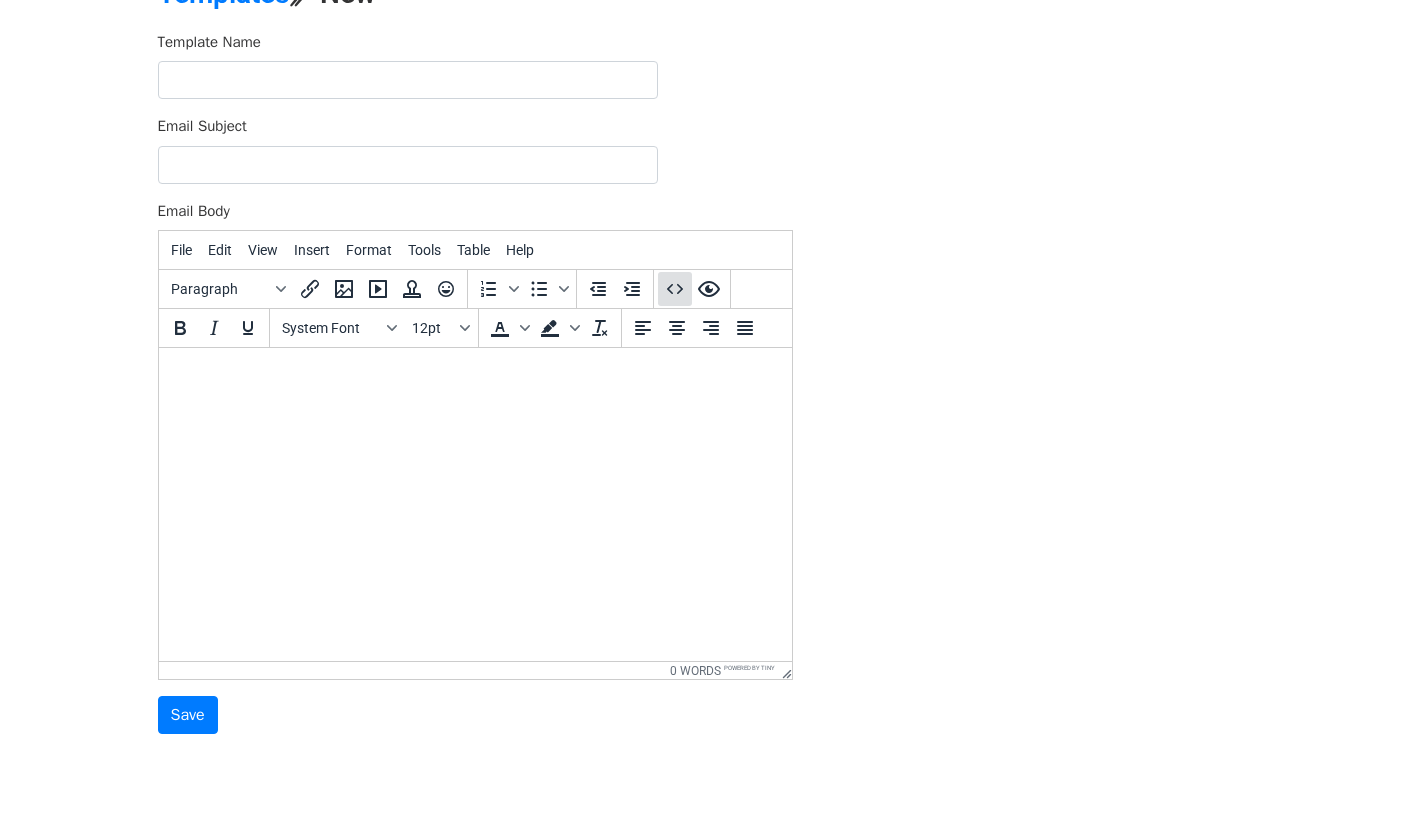 click 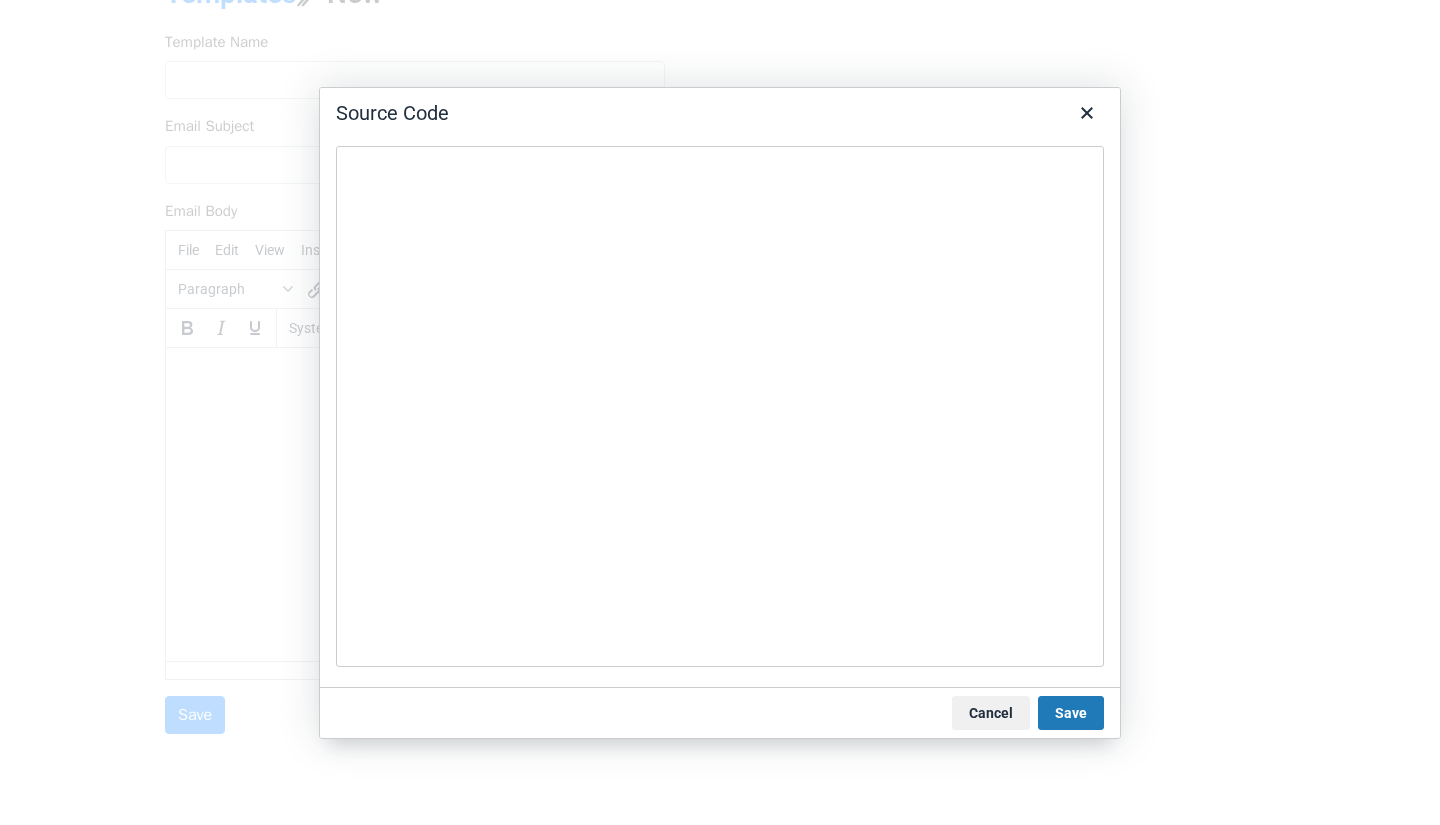 type on "<!DOCTYPE html>
<html>
<head>
<meta charset="UTF-8" />
<meta name="viewport" content="width=device-width, initial-scale=1.0"/>
<title>Newsletter Olympia</title>
<style>
body {
font-family: Arial, sans-serif;
margin: 0;
padding: 0;
color: #3c3c3b;
background-color: #ffffff;
}
.container {
width: 100%;
max-width: 600px;
margin: auto;
background-color: #ffffff;
padding: 20px;
}
h2 {
color: #3c3c3b;
}
.highlight {
color: #95c11f;
font-weight: bold;
}
.section {
margin-bottom: 30px;
}
.images {
display: flex;
justify-content: space-between;
flex-wrap: wrap;
gap: 10px;
}
.images img {
width: 48%;
border-radius: 10px;
}
.cta {
text-align: center;
font-size: 18px;
font-weight: bold;
}
.cta .highlight {
display: block;
font-size: 22px;
margin-top: 10px;
}
footer {
..." 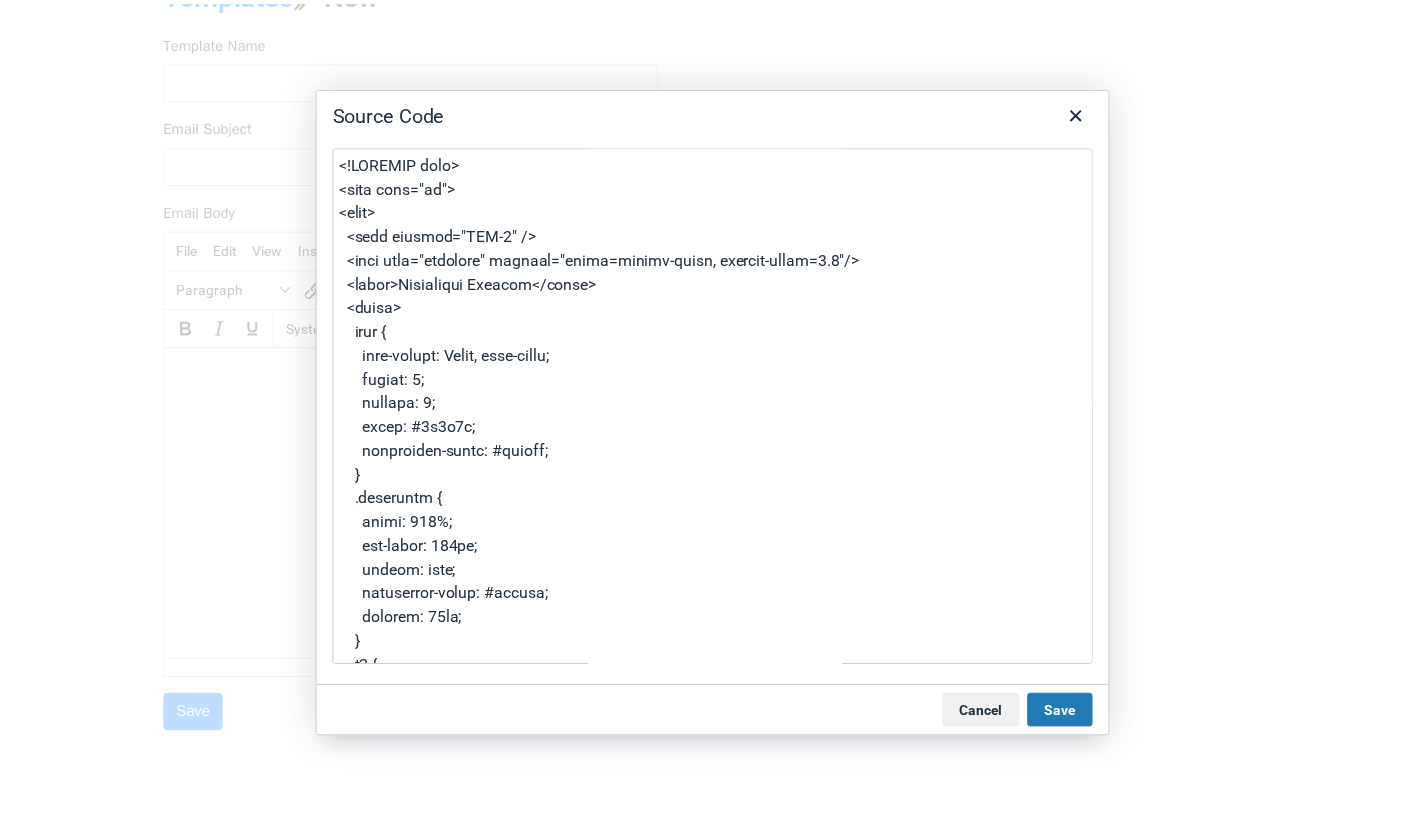 scroll, scrollTop: 2196, scrollLeft: 0, axis: vertical 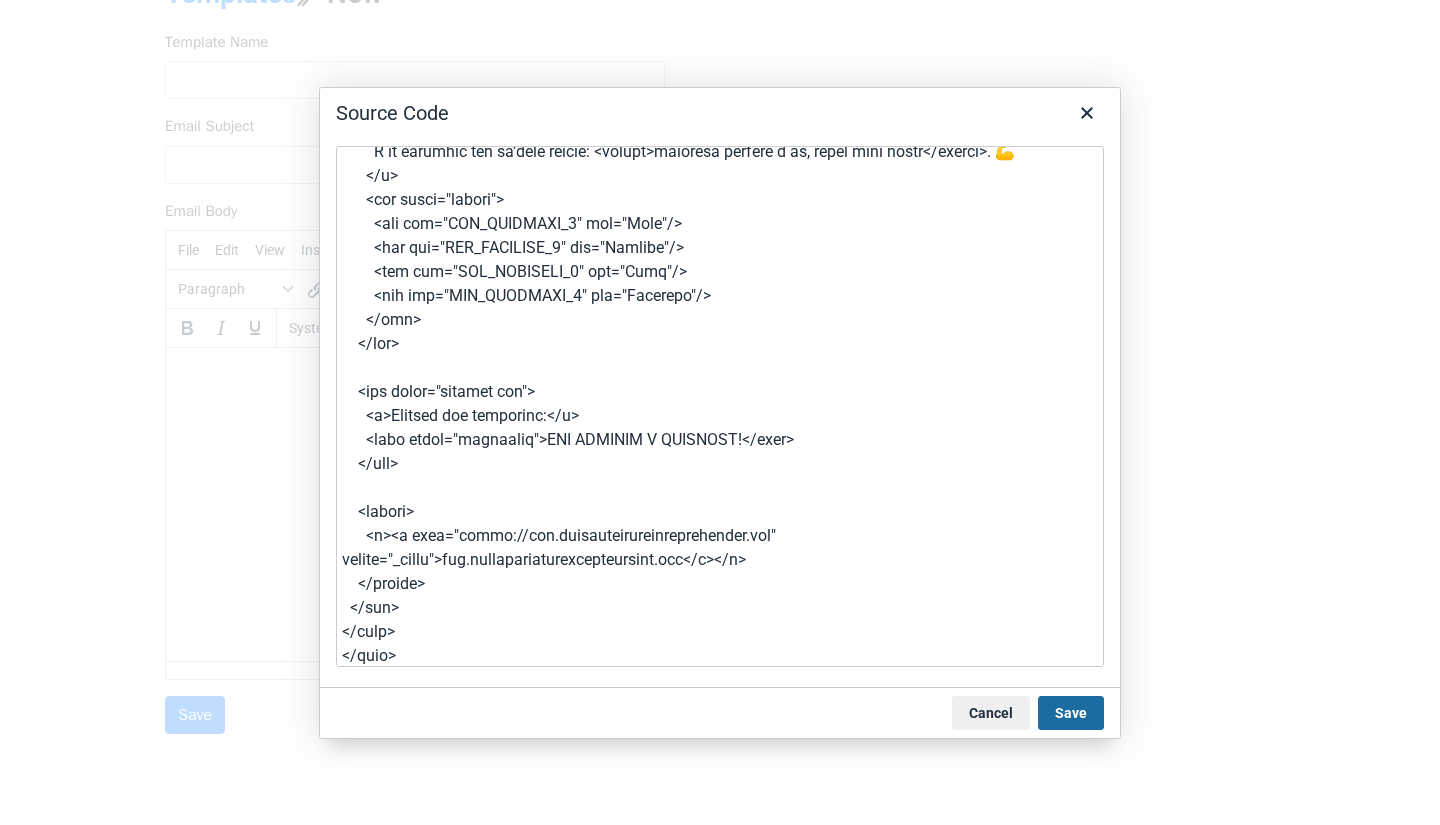 click on "Save" at bounding box center (1071, 713) 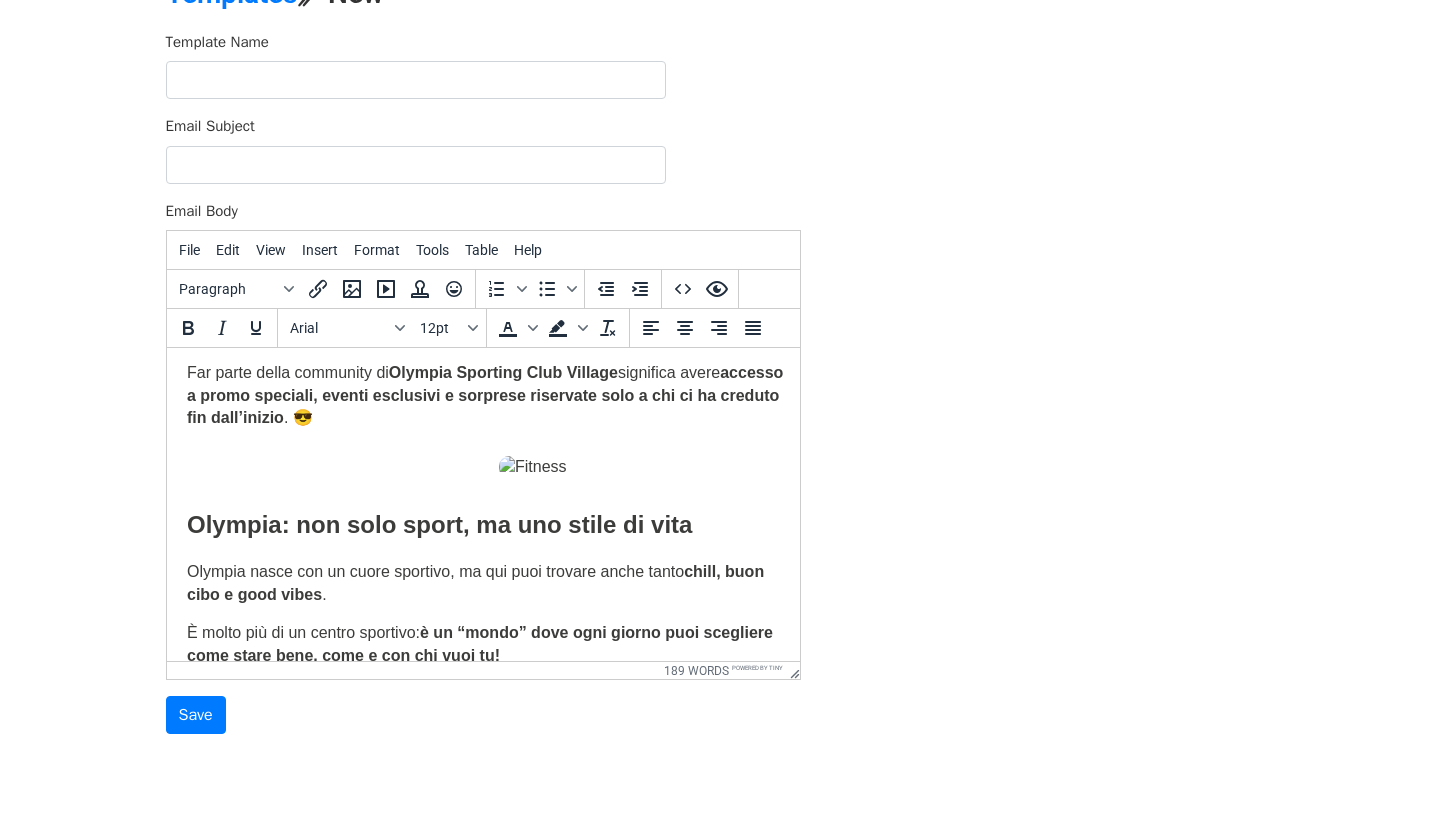 scroll, scrollTop: 0, scrollLeft: 0, axis: both 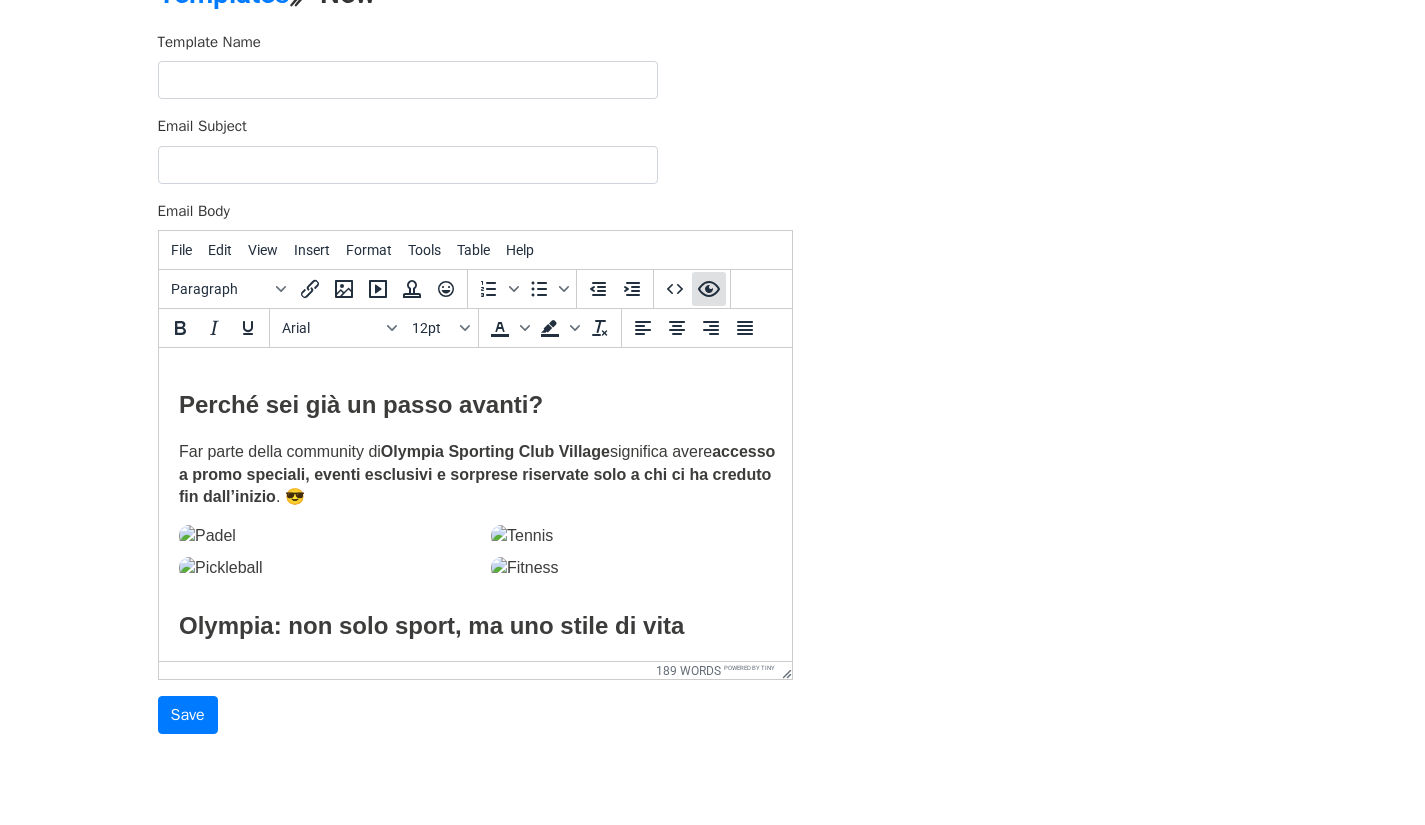 click 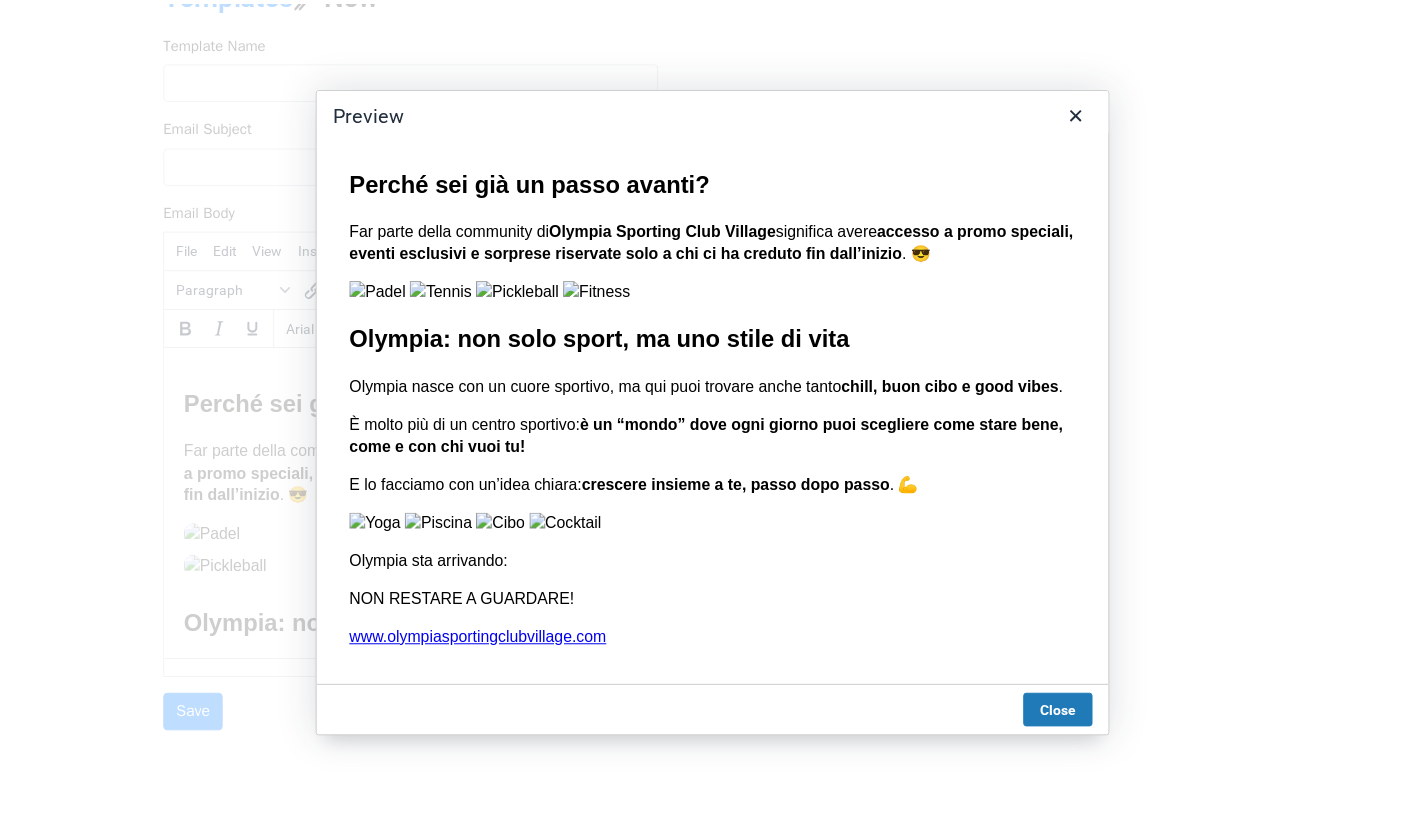 scroll, scrollTop: 0, scrollLeft: 0, axis: both 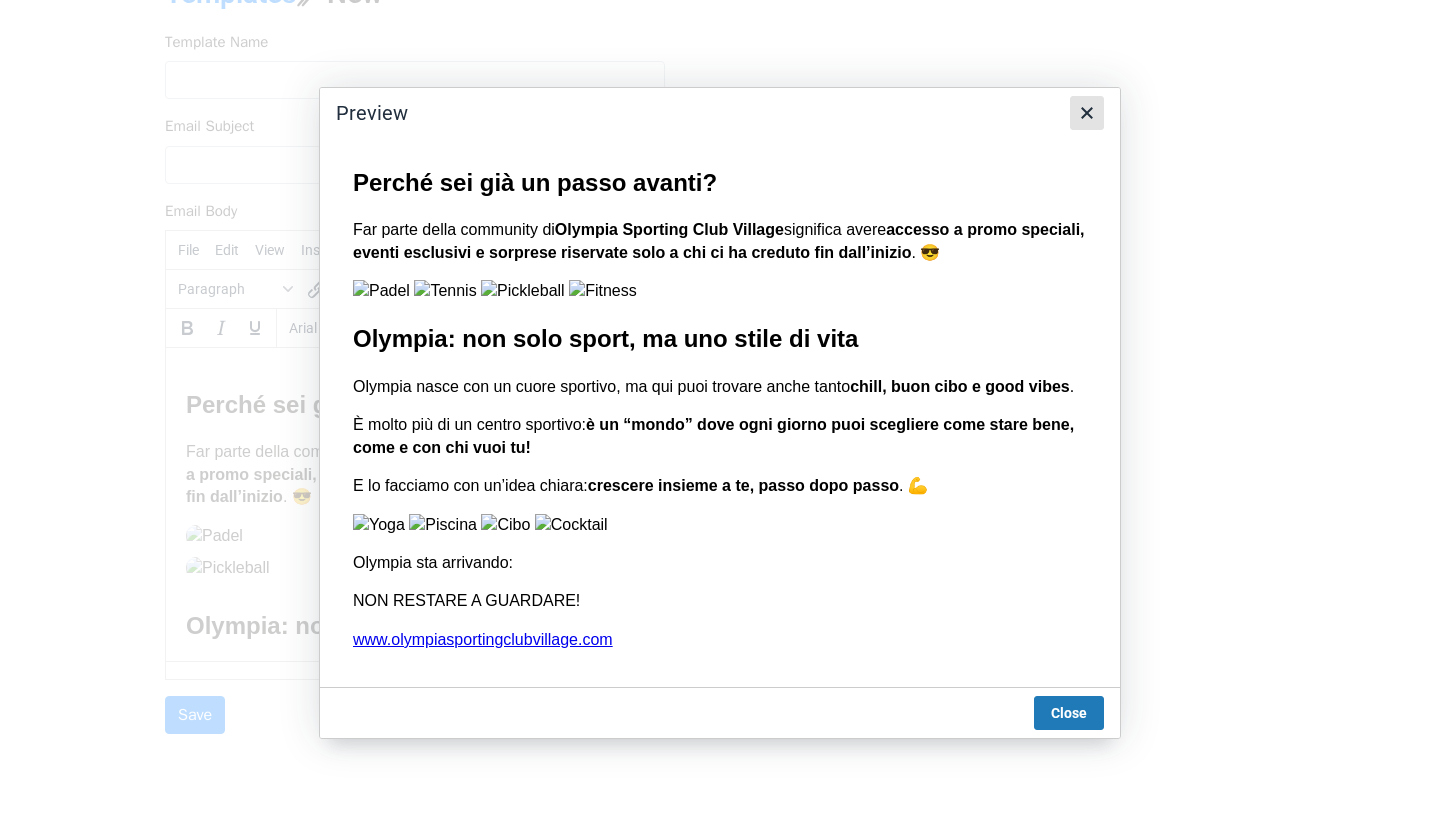 click 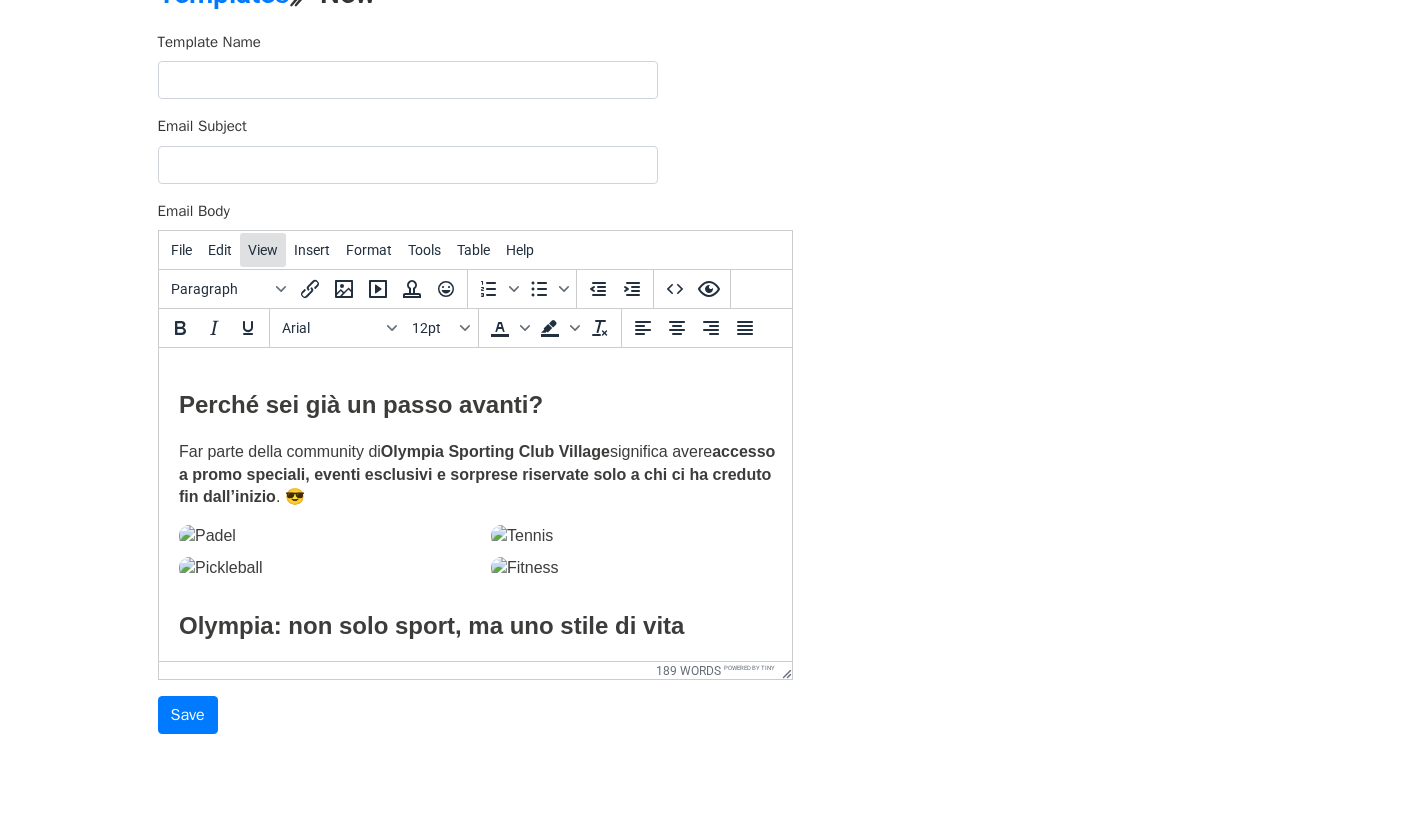 click on "View" at bounding box center (263, 250) 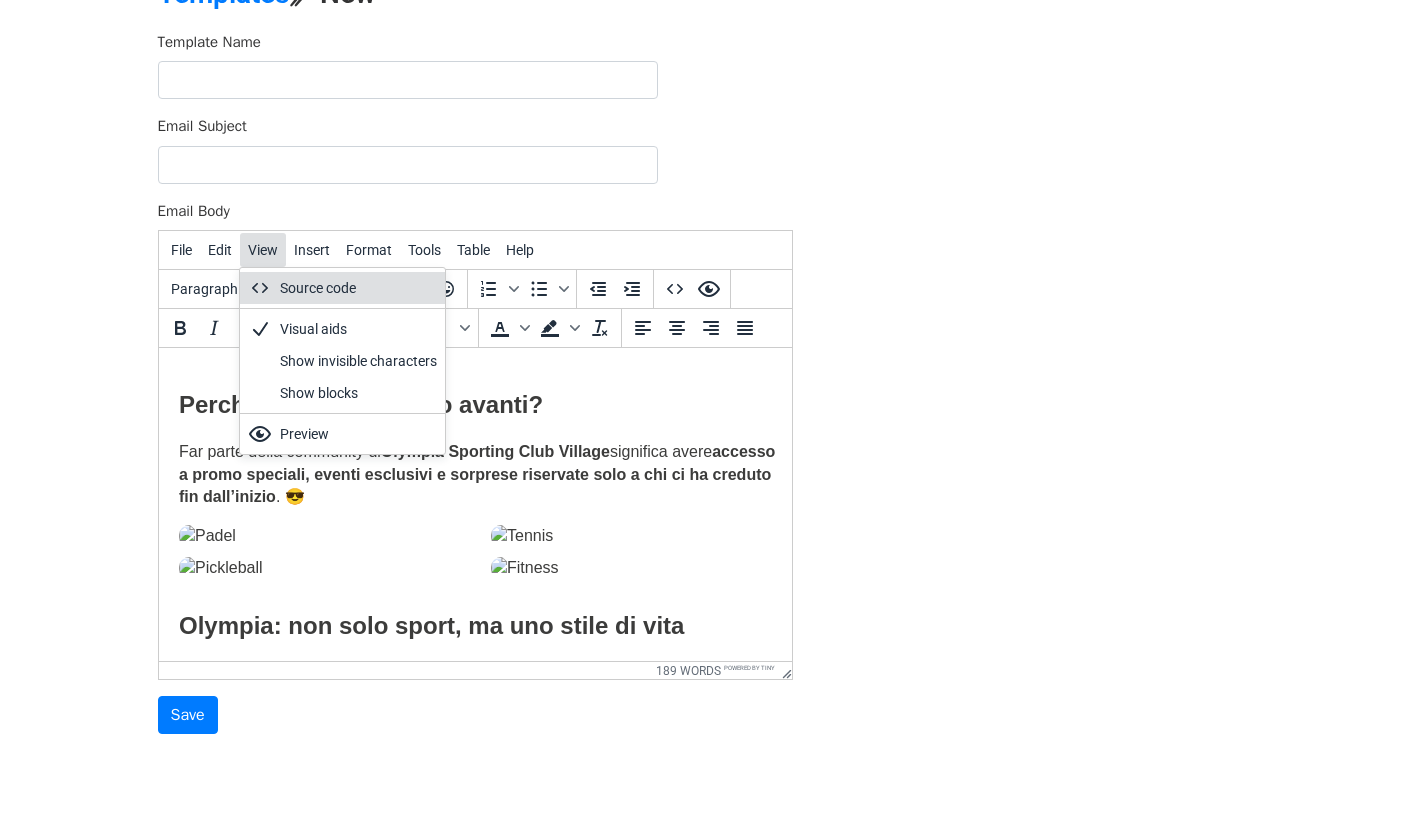 click on "View" at bounding box center [263, 250] 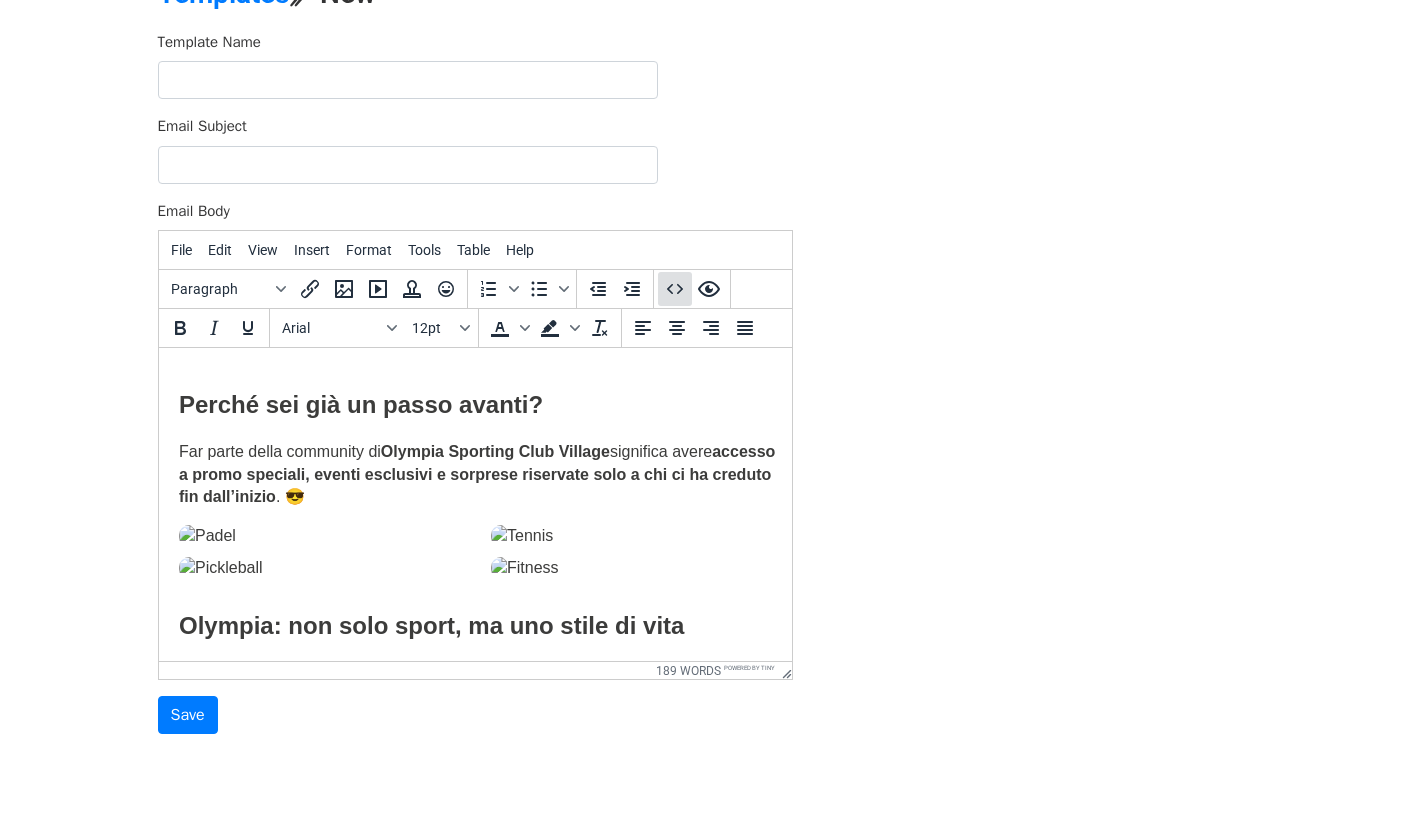 click at bounding box center [675, 289] 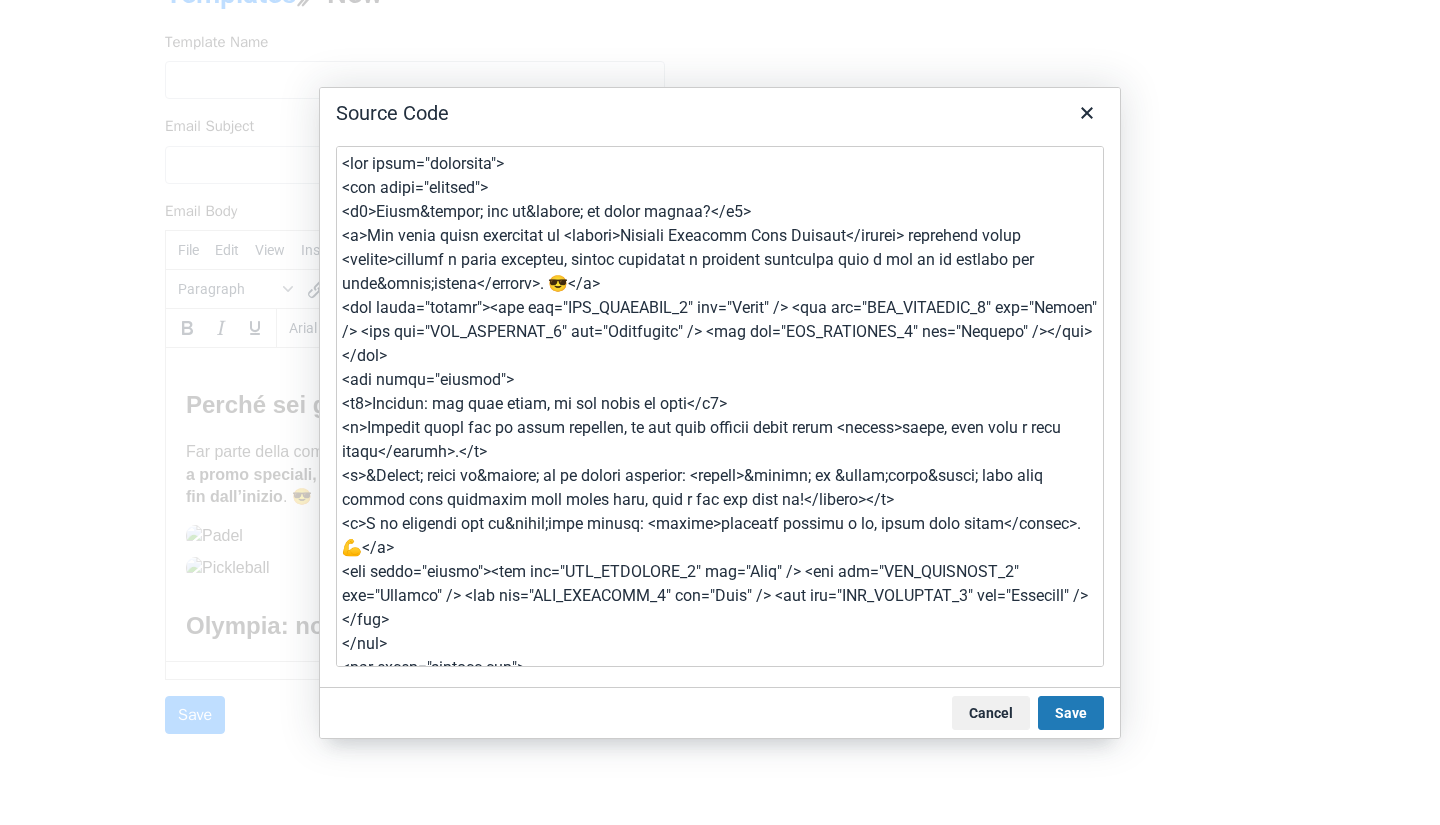 click at bounding box center [720, 406] 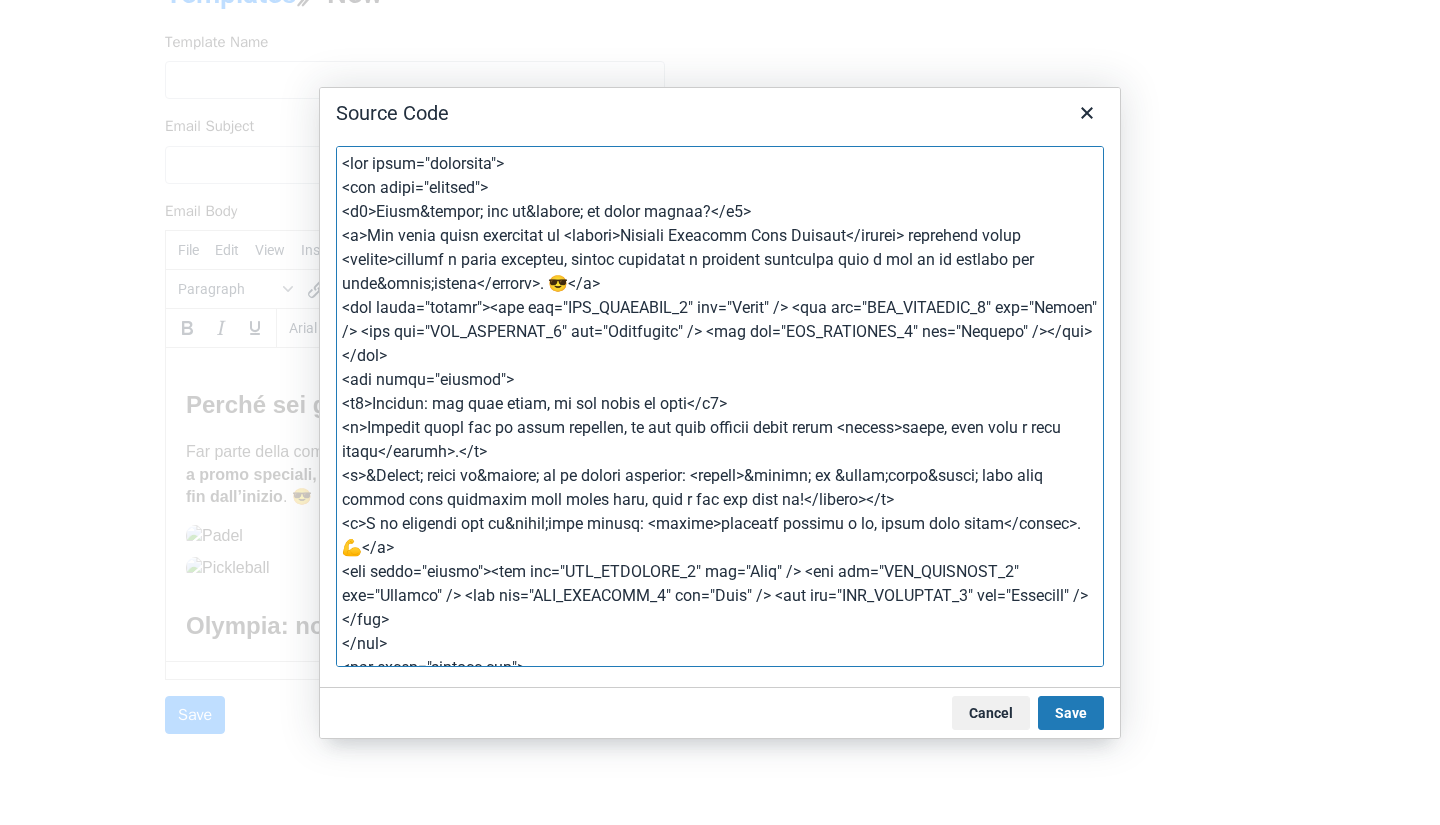 click on "Cancel Save" at bounding box center [720, 712] 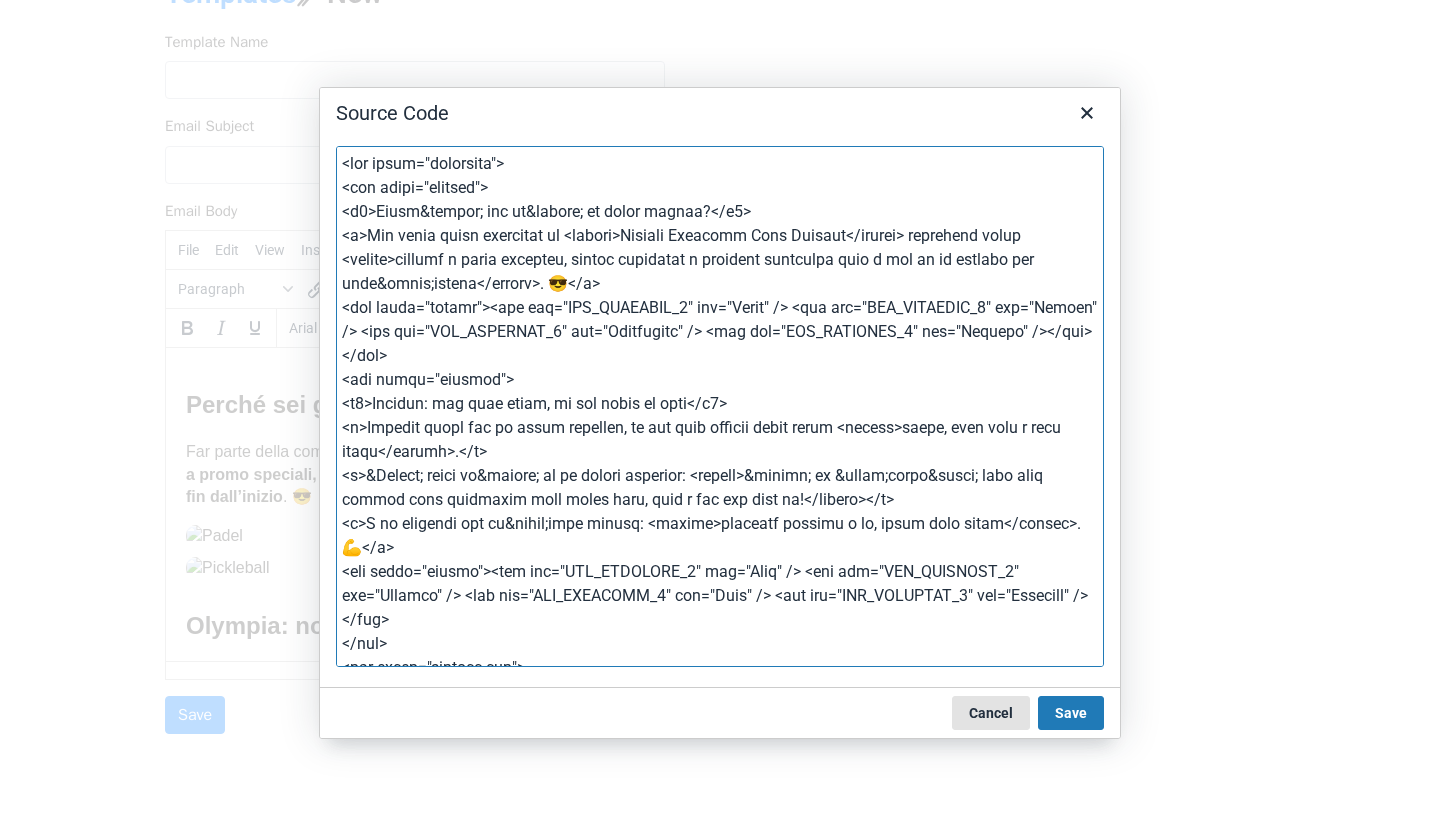 click on "Cancel" at bounding box center (991, 713) 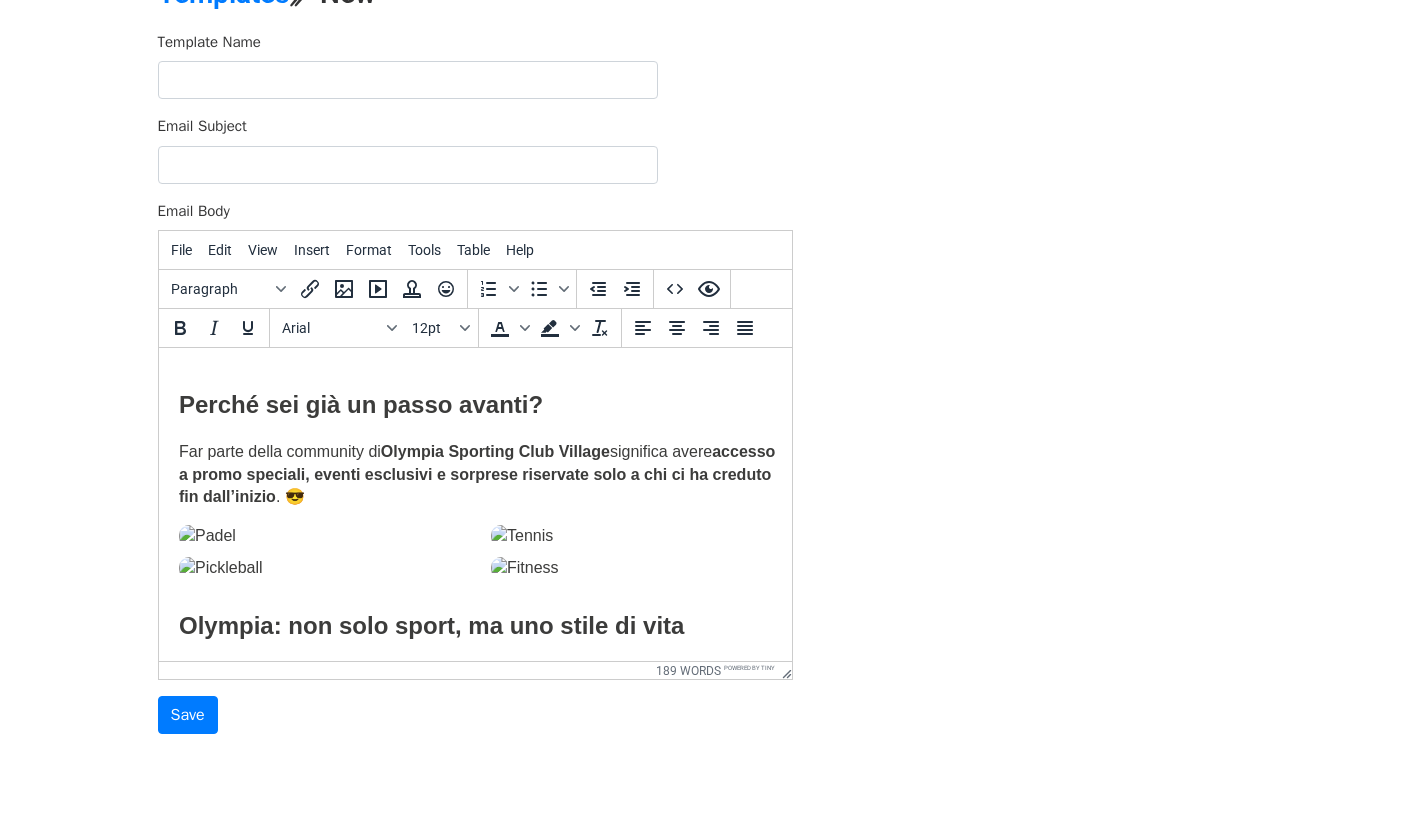 click at bounding box center [322, 536] 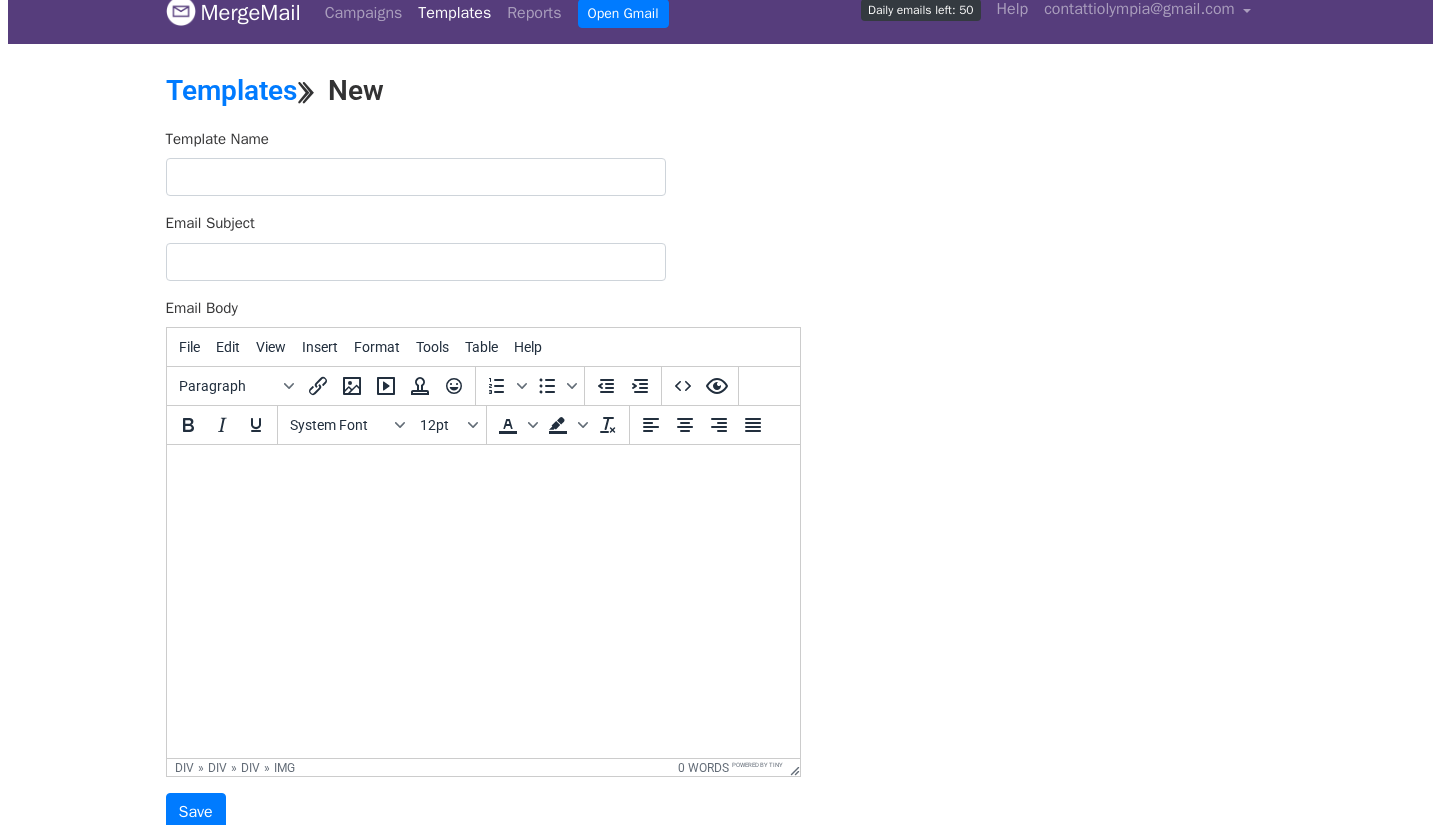 scroll, scrollTop: 18, scrollLeft: 0, axis: vertical 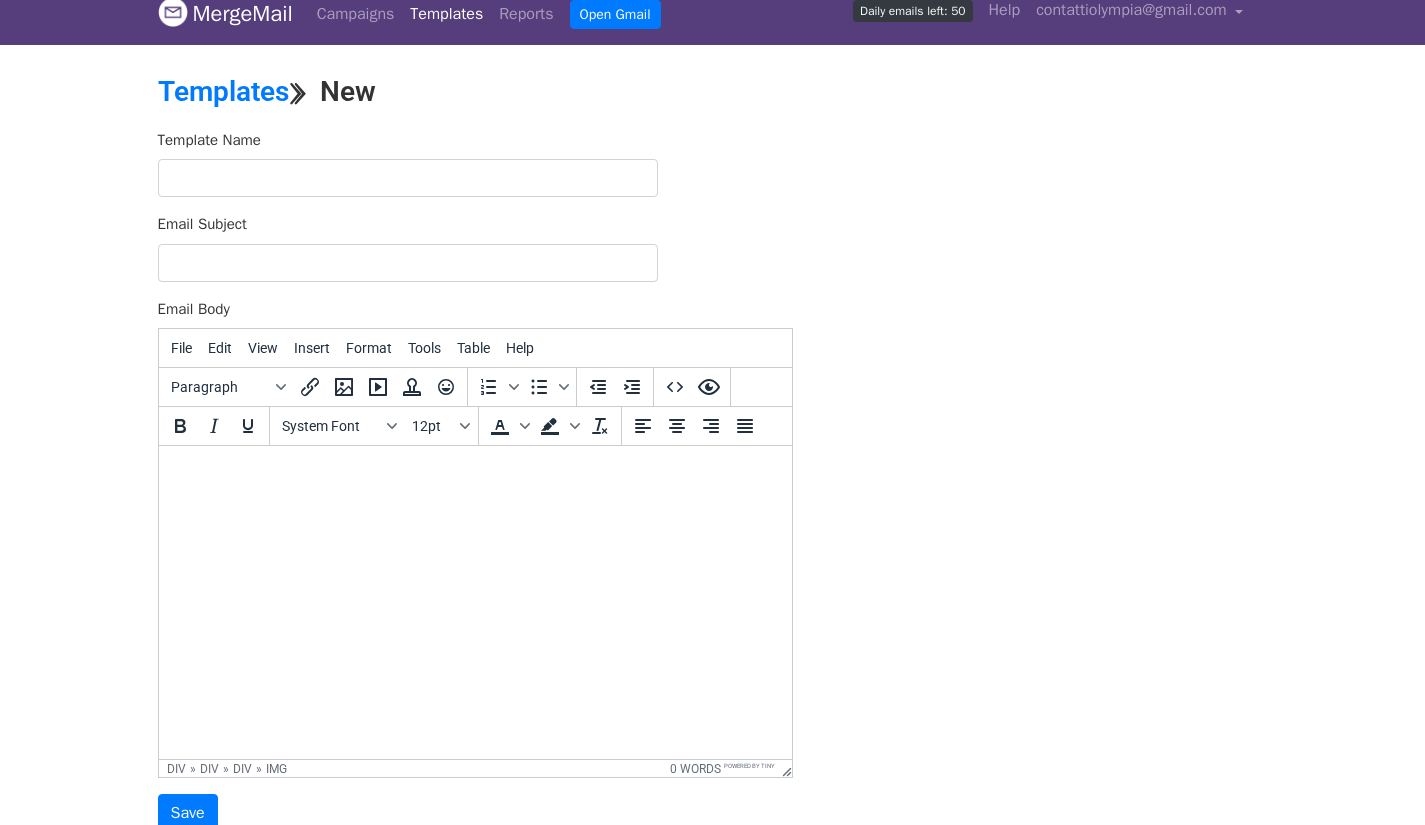 type 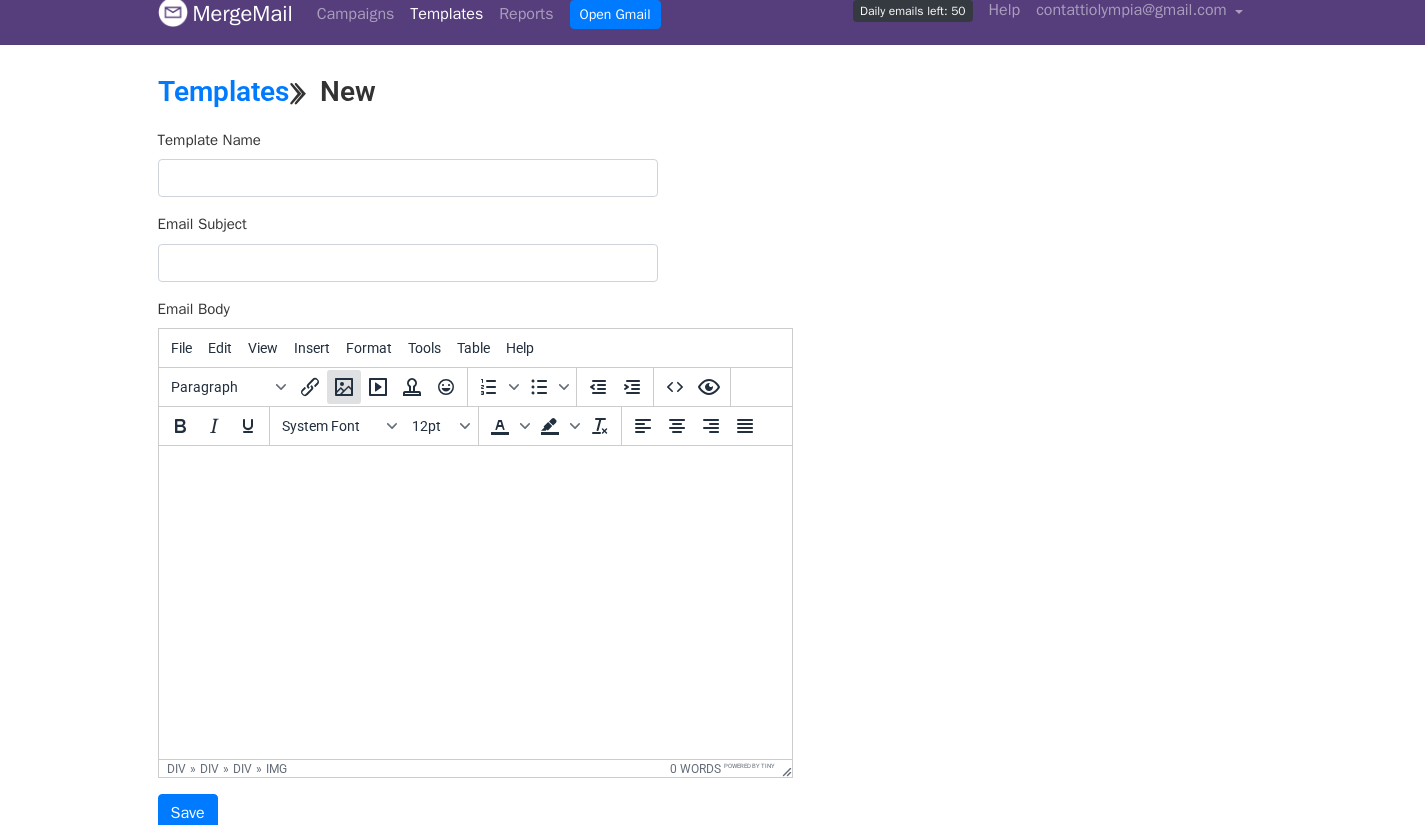 click 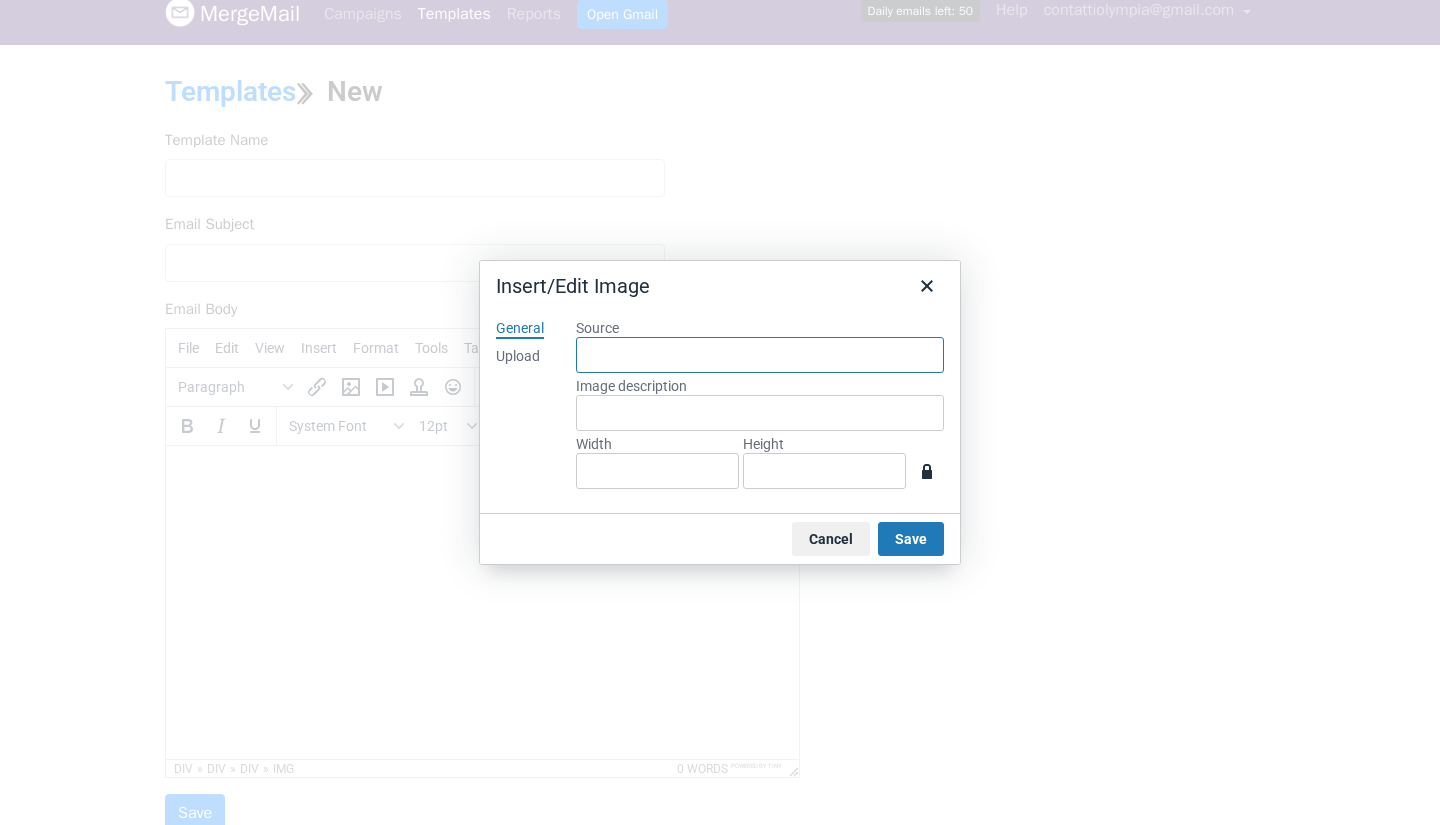 click on "Source" at bounding box center (760, 355) 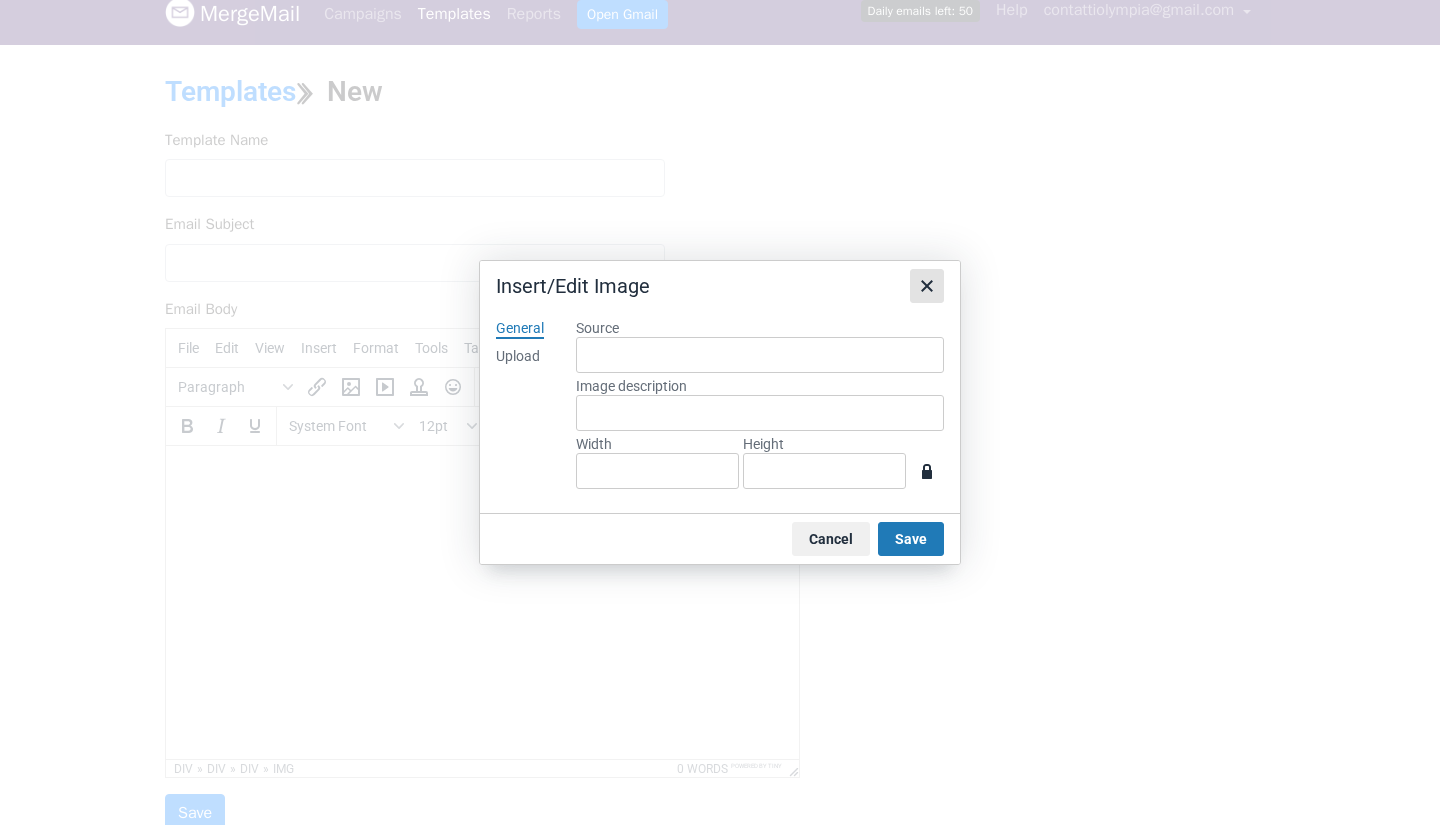 click 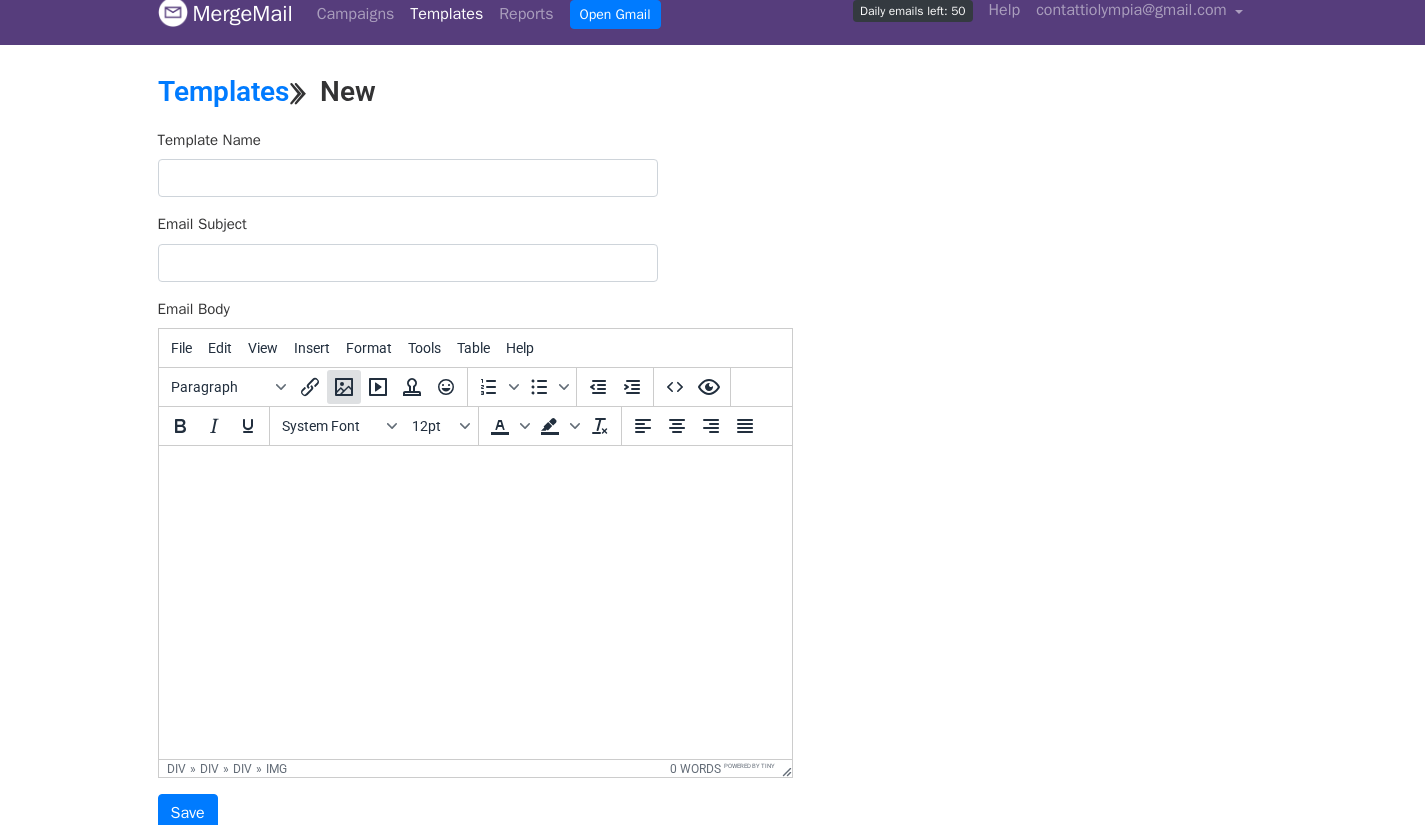 click 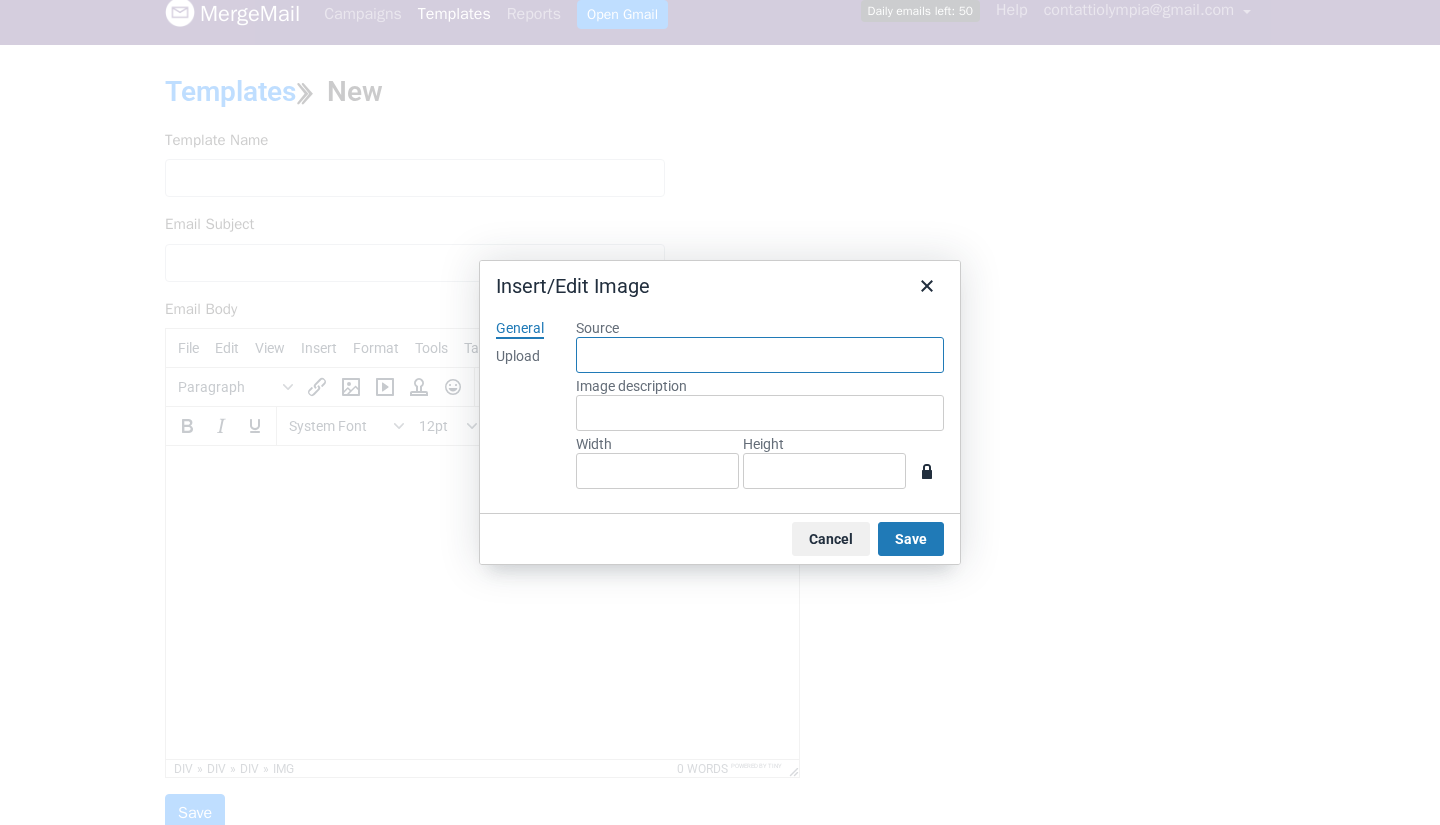 click on "Source" at bounding box center [760, 355] 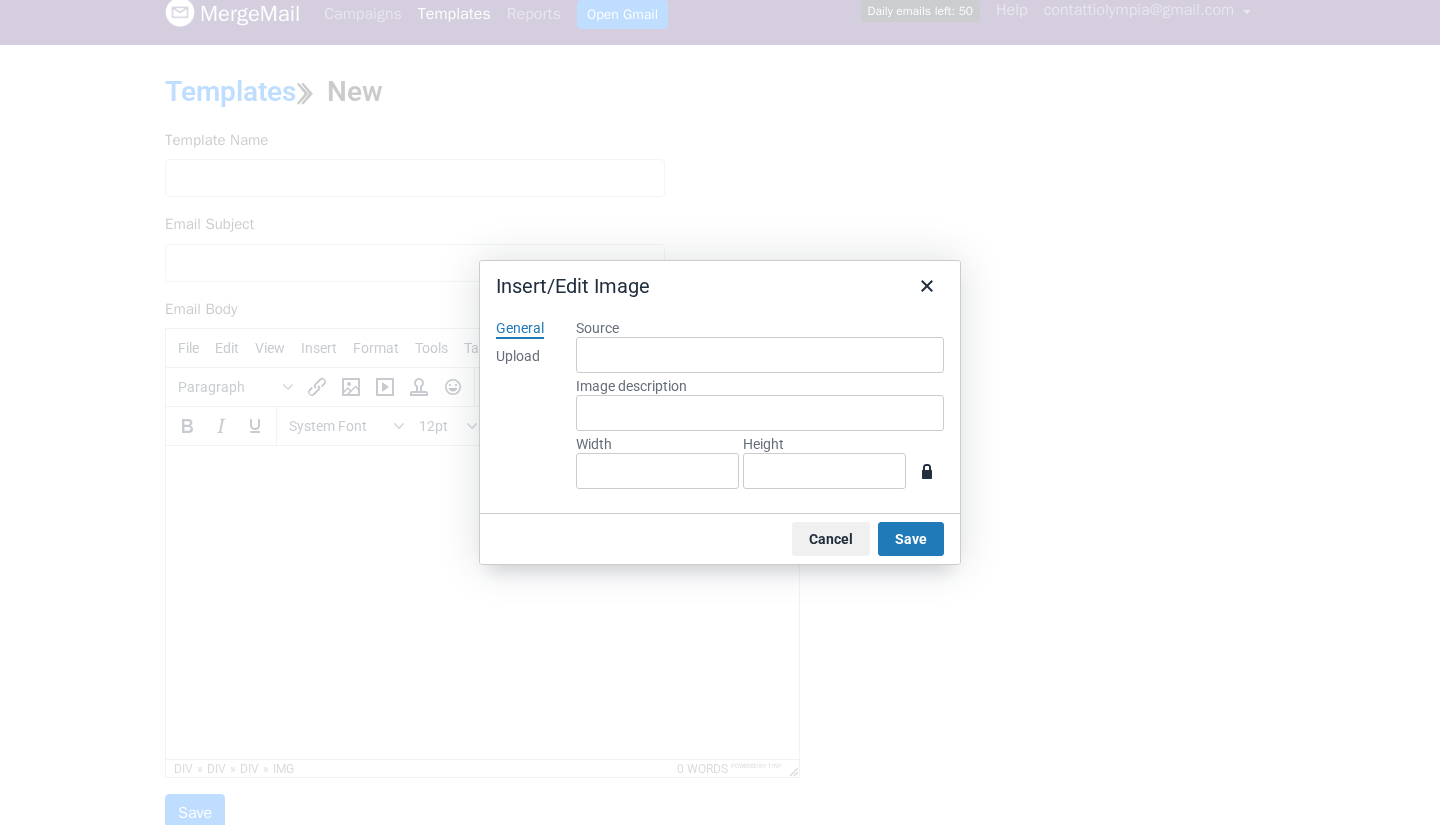 click on "Upload" at bounding box center (518, 357) 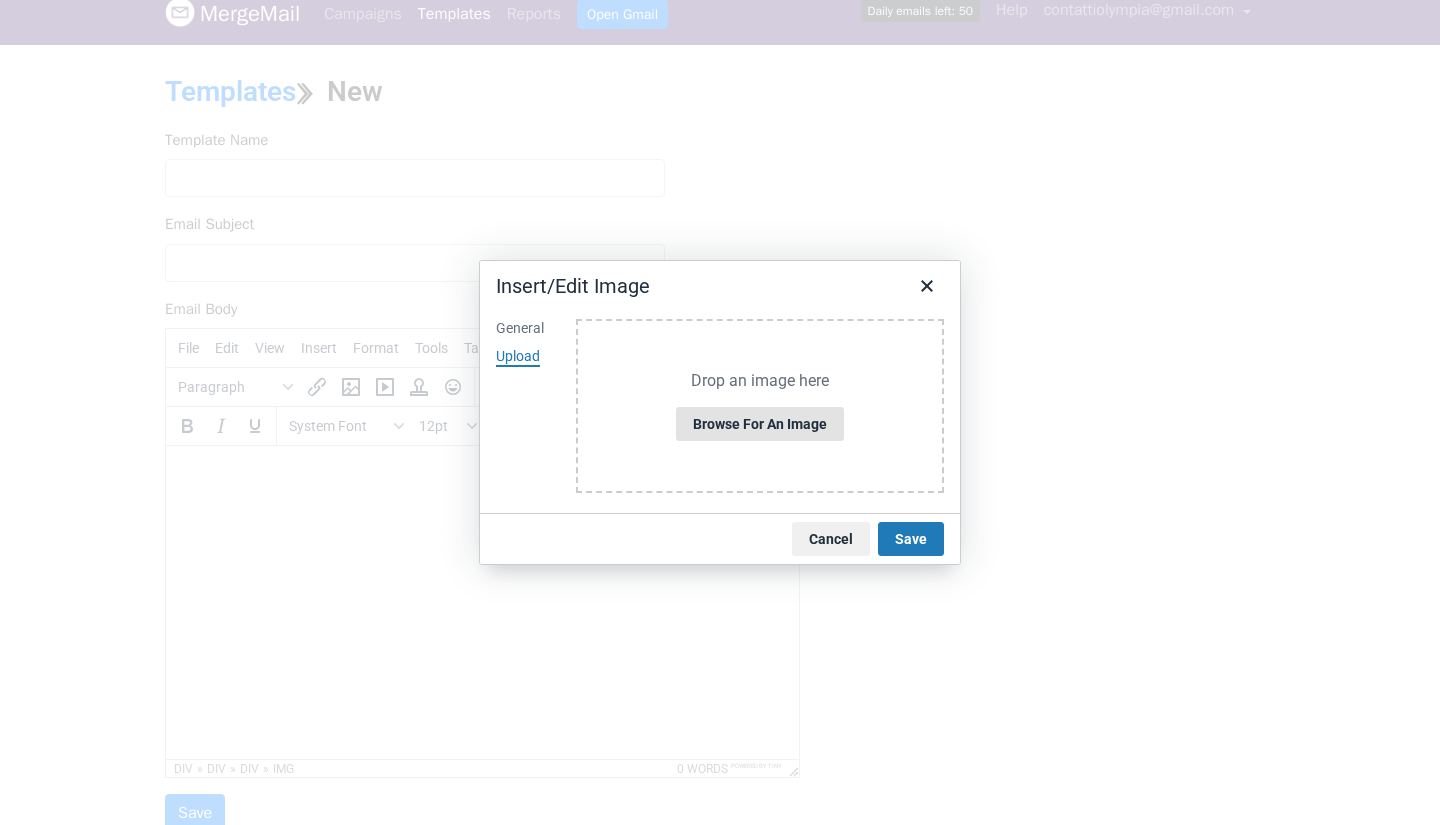 click on "Browse for an image" at bounding box center [760, 424] 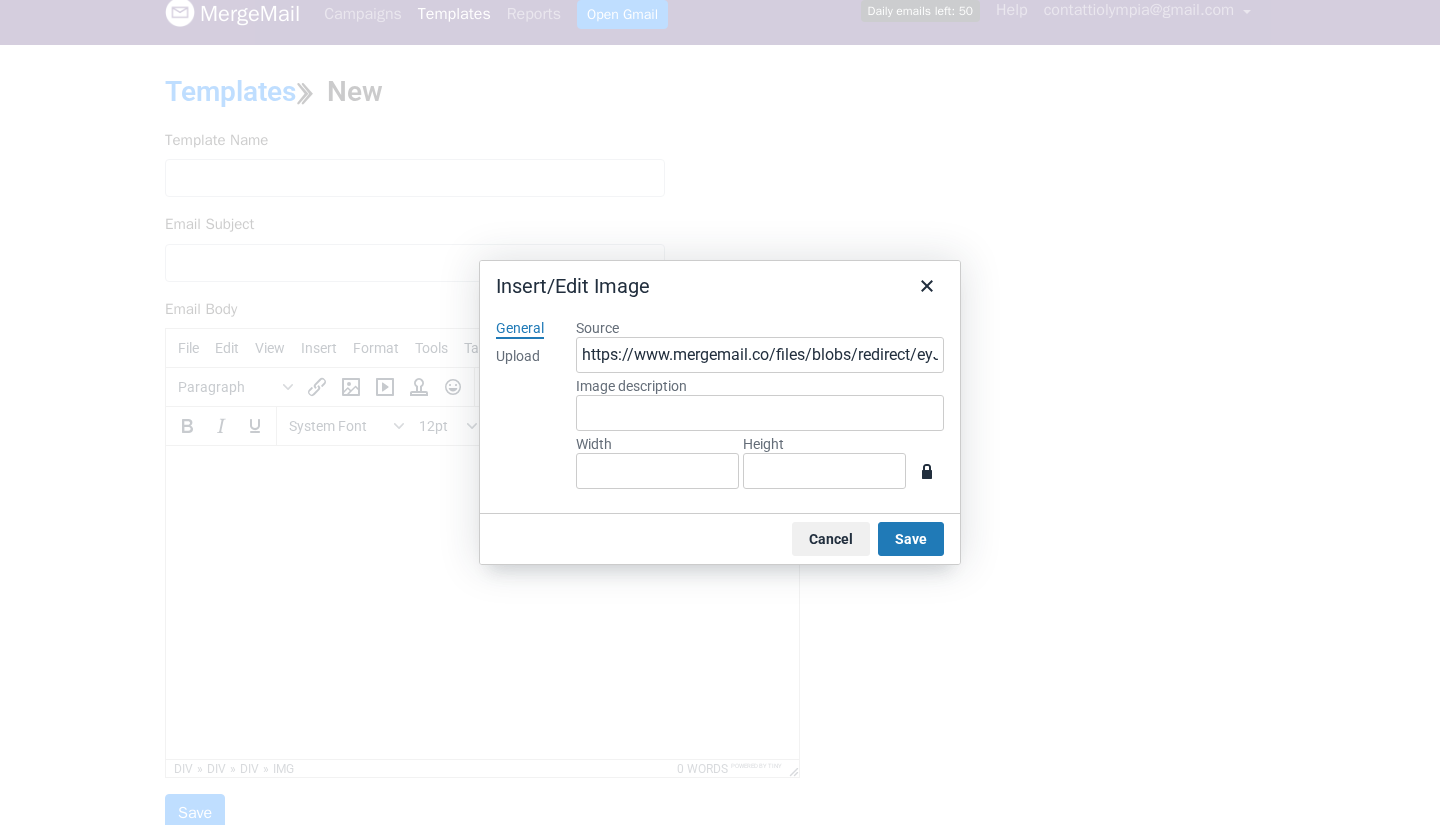 type on "1414" 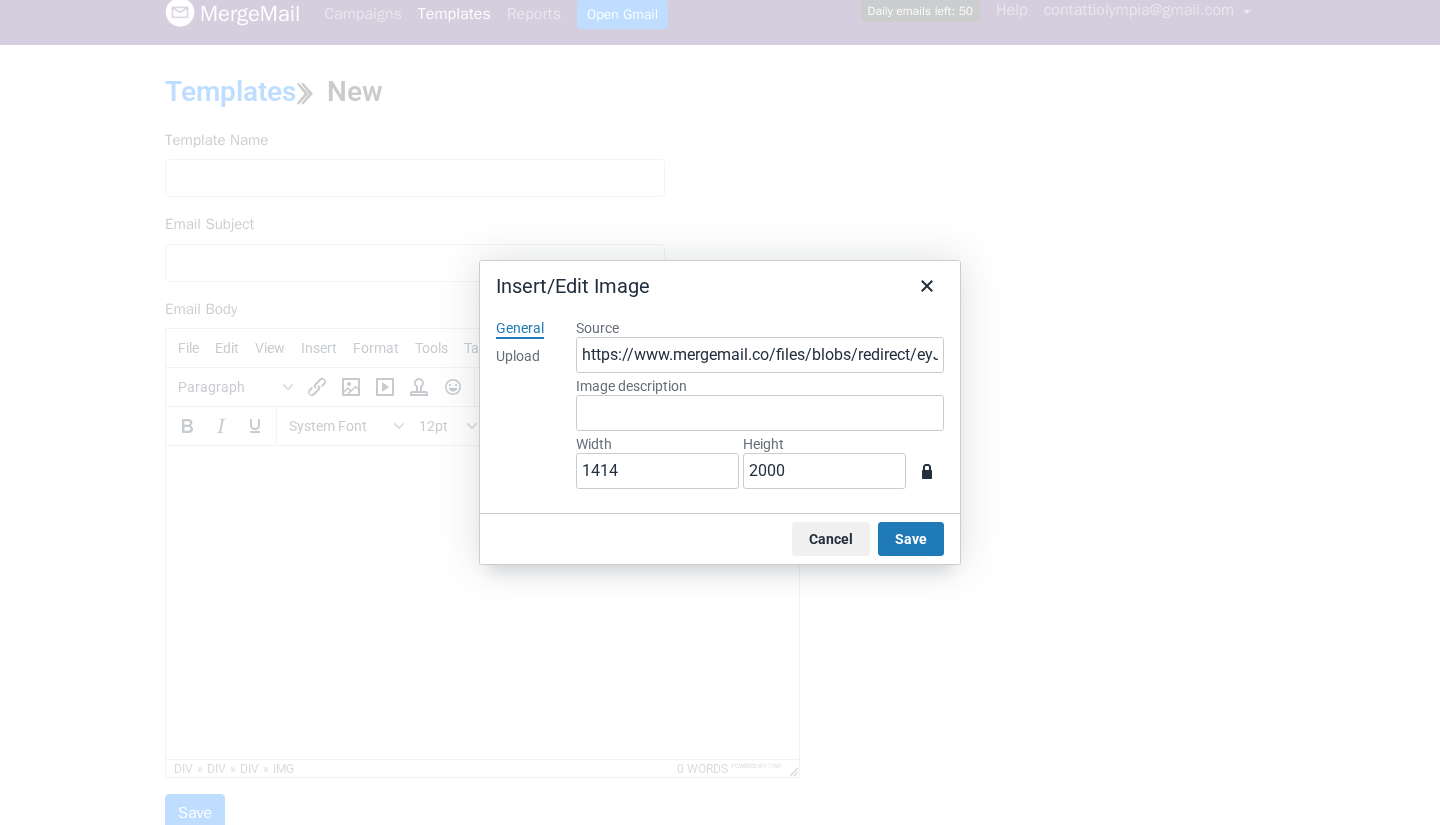 click on "Upload" at bounding box center [518, 357] 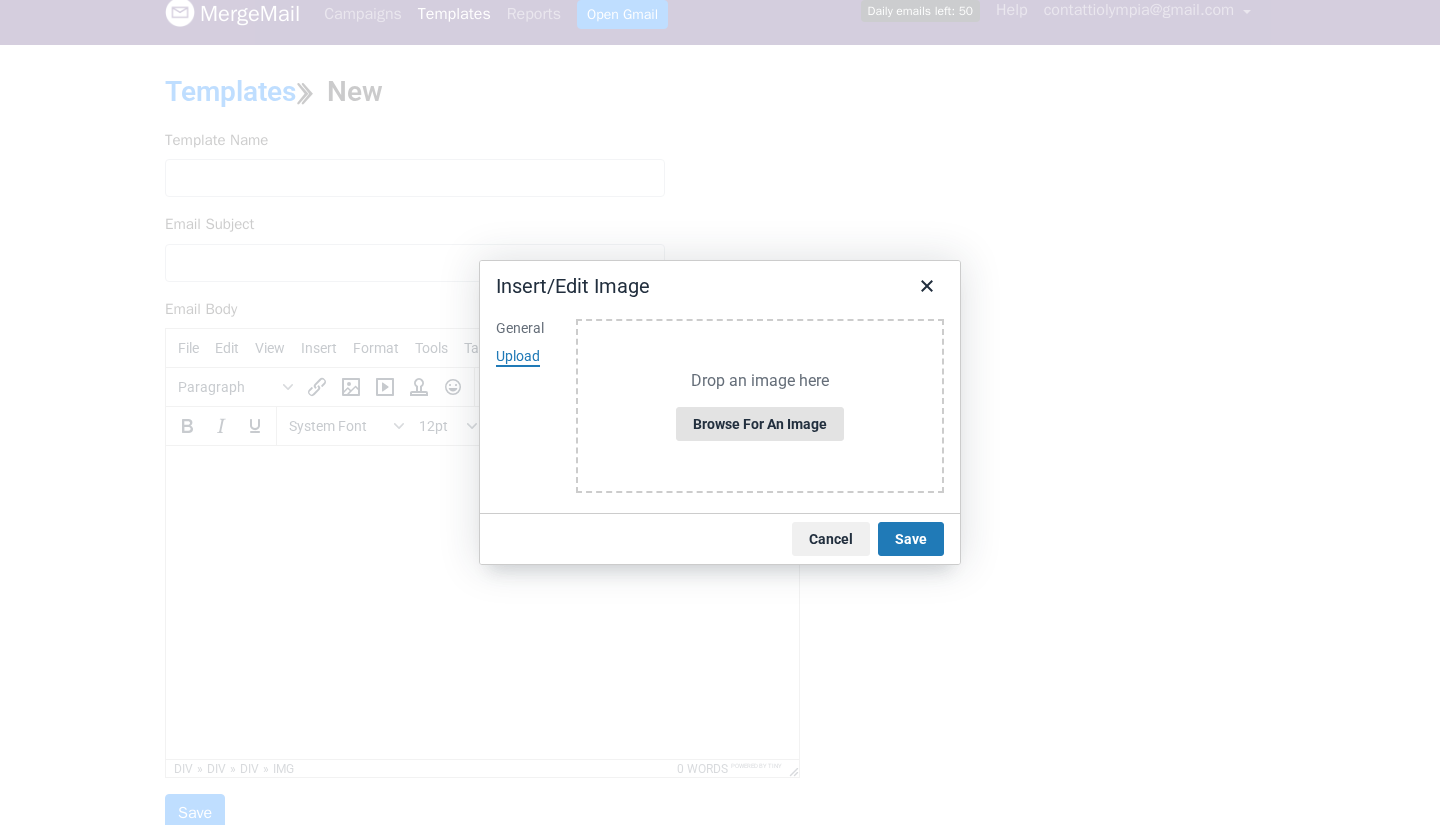 click on "Browse for an image" at bounding box center [760, 424] 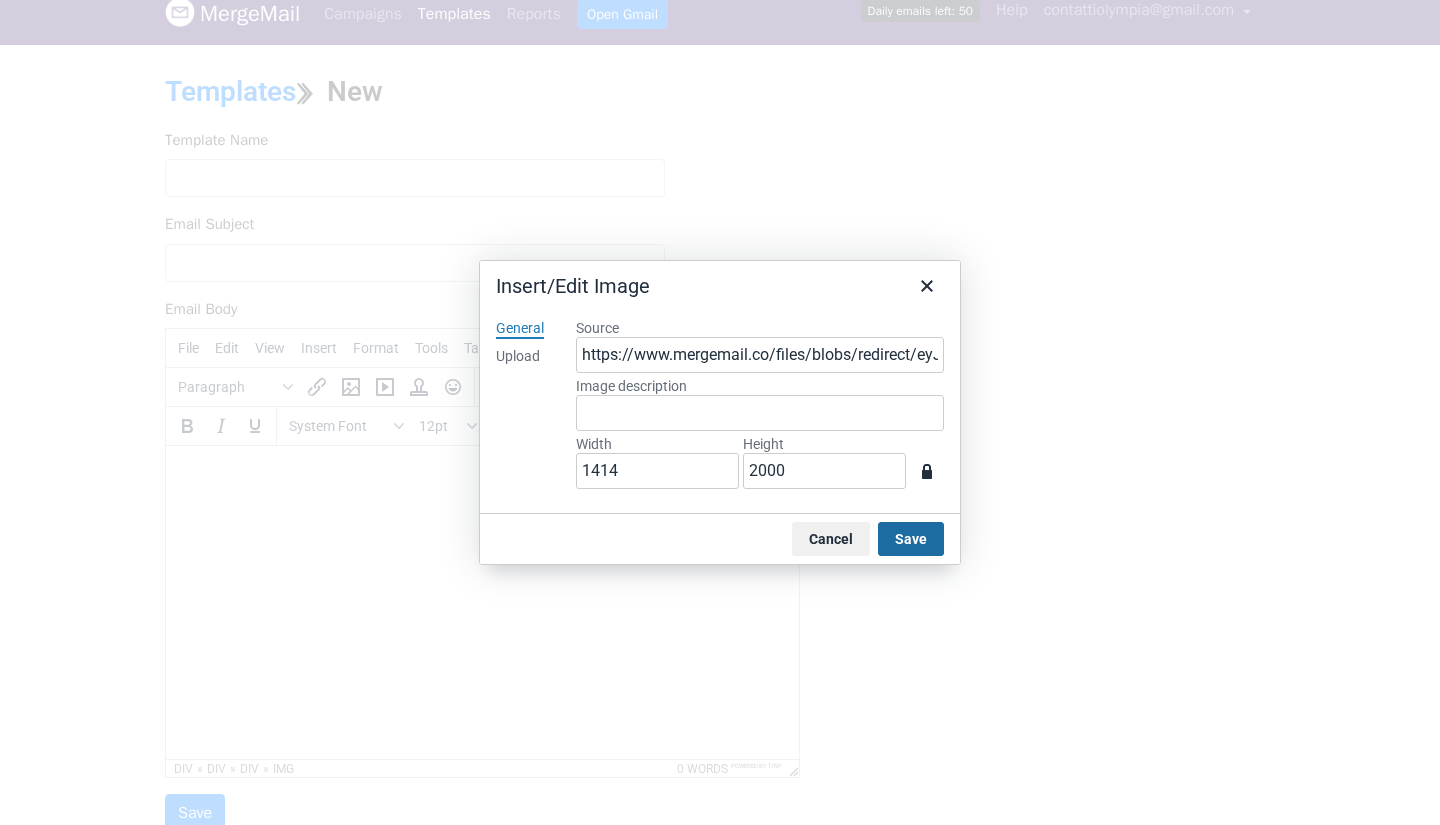 click on "Save" at bounding box center (911, 539) 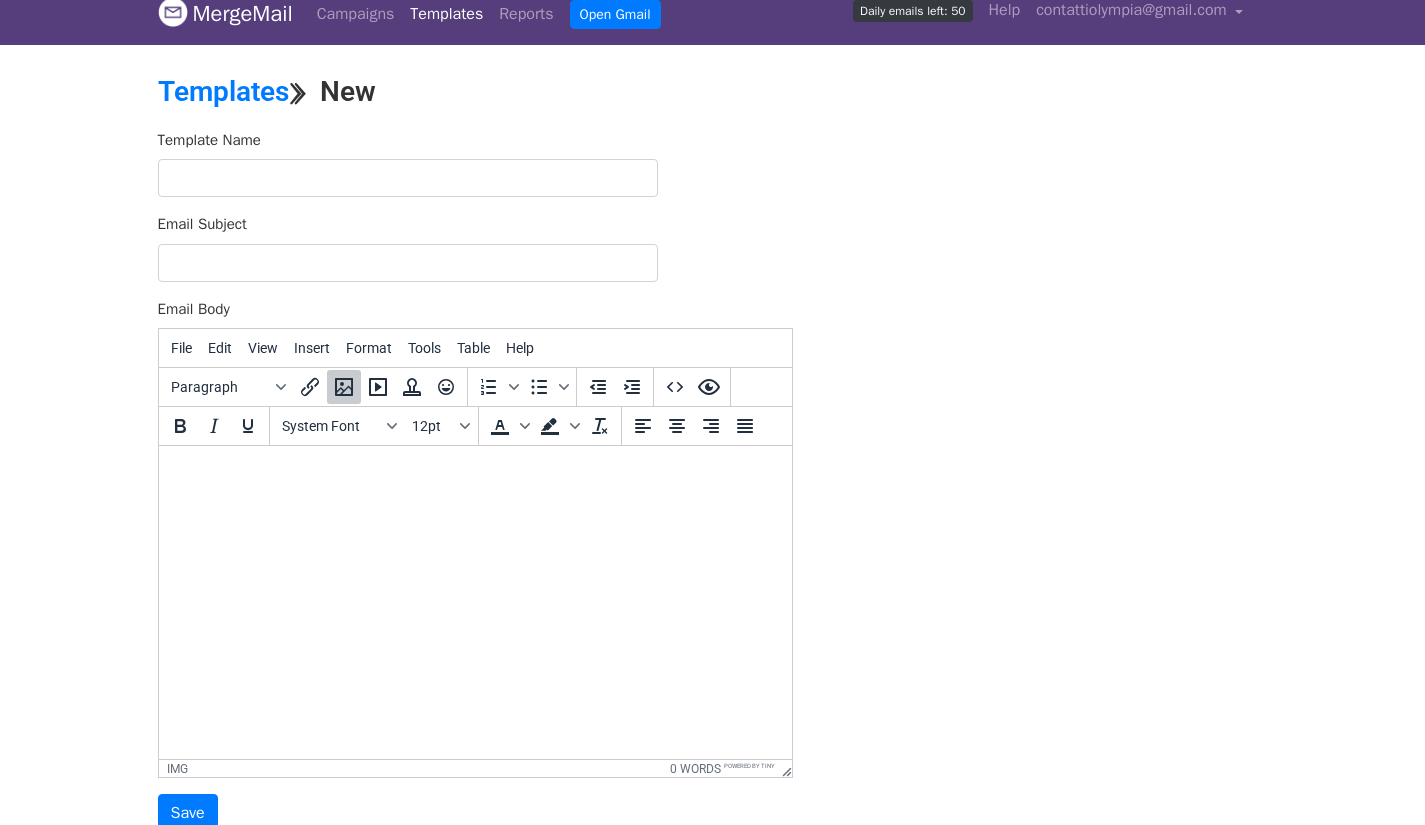 scroll, scrollTop: 1729, scrollLeft: 16, axis: both 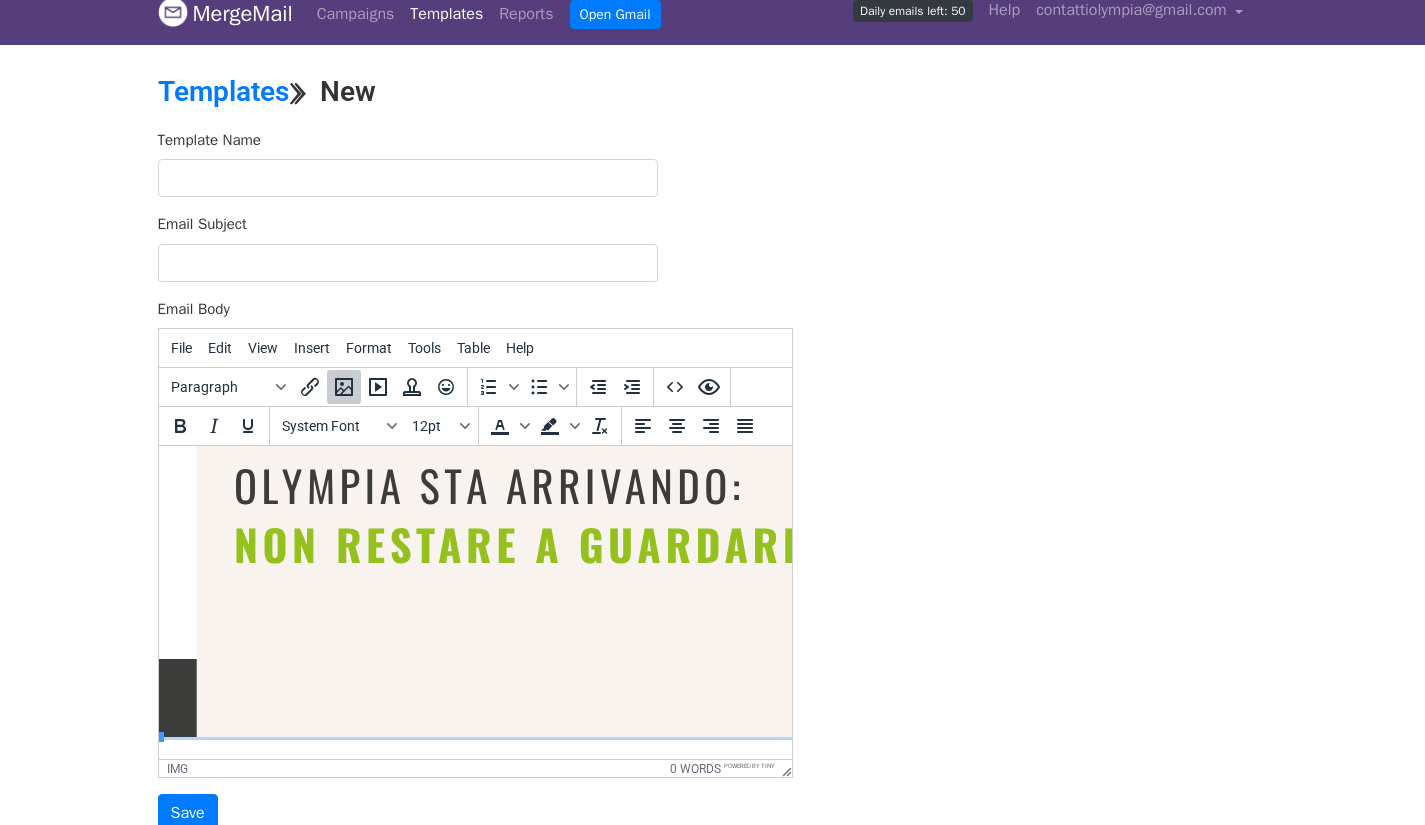 click at bounding box center (865, -263) 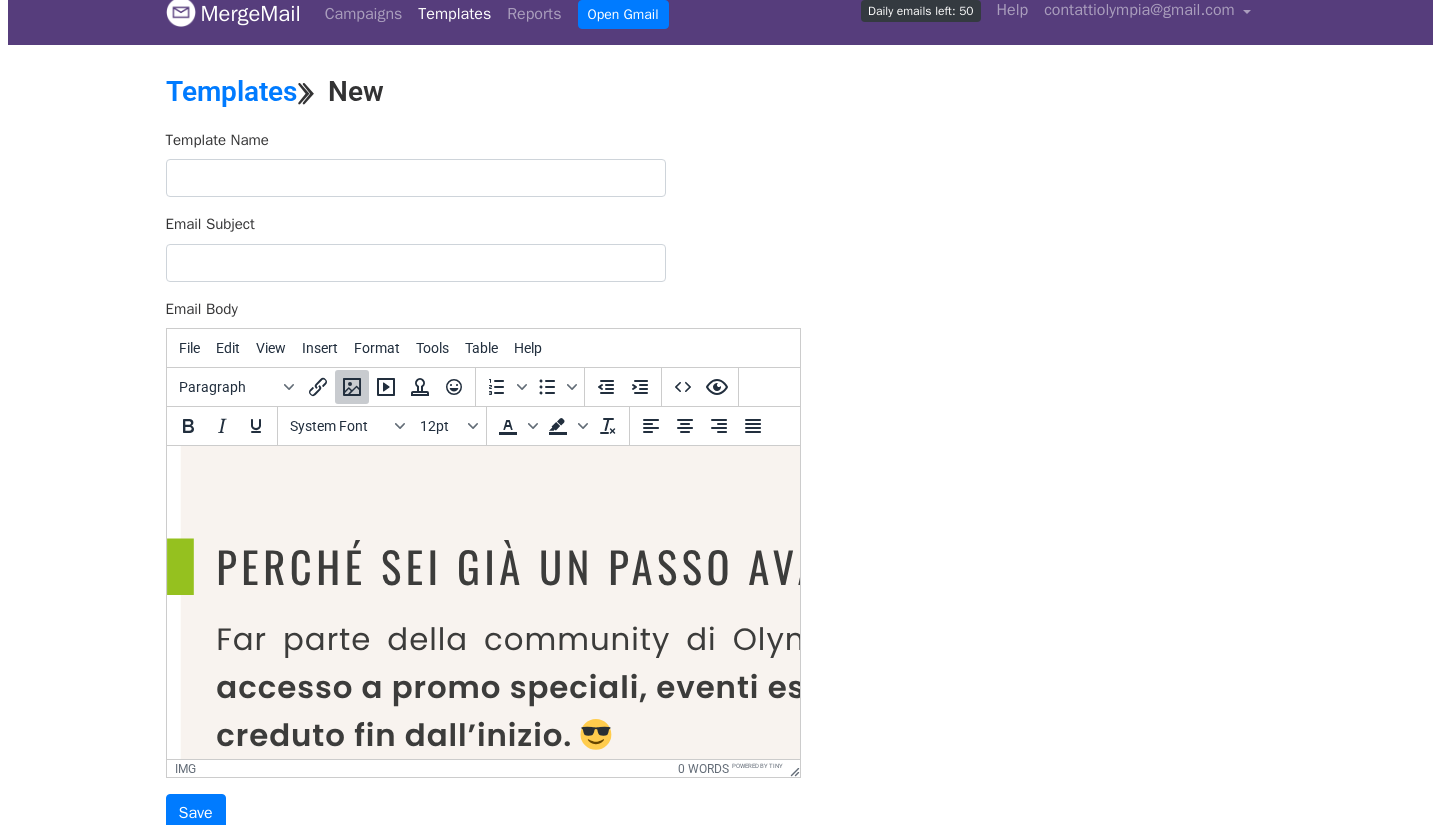 scroll, scrollTop: 0, scrollLeft: 40, axis: horizontal 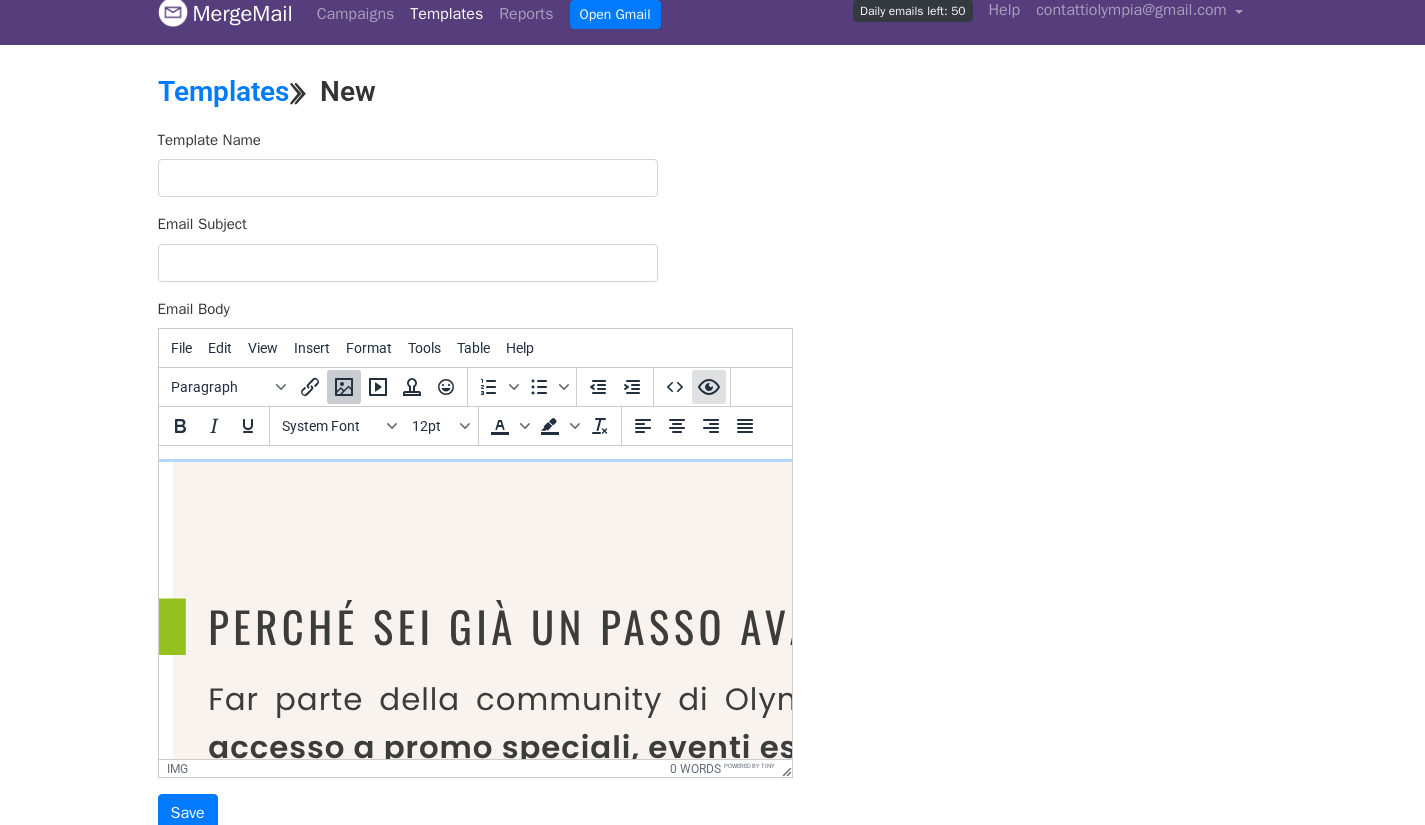 click 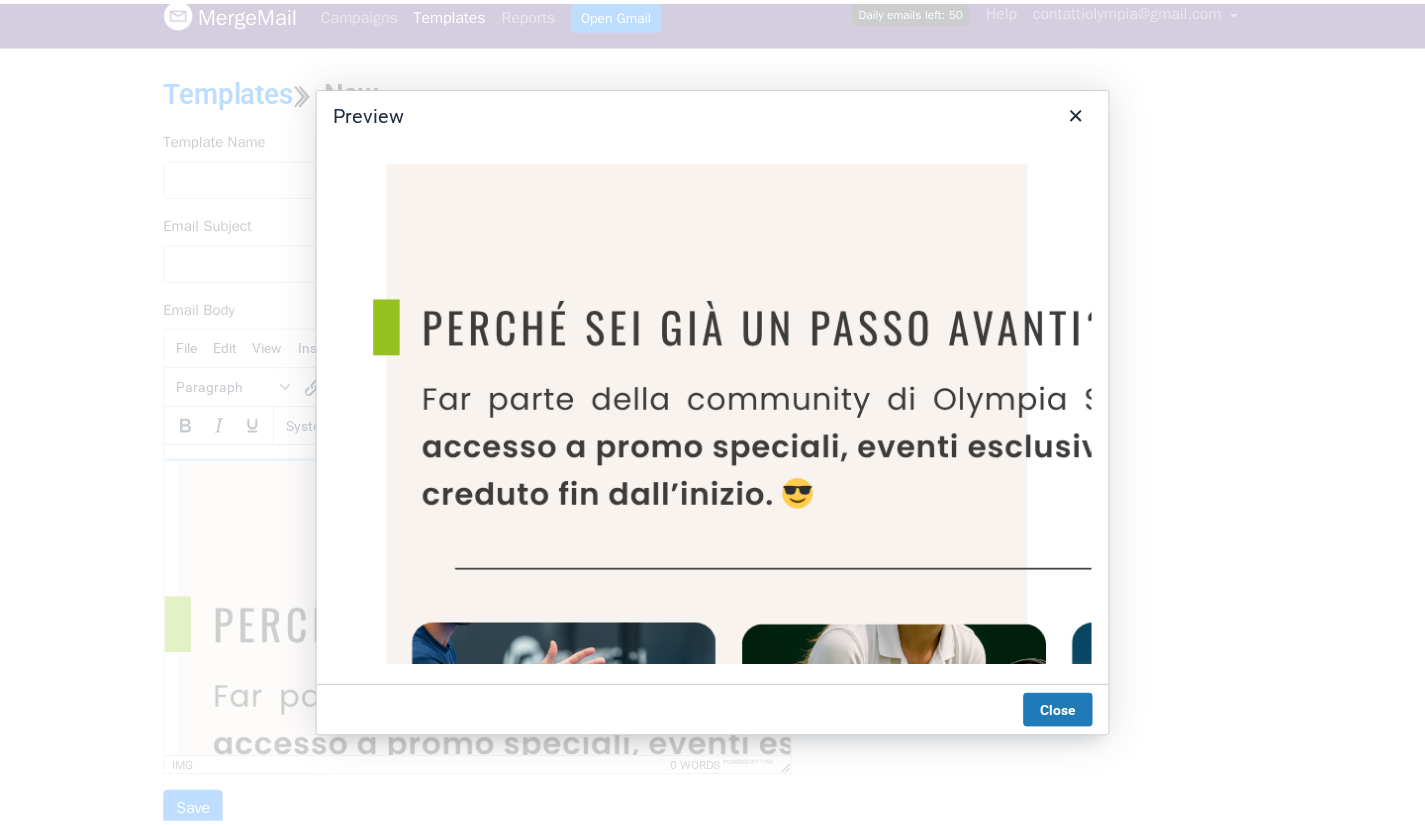scroll, scrollTop: 0, scrollLeft: 0, axis: both 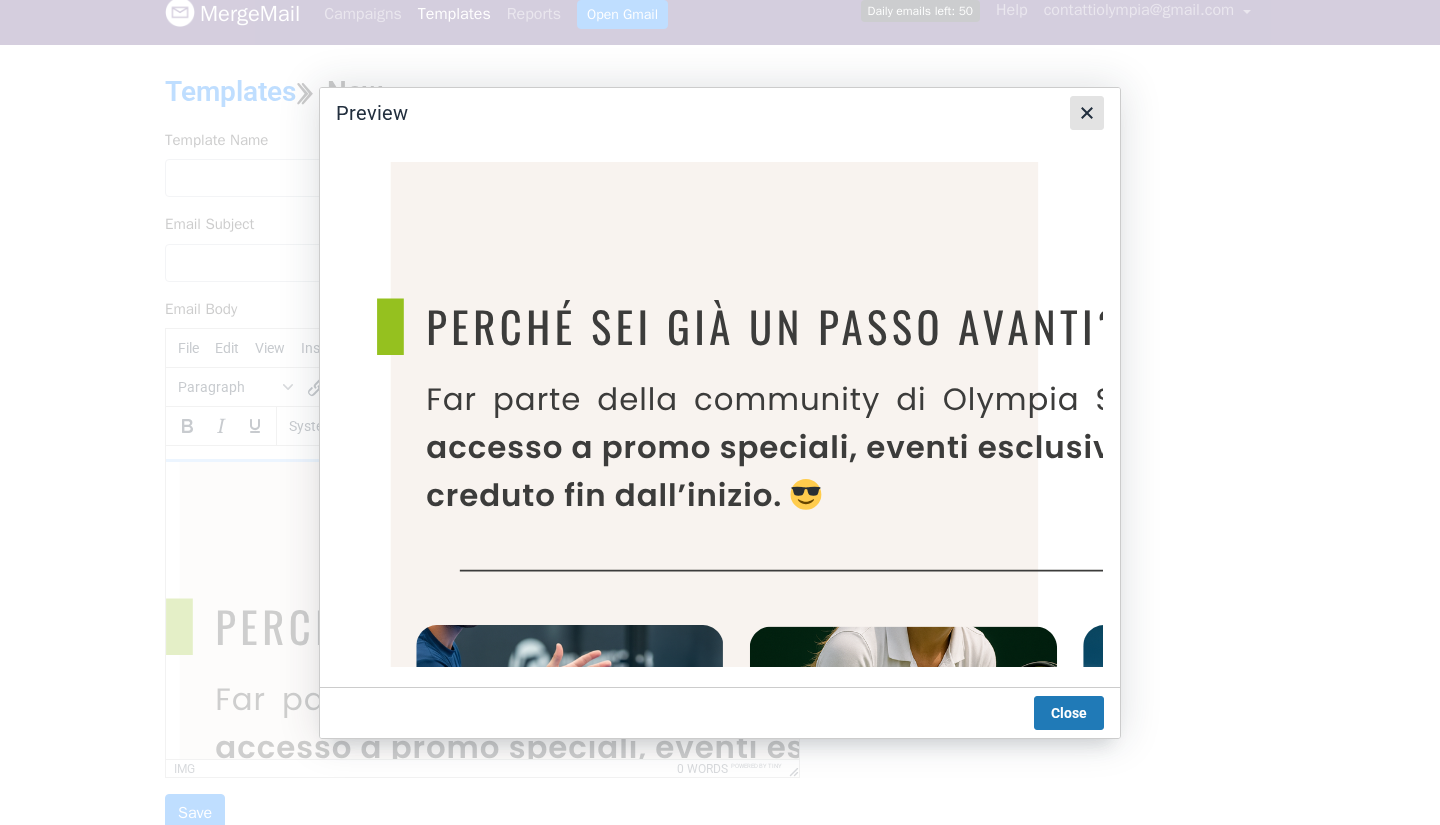 click 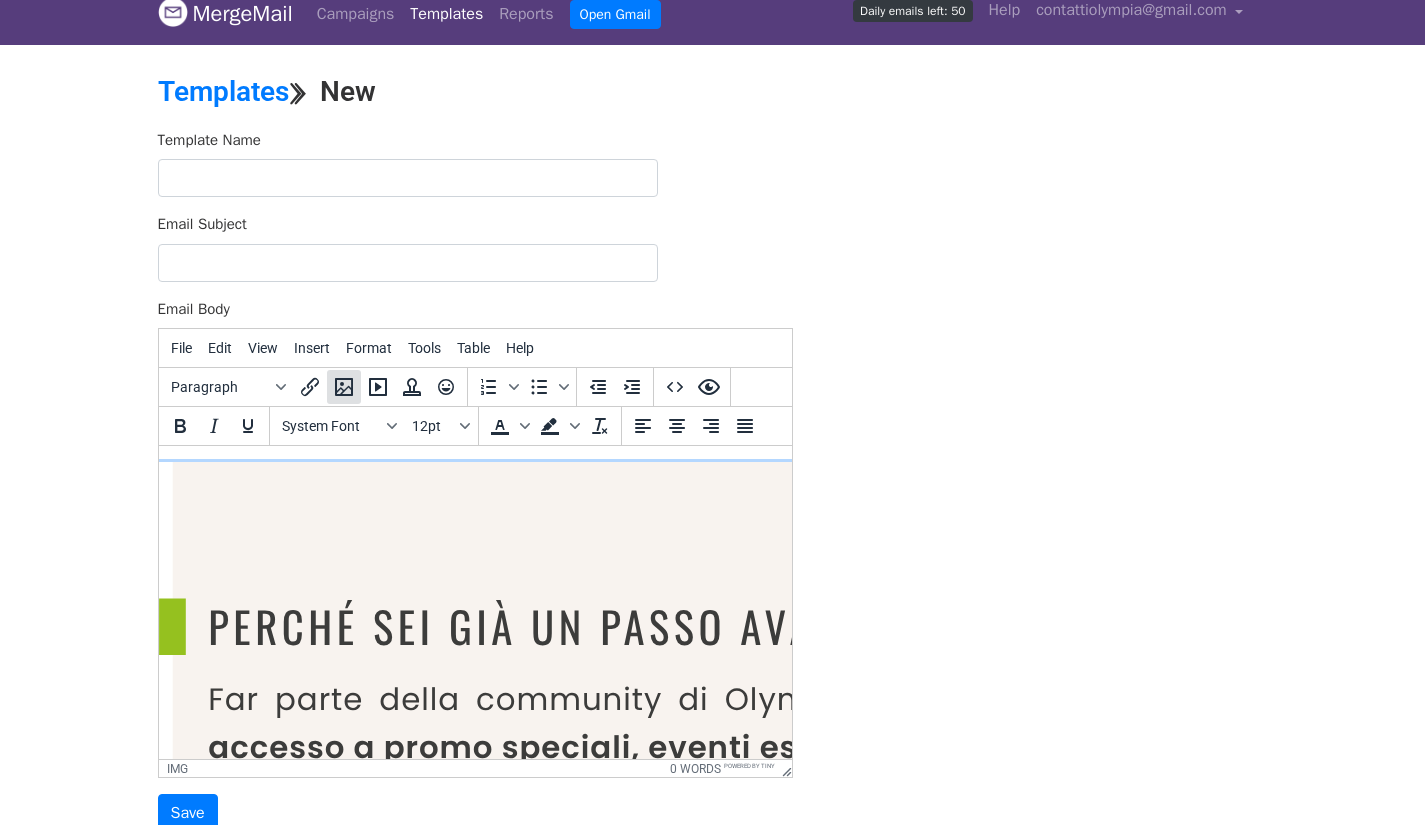 click 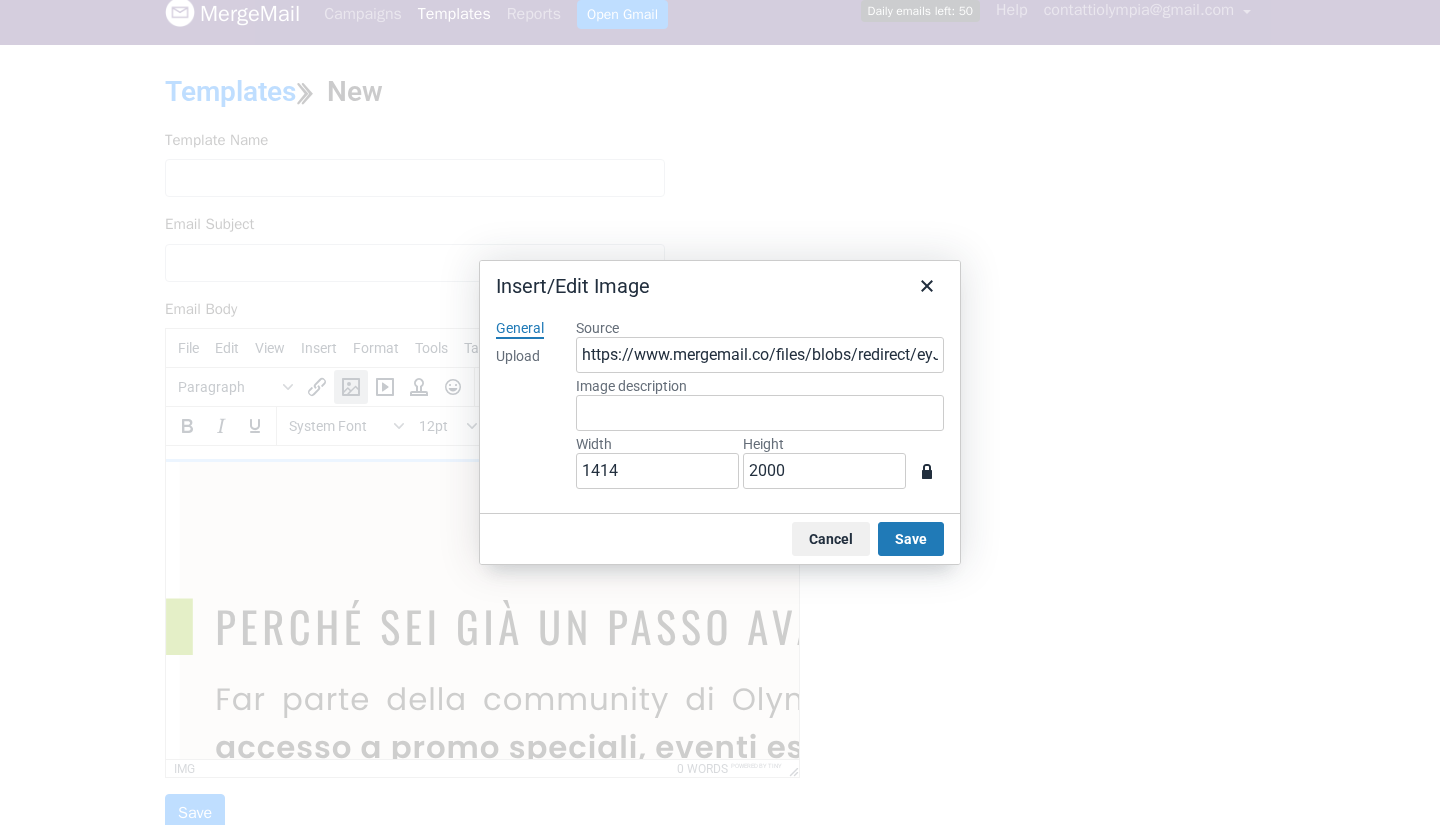 click on "Width" at bounding box center [657, 444] 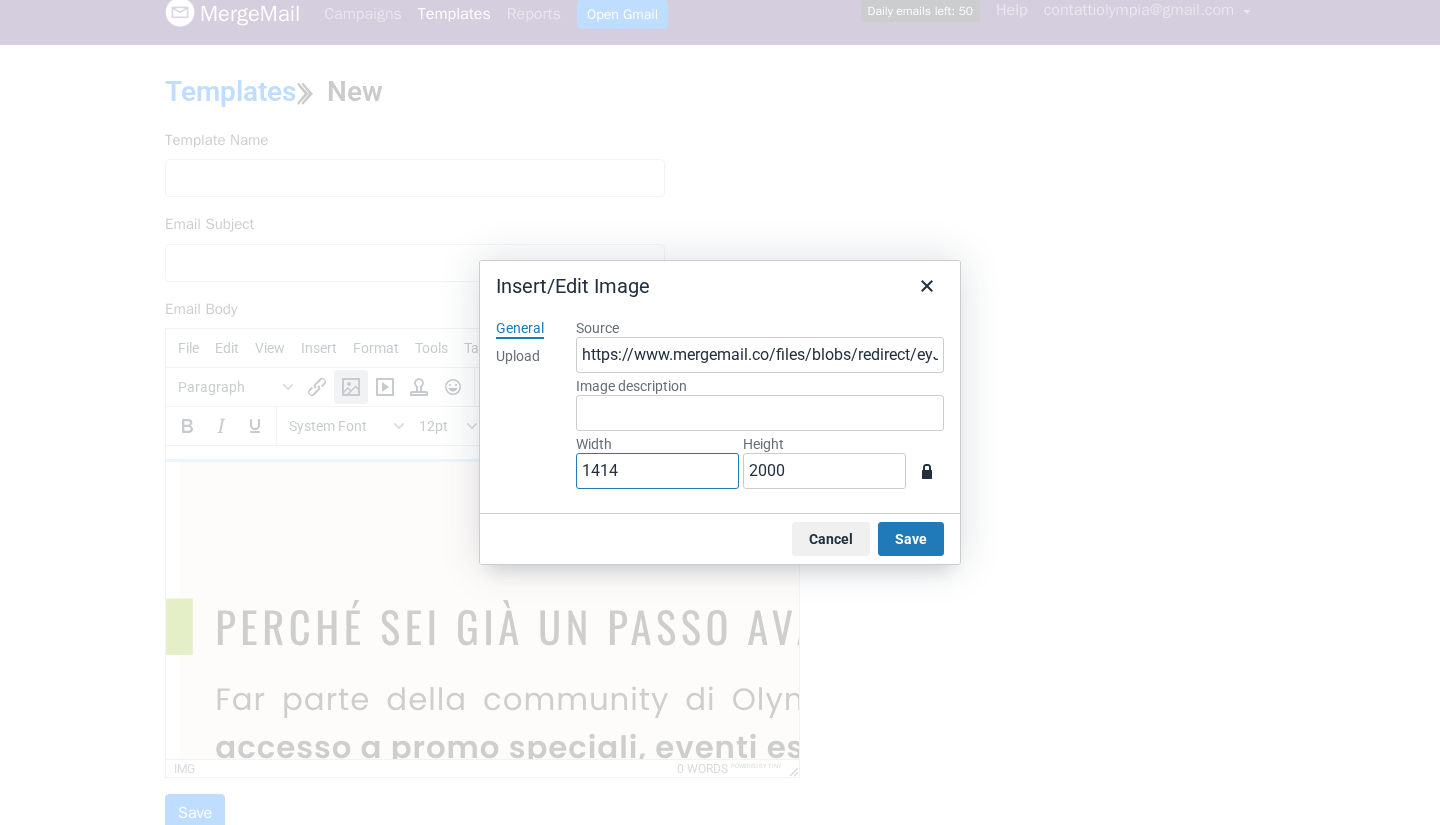 click on "1414" at bounding box center [657, 471] 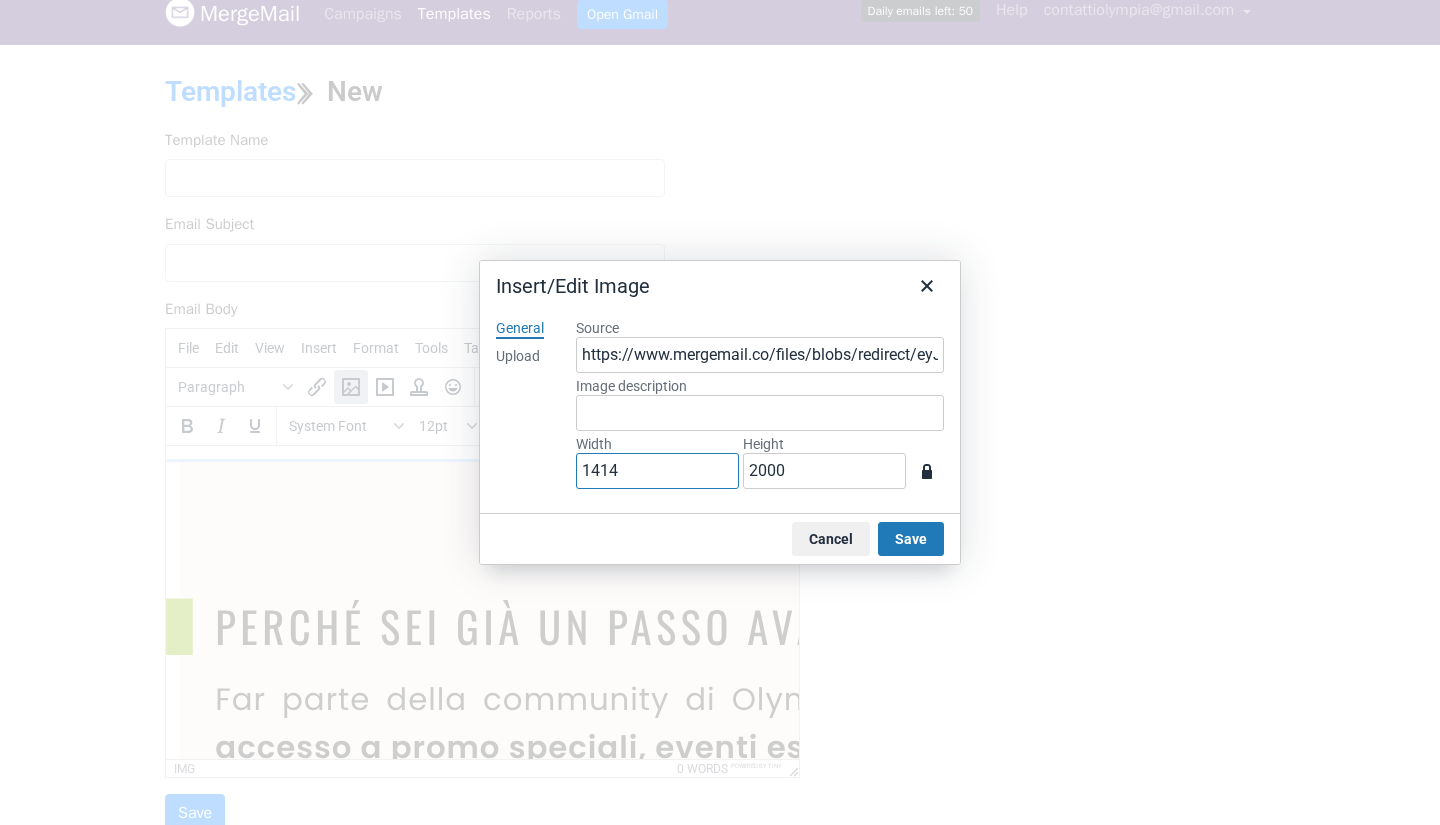 click on "1414" at bounding box center [657, 471] 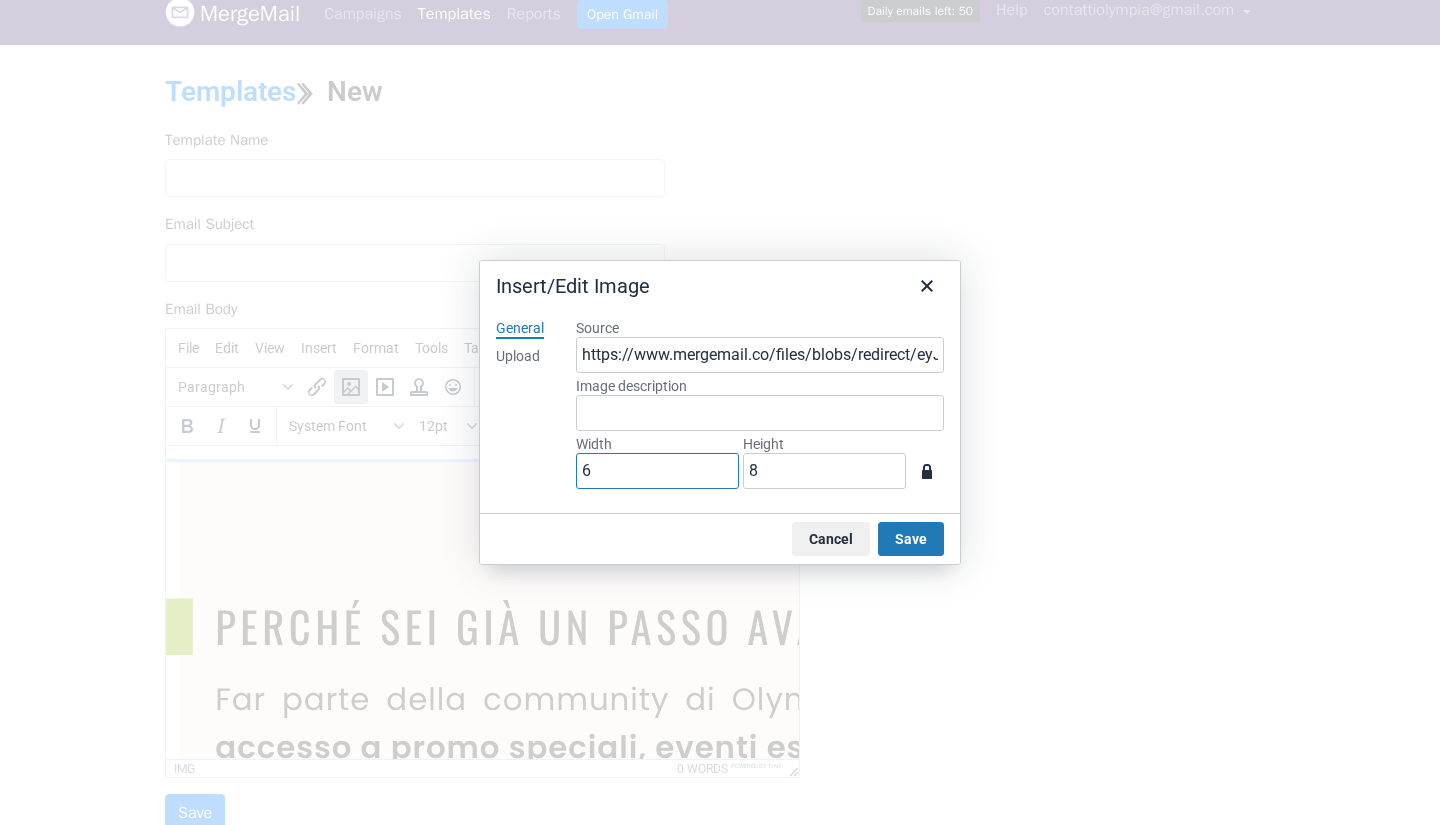 type on "60" 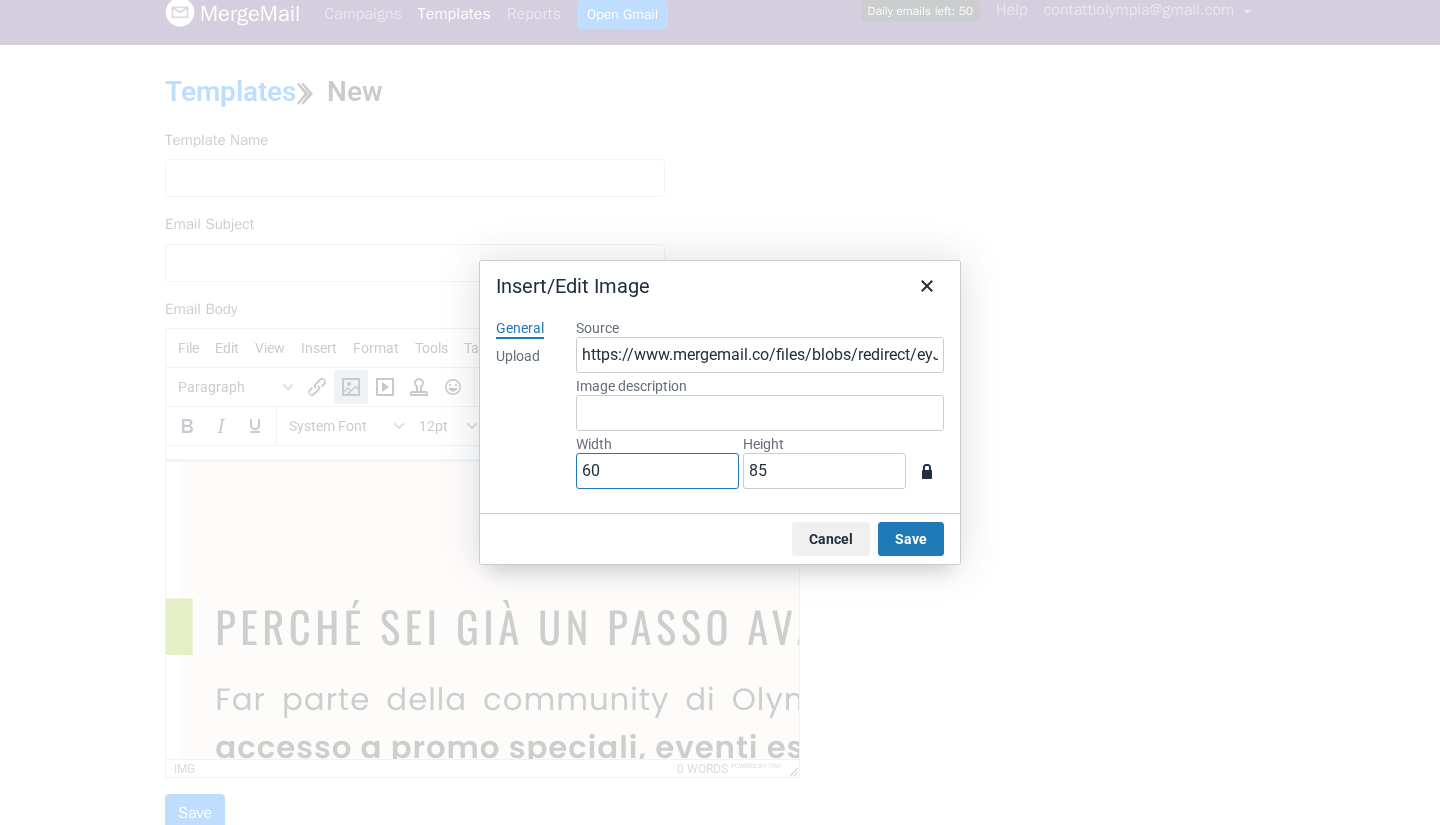 type on "600" 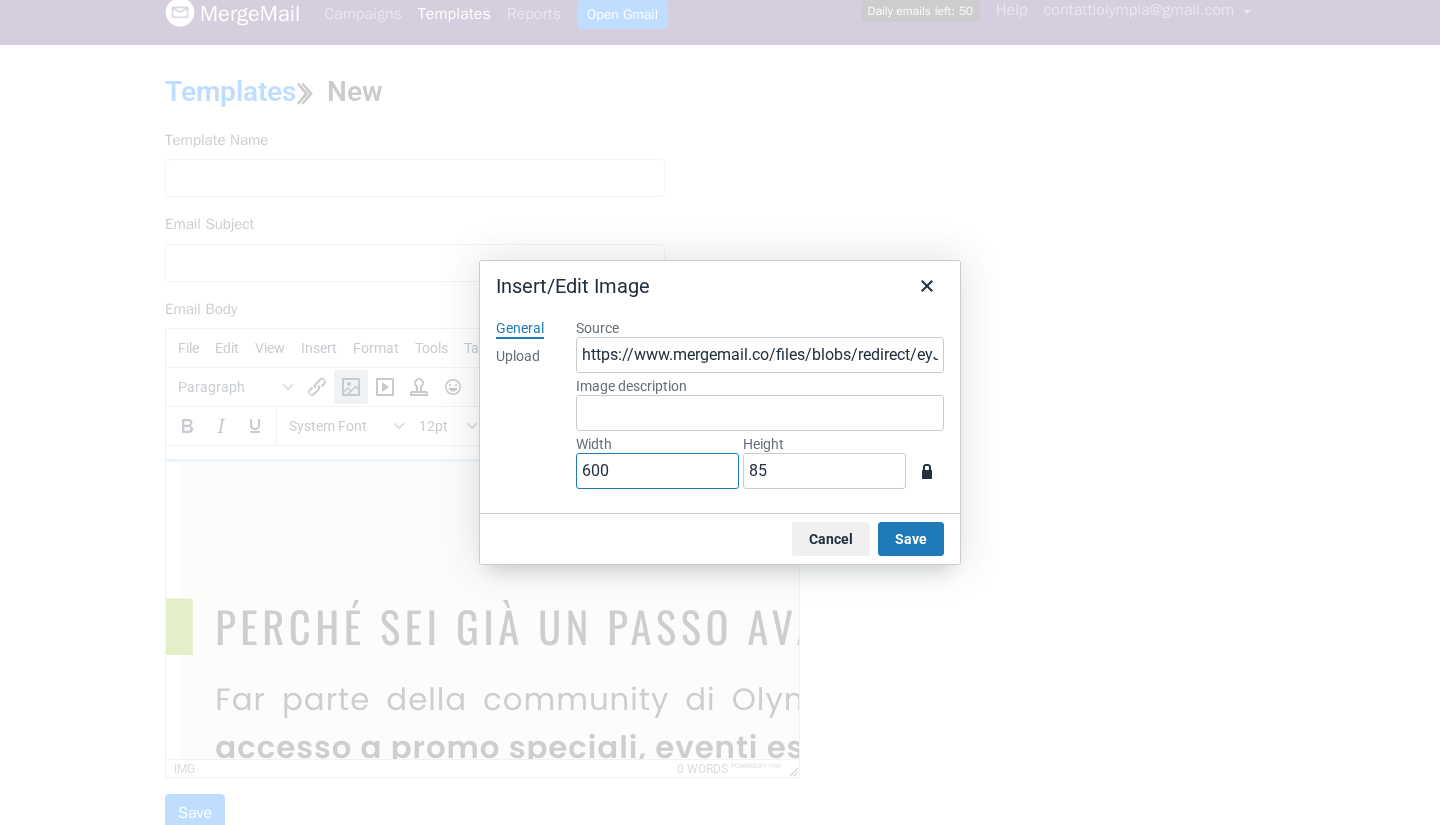 type on "849" 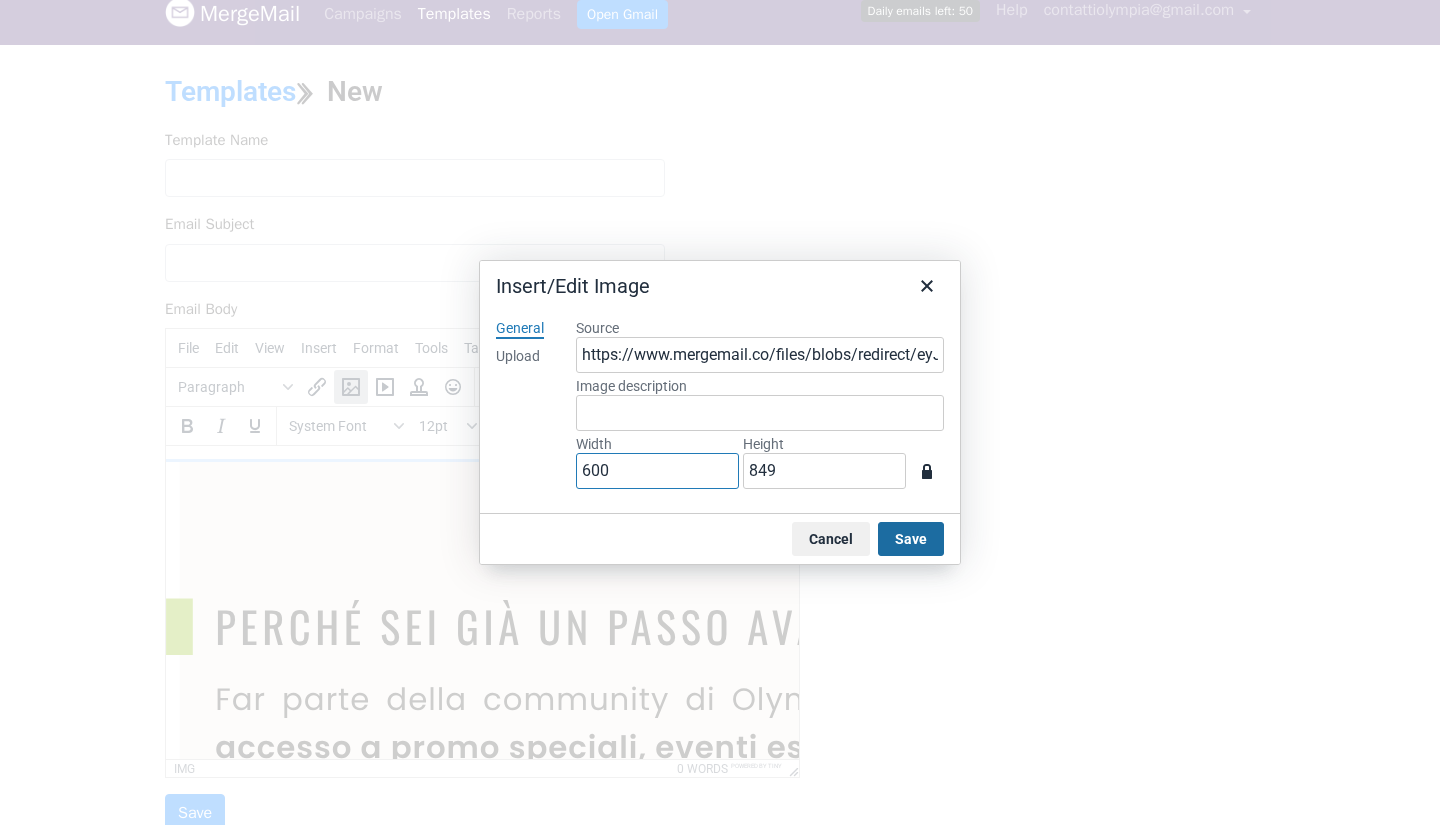 click on "Save" at bounding box center [911, 539] 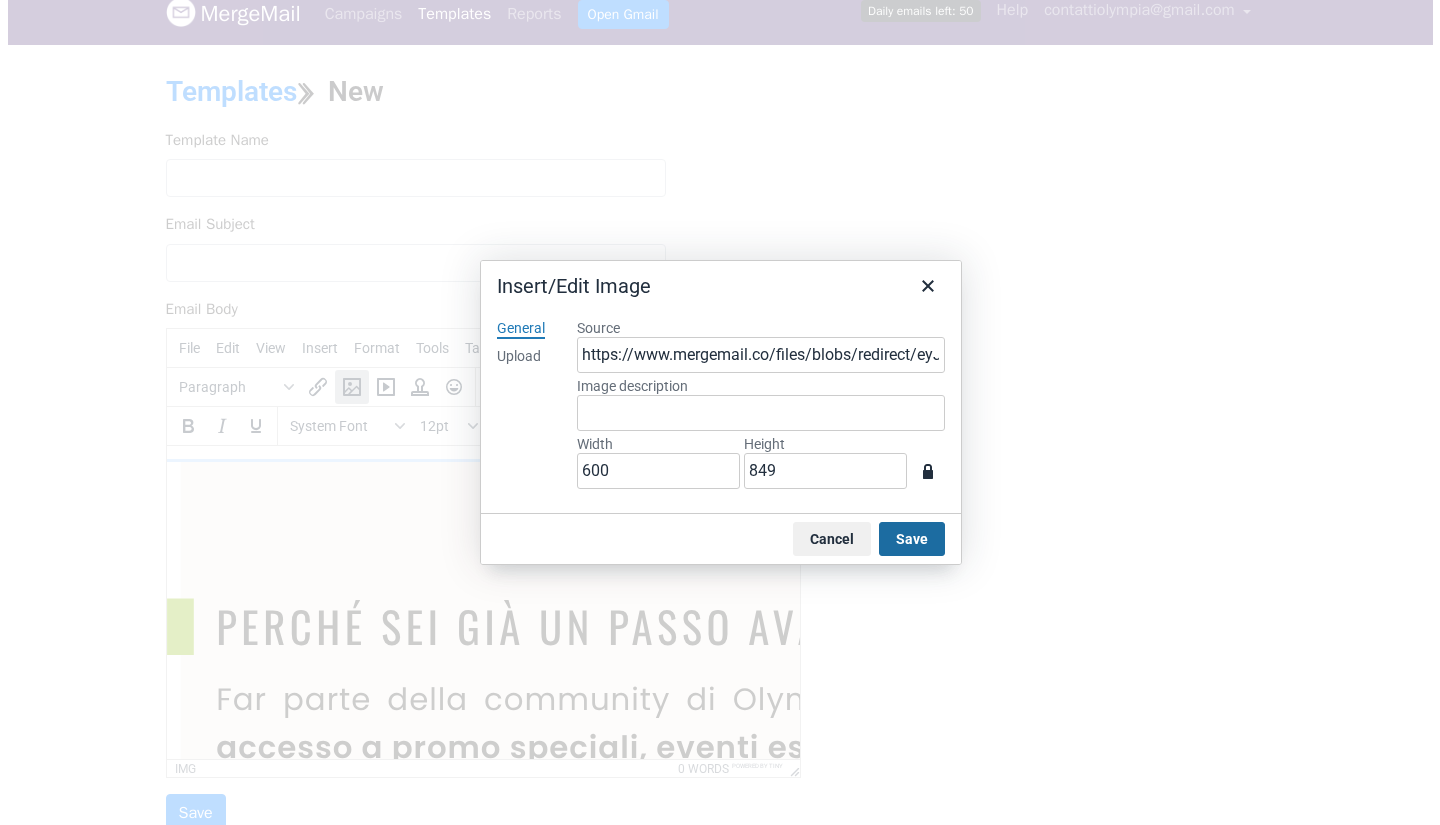 scroll, scrollTop: 0, scrollLeft: 0, axis: both 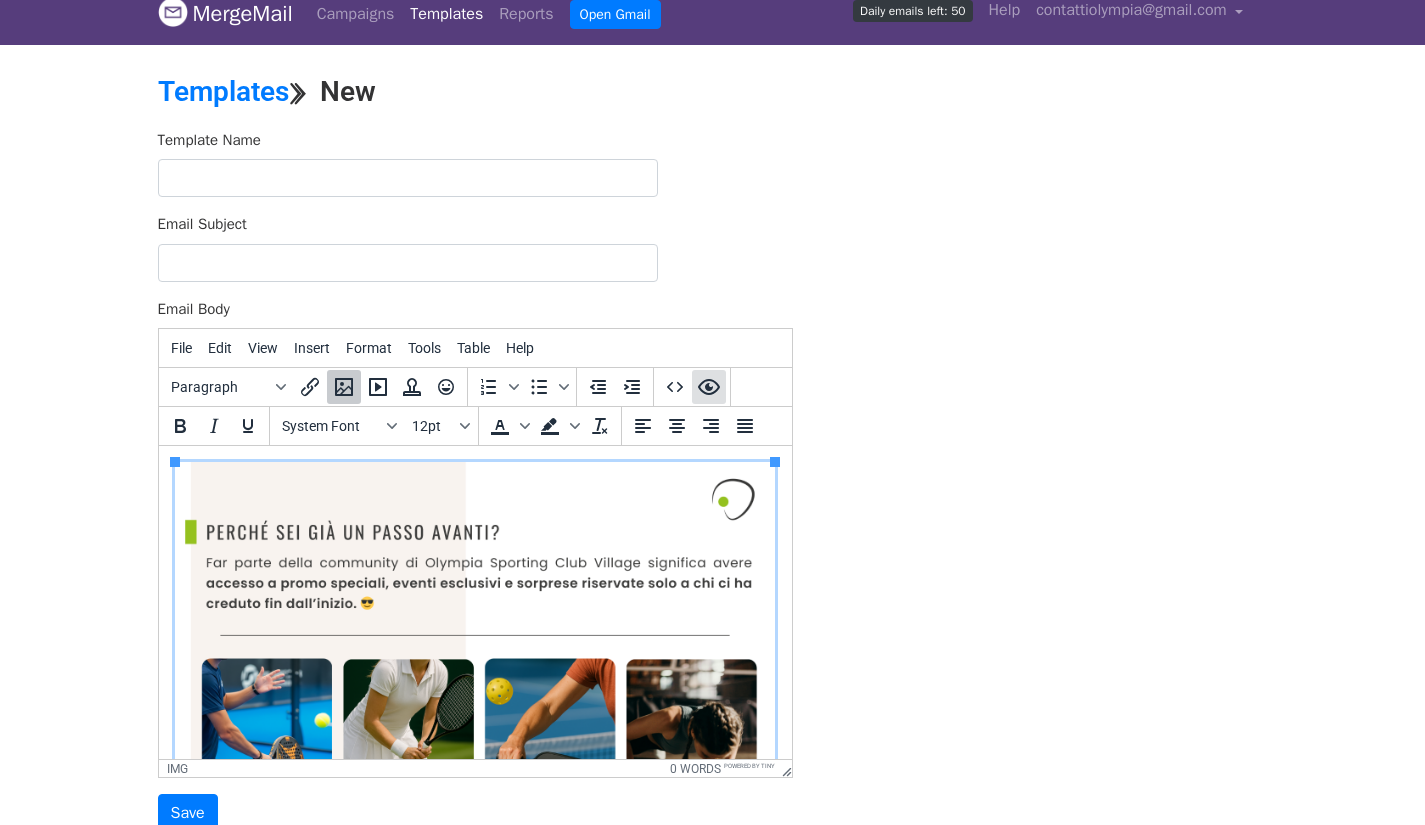 click at bounding box center (709, 387) 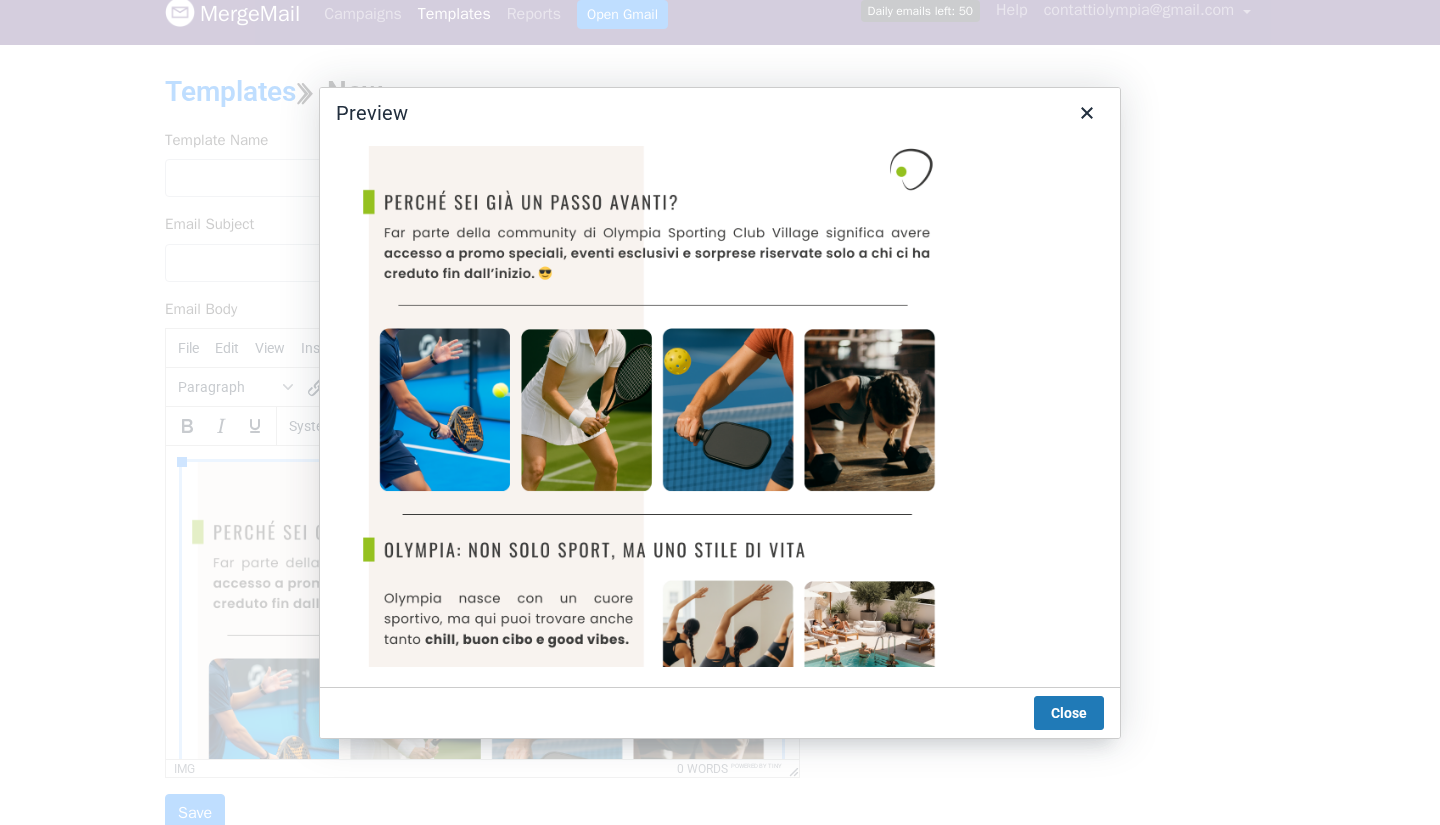 scroll, scrollTop: 0, scrollLeft: 0, axis: both 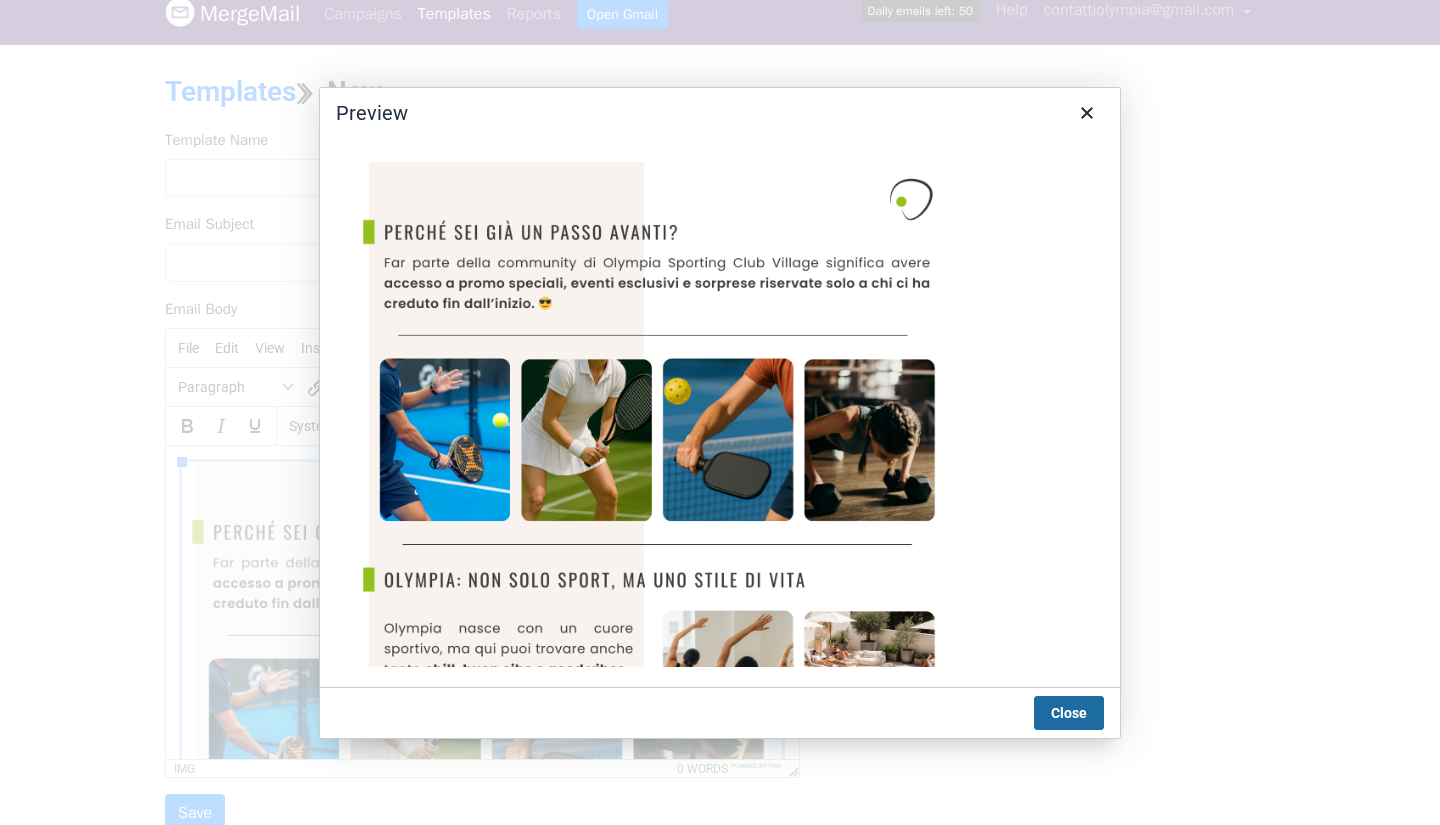 click on "Close" at bounding box center (1069, 713) 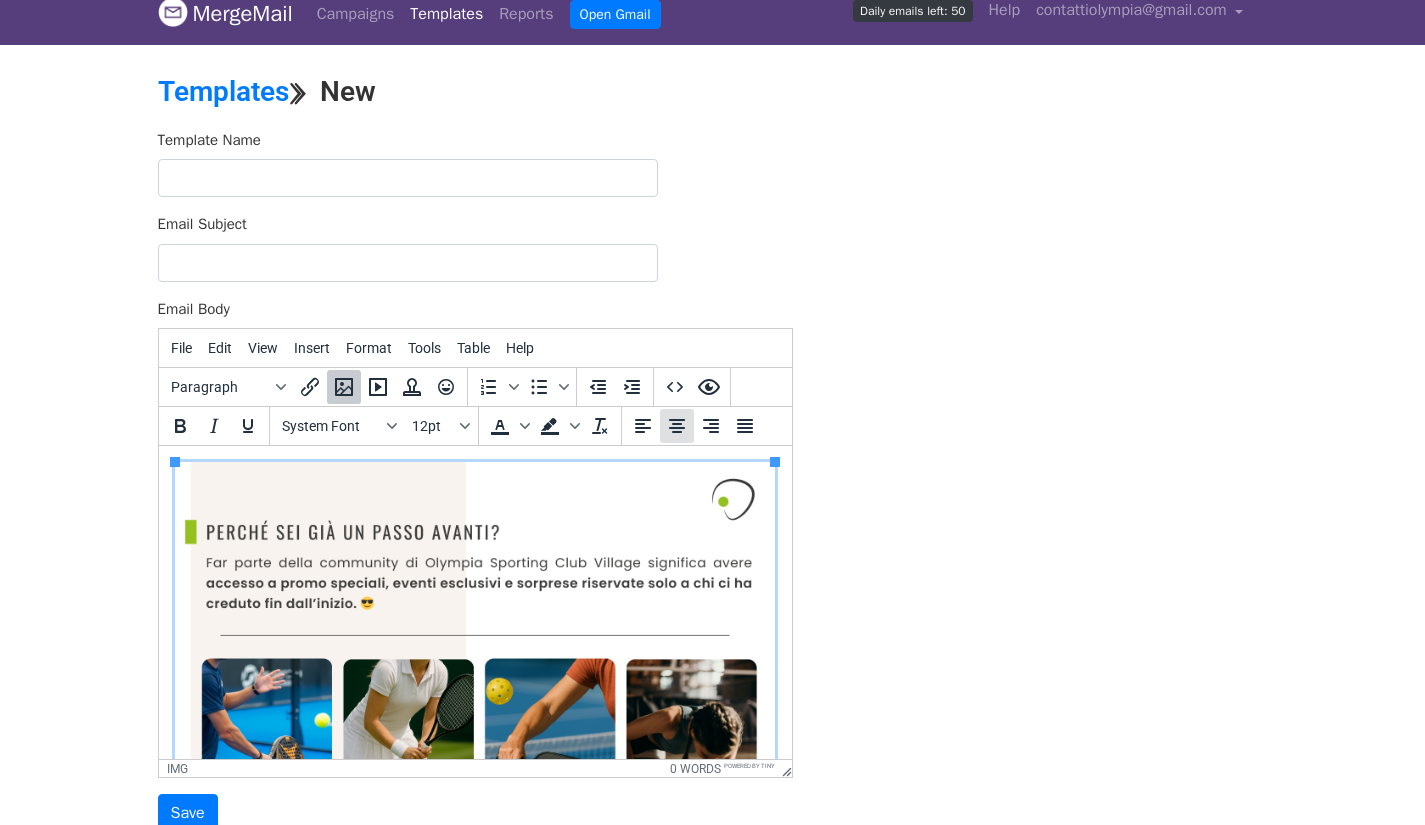 click 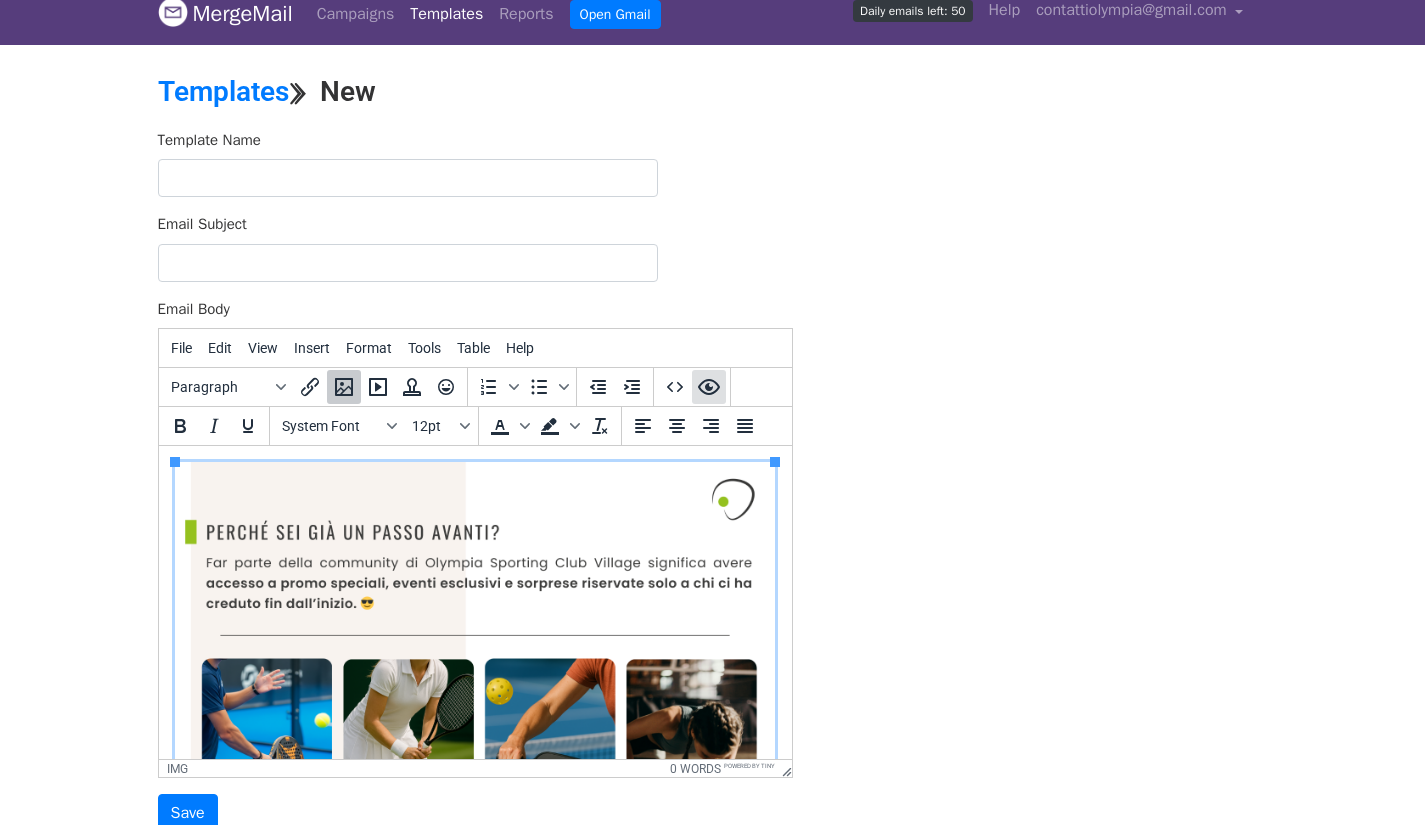 click 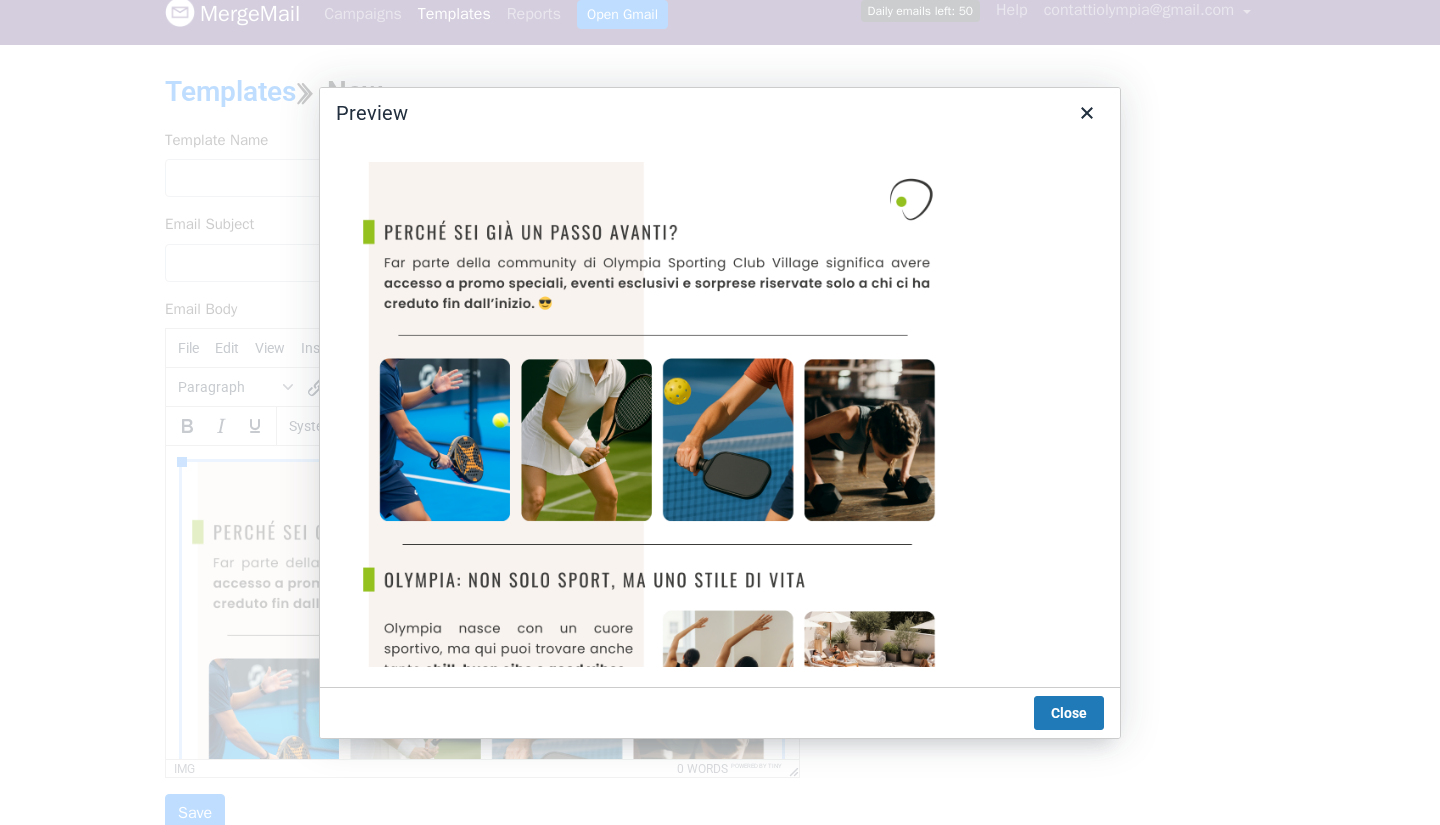 scroll, scrollTop: 0, scrollLeft: 0, axis: both 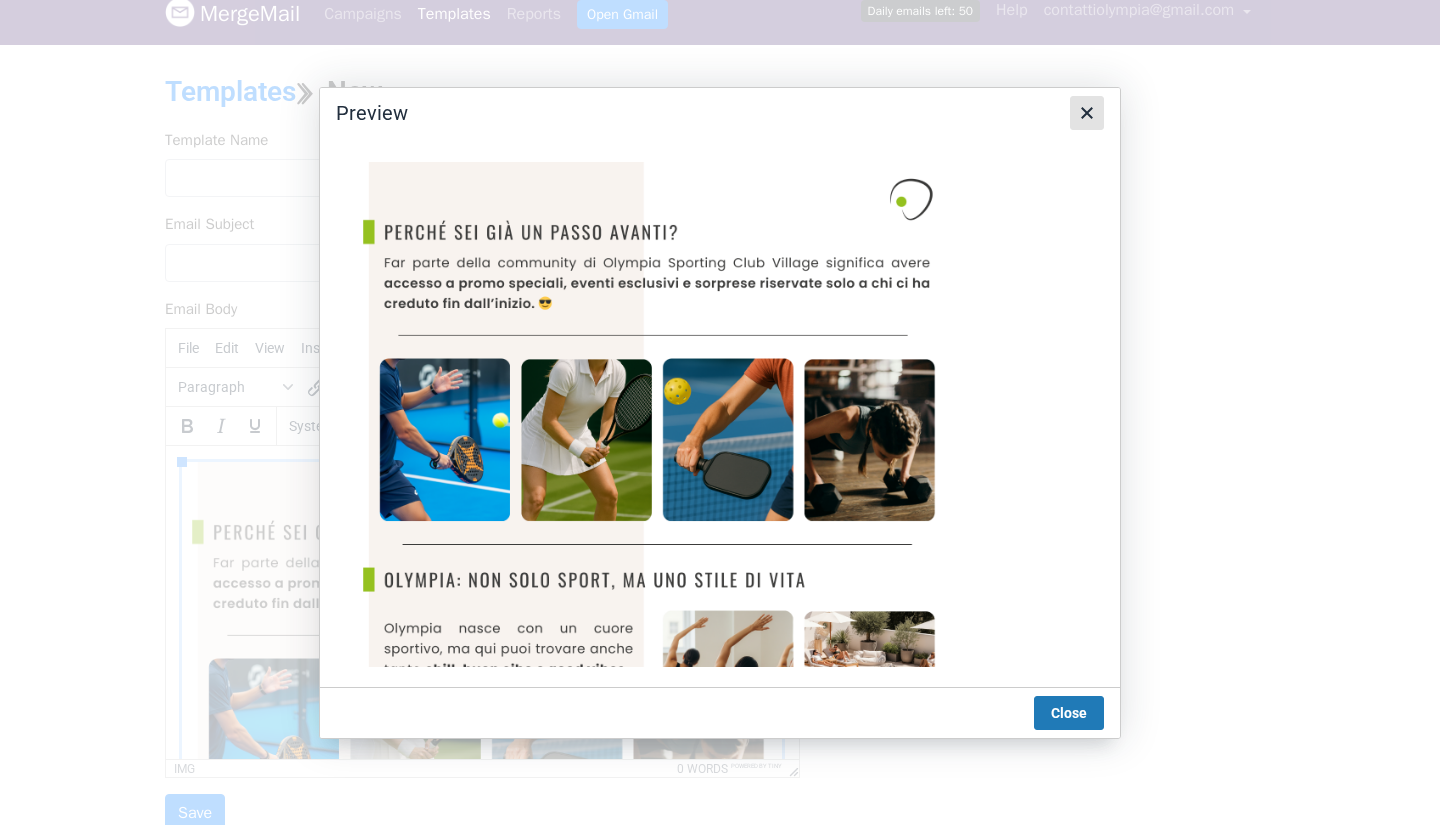 click 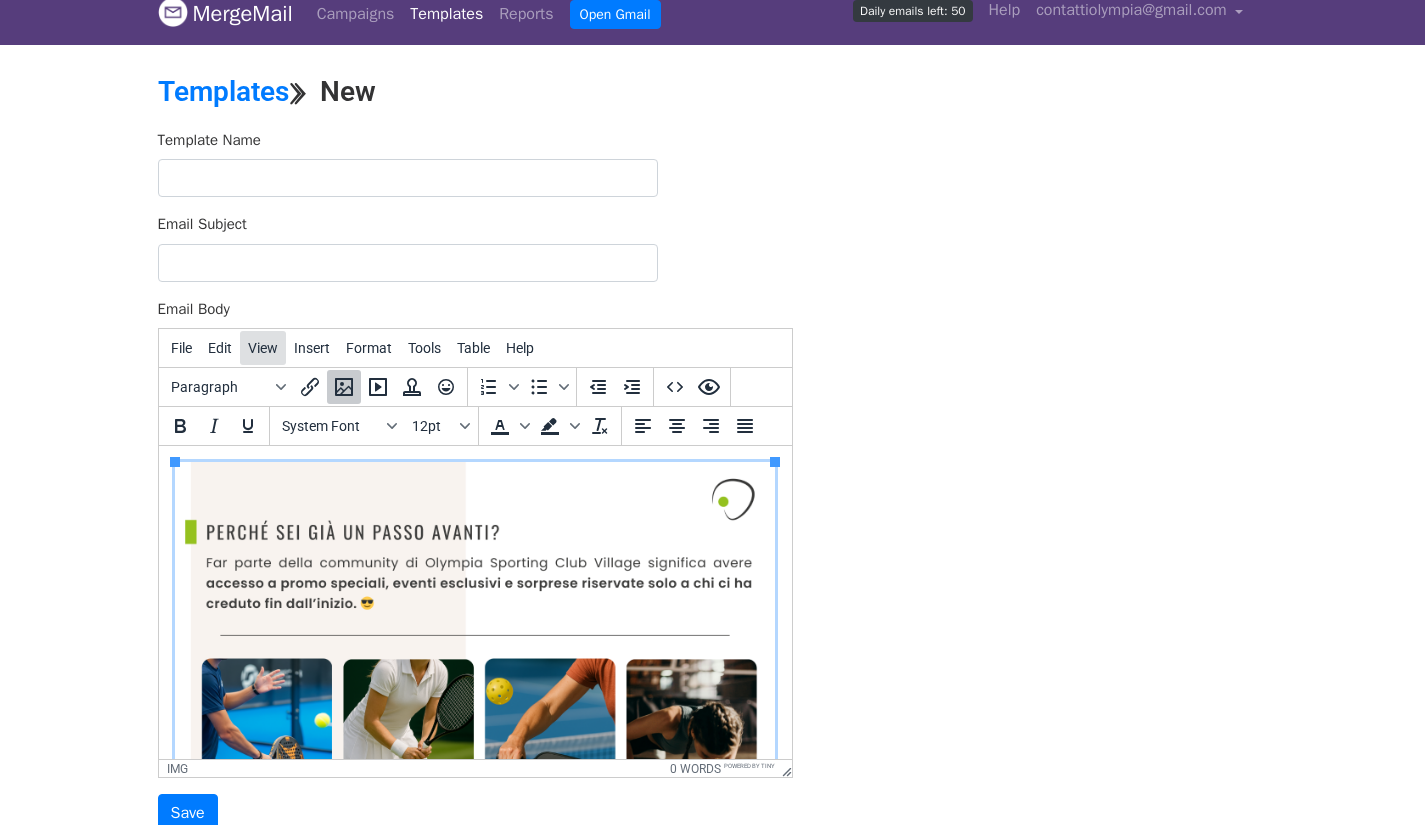 click on "View" at bounding box center (263, 348) 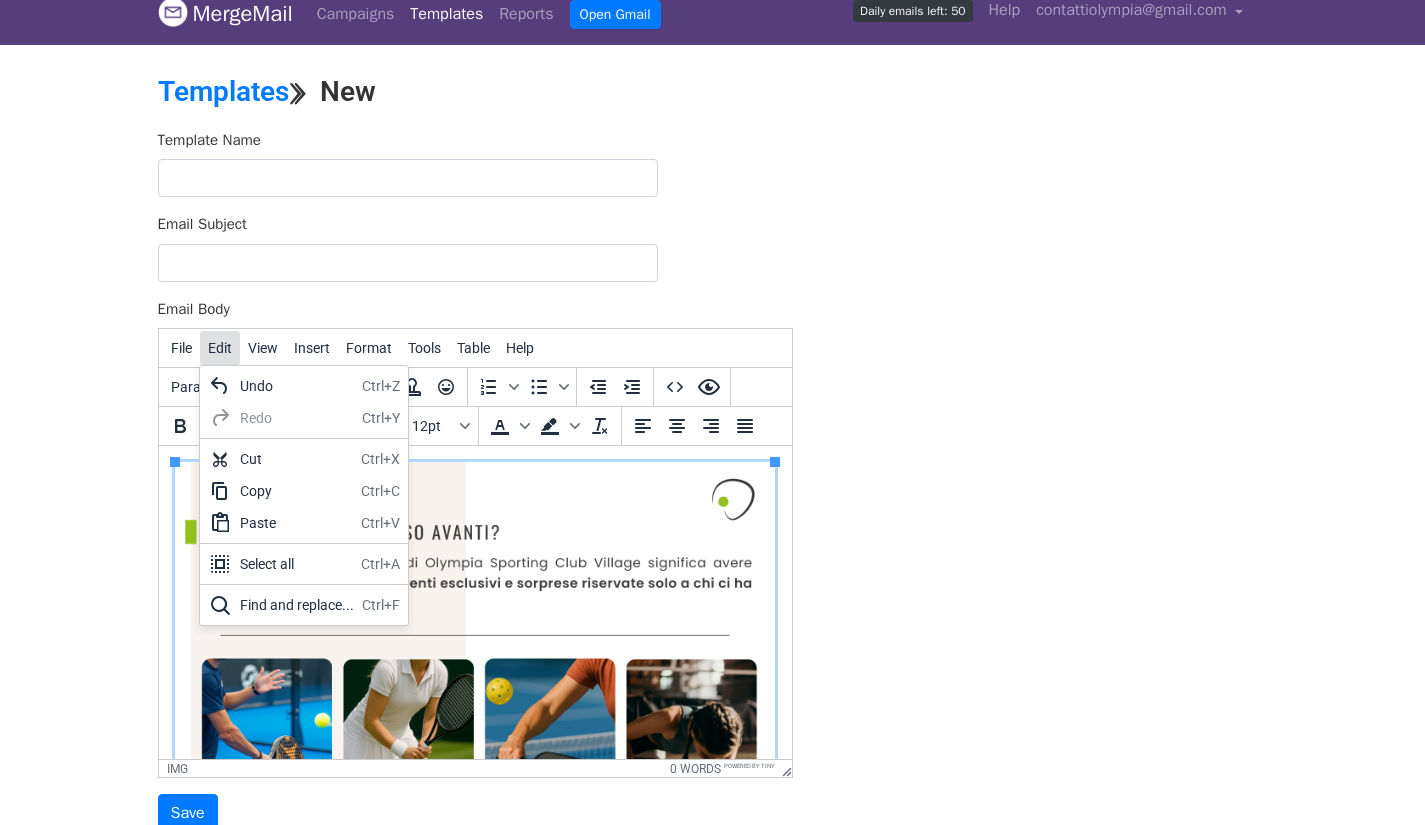 click on "Edit" at bounding box center (220, 348) 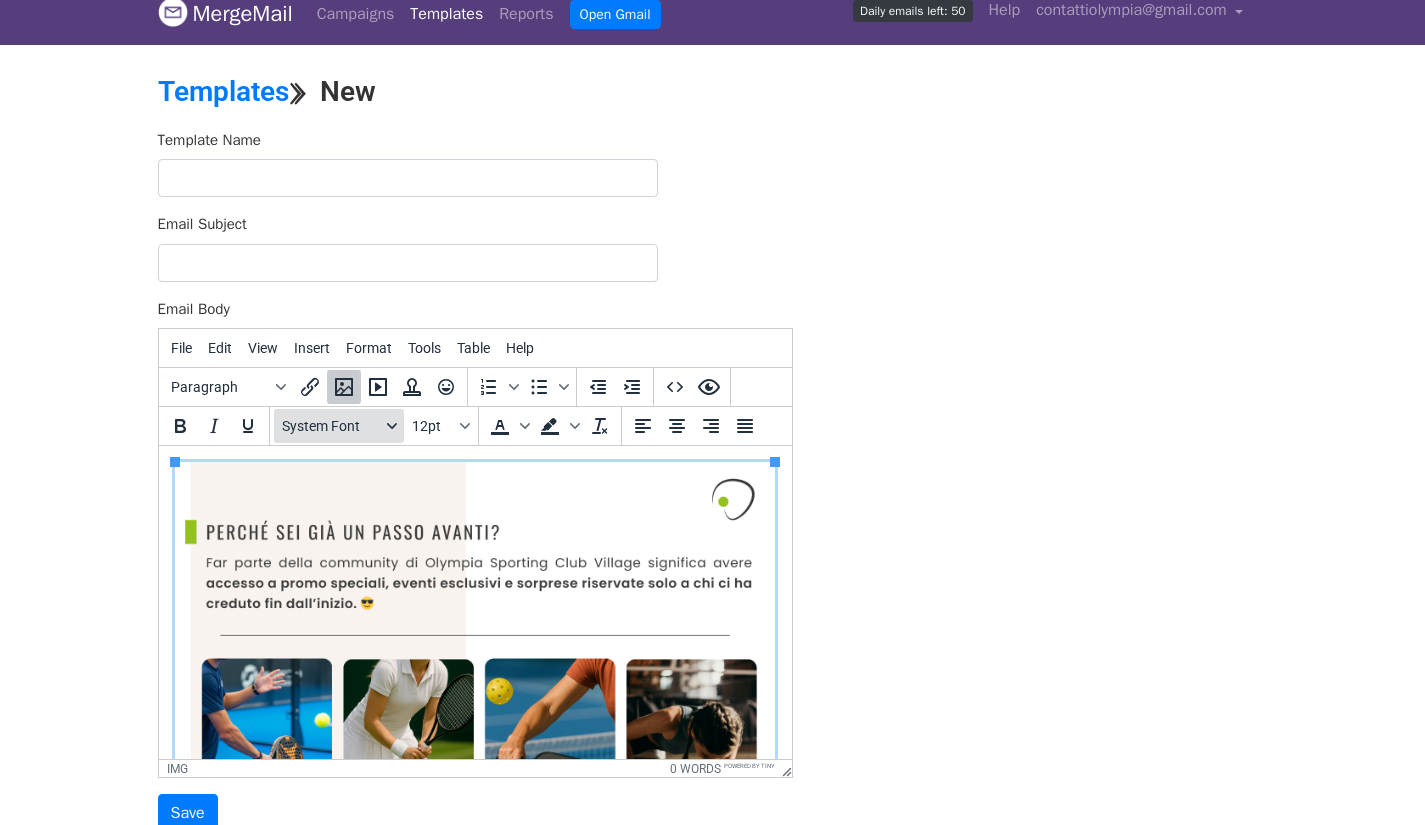 click on "System Font" at bounding box center [331, 426] 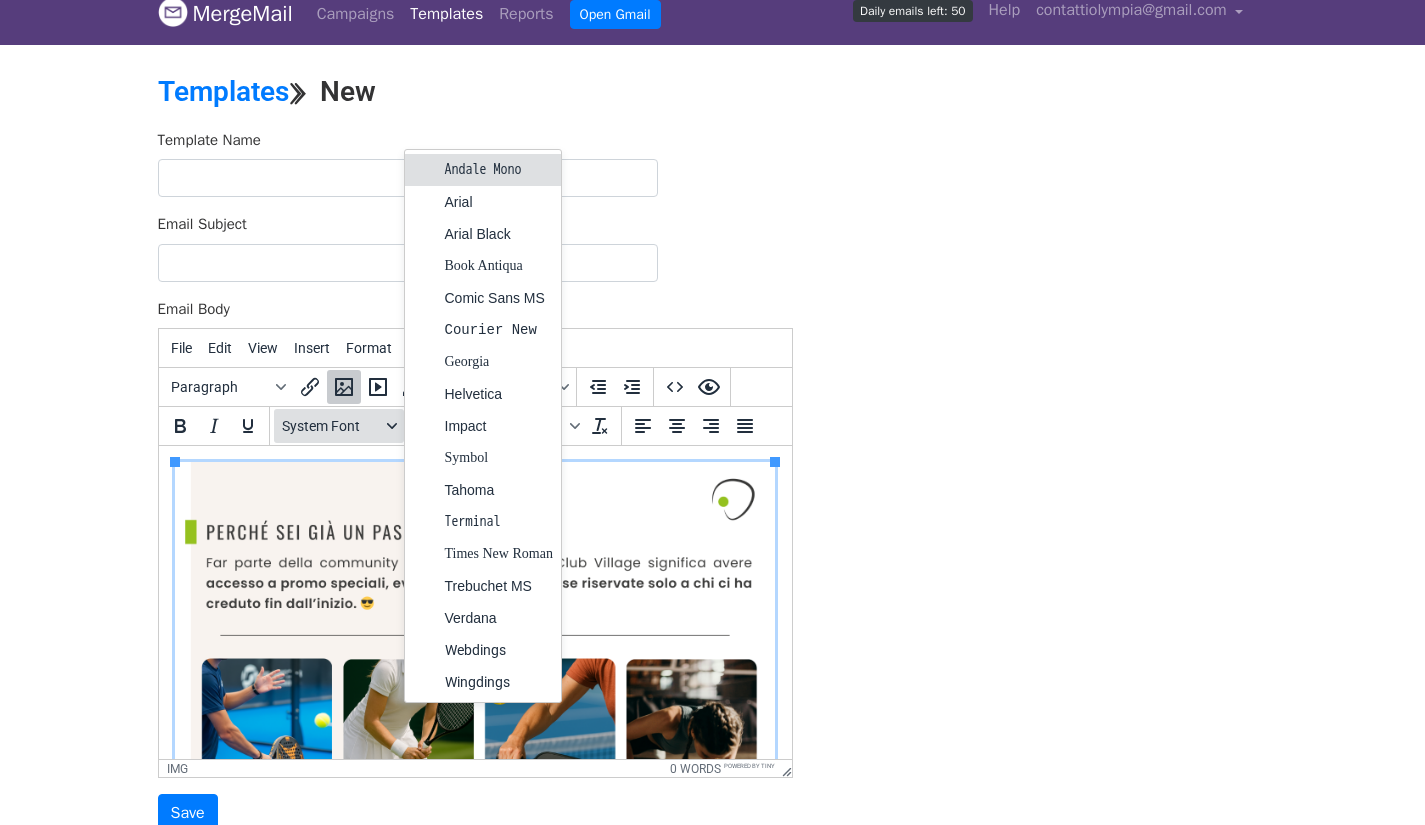 click on "System Font" at bounding box center (339, 426) 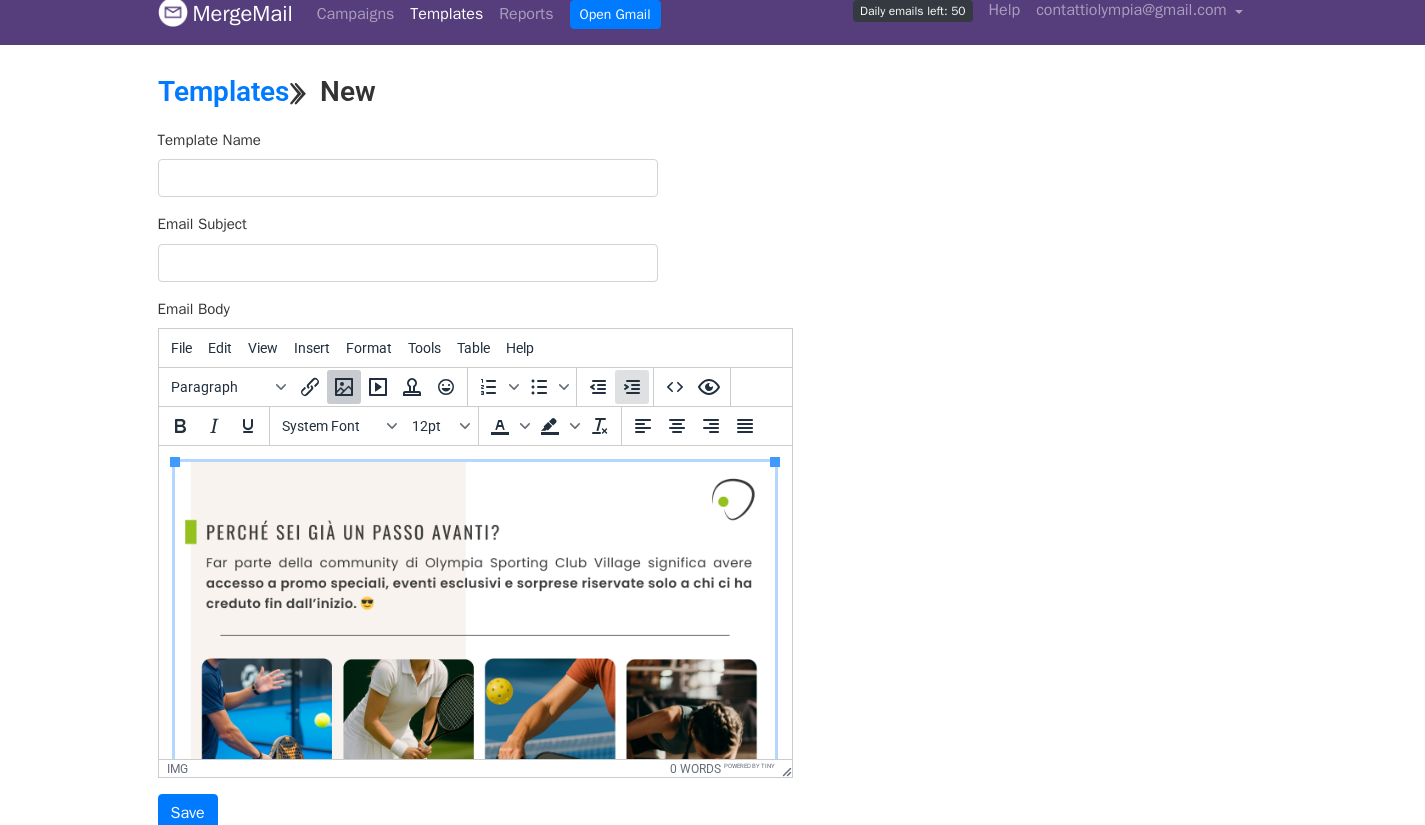 click 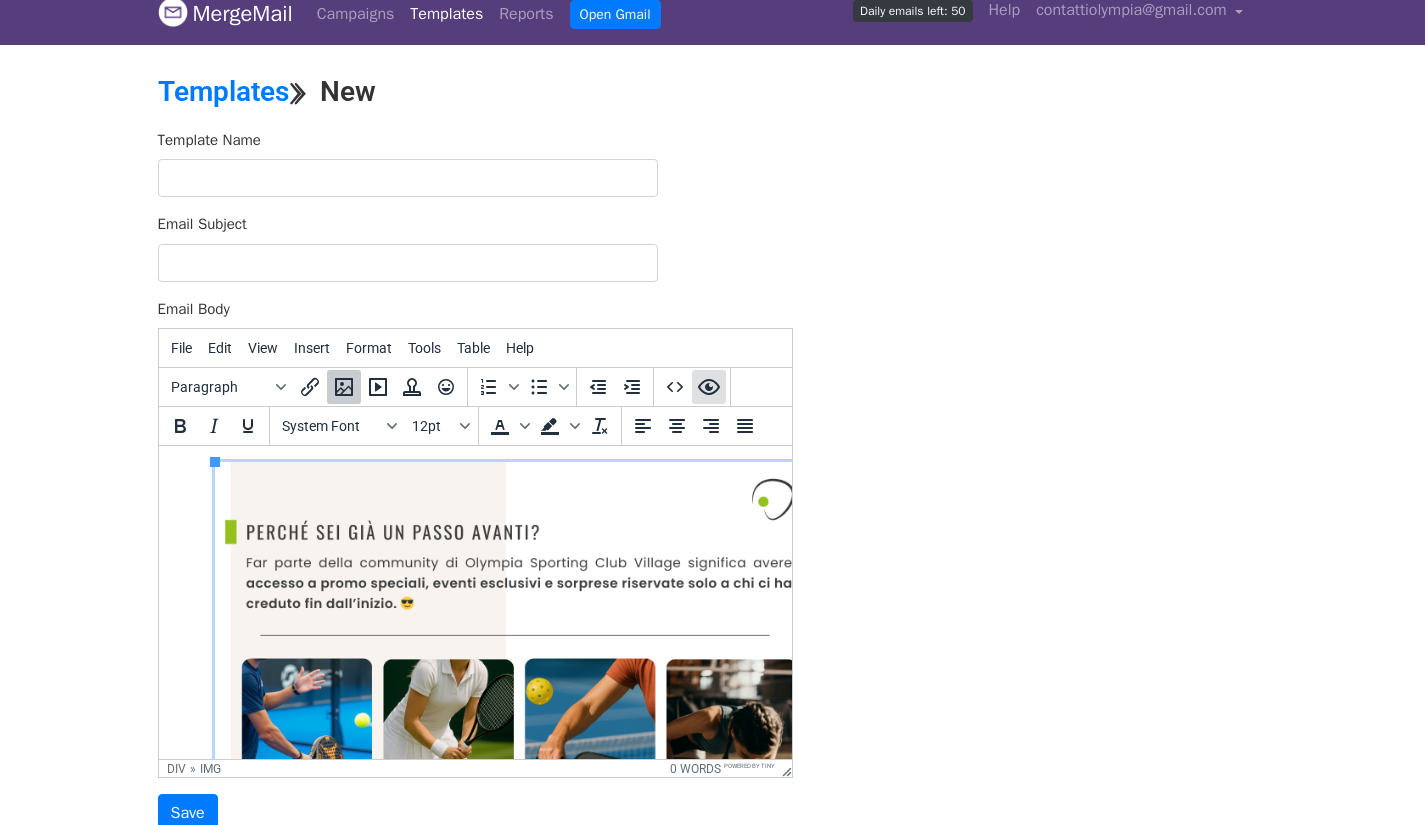click 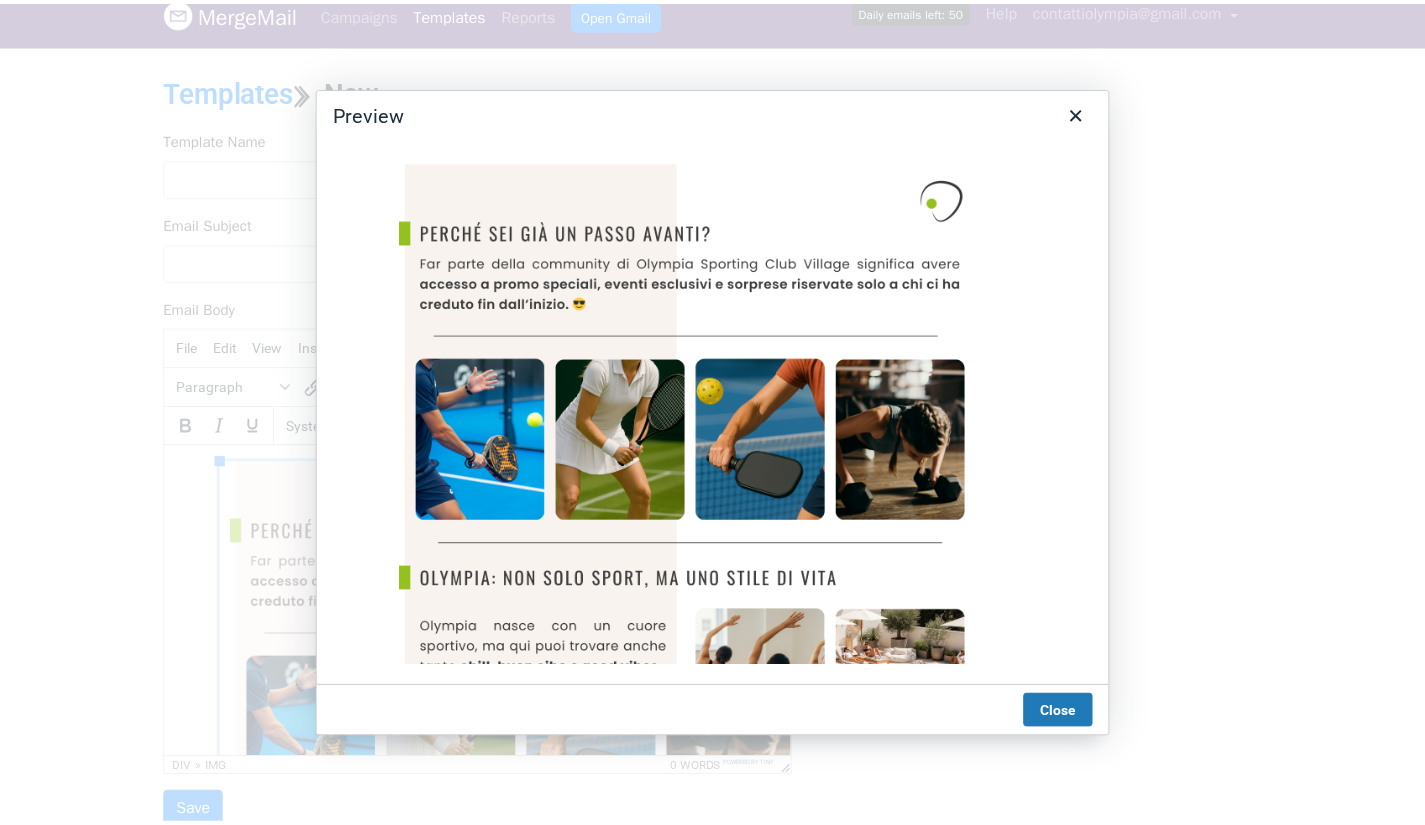 scroll, scrollTop: 0, scrollLeft: 0, axis: both 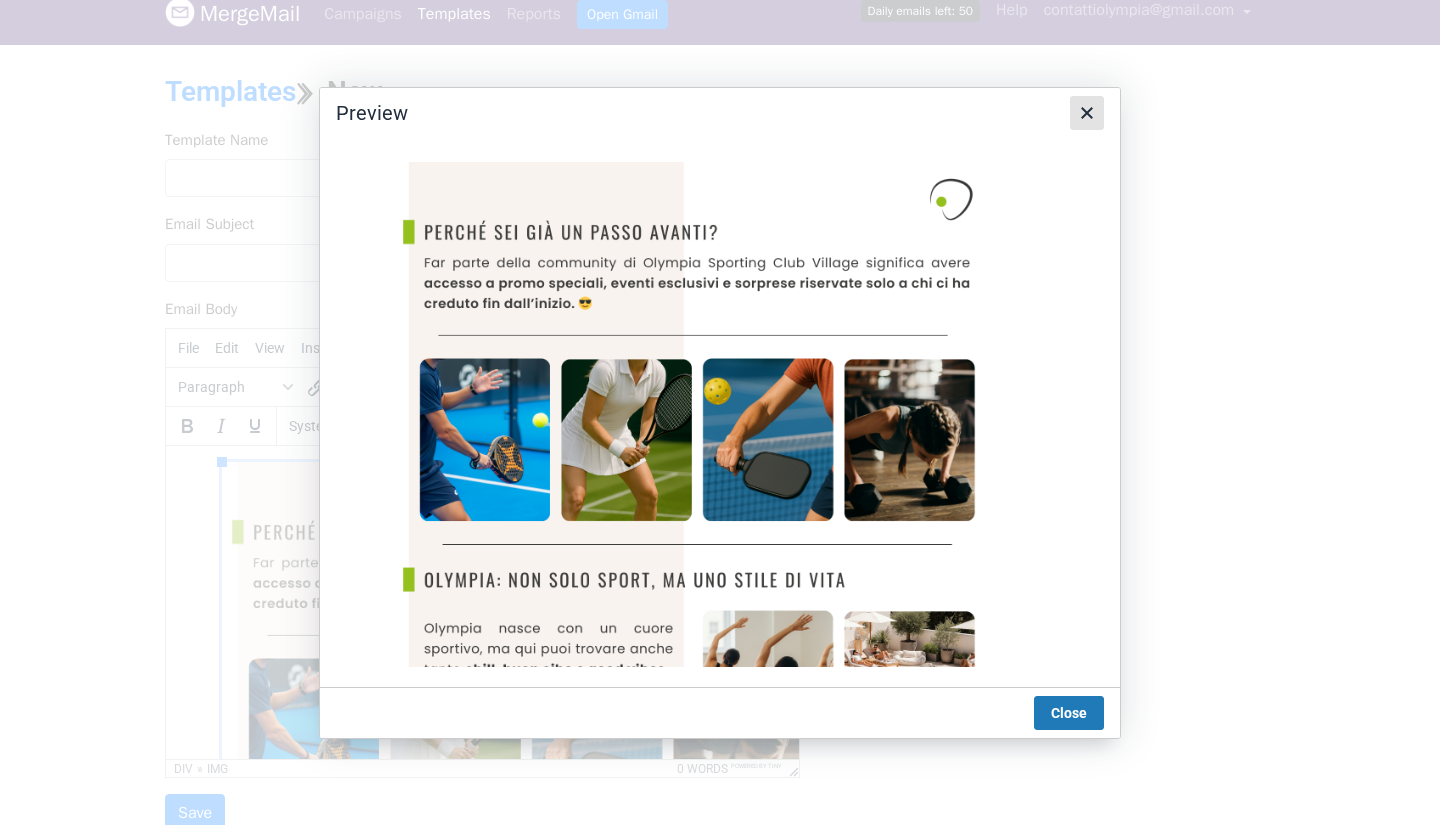 click at bounding box center (1087, 113) 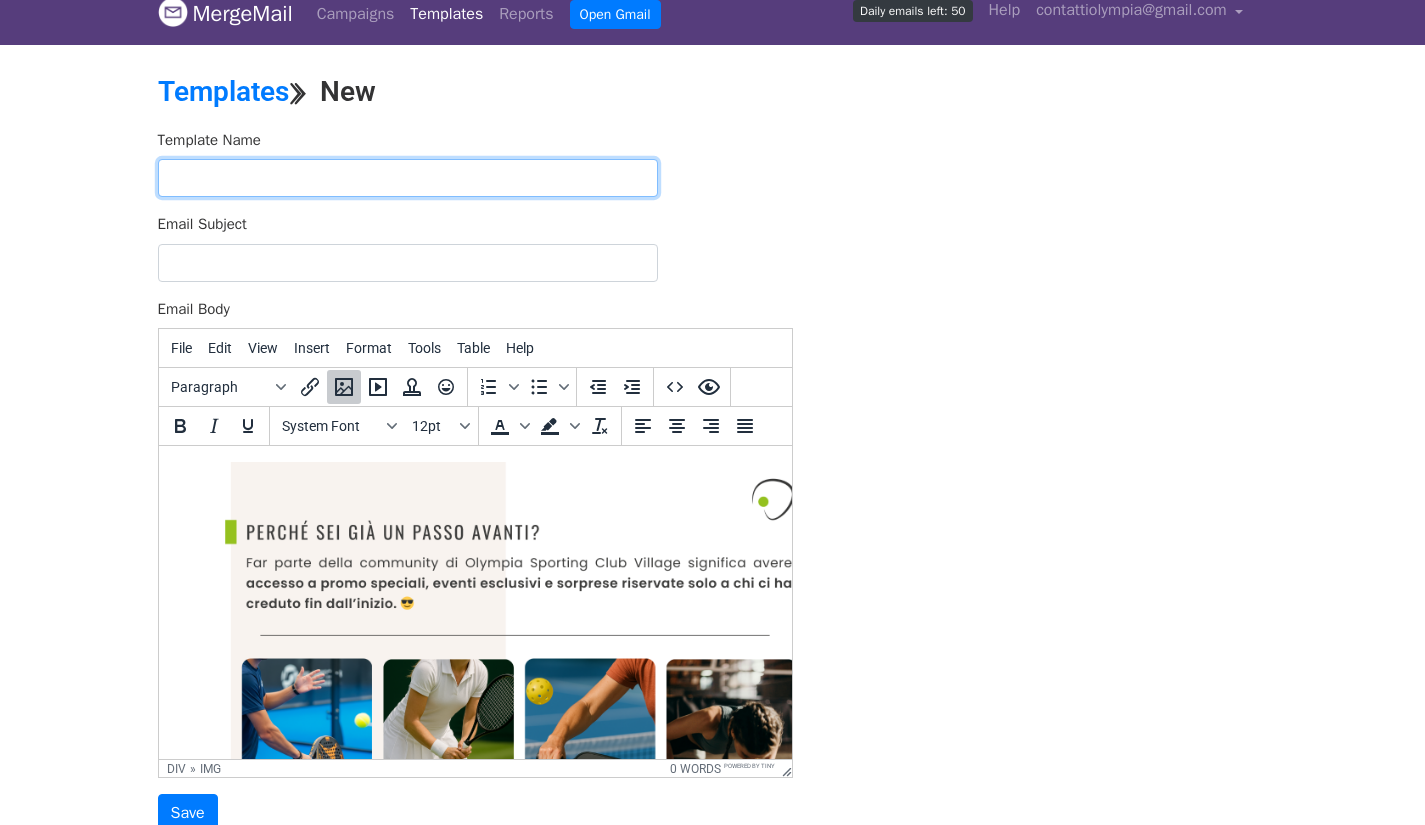 click at bounding box center [408, 178] 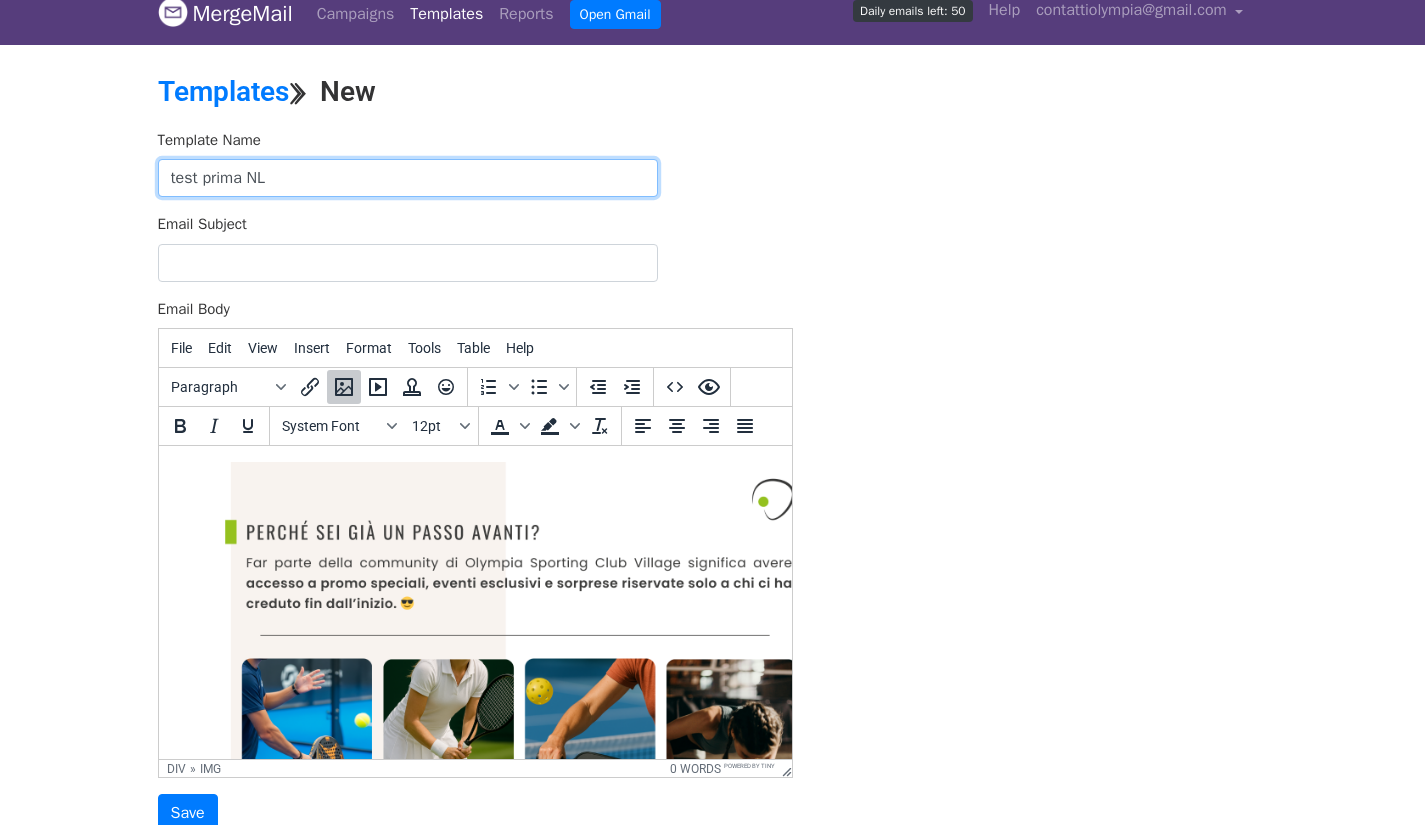 type on "test prima NL" 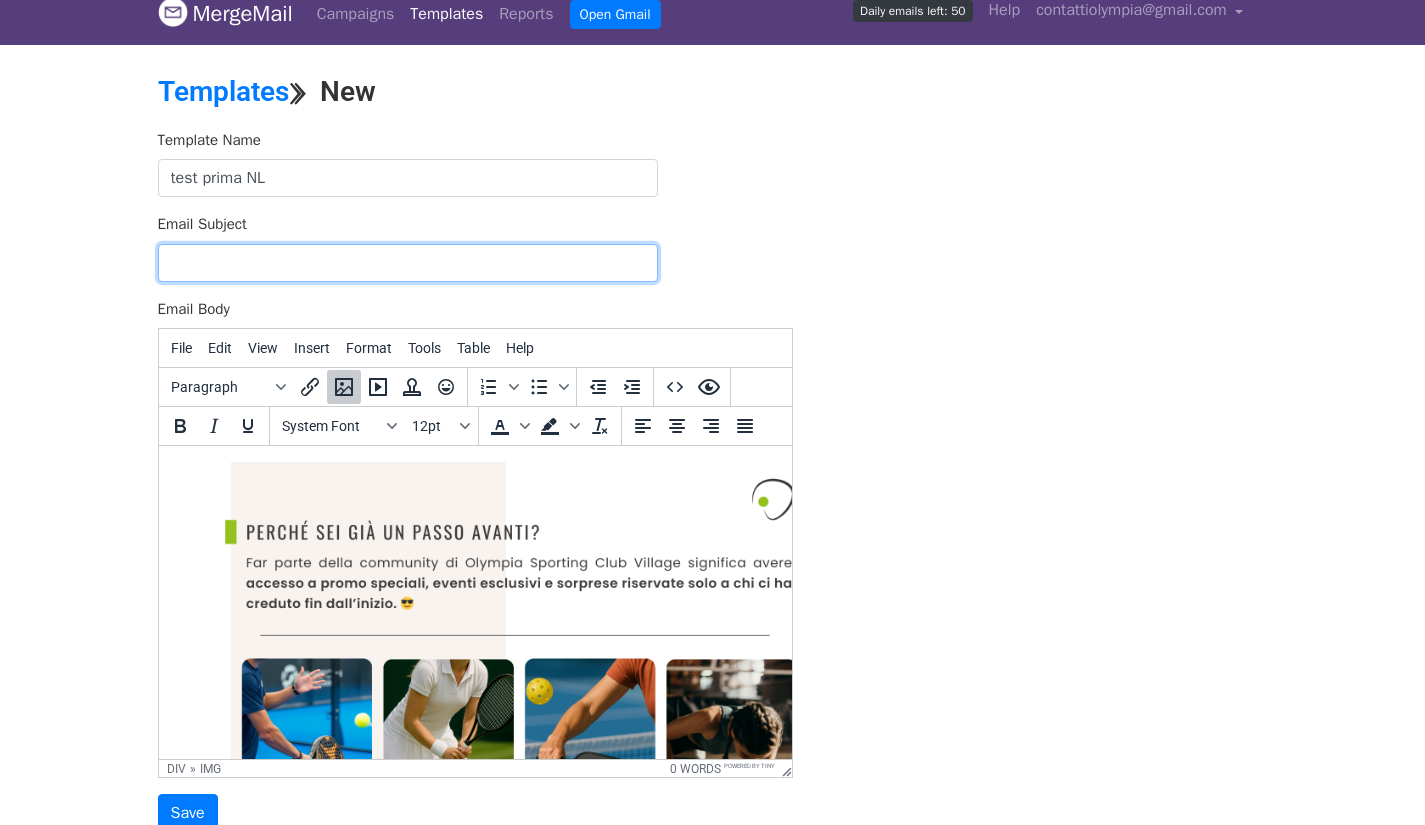 click on "Email Subject" at bounding box center [408, 263] 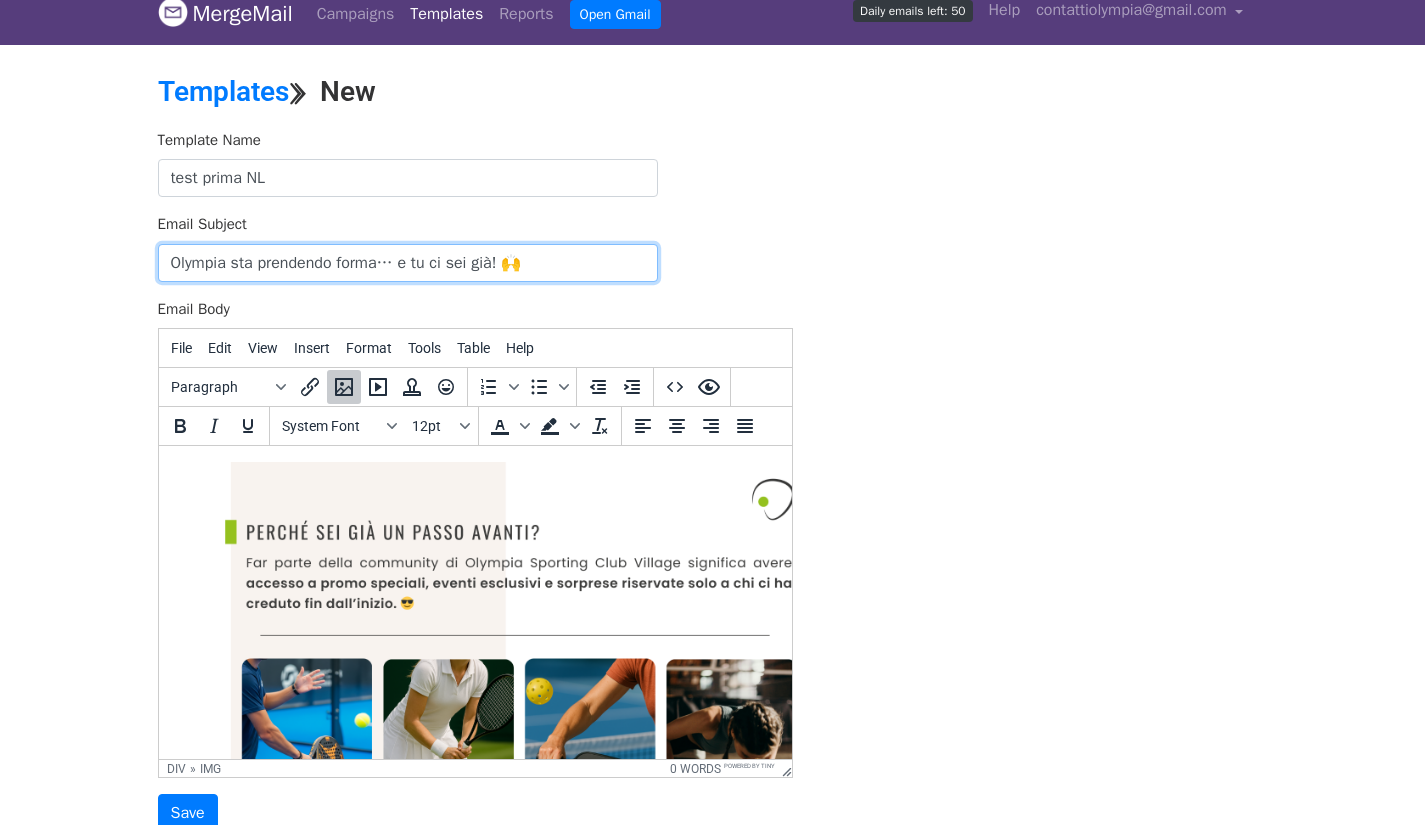 type on "Olympia sta prendendo forma… e tu ci sei già! 🙌" 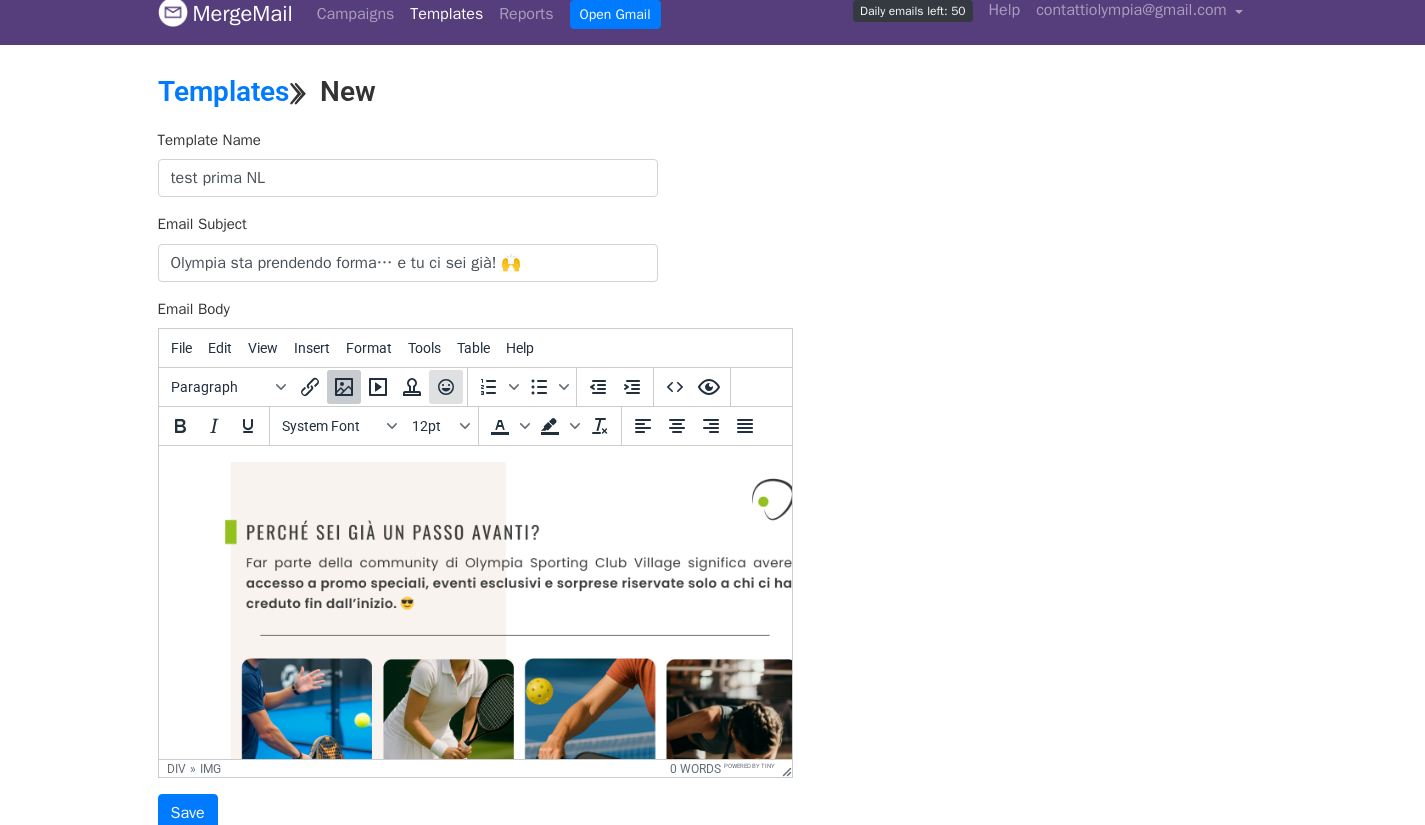 click 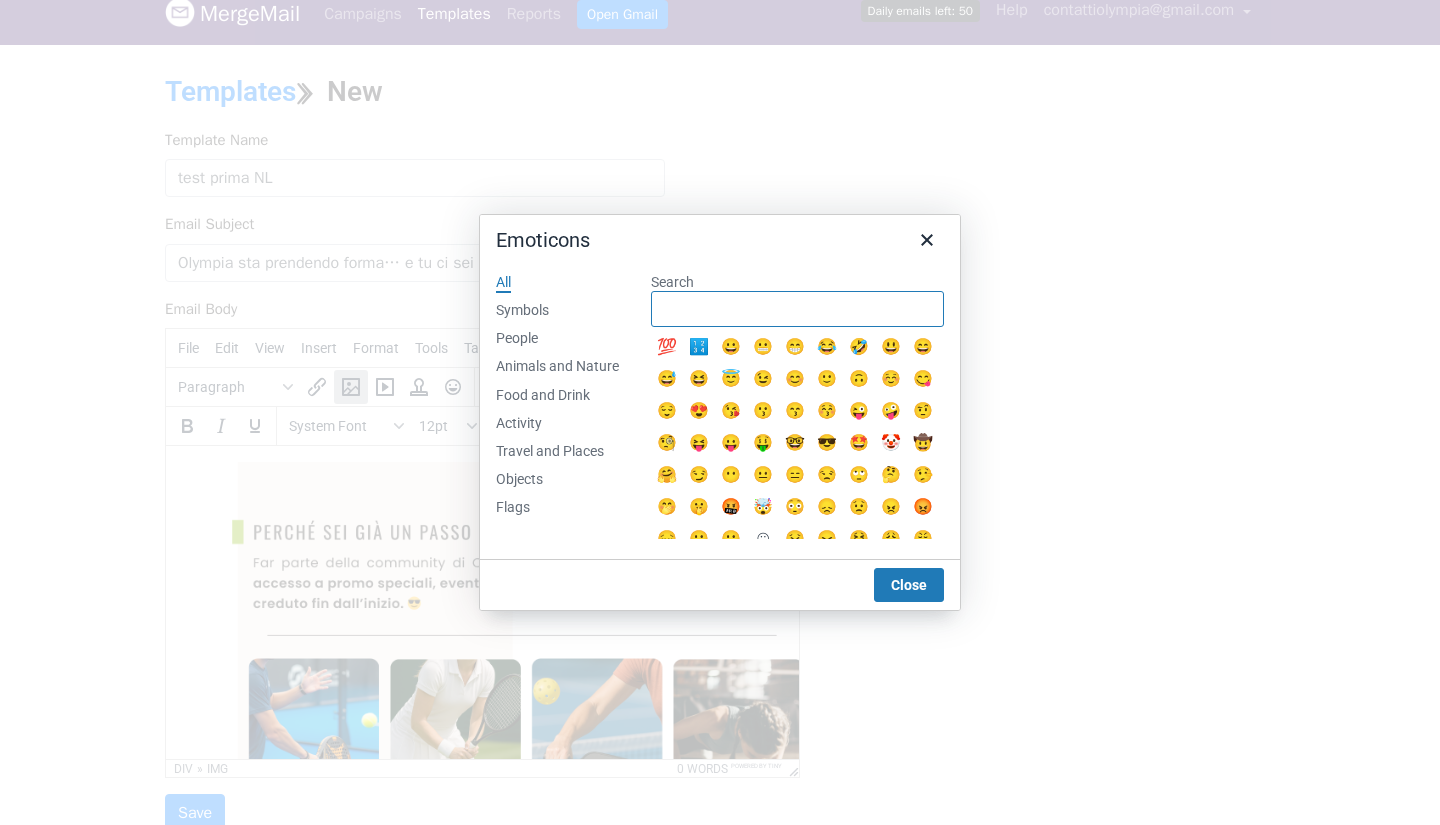 click on "Search" at bounding box center [797, 309] 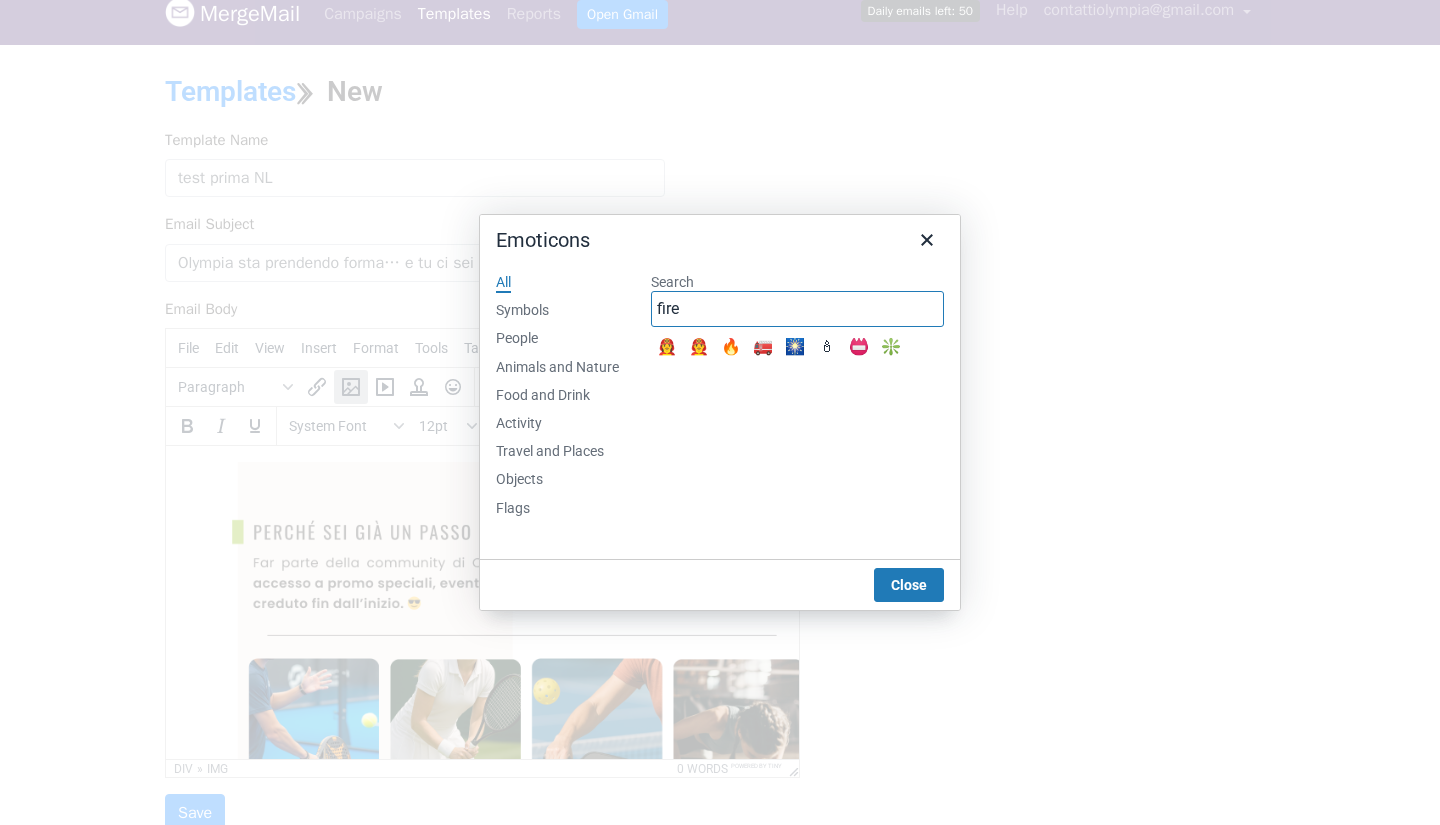 type on "fire" 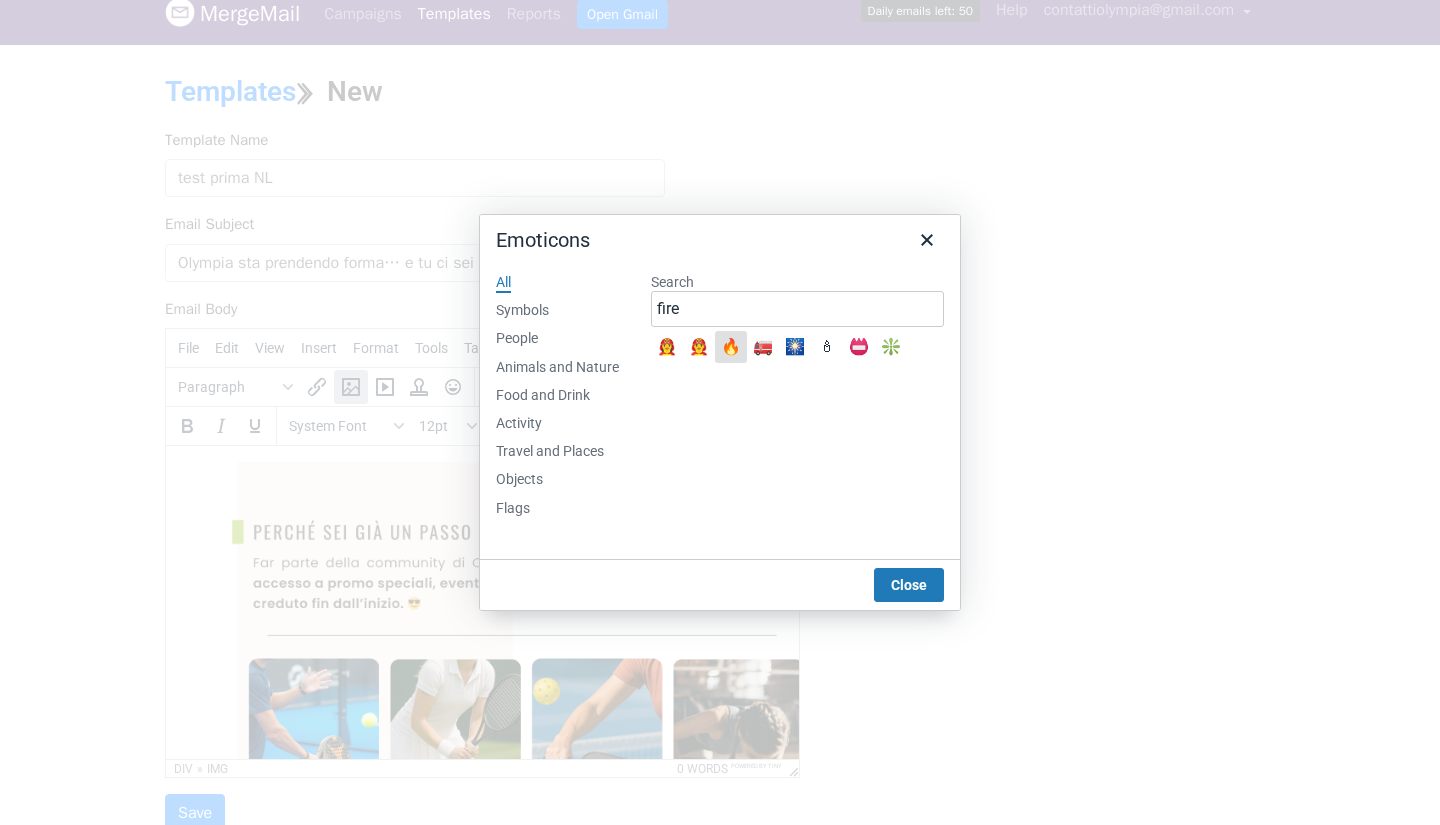 click on "🔥" at bounding box center (731, 347) 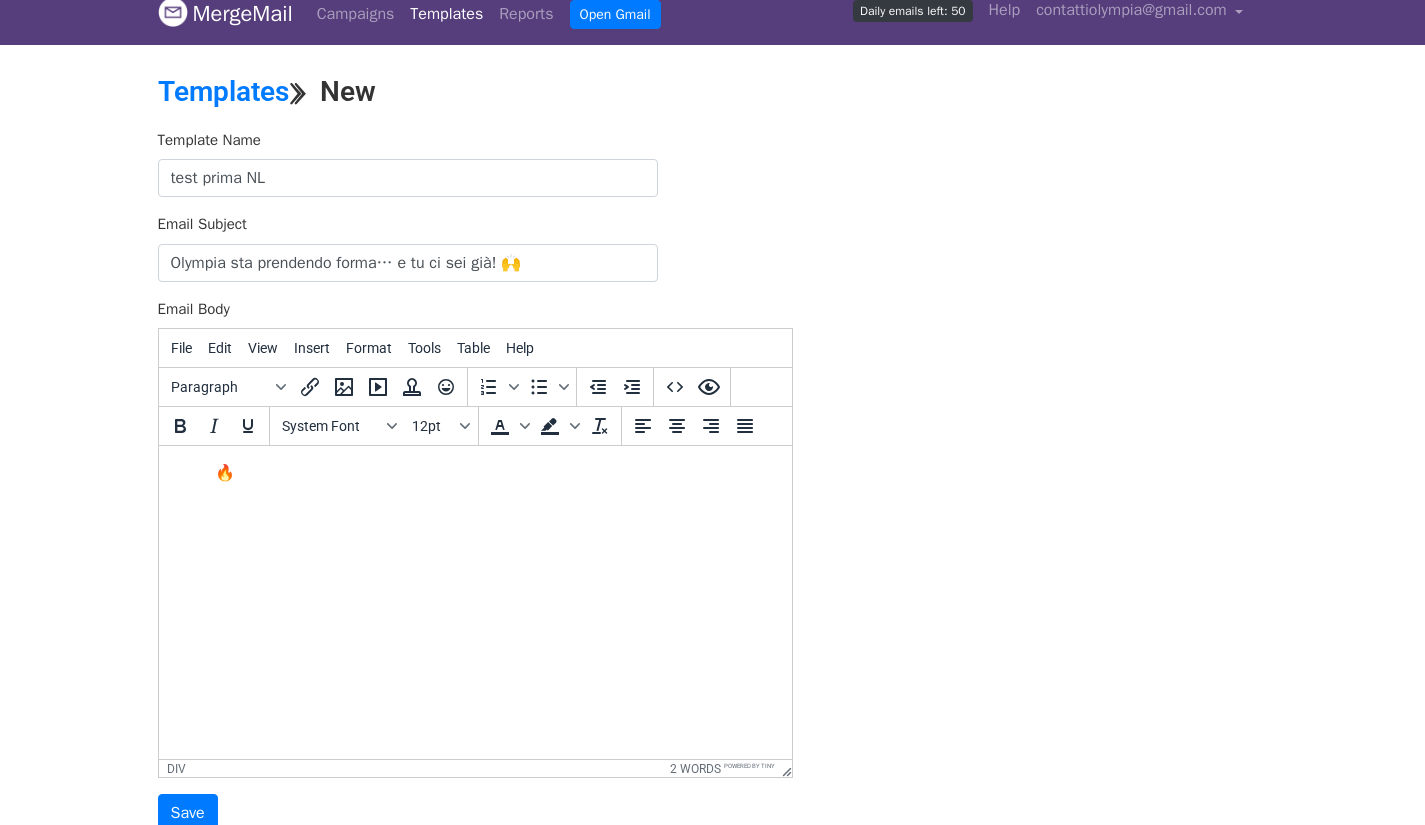 drag, startPoint x: 269, startPoint y: 502, endPoint x: 218, endPoint y: 474, distance: 58.18075 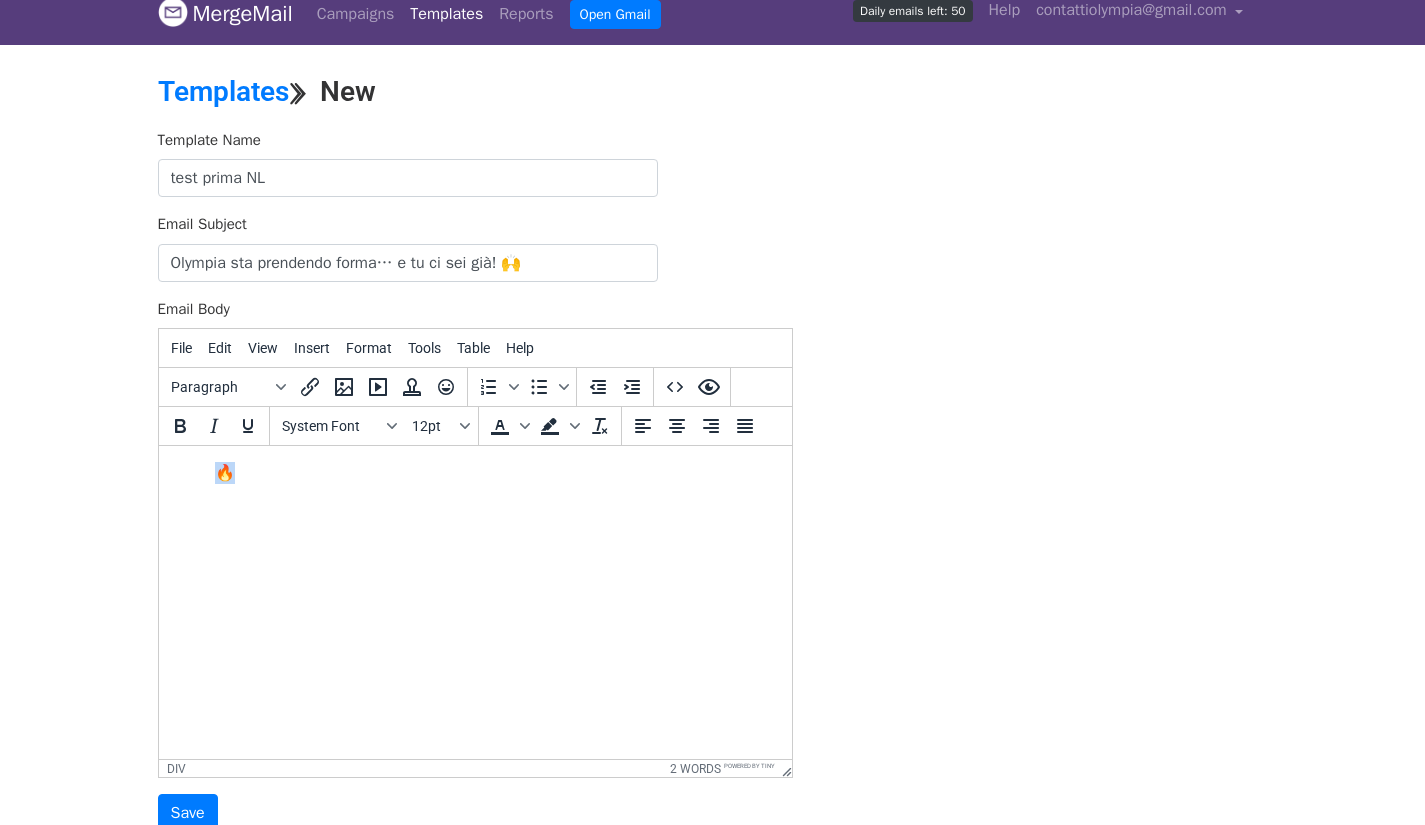 click on "🔥" at bounding box center (474, 473) 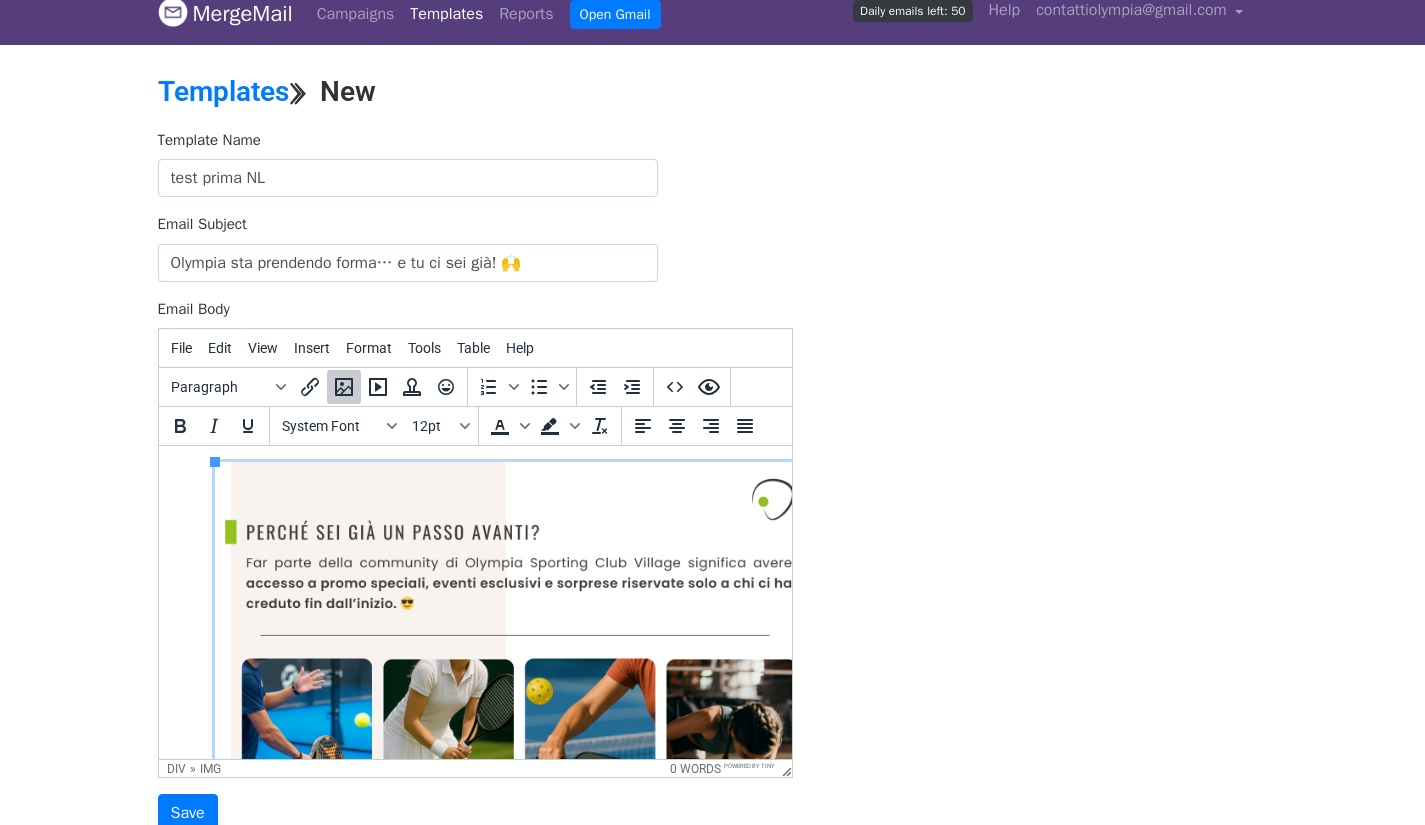 click at bounding box center [474, 889] 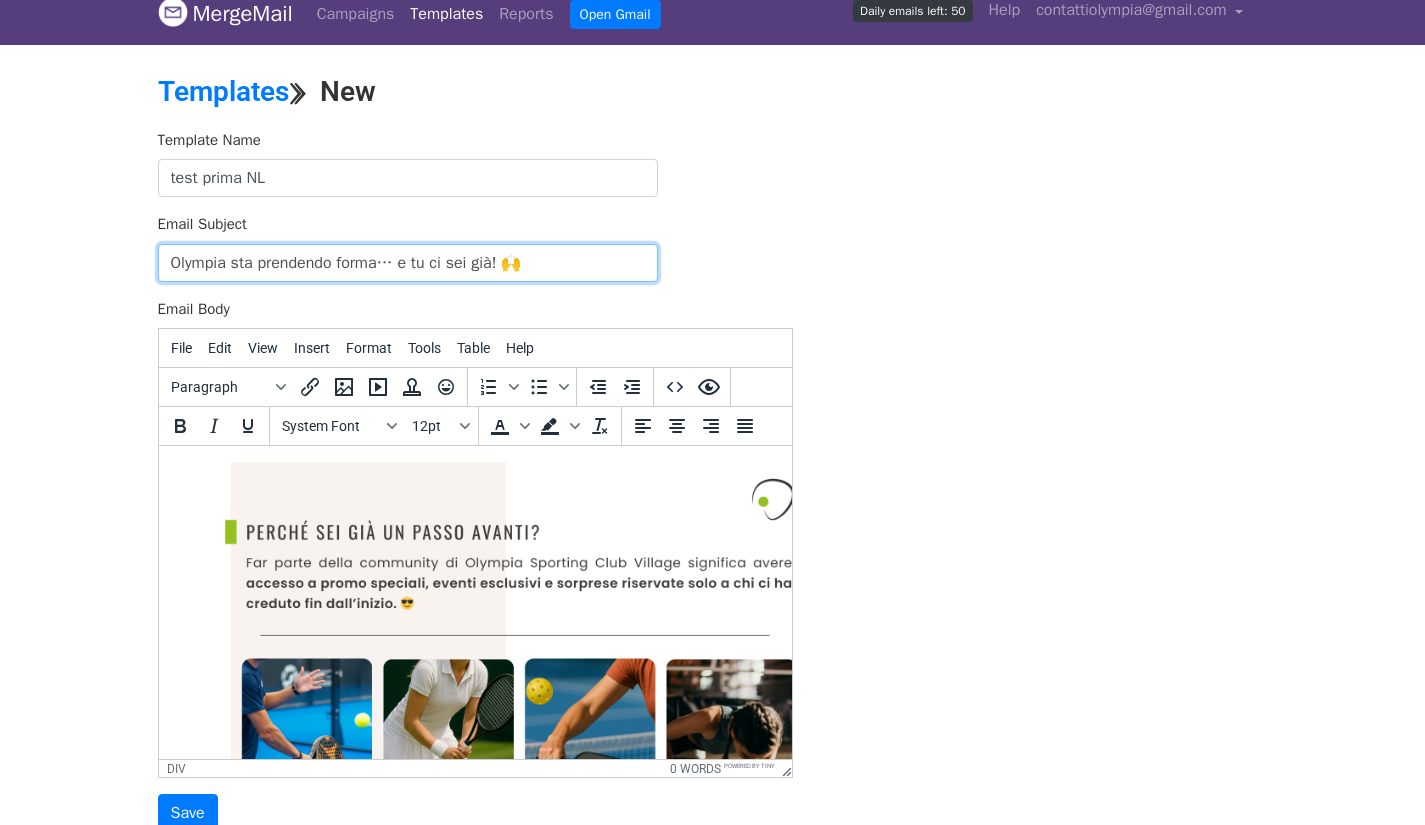 click on "Olympia sta prendendo forma… e tu ci sei già! 🙌" at bounding box center [408, 263] 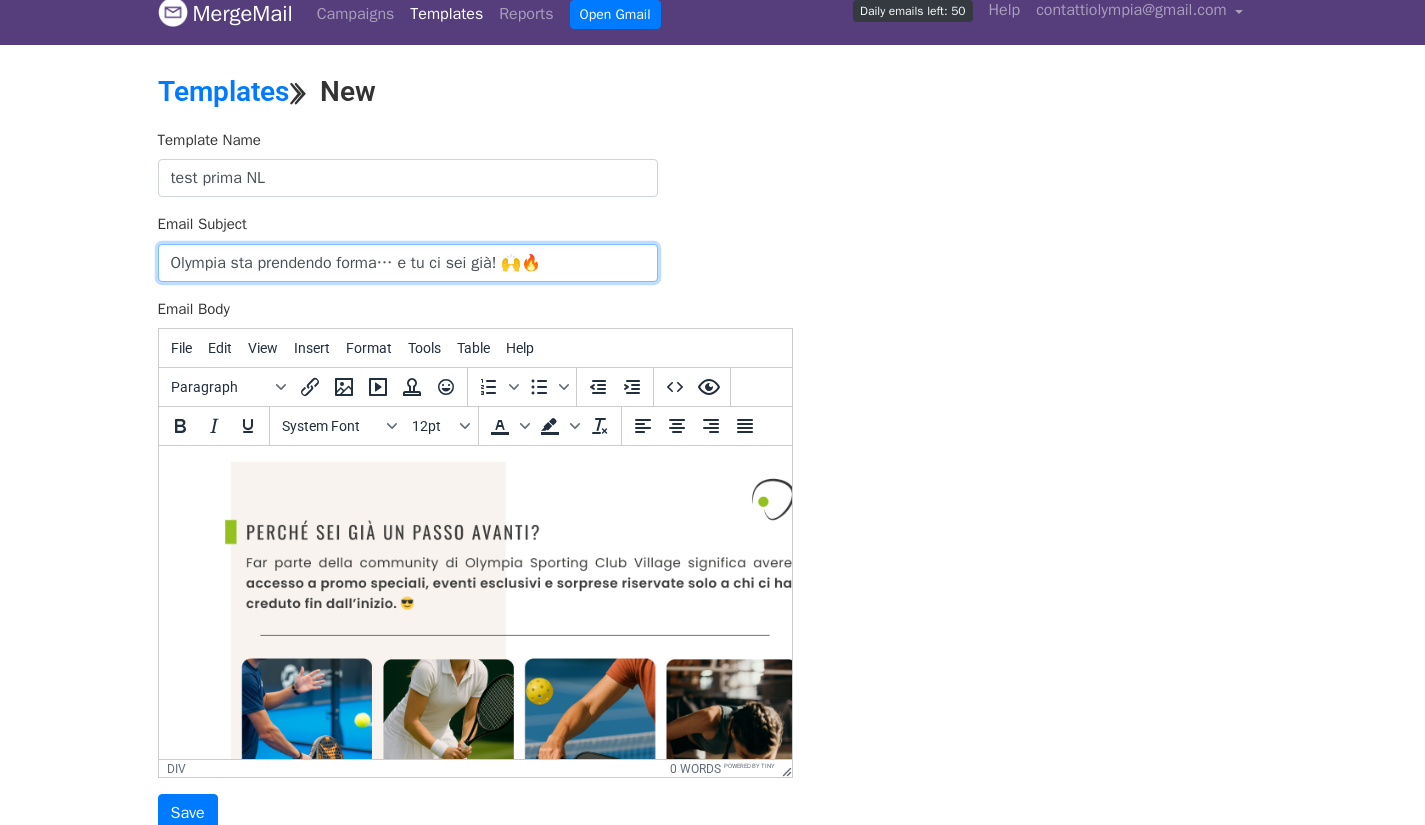 type on "Olympia sta prendendo forma… e tu ci sei già! 🙌🔥" 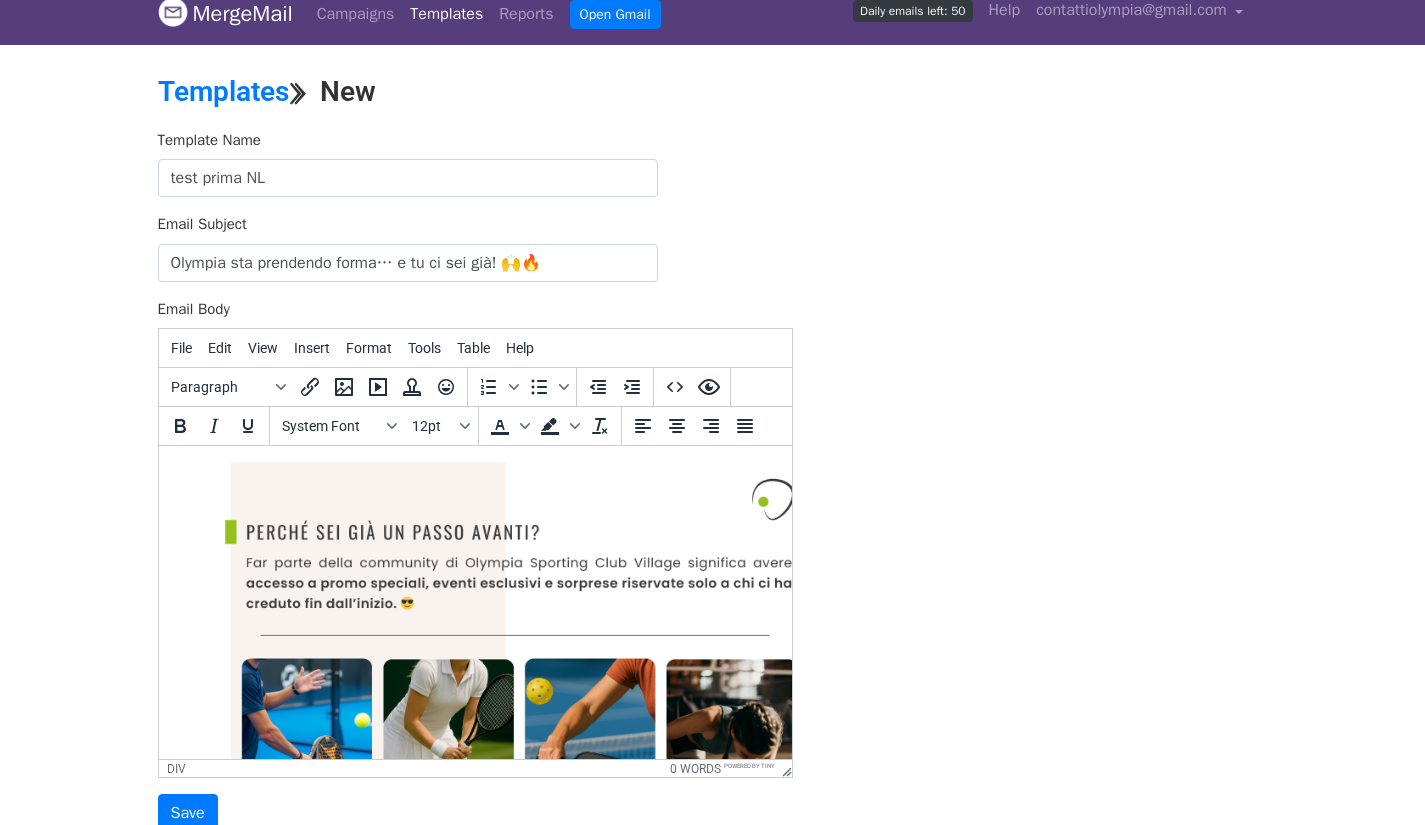click at bounding box center [474, 889] 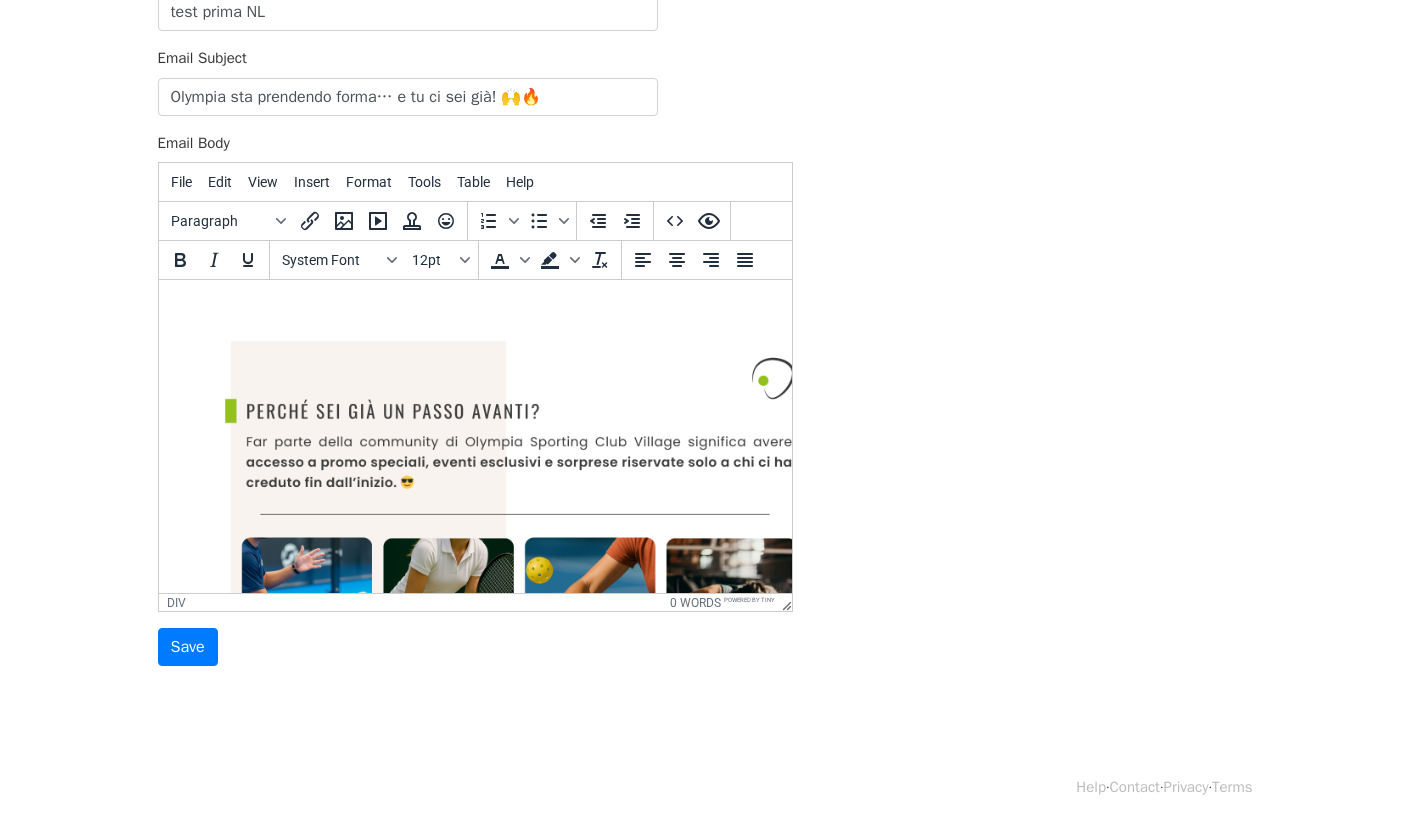 scroll, scrollTop: 185, scrollLeft: 0, axis: vertical 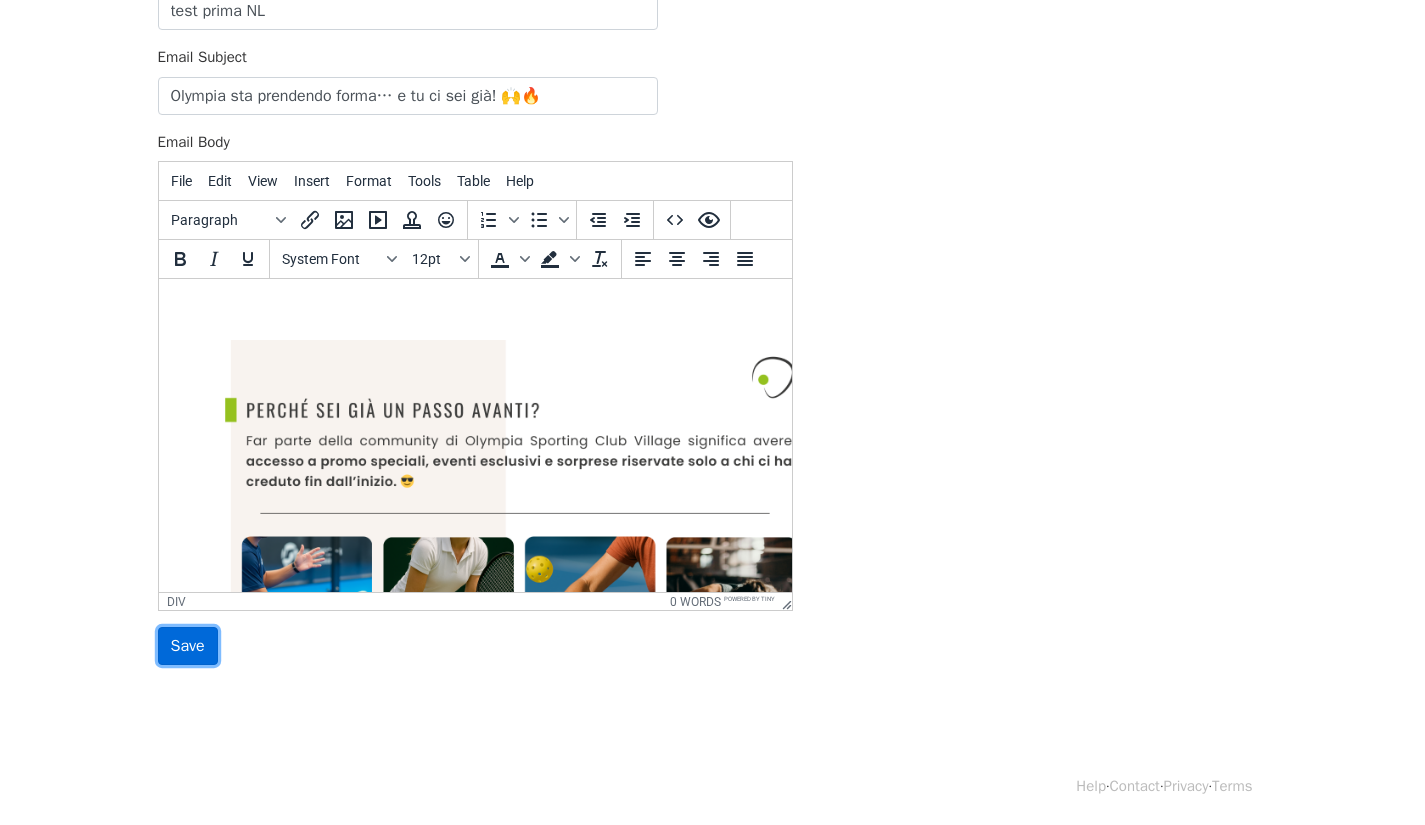 click on "Save" at bounding box center (188, 646) 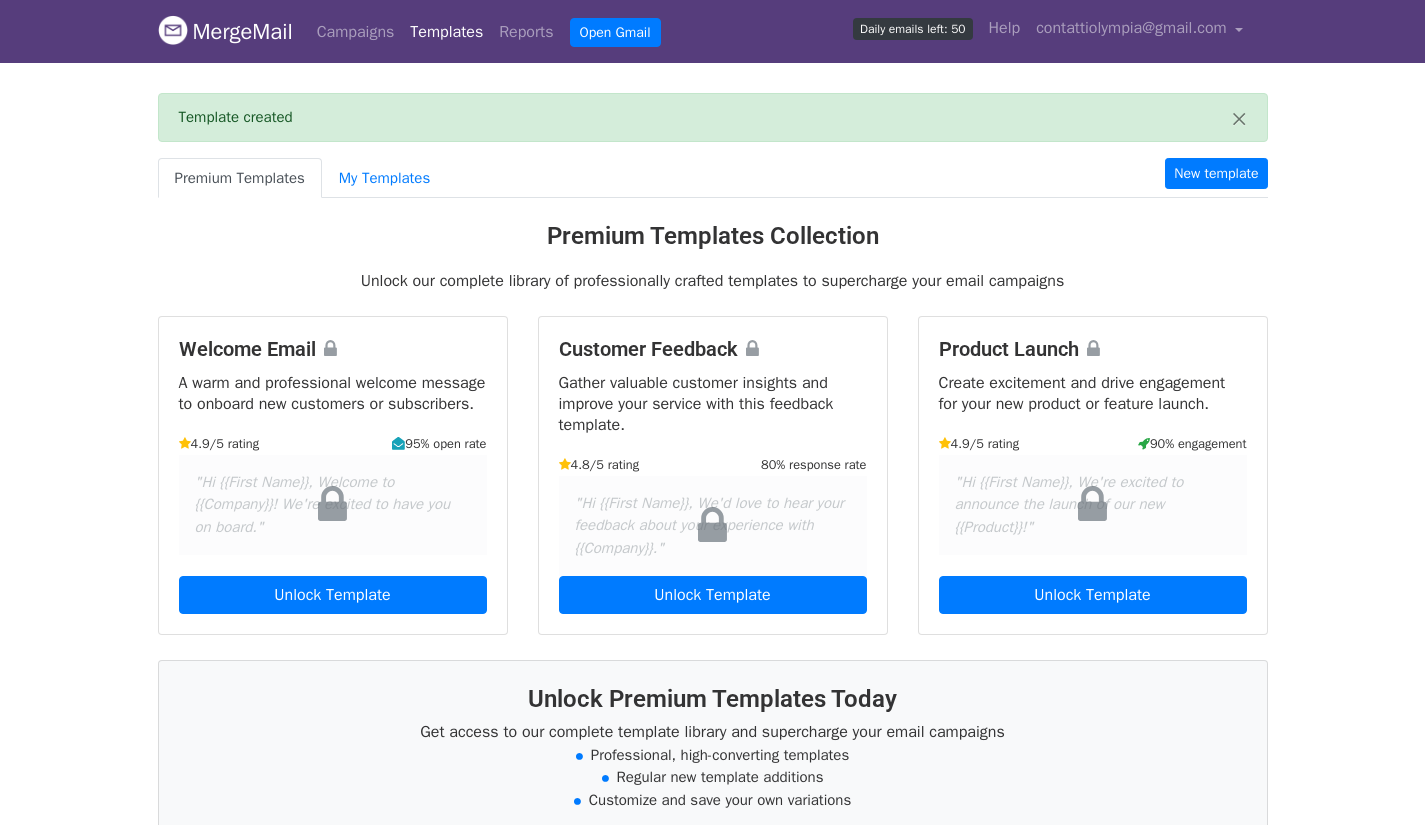 scroll, scrollTop: 0, scrollLeft: 0, axis: both 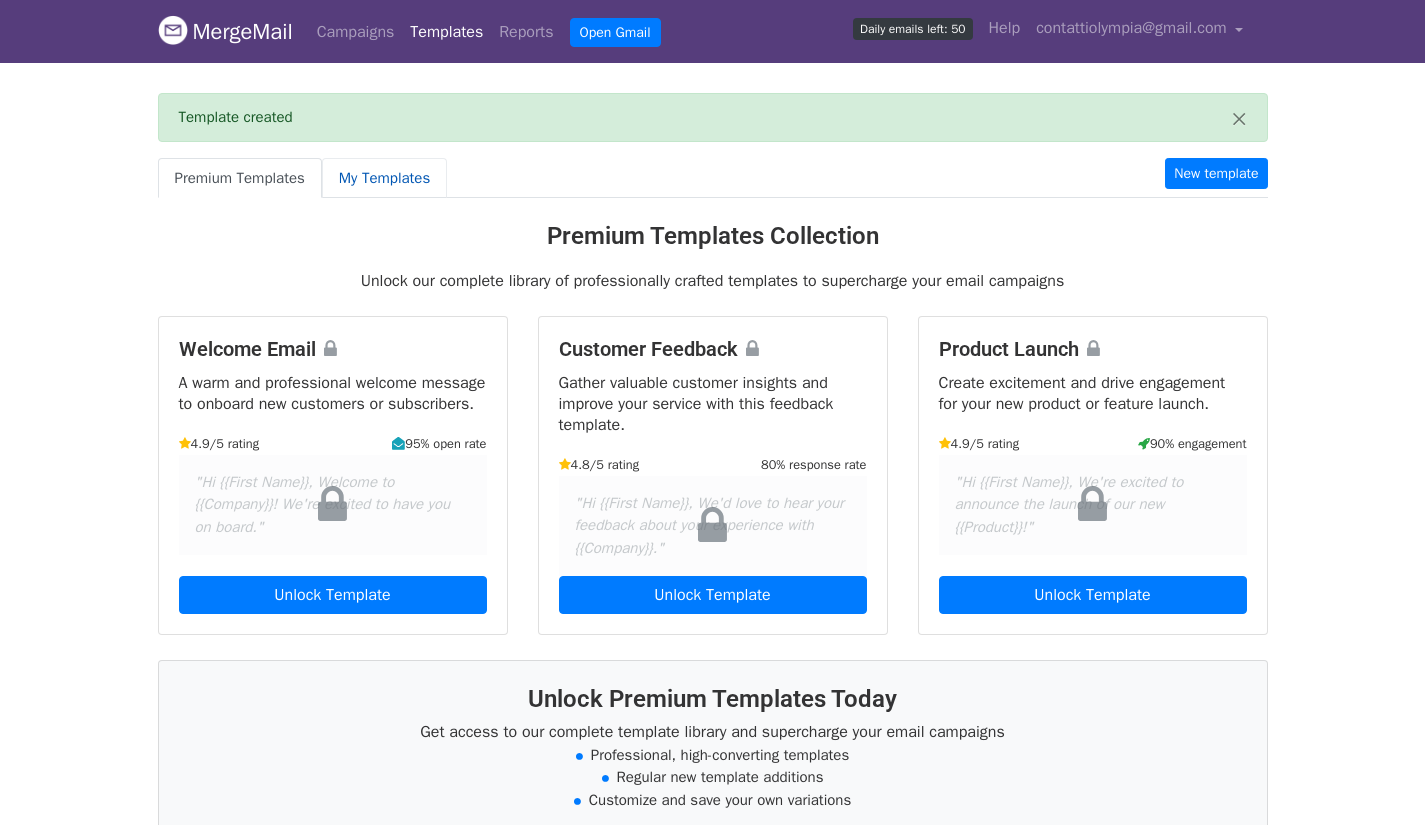 click on "My Templates" at bounding box center [384, 178] 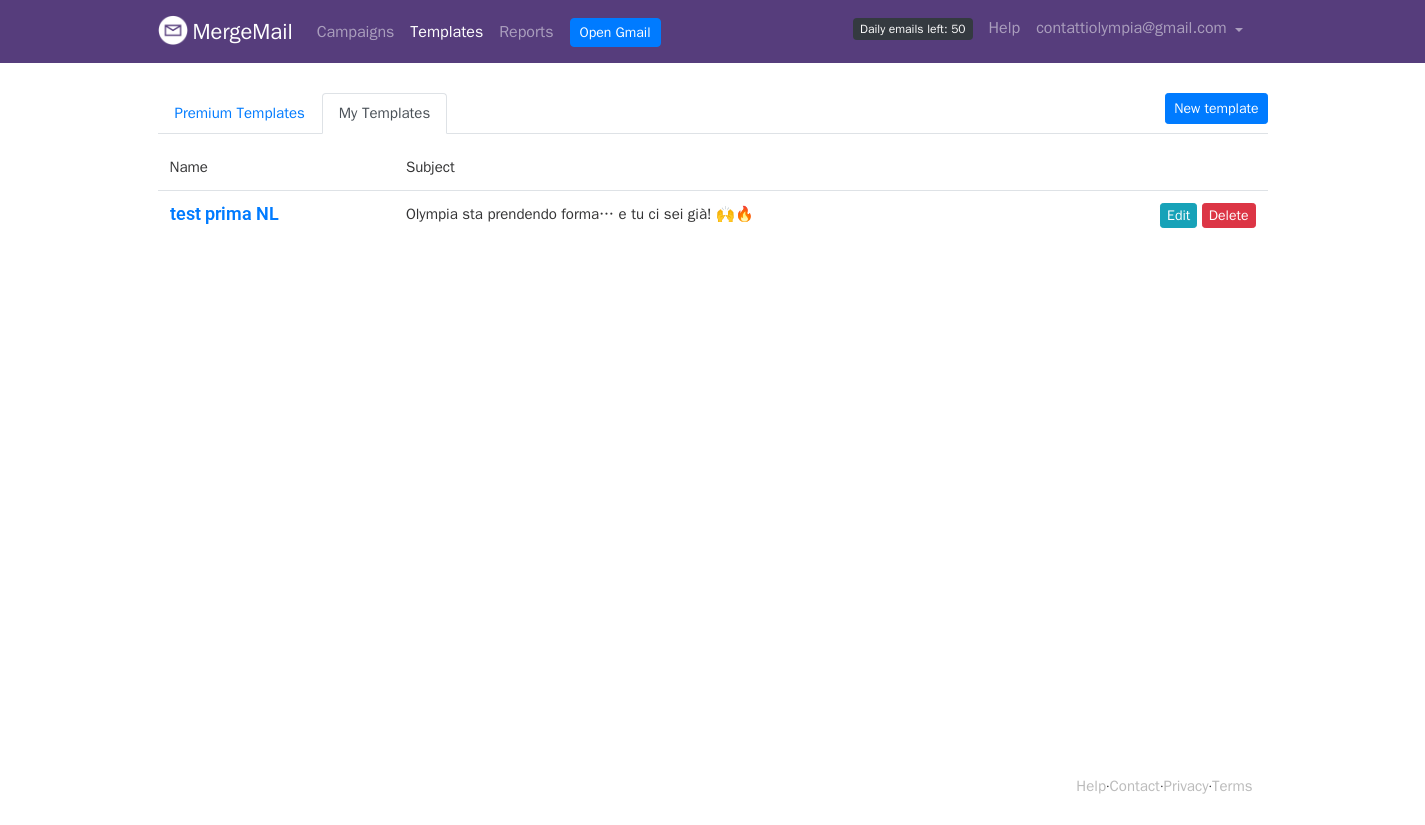 scroll, scrollTop: 0, scrollLeft: 0, axis: both 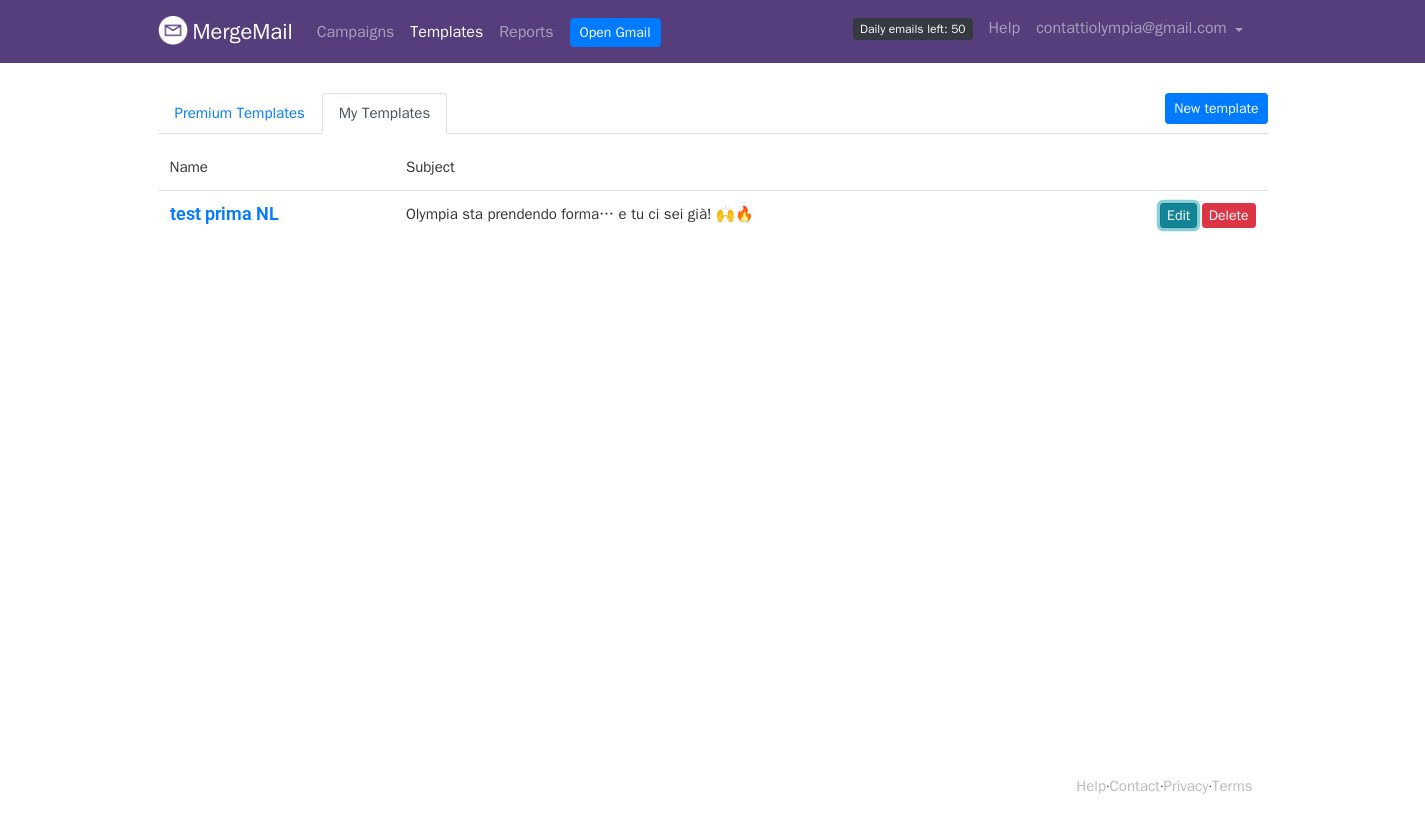 click on "Edit" at bounding box center [1178, 215] 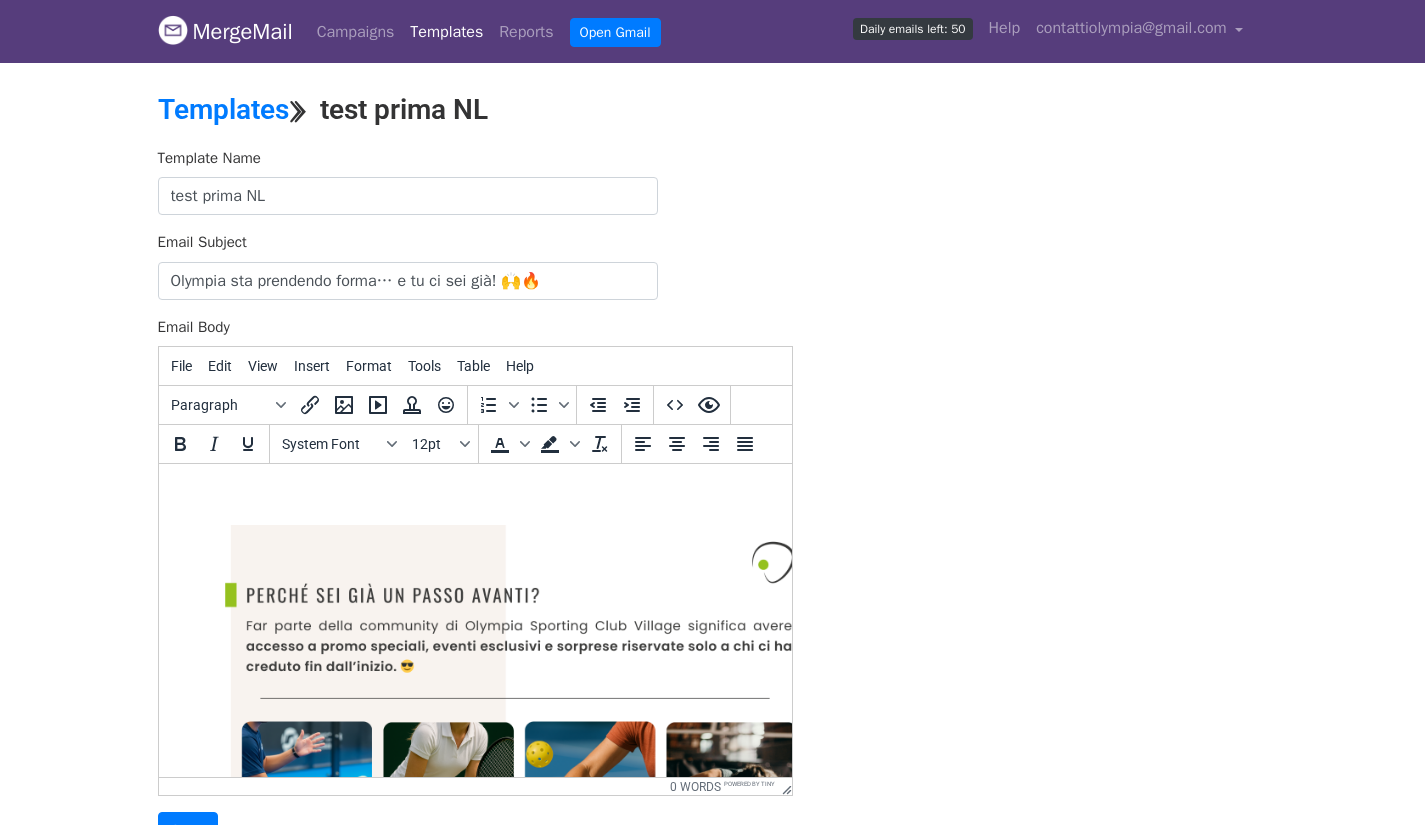 scroll, scrollTop: 0, scrollLeft: 0, axis: both 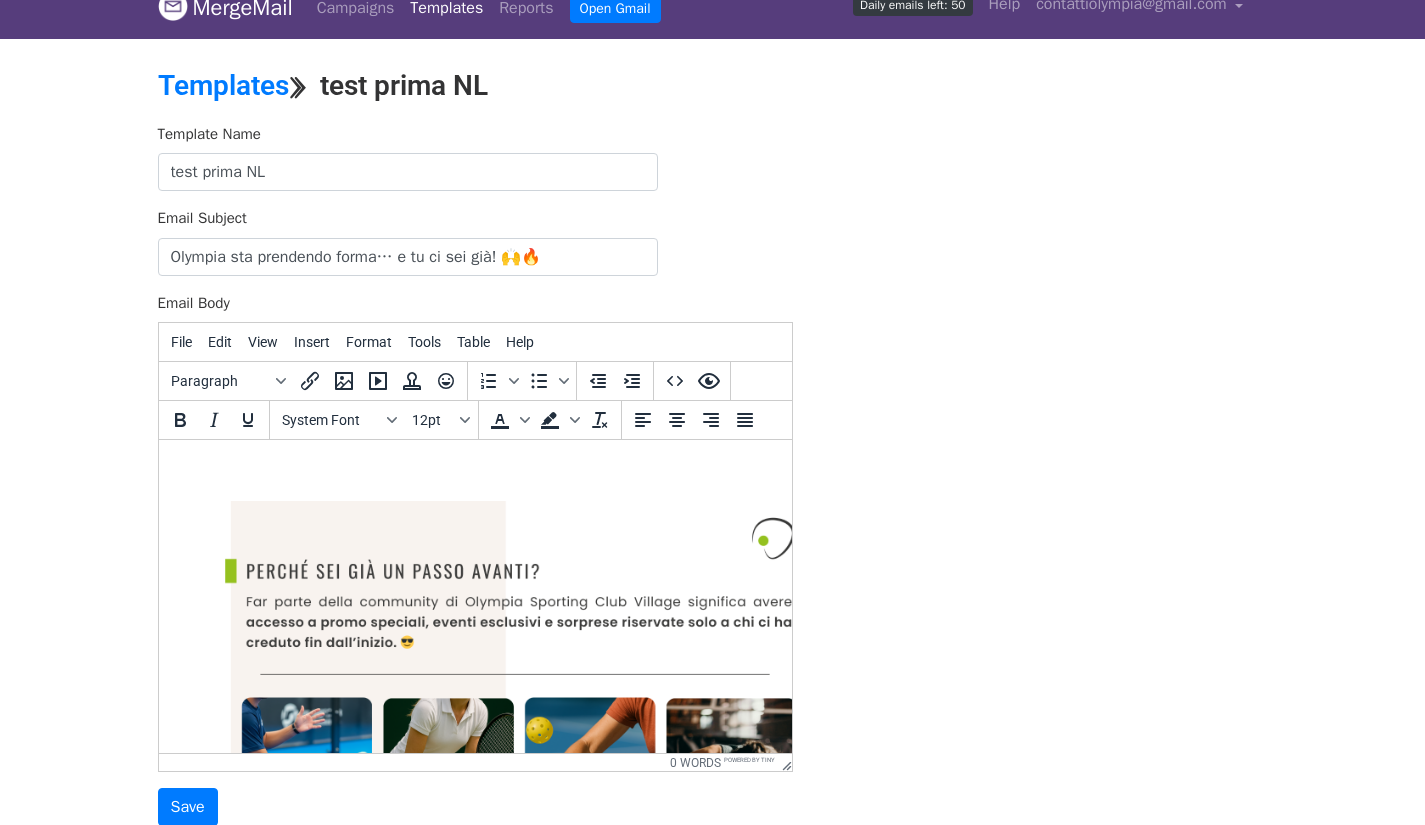 click at bounding box center (474, 906) 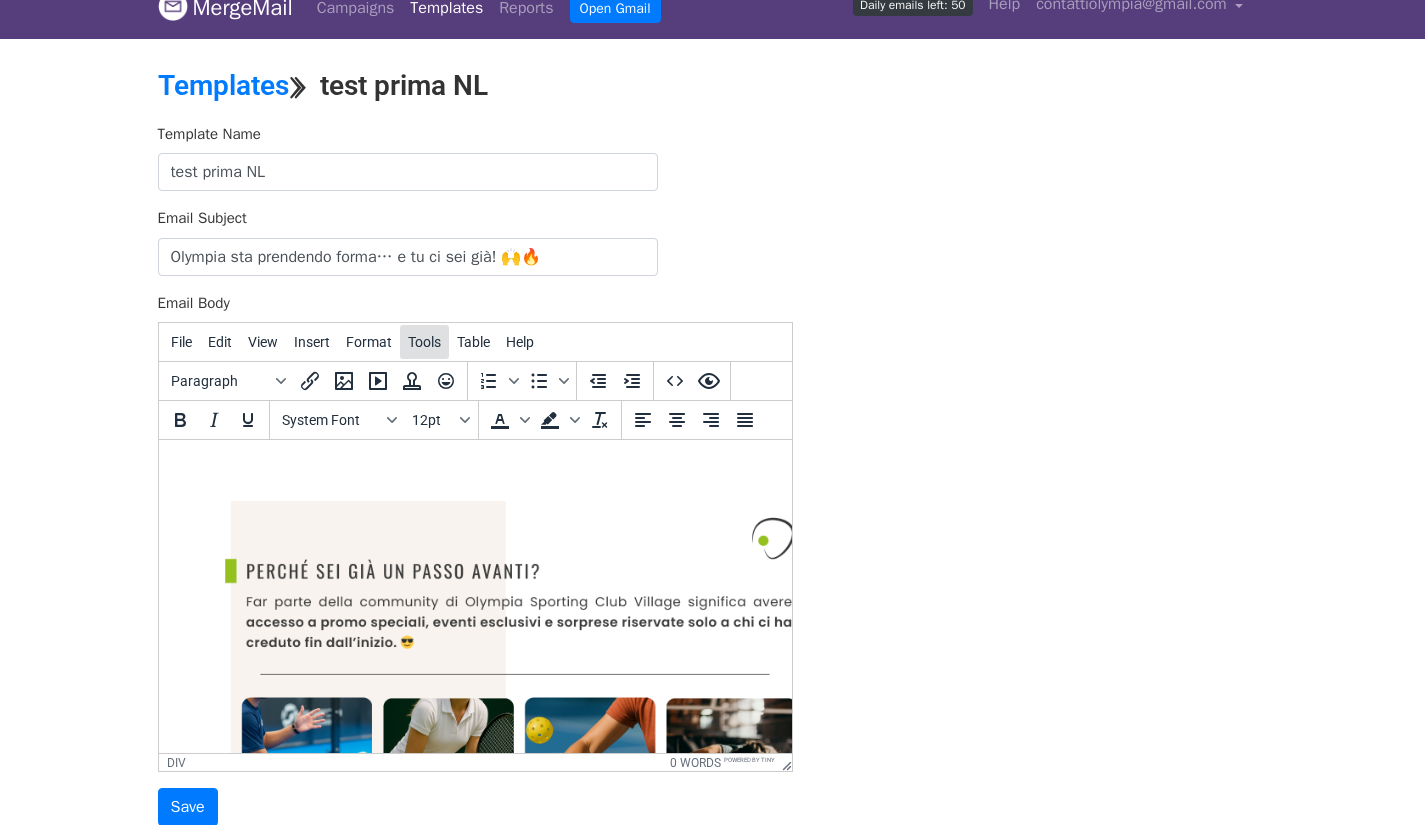click on "Tools" at bounding box center (424, 342) 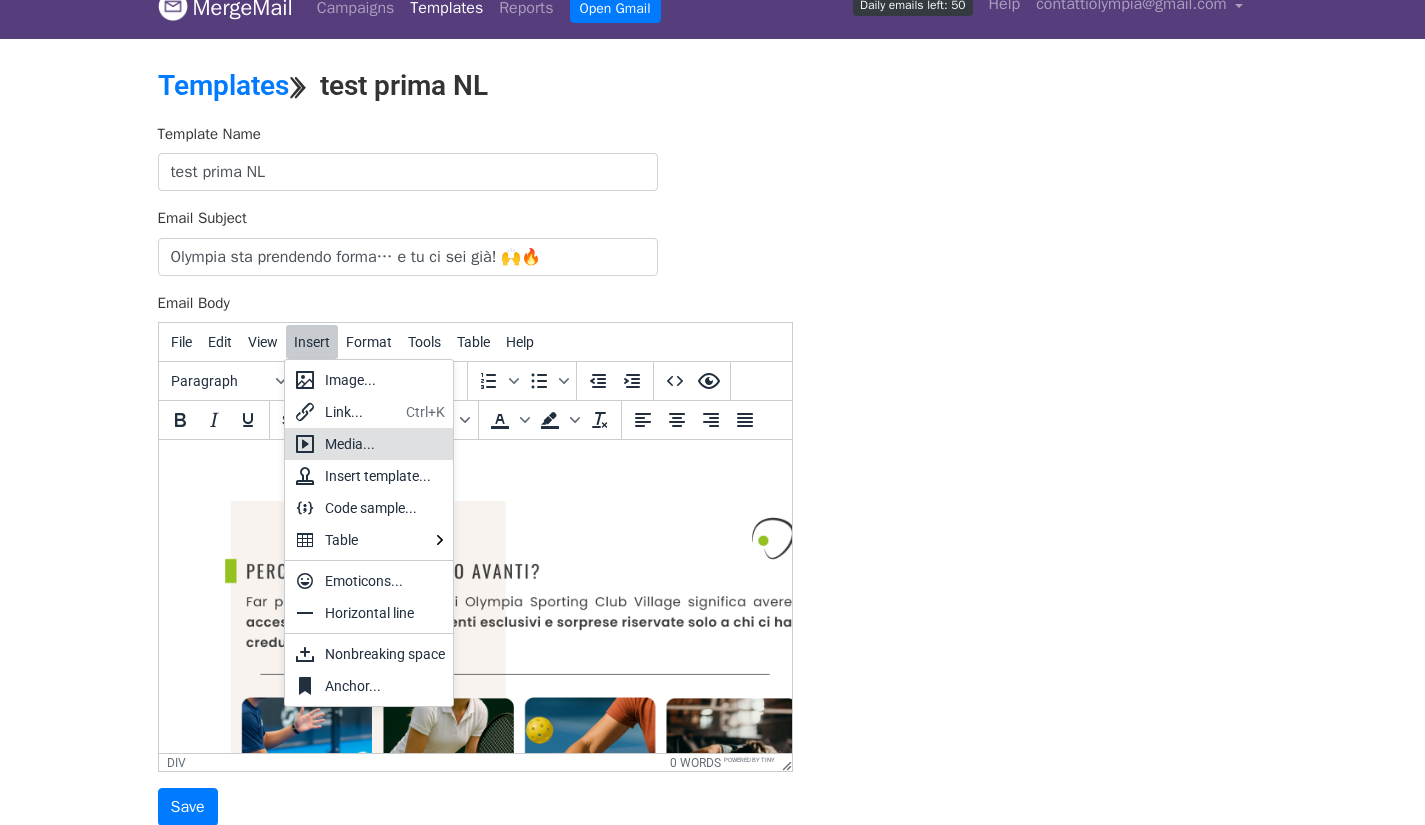click at bounding box center [474, 906] 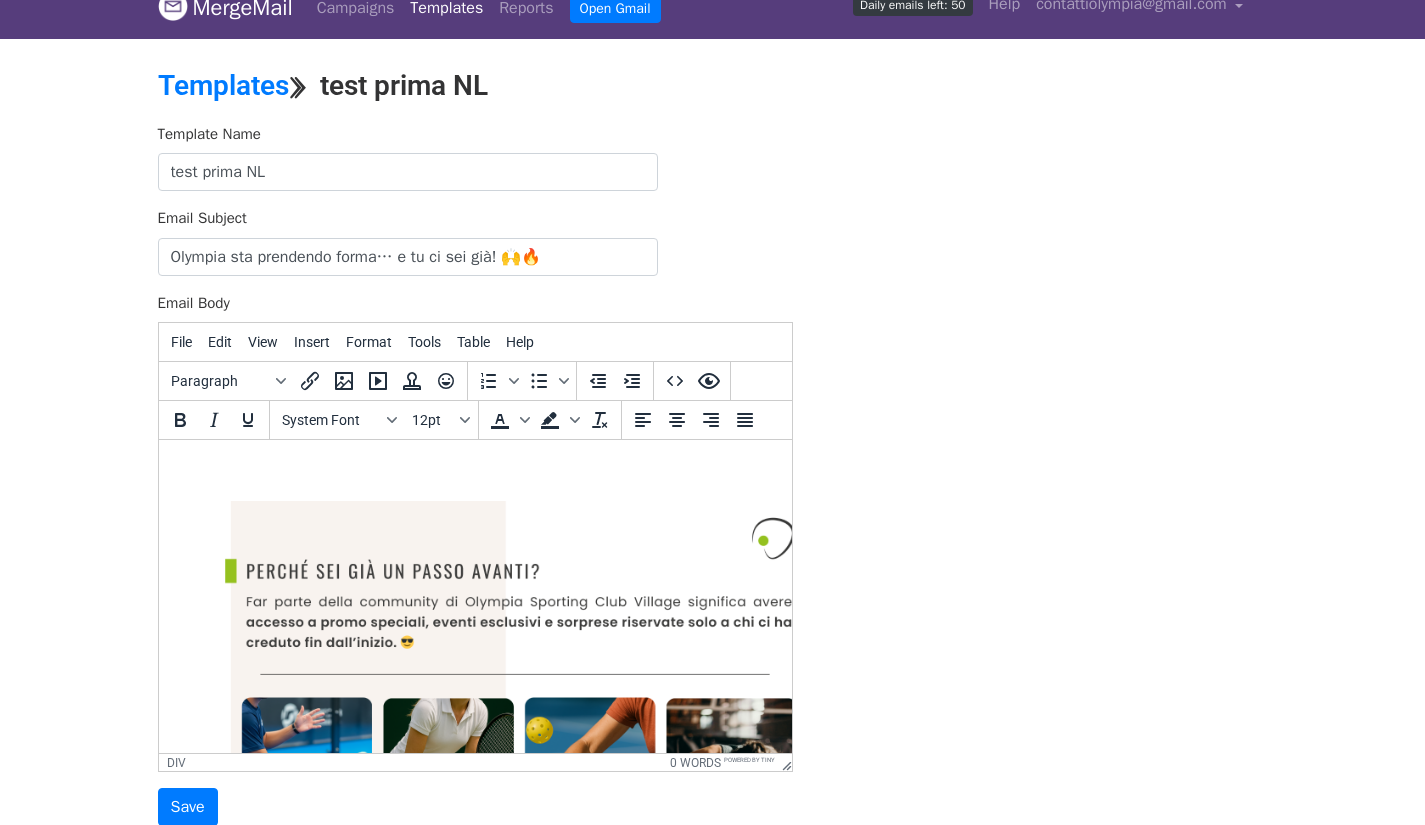 click at bounding box center [474, 906] 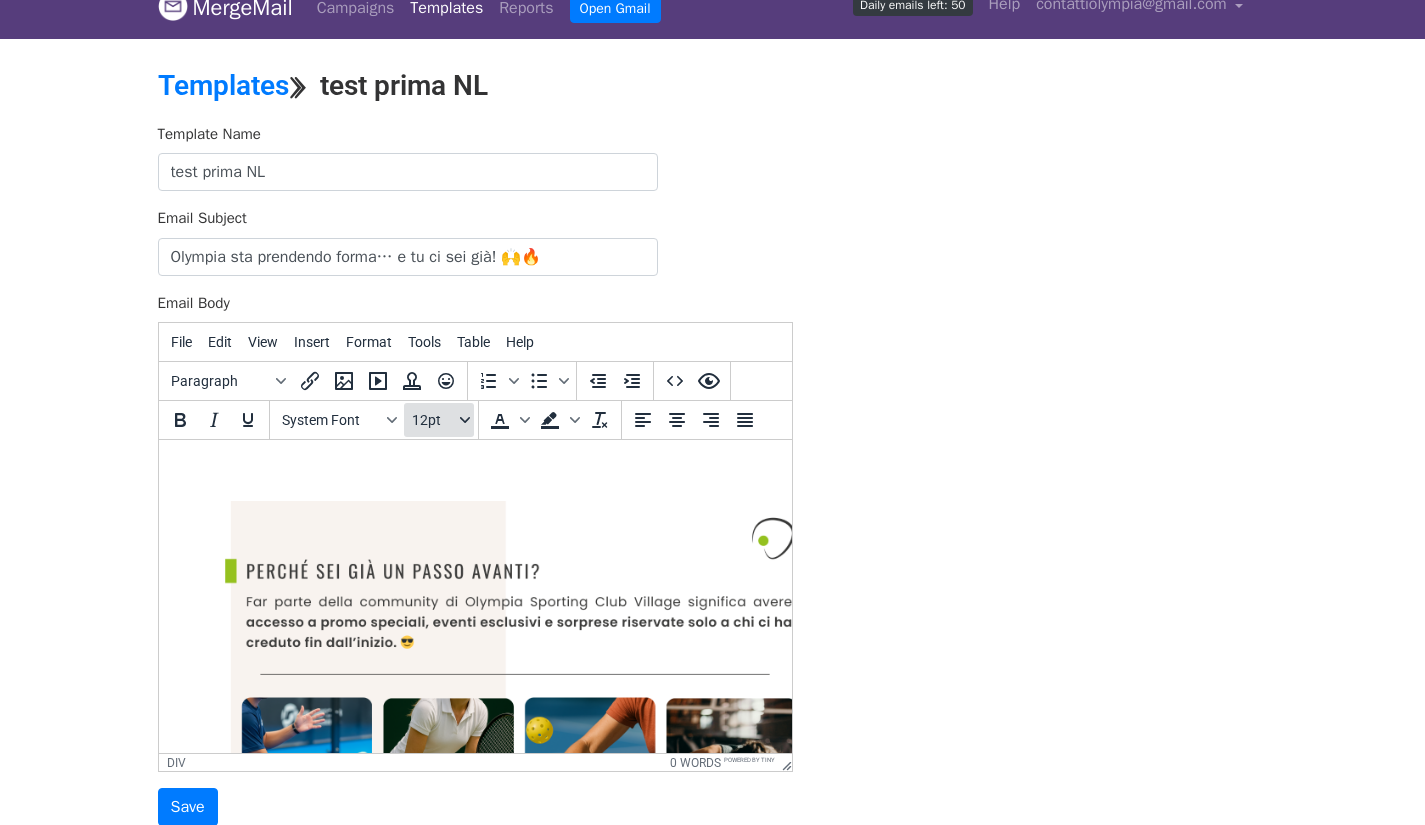 type 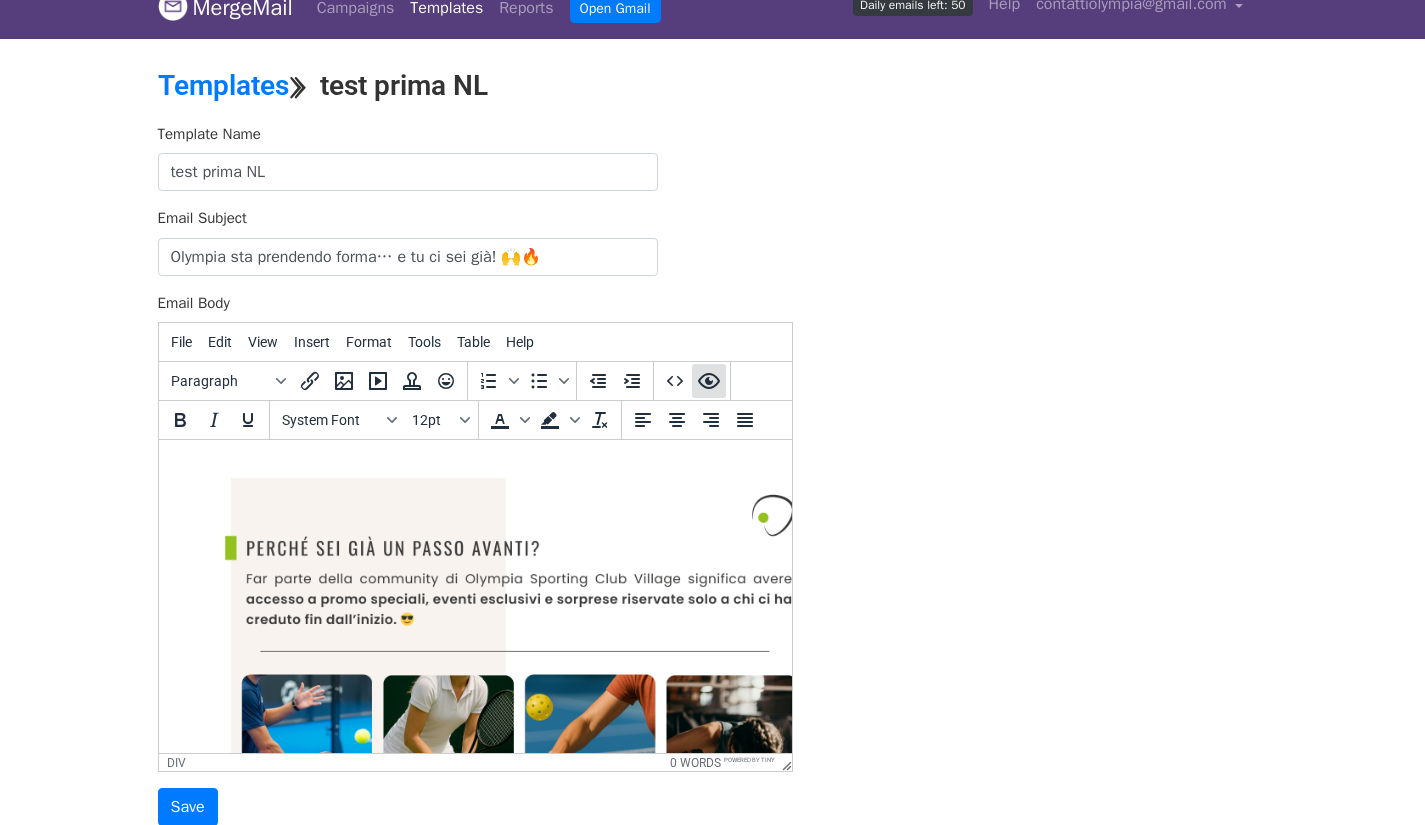 click 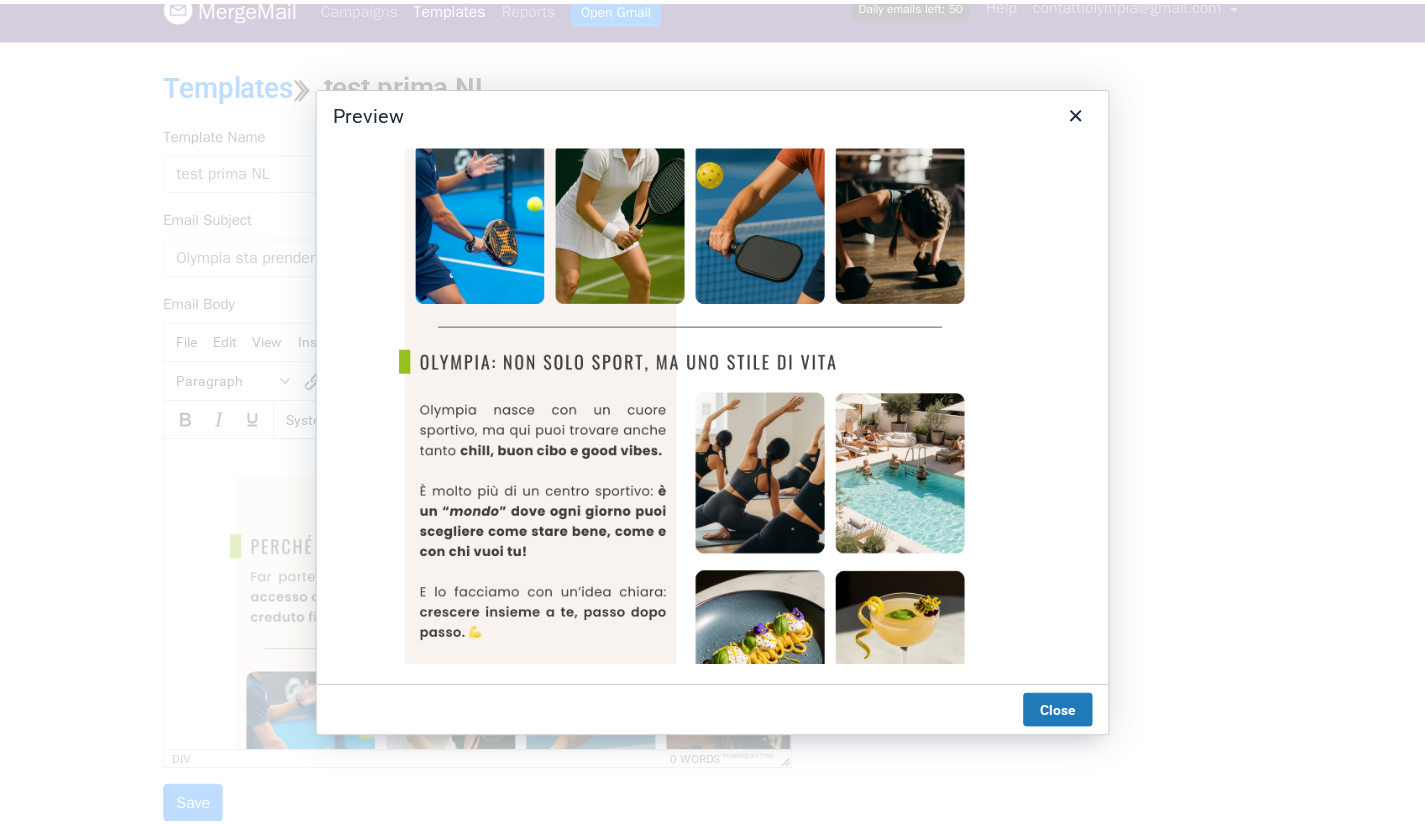 scroll, scrollTop: 387, scrollLeft: 0, axis: vertical 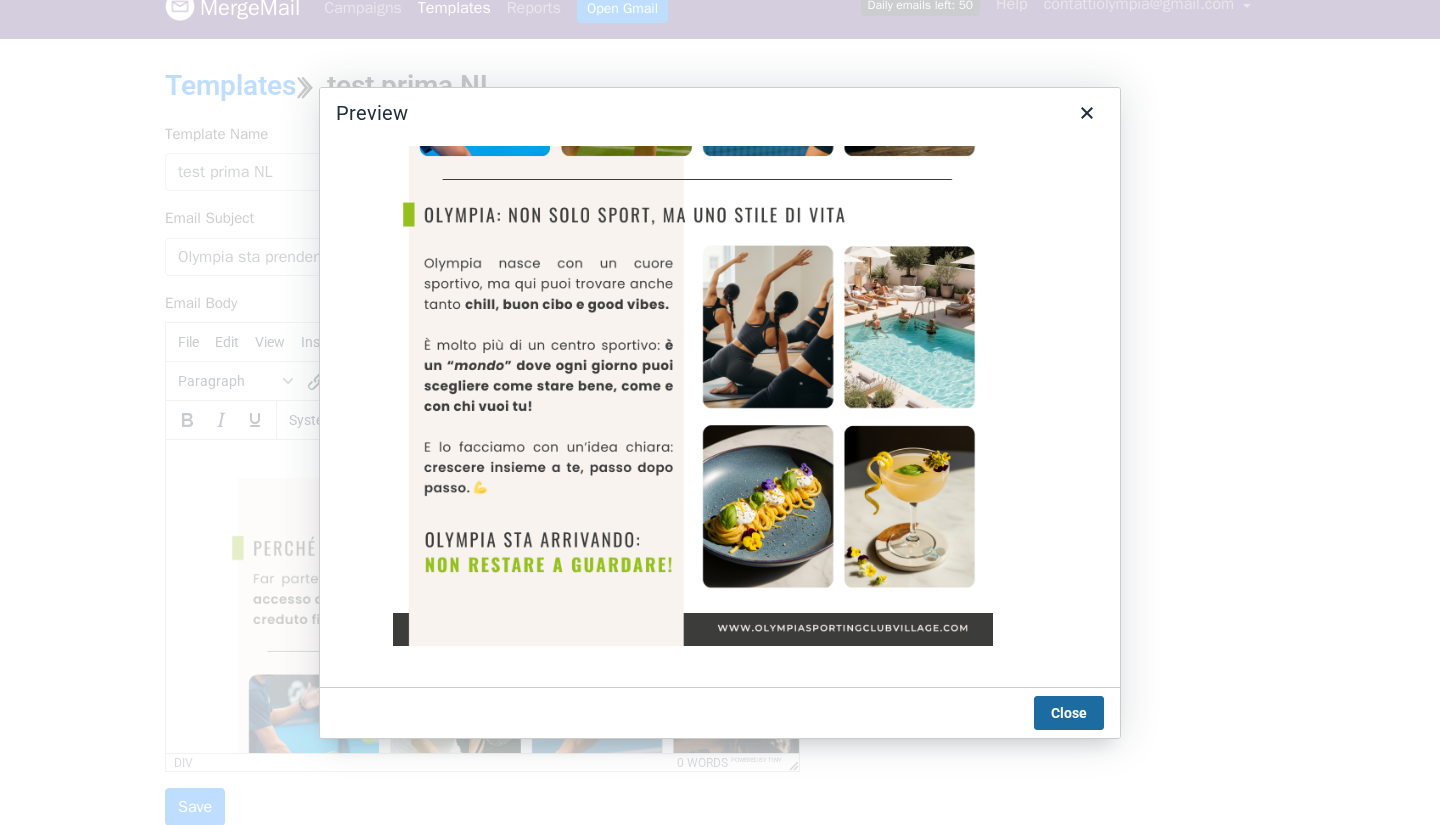 click on "Close" at bounding box center (1069, 713) 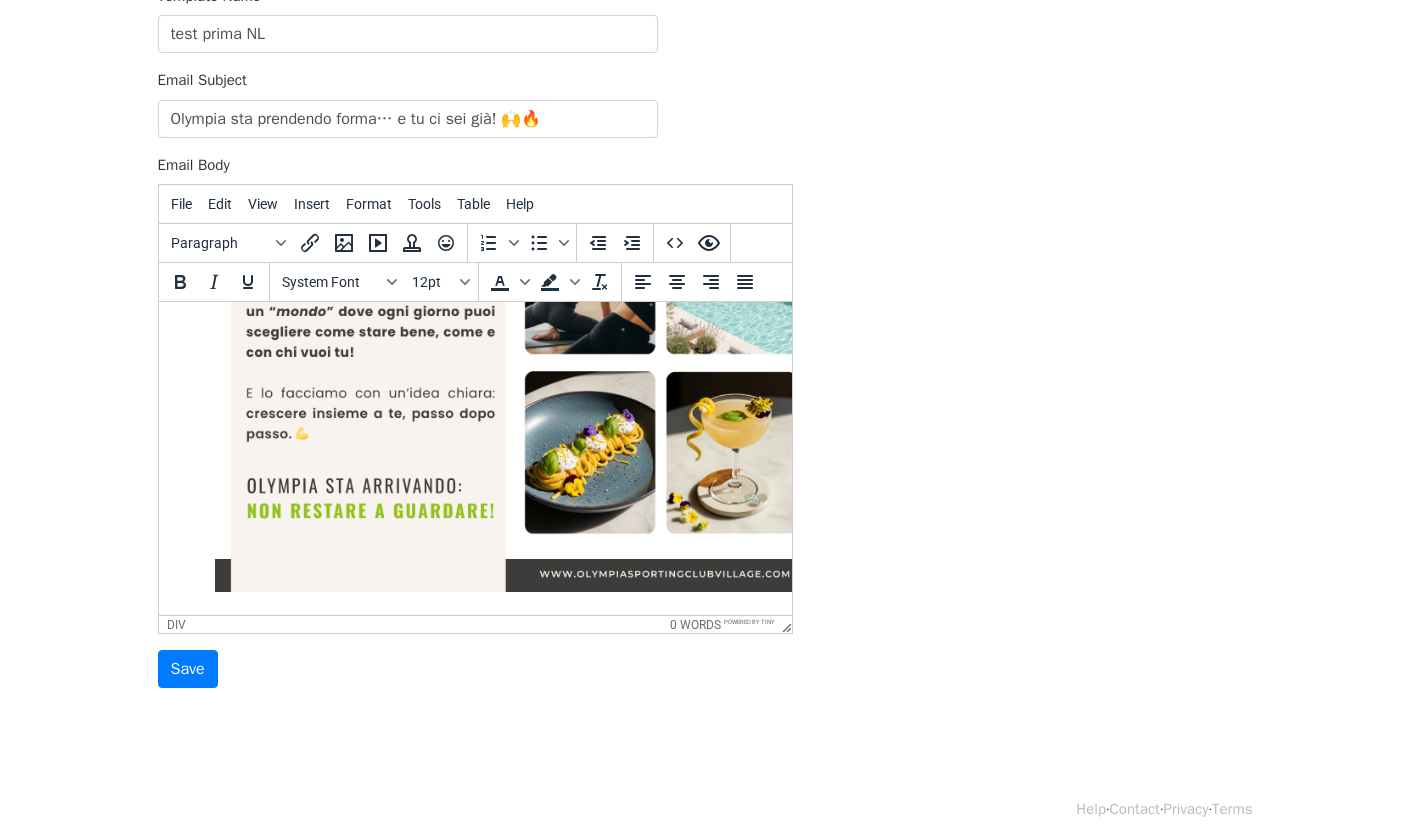 scroll, scrollTop: 164, scrollLeft: 0, axis: vertical 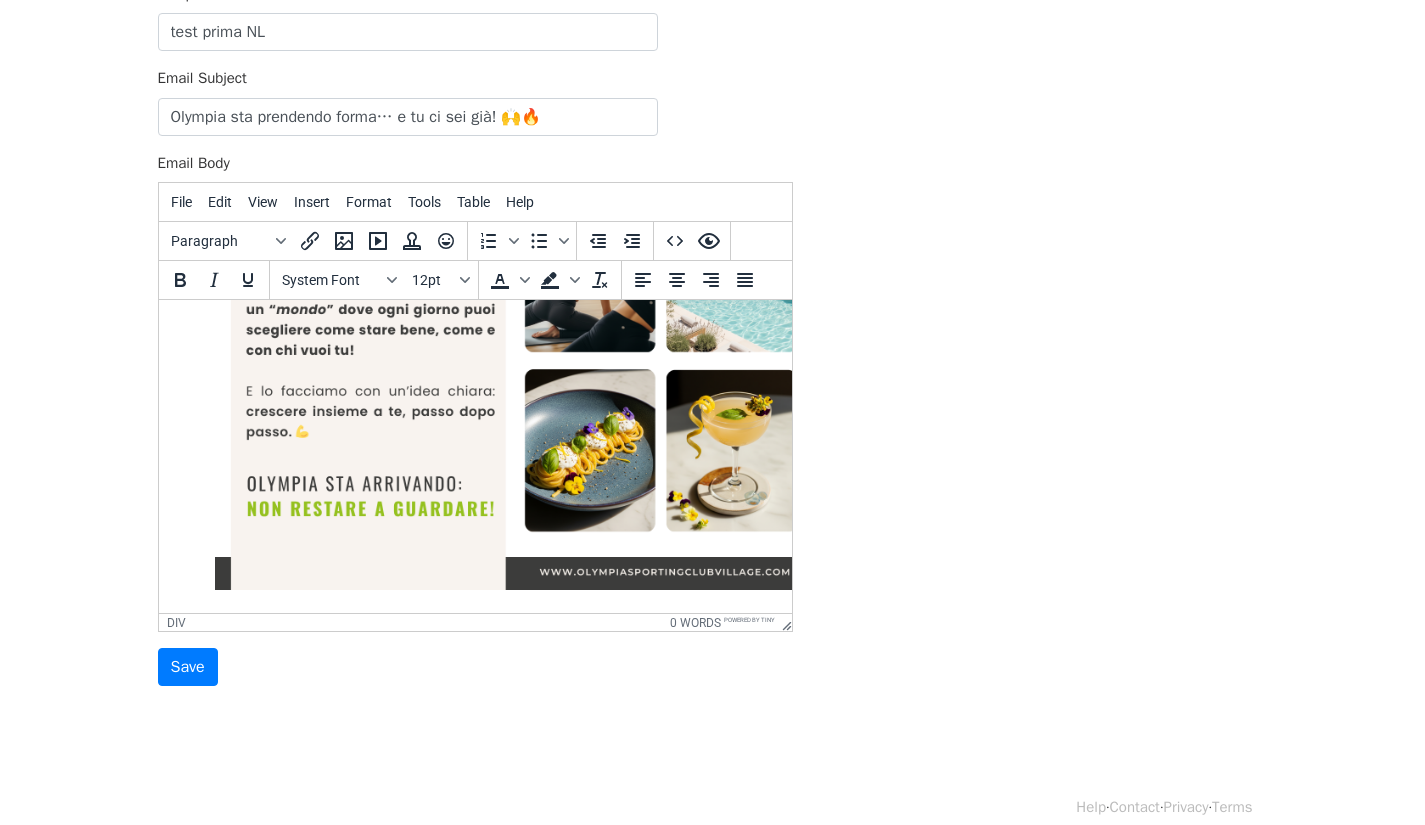 click at bounding box center [514, 165] 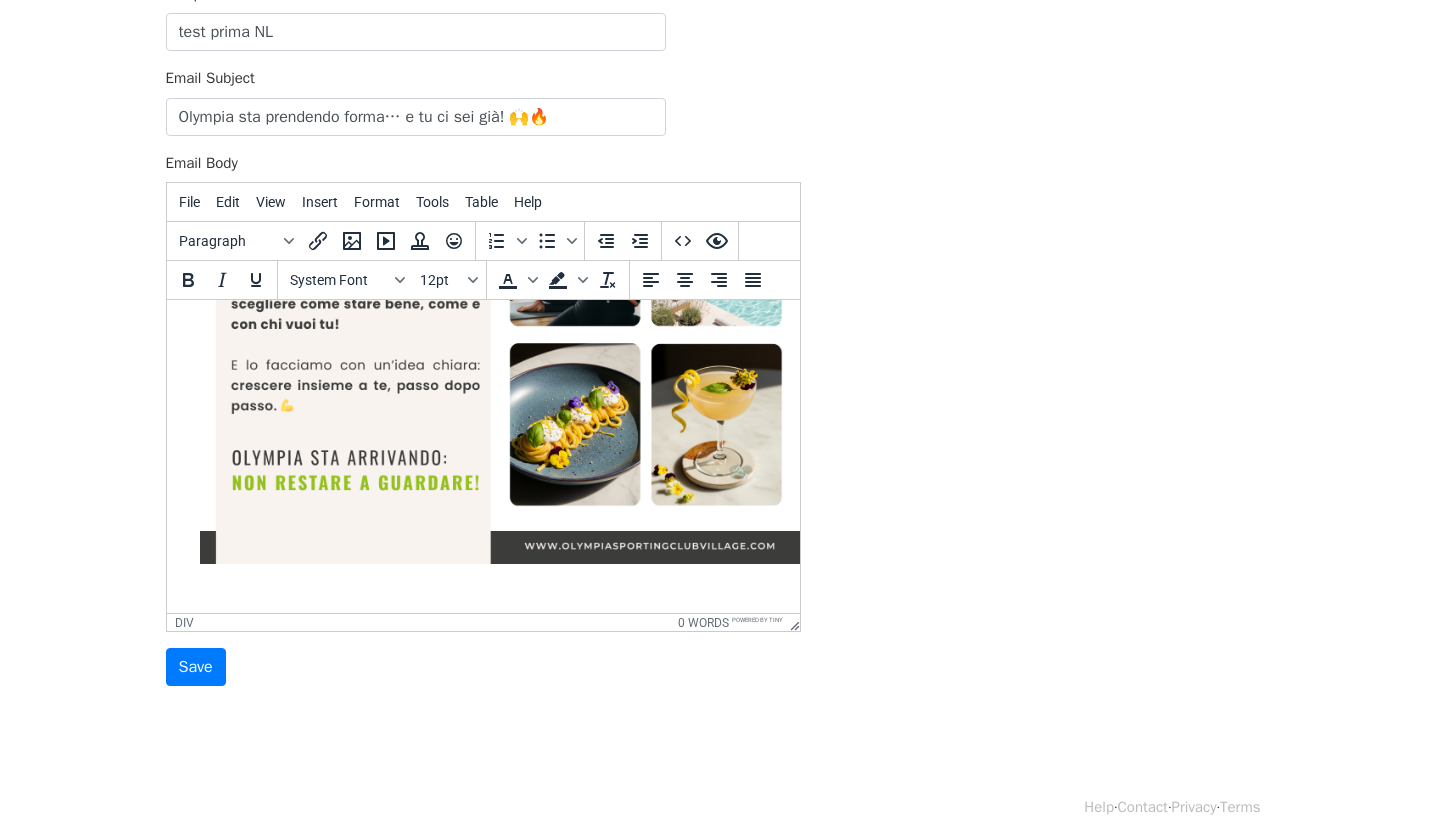 scroll, scrollTop: 645, scrollLeft: 38, axis: both 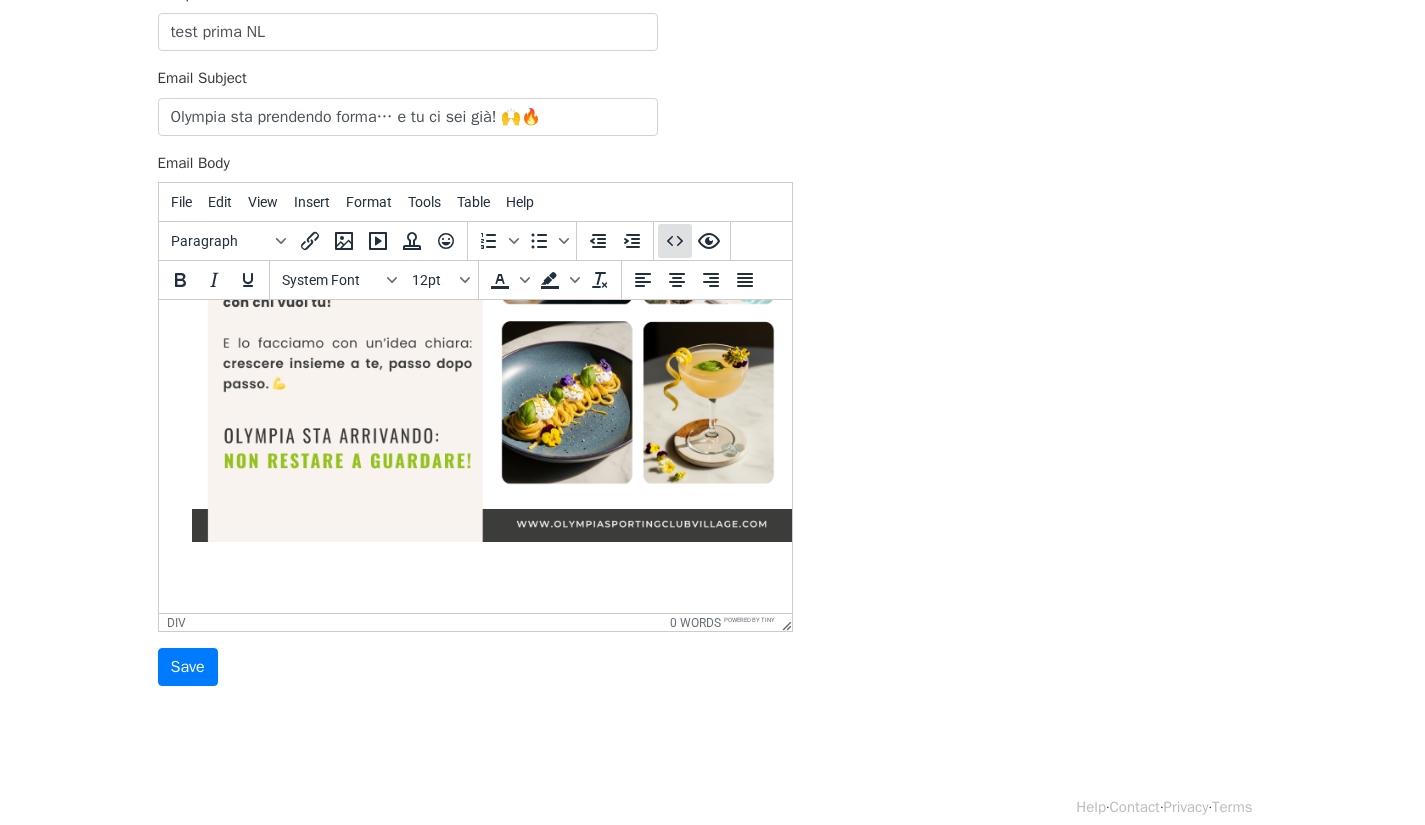 click 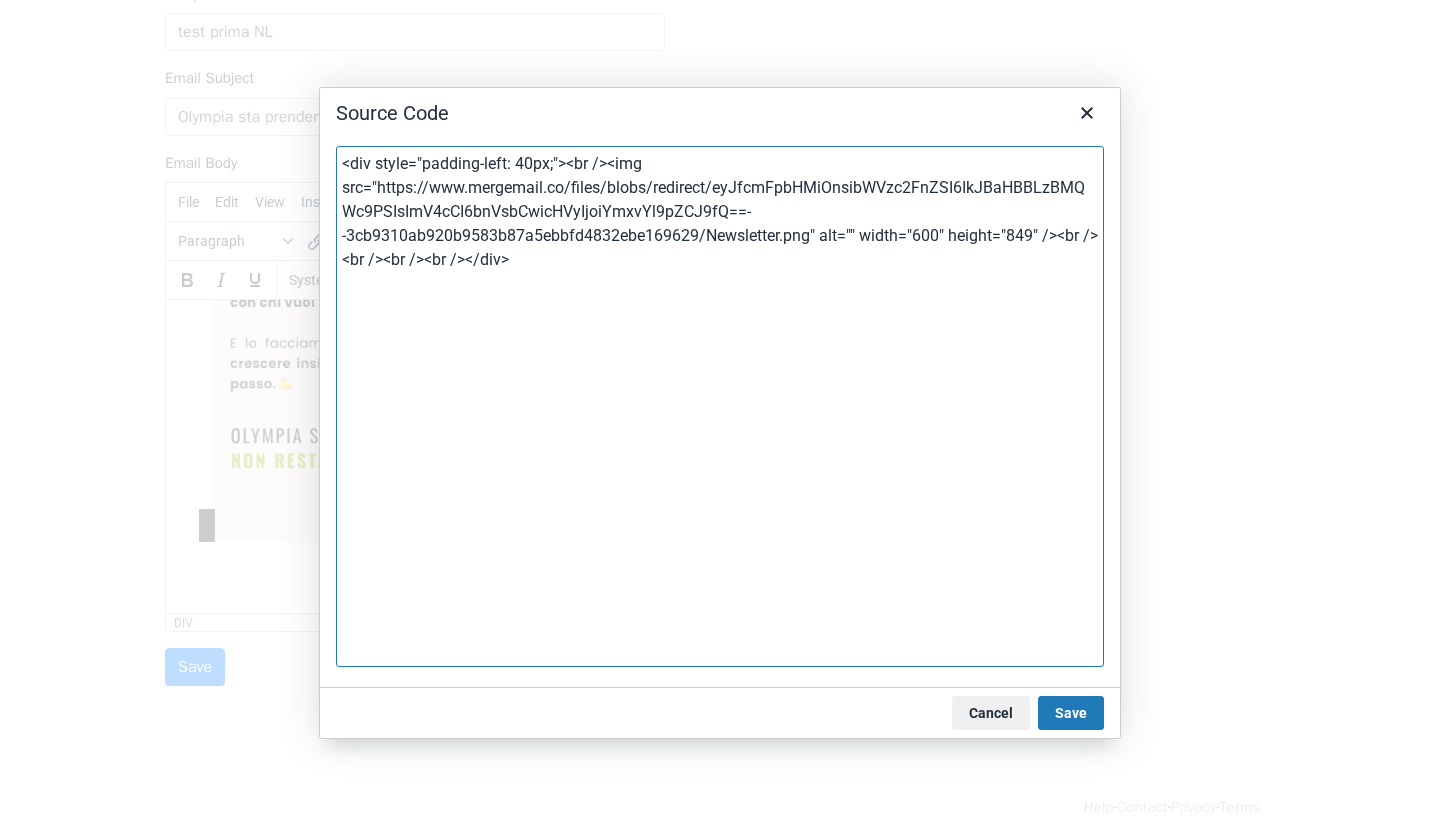 click on "<div style="padding-left: 40px;"><br /><img src="https://www.mergemail.co/files/blobs/redirect/eyJfcmFpbHMiOnsibWVzc2FnZSI6IkJBaHBBLzBMQWc9PSIsImV4cCI6bnVsbCwicHVyIjoiYmxvYl9pZCJ9fQ==--3cb9310ab920b9583b87a5ebbfd4832ebe169629/Newsletter.png" alt="" width="600" height="849" /><br /><br /><br /><br /></div>" at bounding box center (720, 406) 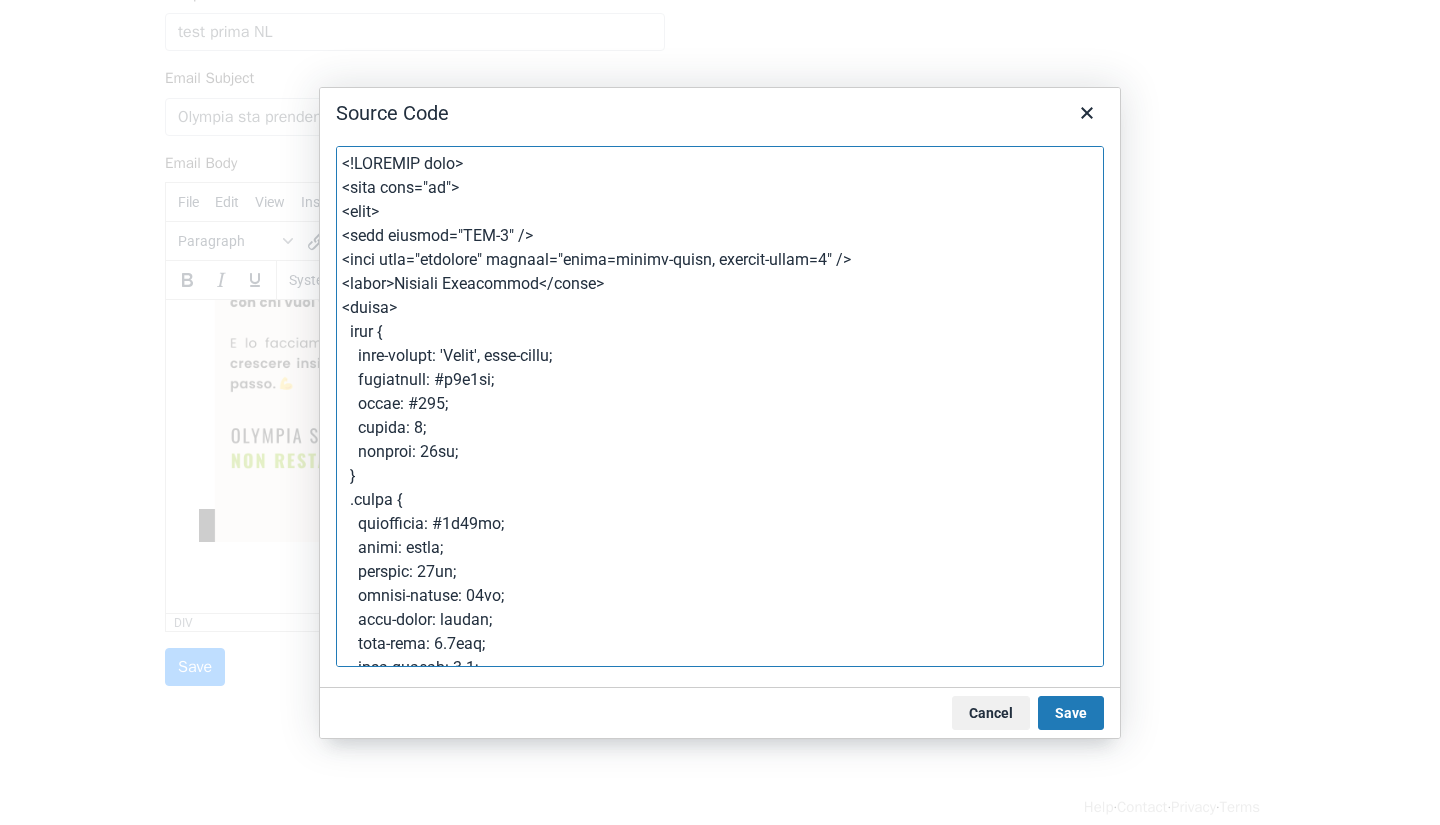 scroll, scrollTop: 468, scrollLeft: 0, axis: vertical 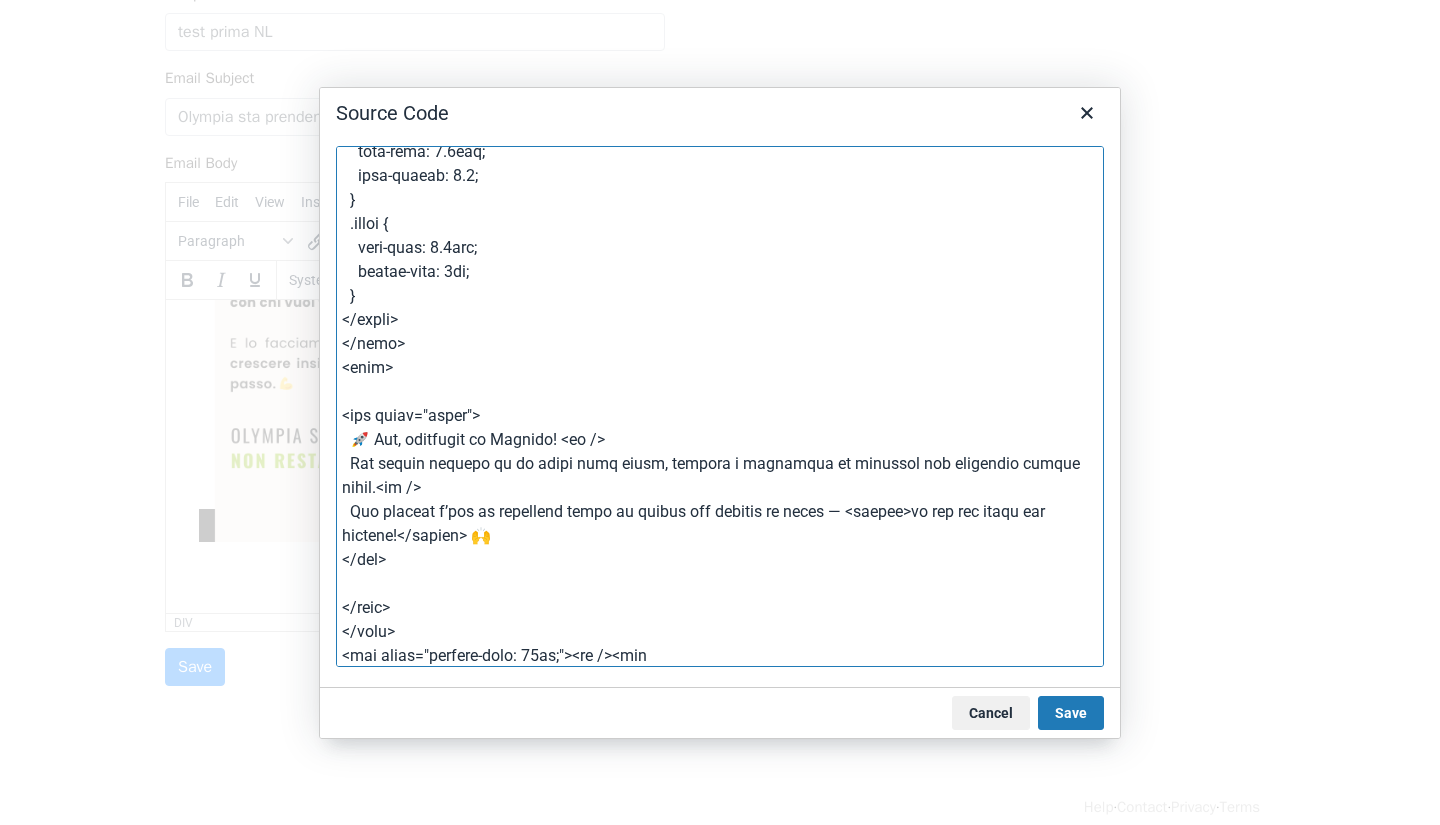 type on "<!DOCTYPE html>
<html lang="it">
<head>
<meta charset="UTF-8" />
<meta name="viewport" content="width=device-width, initial-scale=1" />
<title>Olympia Newsletter</title>
<style>
body {
font-family: 'Arial', sans-serif;
background: #f7f9fc;
color: #222;
margin: 0;
padding: 20px;
}
.intro {
background: #1e90ff;
color: white;
padding: 30px;
border-radius: 10px;
text-align: center;
font-size: 1.2rem;
line-height: 1.5;
}
.emoji {
font-size: 1.5rem;
margin-left: 5px;
}
</style>
</head>
<body>
<div class="intro">
🚀 Hey, benvenuto in Olympia! <br />
Sei appena entrato in un mondo dove sport, energia e community si uniscono per spingerti sempre oltre.<br />
Non vediamo l’ora di mostrarti tutte le novità che abbiamo in serbo — <strong>tu sei già parte del viaggio!</strong> 🙌
</div>
</body>
</html>
<div style="padding-left: 40px;"><br /><img src="https://www.mergemail.co/files/blobs/redirect/eyJfcmFpbHMiOnsibWVzc2FnZSI6IkJBaHBBLzBMQWc9PSIsIm..." 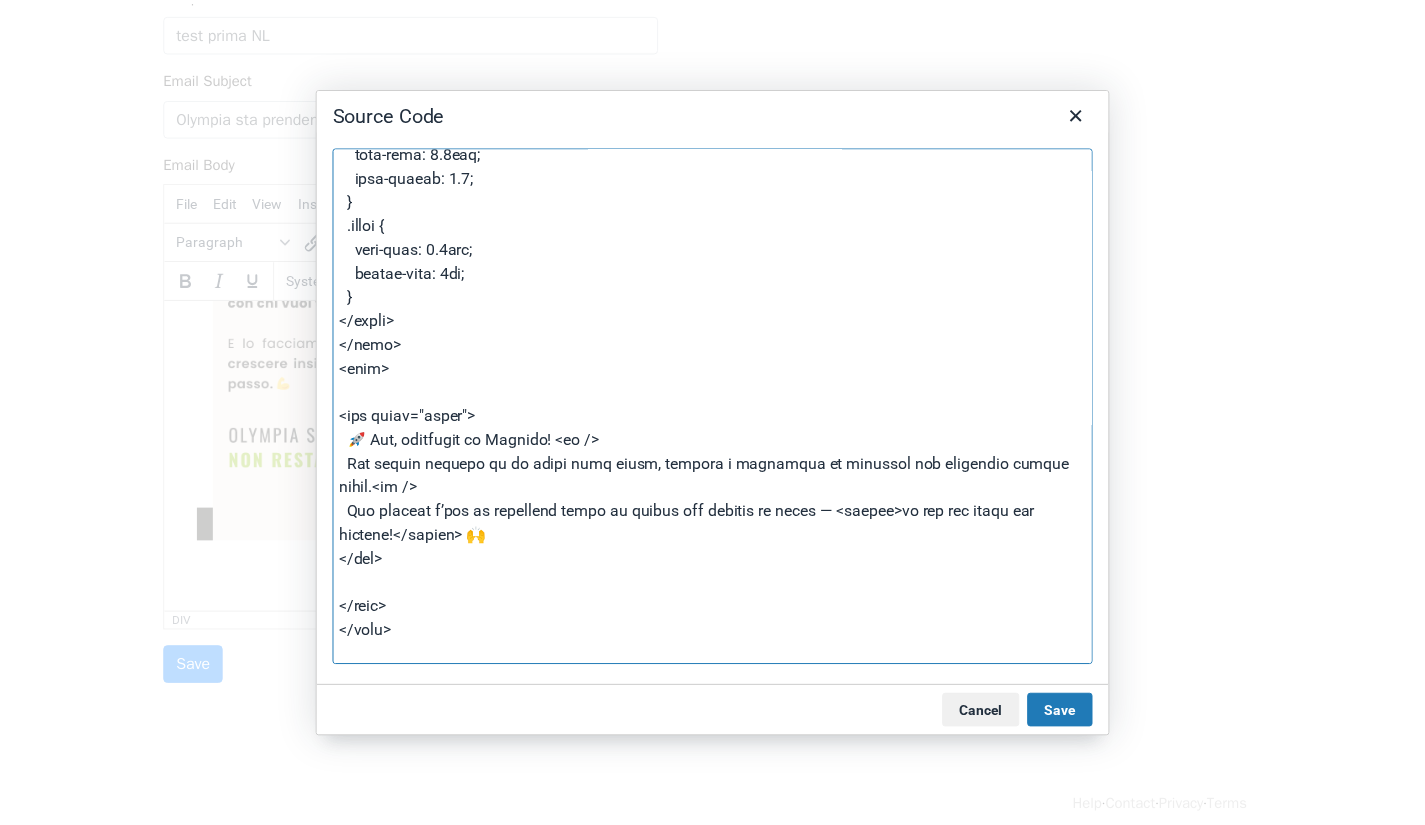 scroll, scrollTop: 516, scrollLeft: 0, axis: vertical 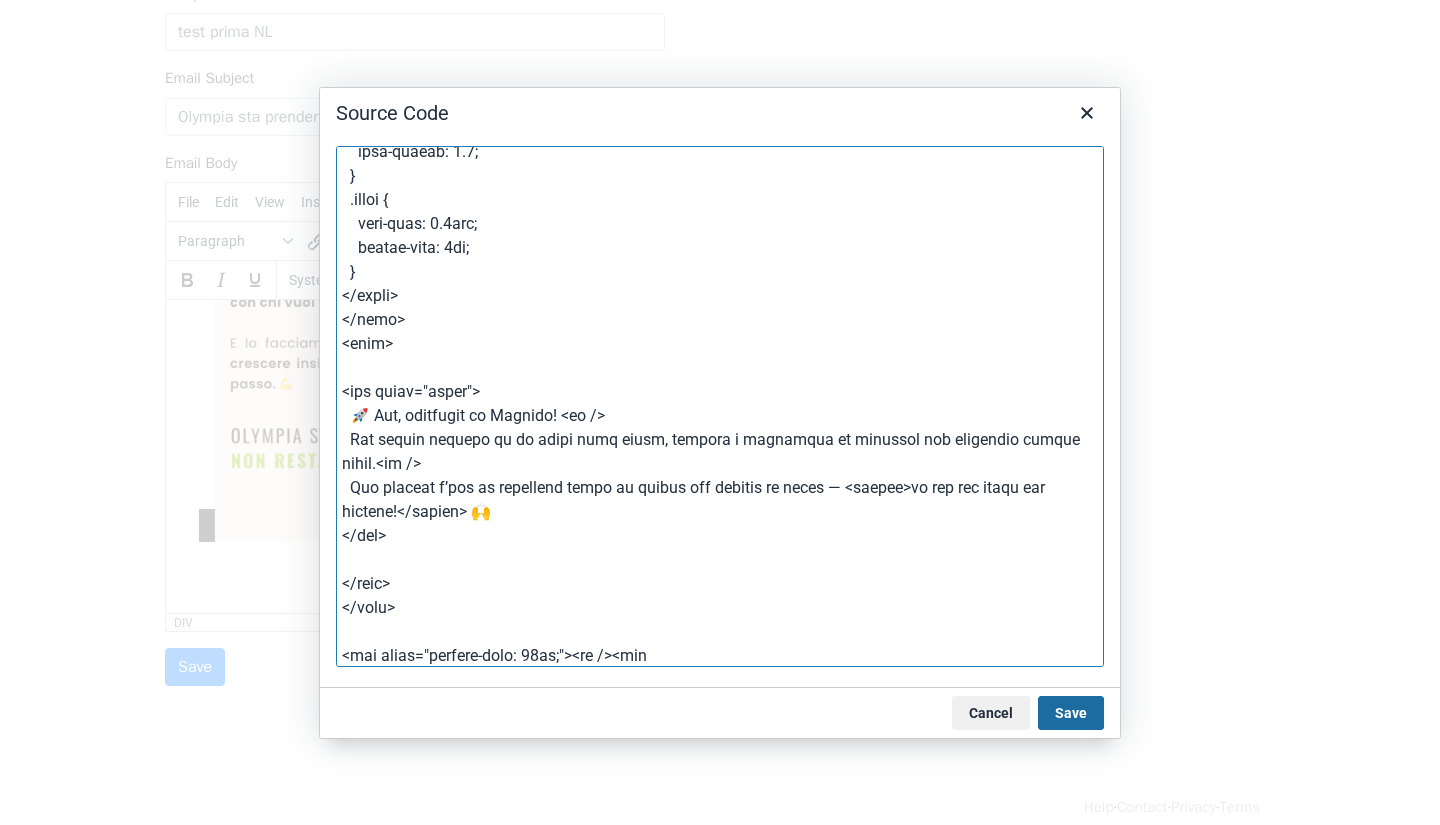click on "Save" at bounding box center [1071, 713] 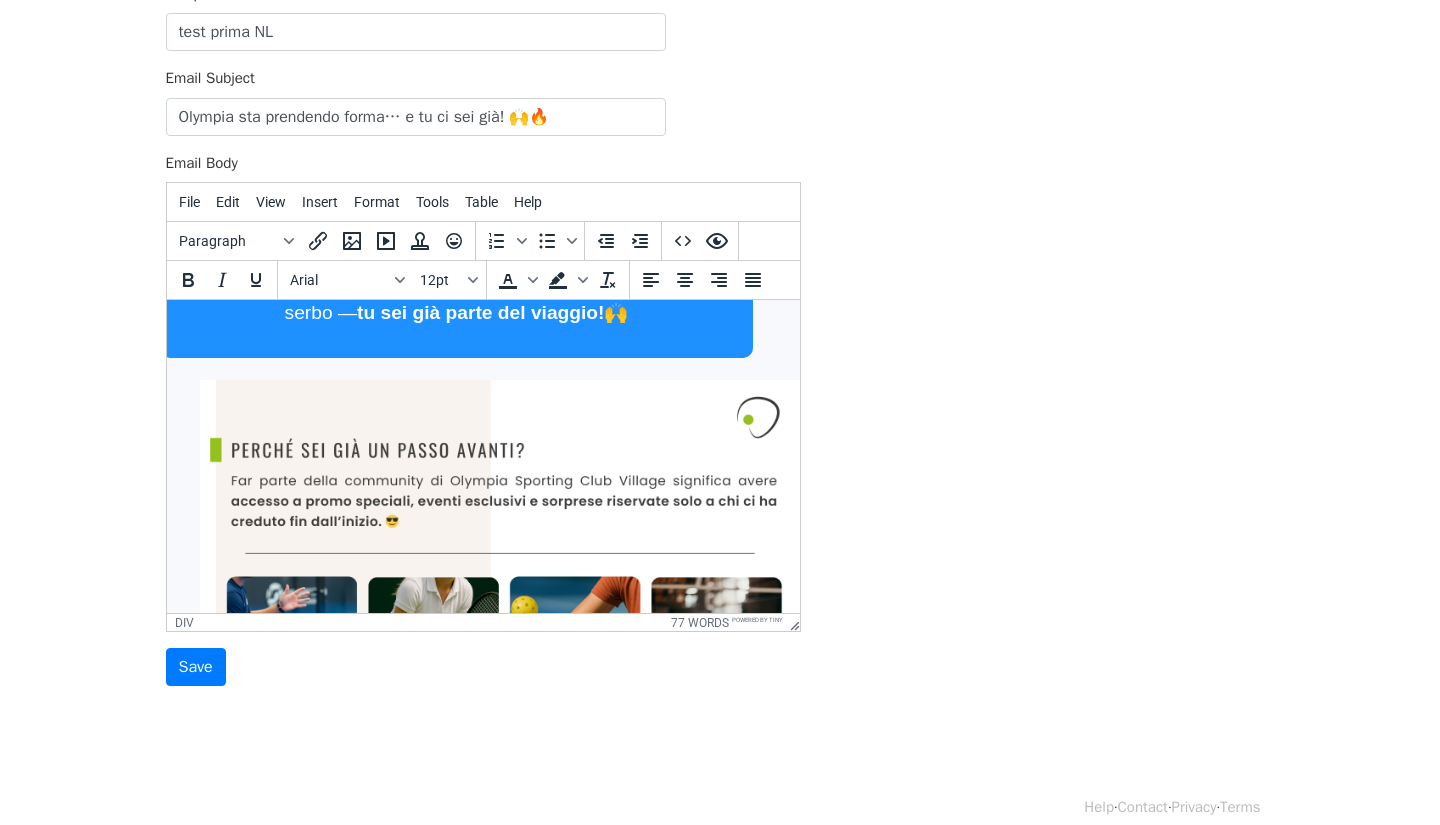 scroll, scrollTop: 0, scrollLeft: 42, axis: horizontal 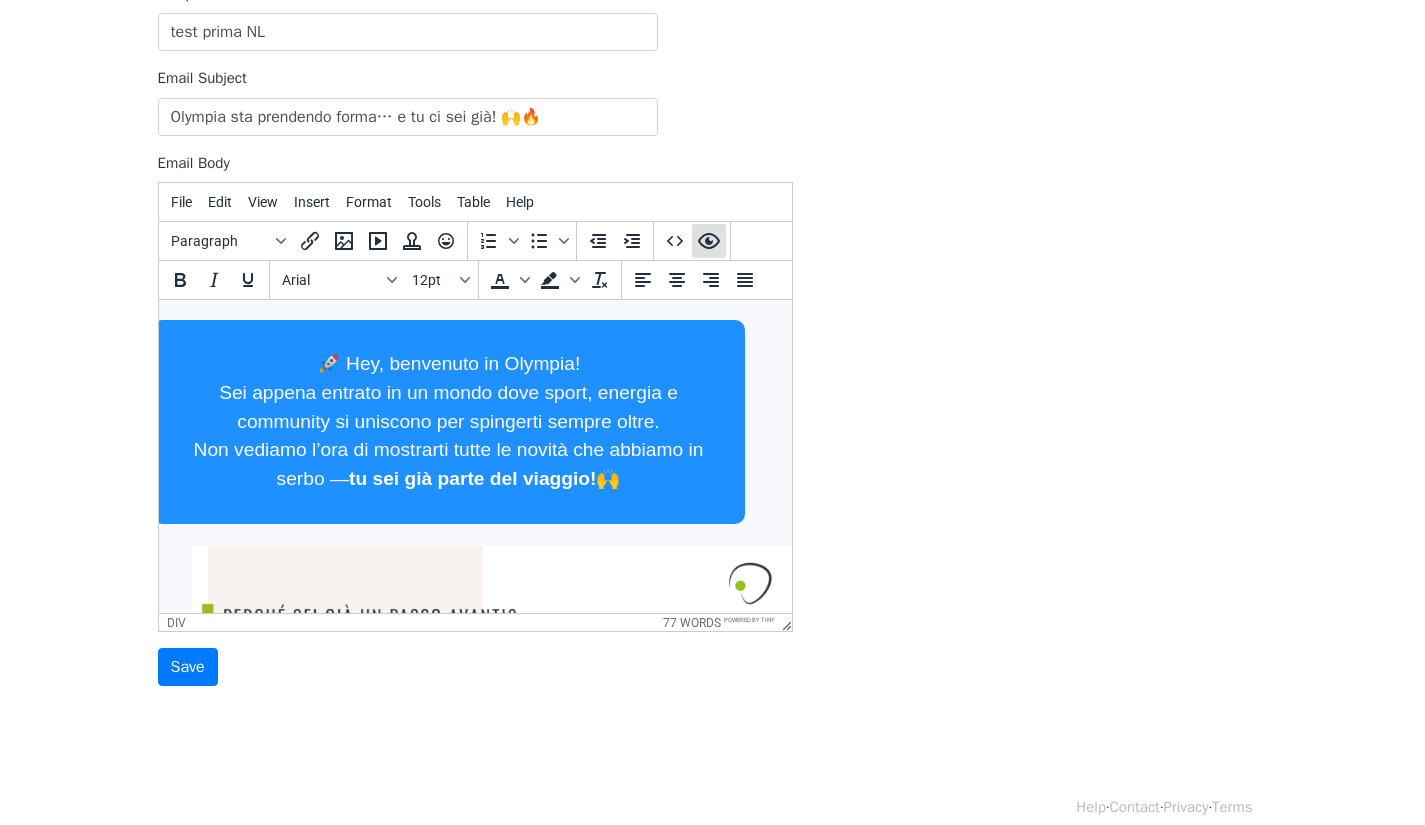 click 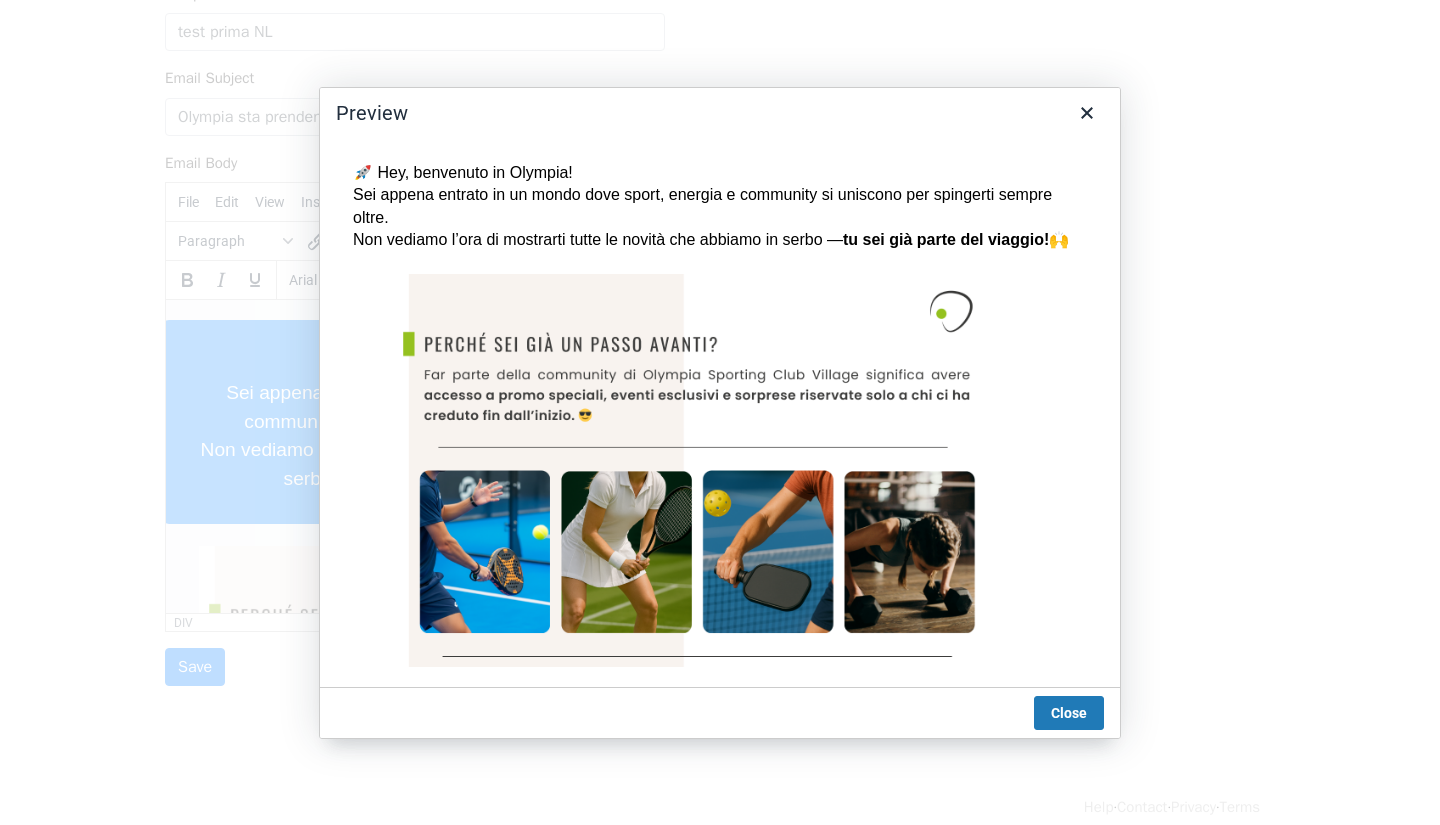 scroll, scrollTop: 0, scrollLeft: 0, axis: both 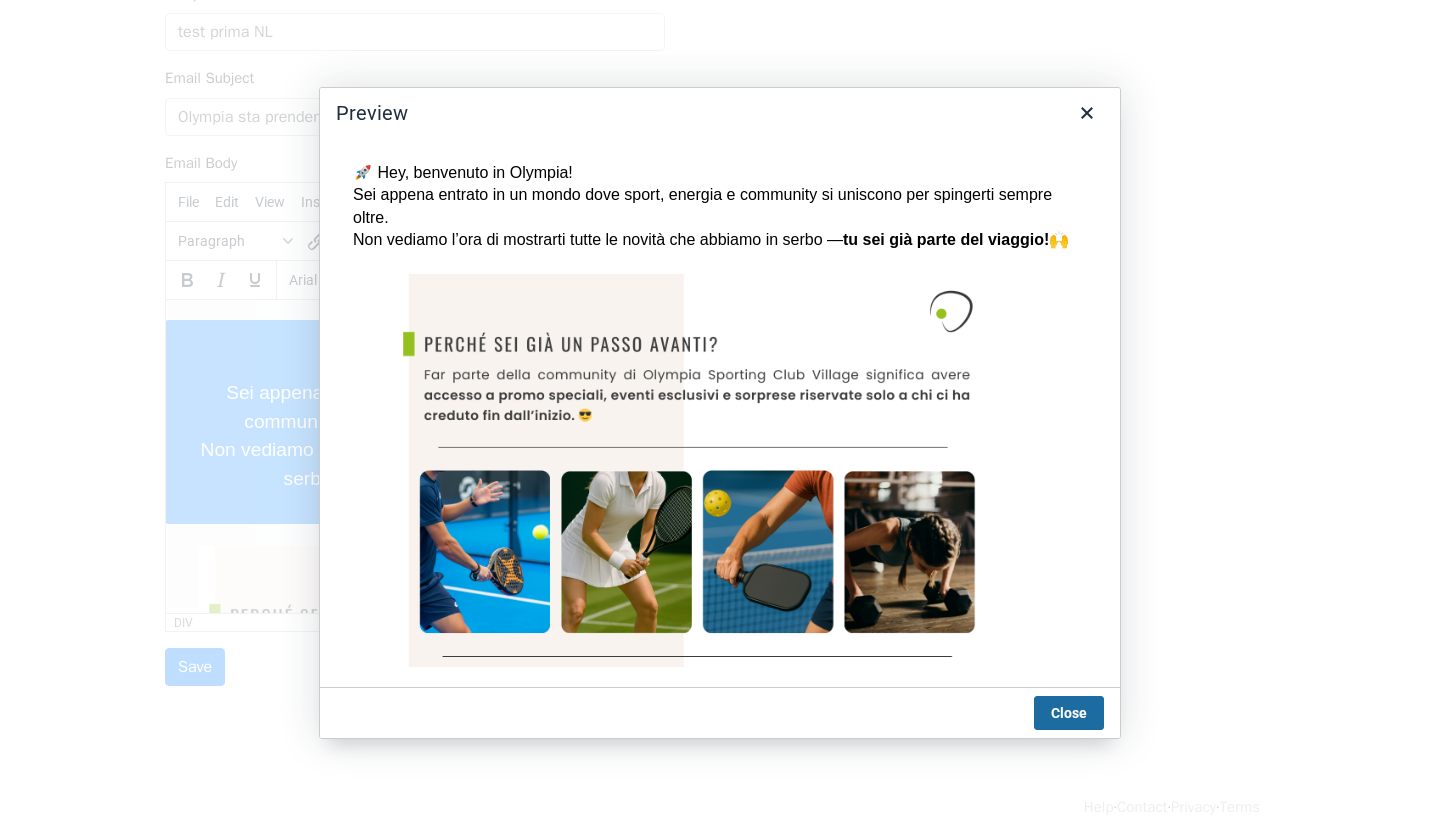 click on "Close" at bounding box center [1069, 713] 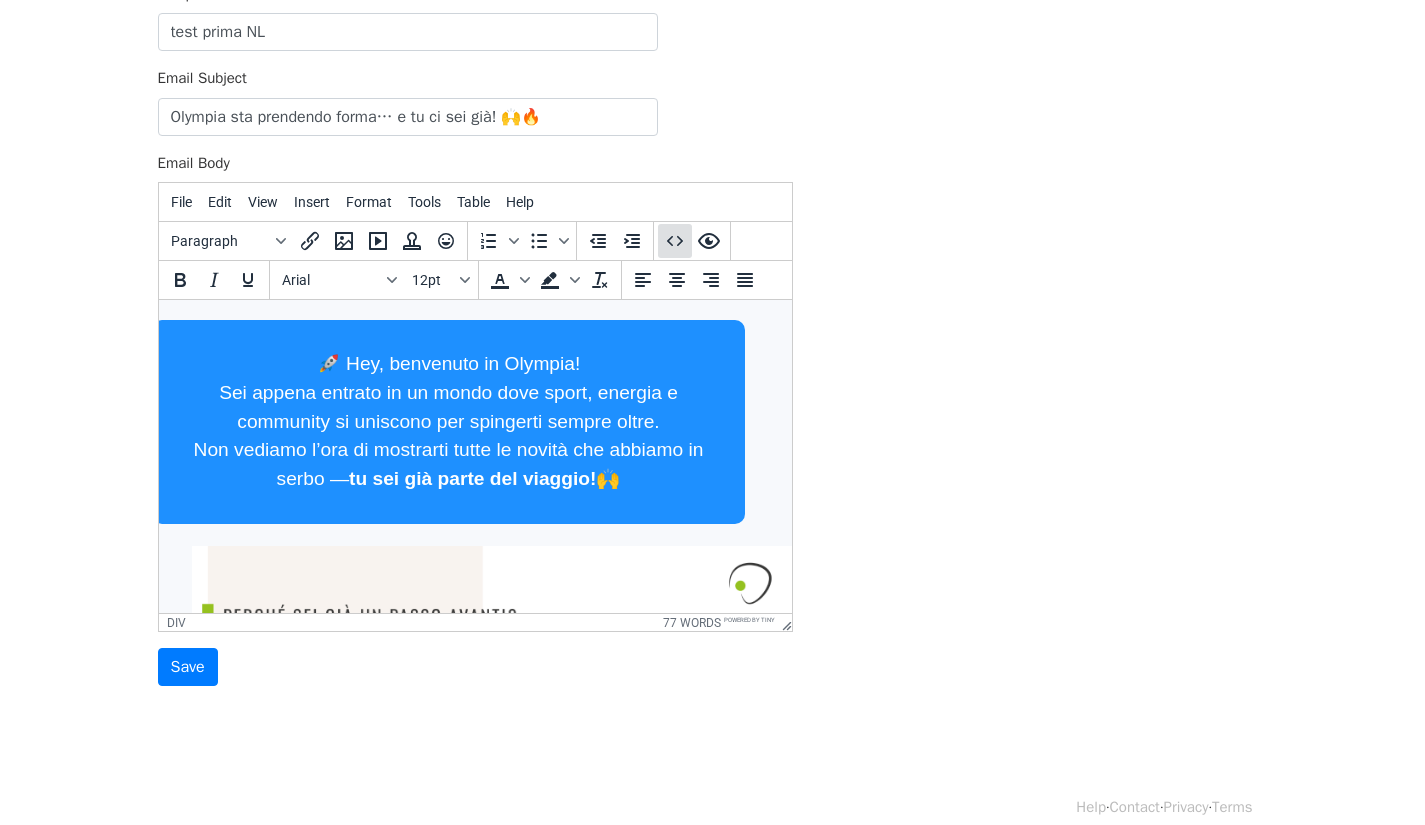 click 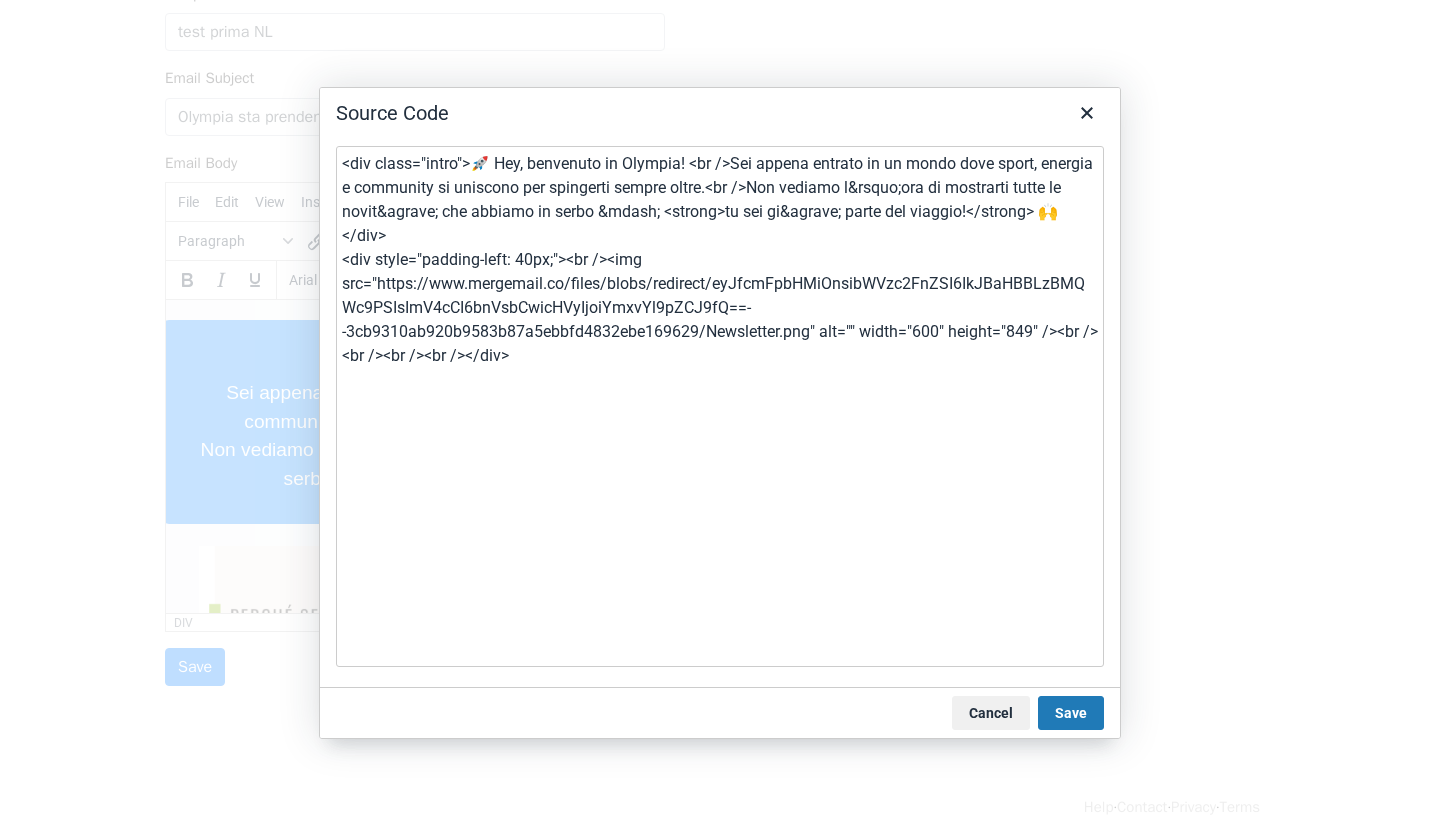 click on "<div class="intro">🚀 Hey, benvenuto in Olympia! <br />Sei appena entrato in un mondo dove sport, energia e community si uniscono per spingerti sempre oltre.<br />Non vediamo l&rsquo;ora di mostrarti tutte le novit&agrave; che abbiamo in serbo &mdash; <strong>tu sei gi&agrave; parte del viaggio!</strong> 🙌</div>
<div style="padding-left: 40px;"><br /><img src="https://www.mergemail.co/files/blobs/redirect/eyJfcmFpbHMiOnsibWVzc2FnZSI6IkJBaHBBLzBMQWc9PSIsImV4cCI6bnVsbCwicHVyIjoiYmxvYl9pZCJ9fQ==--3cb9310ab920b9583b87a5ebbfd4832ebe169629/Newsletter.png" alt="" width="600" height="849" /><br /><br /><br /><br /></div>" at bounding box center [720, 406] 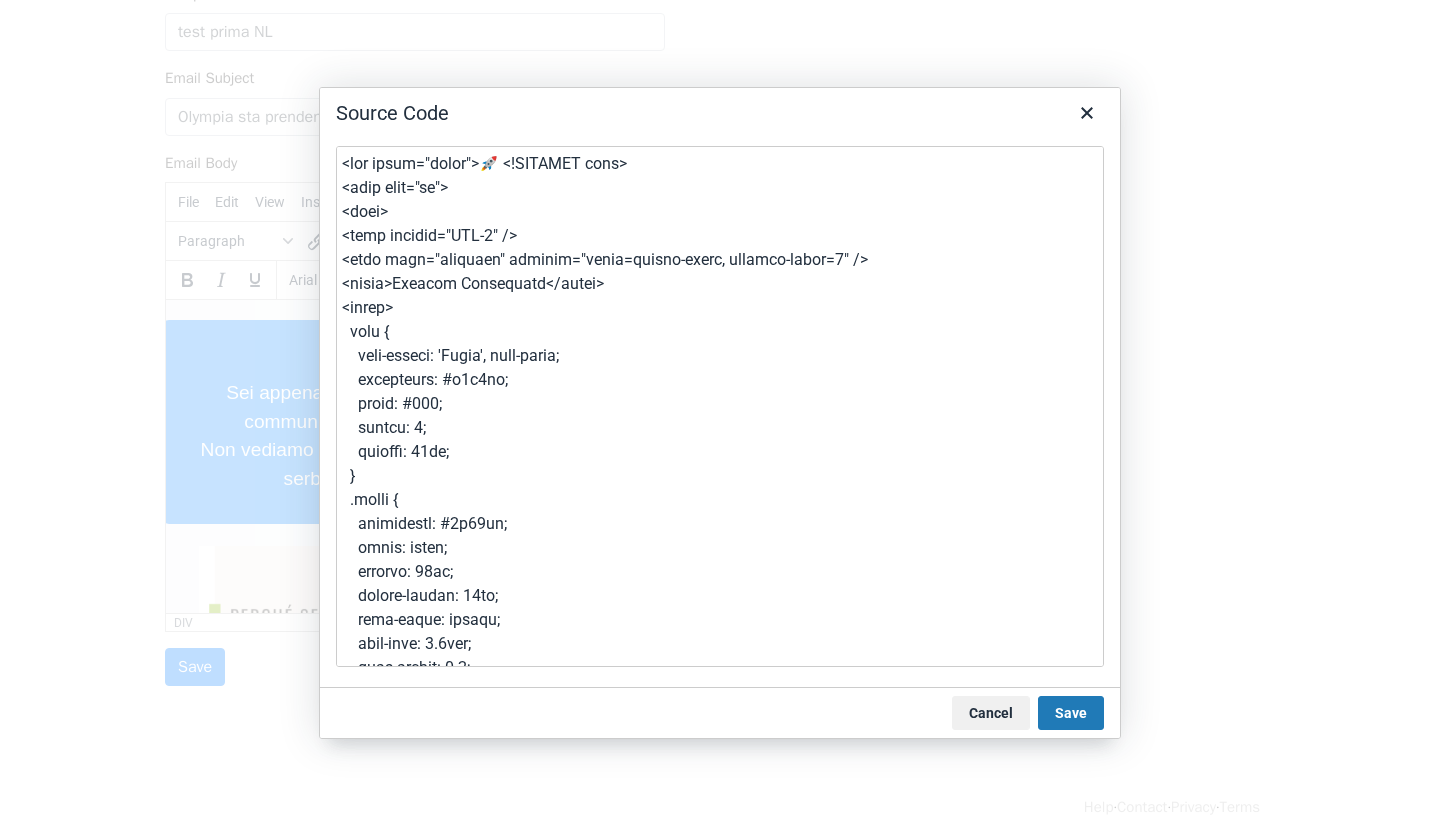 scroll, scrollTop: 468, scrollLeft: 0, axis: vertical 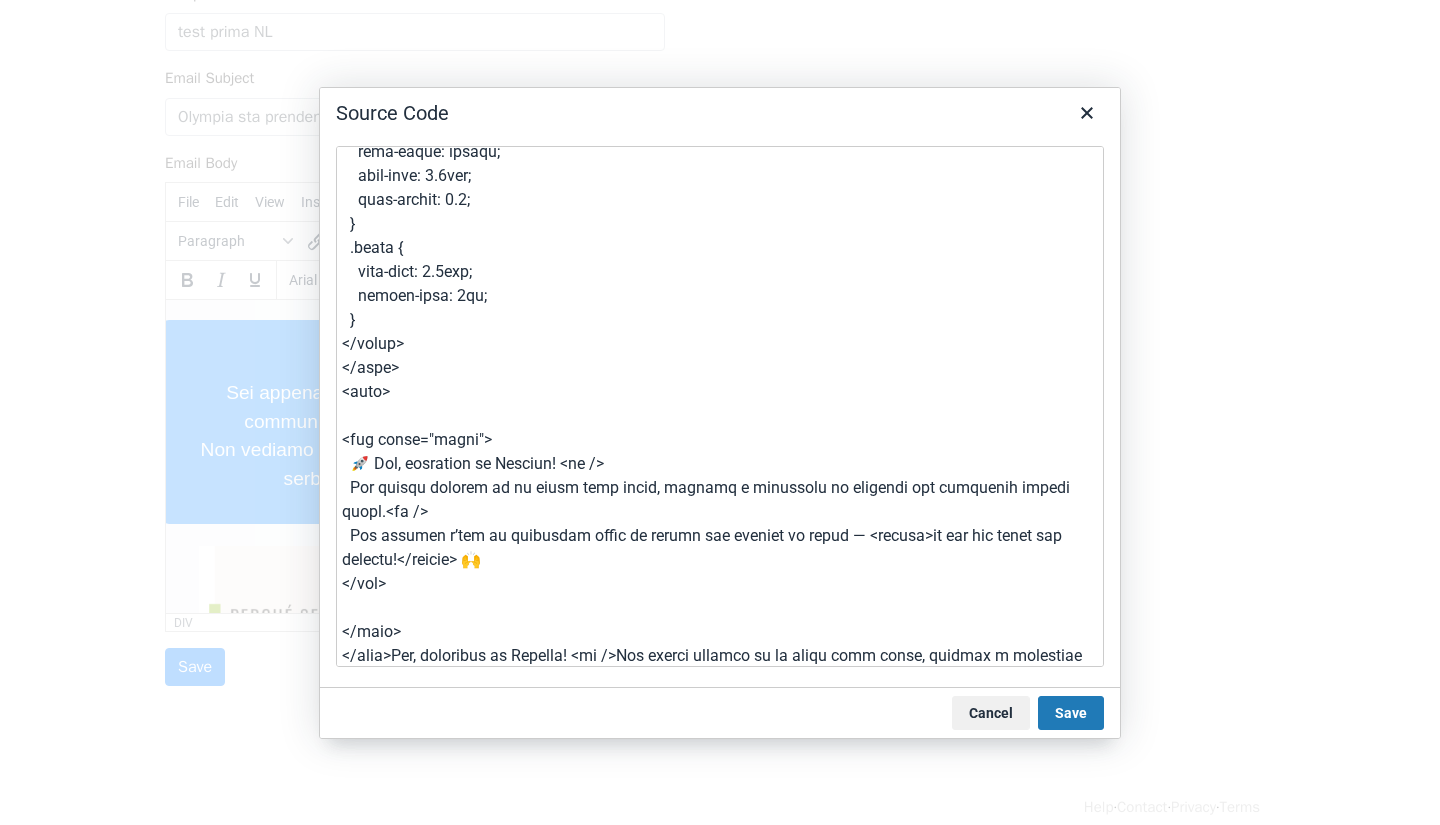 type on "<div class="intro">🚀 Hey, benvenuto in Olympia! <br />Sei appena entrato in un mondo dove sport, energia e community si uniscono per spingerti sempre oltre.<br />Non vediamo l&rsquo;ora di mostrarti tutte le novit&agrave; che abbiamo in serbo &mdash; <strong>tu sei gi&agrave; parte del viaggio!</strong> 🙌</div>
<div style="padding-left: 40px;"><br /><img src="https://www.mergemail.co/files/blobs/redirect/eyJfcmFpbHMiOnsibWVzc2FnZSI6IkJBaHBBLzBMQWc9PSIsImV4cCI6bnVsbCwicHVyIjoiYmxvYl9pZCJ9fQ==--3cb9310ab920b9583b87a5ebbfd4832ebe169629/Newsletter.png" alt="" width="600" height="849" /><br /><br /><br /><br /></div>" 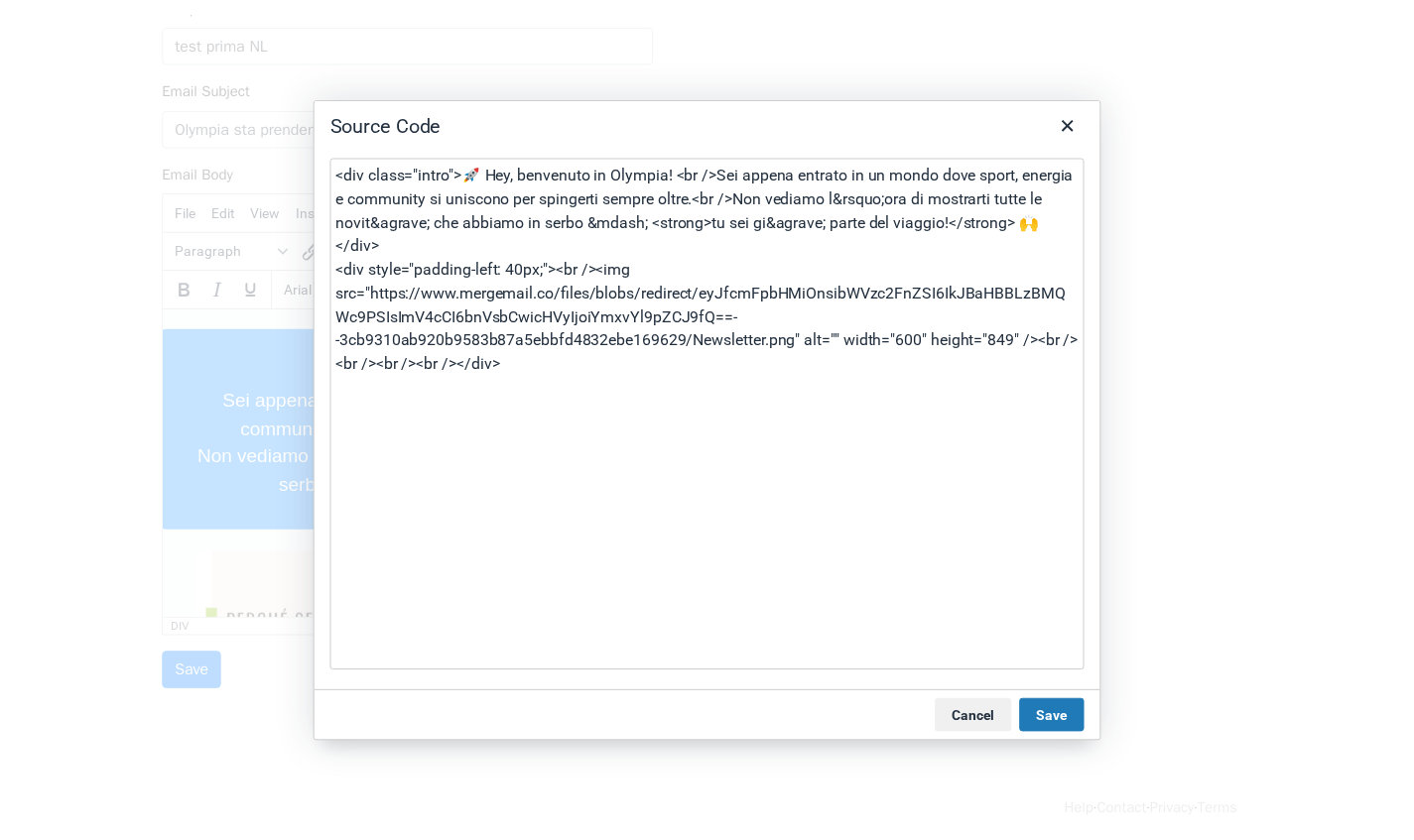 scroll, scrollTop: 0, scrollLeft: 0, axis: both 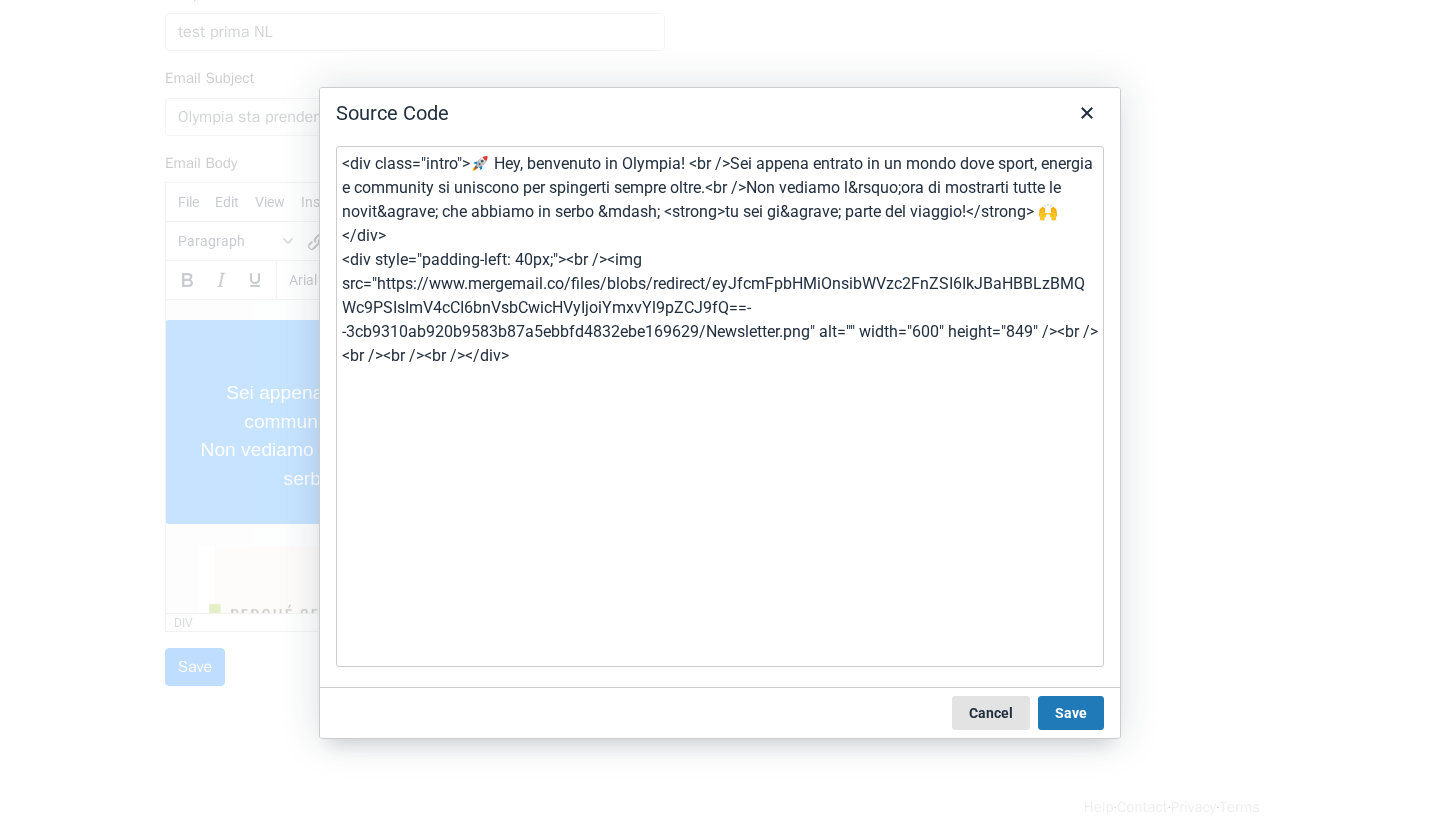 click on "Cancel" at bounding box center [991, 713] 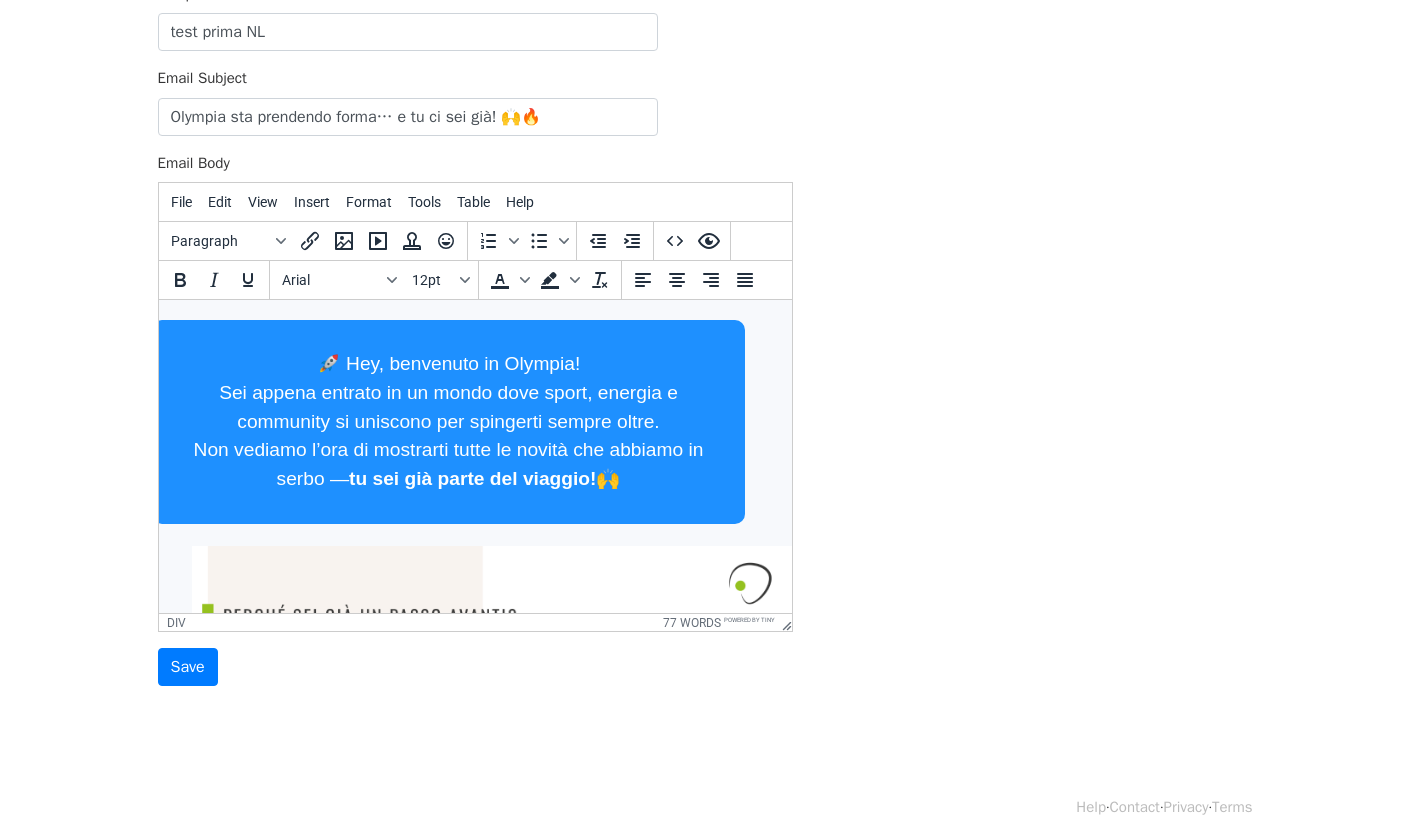 click on "🚀 Hey, benvenuto in Olympia!  Sei appena entrato in un mondo dove sport, energia e community si uniscono per spingerti sempre oltre. Non vediamo l’ora di mostrarti tutte le novità che abbiamo in serbo —  tu sei già parte del viaggio!  🙌" at bounding box center [447, 422] 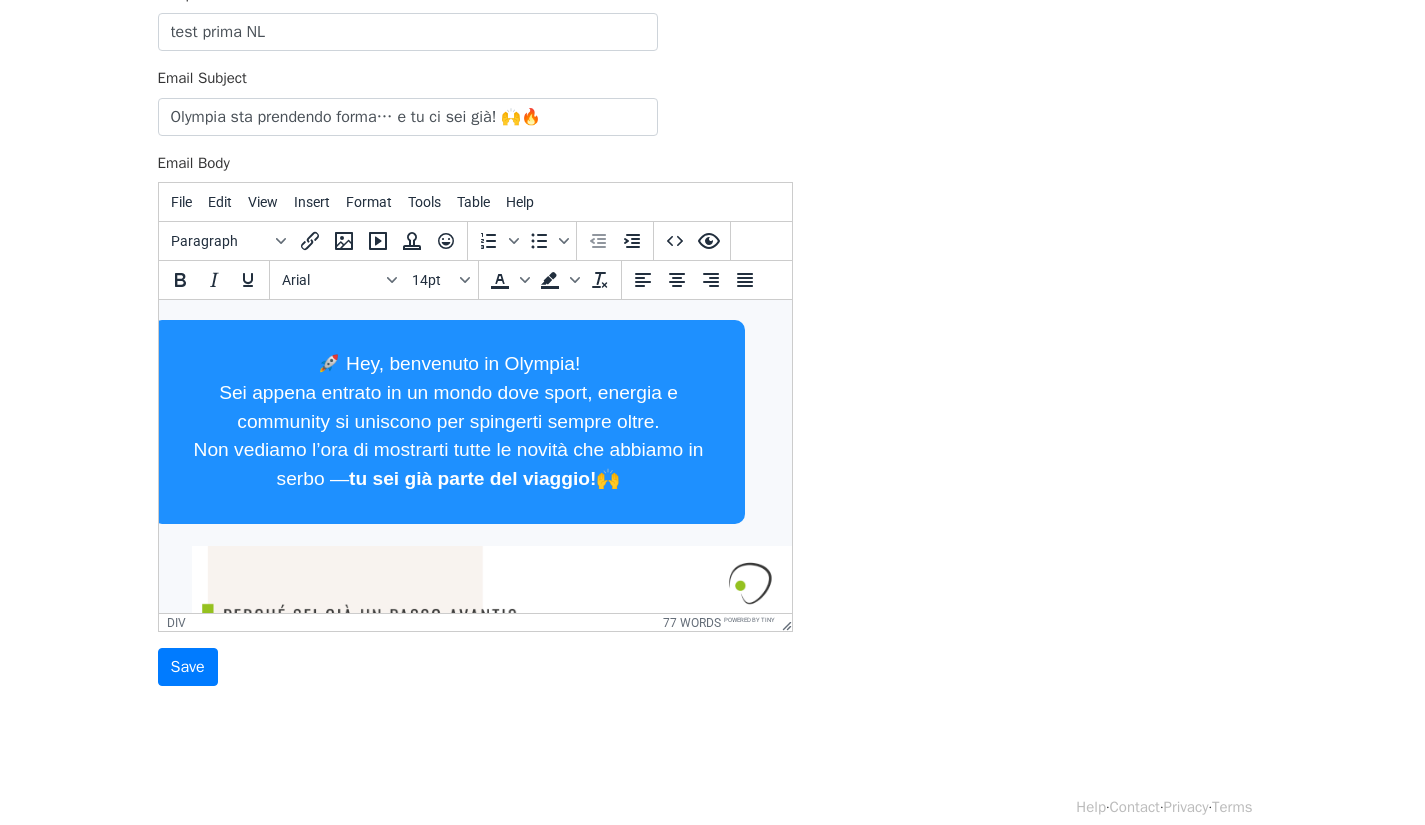 click on "🚀 Hey, benvenuto in Olympia!  Sei appena entrato in un mondo dove sport, energia e community si uniscono per spingerti sempre oltre. Non vediamo l’ora di mostrarti tutte le novità che abbiamo in serbo —  tu sei già parte del viaggio!  🙌" at bounding box center (447, 422) 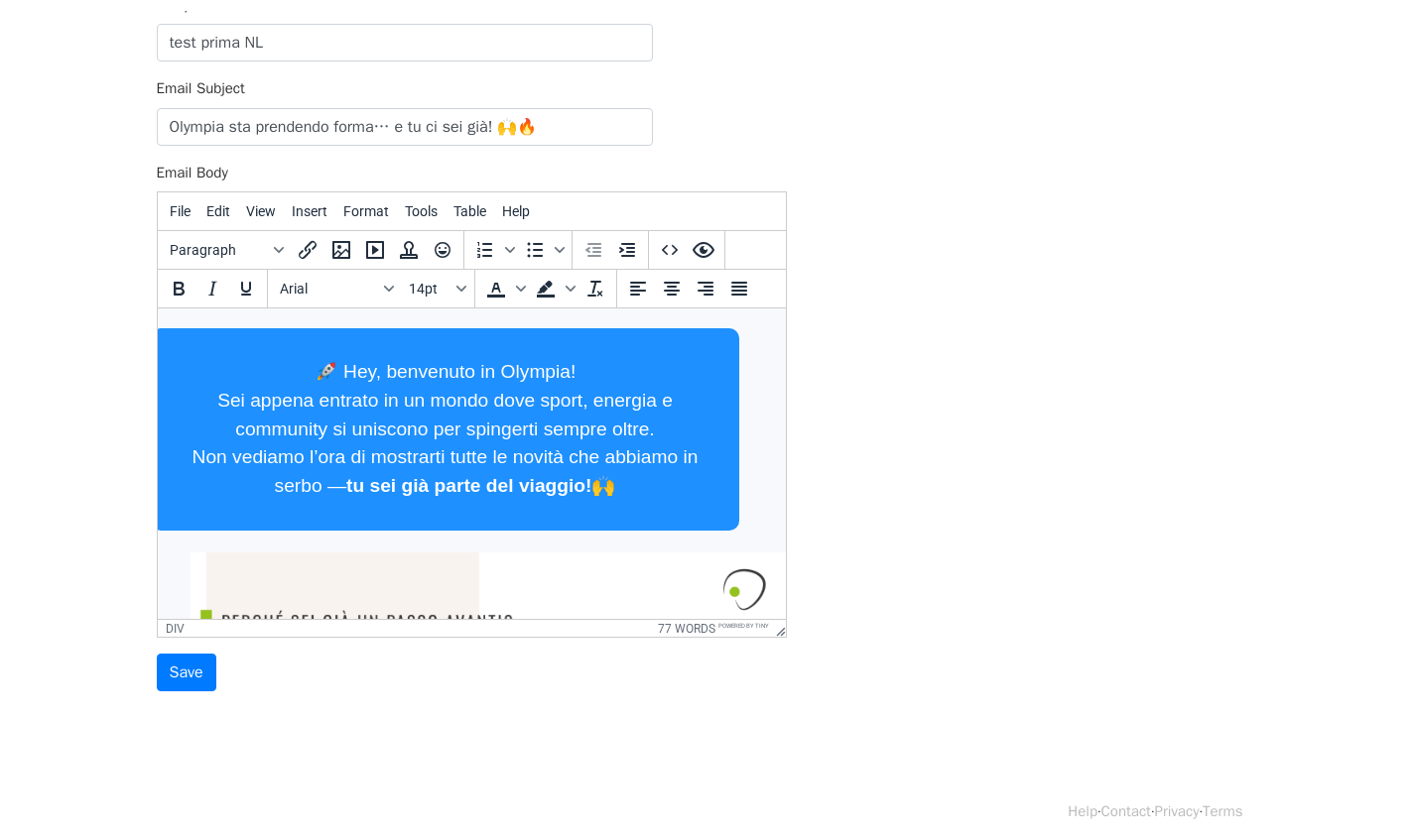 click on "🚀 Hey, benvenuto in Olympia!  Sei appena entrato in un mondo dove sport, energia e community si uniscono per spingerti sempre oltre. Non vediamo l’ora di mostrarti tutte le novità che abbiamo in serbo —  tu sei già parte del viaggio!  🙌" at bounding box center (444, 429) 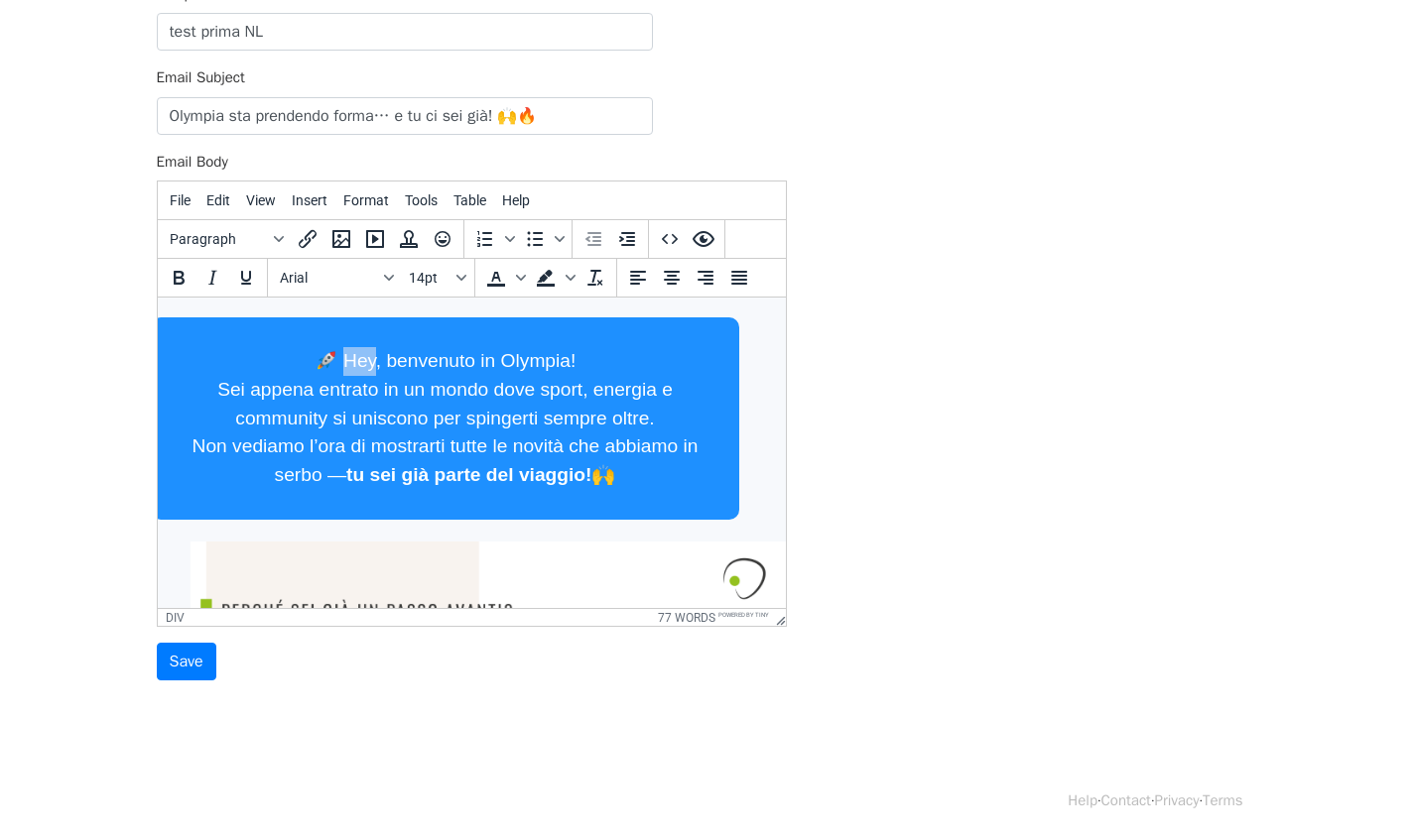 click on "🚀 Hey, benvenuto in Olympia!  Sei appena entrato in un mondo dove sport, energia e community si uniscono per spingerti sempre oltre. Non vediamo l’ora di mostrarti tutte le novità che abbiamo in serbo —  tu sei già parte del viaggio!  🙌" at bounding box center (444, 419) 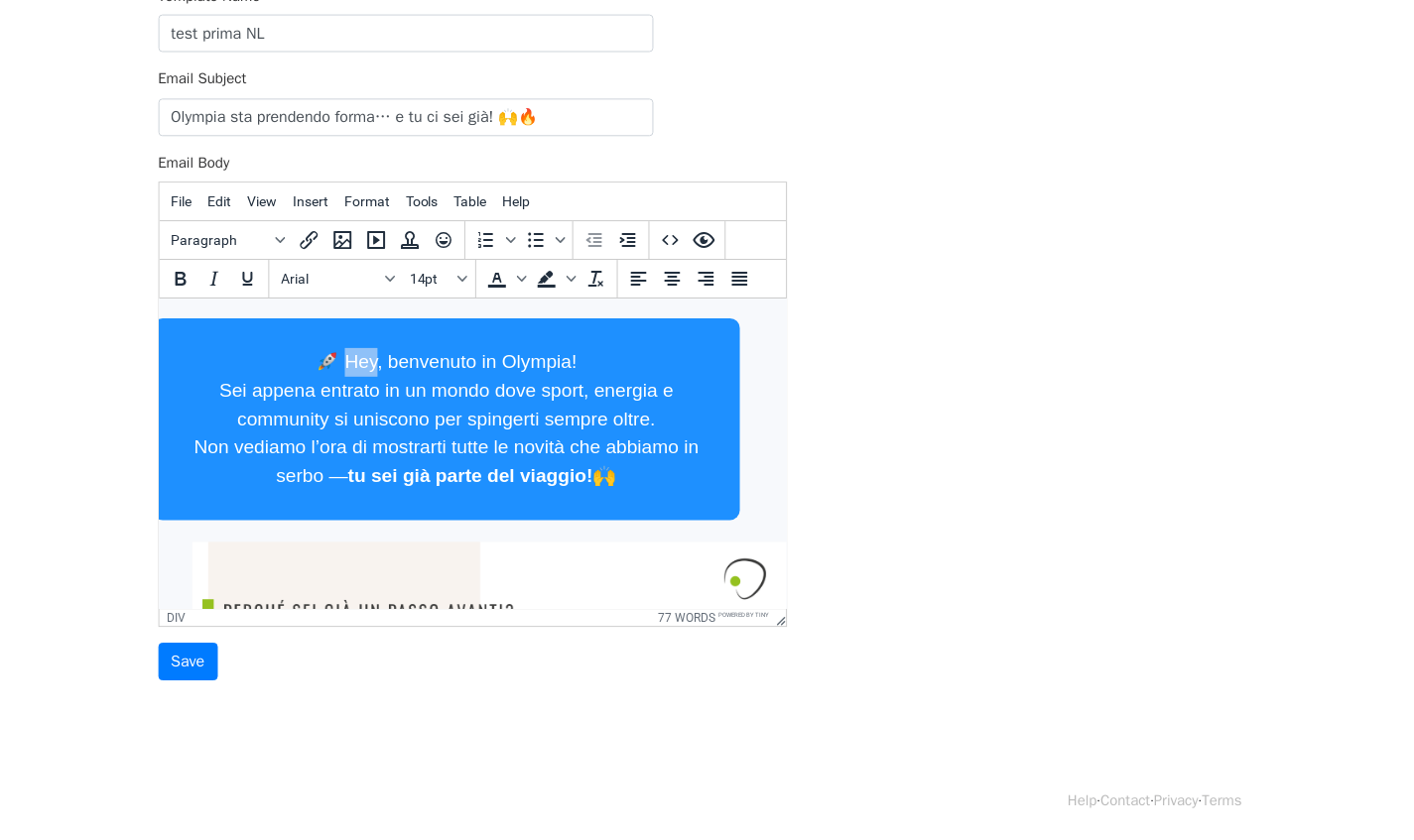 click on "🚀 Hey, benvenuto in Olympia!  Sei appena entrato in un mondo dove sport, energia e community si uniscono per spingerti sempre oltre. Non vediamo l’ora di mostrarti tutte le novità che abbiamo in serbo —  tu sei già parte del viaggio!  🙌" at bounding box center [445, 420] 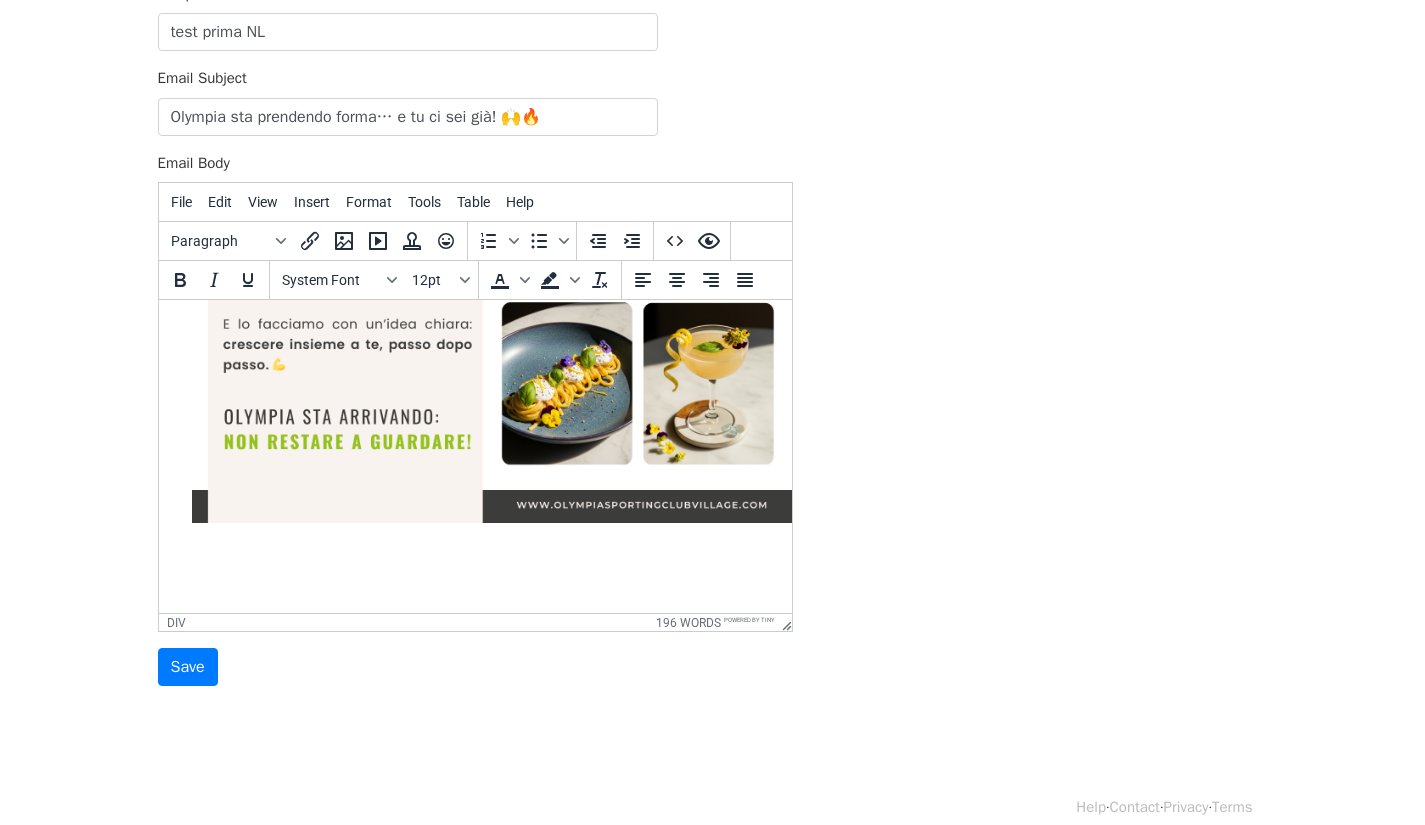 scroll, scrollTop: 677, scrollLeft: 38, axis: both 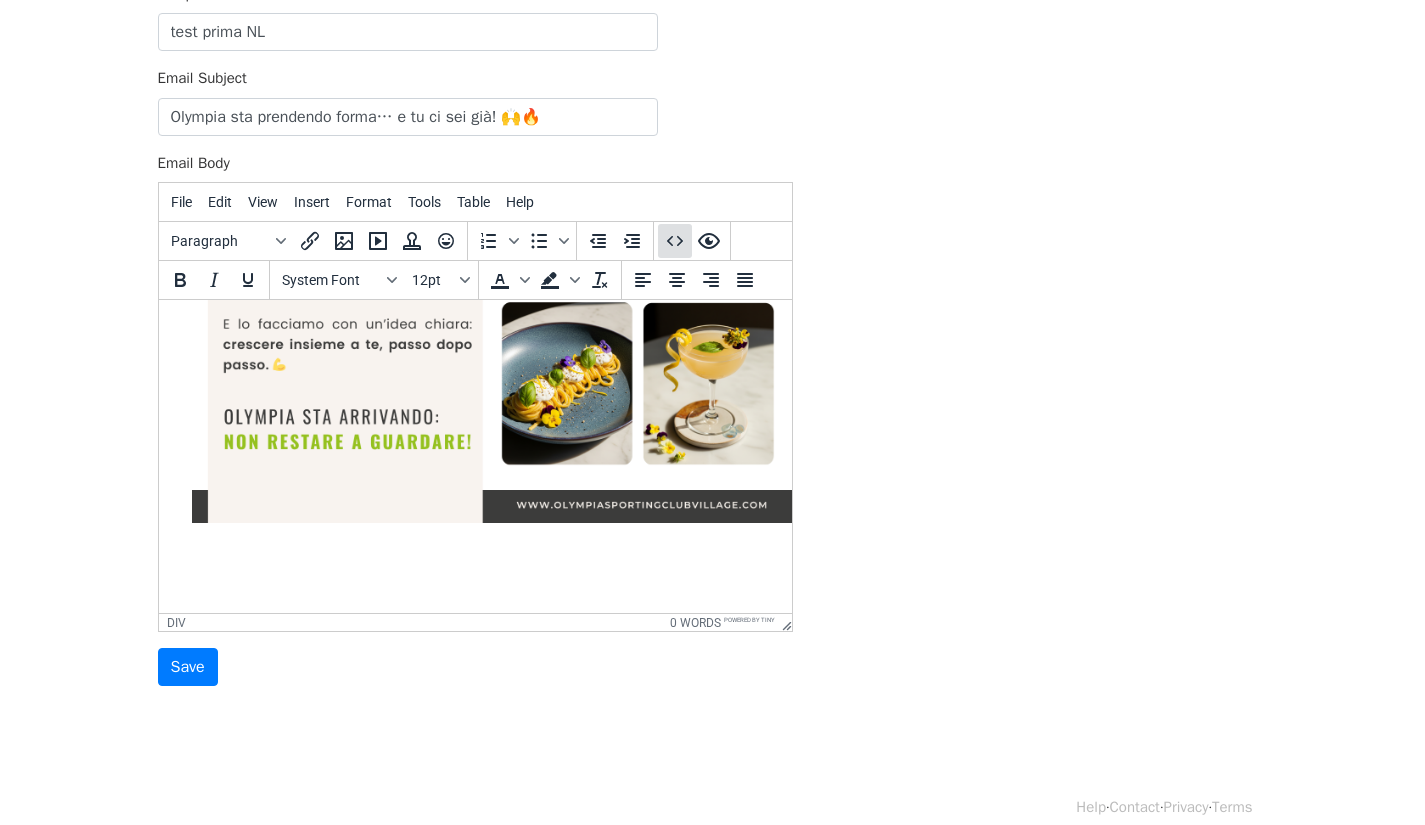 click 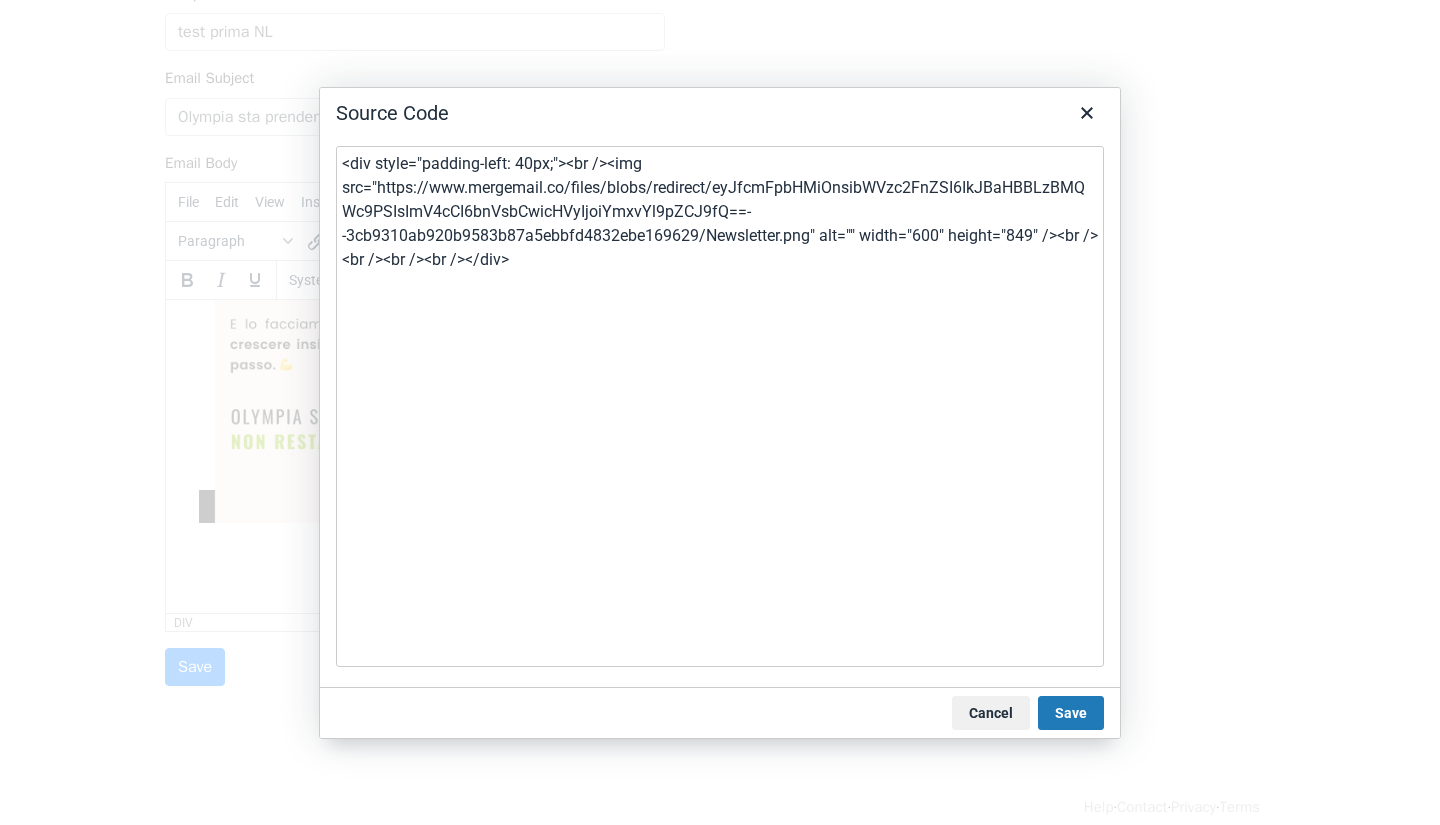 click on "Cancel" at bounding box center [991, 713] 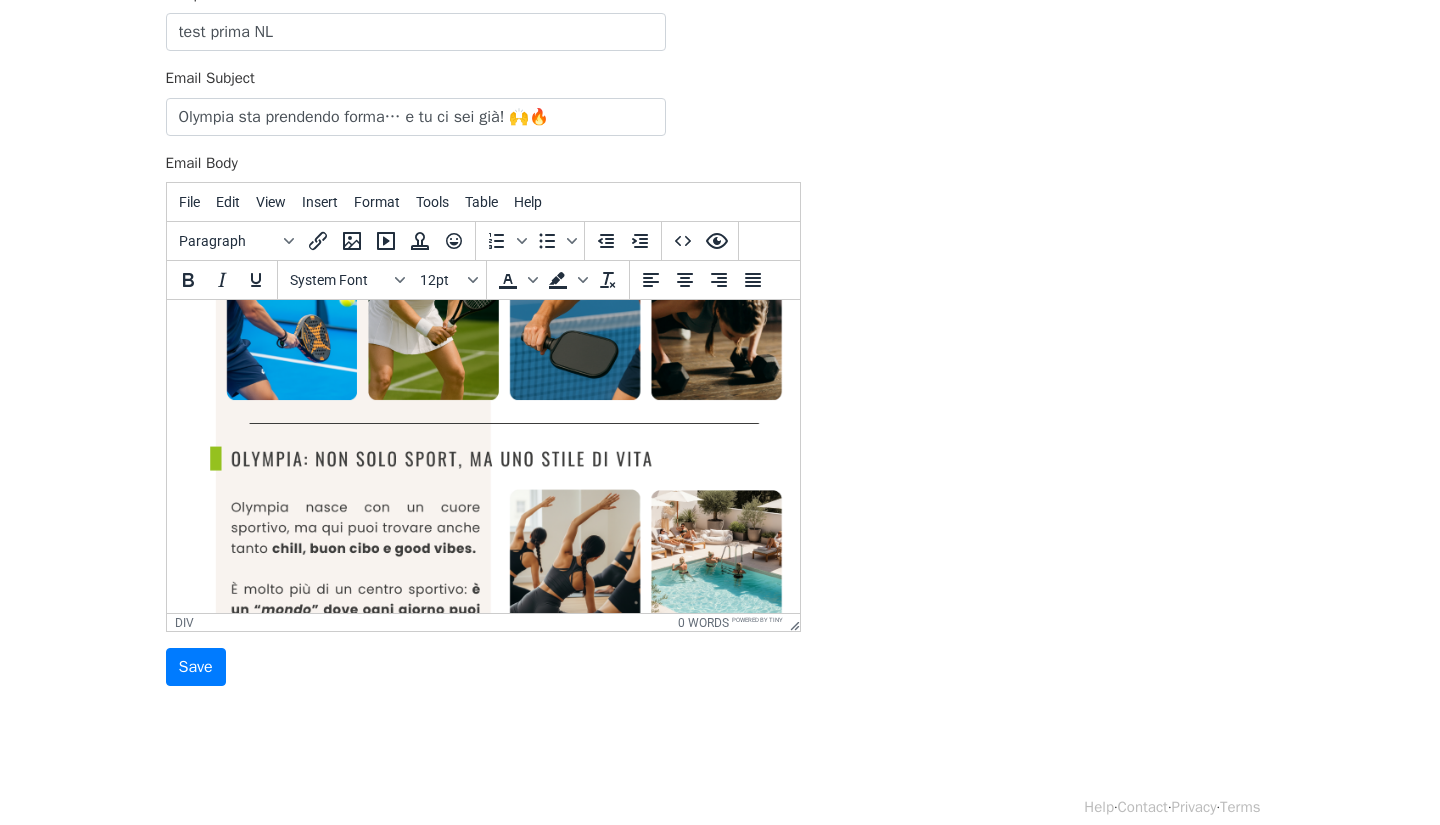 scroll, scrollTop: 0, scrollLeft: 38, axis: horizontal 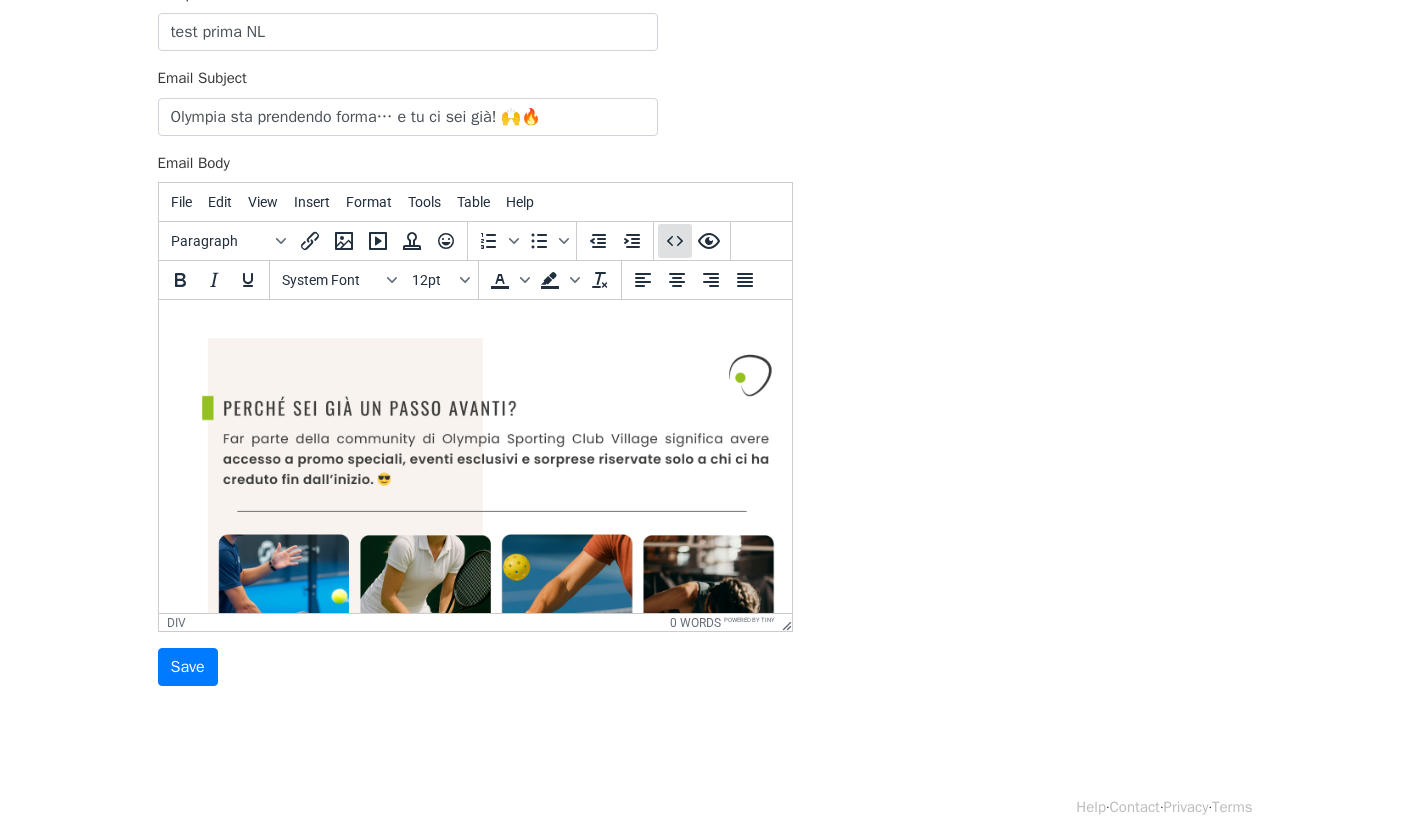 click 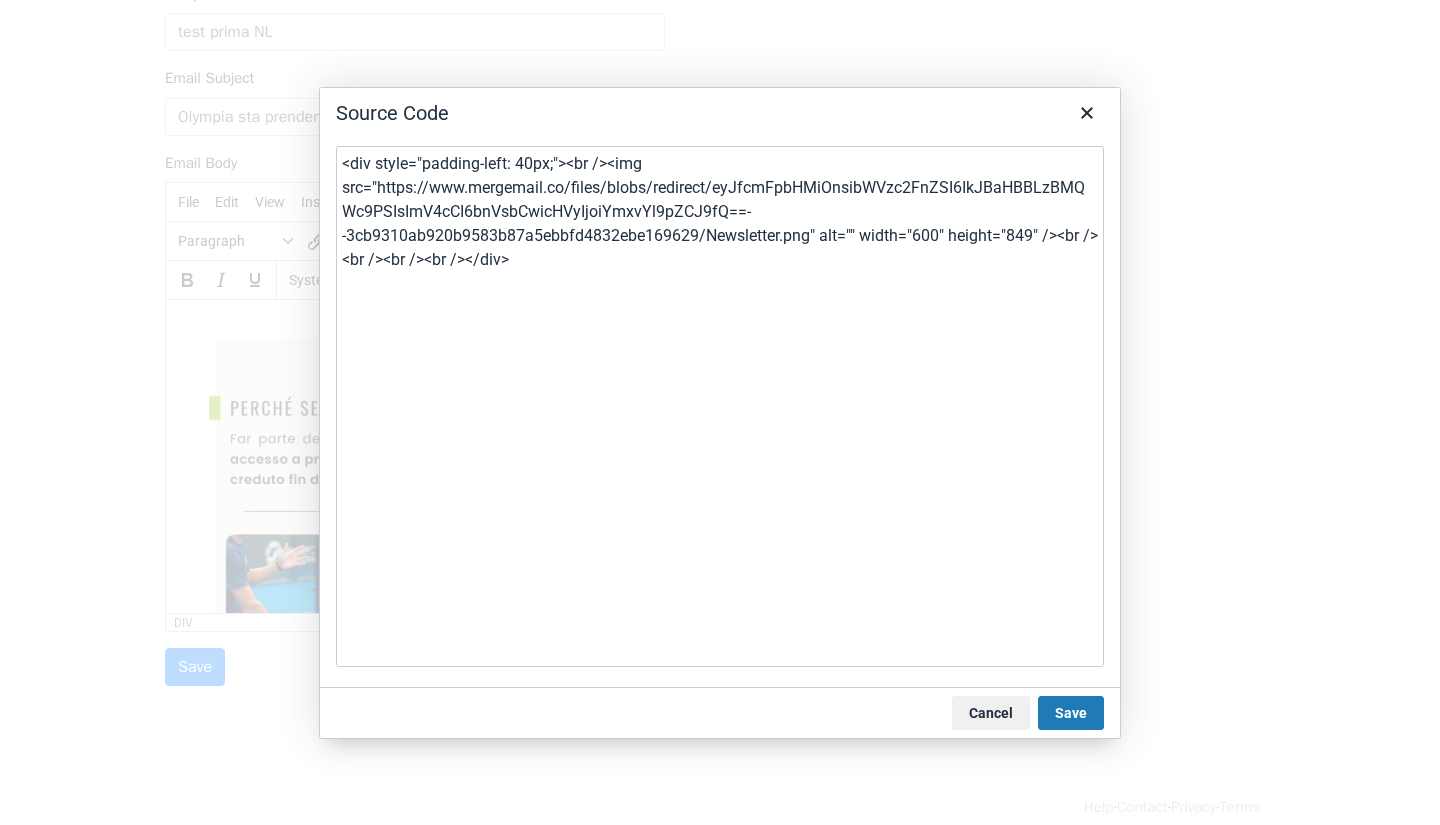 click on "<div style="padding-left: 40px;"><br /><img src="https://www.mergemail.co/files/blobs/redirect/eyJfcmFpbHMiOnsibWVzc2FnZSI6IkJBaHBBLzBMQWc9PSIsImV4cCI6bnVsbCwicHVyIjoiYmxvYl9pZCJ9fQ==--3cb9310ab920b9583b87a5ebbfd4832ebe169629/Newsletter.png" alt="" width="600" height="849" /><br /><br /><br /><br /></div>" at bounding box center [720, 406] 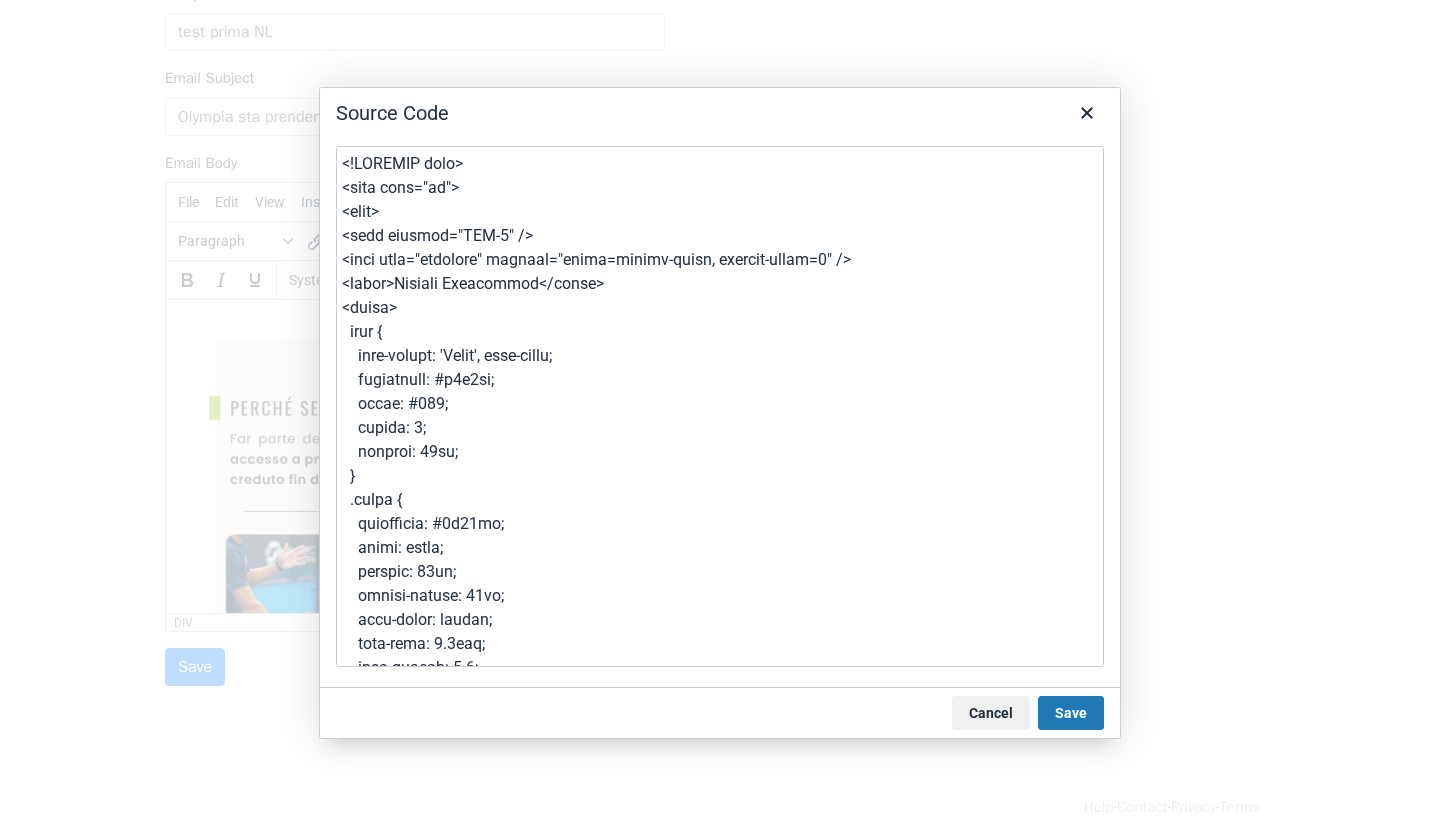 scroll, scrollTop: 444, scrollLeft: 0, axis: vertical 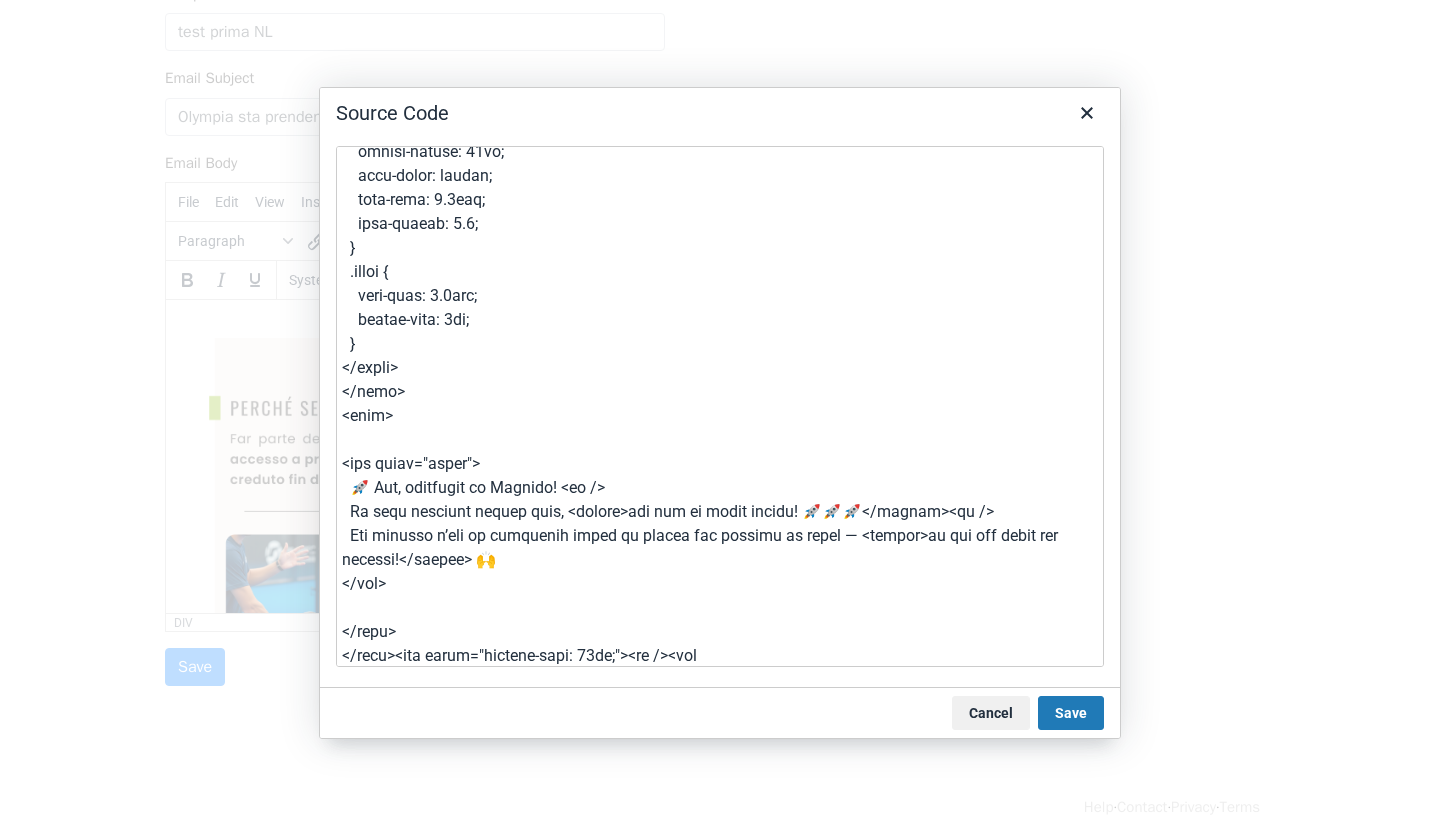 type on "<!DOCTYPE html>
<html lang="it">
<head>
<meta charset="UTF-8" />
<meta name="viewport" content="width=device-width, initial-scale=1" />
<title>Olympia Newsletter</title>
<style>
body {
font-family: 'Arial', sans-serif;
background: #f7f9fc;
color: #222;
margin: 0;
padding: 20px;
}
.intro {
background: #1e90ff;
color: white;
padding: 30px;
border-radius: 10px;
text-align: center;
font-size: 1.2rem;
line-height: 1.5;
}
.emoji {
font-size: 1.5rem;
margin-left: 5px;
}
</style>
</head>
<body>
<div class="intro">
🚀 Hey, benvenuto in Olympia! <br />
Se stai leggendo questa mail, <strong>sei già un passo avanti! 🚀🚀🚀</strong><br />
Non vediamo l’ora di mostrarti tutte le novità che abbiamo in serbo — <strong>tu sei già parte del viaggio!</strong> 🙌
</div>
</body>
</html>
<div style="padding-left: 40px;"><br /><img src="https://www.mergemail.co/files/blobs/redirect/eyJfcmFpbHMiOnsibWVzc2FnZSI6IkJBaHBBLzBMQWc9PSIsImV4cCI6bnVsbCwicHVyIjoiYmxvY..." 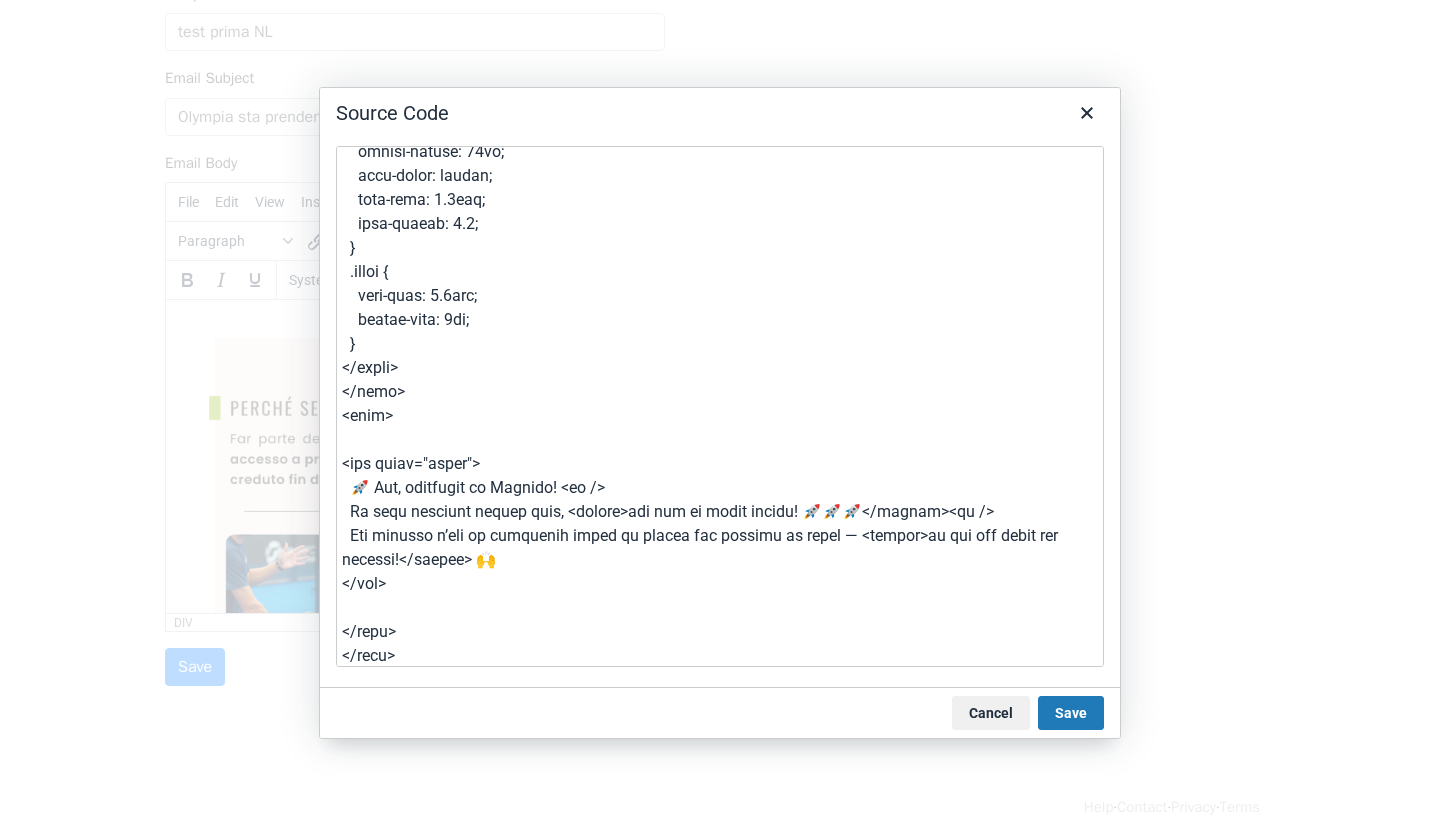 scroll, scrollTop: 468, scrollLeft: 0, axis: vertical 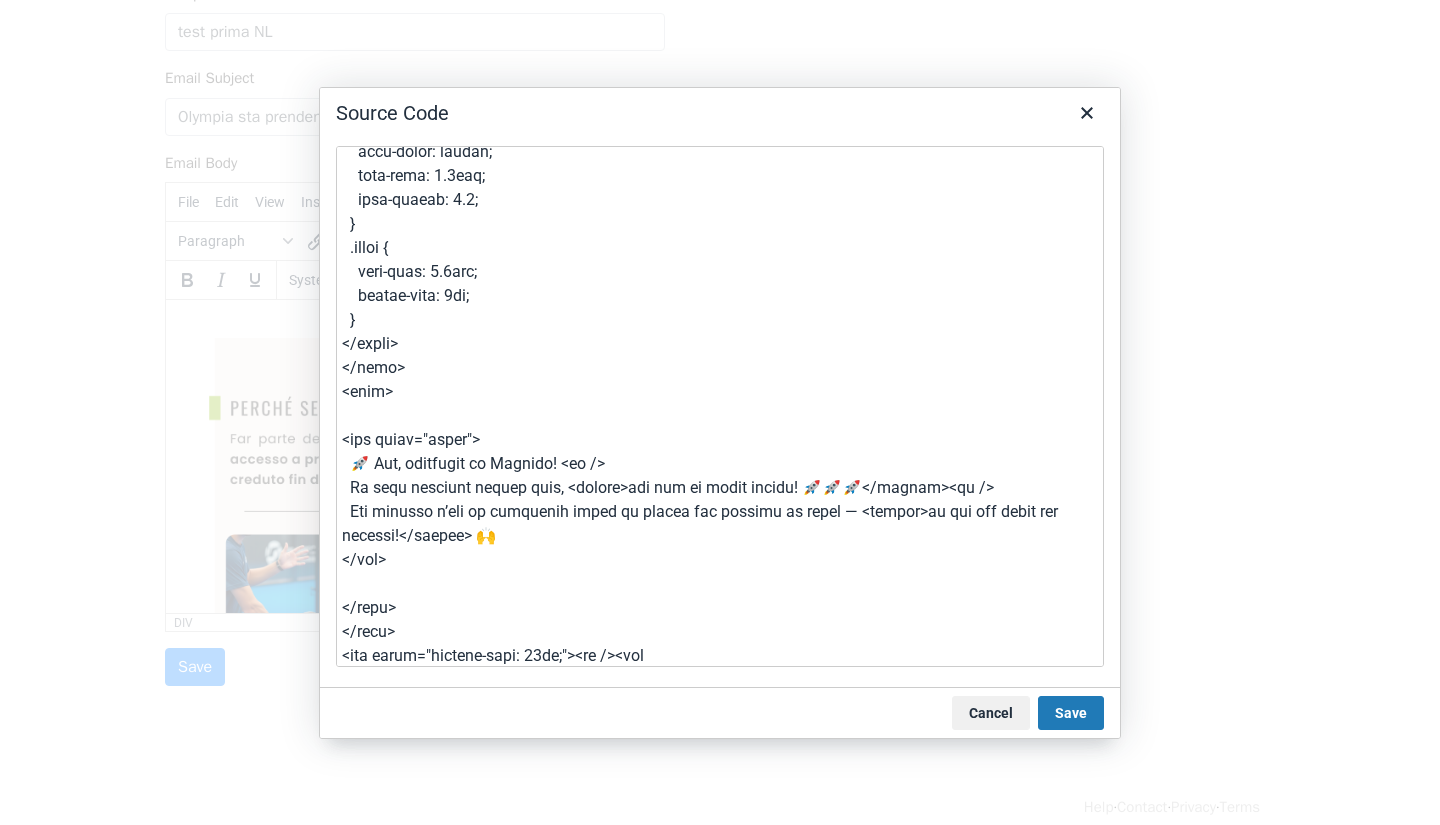 click on "Save" at bounding box center (1071, 713) 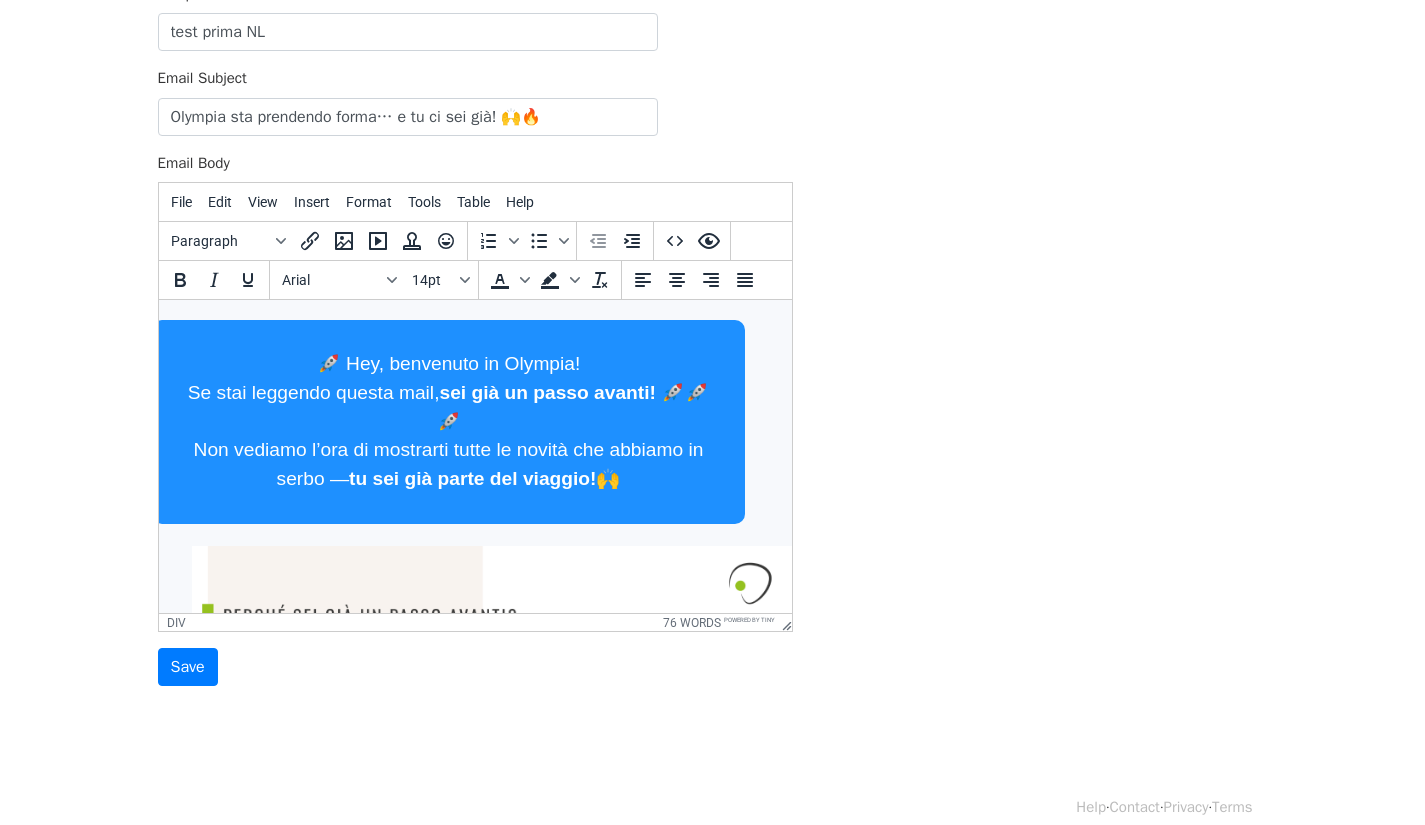 click on "🚀 Hey, benvenuto in Olympia!  Se stai leggendo questa mail,  sei già un passo avanti! 🚀🚀🚀 Non vediamo l’ora di mostrarti tutte le novità che abbiamo in serbo —  tu sei già parte del viaggio!  🙌" at bounding box center (447, 422) 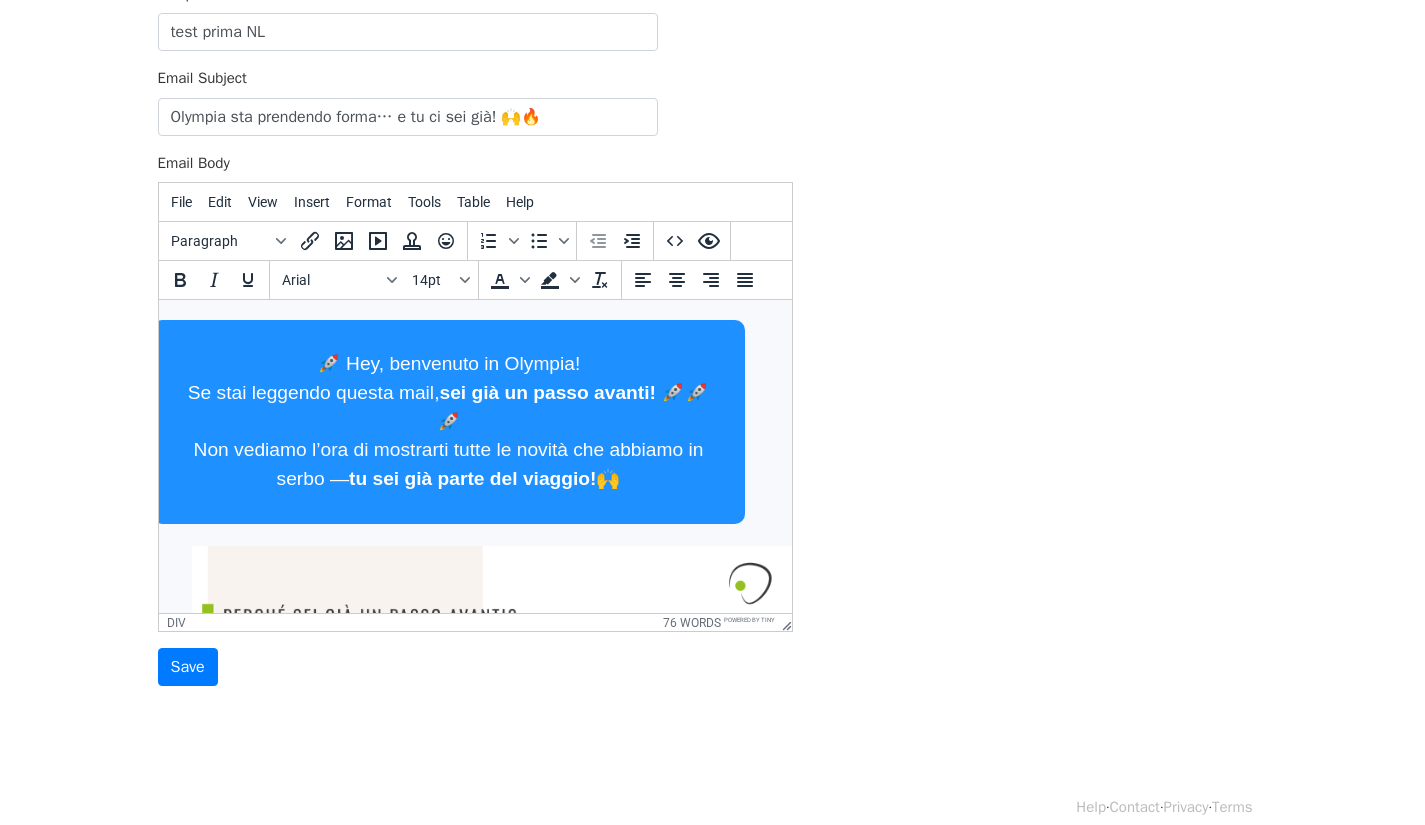click on "🚀 Hey, benvenuto in Olympia!  Se stai leggendo questa mail,  sei già un passo avanti! 🚀🚀🚀 Non vediamo l’ora di mostrarti tutte le novità che abbiamo in serbo —  tu sei già parte del viaggio!  🙌" at bounding box center (447, 422) 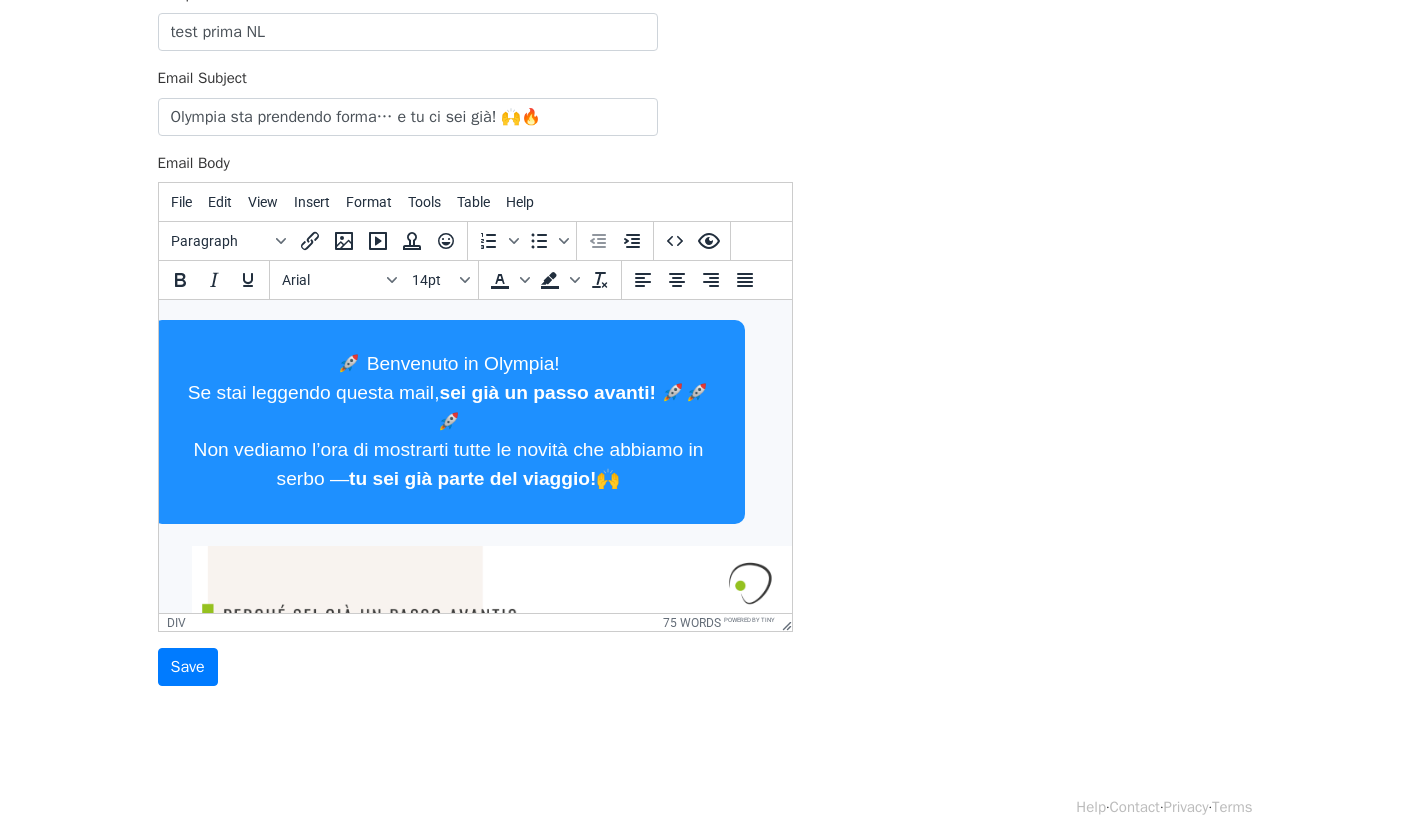 click on "🚀 Benvenuto in Olympia!  Se stai leggendo questa mail,  sei già un passo avanti! 🚀🚀🚀 Non vediamo l’ora di mostrarti tutte le novità che abbiamo in serbo —  tu sei già parte del viaggio!  🙌" at bounding box center [447, 422] 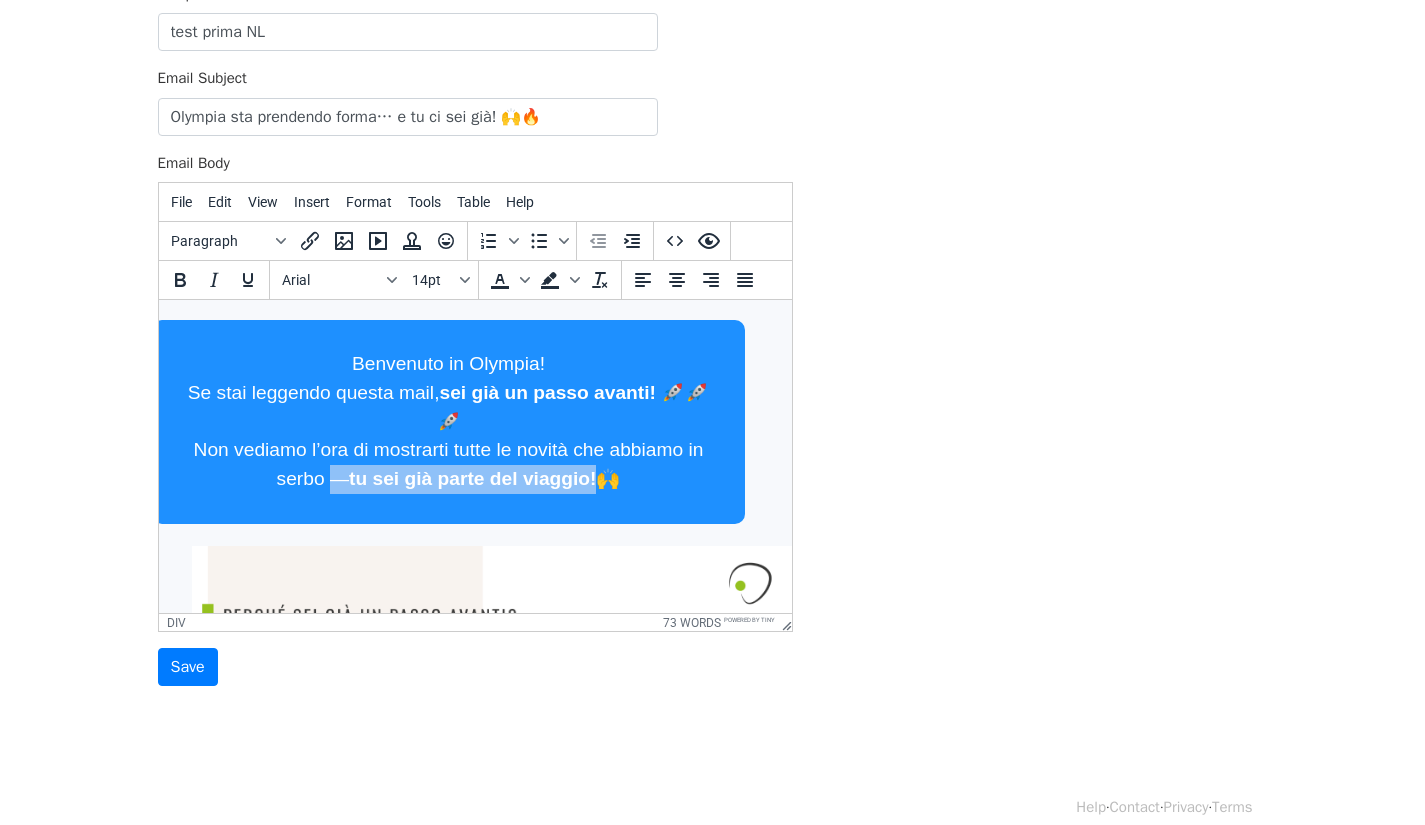 drag, startPoint x: 307, startPoint y: 475, endPoint x: 573, endPoint y: 473, distance: 266.0075 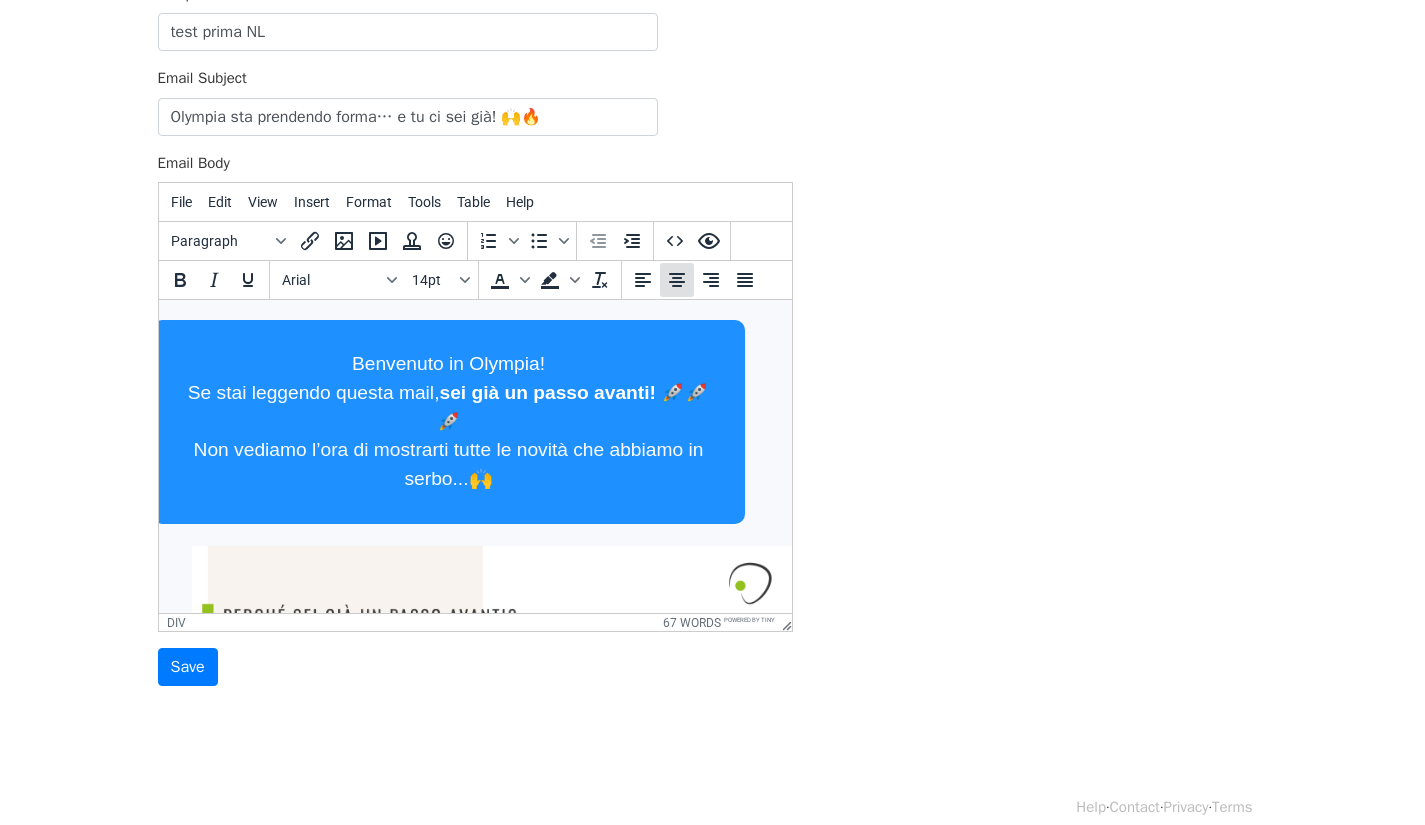click 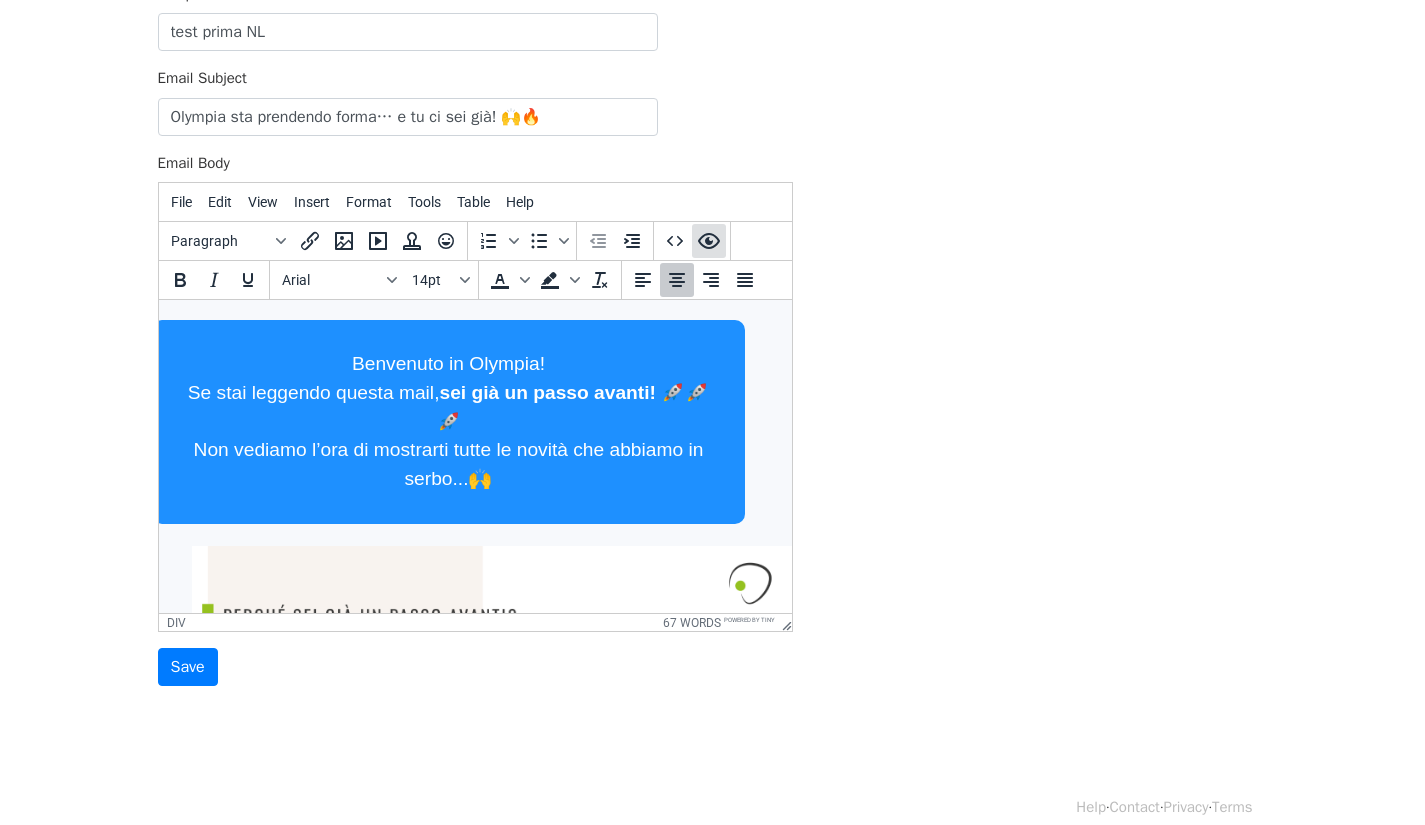 click at bounding box center (709, 241) 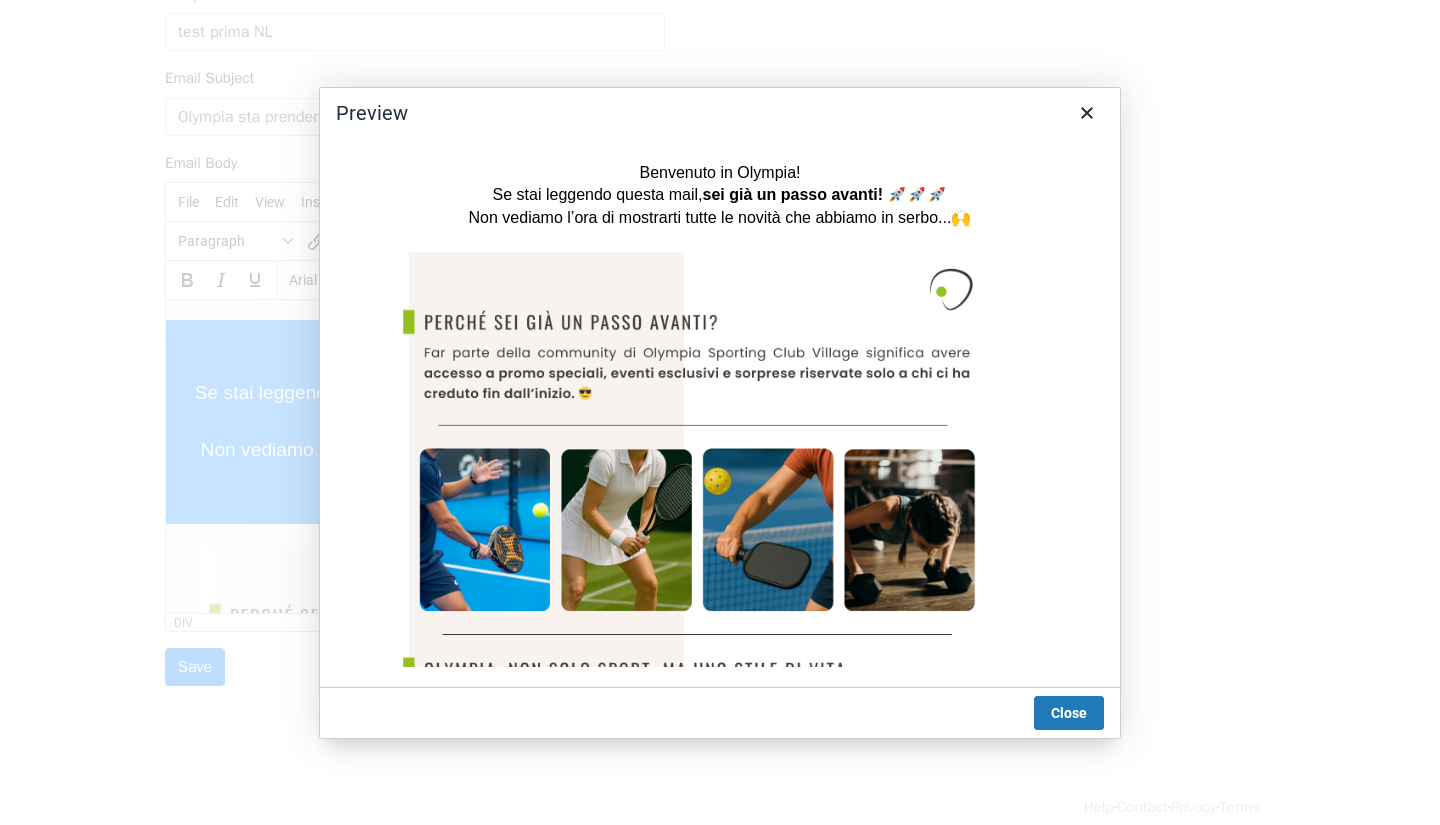 scroll, scrollTop: 0, scrollLeft: 0, axis: both 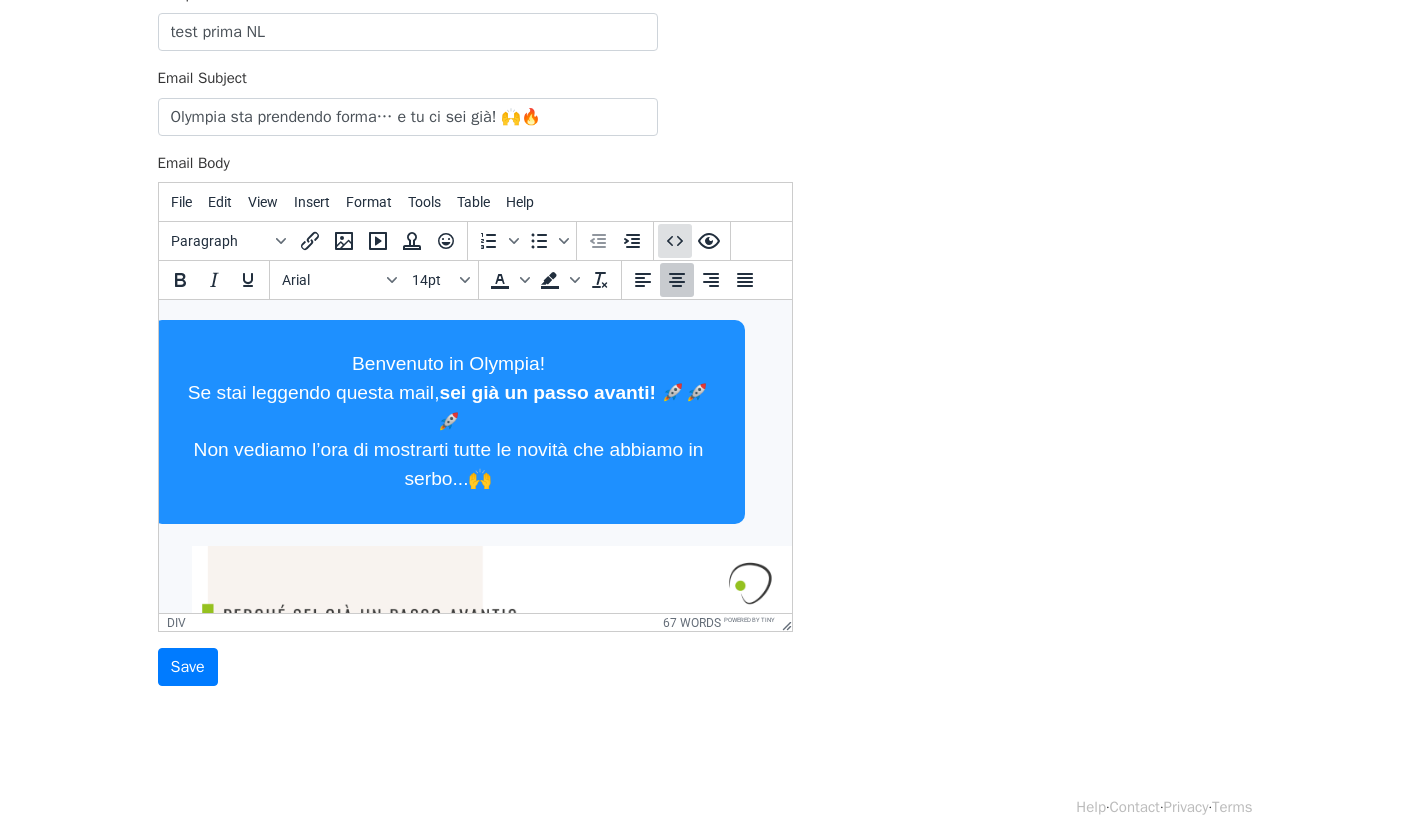 click 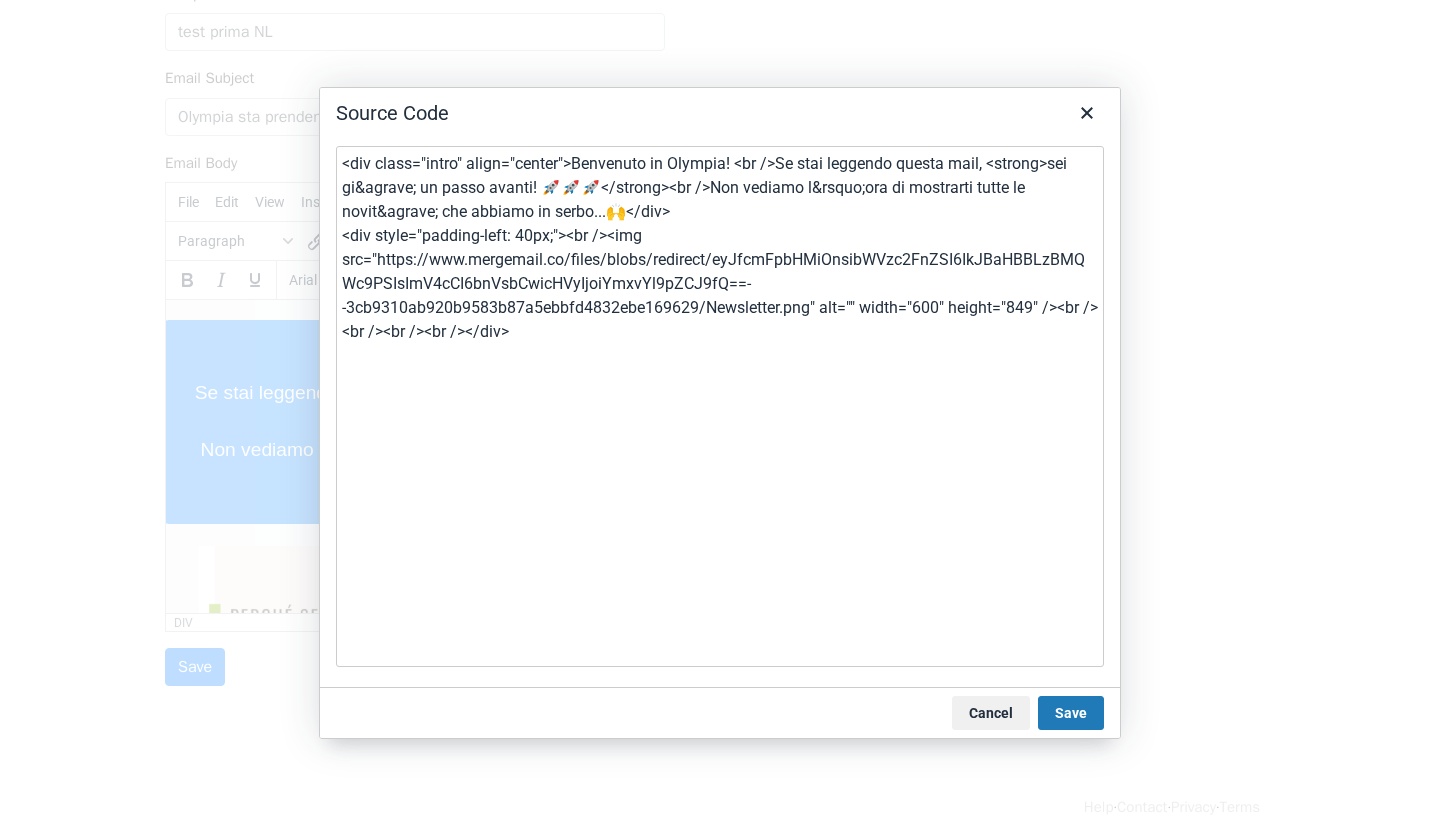 type on "<div class="intro" align="center">Benvenuto in Olympia! <br />Se stai leggendo questa mail, <strong>sei gi&agrave; un passo avanti! 🚀🚀🚀</strong><br />Non vediamo l&rsquo;ora di mostrarti tutte le novit&agrave; che abbiamo in serbo...🙌</div>
<div style="padding-left: 40px;"><br /><img src="https://www.mergemail.co/files/blobs/redirect/eyJfcmFpbHMiOnsibWVzc2FnZSI6IkJBaHBBLzBMQWc9PSIsImV4cCI6bnVsbCwicHVyIjoiYmxvYl9pZCJ9fQ==--3cb9310ab920b9583b87a5ebbfd4832ebe169629/Newsletter.png" alt="" width="600" height="849" /><br /><br /><br /><br /></div>
<footer>
Seguici su:
<a href="https://www.instagram.com/tuo_profilo" target="_blank" rel="noopener noreferrer" aria-label="Instagram">
📸 Instagram
</a> |
<a href="https://www.facebook.com/tuo_profilo" target="_blank" rel="noopener noreferrer" aria-label="Facebook">
👍 Facebook
</a>
</footer>
</body>
</html>" 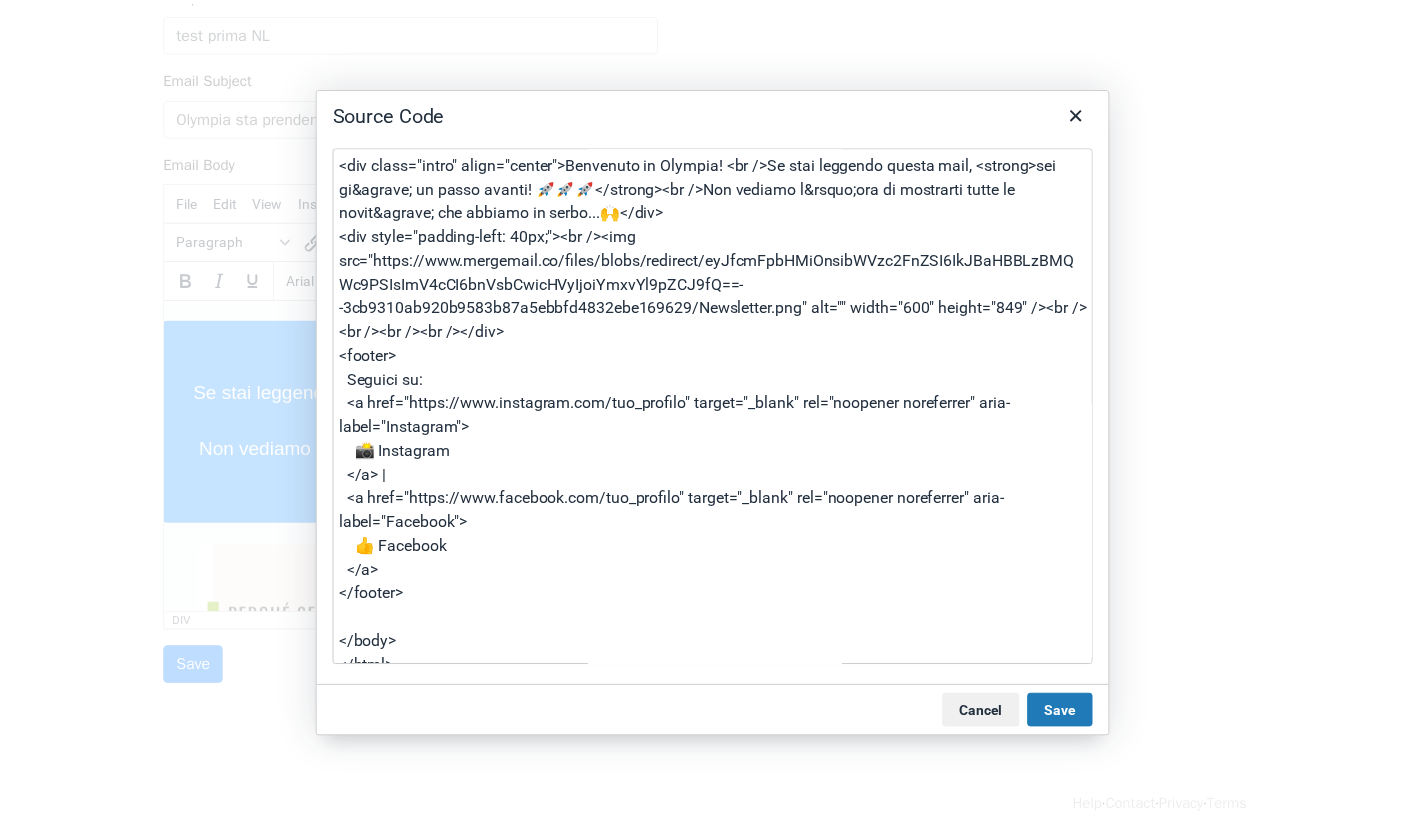 scroll, scrollTop: 12, scrollLeft: 0, axis: vertical 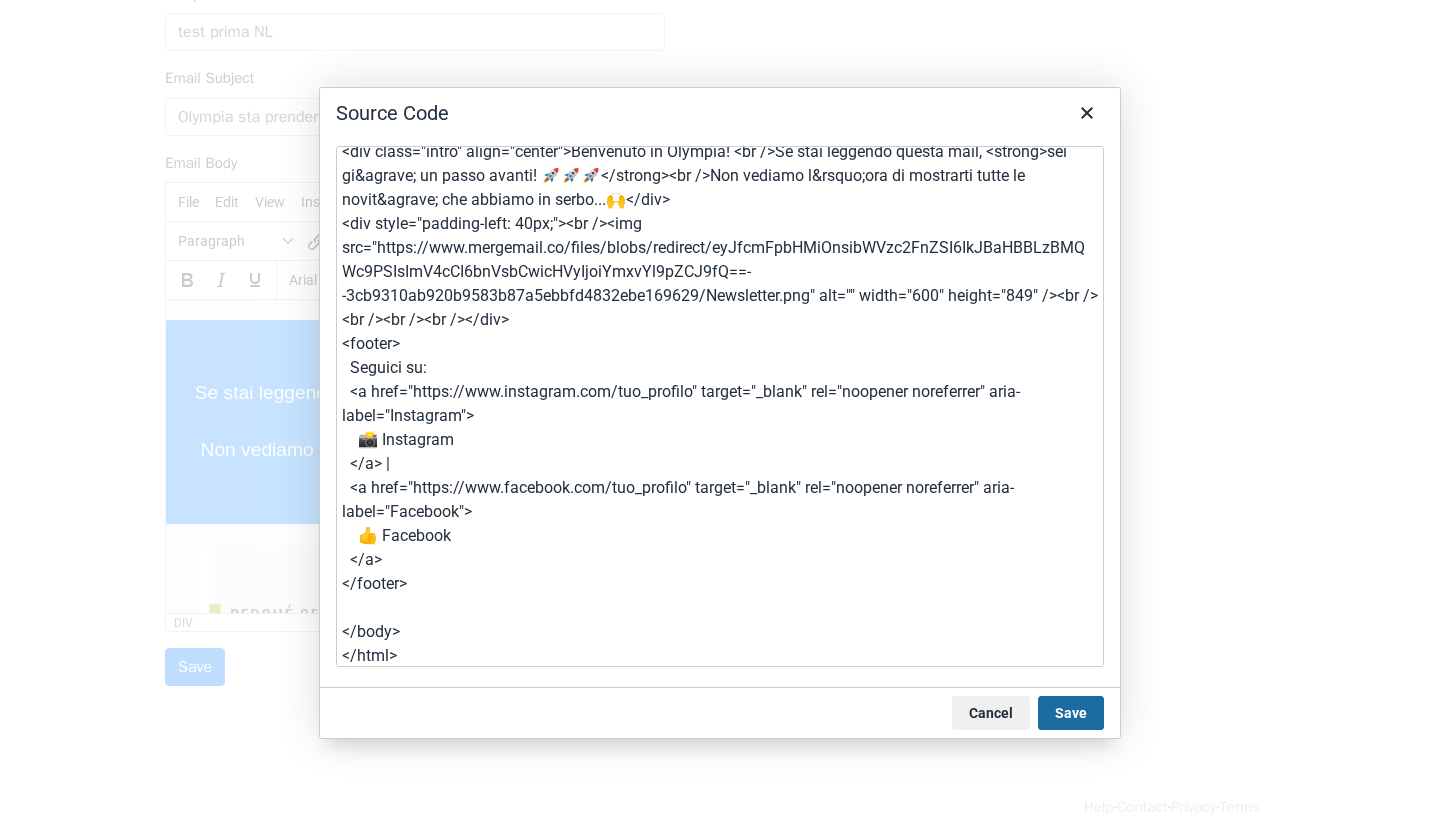 click on "Save" at bounding box center (1071, 713) 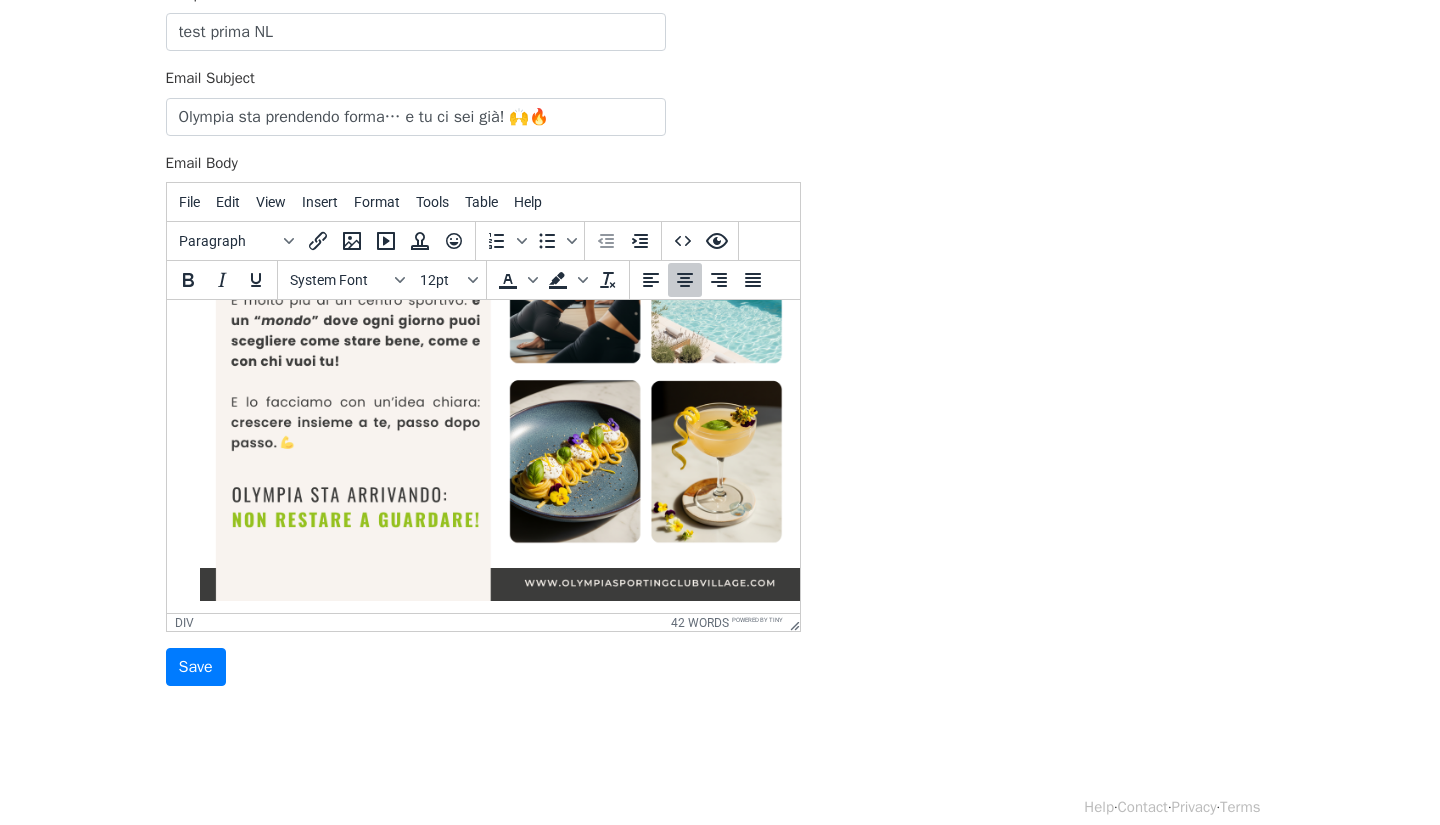 scroll, scrollTop: 767, scrollLeft: 38, axis: both 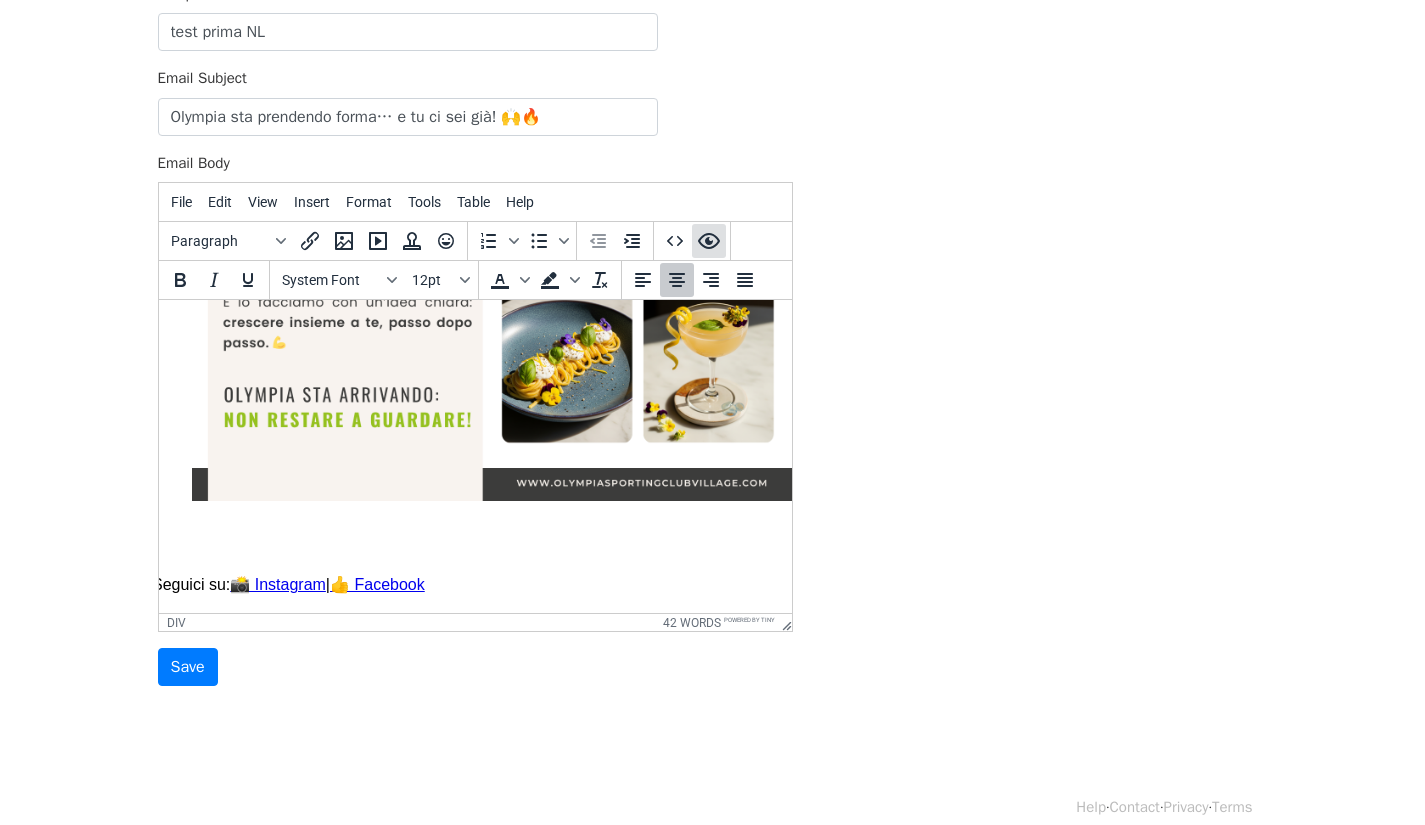 click 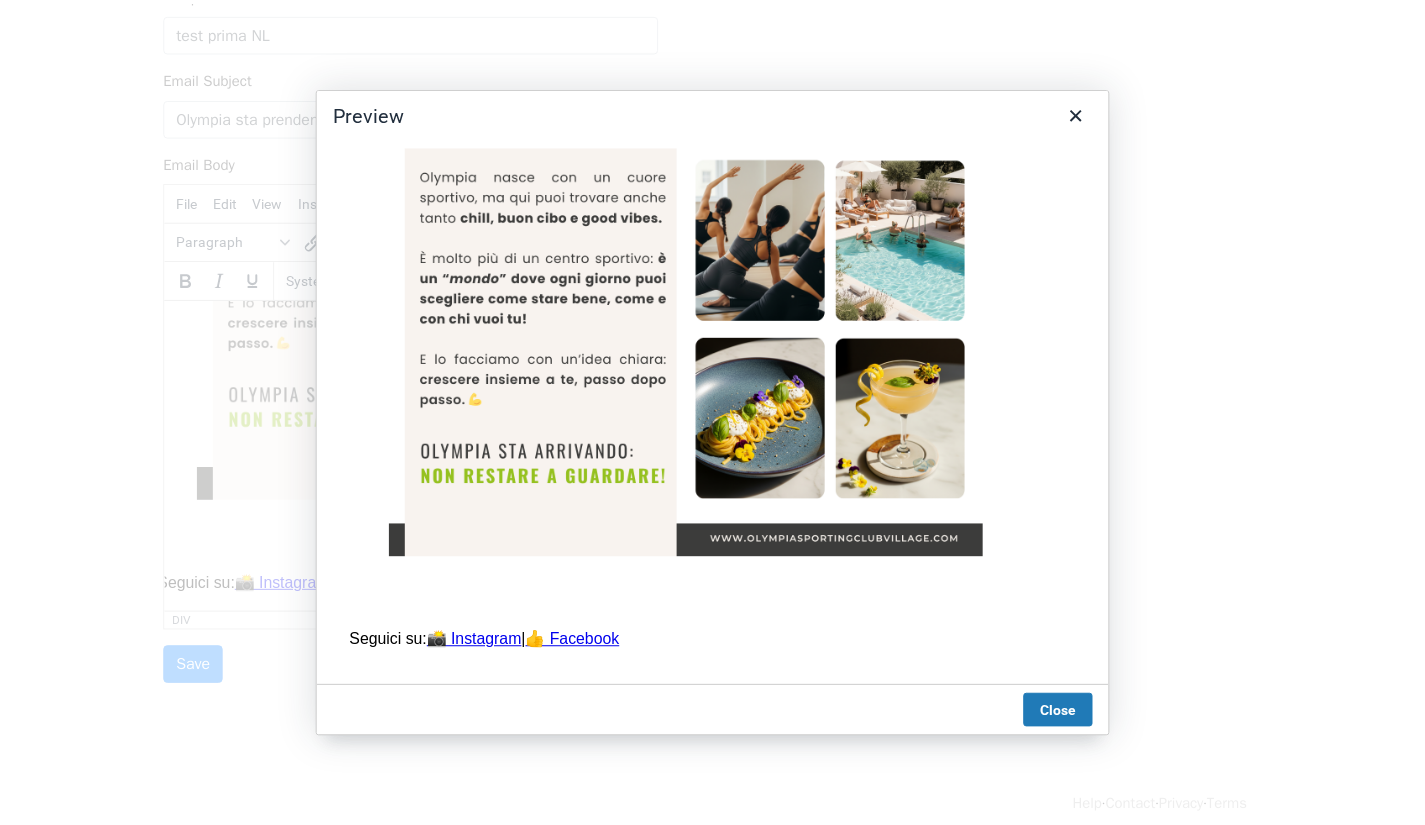 scroll, scrollTop: 544, scrollLeft: 0, axis: vertical 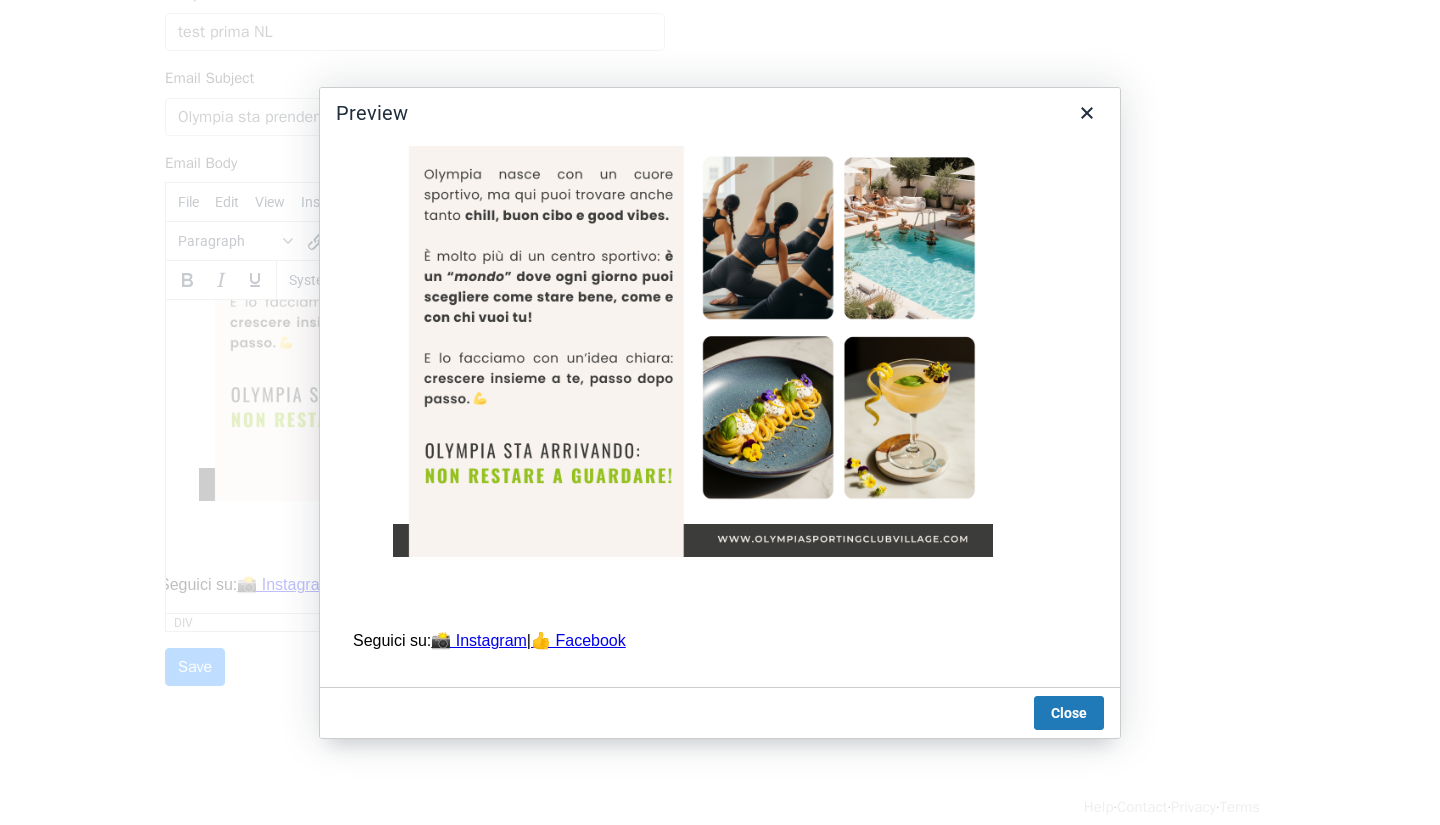 click on "Benvenuto in Olympia!  Se stai leggendo questa mail,  sei già un passo avanti! 🚀🚀🚀 Non vediamo l’ora di mostrarti tutte le novità che abbiamo in serbo...🙌
Seguici su:   📸 Instagram   |   👍 Facebook" at bounding box center (720, 134) 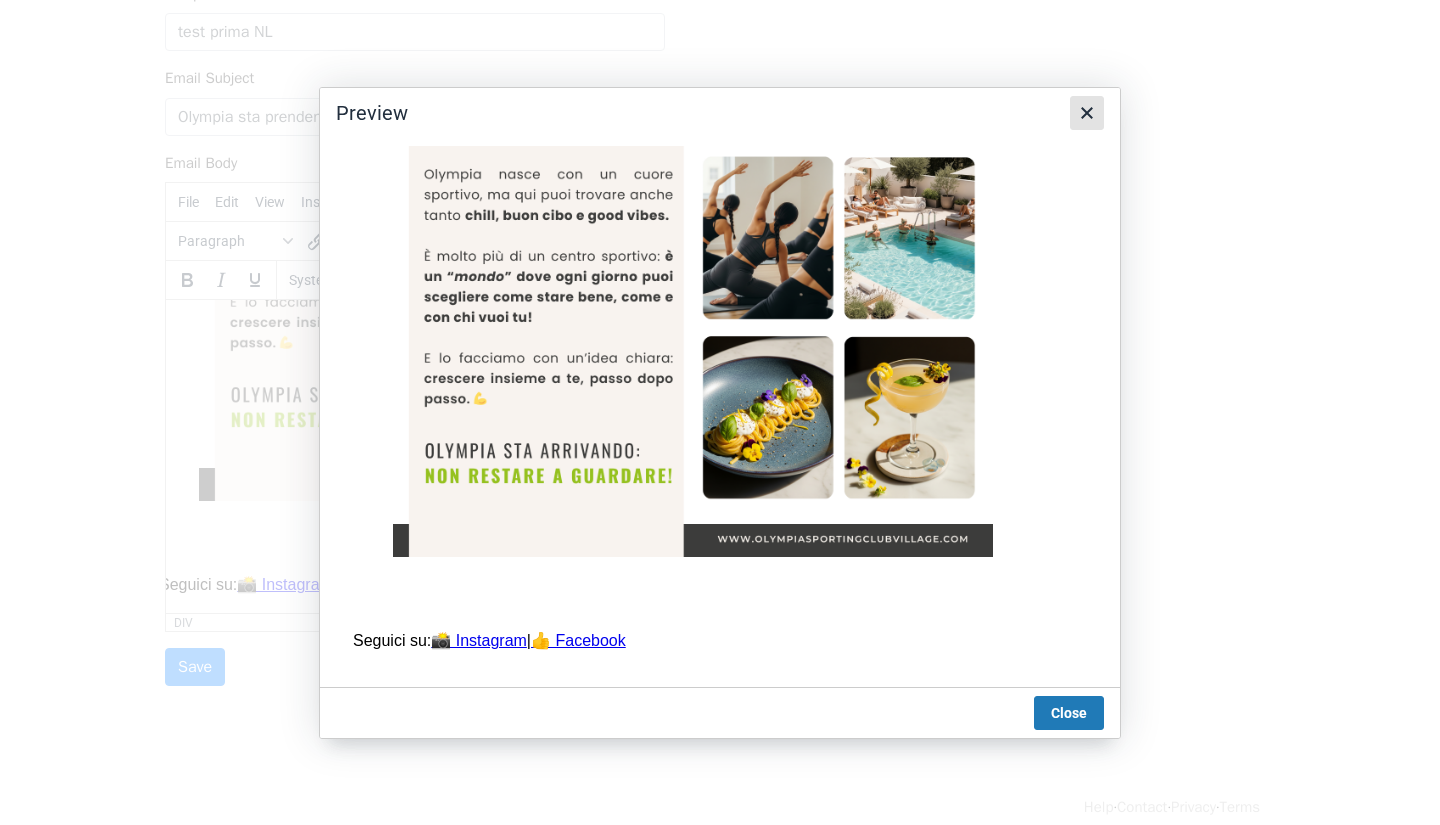click 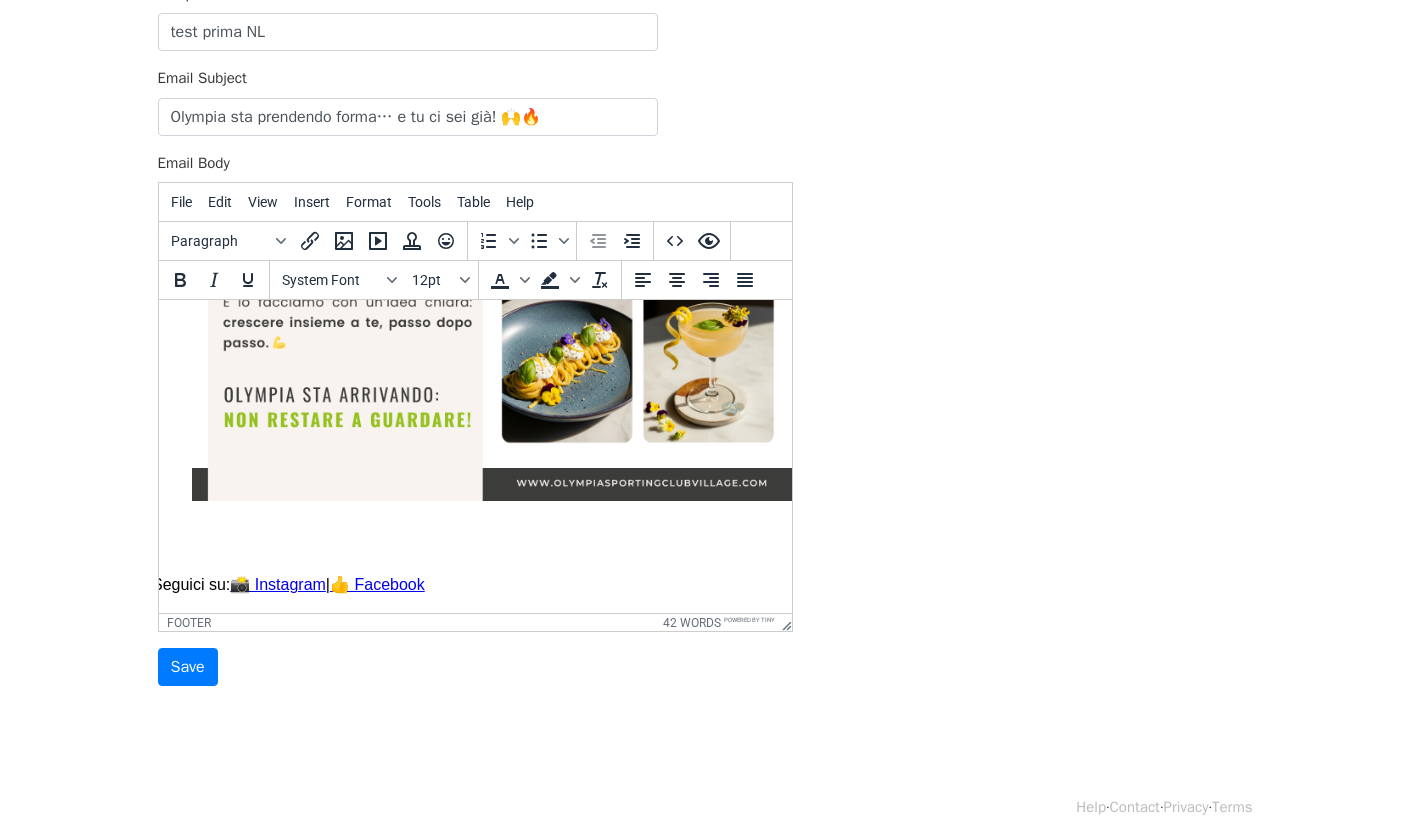 scroll, scrollTop: 767, scrollLeft: 0, axis: vertical 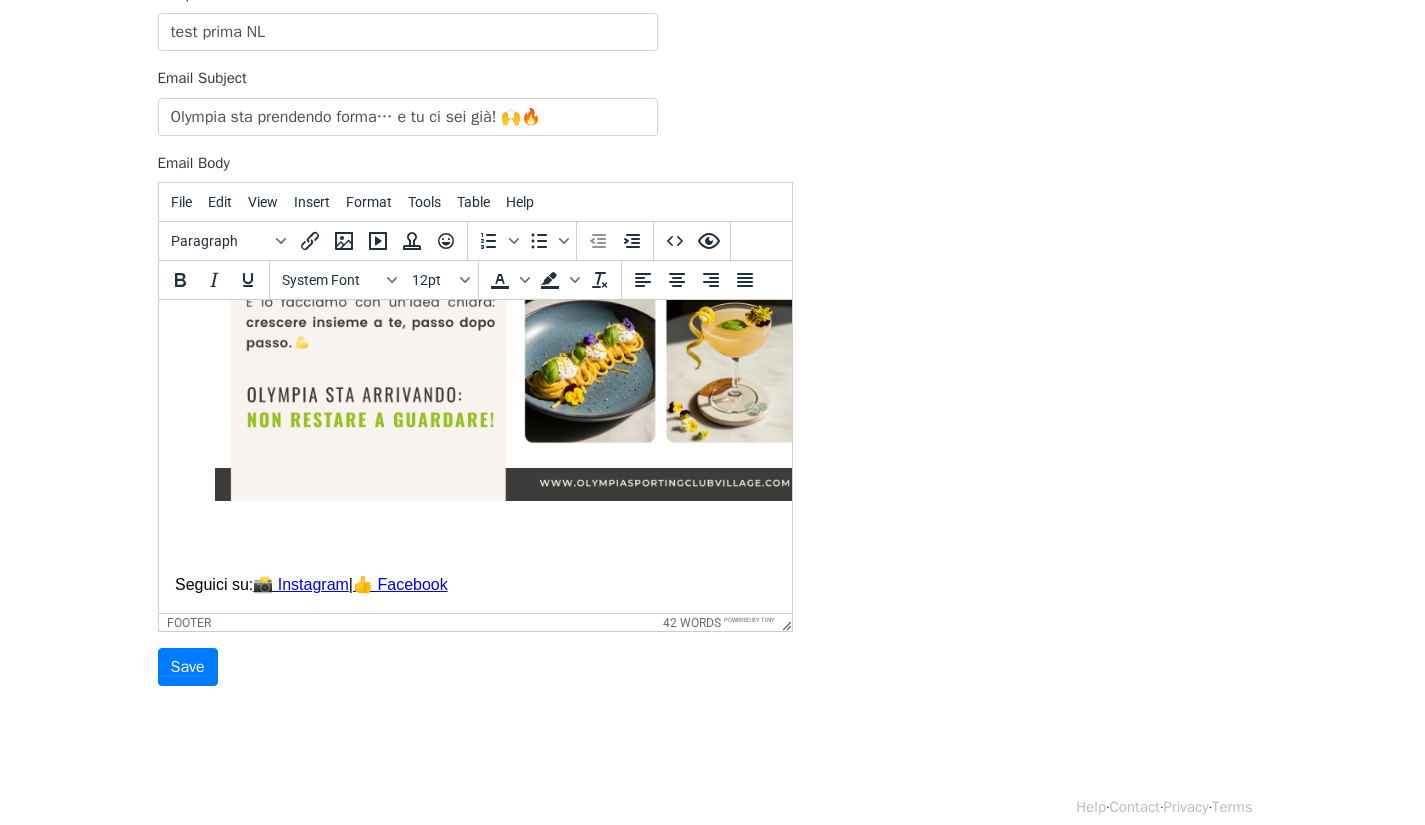 drag, startPoint x: 433, startPoint y: 576, endPoint x: 143, endPoint y: 577, distance: 290.0017 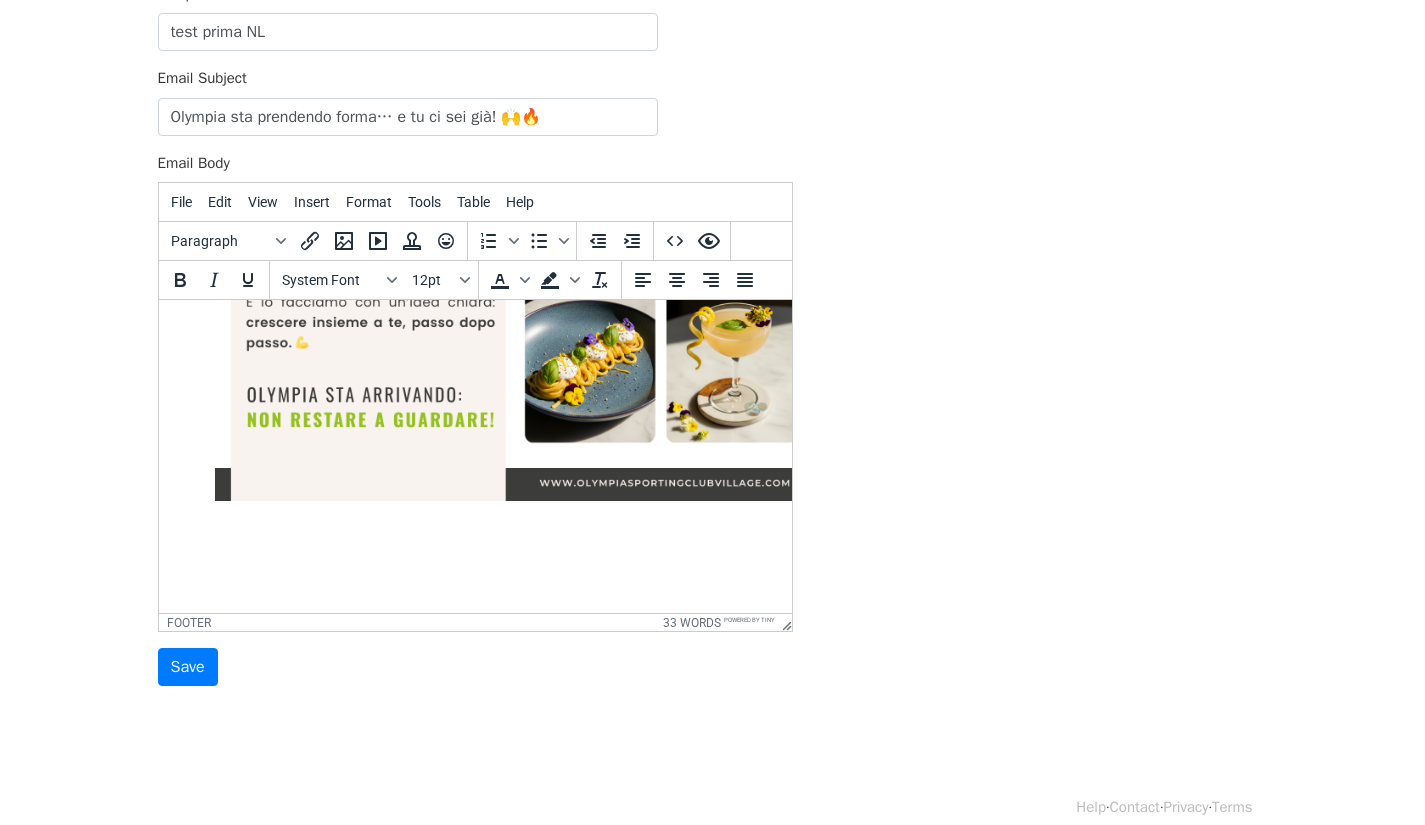 click at bounding box center (474, 101) 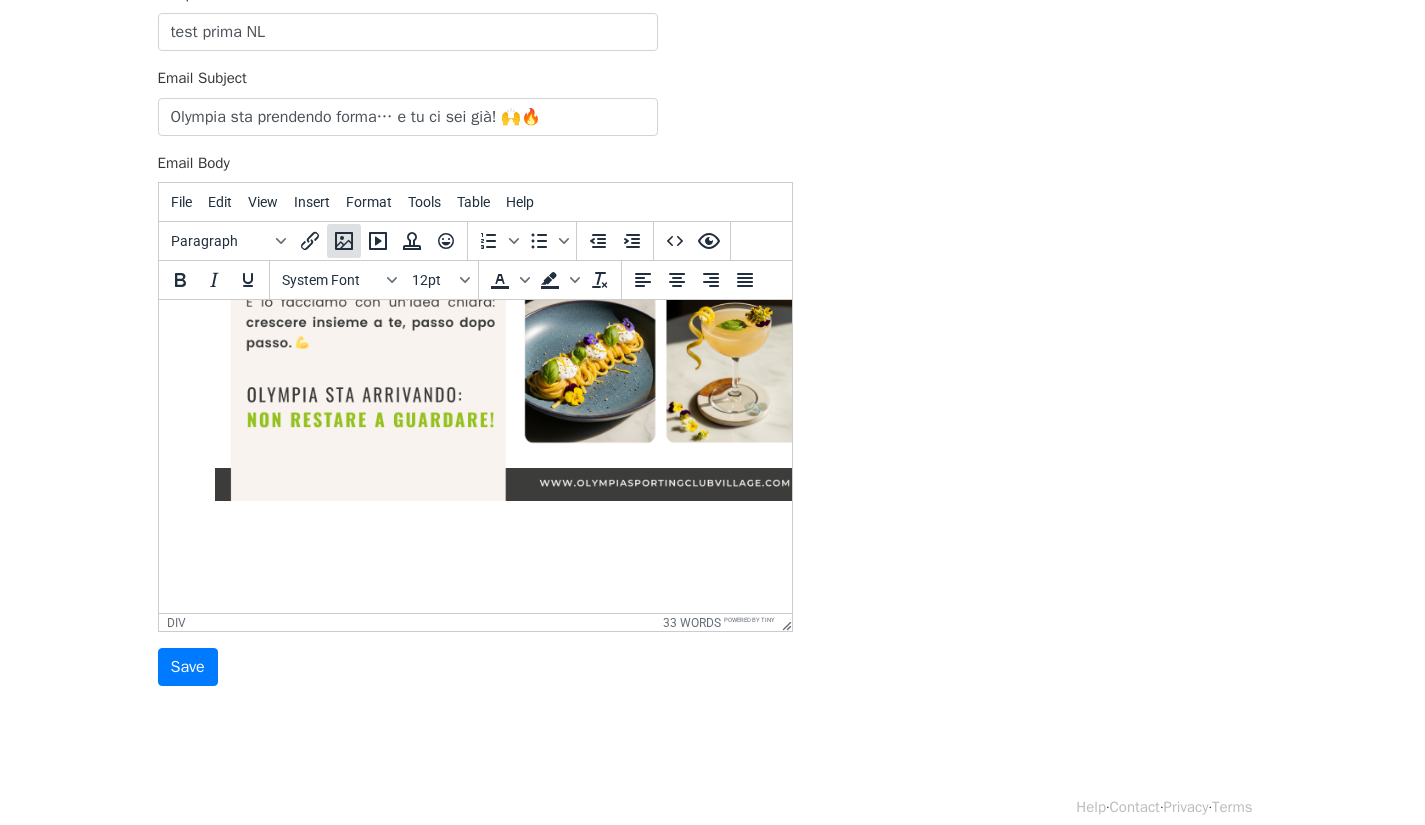 click at bounding box center (344, 241) 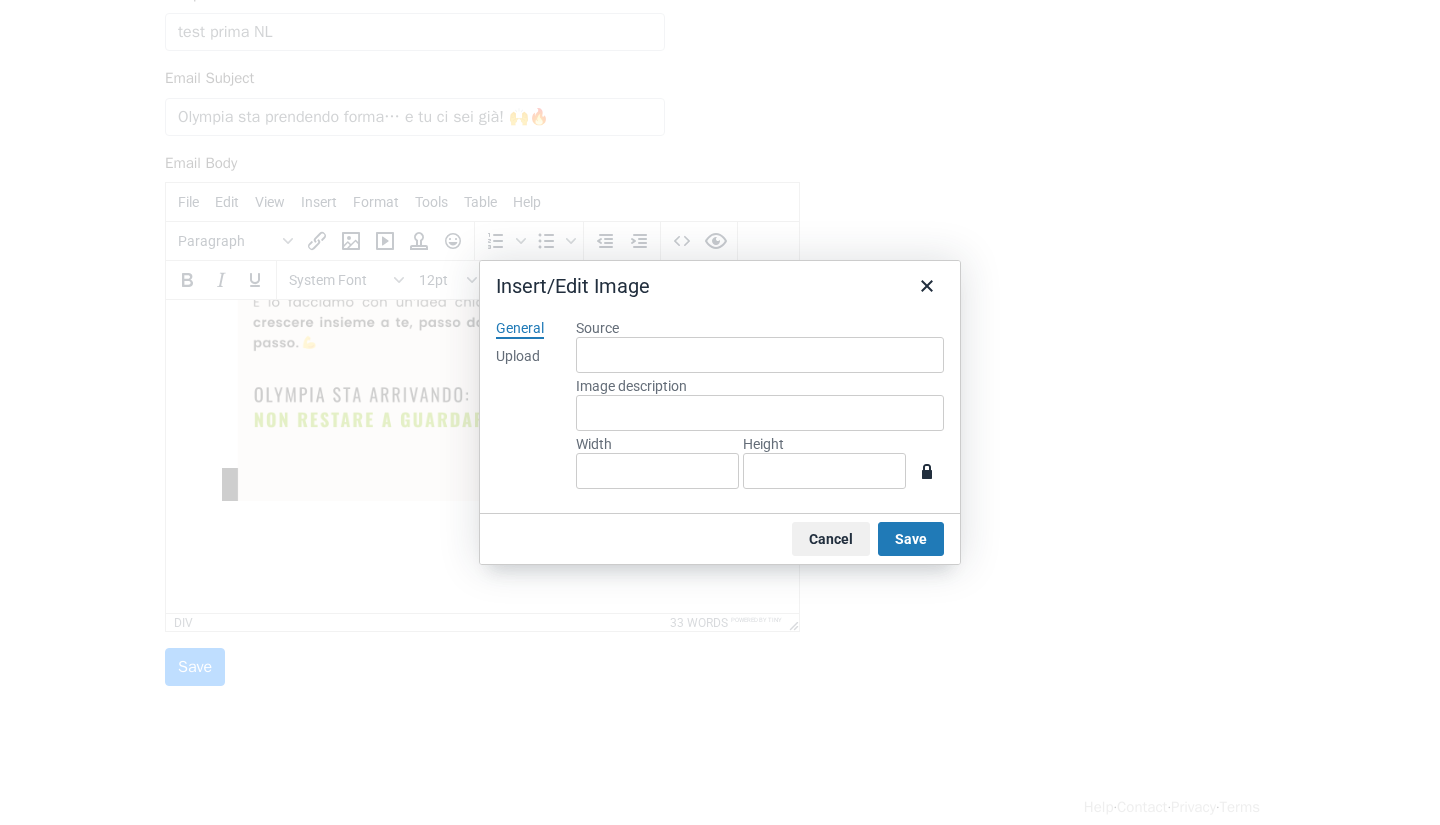 click on "General Upload" at bounding box center [520, 408] 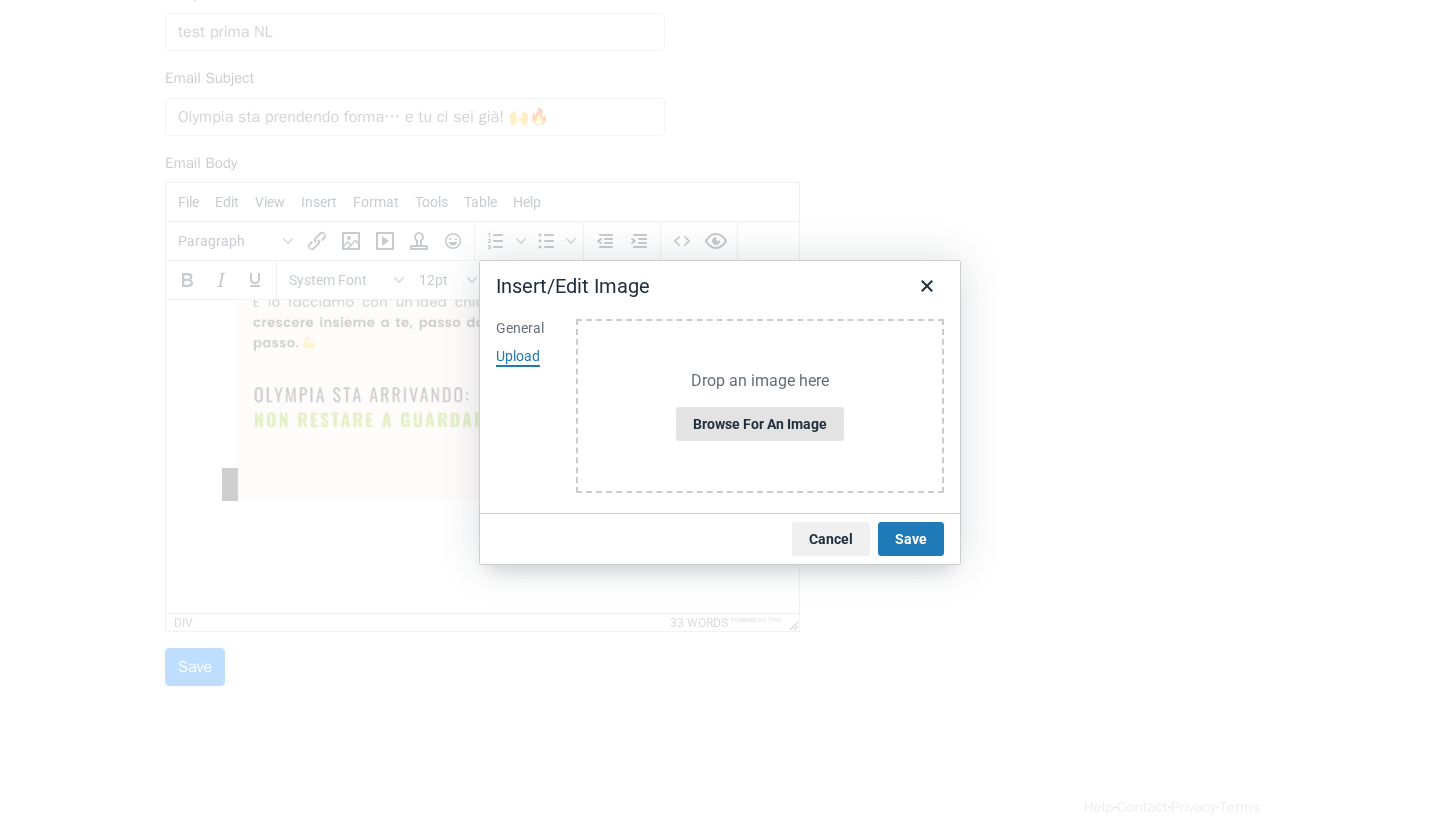 click on "Browse for an image" at bounding box center (760, 424) 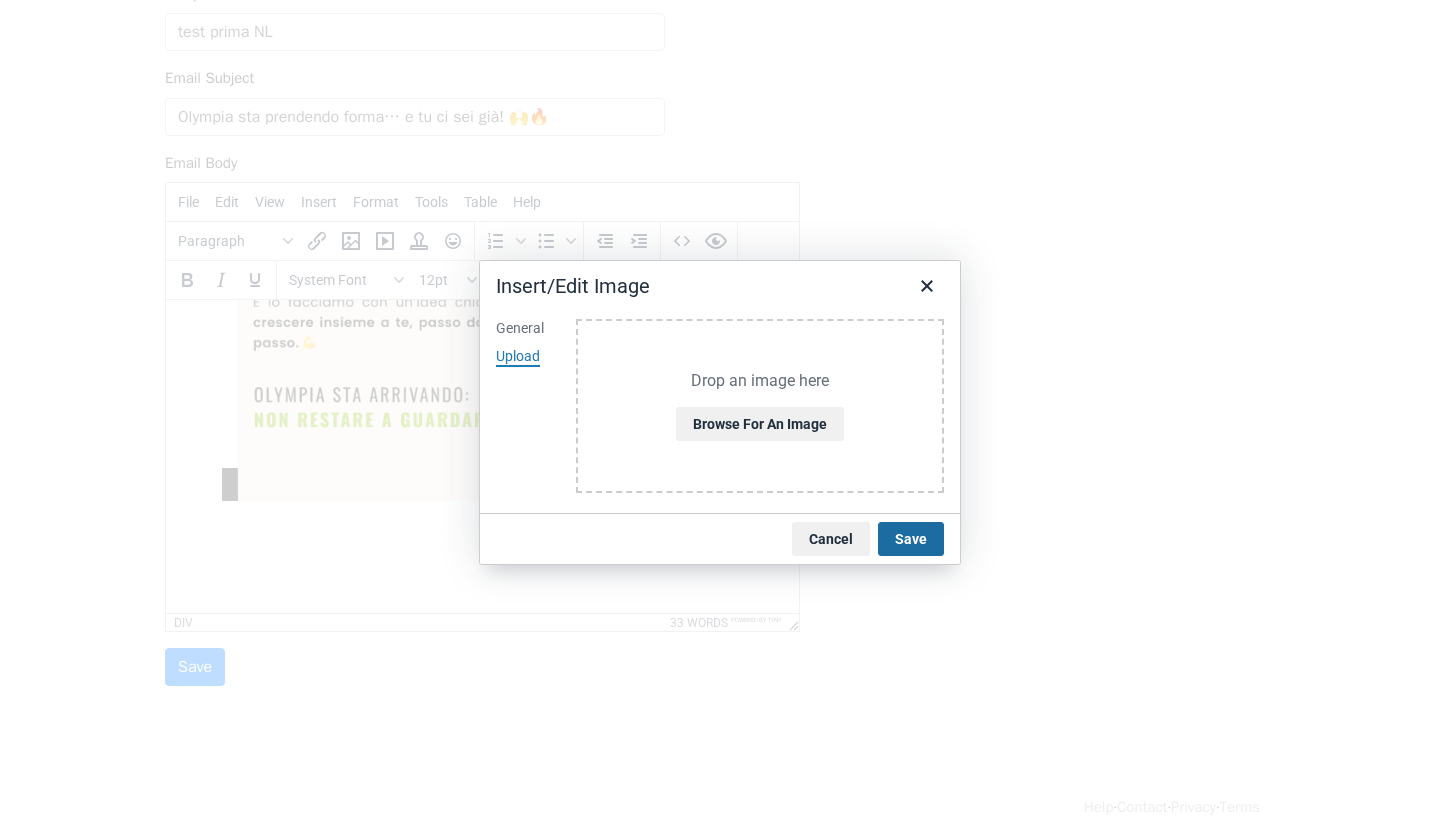 click on "Save" at bounding box center (911, 539) 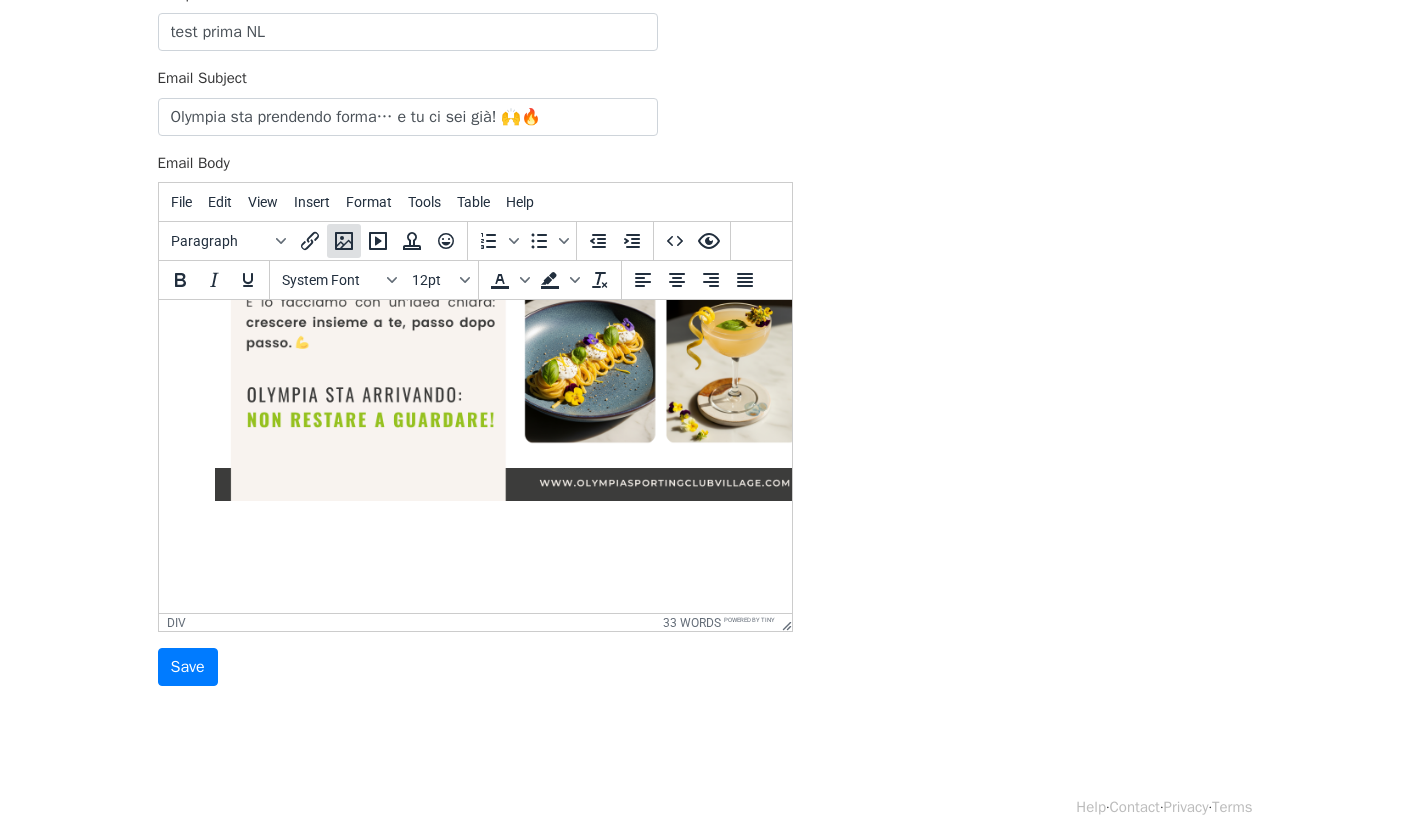 click 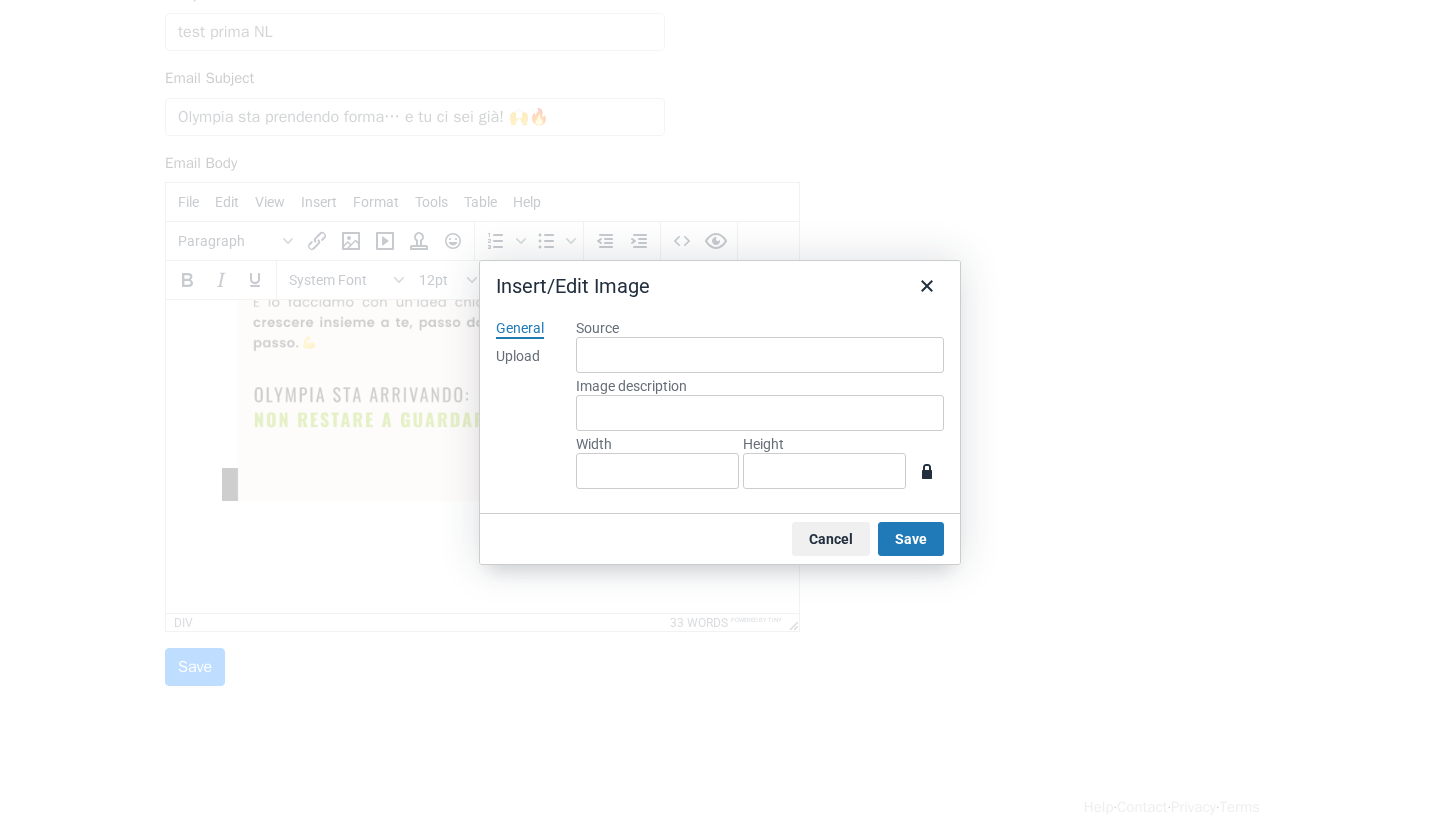 click on "General Upload" at bounding box center [520, 408] 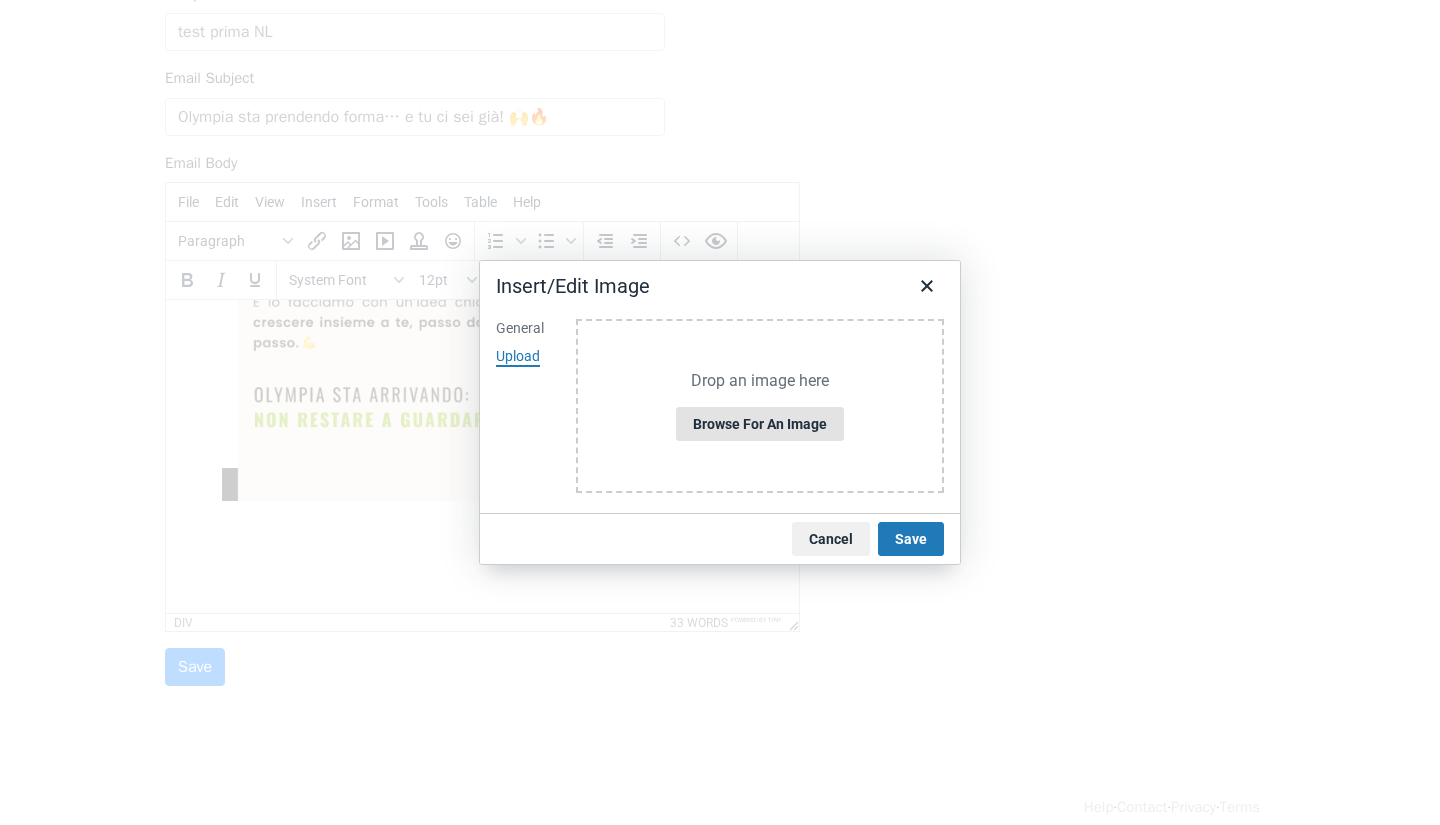 click on "Browse for an image" at bounding box center (760, 424) 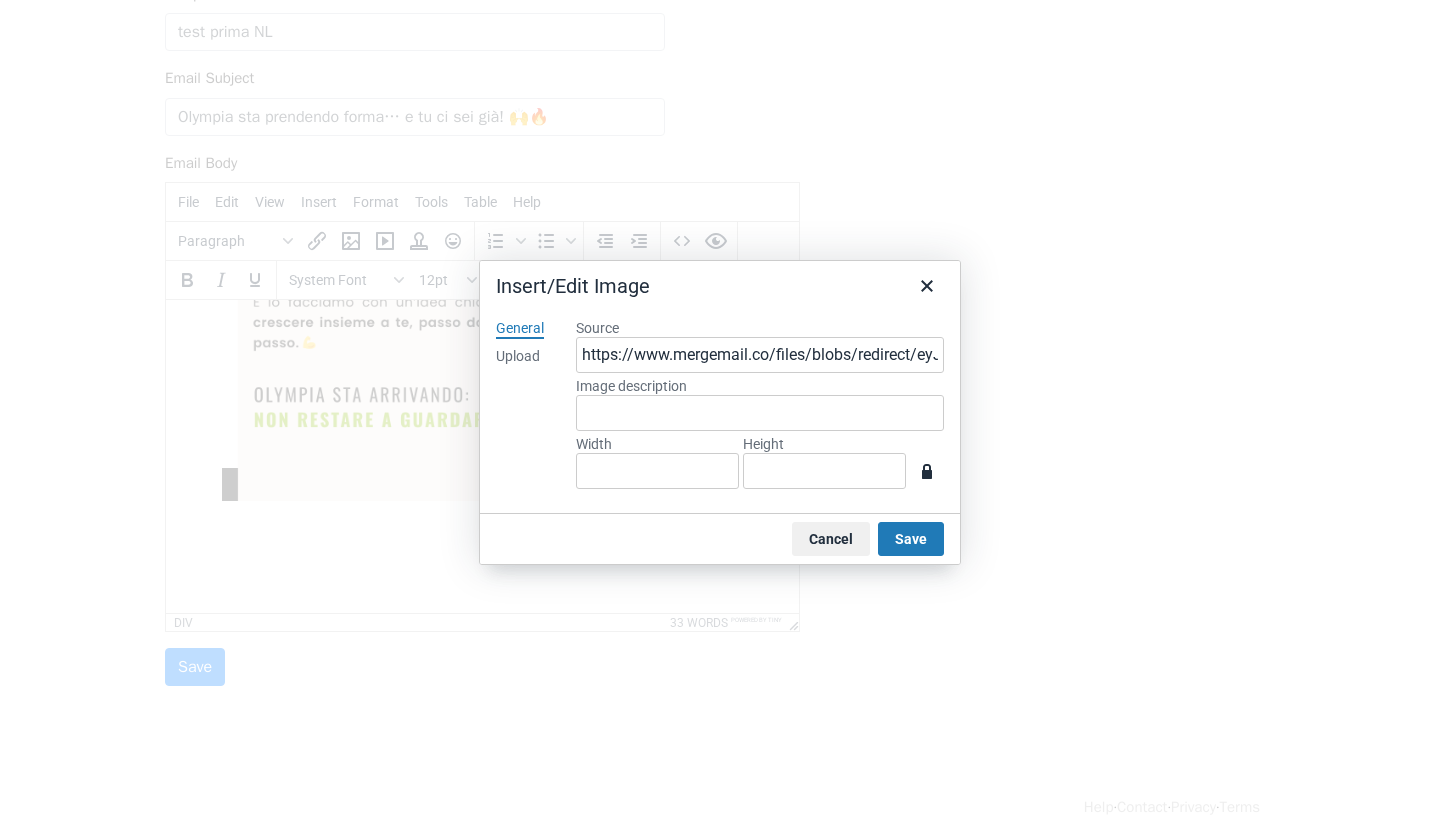 type on "1440" 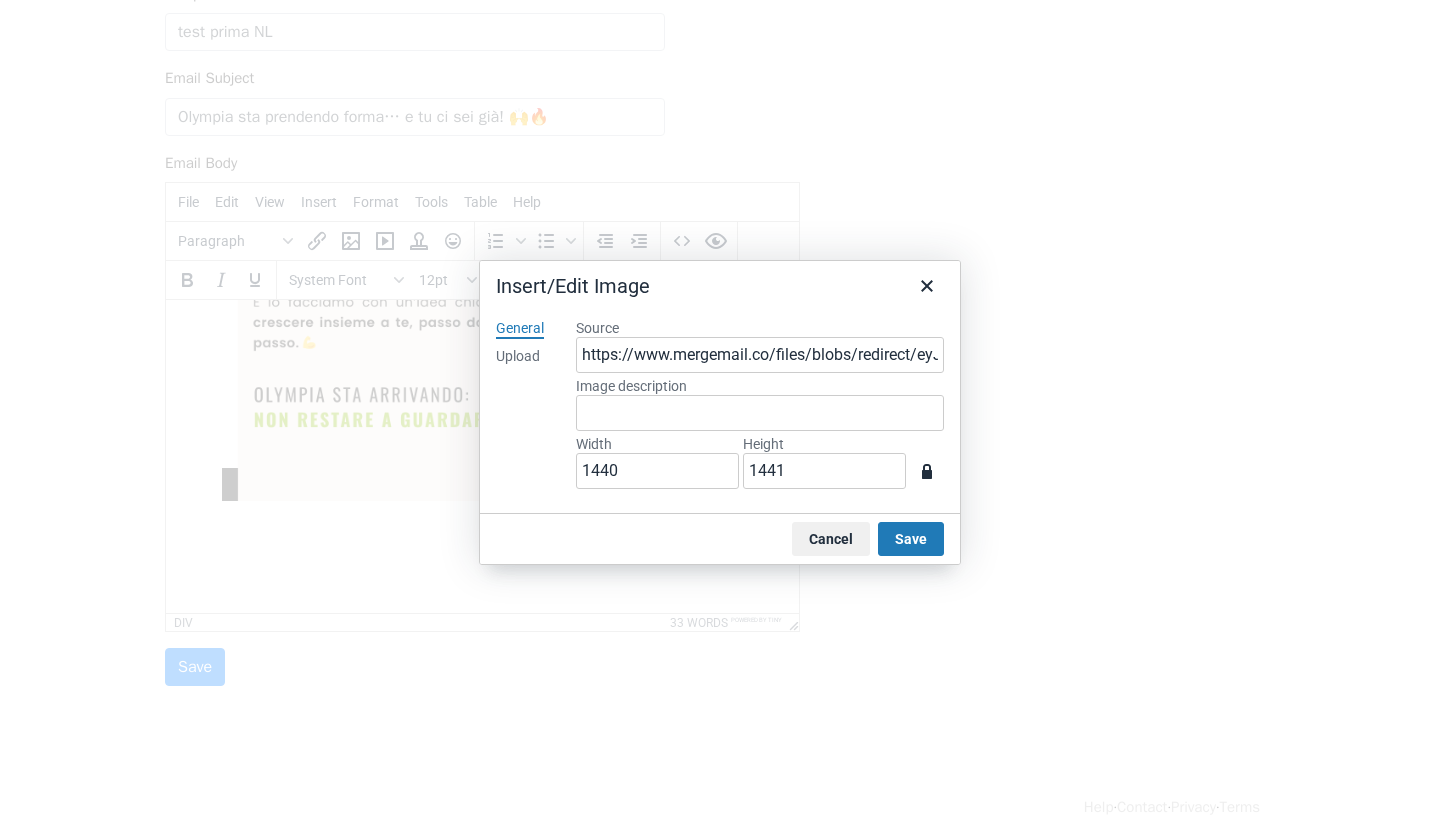 click on "Upload" at bounding box center [518, 357] 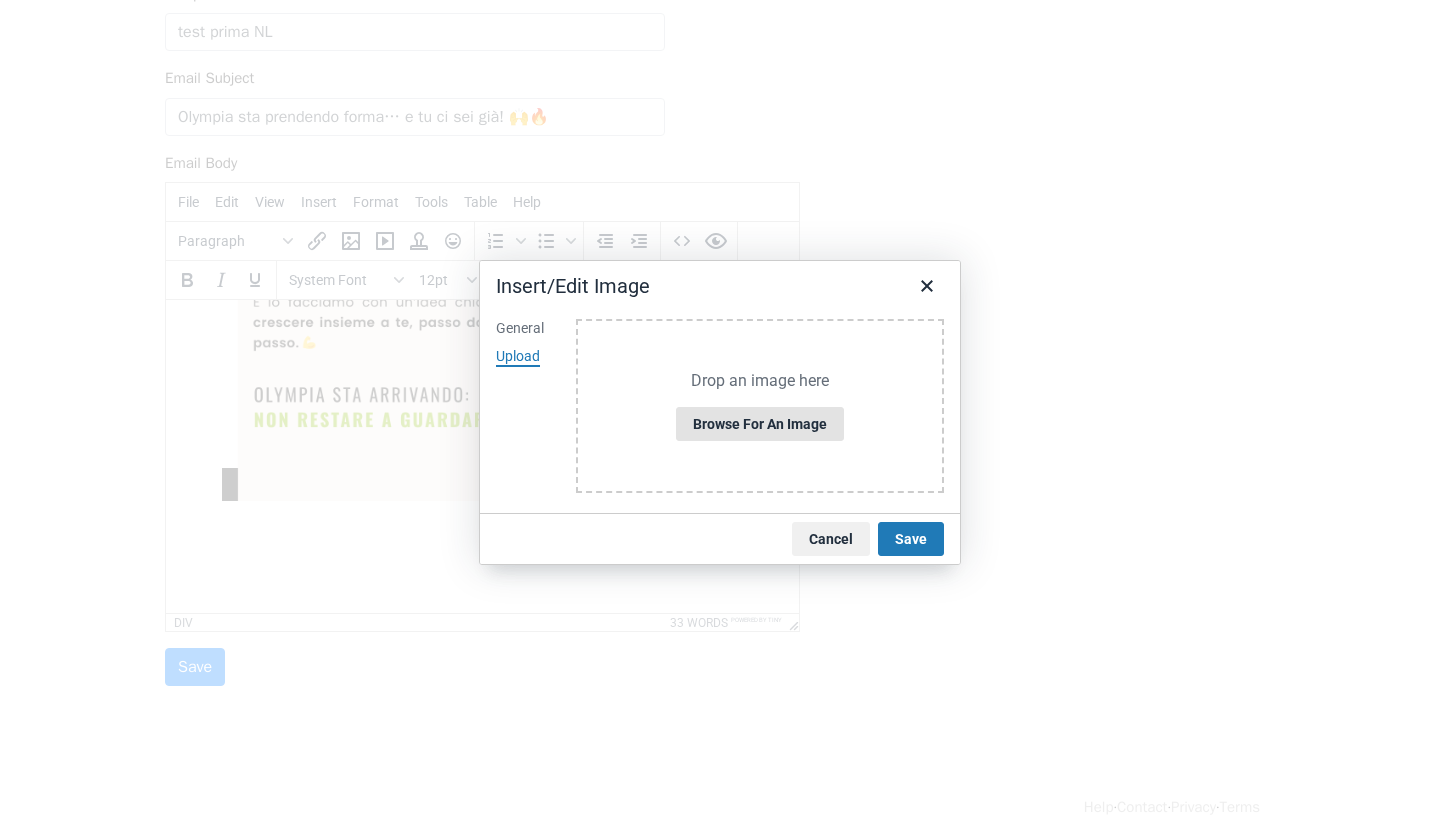 click on "Browse for an image" at bounding box center (760, 424) 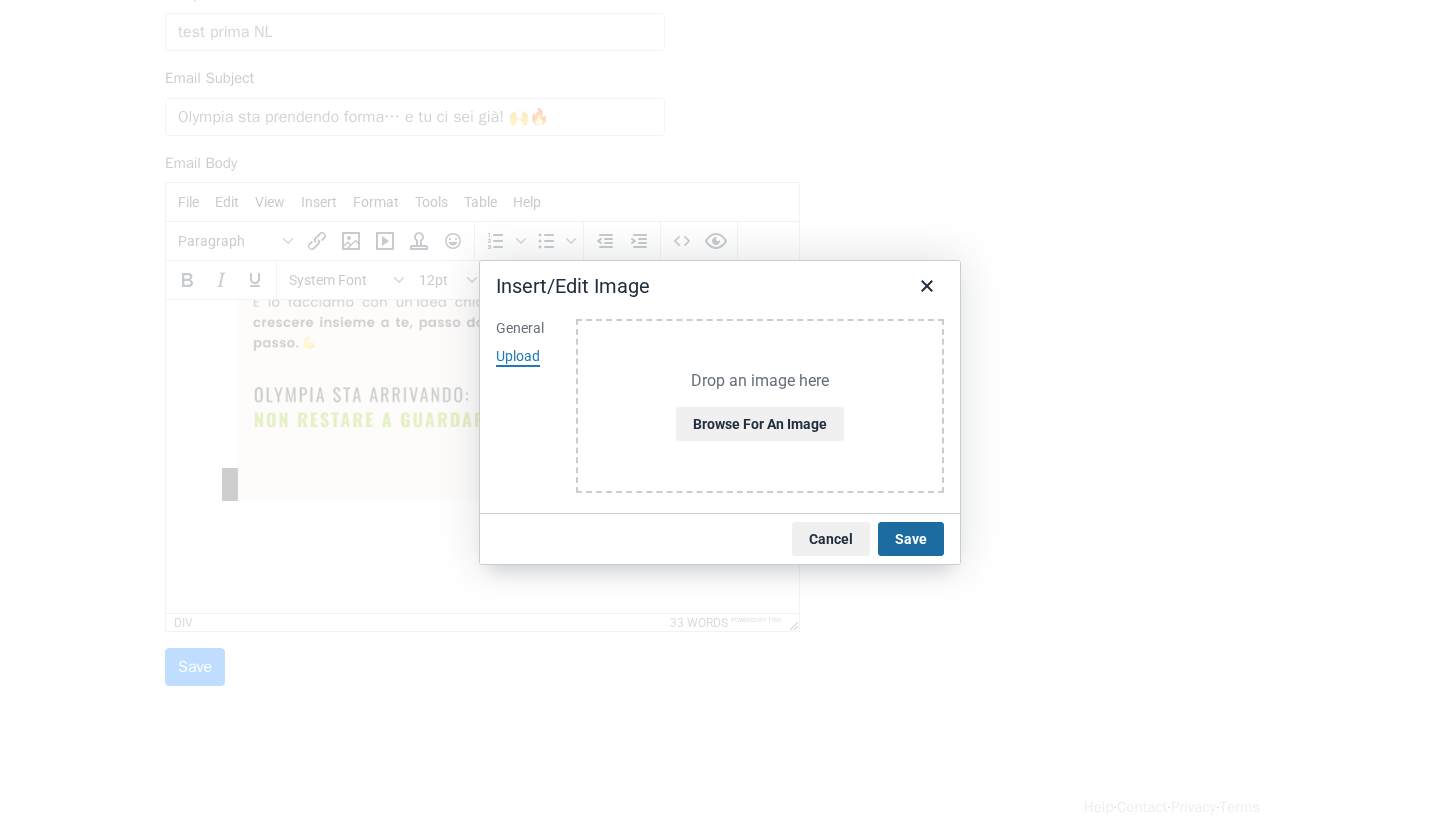 click on "Save" at bounding box center (911, 539) 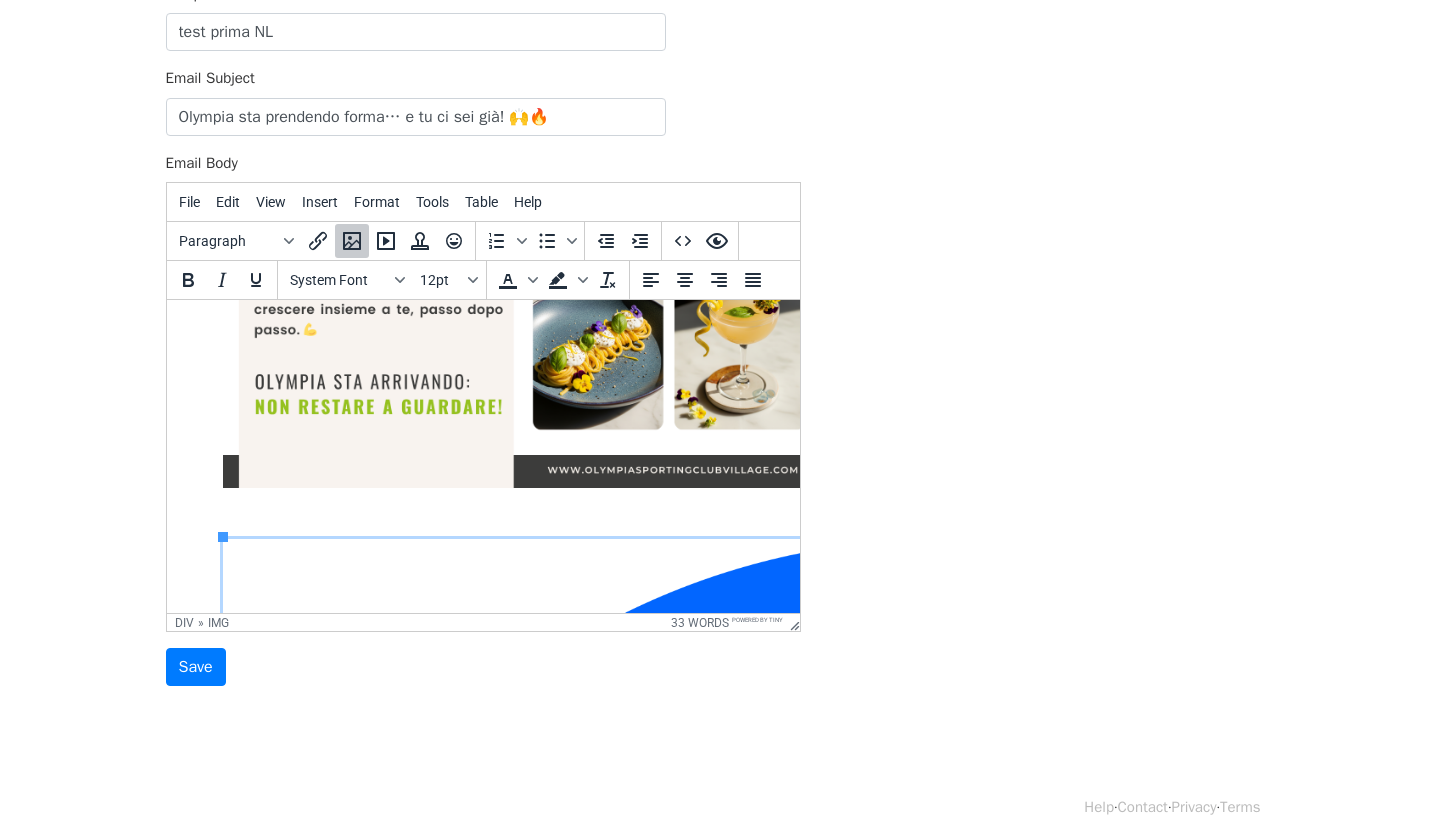 scroll, scrollTop: 2158, scrollLeft: 56, axis: both 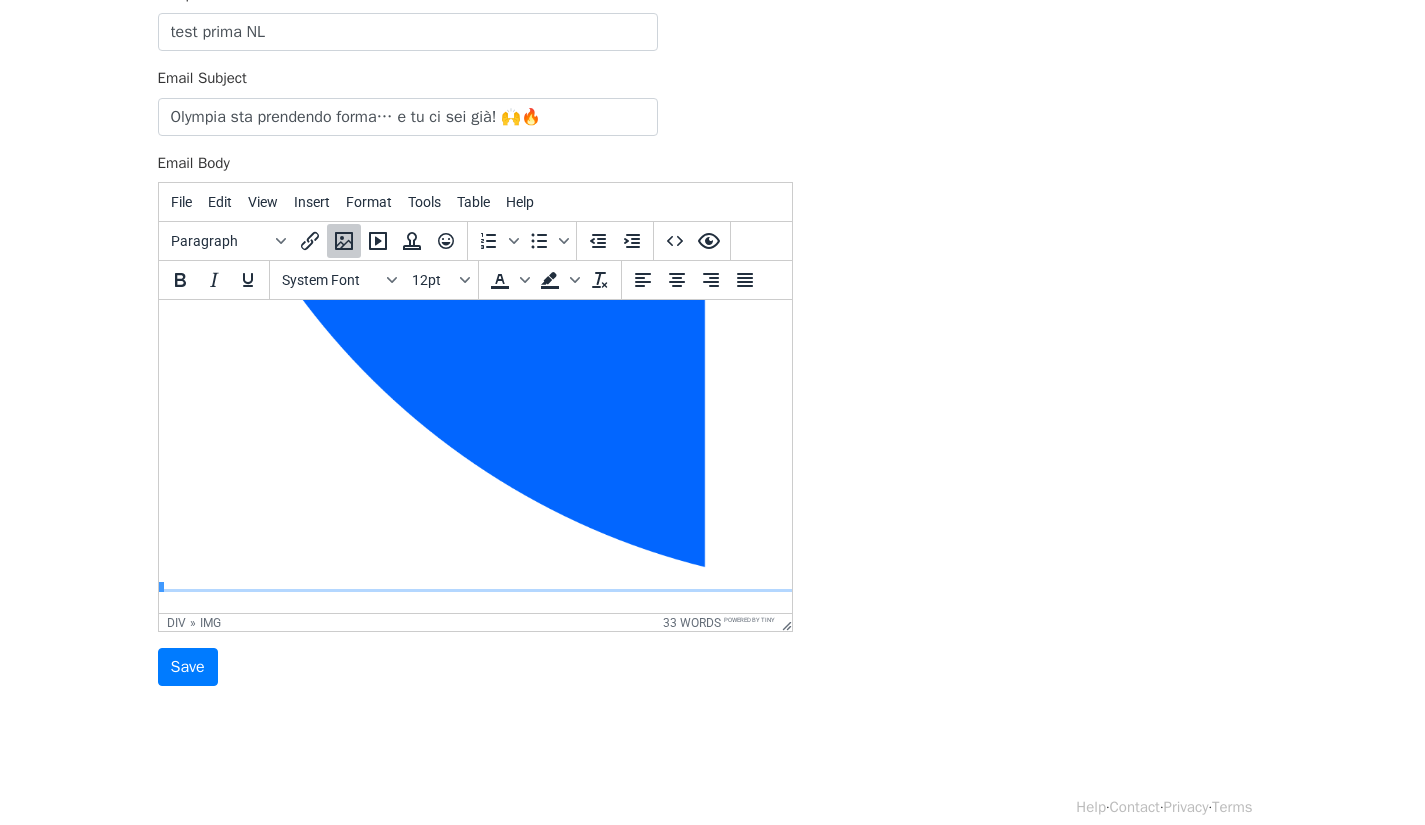click at bounding box center (878, -132) 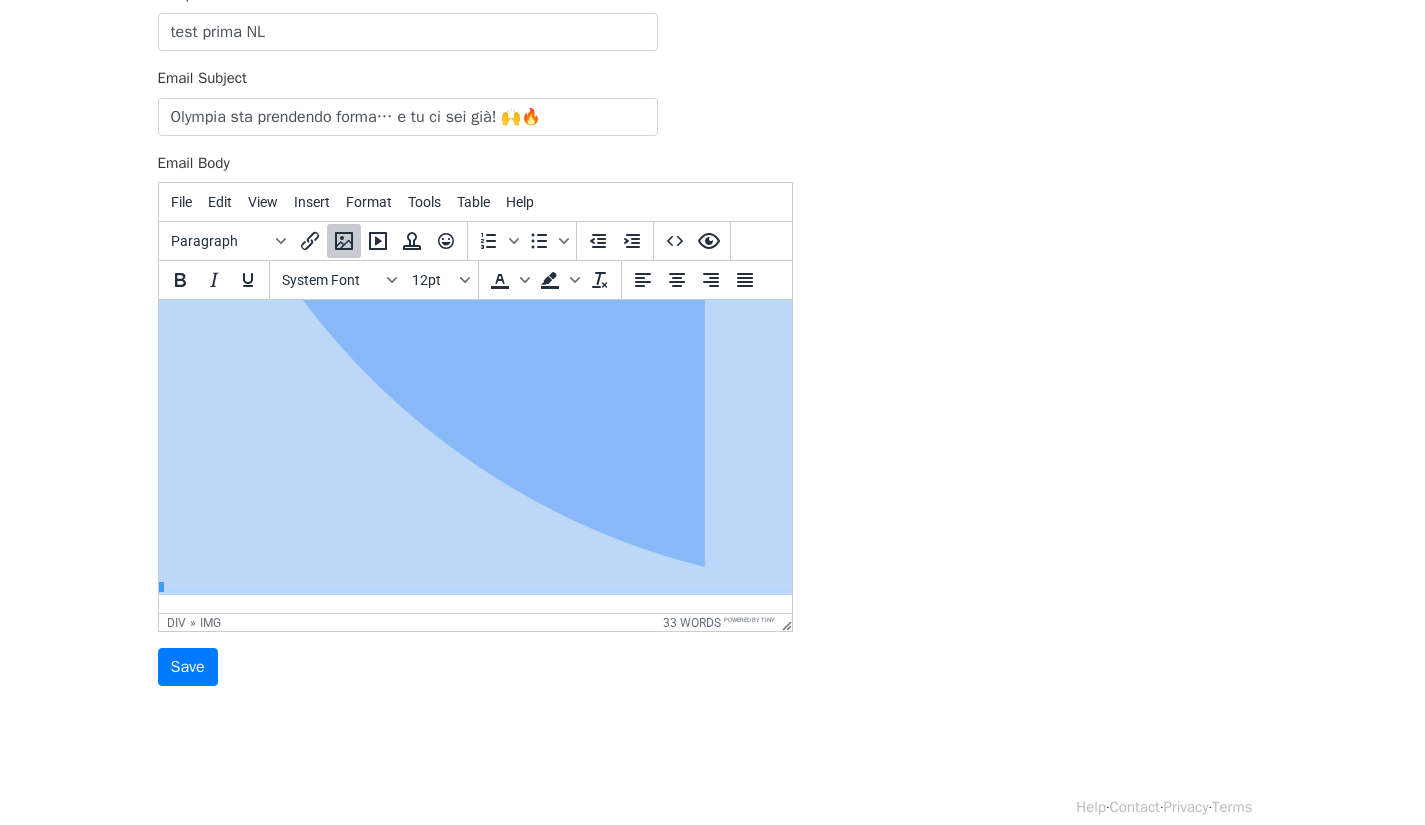 click at bounding box center [878, -132] 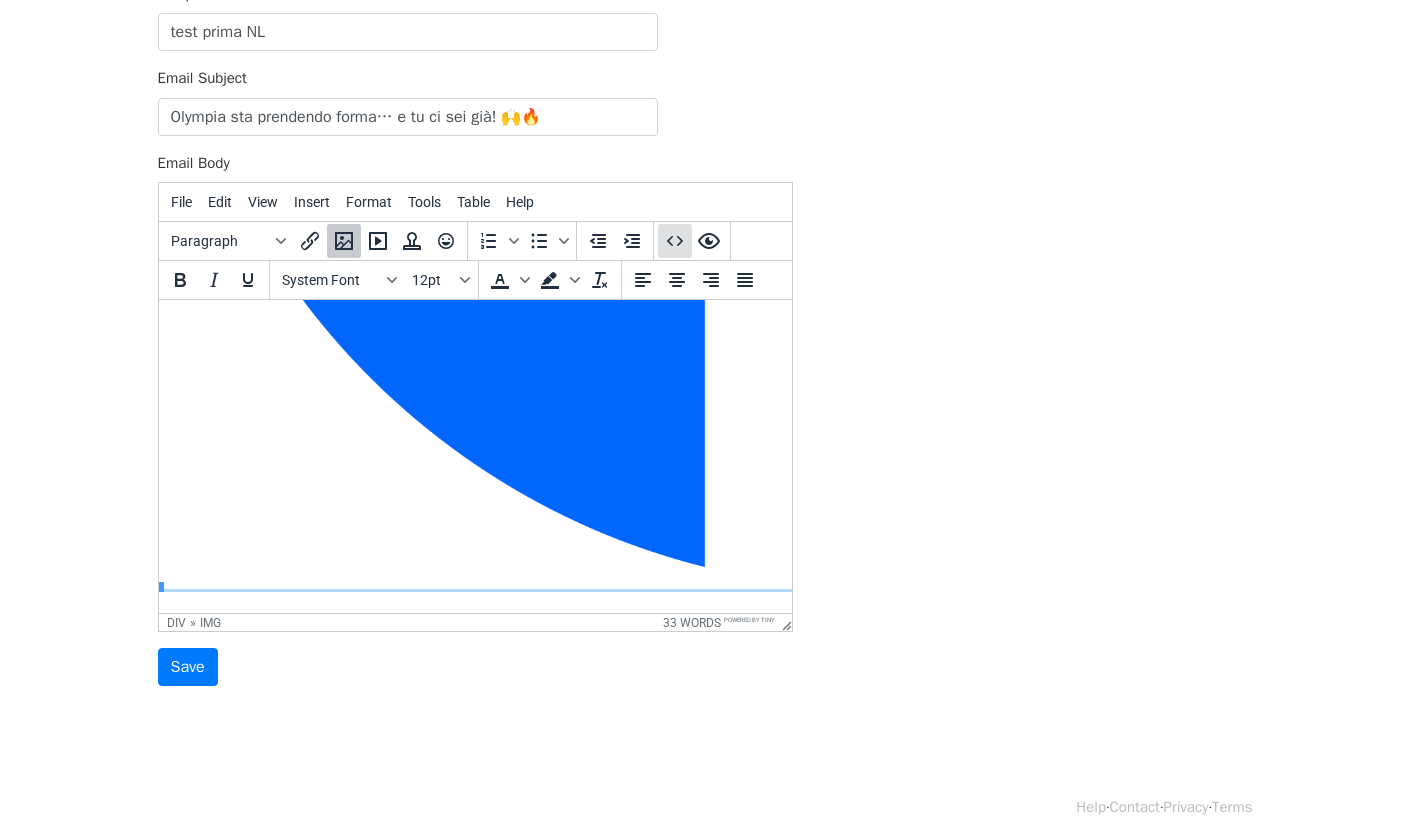 click at bounding box center (675, 241) 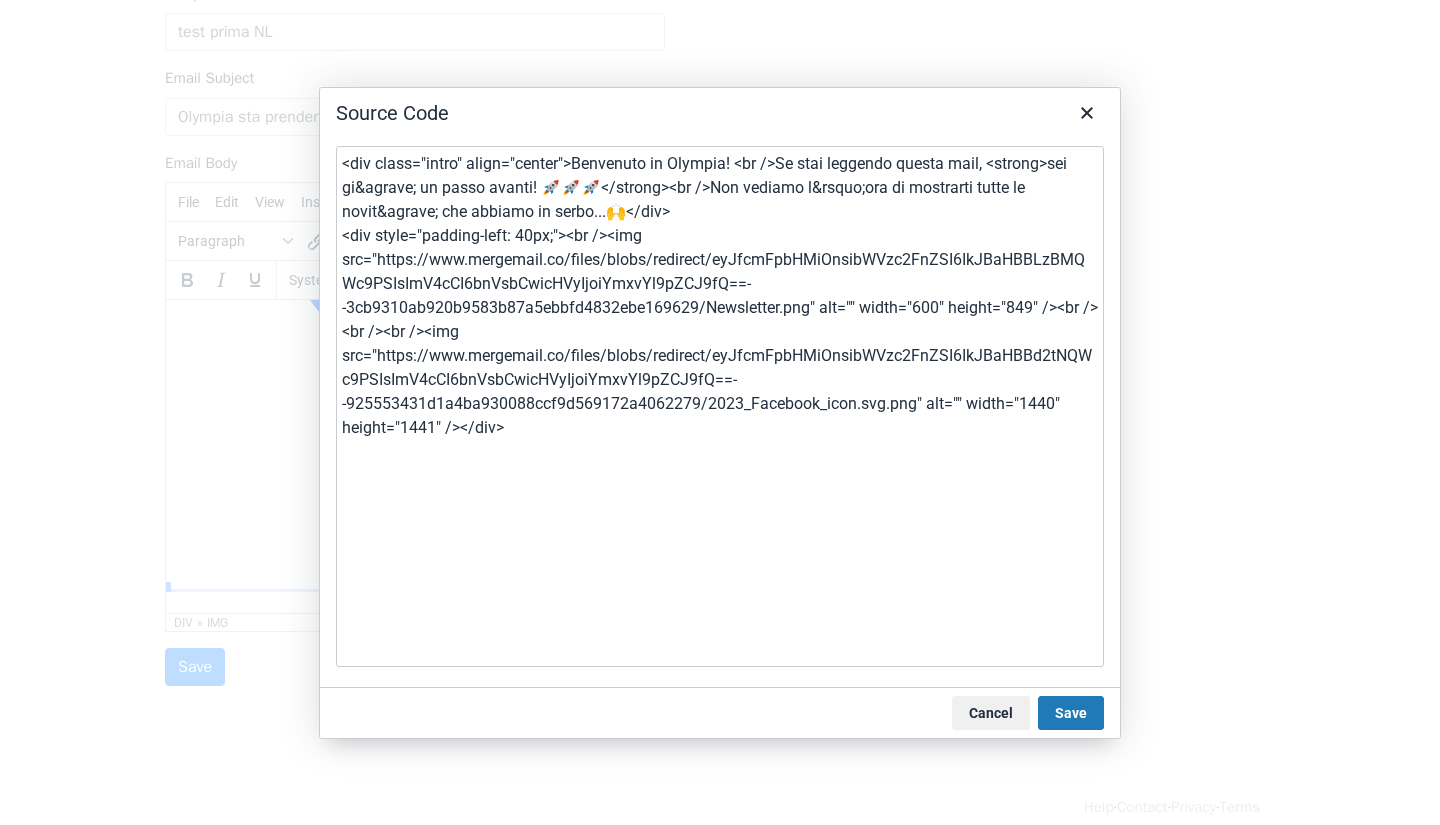 click on "<div class="intro" align="center">Benvenuto in Olympia! <br />Se stai leggendo questa mail, <strong>sei gi&agrave; un passo avanti! 🚀🚀🚀</strong><br />Non vediamo l&rsquo;ora di mostrarti tutte le novit&agrave; che abbiamo in serbo...🙌</div>
<div style="padding-left: 40px;"><br /><img src="https://www.mergemail.co/files/blobs/redirect/eyJfcmFpbHMiOnsibWVzc2FnZSI6IkJBaHBBLzBMQWc9PSIsImV4cCI6bnVsbCwicHVyIjoiYmxvYl9pZCJ9fQ==--3cb9310ab920b9583b87a5ebbfd4832ebe169629/Newsletter.png" alt="" width="600" height="849" /><br /><br /><br /><img src="https://www.mergemail.co/files/blobs/redirect/eyJfcmFpbHMiOnsibWVzc2FnZSI6IkJBaHBBd2tNQWc9PSIsImV4cCI6bnVsbCwicHVyIjoiYmxvYl9pZCJ9fQ==--925553431d1a4ba930088ccf9d569172a4062279/2023_Facebook_icon.svg.png" alt="" width="1440" height="1441" /></div>" at bounding box center [720, 406] 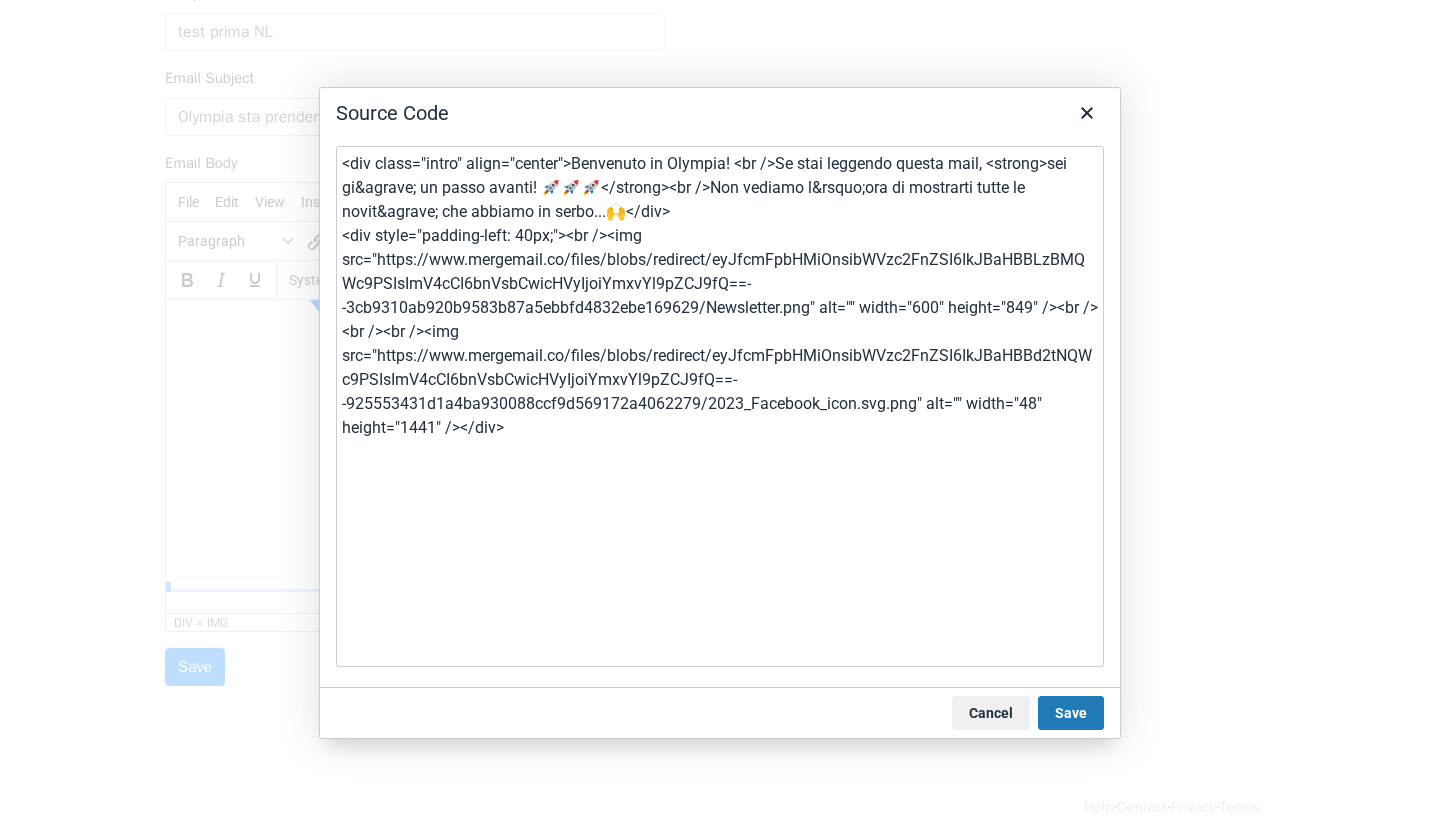 click on "<div class="intro" align="center">Benvenuto in Olympia! <br />Se stai leggendo questa mail, <strong>sei gi&agrave; un passo avanti! 🚀🚀🚀</strong><br />Non vediamo l&rsquo;ora di mostrarti tutte le novit&agrave; che abbiamo in serbo...🙌</div>
<div style="padding-left: 40px;"><br /><img src="https://www.mergemail.co/files/blobs/redirect/eyJfcmFpbHMiOnsibWVzc2FnZSI6IkJBaHBBLzBMQWc9PSIsImV4cCI6bnVsbCwicHVyIjoiYmxvYl9pZCJ9fQ==--3cb9310ab920b9583b87a5ebbfd4832ebe169629/Newsletter.png" alt="" width="600" height="849" /><br /><br /><br /><img src="https://www.mergemail.co/files/blobs/redirect/eyJfcmFpbHMiOnsibWVzc2FnZSI6IkJBaHBBd2tNQWc9PSIsImV4cCI6bnVsbCwicHVyIjoiYmxvYl9pZCJ9fQ==--925553431d1a4ba930088ccf9d569172a4062279/2023_Facebook_icon.svg.png" alt="" width="48" height="1441" /></div>" at bounding box center [720, 406] 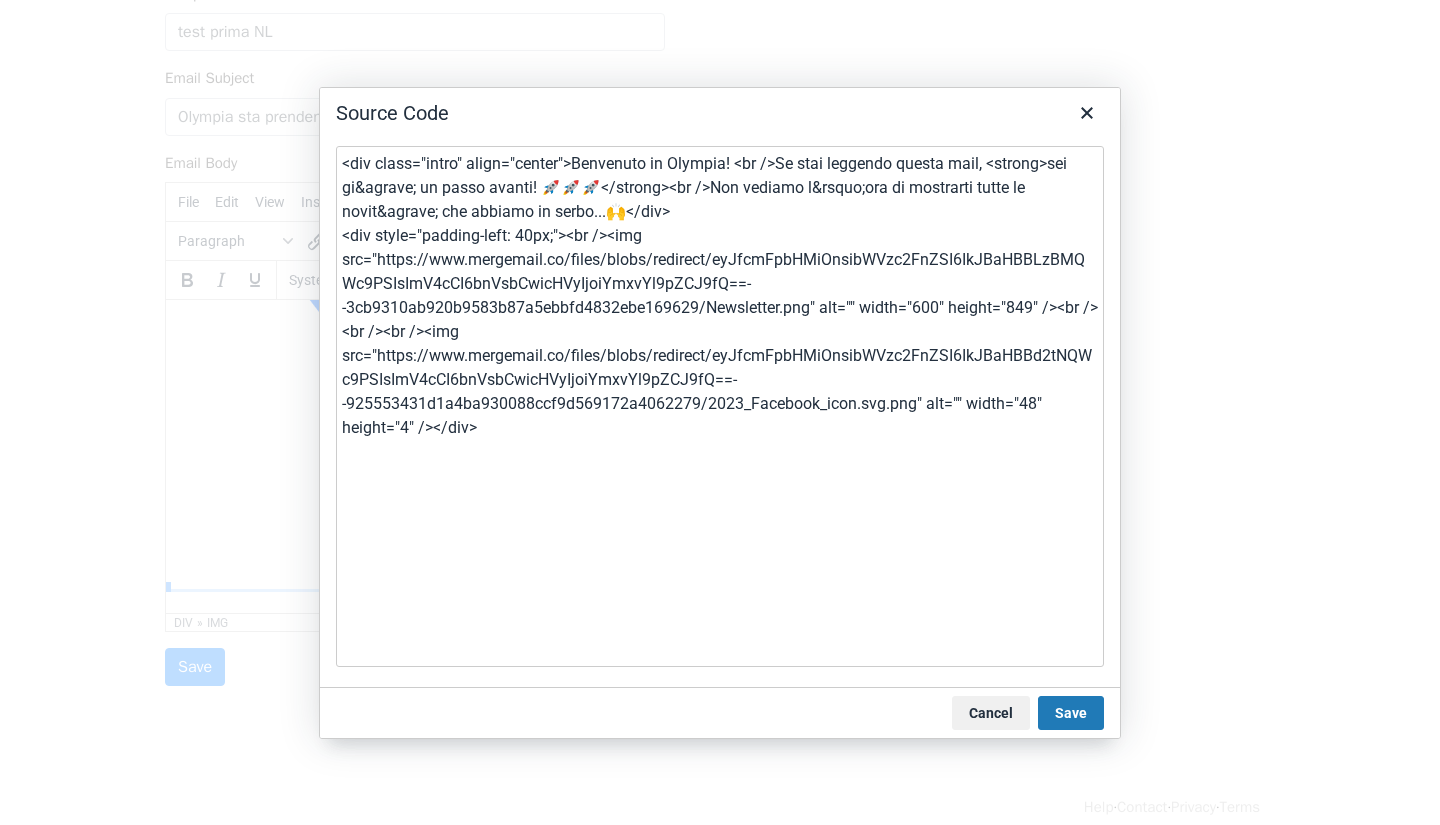 type on "<div class="intro" align="center">Benvenuto in Olympia! <br />Se stai leggendo questa mail, <strong>sei gi&agrave; un passo avanti! 🚀🚀🚀</strong><br />Non vediamo l&rsquo;ora di mostrarti tutte le novit&agrave; che abbiamo in serbo...🙌</div>
<div style="padding-left: 40px;"><br /><img src="https://www.mergemail.co/files/blobs/redirect/eyJfcmFpbHMiOnsibWVzc2FnZSI6IkJBaHBBLzBMQWc9PSIsImV4cCI6bnVsbCwicHVyIjoiYmxvYl9pZCJ9fQ==--3cb9310ab920b9583b87a5ebbfd4832ebe169629/Newsletter.png" alt="" width="600" height="849" /><br /><br /><br /><img src="https://www.mergemail.co/files/blobs/redirect/eyJfcmFpbHMiOnsibWVzc2FnZSI6IkJBaHBBd2tNQWc9PSIsImV4cCI6bnVsbCwicHVyIjoiYmxvYl9pZCJ9fQ==--925553431d1a4ba930088ccf9d569172a4062279/2023_Facebook_icon.svg.png" alt="" width="48" height="48" /></div>" 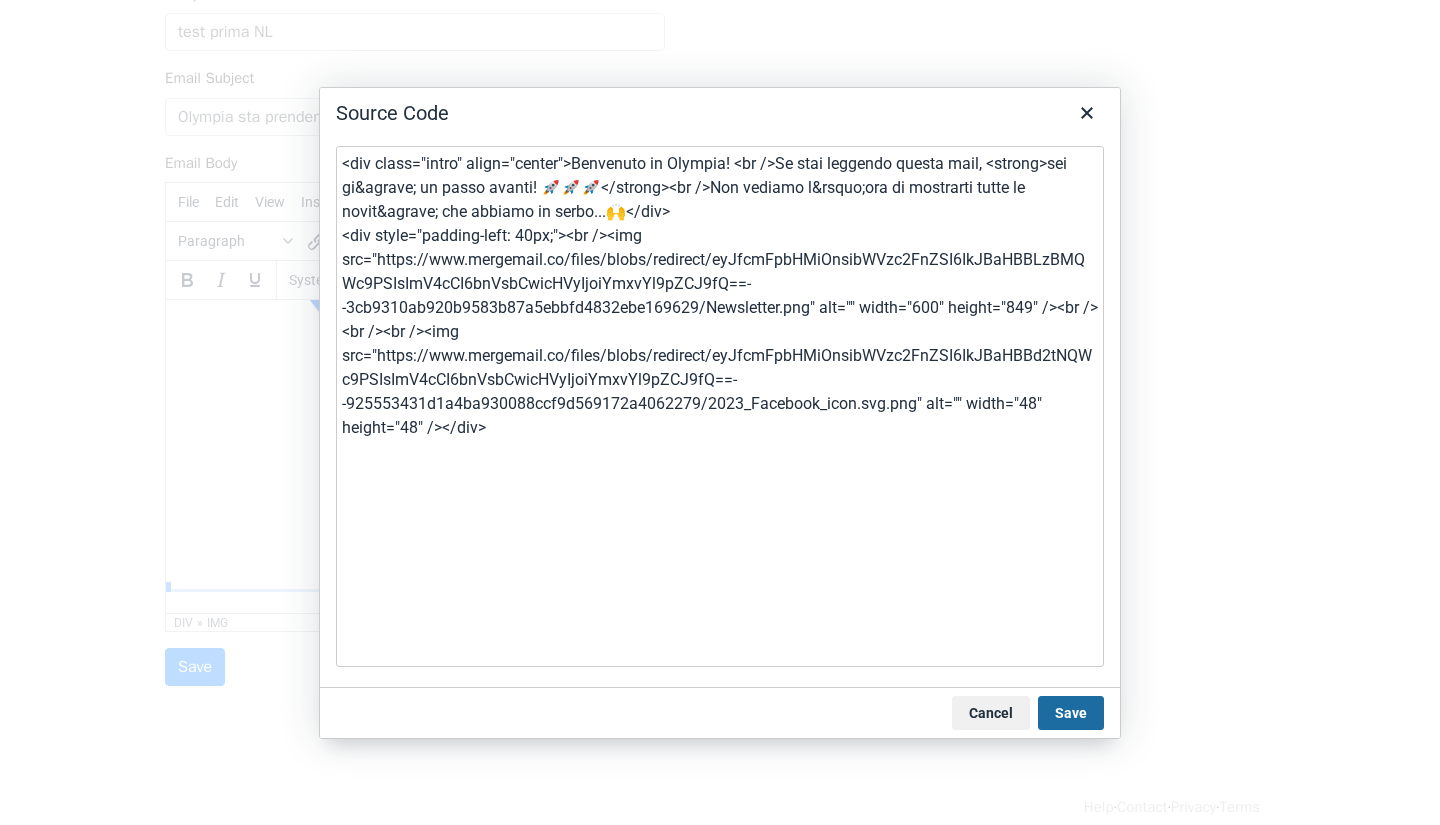 click on "Save" at bounding box center (1071, 713) 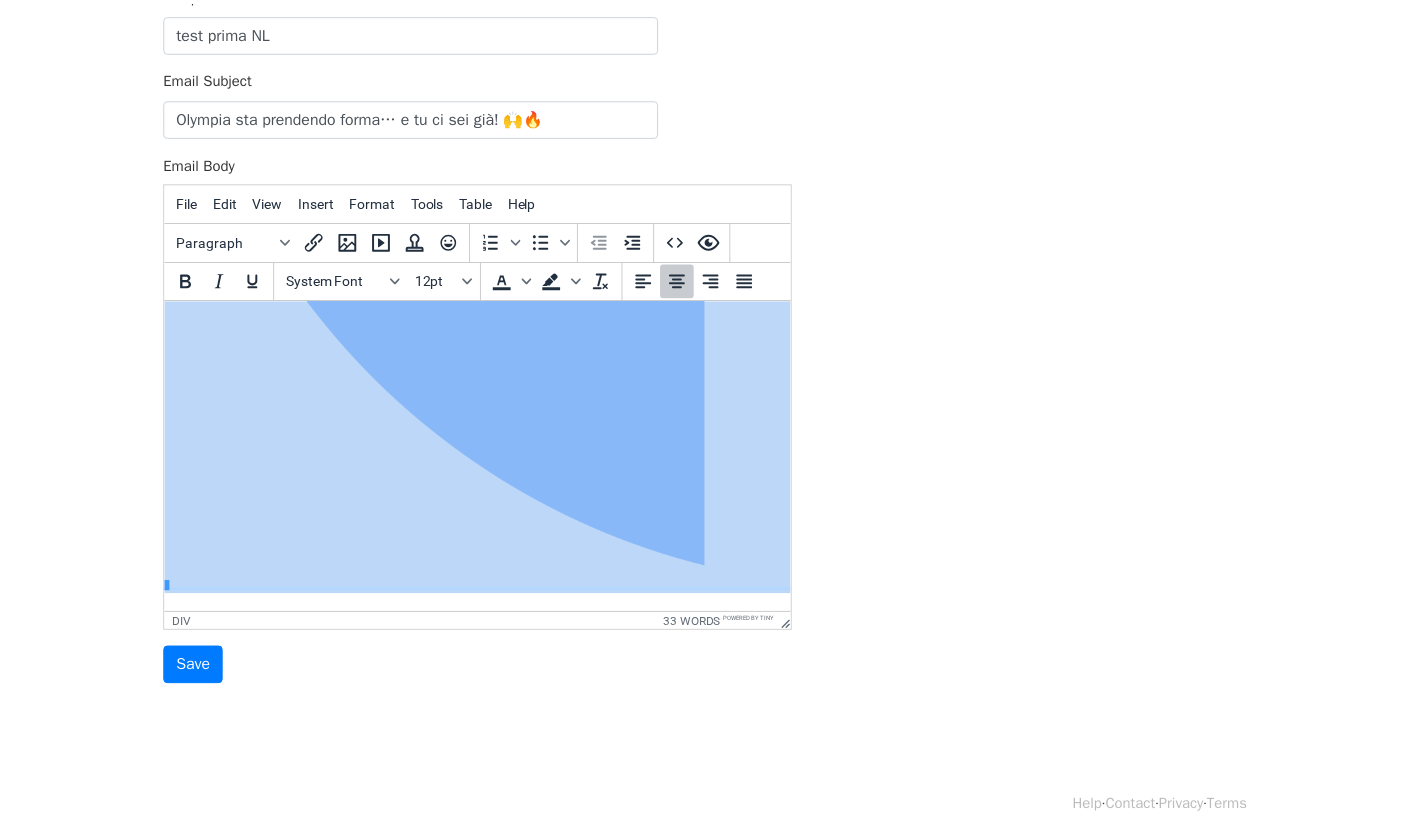 scroll, scrollTop: 775, scrollLeft: 38, axis: both 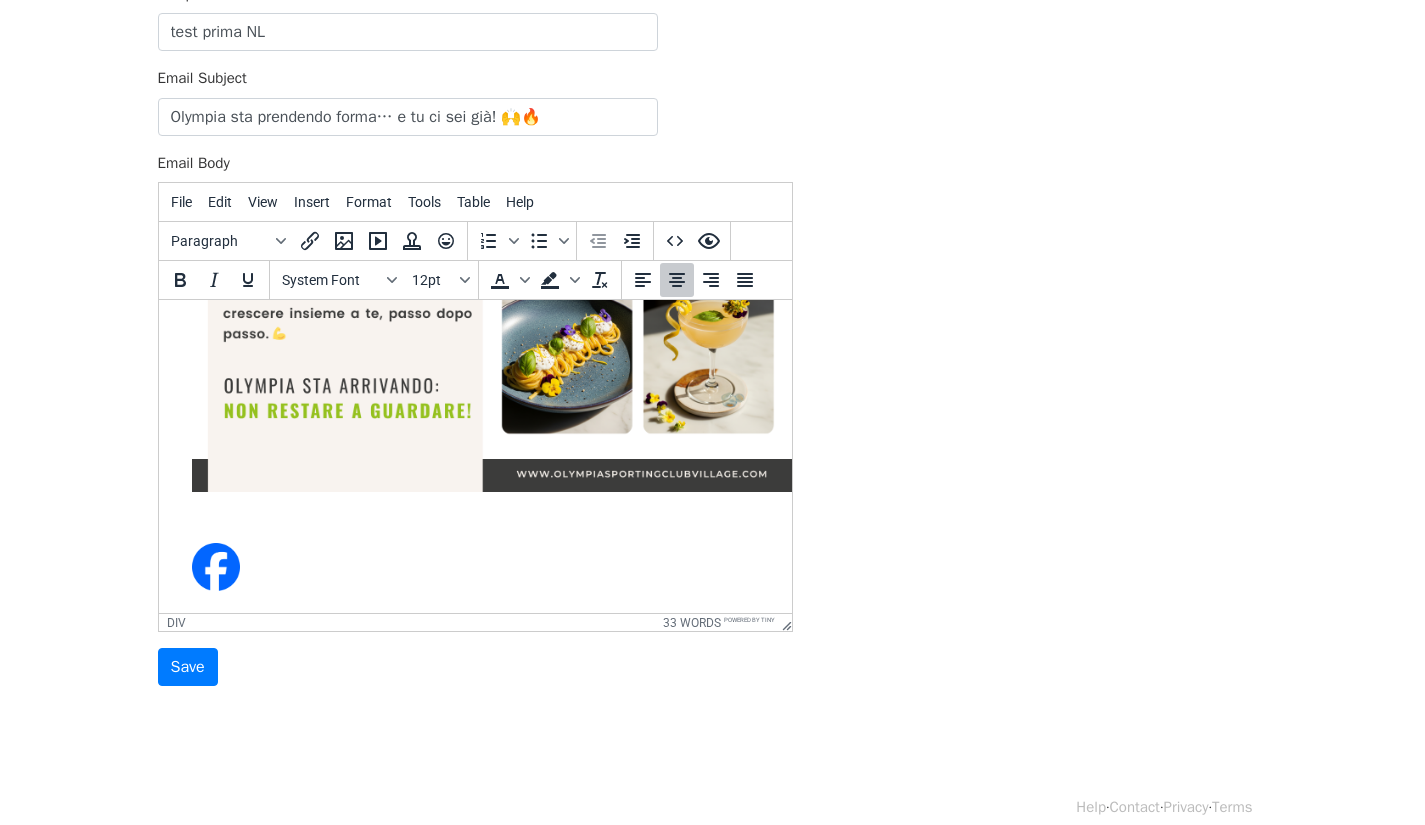 click at bounding box center (215, 567) 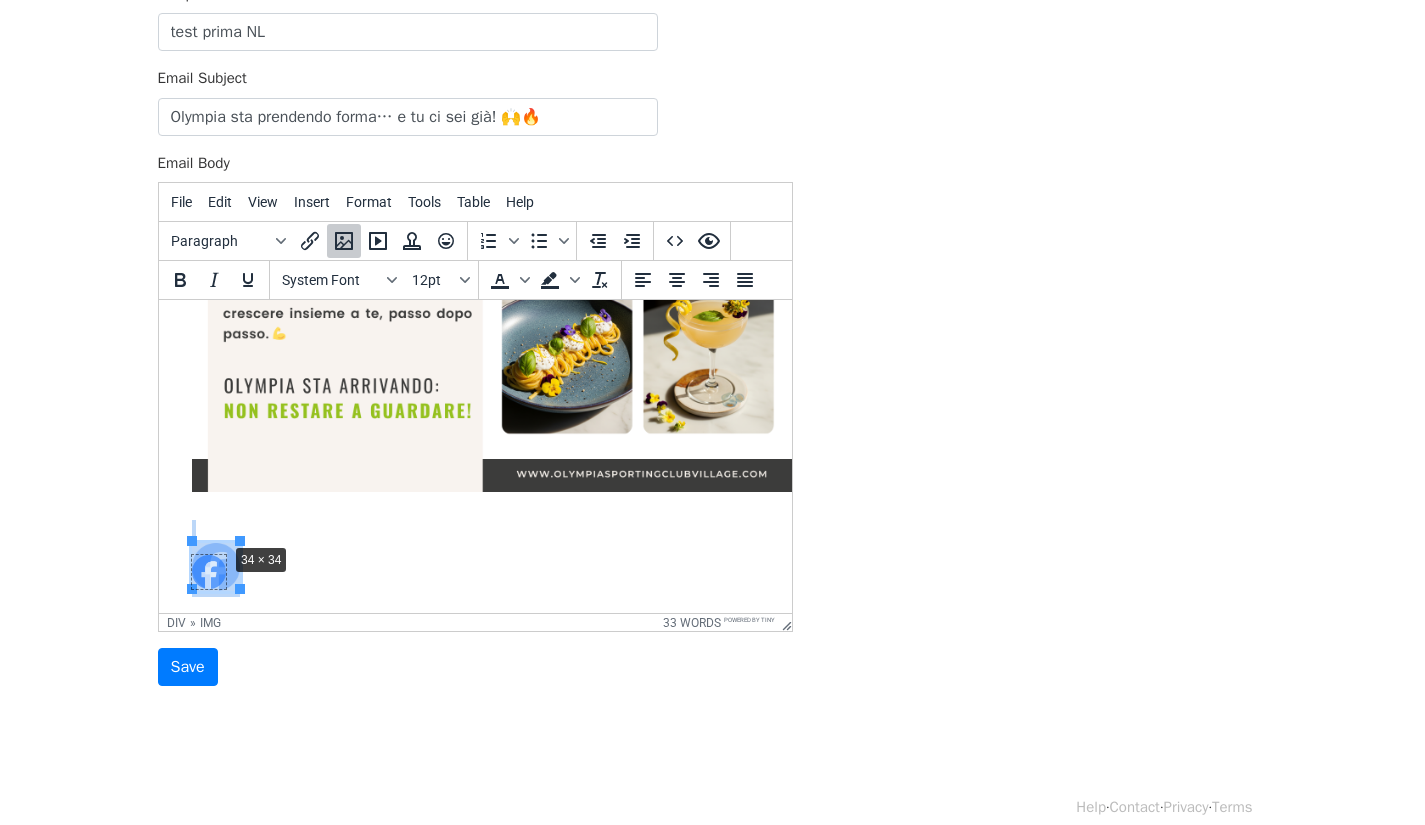 drag, startPoint x: 222, startPoint y: 526, endPoint x: 208, endPoint y: 528, distance: 14.142136 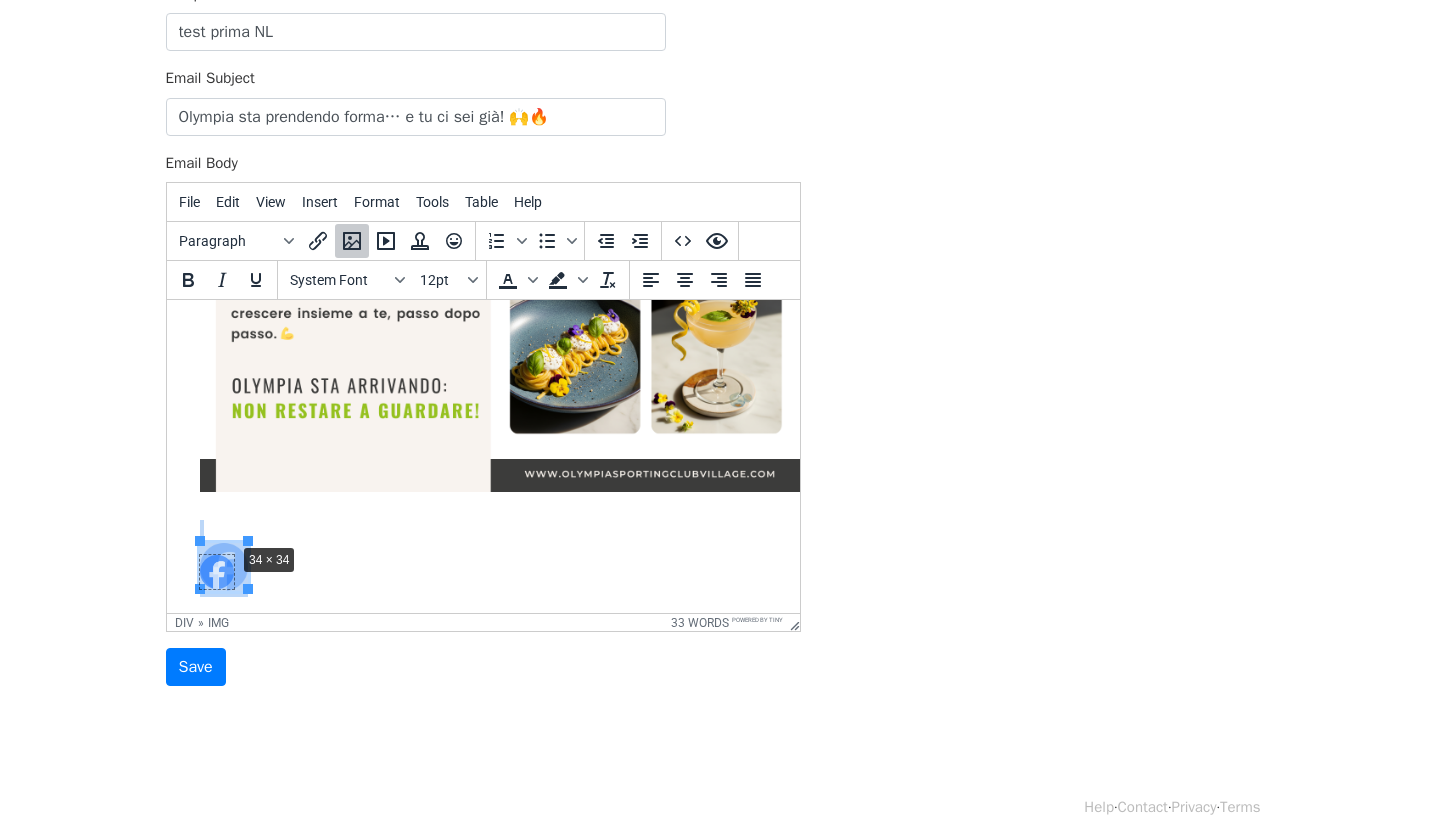 scroll, scrollTop: 761, scrollLeft: 38, axis: both 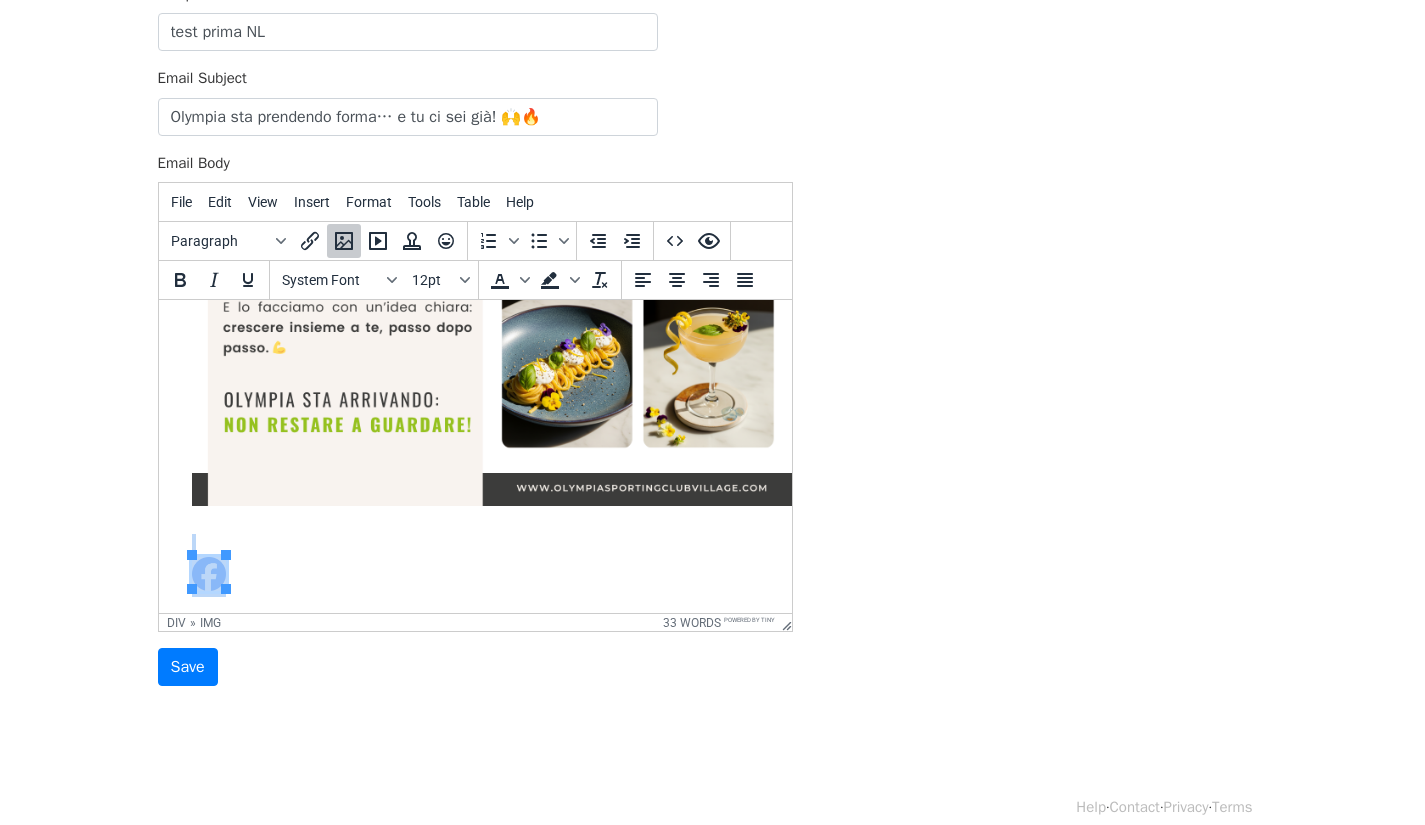 click at bounding box center (451, 115) 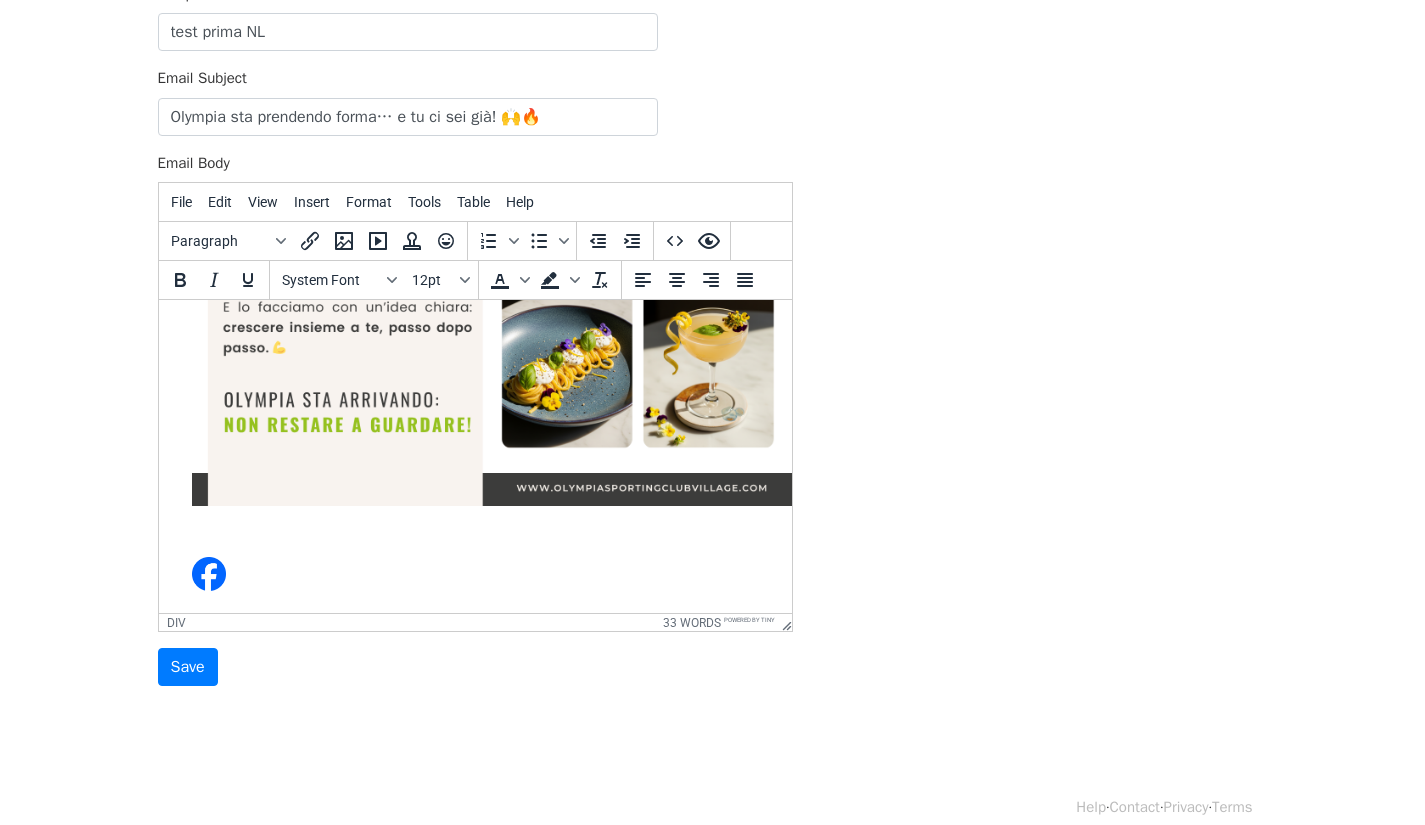 click at bounding box center (451, 115) 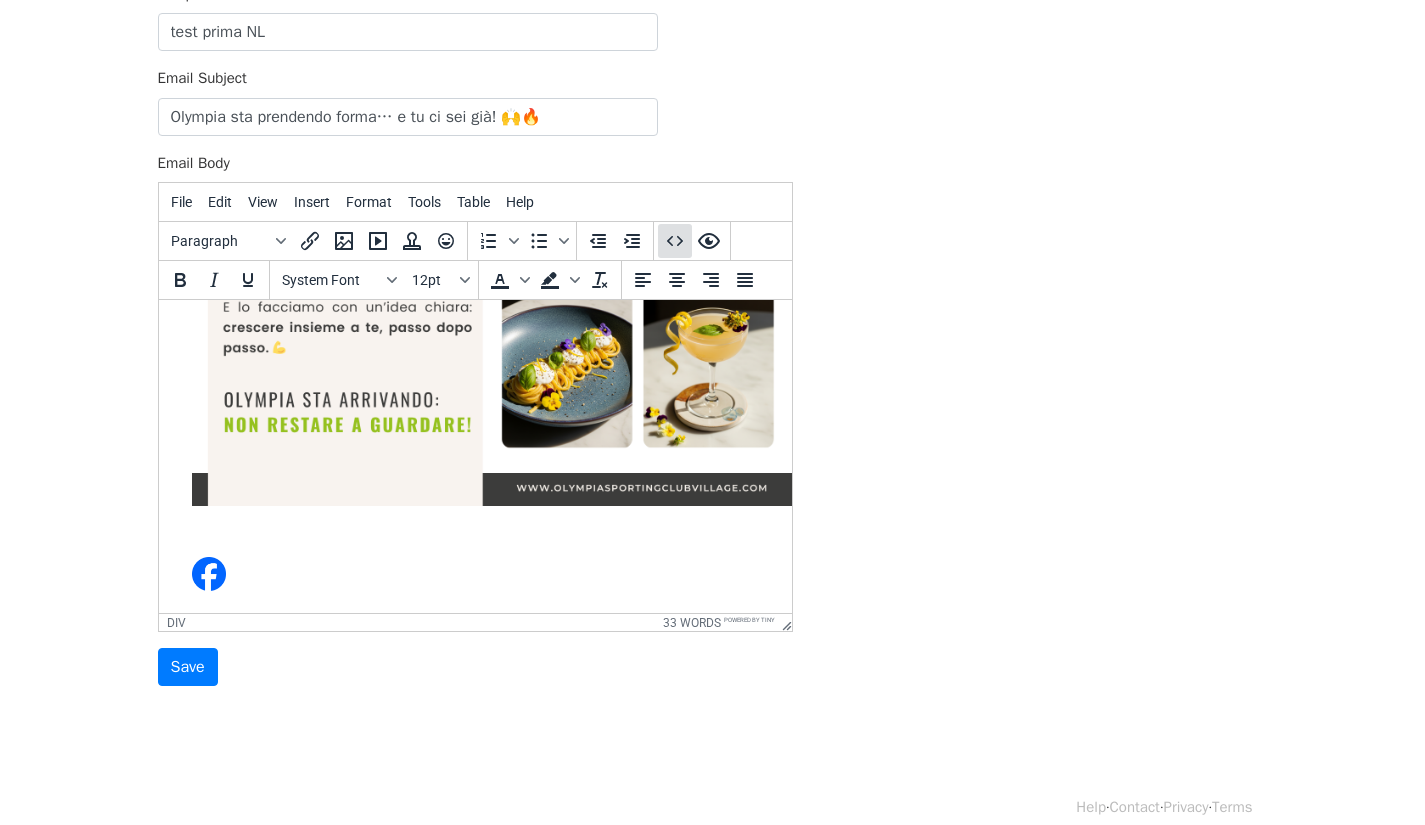 click 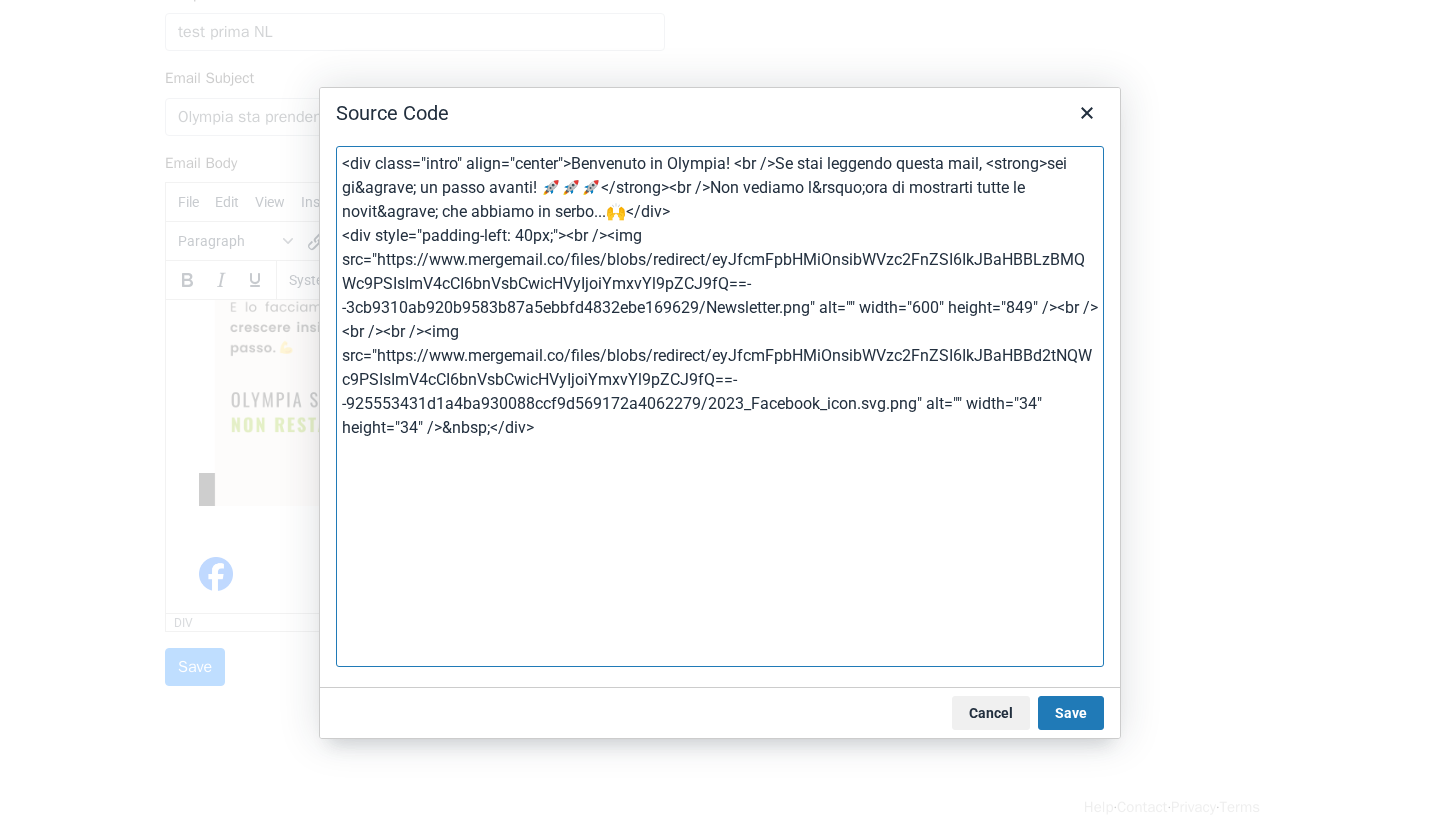 click on "<div class="intro" align="center">Benvenuto in Olympia! <br />Se stai leggendo questa mail, <strong>sei gi&agrave; un passo avanti! 🚀🚀🚀</strong><br />Non vediamo l&rsquo;ora di mostrarti tutte le novit&agrave; che abbiamo in serbo...🙌</div>
<div style="padding-left: 40px;"><br /><img src="https://www.mergemail.co/files/blobs/redirect/eyJfcmFpbHMiOnsibWVzc2FnZSI6IkJBaHBBLzBMQWc9PSIsImV4cCI6bnVsbCwicHVyIjoiYmxvYl9pZCJ9fQ==--3cb9310ab920b9583b87a5ebbfd4832ebe169629/Newsletter.png" alt="" width="600" height="849" /><br /><br /><br /><img src="https://www.mergemail.co/files/blobs/redirect/eyJfcmFpbHMiOnsibWVzc2FnZSI6IkJBaHBBd2tNQWc9PSIsImV4cCI6bnVsbCwicHVyIjoiYmxvYl9pZCJ9fQ==--925553431d1a4ba930088ccf9d569172a4062279/2023_Facebook_icon.svg.png" alt="" width="34" height="34" />&nbsp;</div>" at bounding box center (720, 406) 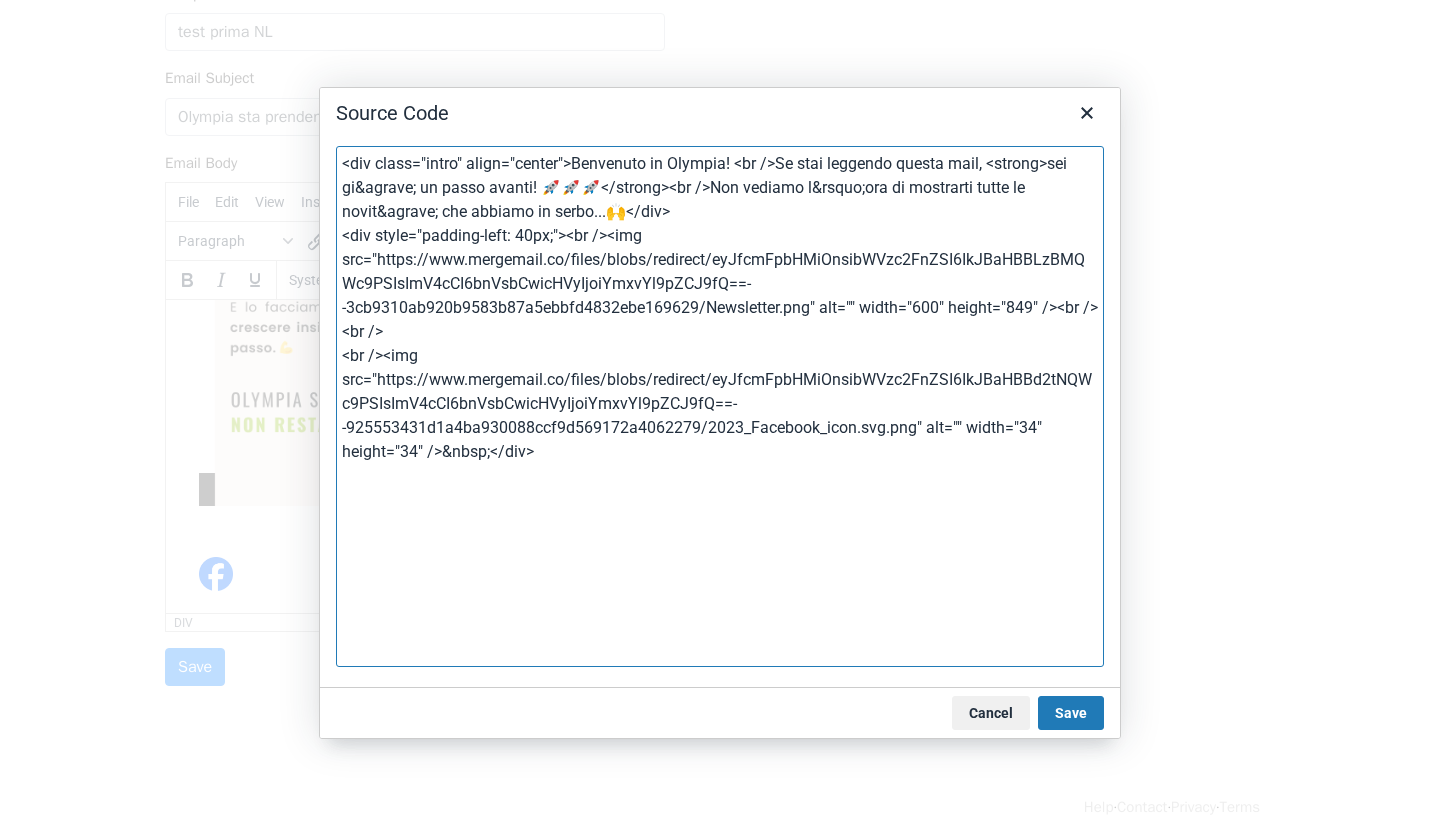 click on "<div class="intro" align="center">Benvenuto in Olympia! <br />Se stai leggendo questa mail, <strong>sei gi&agrave; un passo avanti! 🚀🚀🚀</strong><br />Non vediamo l&rsquo;ora di mostrarti tutte le novit&agrave; che abbiamo in serbo...🙌</div>
<div style="padding-left: 40px;"><br /><img src="https://www.mergemail.co/files/blobs/redirect/eyJfcmFpbHMiOnsibWVzc2FnZSI6IkJBaHBBLzBMQWc9PSIsImV4cCI6bnVsbCwicHVyIjoiYmxvYl9pZCJ9fQ==--3cb9310ab920b9583b87a5ebbfd4832ebe169629/Newsletter.png" alt="" width="600" height="849" /><br /><br />
<br /><img src="https://www.mergemail.co/files/blobs/redirect/eyJfcmFpbHMiOnsibWVzc2FnZSI6IkJBaHBBd2tNQWc9PSIsImV4cCI6bnVsbCwicHVyIjoiYmxvYl9pZCJ9fQ==--925553431d1a4ba930088ccf9d569172a4062279/2023_Facebook_icon.svg.png" alt="" width="34" height="34" />&nbsp;</div>" at bounding box center (720, 406) 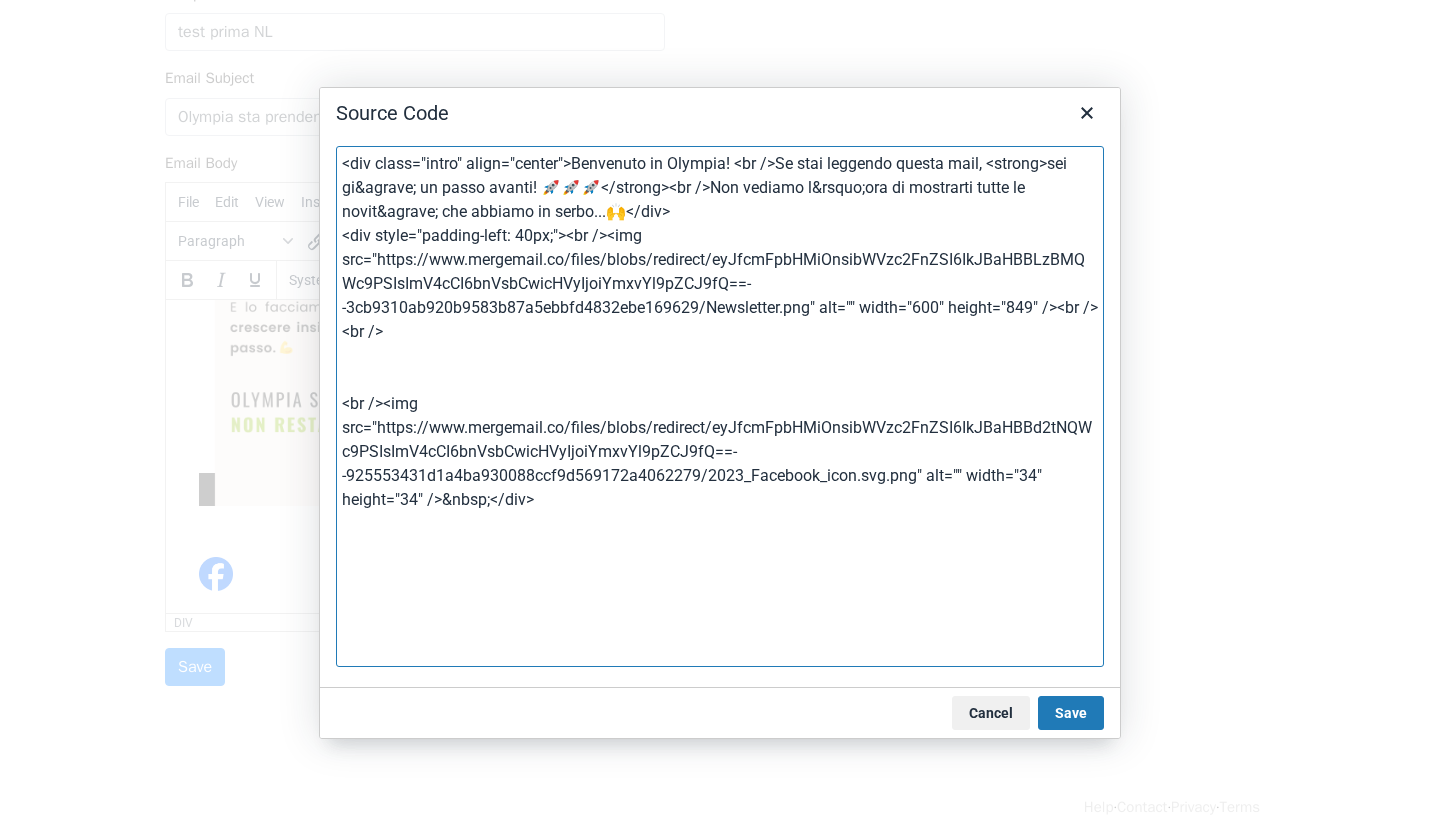 paste on "footer>
Seguici su:
<a href="https://www.instagram.com/tuo_profilo" target="_blank" rel="noopener noreferrer" aria-label="Instagram">
<img src="path/to/instagram-icon.png" alt="Instagram" />
</a>
<a href="https://www.facebook.com/tuo_profilo" target="_blank" rel="noopener noreferrer" aria-label="Facebook">
<img src="path/to/facebook-icon.png" alt="Facebook" />
</a>
</footer>
</body>
</html>
<" 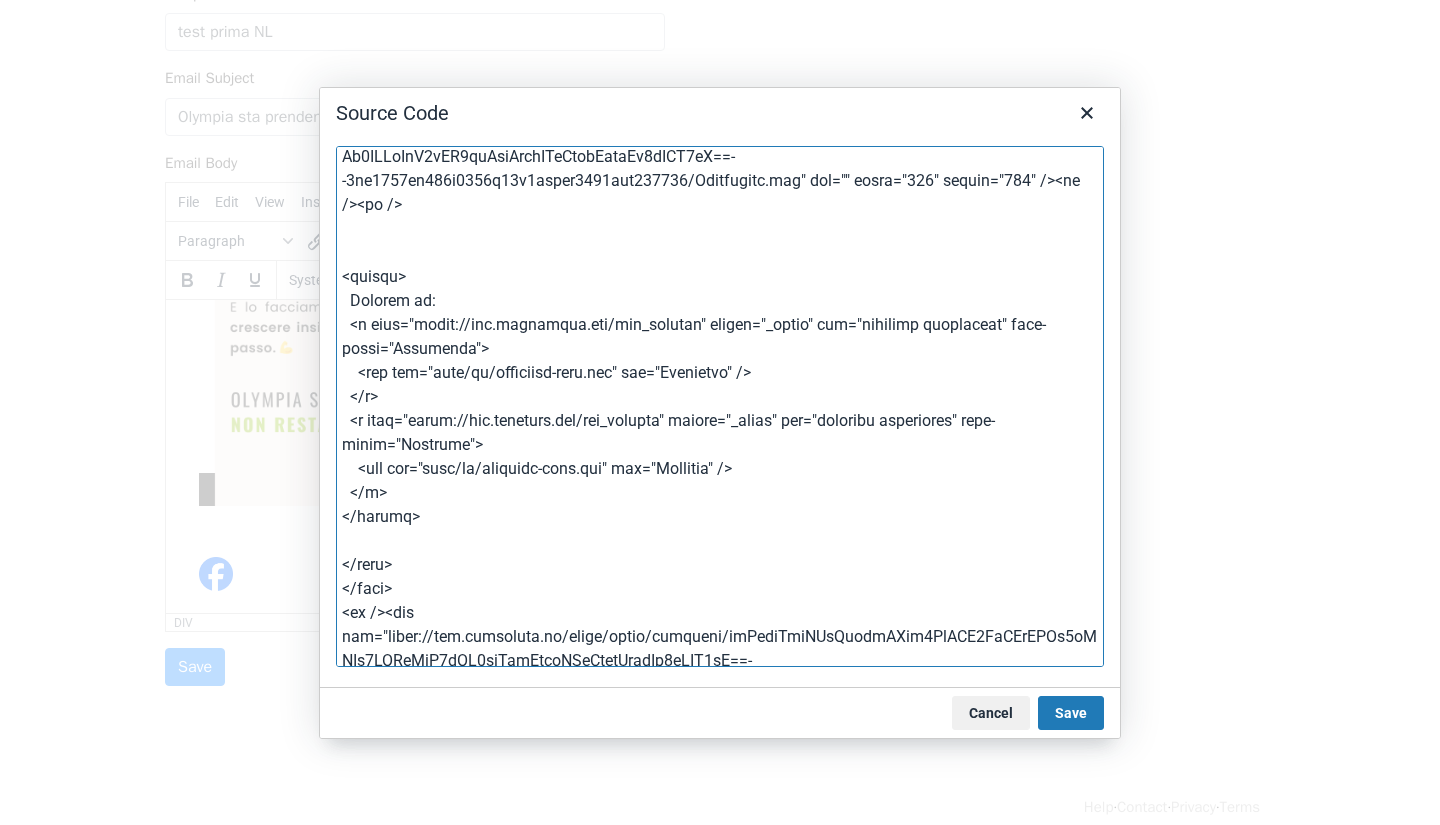 scroll, scrollTop: 187, scrollLeft: 0, axis: vertical 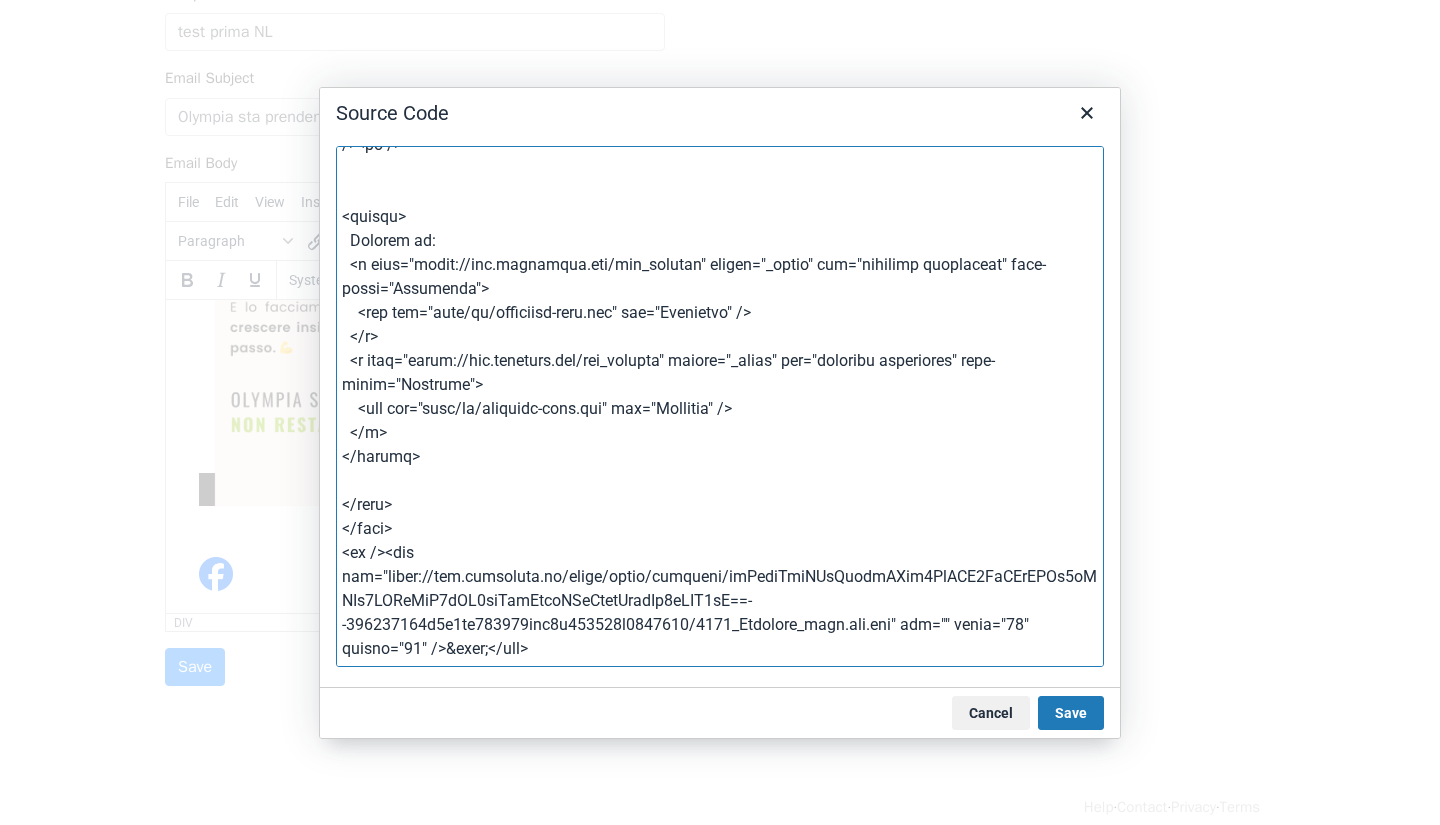 drag, startPoint x: 449, startPoint y: 455, endPoint x: 327, endPoint y: 462, distance: 122.20065 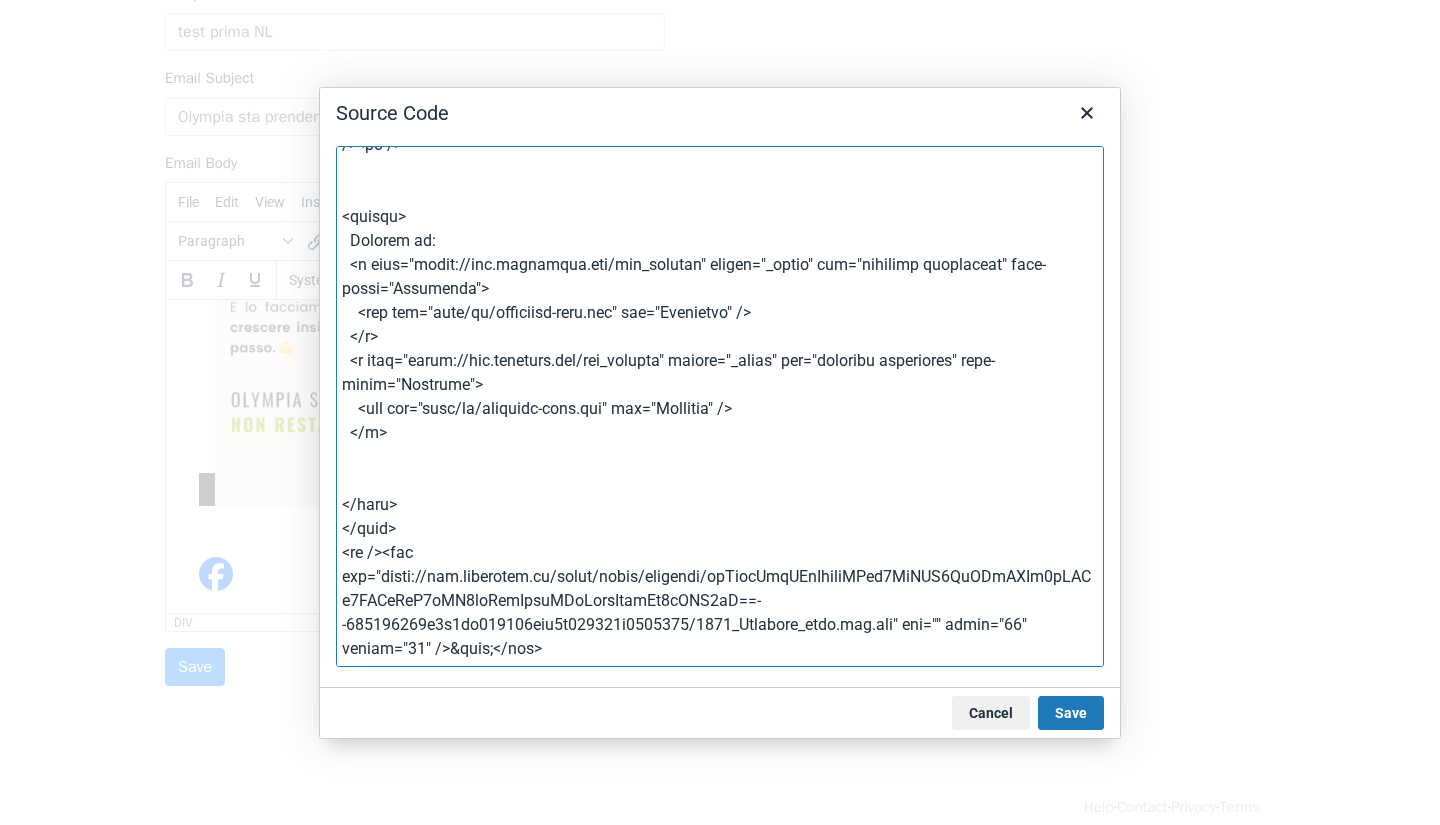 click at bounding box center (720, 406) 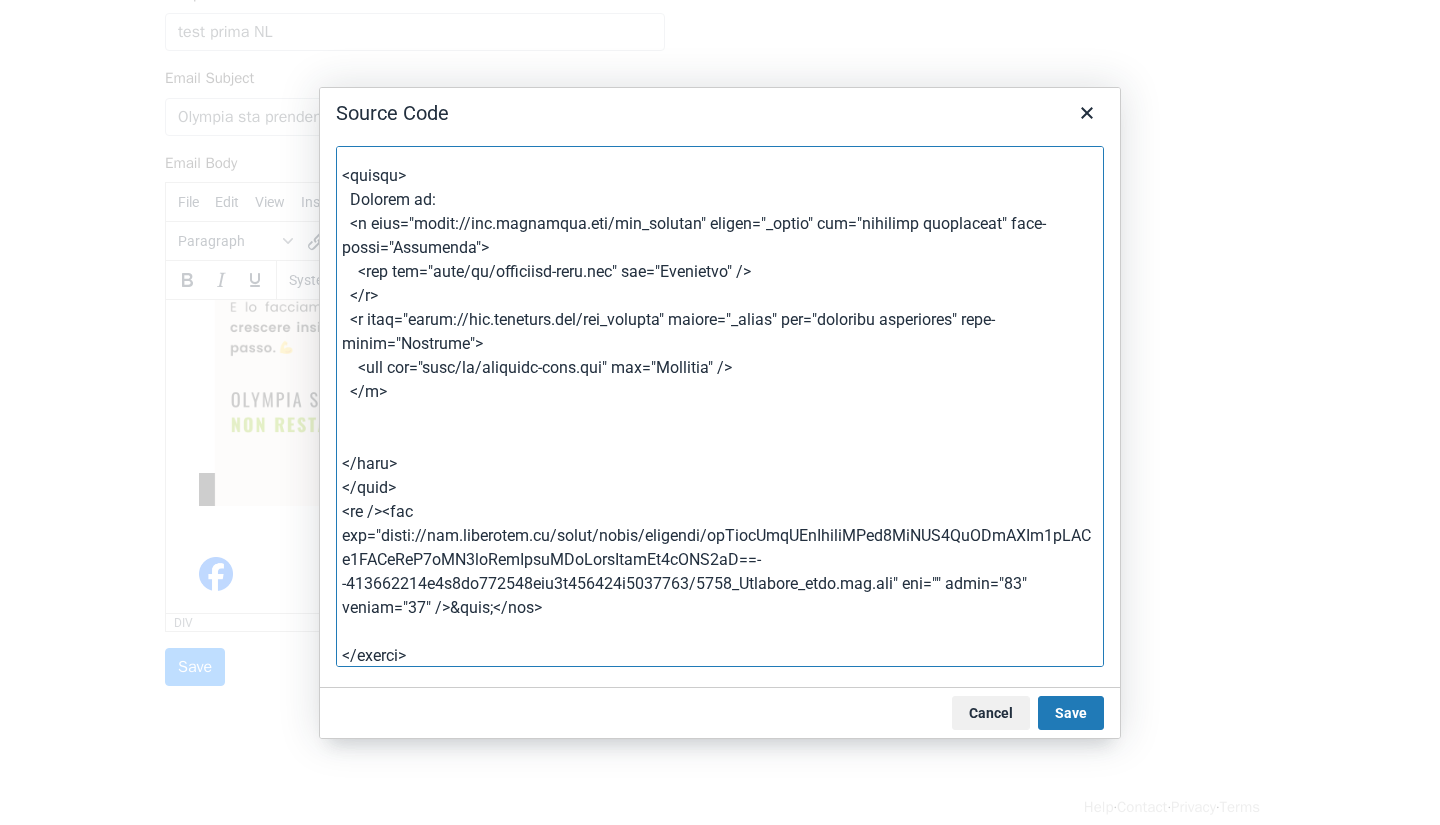 drag, startPoint x: 350, startPoint y: 218, endPoint x: 917, endPoint y: 390, distance: 592.51416 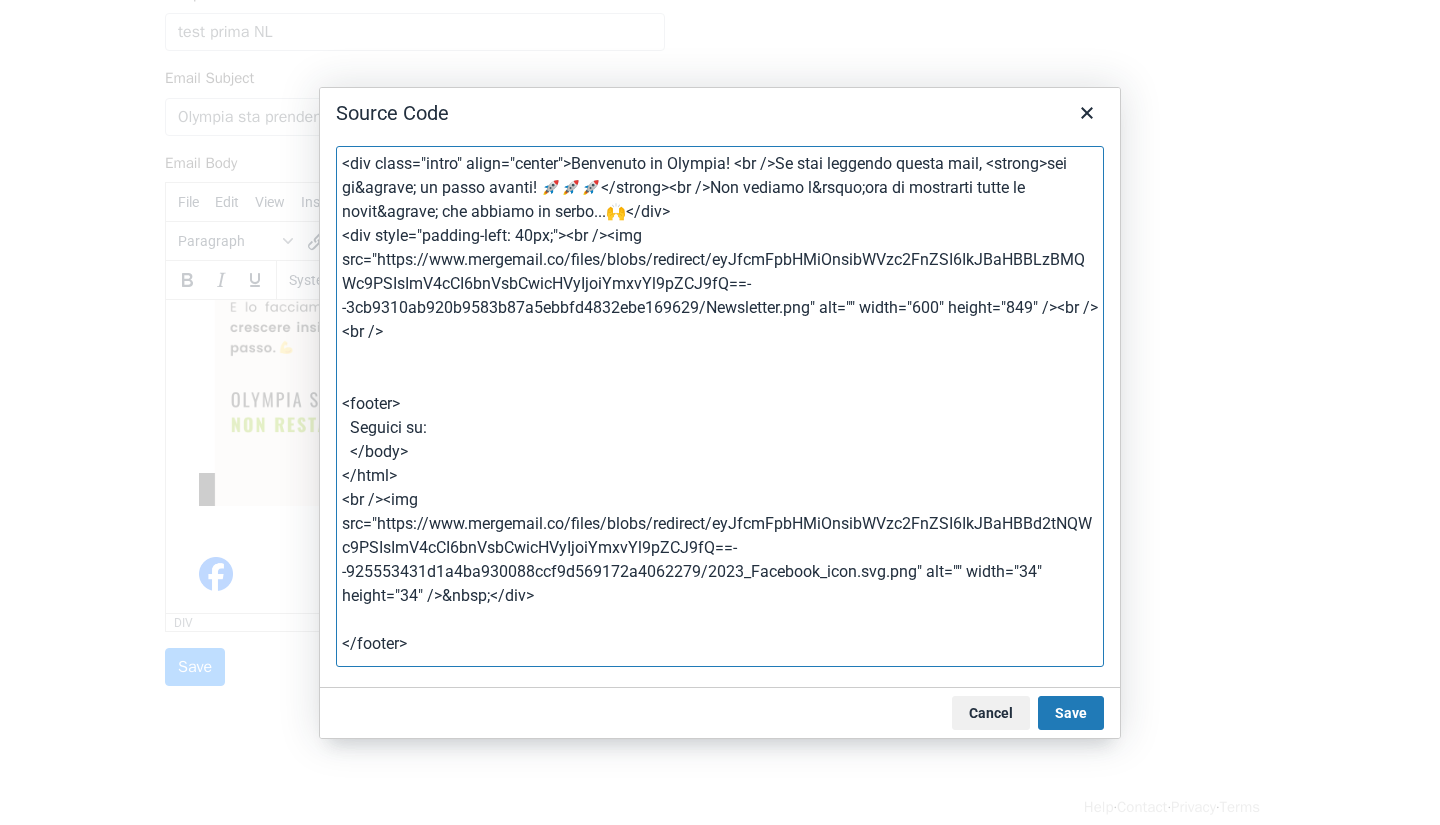 scroll, scrollTop: 19, scrollLeft: 0, axis: vertical 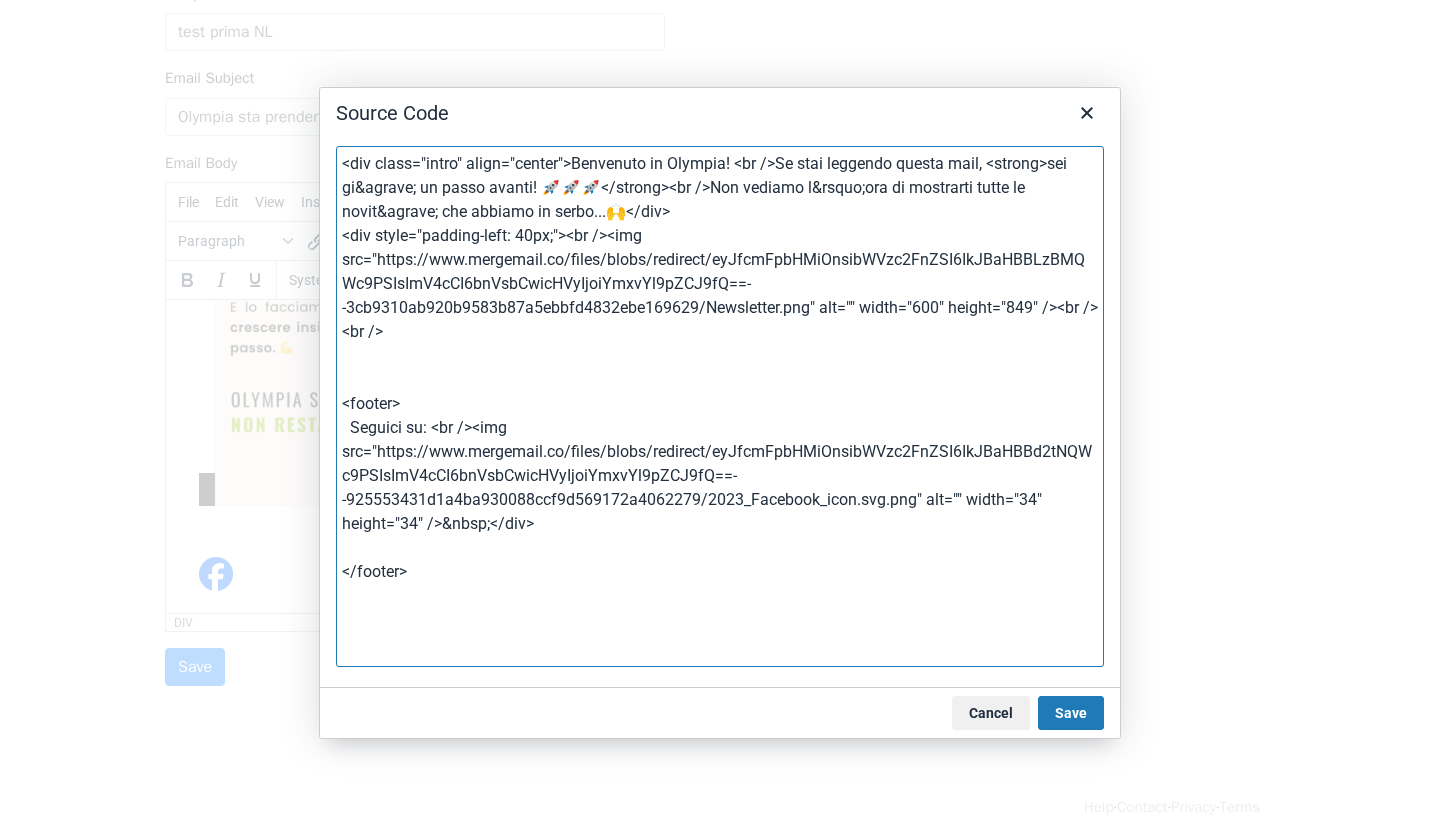 type on "<div class="intro" align="center">Benvenuto in Olympia! <br />Se stai leggendo questa mail, <strong>sei gi&agrave; un passo avanti! 🚀🚀🚀</strong><br />Non vediamo l&rsquo;ora di mostrarti tutte le novit&agrave; che abbiamo in serbo...🙌</div>
<div style="padding-left: 40px;"><br /><img src="https://www.mergemail.co/files/blobs/redirect/eyJfcmFpbHMiOnsibWVzc2FnZSI6IkJBaHBBLzBMQWc9PSIsImV4cCI6bnVsbCwicHVyIjoiYmxvYl9pZCJ9fQ==--3cb9310ab920b9583b87a5ebbfd4832ebe169629/Newsletter.png" alt="" width="600" height="849" /><br /><br />
<footer>
Seguici su:
<br /><img src="https://www.mergemail.co/files/blobs/redirect/eyJfcmFpbHMiOnsibWVzc2FnZSI6IkJBaHBBd2tNQWc9PSIsImV4cCI6bnVsbCwicHVyIjoiYmxvYl9pZCJ9fQ==--925553431d1a4ba930088ccf9d569172a4062279/2023_Facebook_icon.svg.png" alt="" width="34" height="34" />&nbsp;</div>
</footer>" 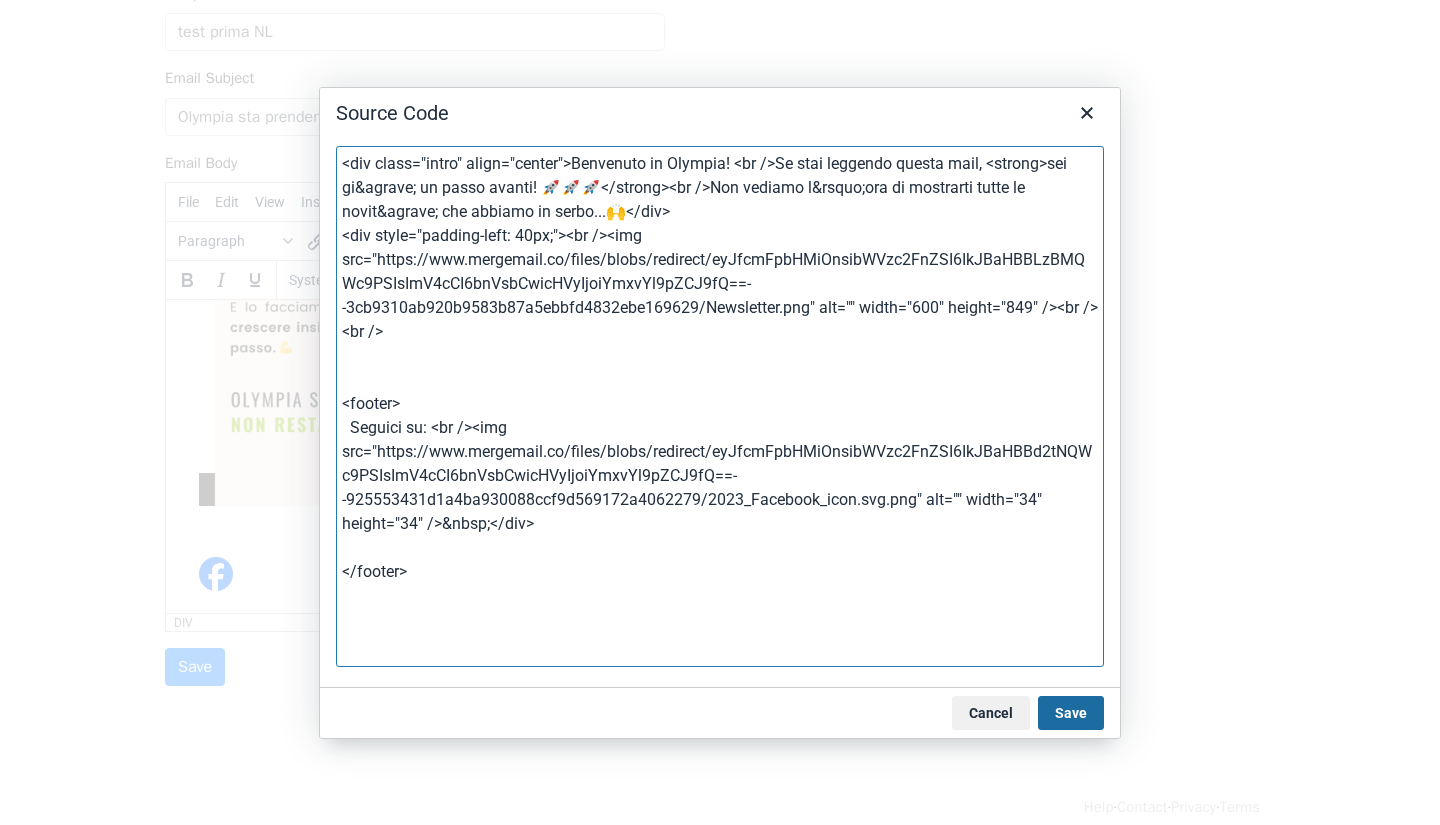 click on "Save" at bounding box center [1071, 713] 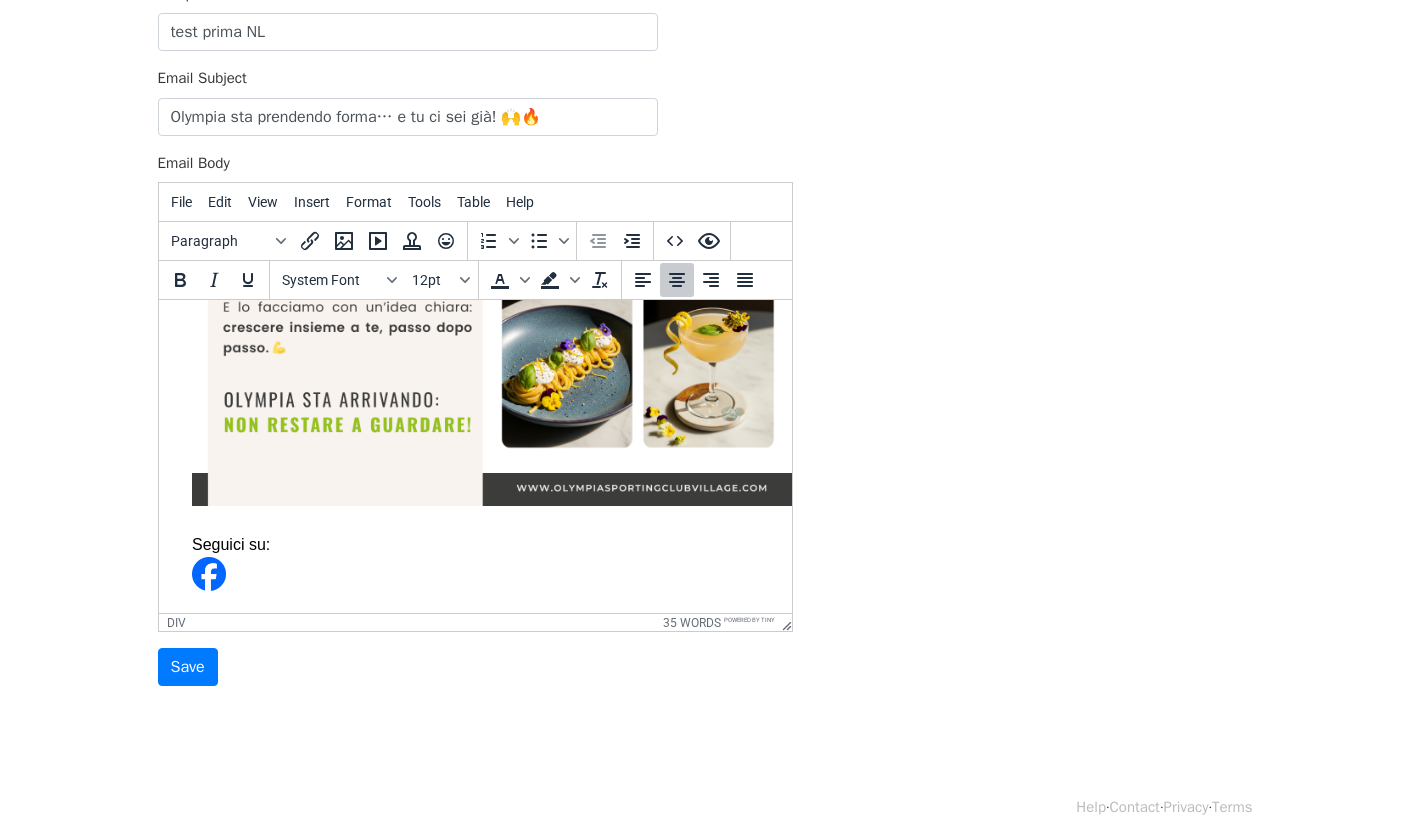 click on "Seguici su:" at bounding box center [471, 565] 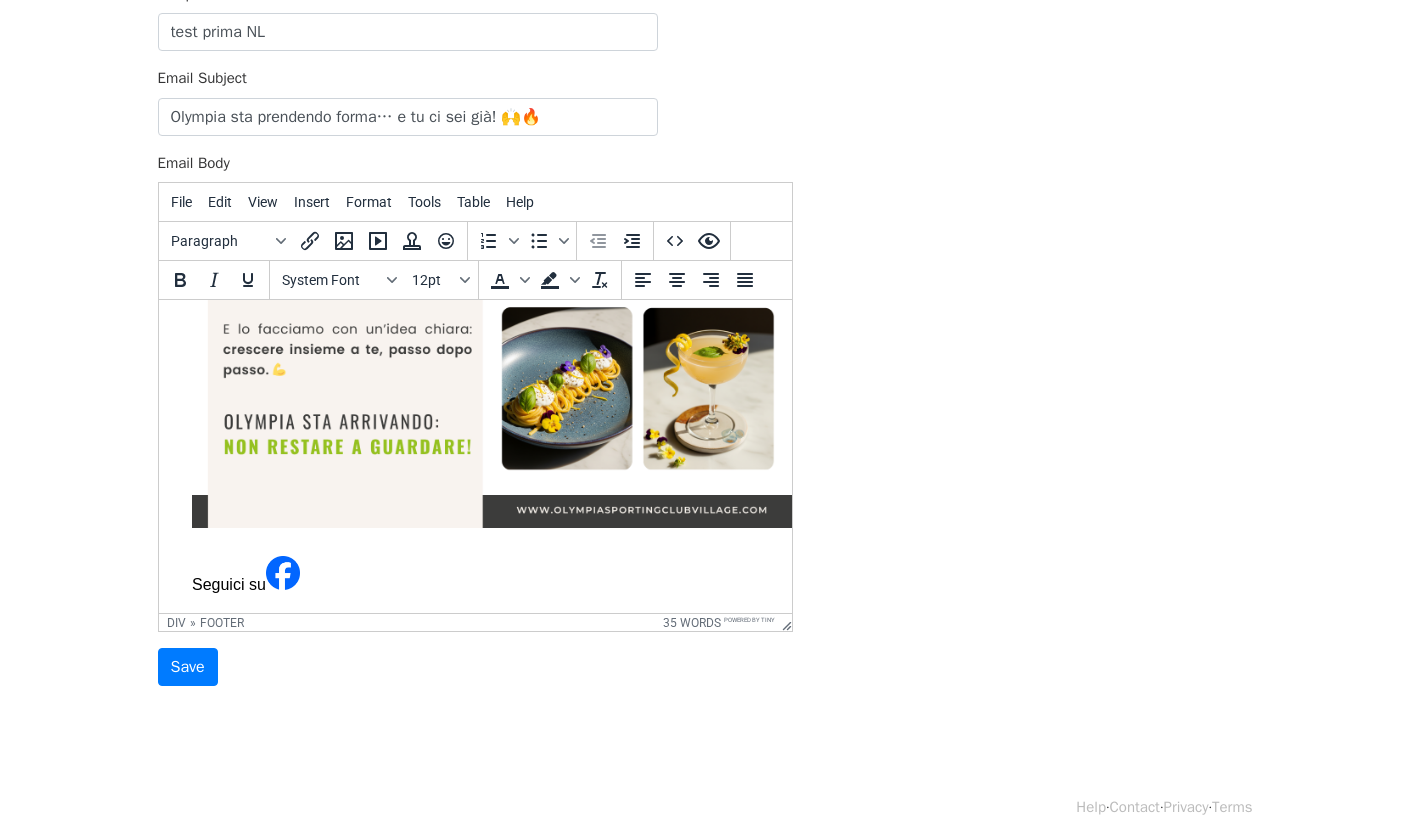 scroll, scrollTop: 761, scrollLeft: 38, axis: both 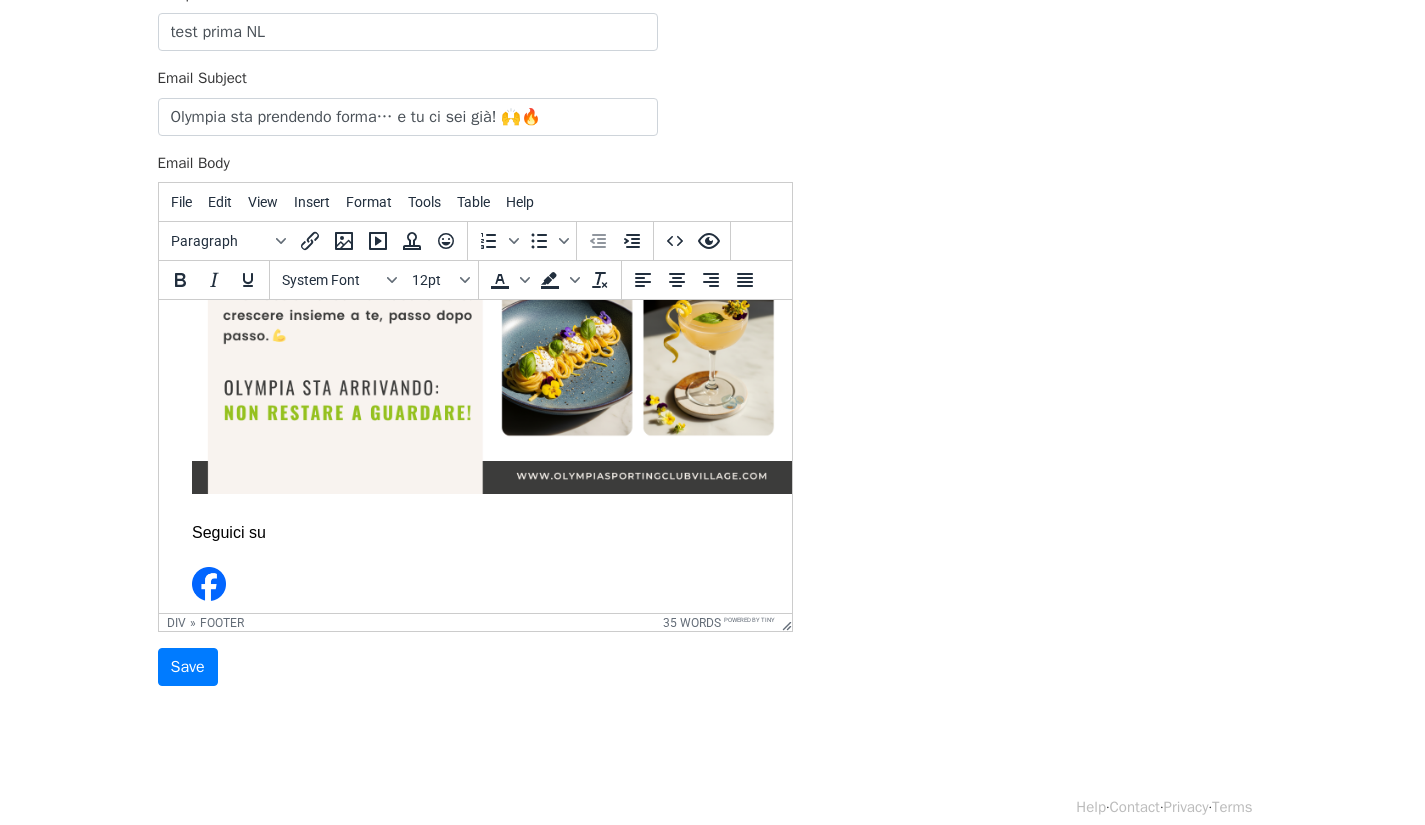 click on "Seguici su" at bounding box center [471, 564] 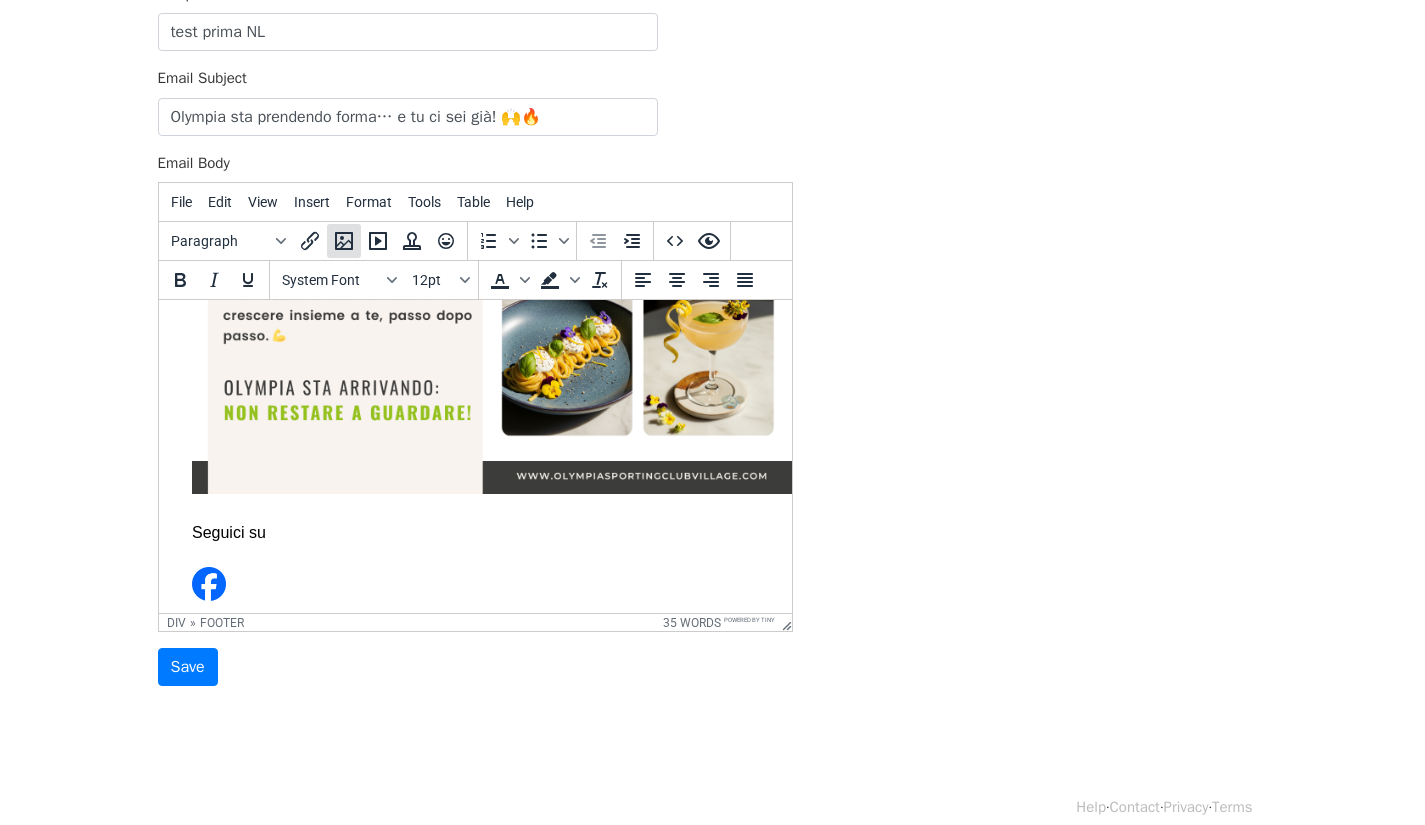 click 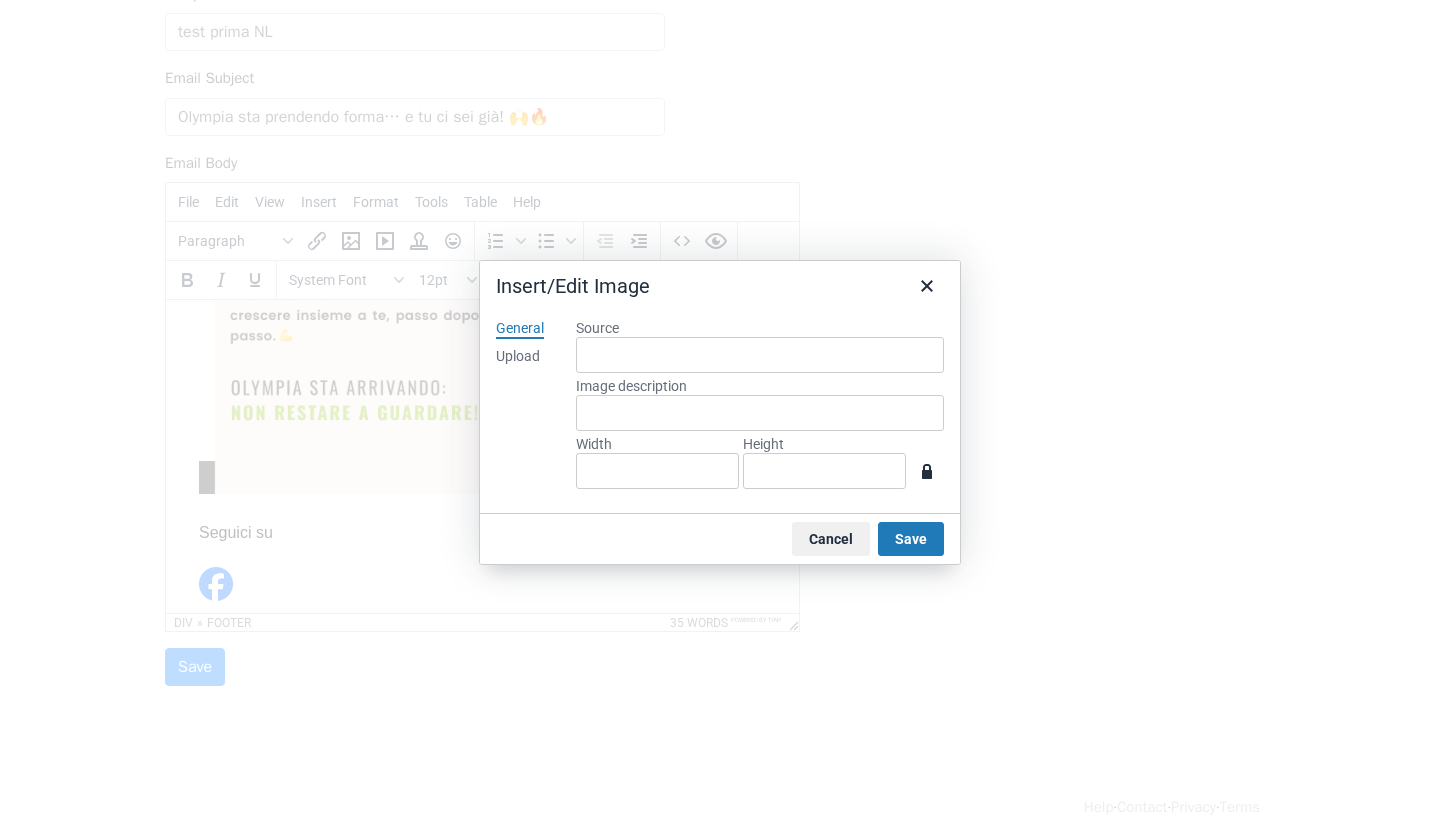 click on "Upload" at bounding box center [518, 357] 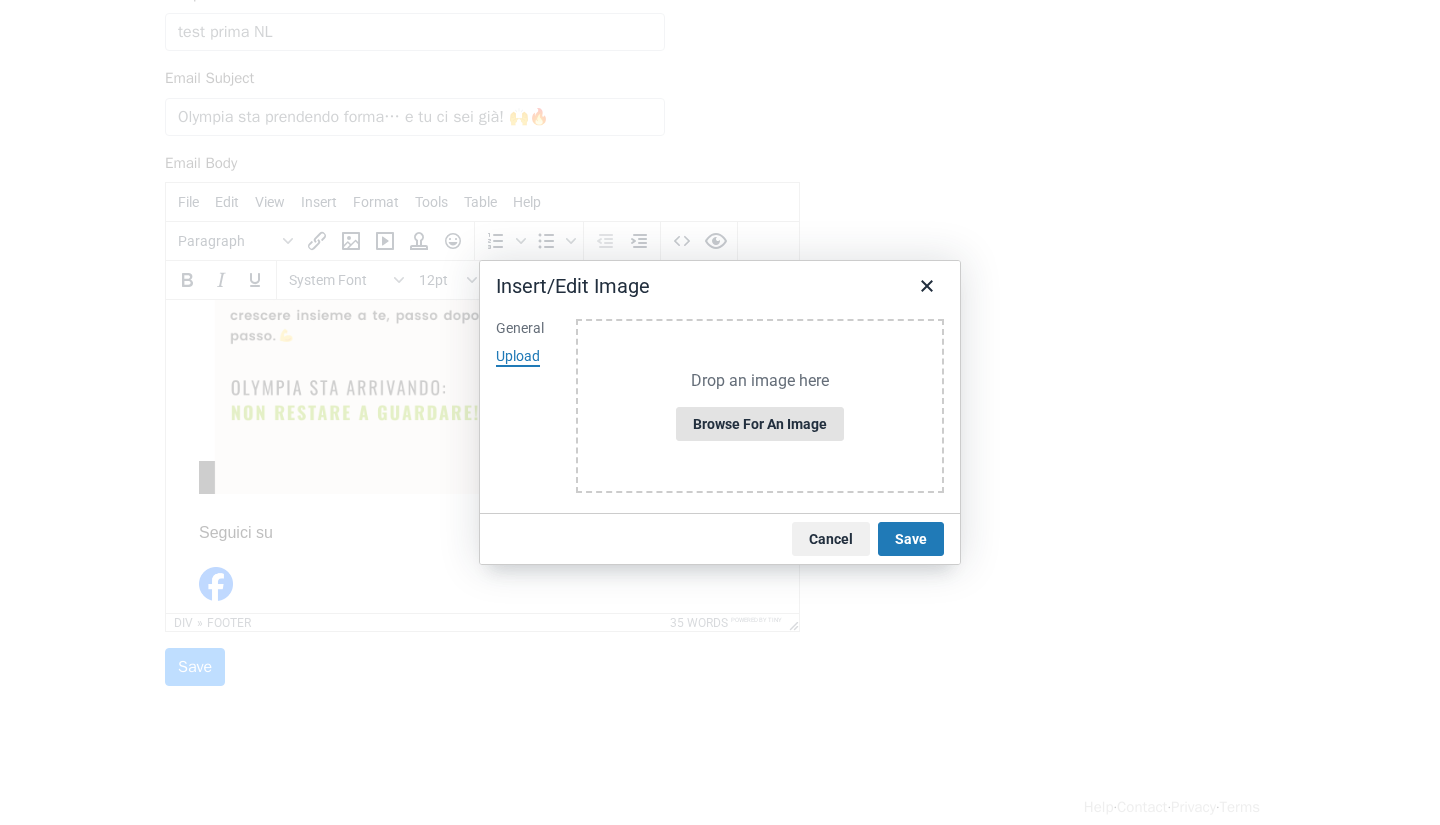 click on "Browse for an image" at bounding box center (760, 424) 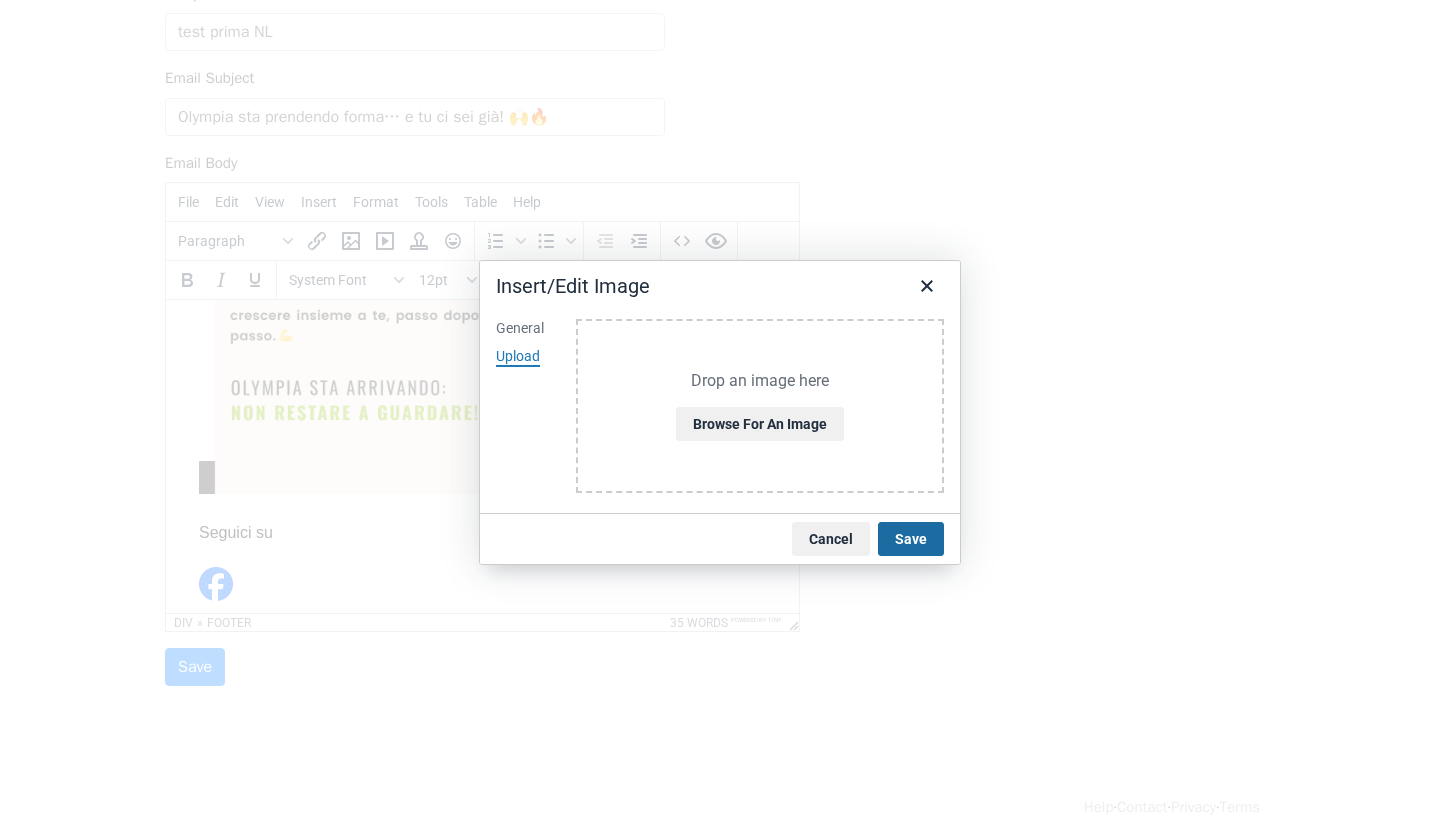 click on "Save" at bounding box center [911, 539] 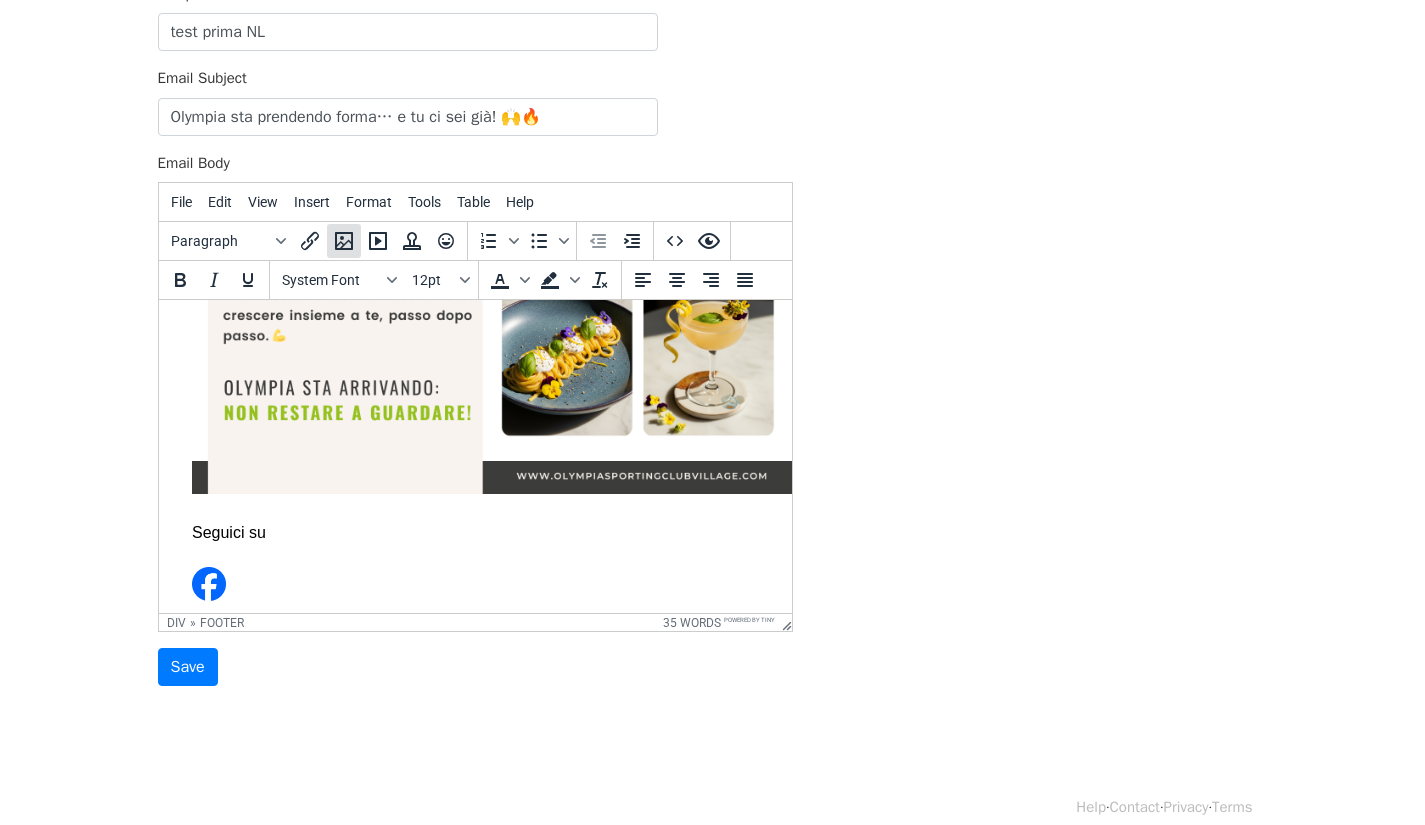 click 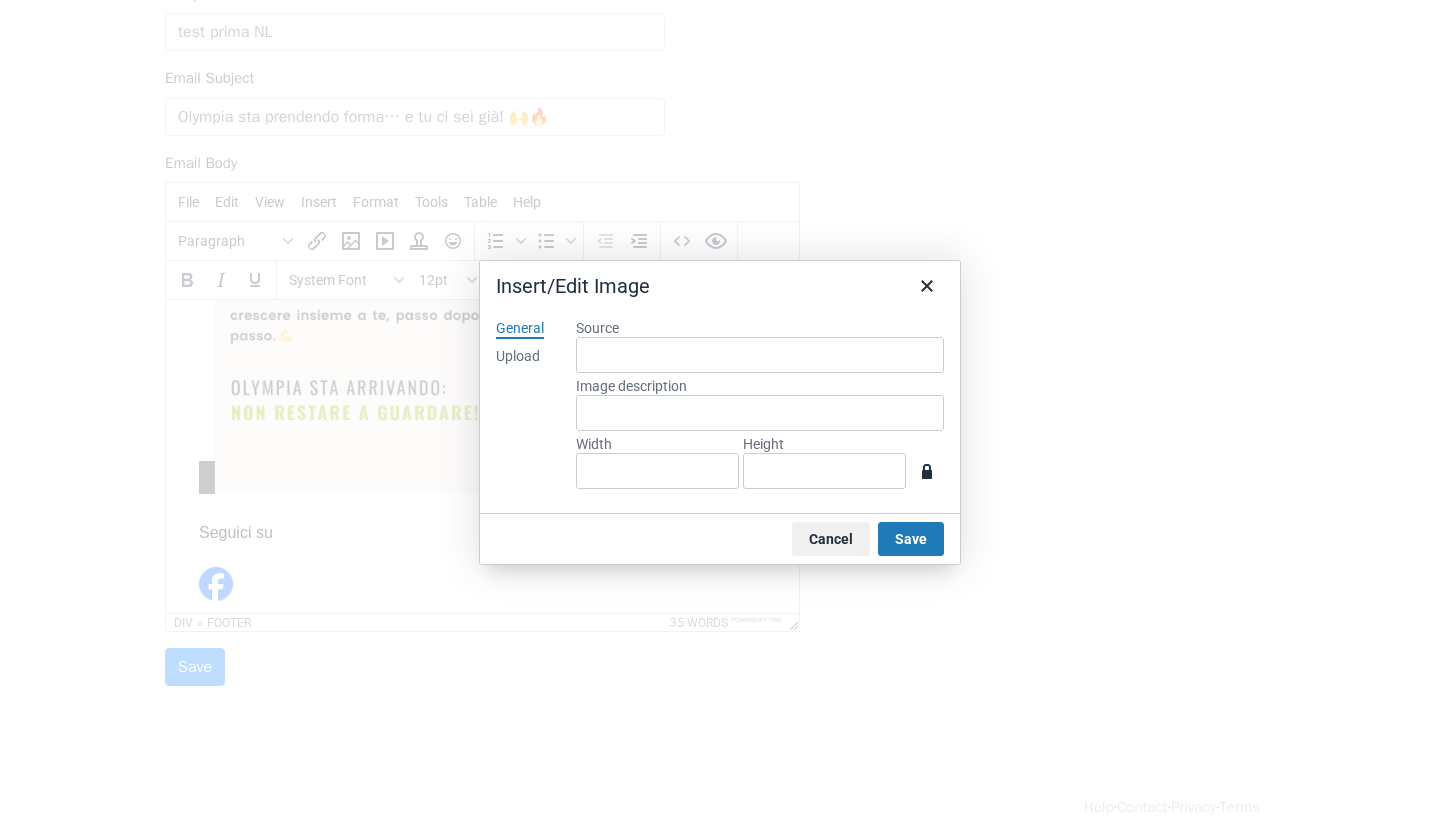 click on "General Upload" at bounding box center (520, 408) 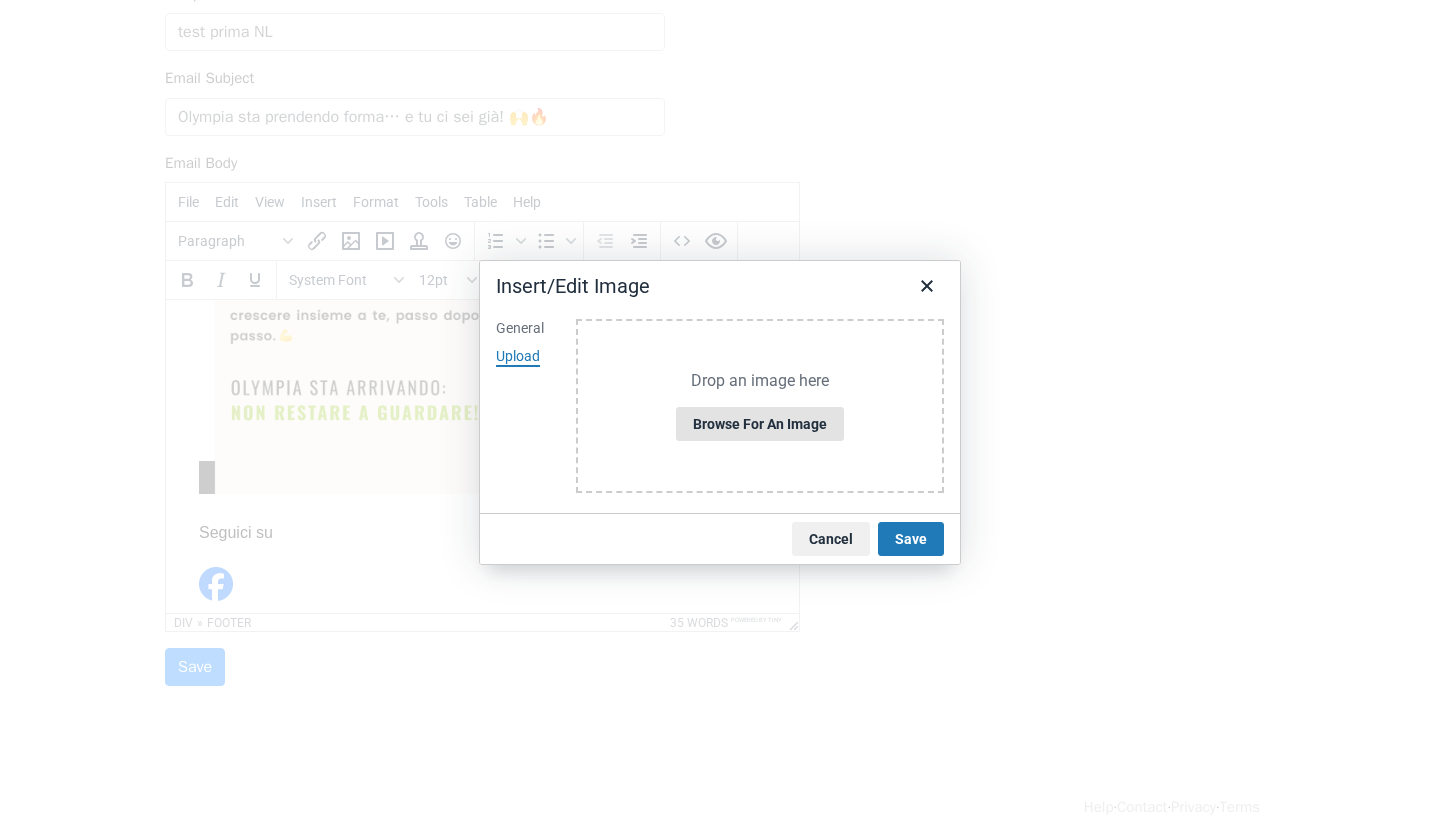 click on "Browse for an image" at bounding box center [760, 424] 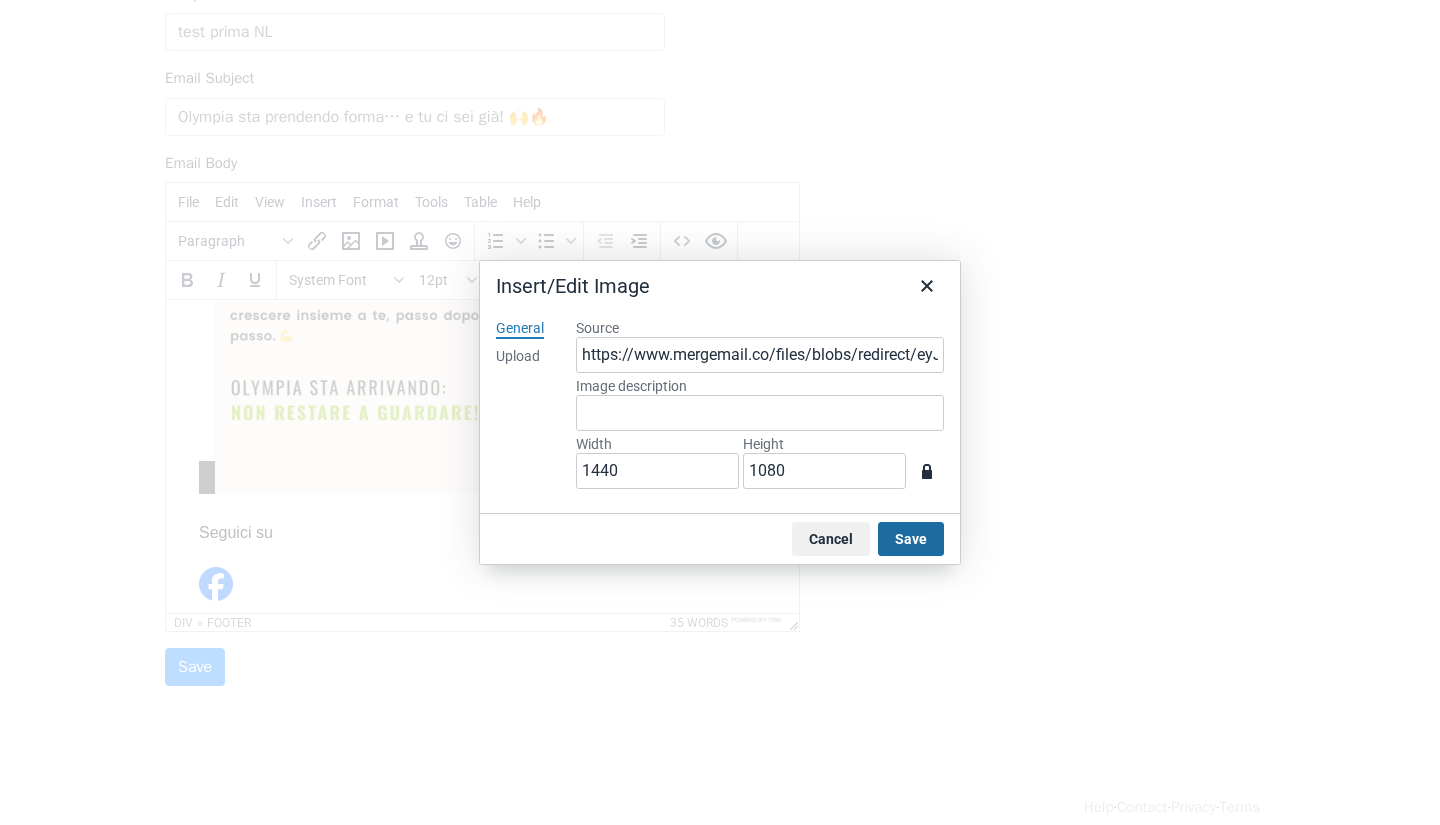 click on "Save" at bounding box center (911, 539) 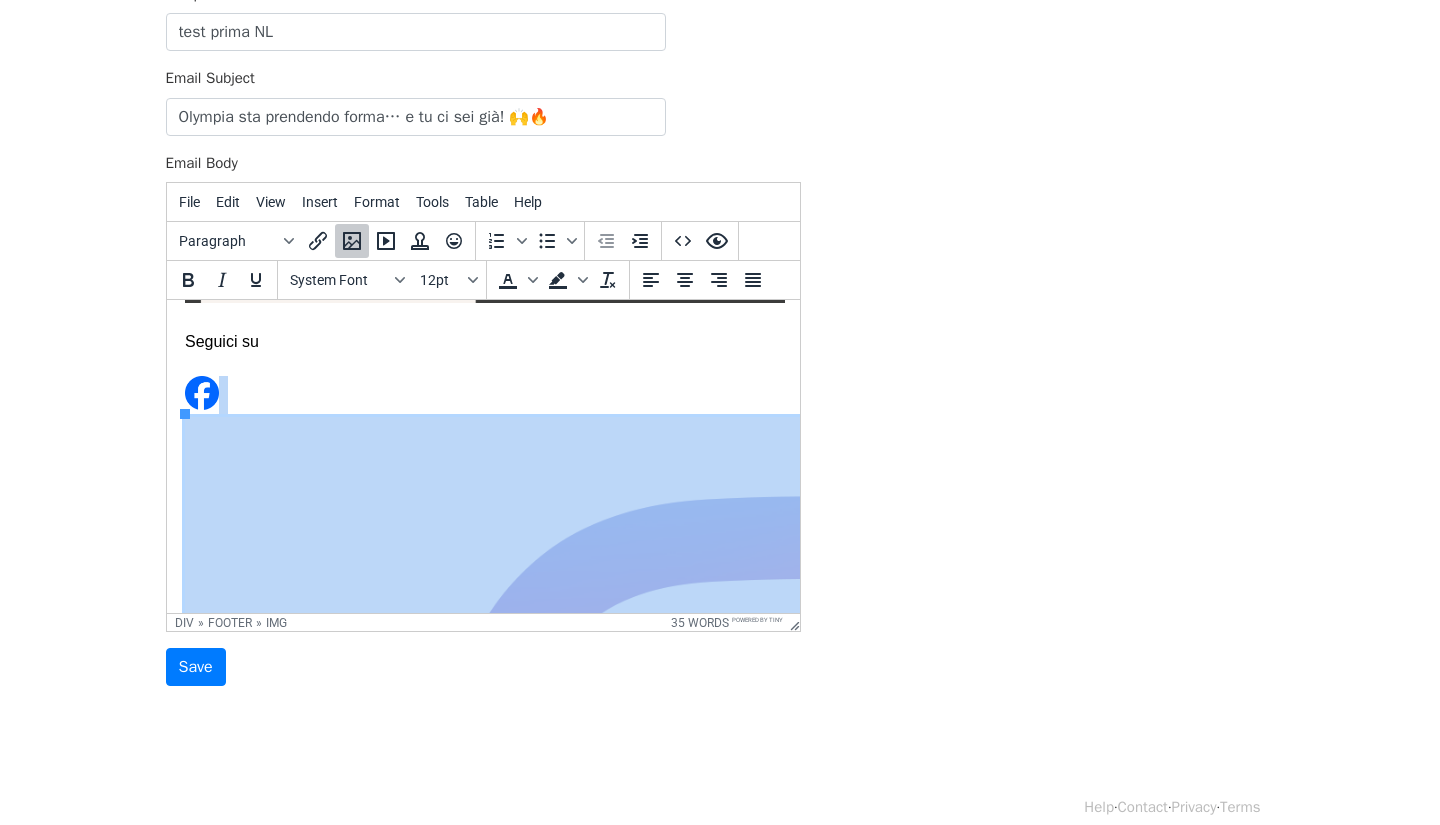 scroll, scrollTop: 861, scrollLeft: 38, axis: both 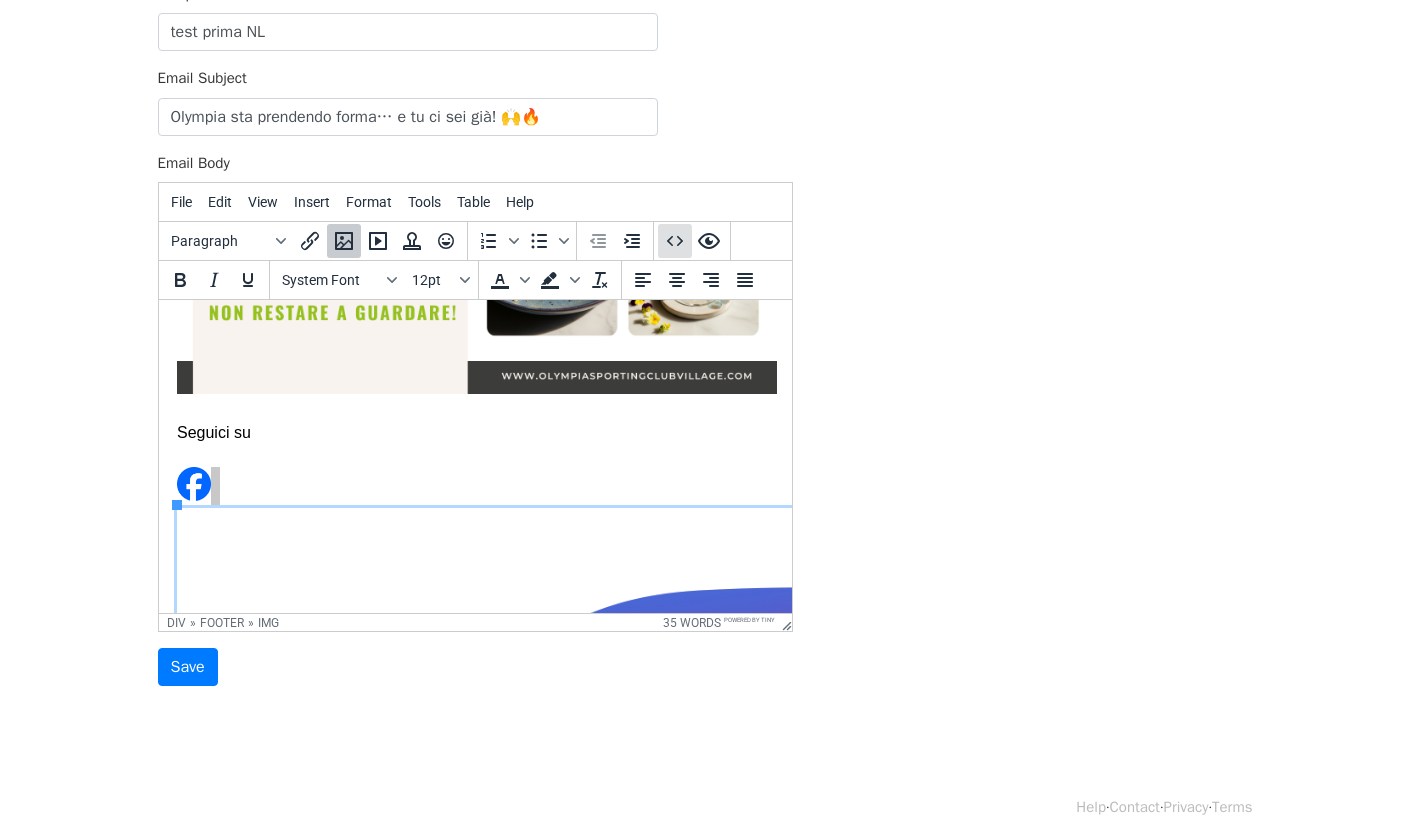 click 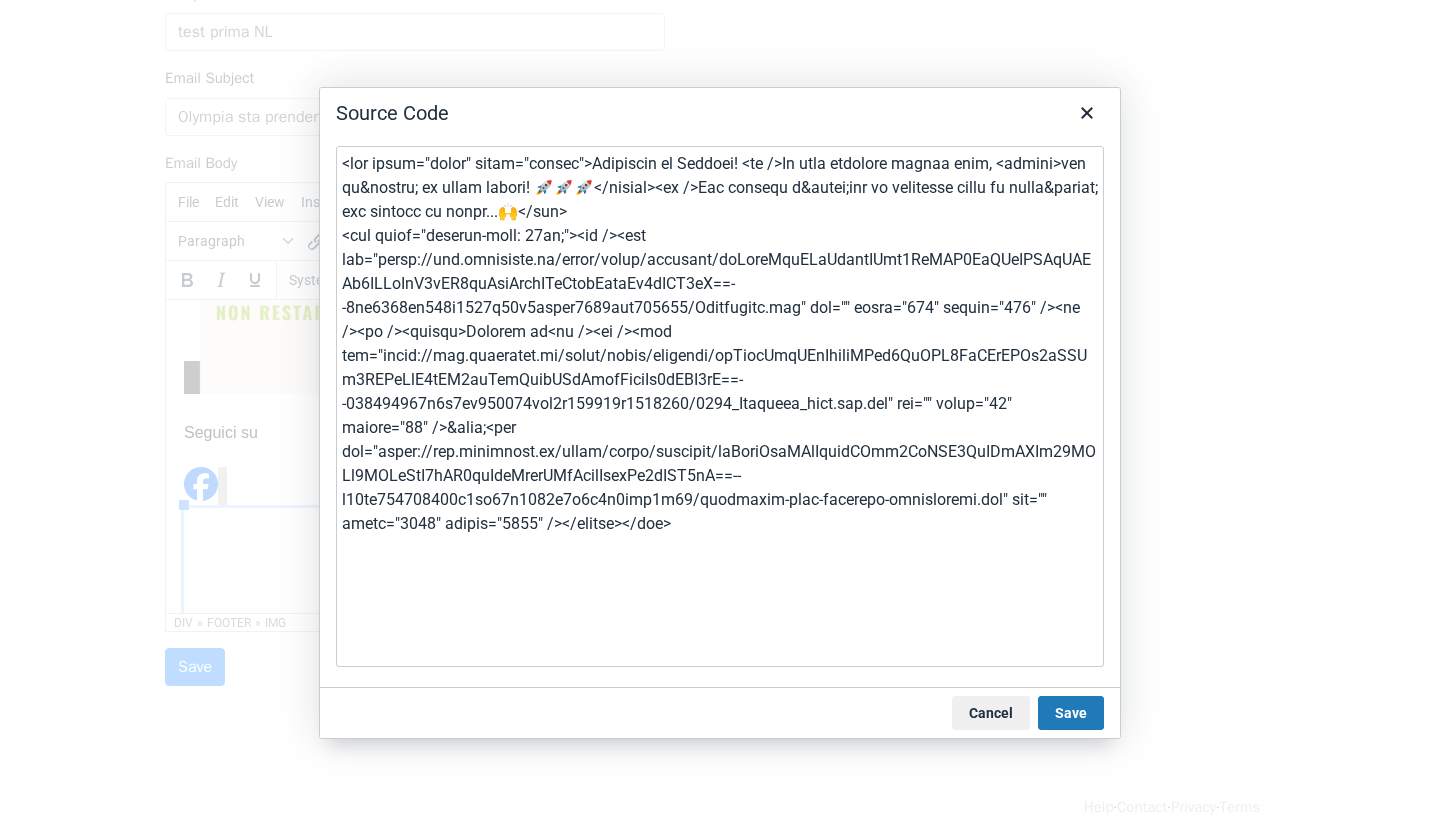 click at bounding box center [720, 406] 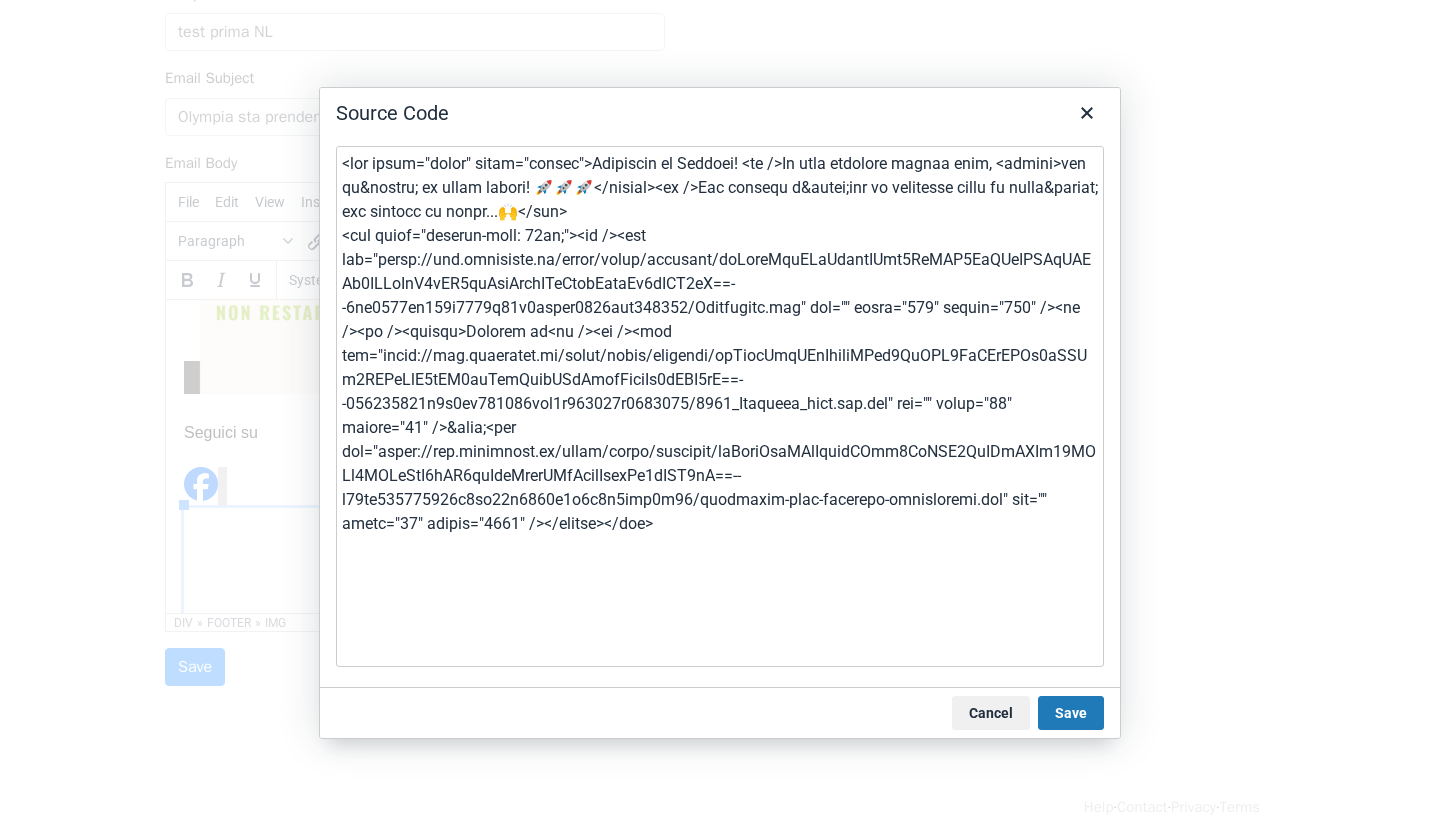 click at bounding box center [720, 406] 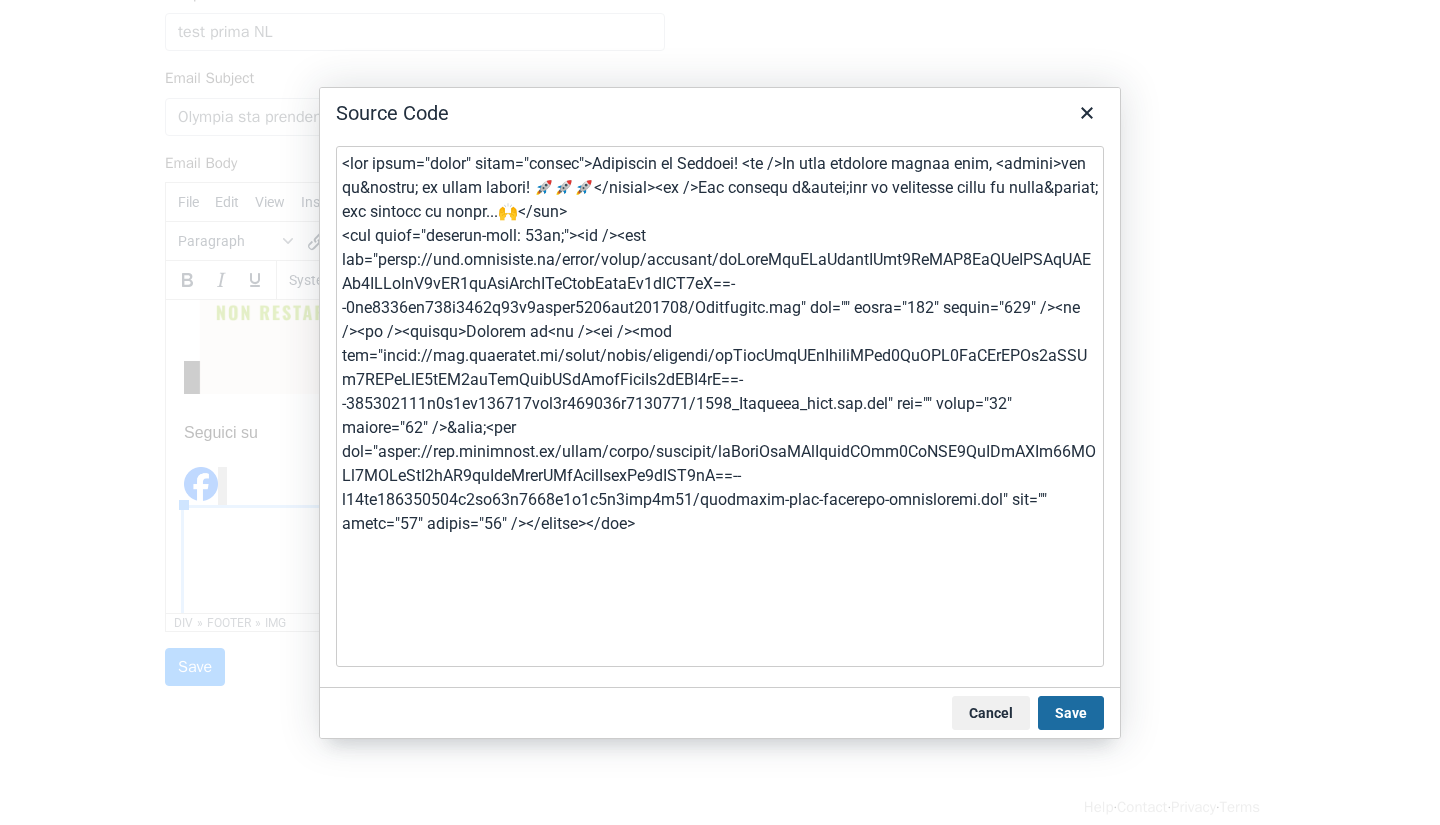 click on "Save" at bounding box center [1071, 713] 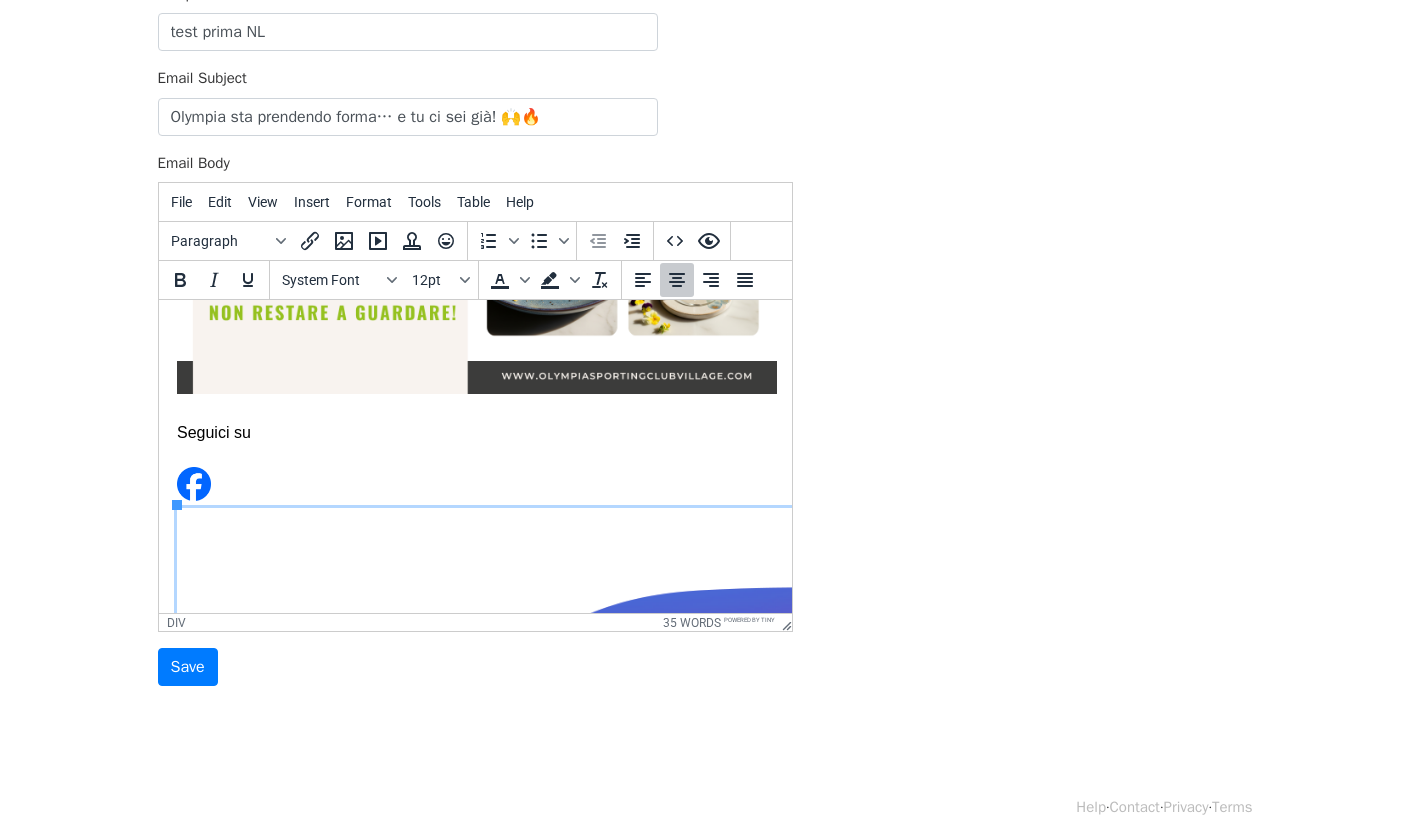 scroll, scrollTop: 783, scrollLeft: 38, axis: both 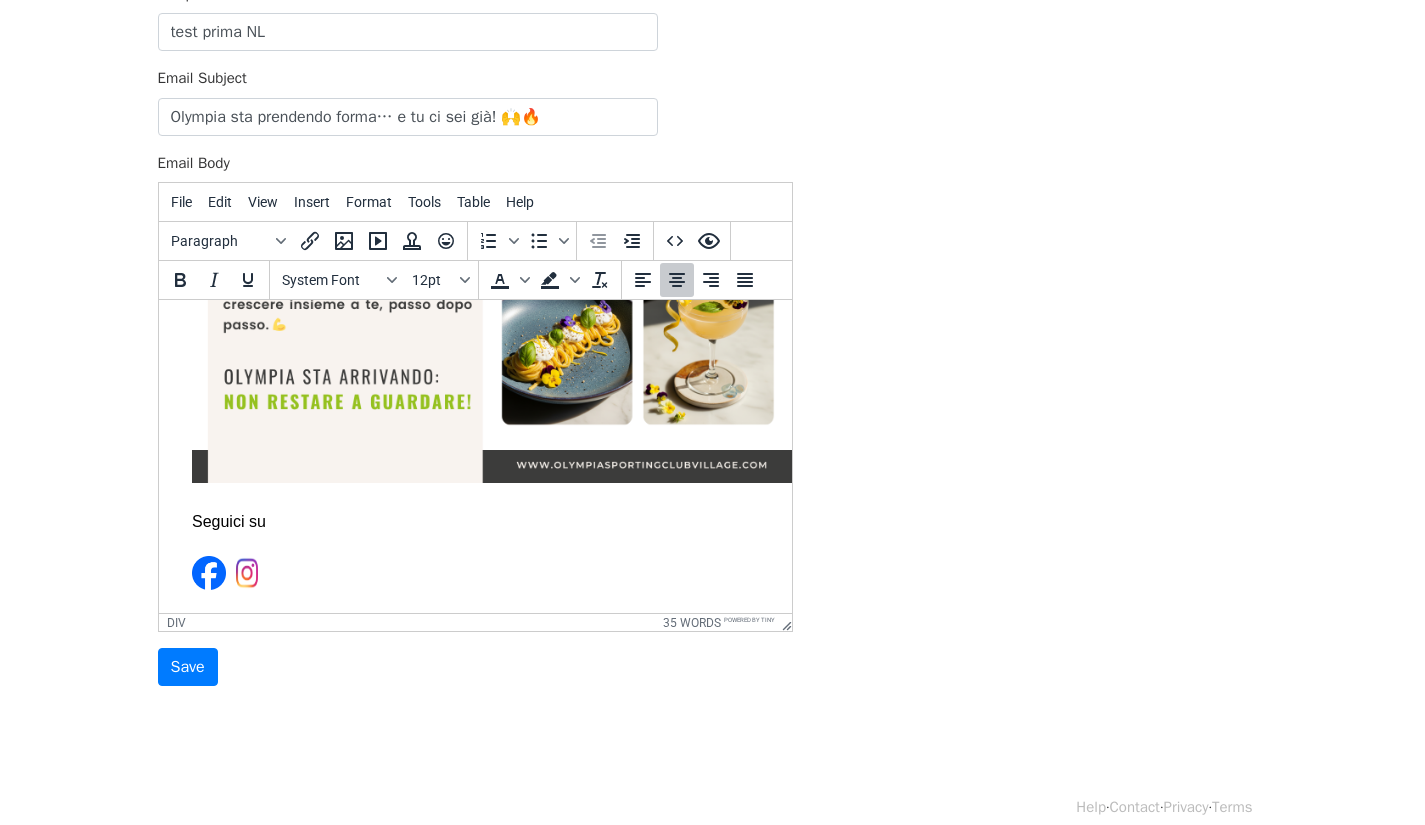 click at bounding box center (246, 573) 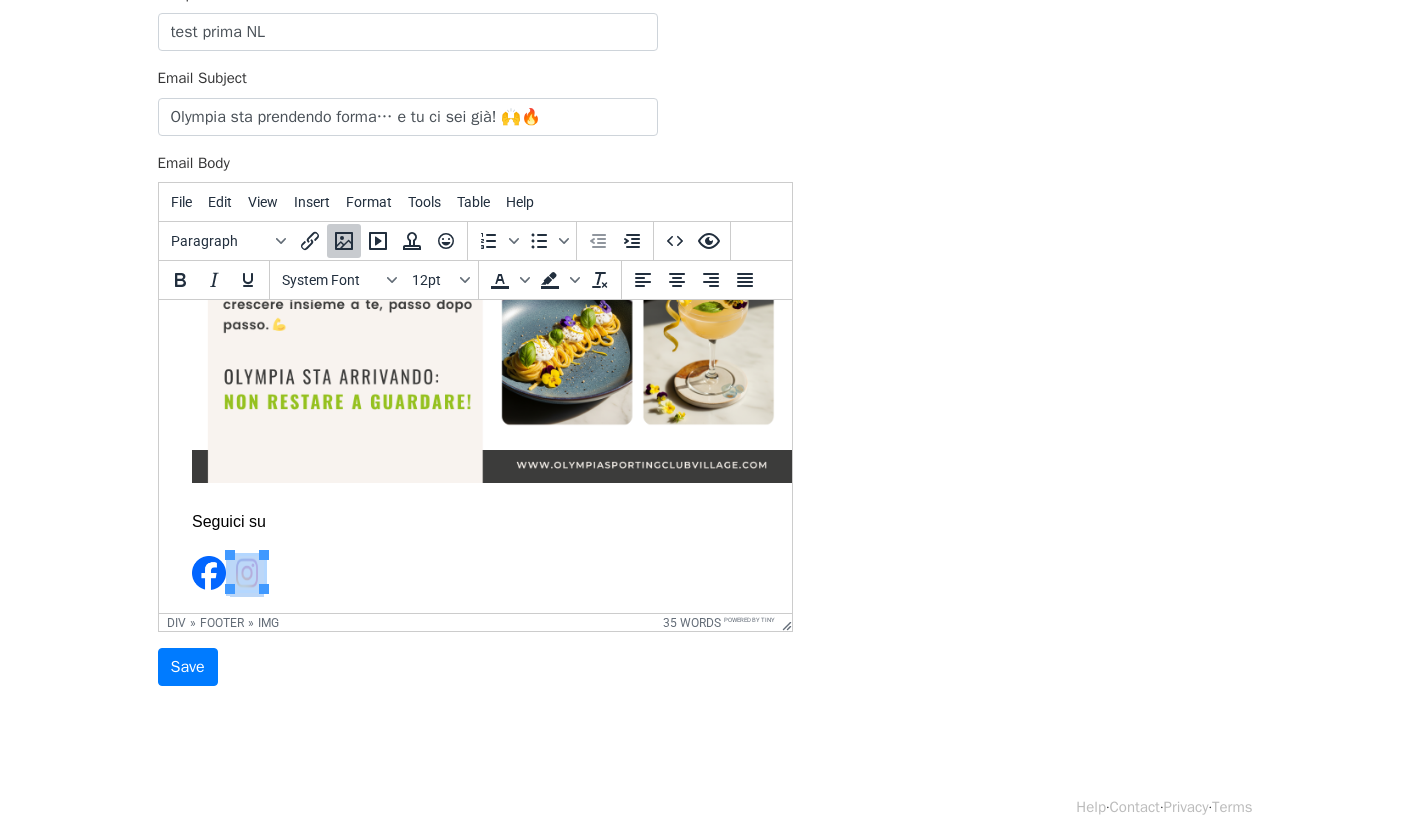 click at bounding box center (246, 573) 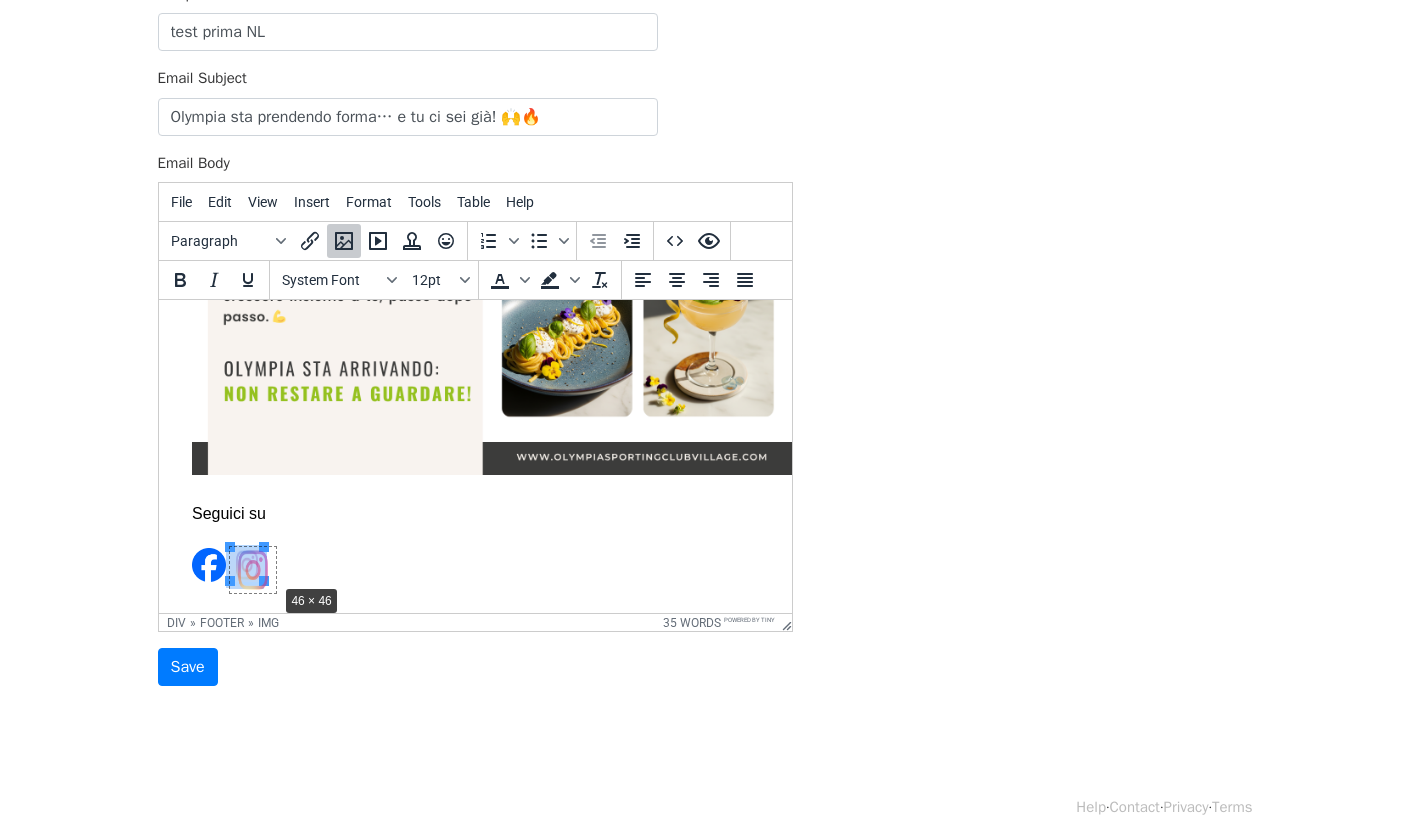 drag, startPoint x: 248, startPoint y: 578, endPoint x: 259, endPoint y: 581, distance: 11.401754 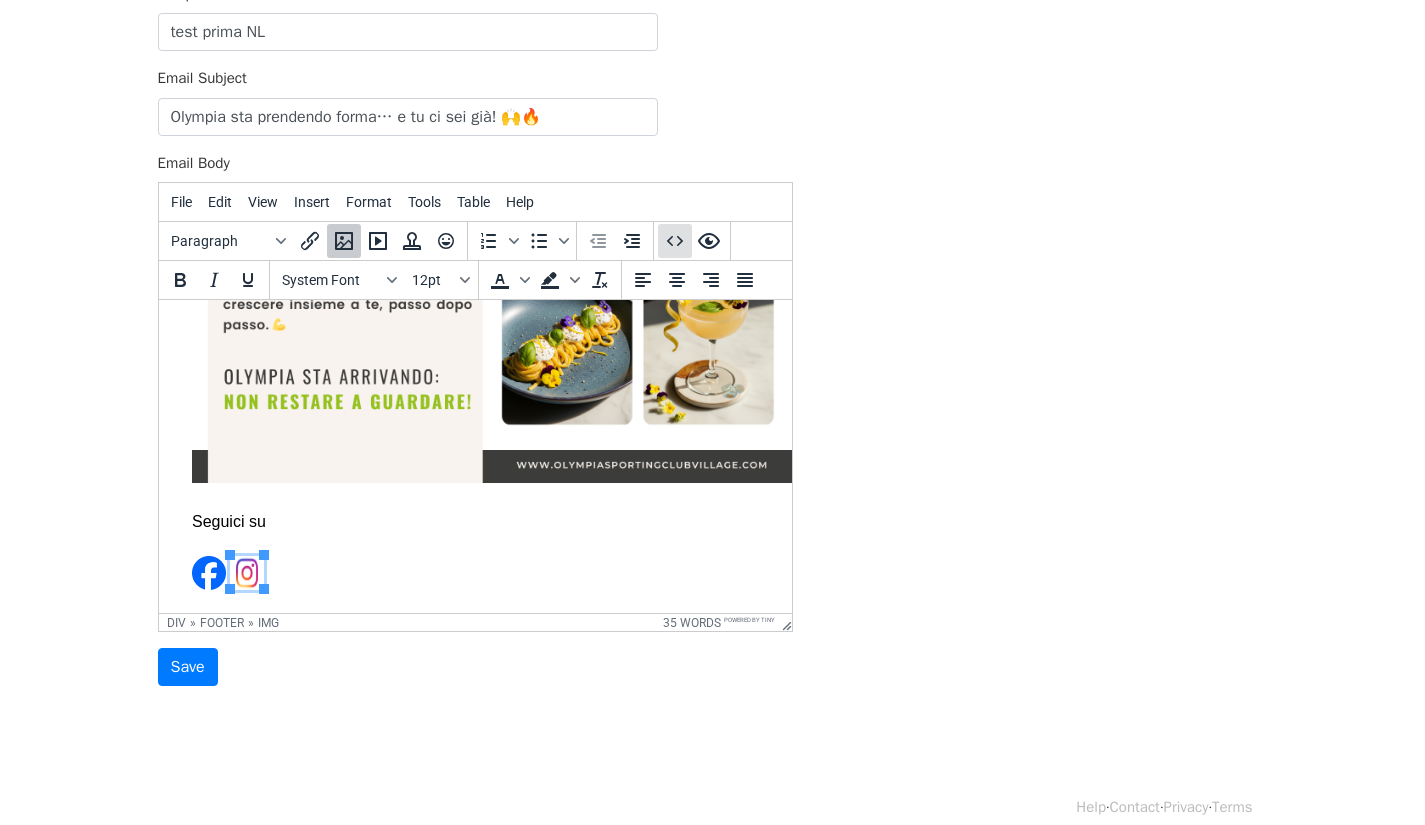 scroll, scrollTop: 861, scrollLeft: 38, axis: both 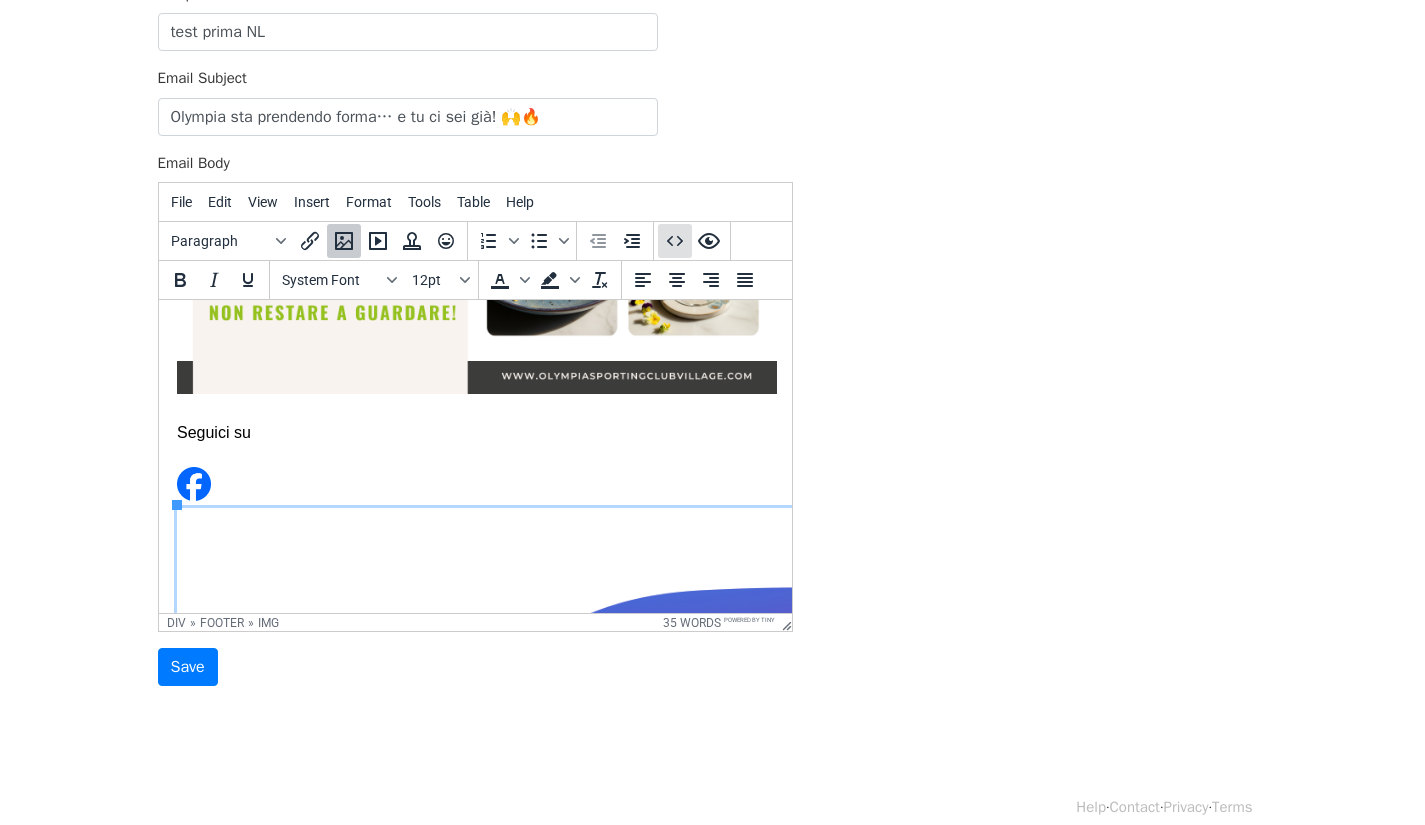 click 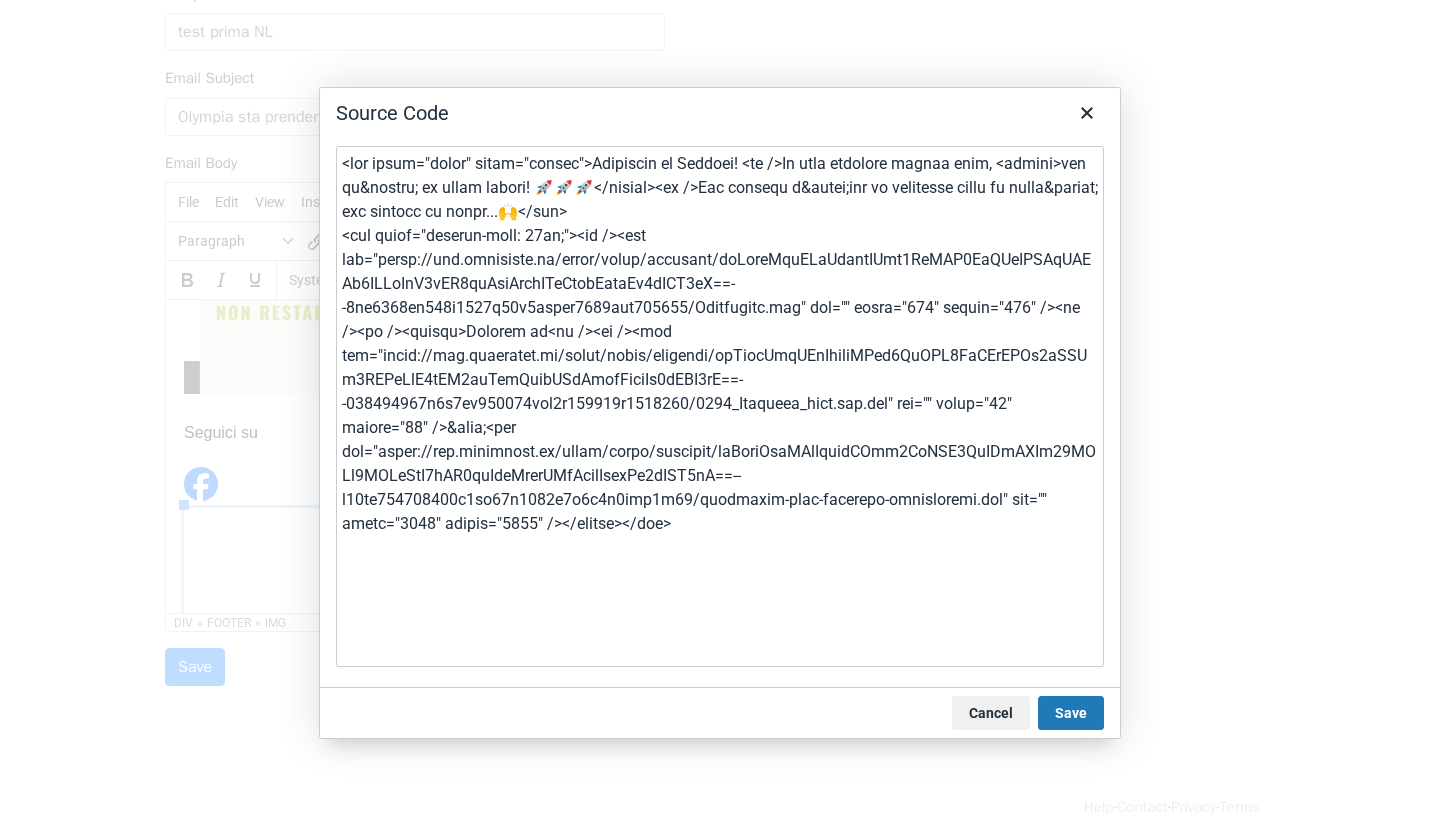 click at bounding box center (720, 406) 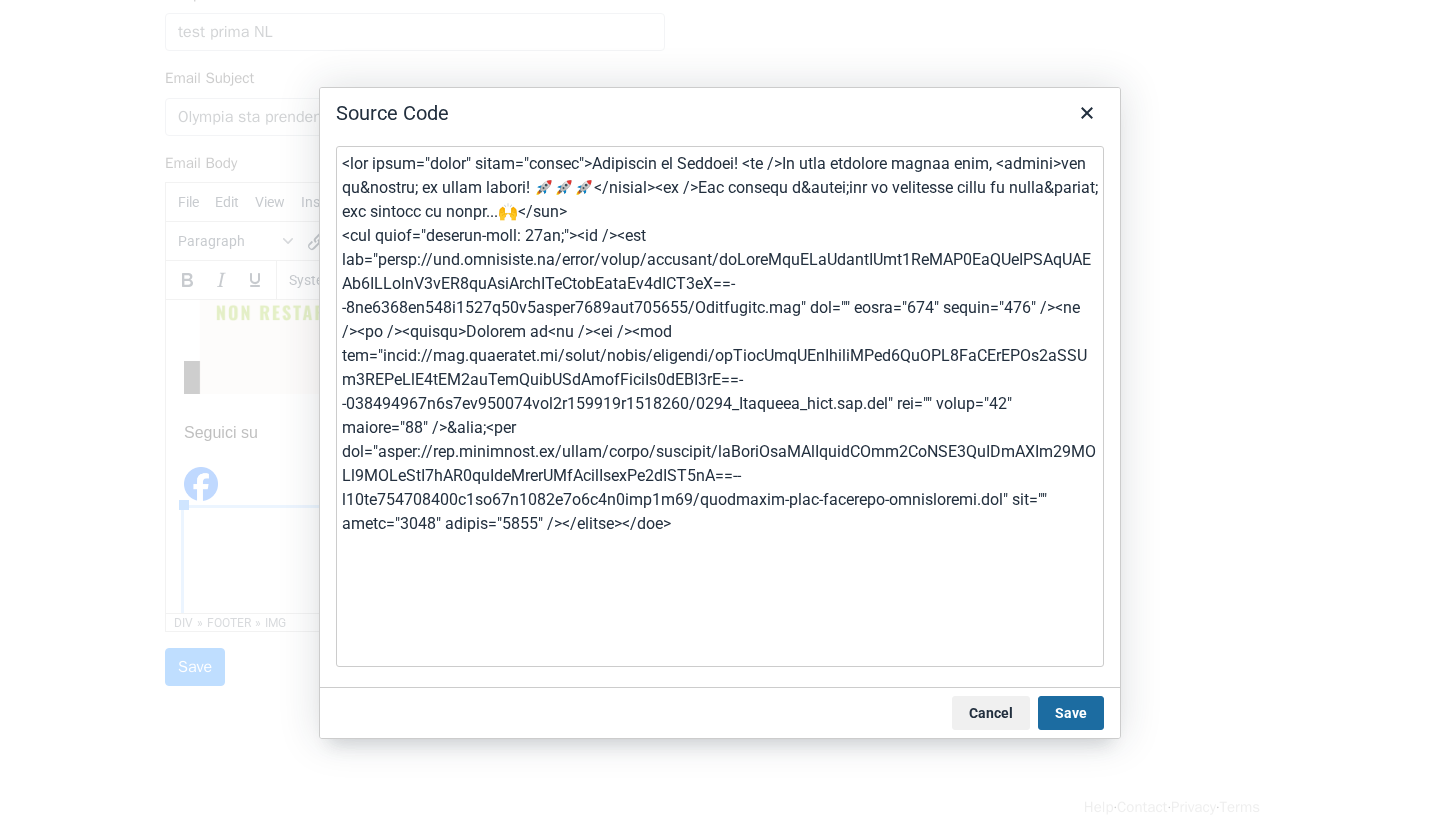 click on "Save" at bounding box center [1071, 713] 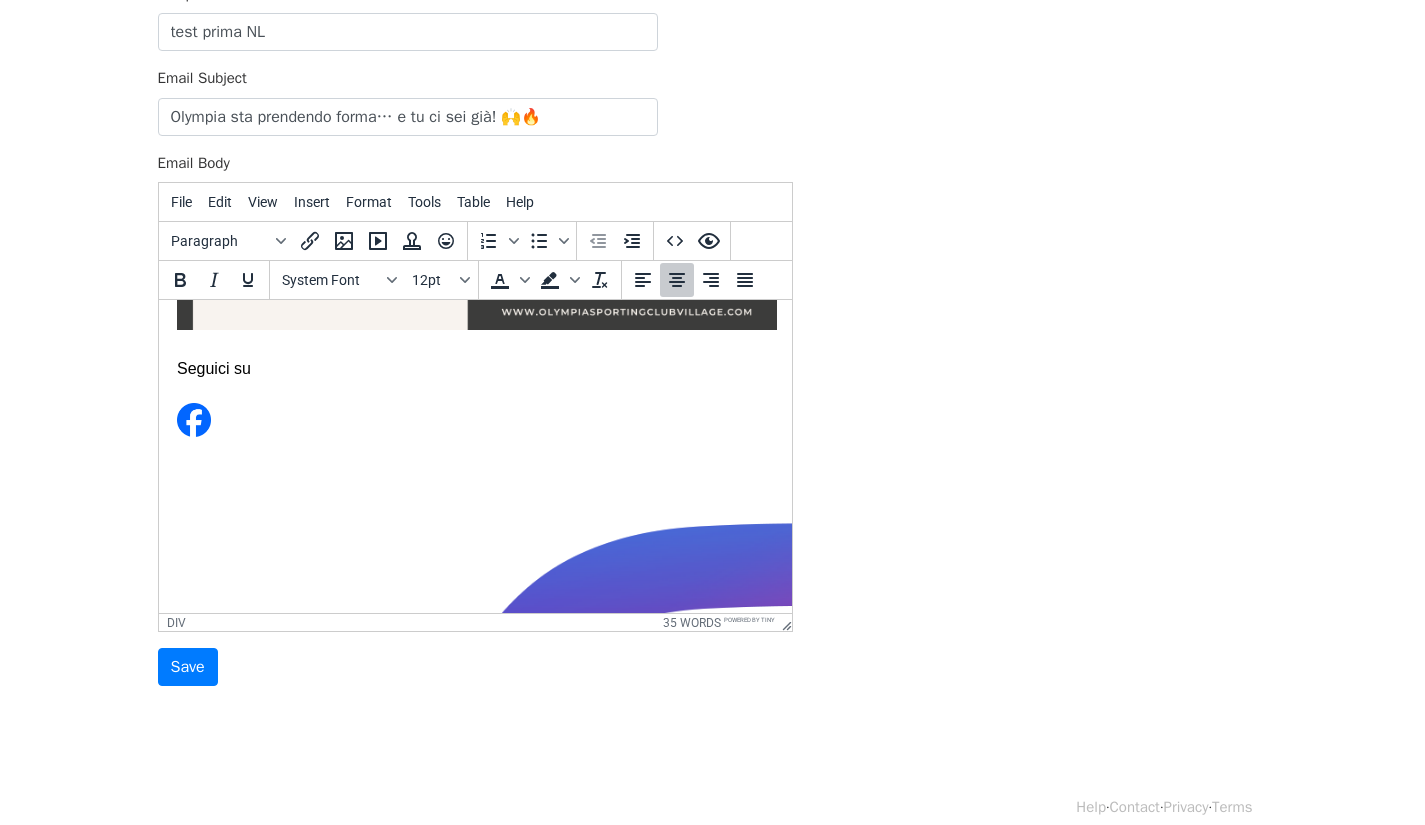 scroll, scrollTop: 961, scrollLeft: 38, axis: both 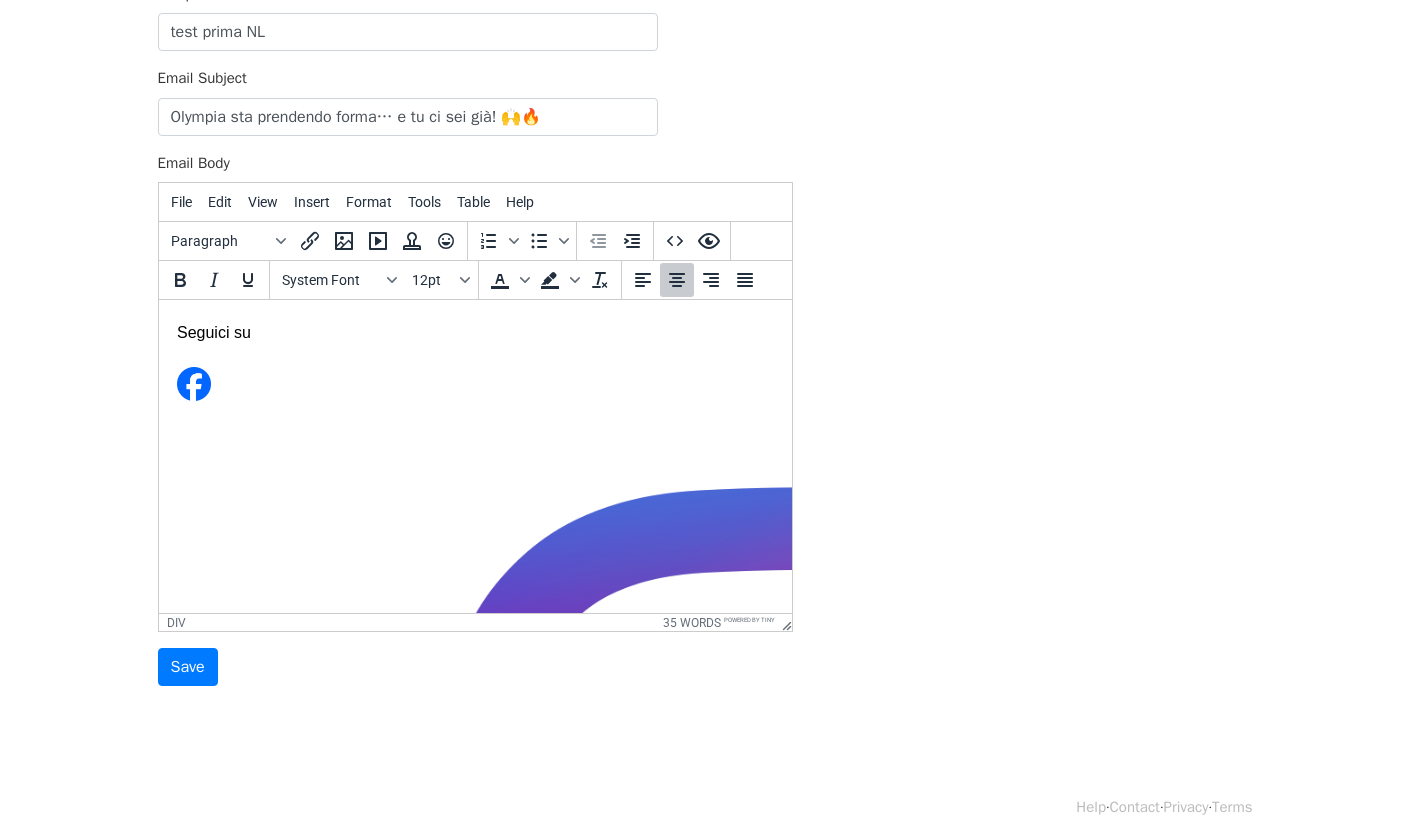 drag, startPoint x: 791, startPoint y: 624, endPoint x: 1003, endPoint y: 691, distance: 222.33533 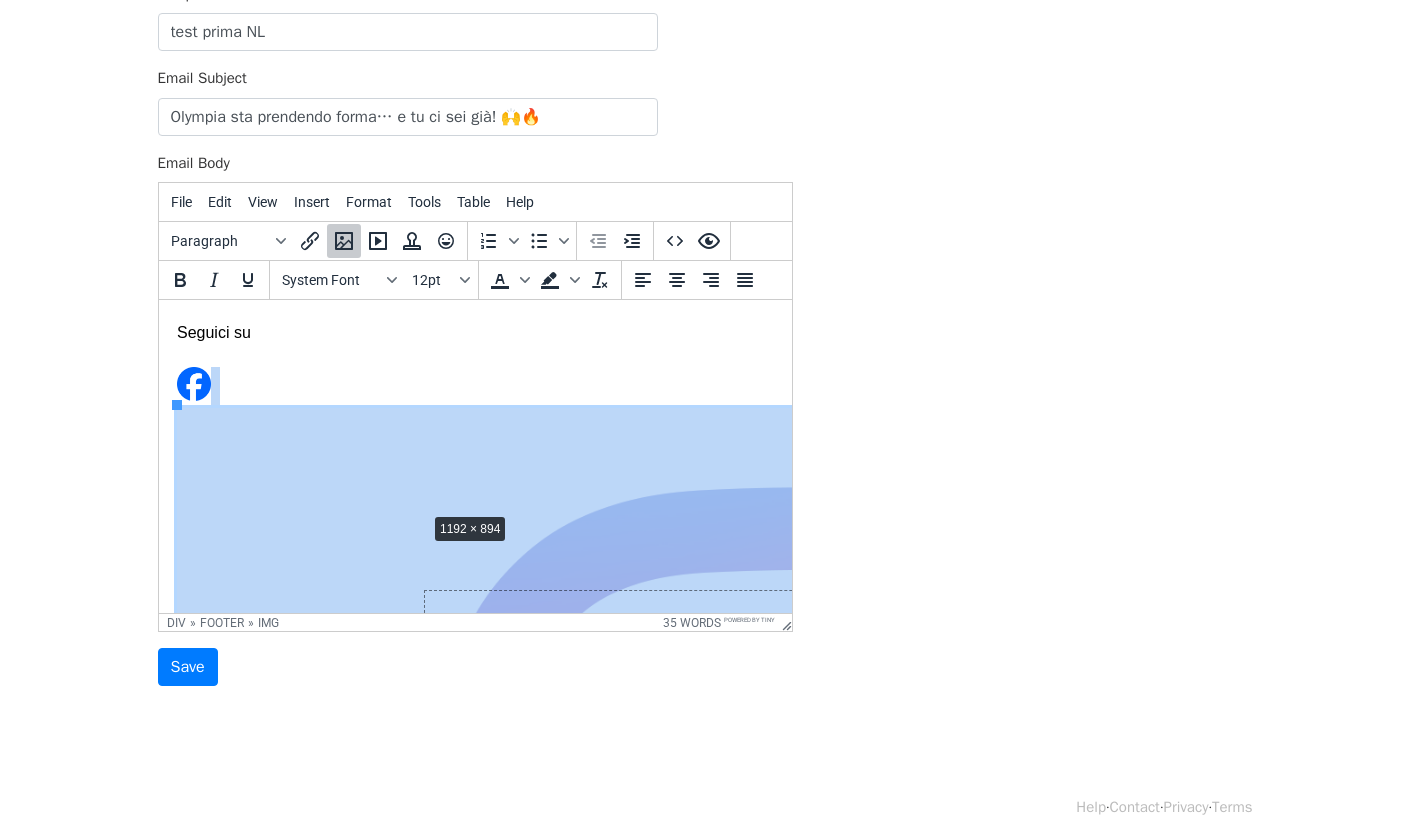 drag, startPoint x: 175, startPoint y: 406, endPoint x: 479, endPoint y: 537, distance: 331.02417 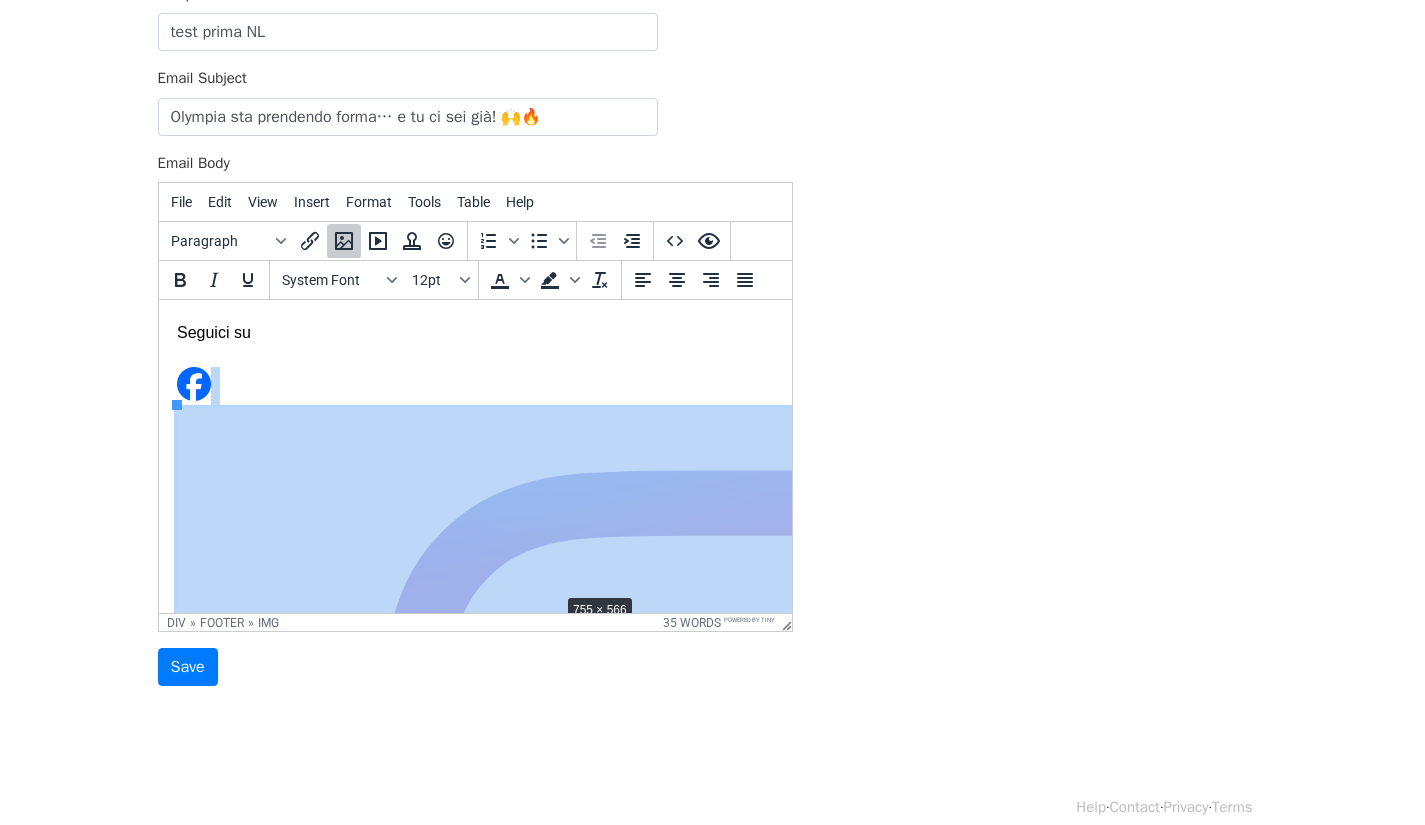 drag, startPoint x: 175, startPoint y: 402, endPoint x: 559, endPoint y: 591, distance: 427.99182 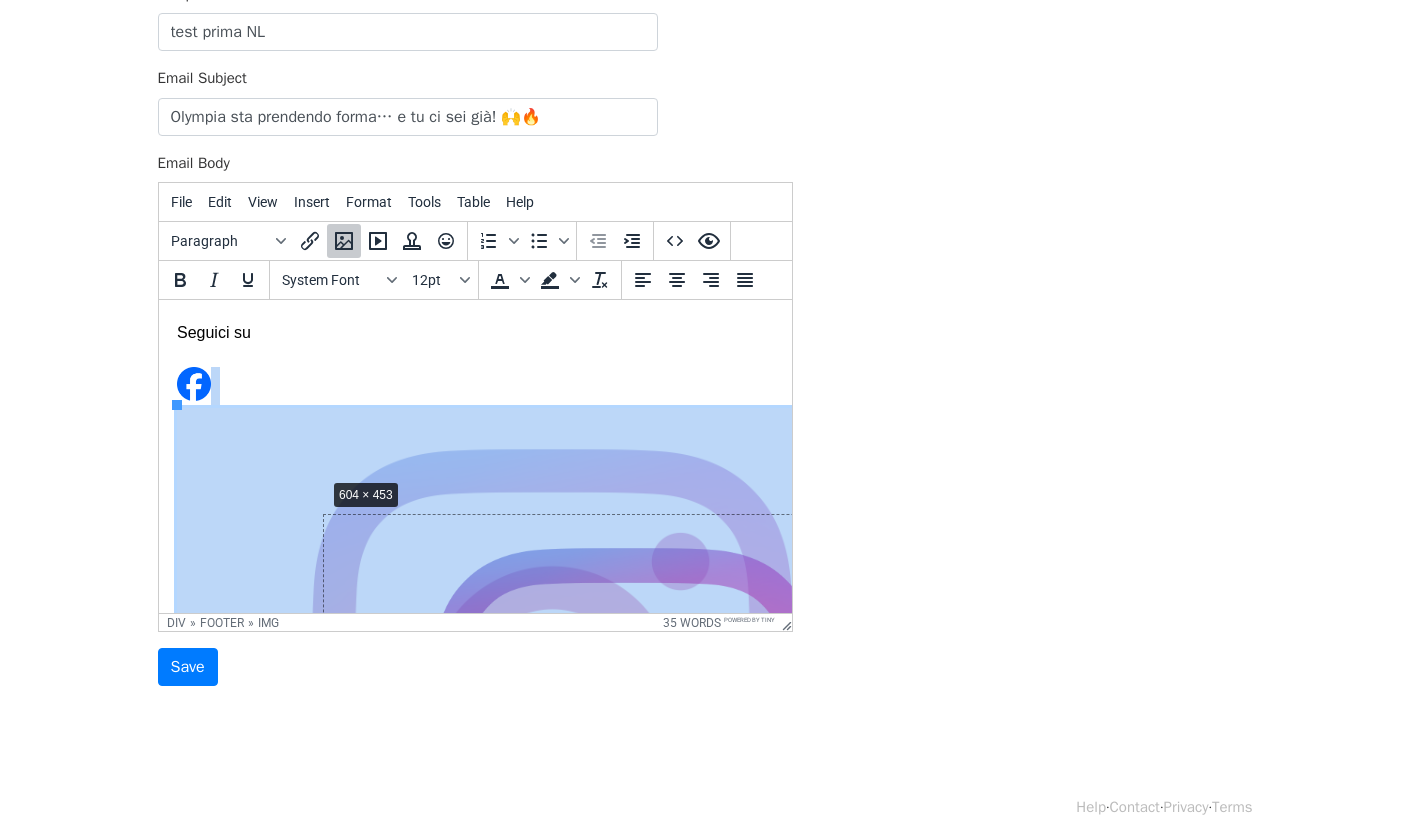 drag, startPoint x: 171, startPoint y: 406, endPoint x: 422, endPoint y: 513, distance: 272.8553 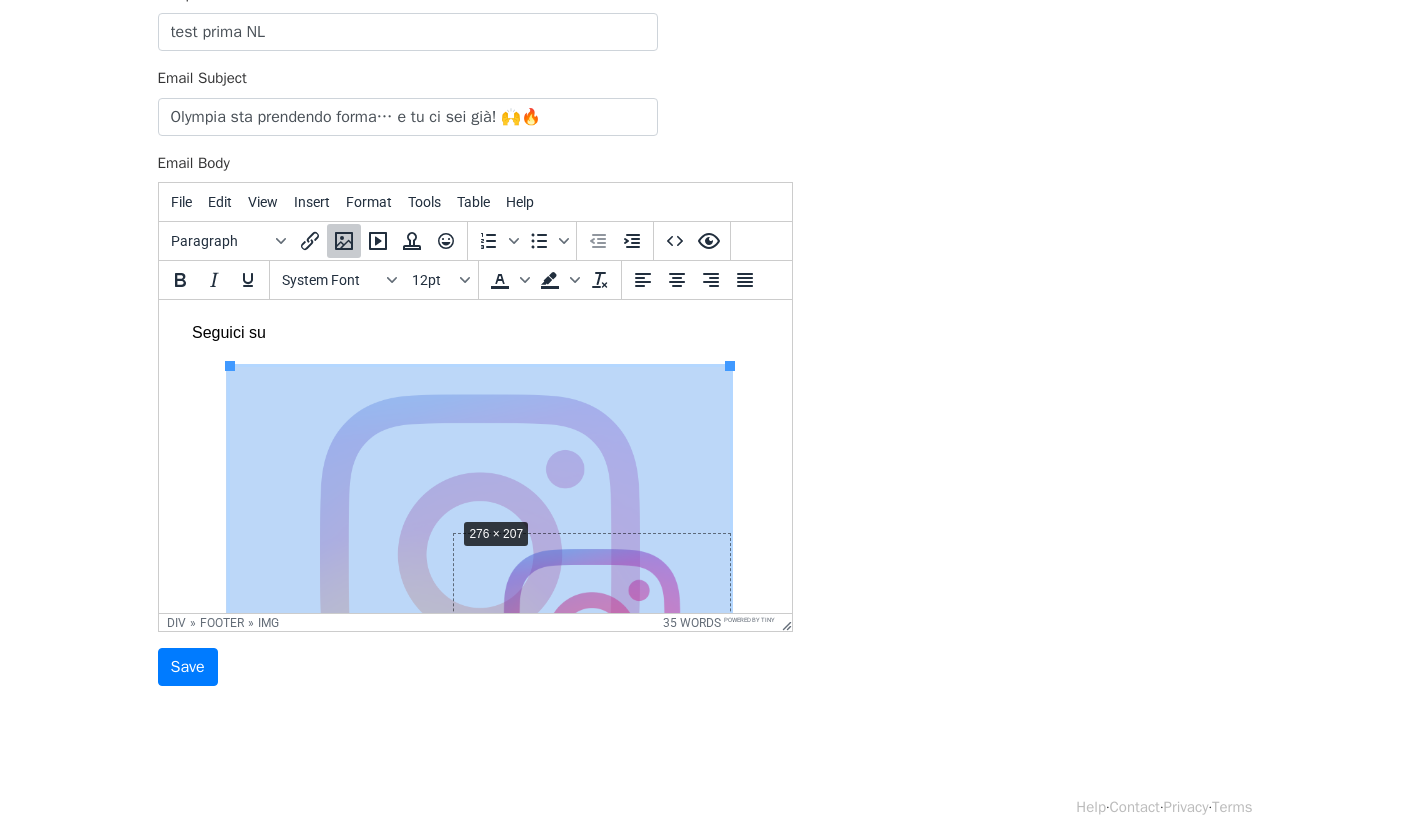 drag, startPoint x: 212, startPoint y: 367, endPoint x: 439, endPoint y: 519, distance: 273.1904 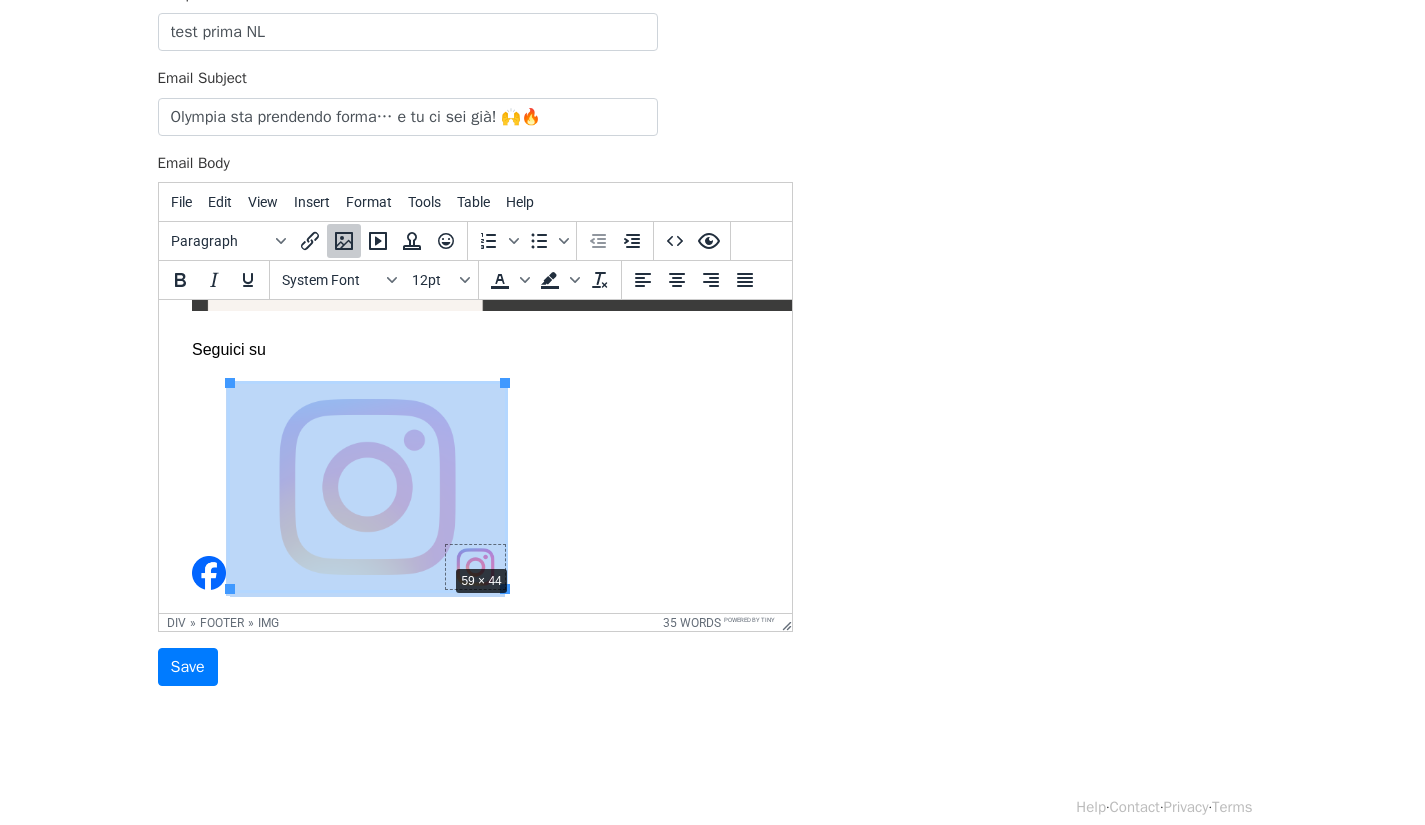 drag, startPoint x: 214, startPoint y: 370, endPoint x: 431, endPoint y: 551, distance: 282.57742 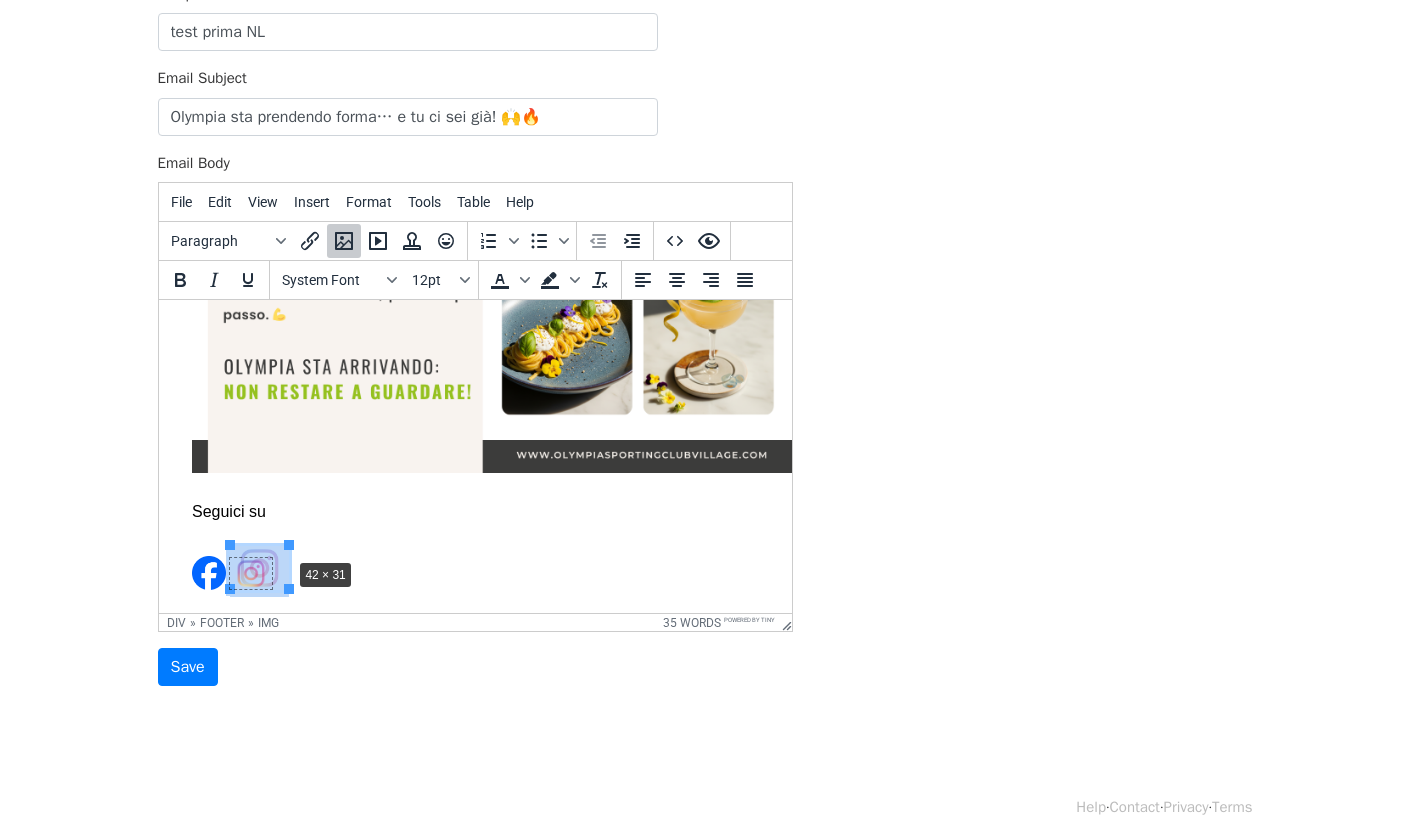 drag, startPoint x: 270, startPoint y: 532, endPoint x: 271, endPoint y: 545, distance: 13.038404 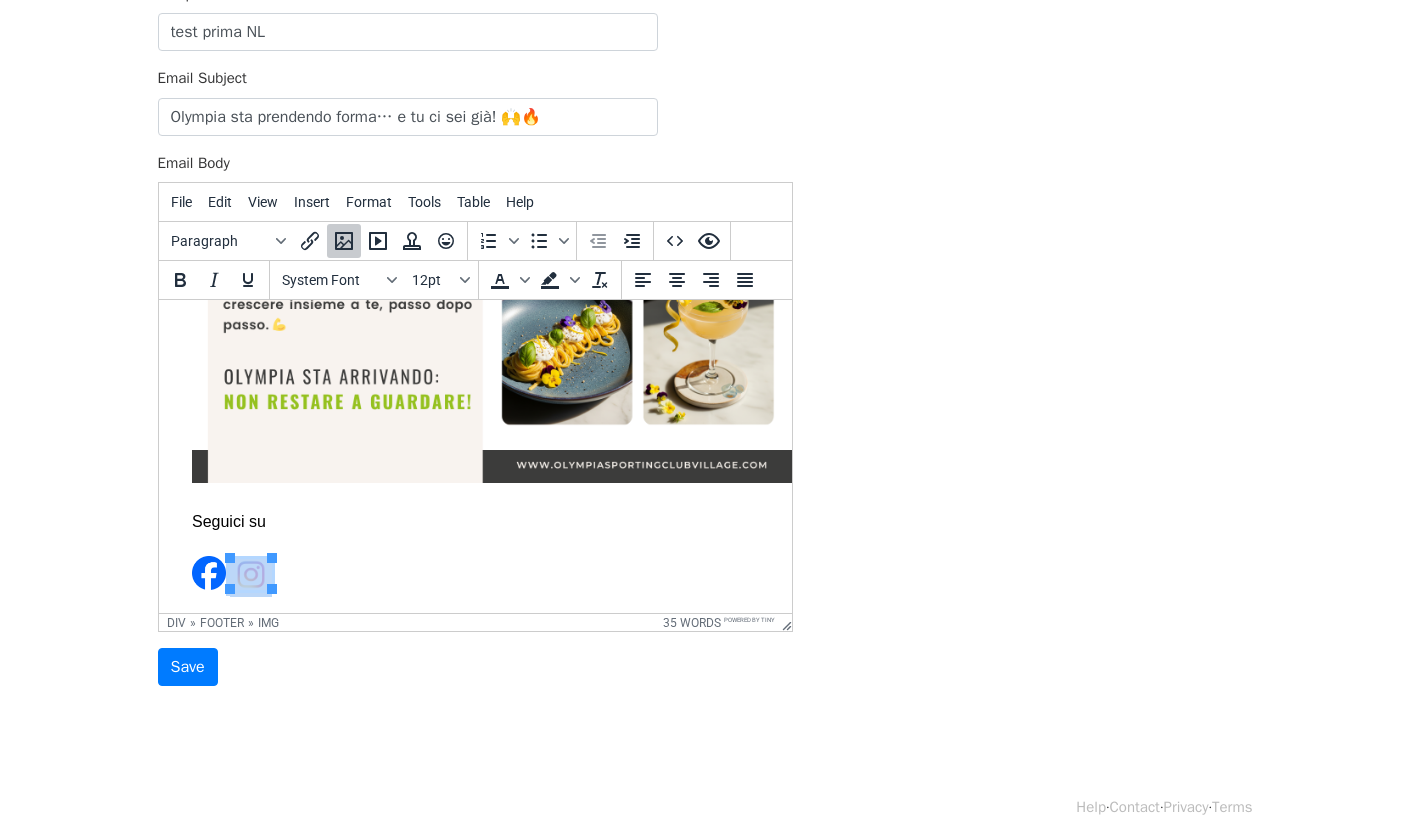 scroll, scrollTop: 783, scrollLeft: 38, axis: both 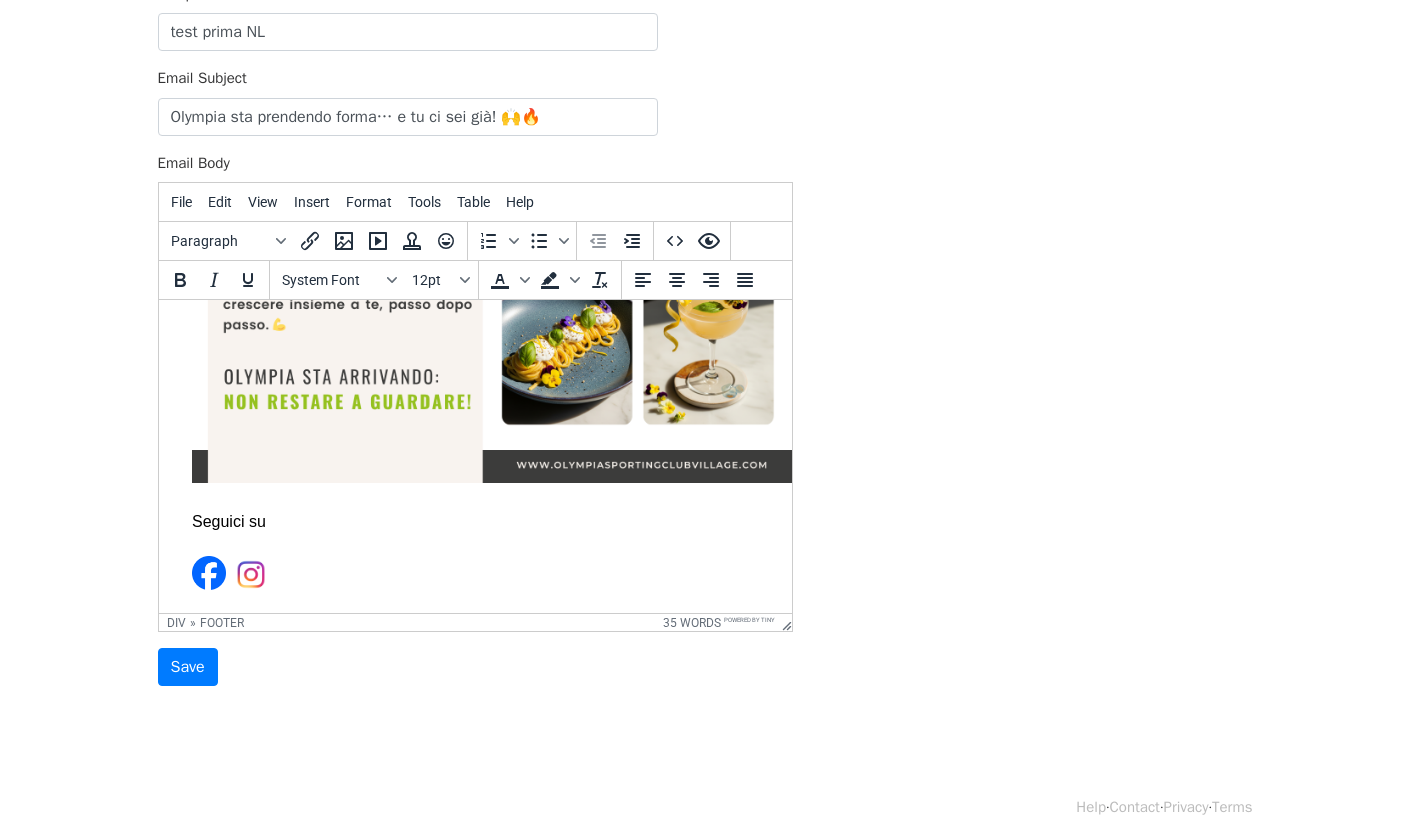 click on "Seguici su" at bounding box center [471, 553] 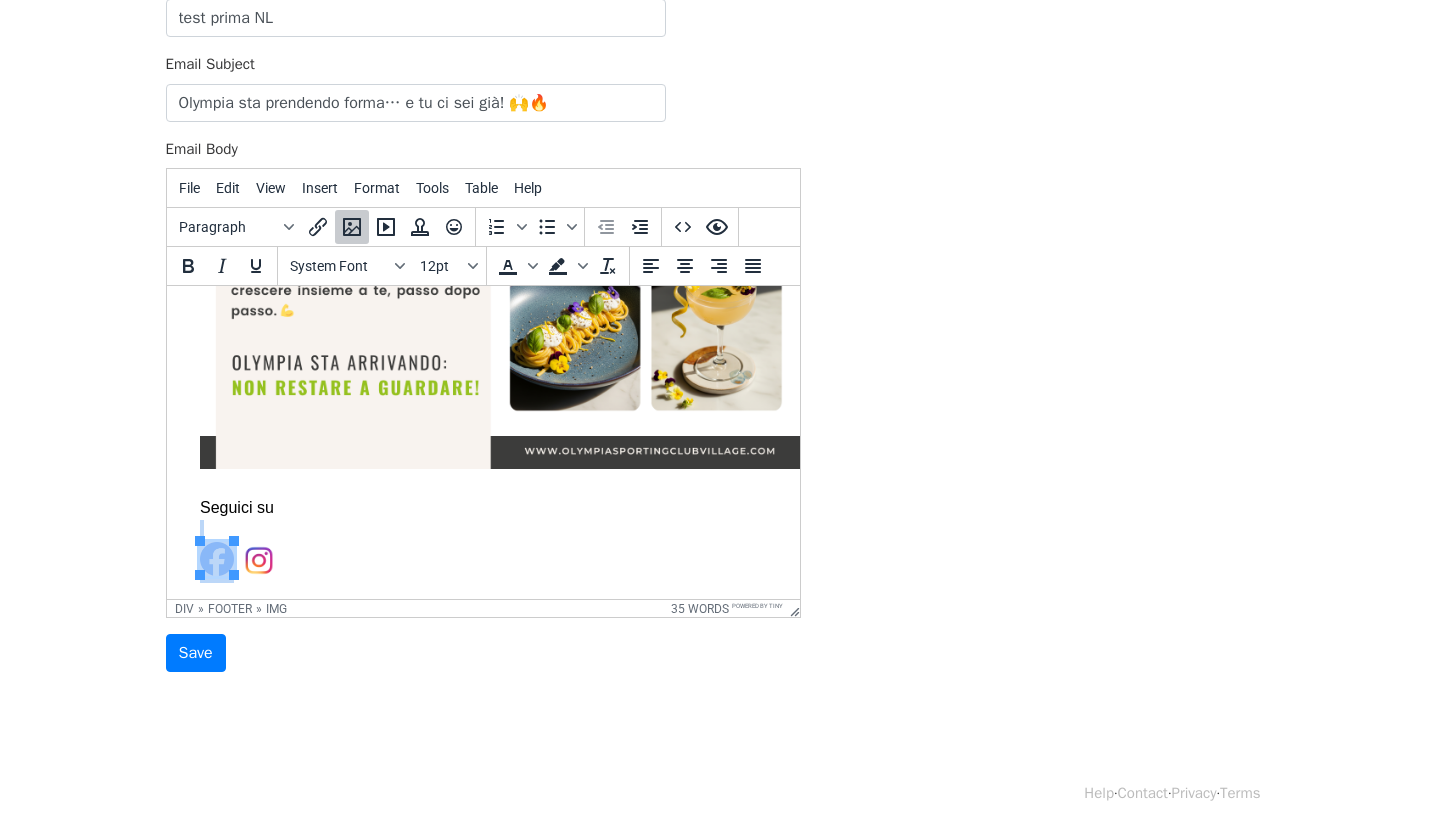 scroll, scrollTop: 186, scrollLeft: 0, axis: vertical 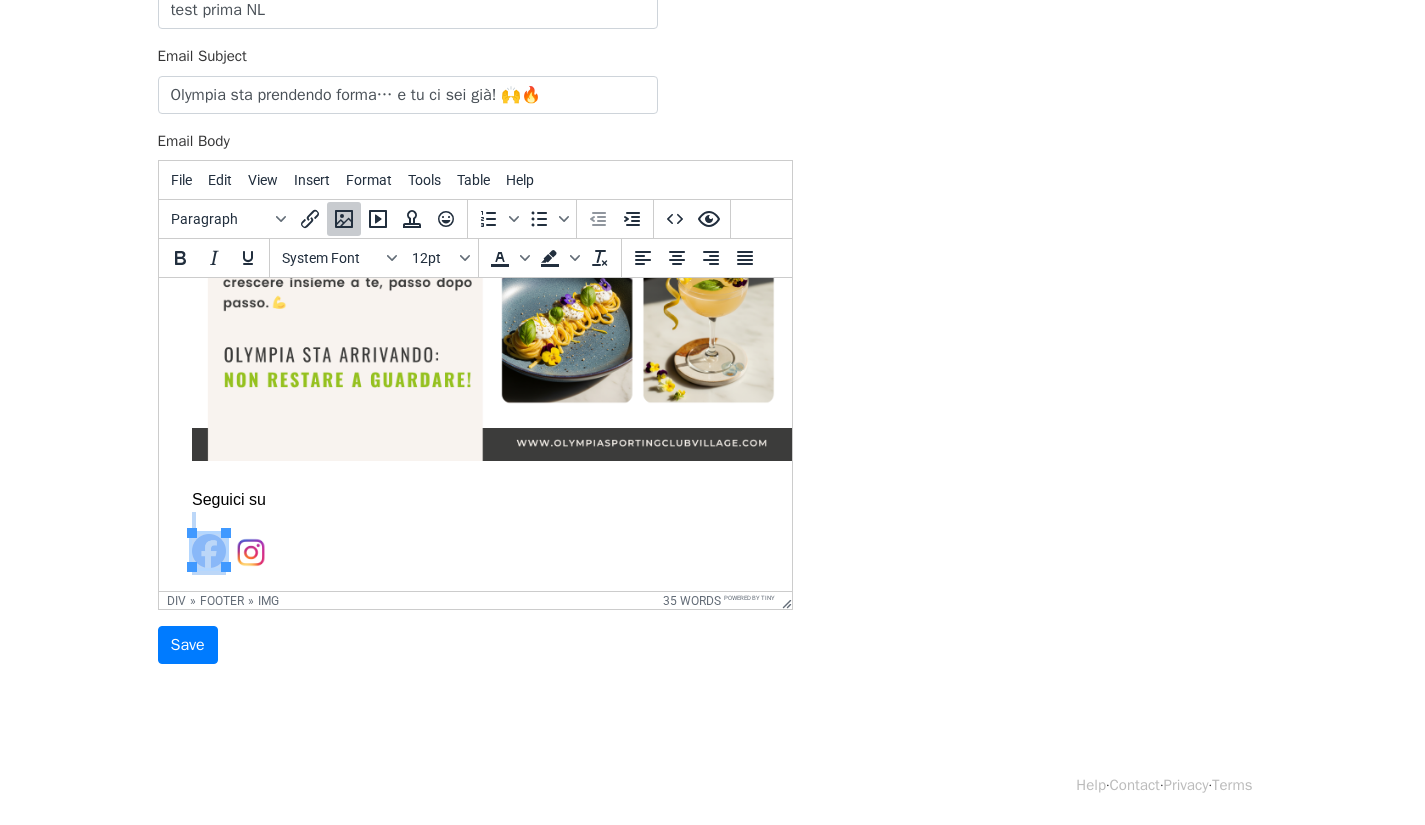 click at bounding box center (208, 551) 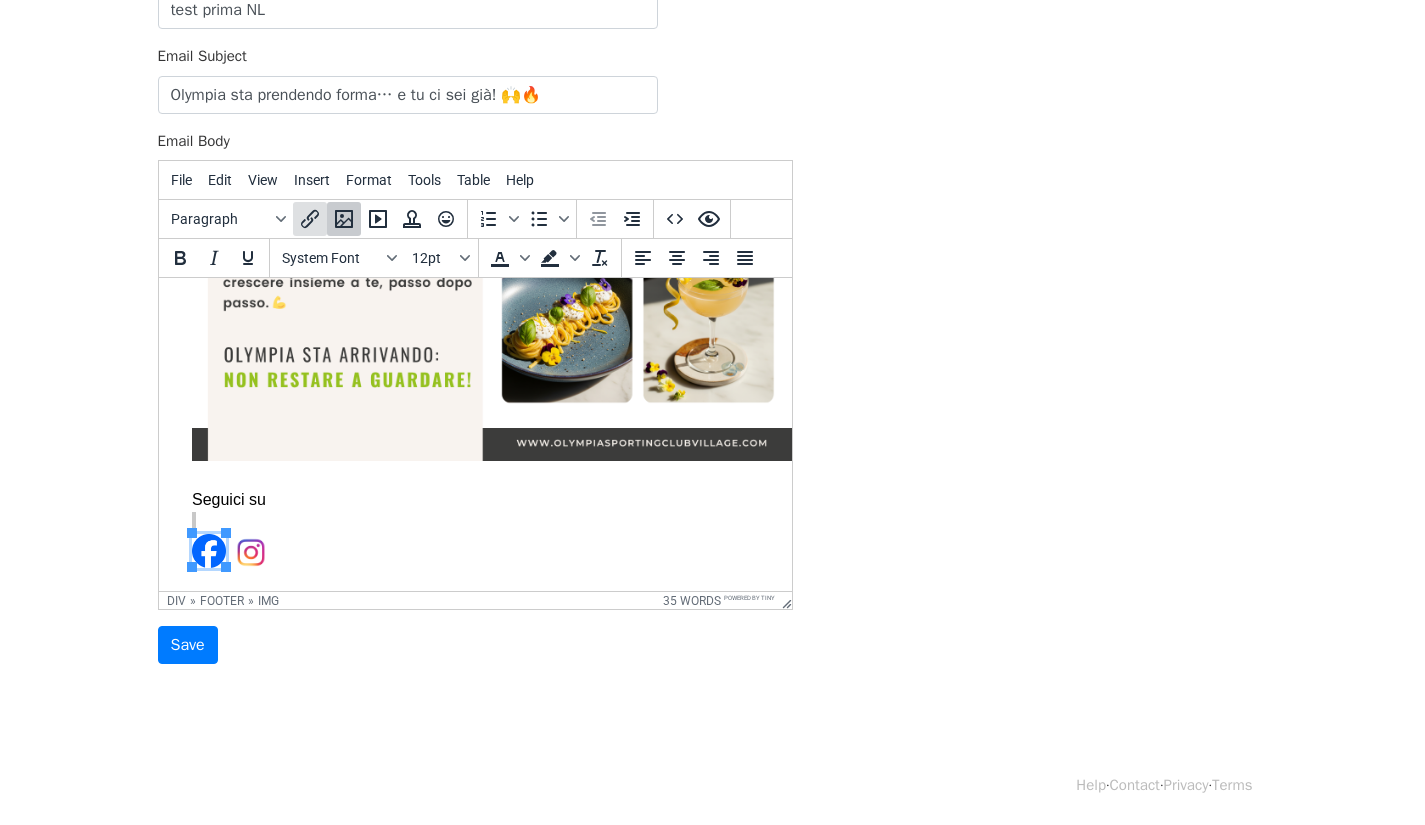 click 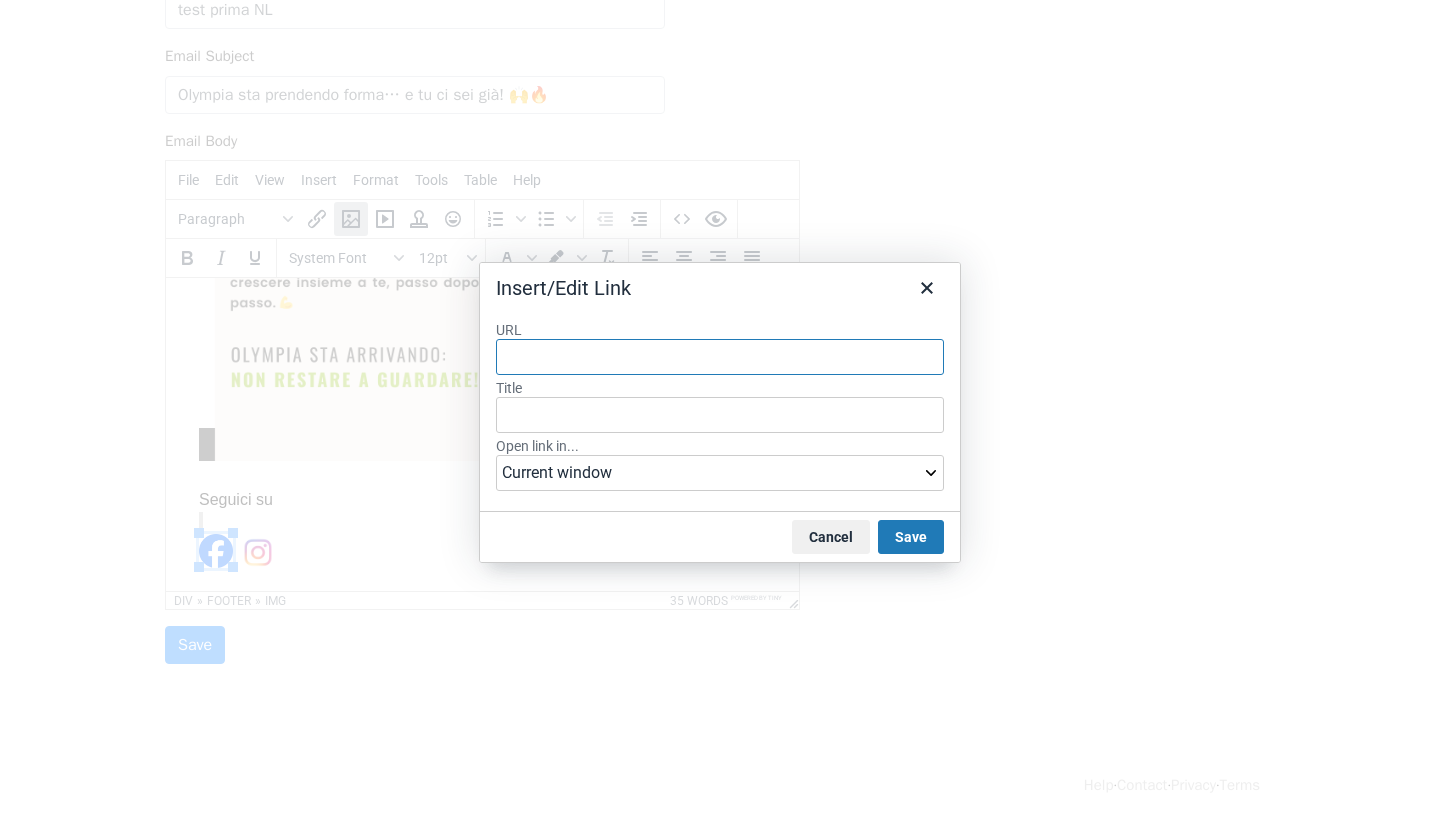 paste on "https://www.facebook.com/profile.php?id=61577760300087" 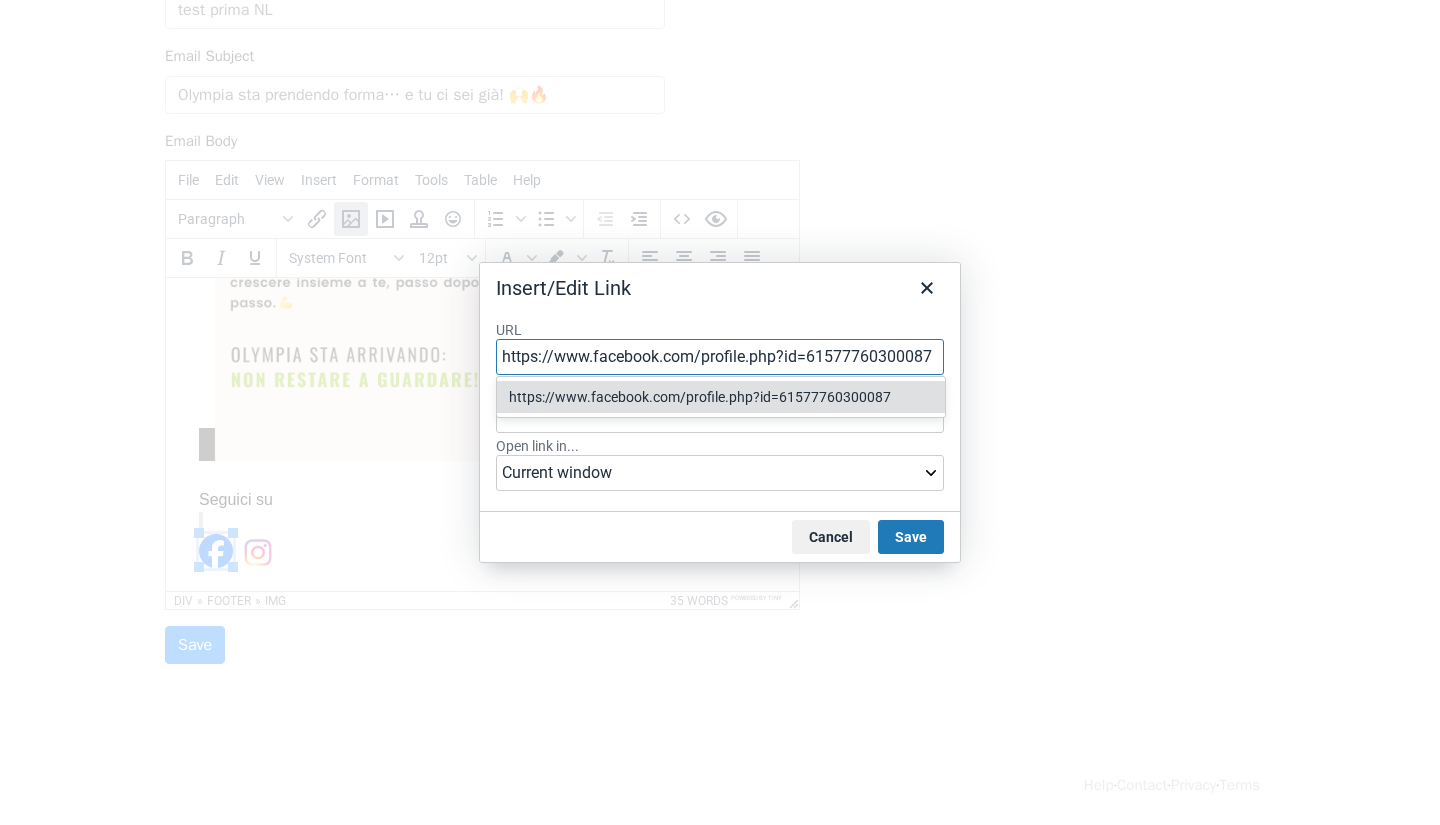 click on "https://www.facebook.com/profile.php?id=61577760300087" at bounding box center (723, 397) 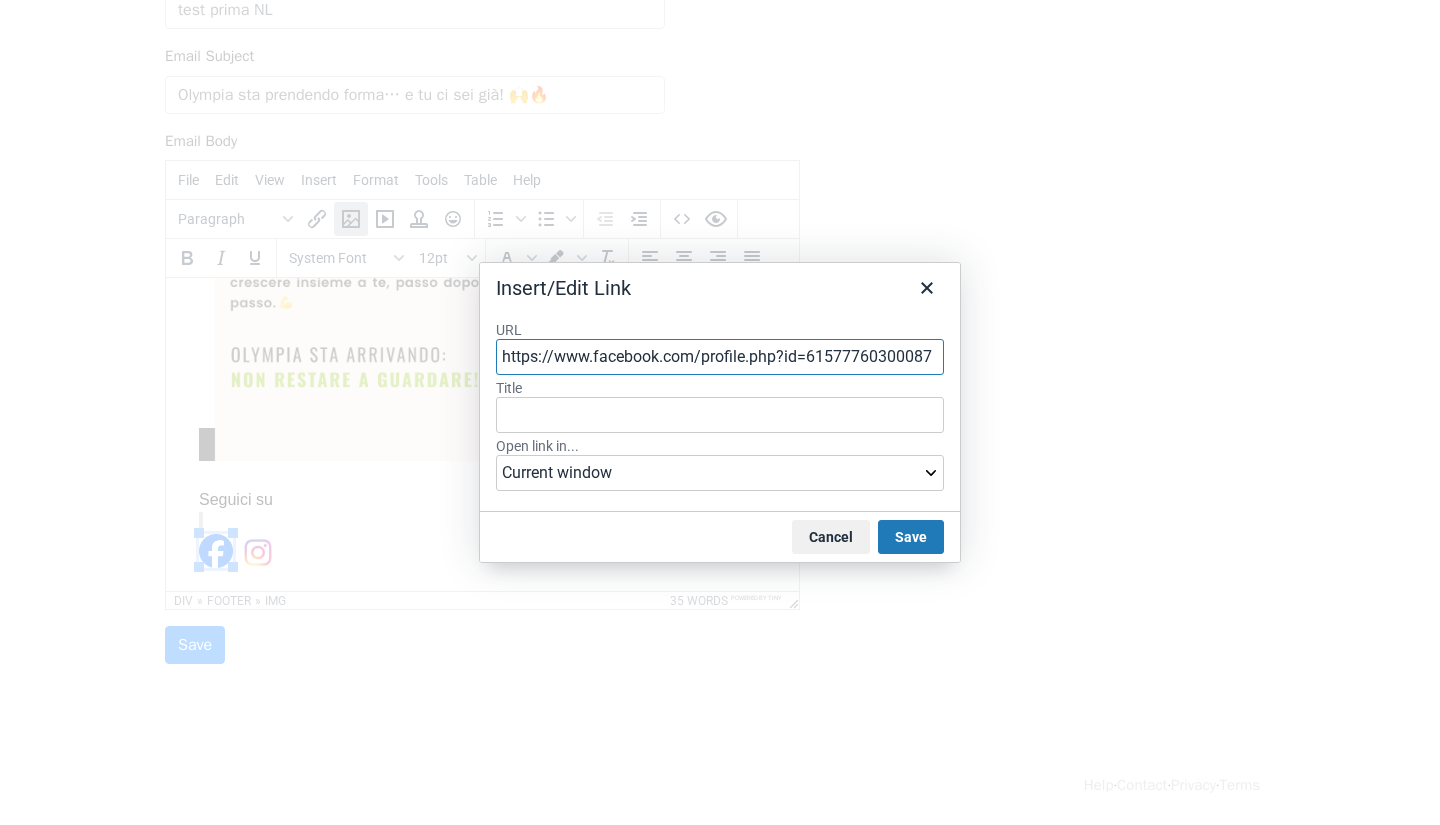 type on "https://www.facebook.com/profile.php?id=61577760300087" 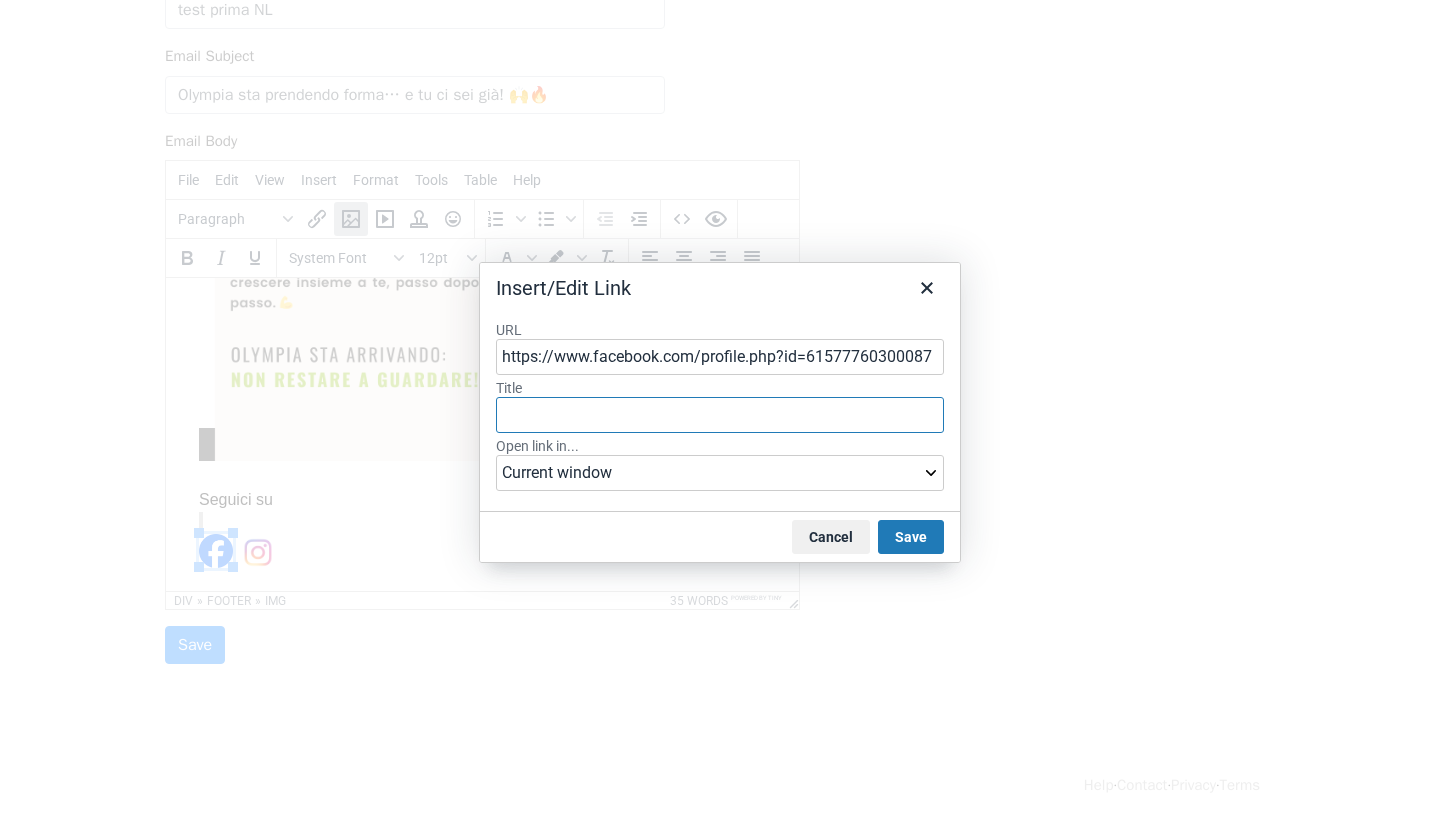 click on "Title" at bounding box center (720, 415) 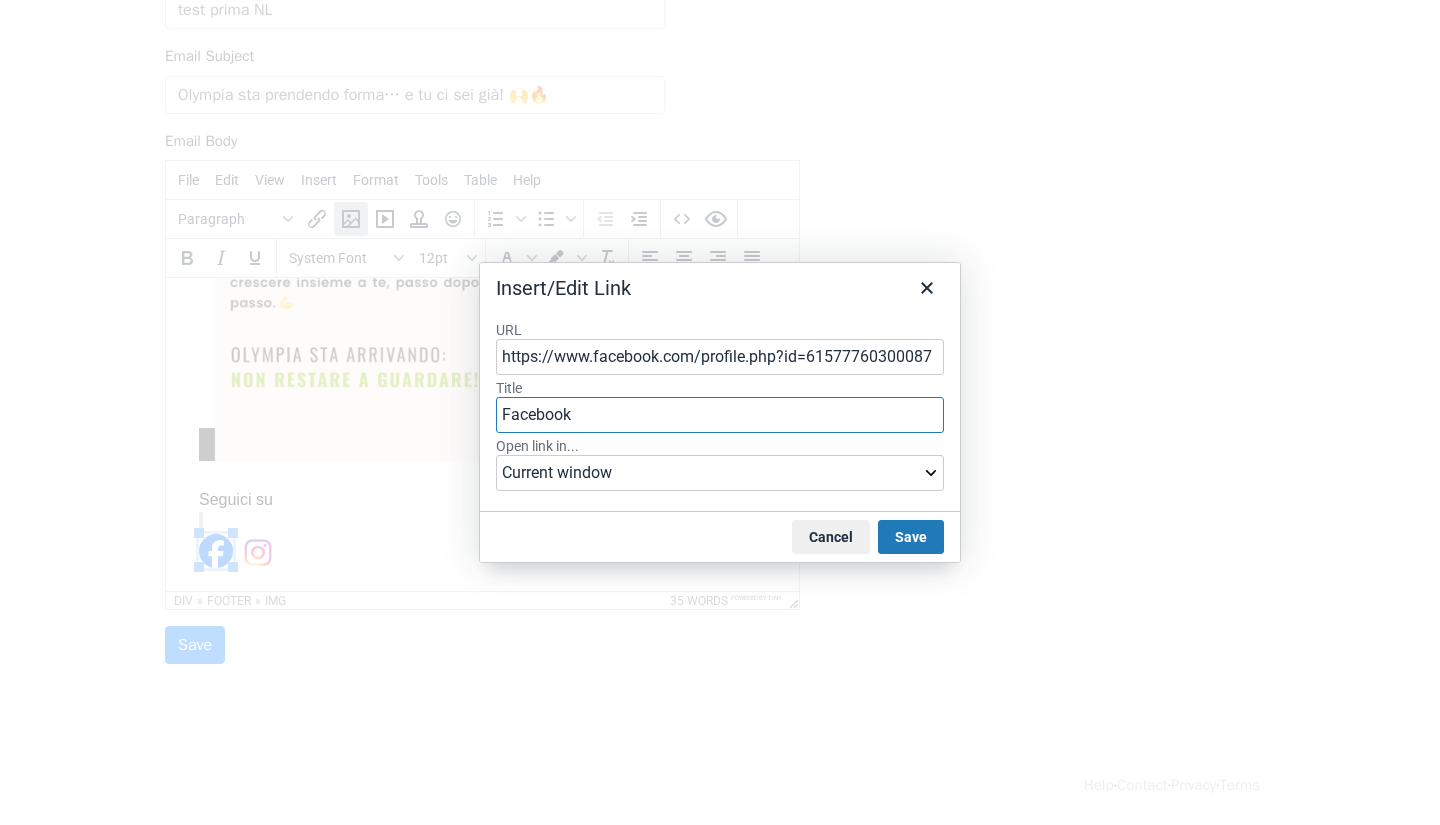 type on "Facebook" 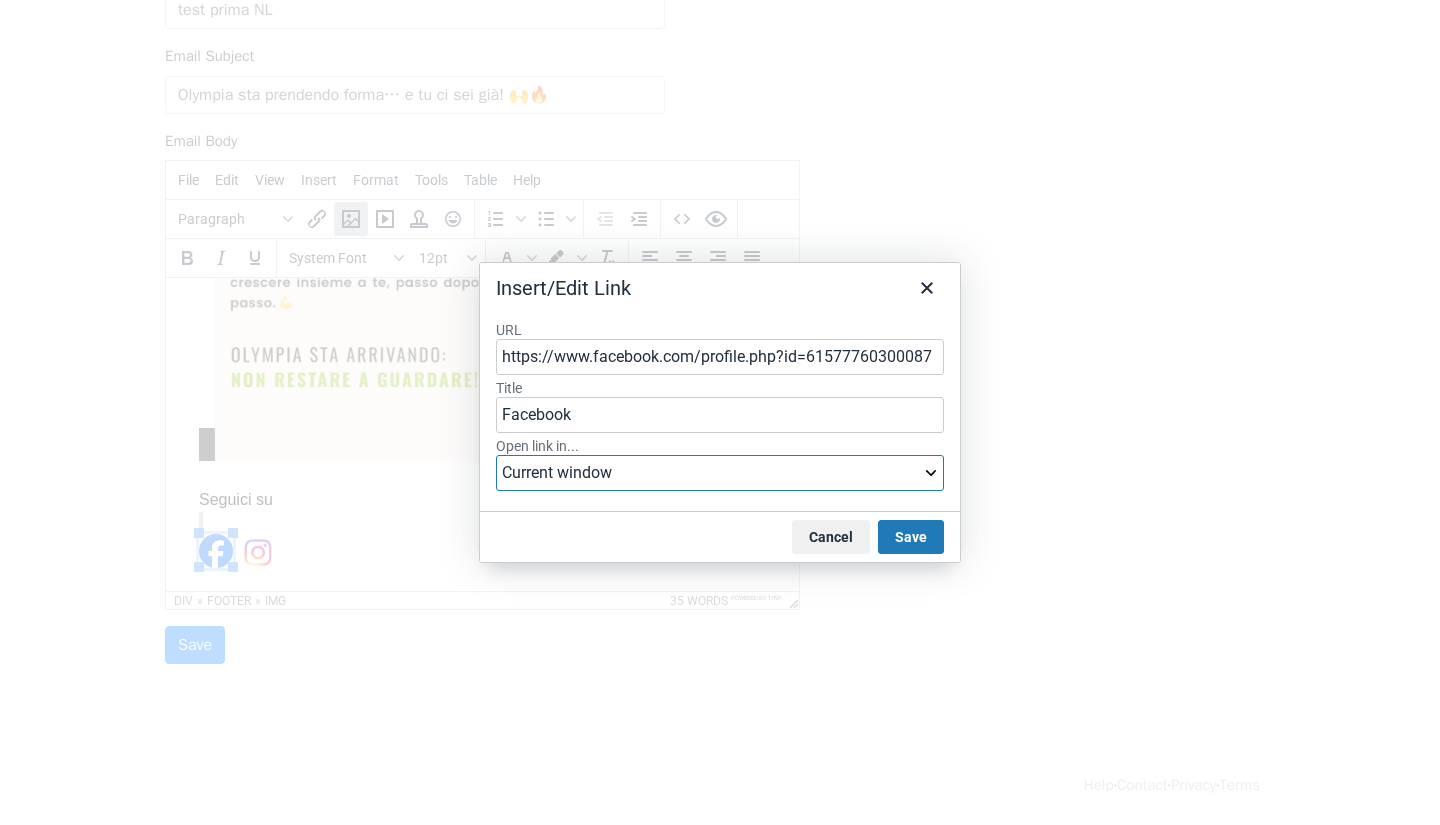 click on "Current window New window" at bounding box center (720, 473) 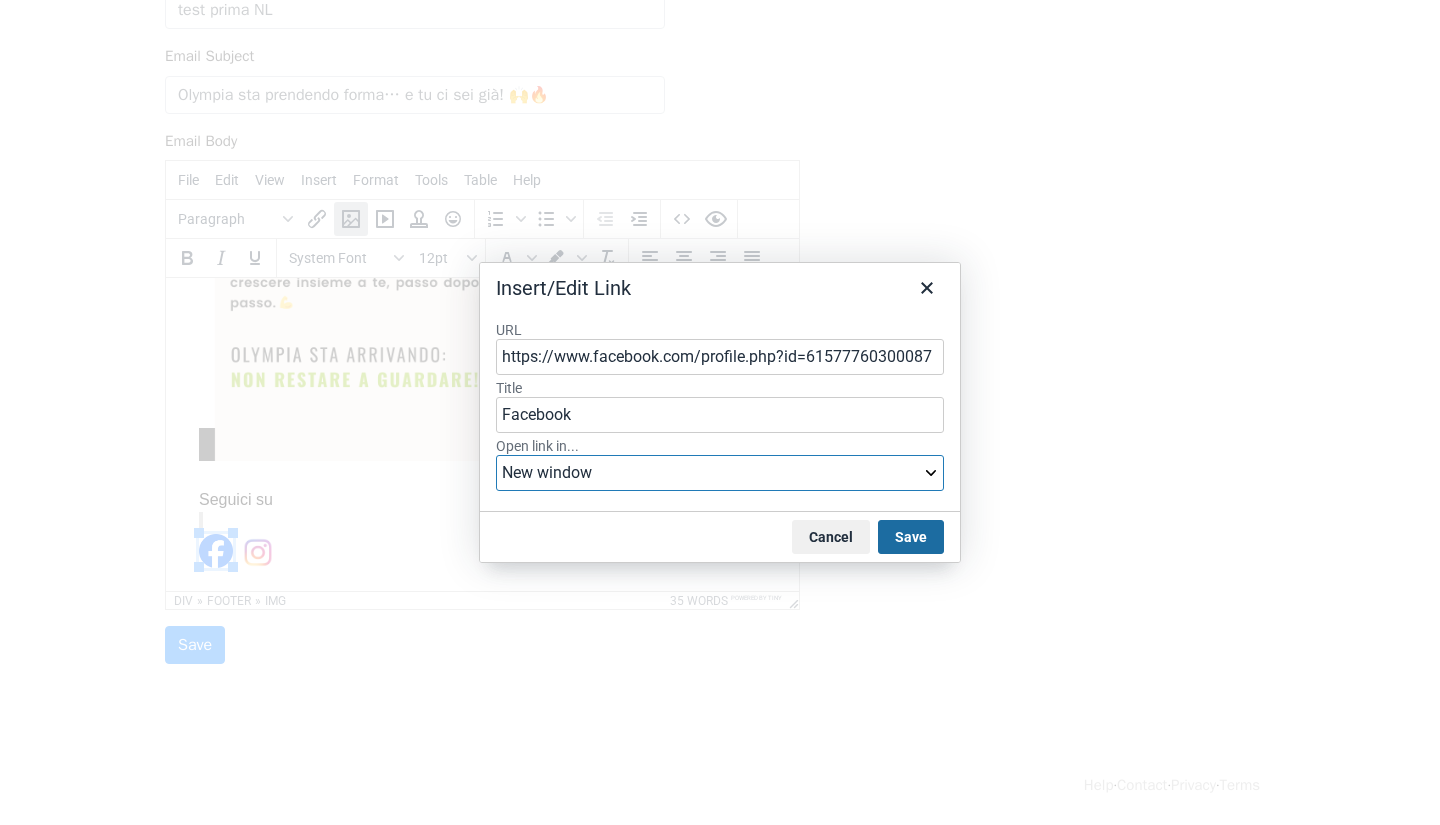 click on "Save" at bounding box center [911, 537] 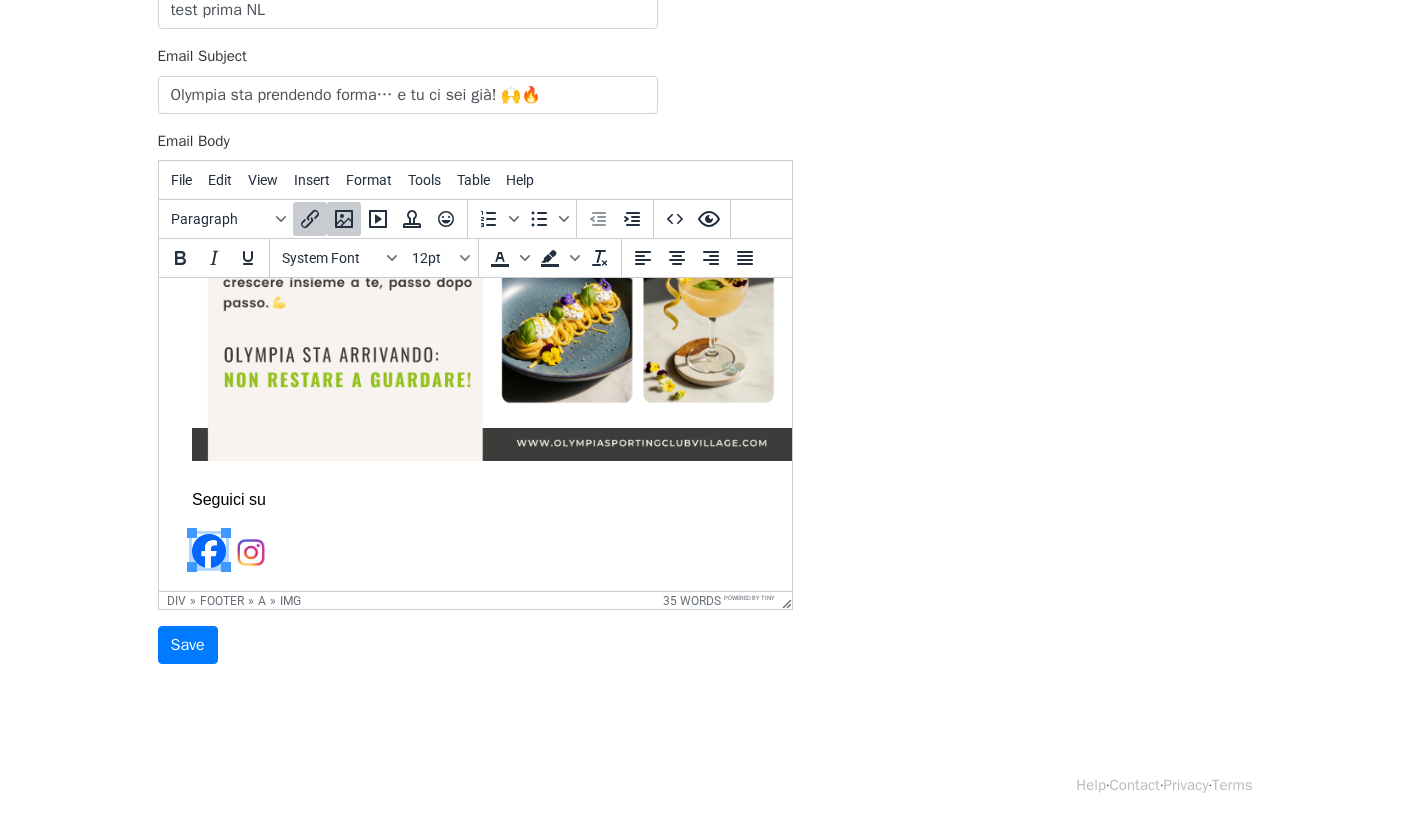 click on "Seguici su" at bounding box center [471, 531] 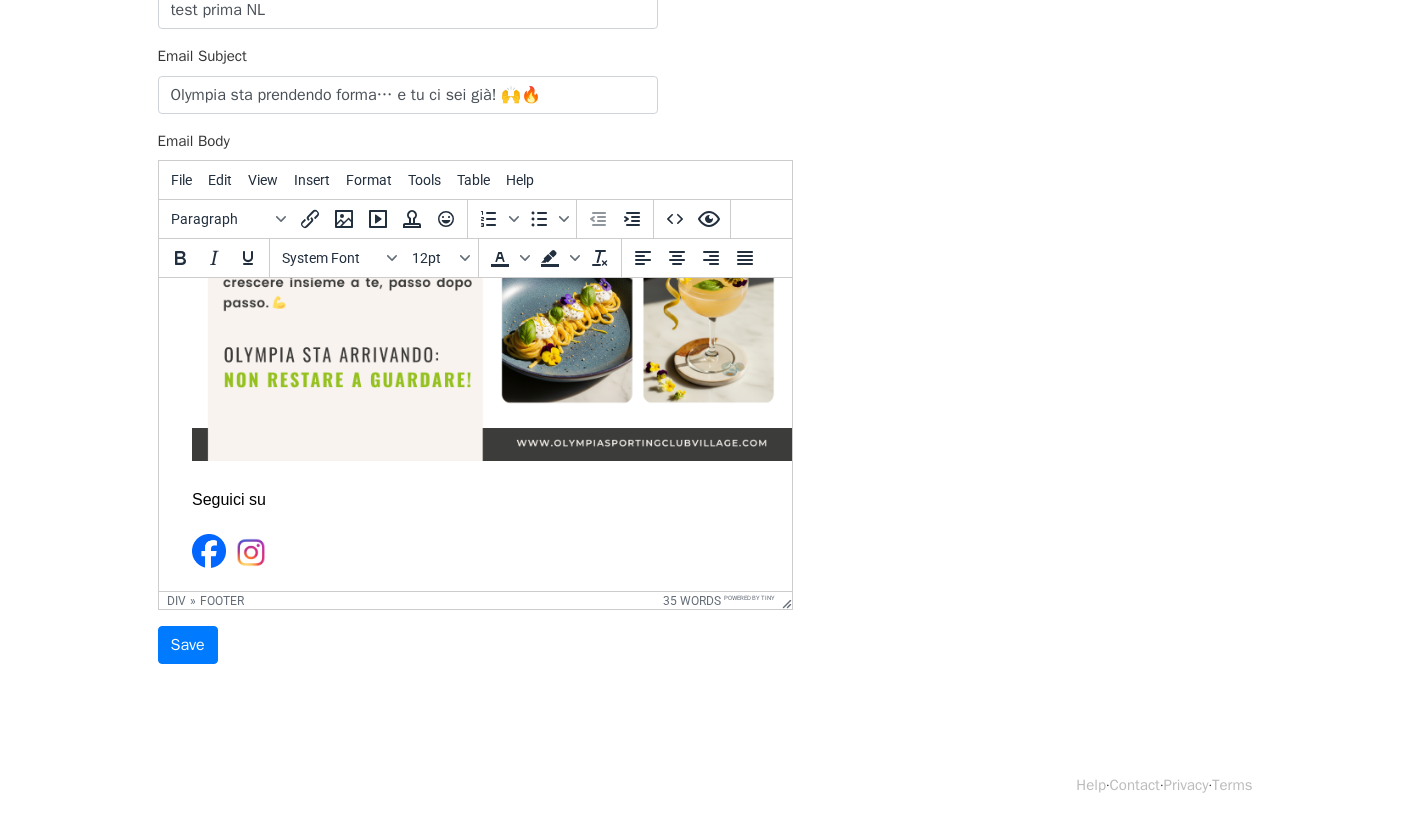 click at bounding box center [250, 552] 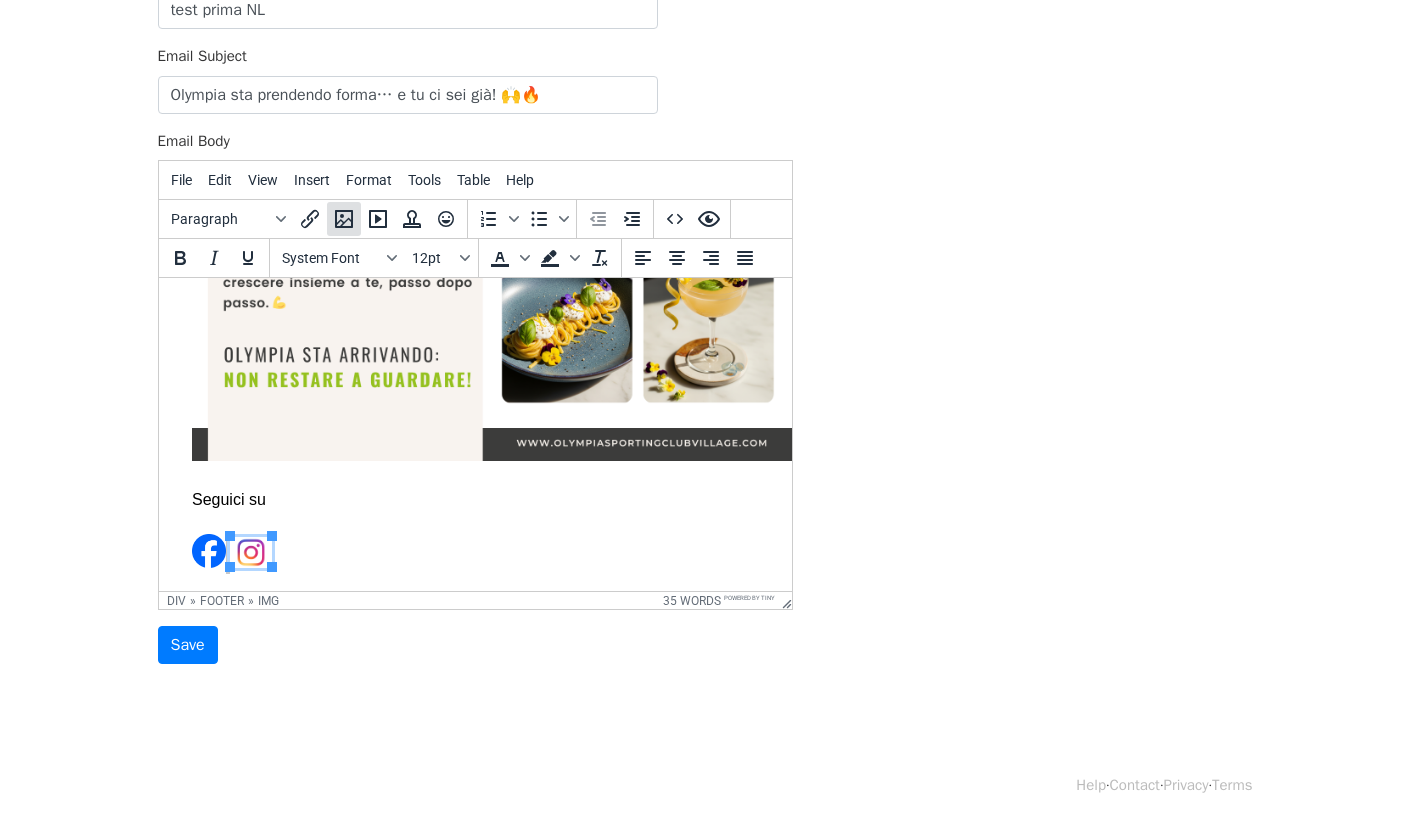 click at bounding box center (344, 219) 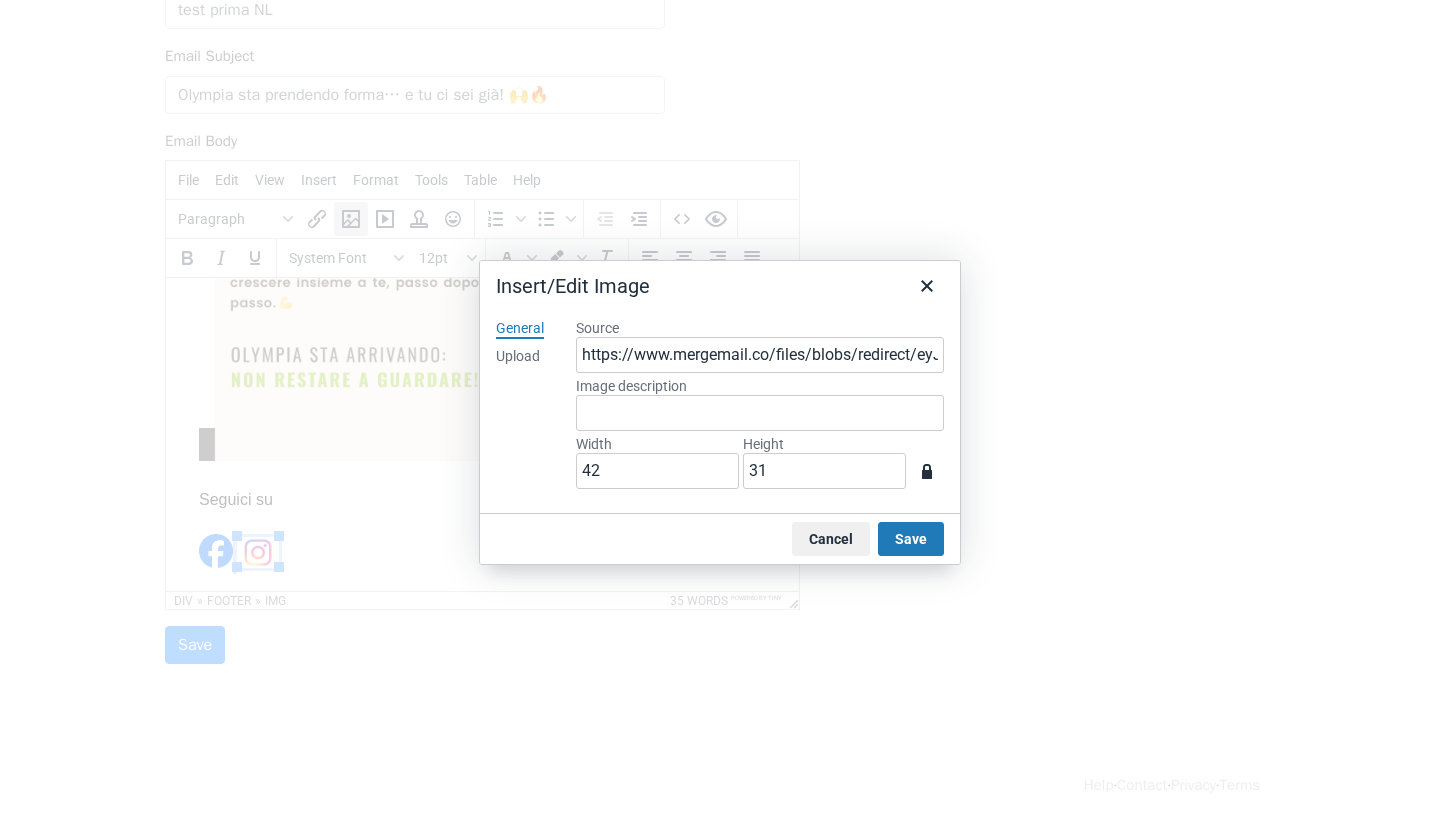 click at bounding box center [720, 412] 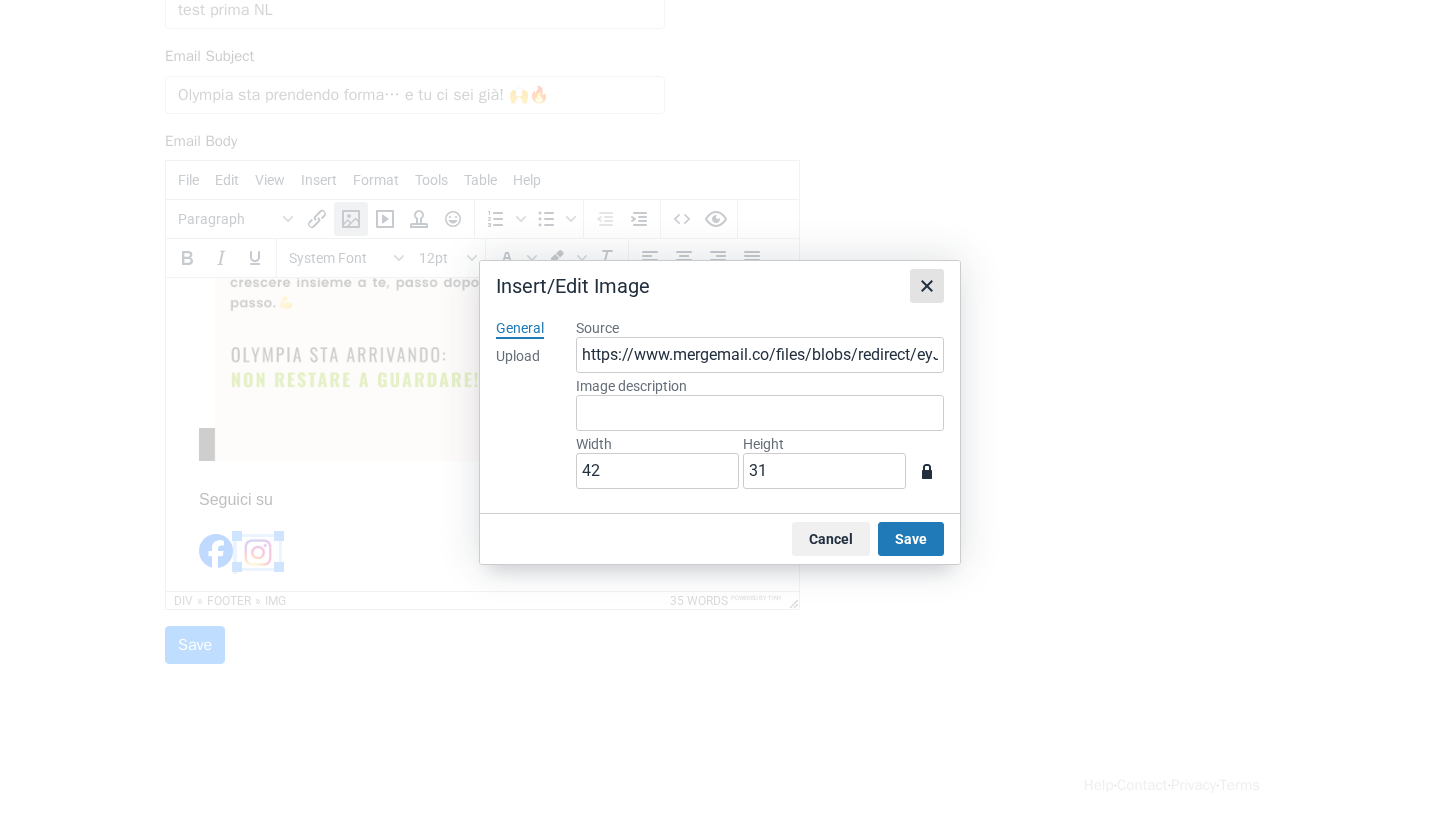 click 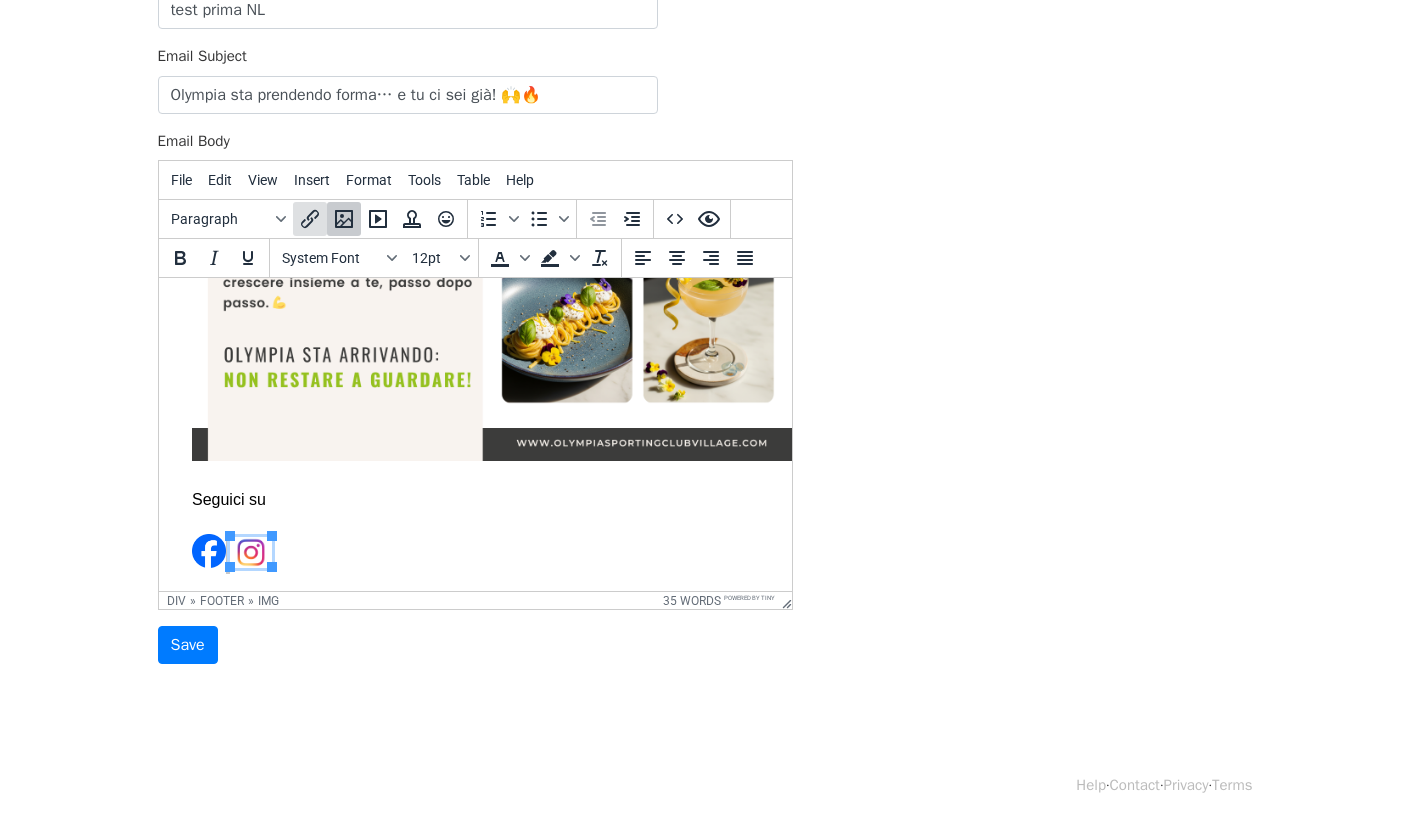 click at bounding box center [310, 219] 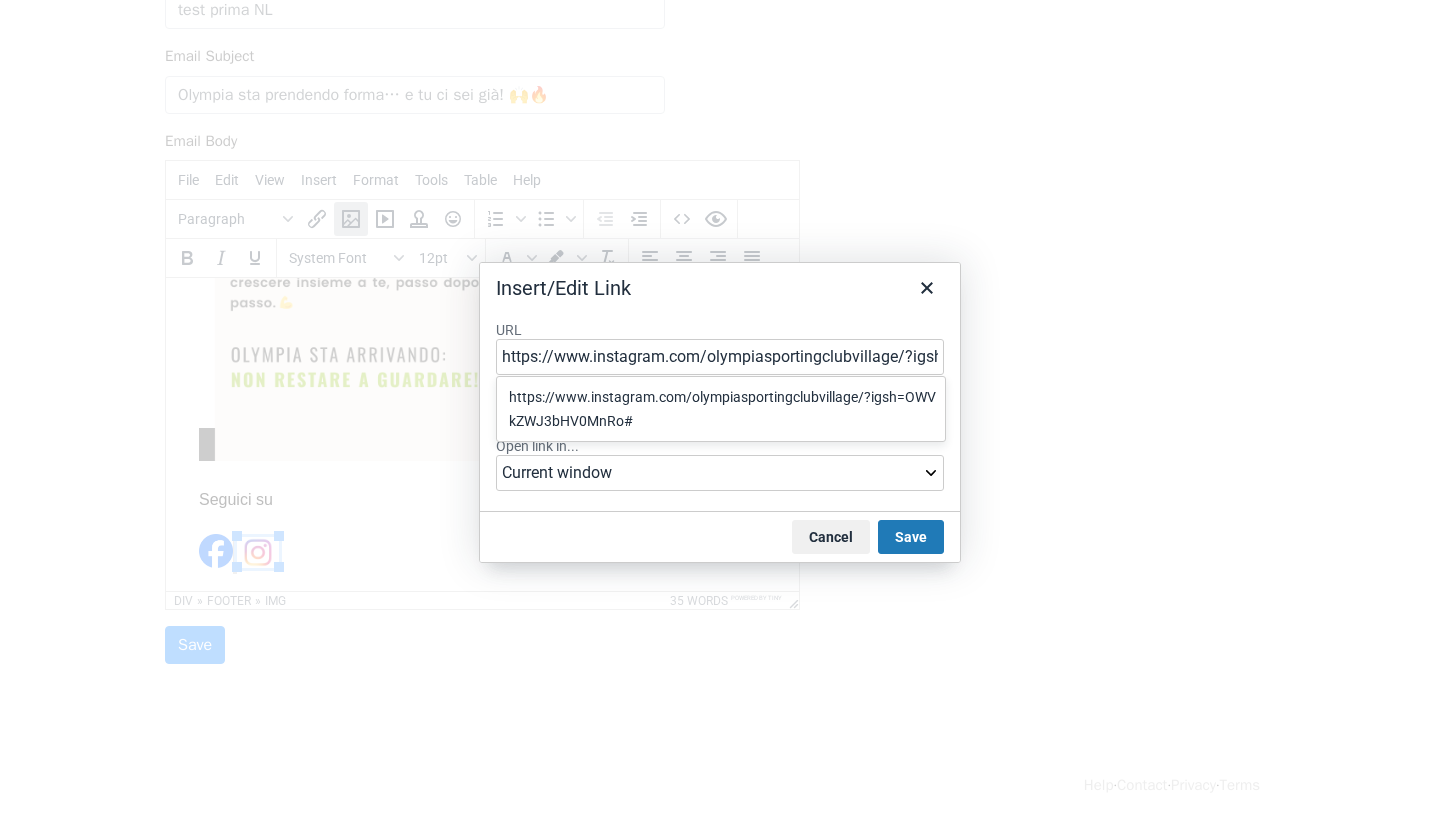 scroll, scrollTop: 0, scrollLeft: 181, axis: horizontal 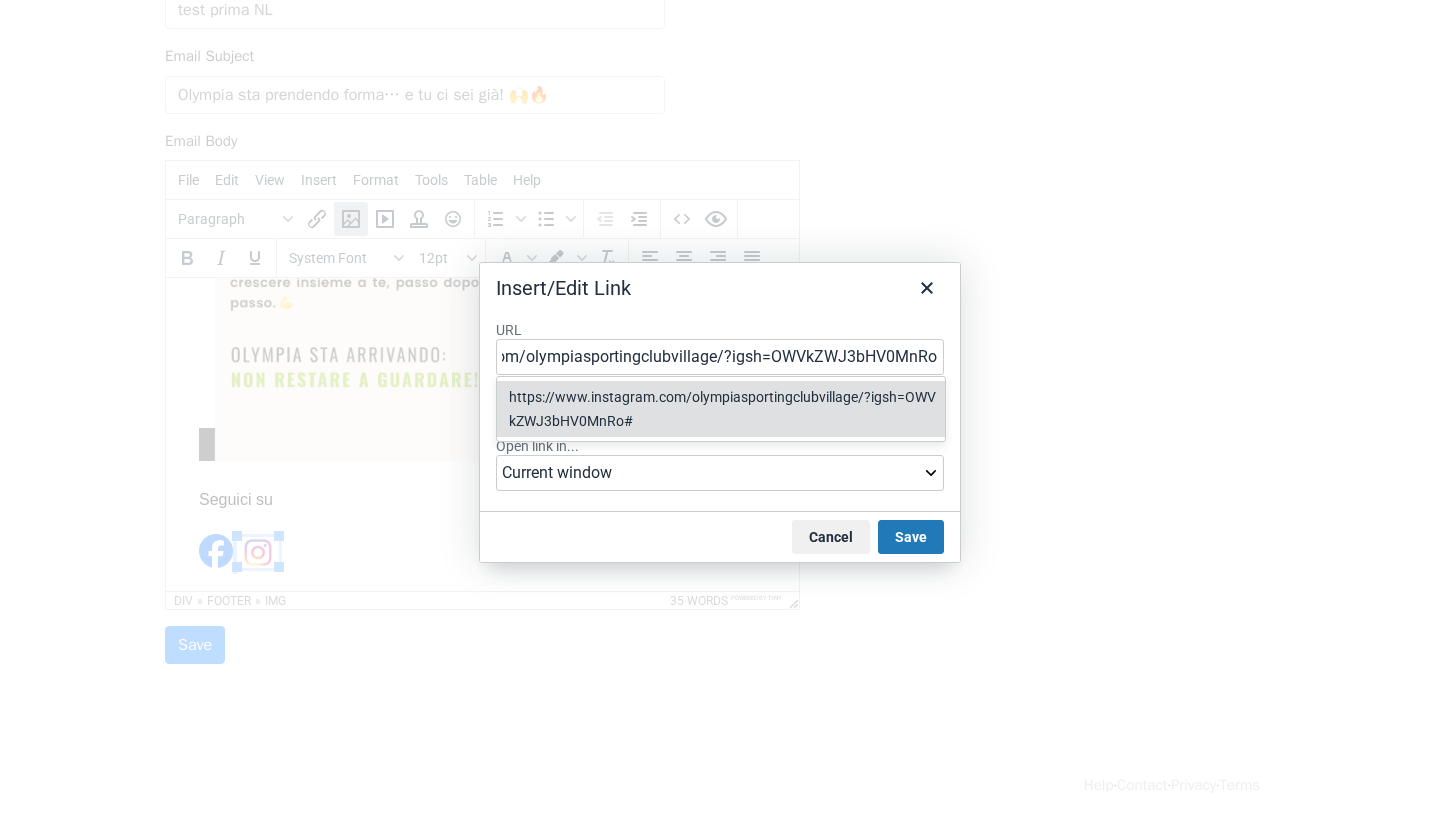 click on "https://www.instagram.com/olympiasportingclubvillage/?igsh=OWVkZWJ3bHV0MnRo#" at bounding box center [723, 409] 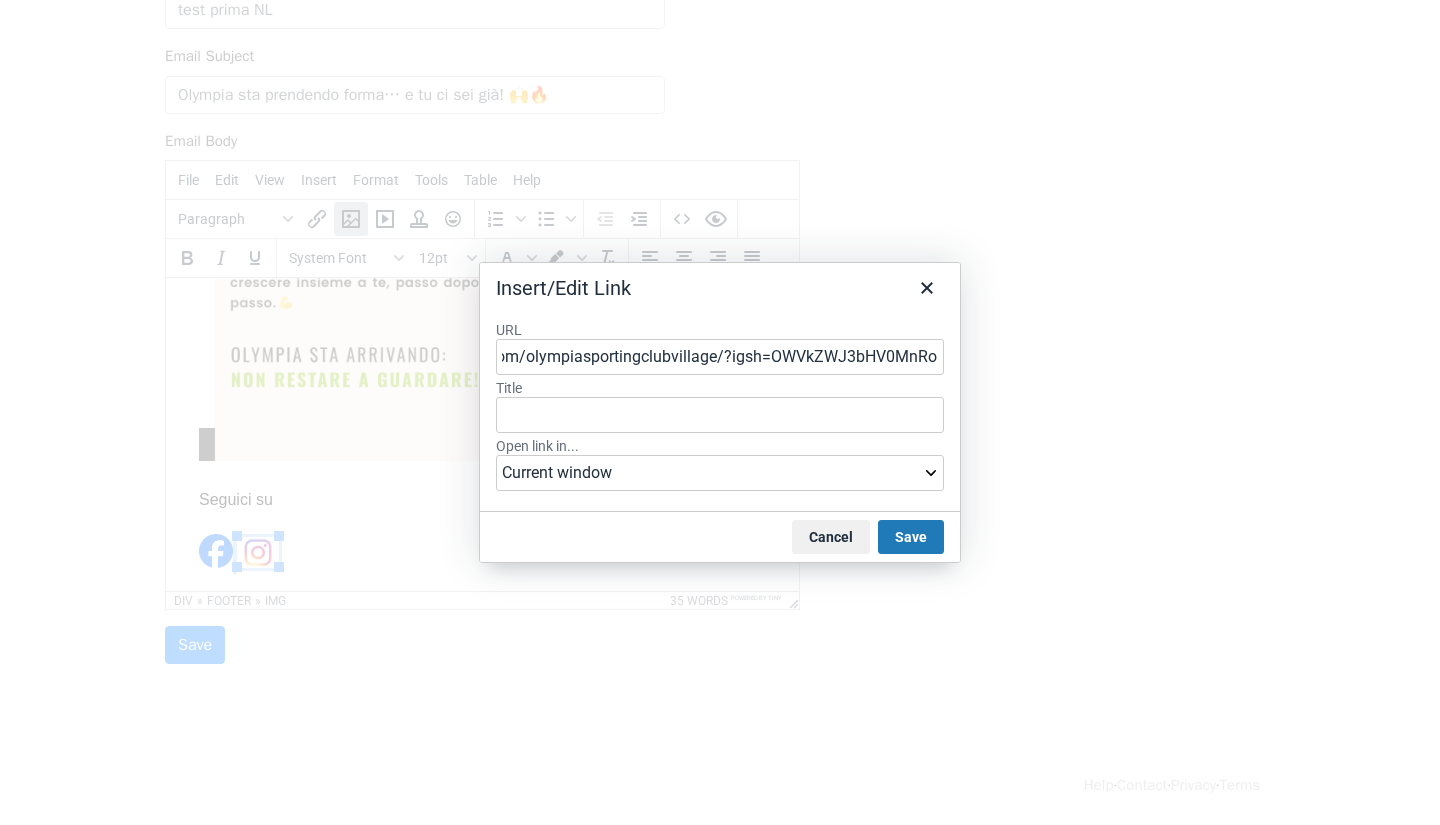 type on "https://www.instagram.com/olympiasportingclubvillage/?igsh=OWVkZWJ3bHV0MnRo#" 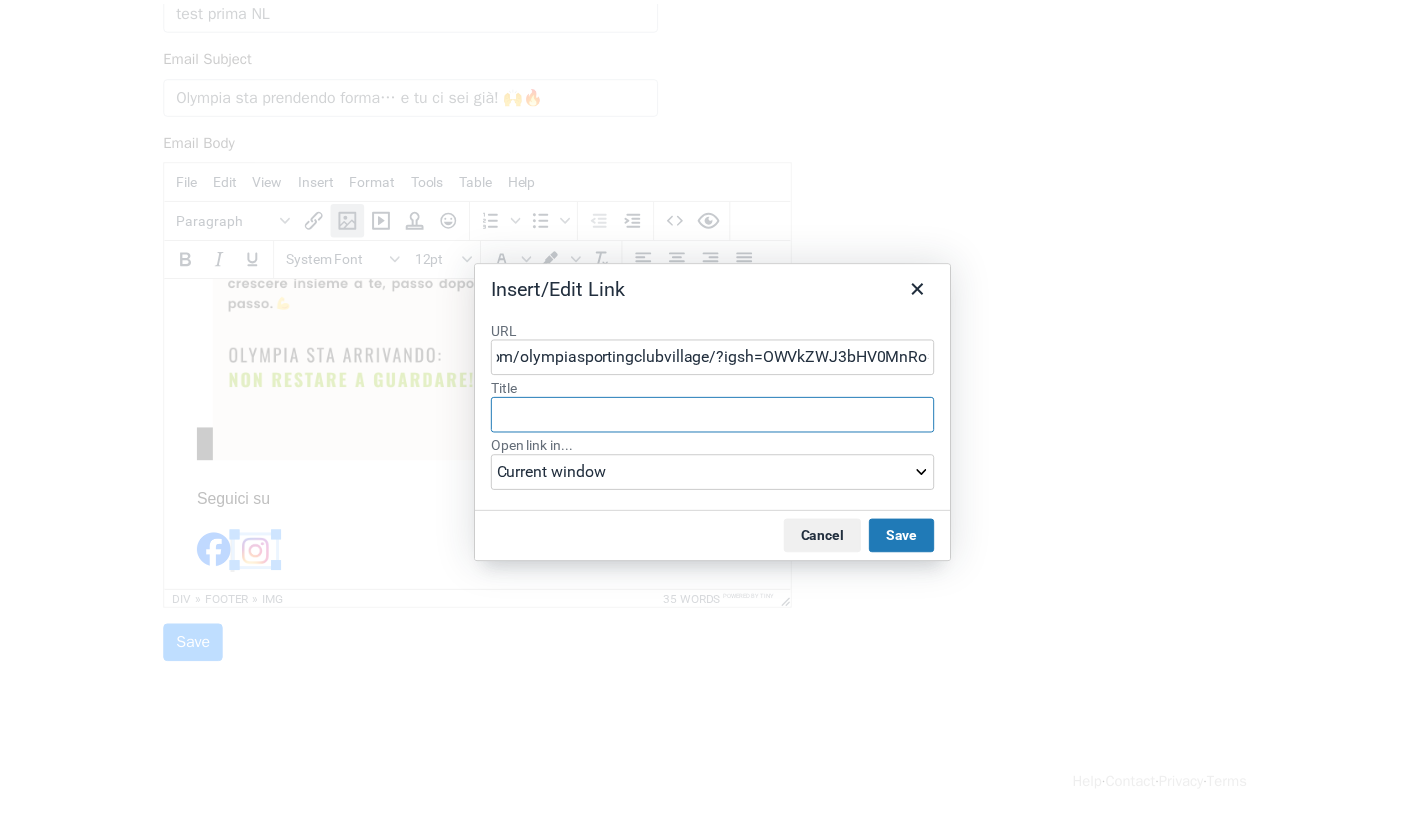 scroll, scrollTop: 0, scrollLeft: 0, axis: both 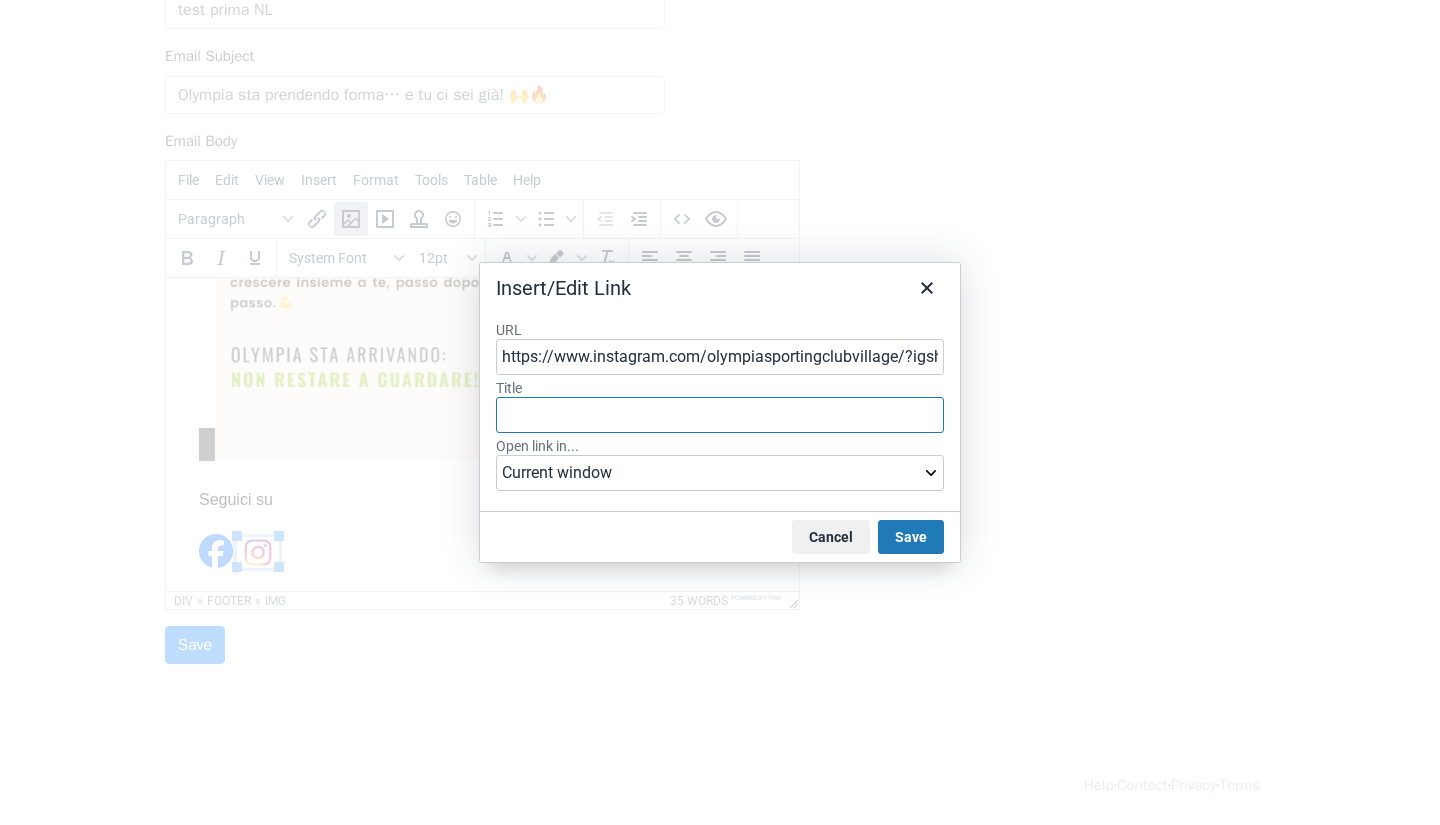 click on "Title" at bounding box center (720, 415) 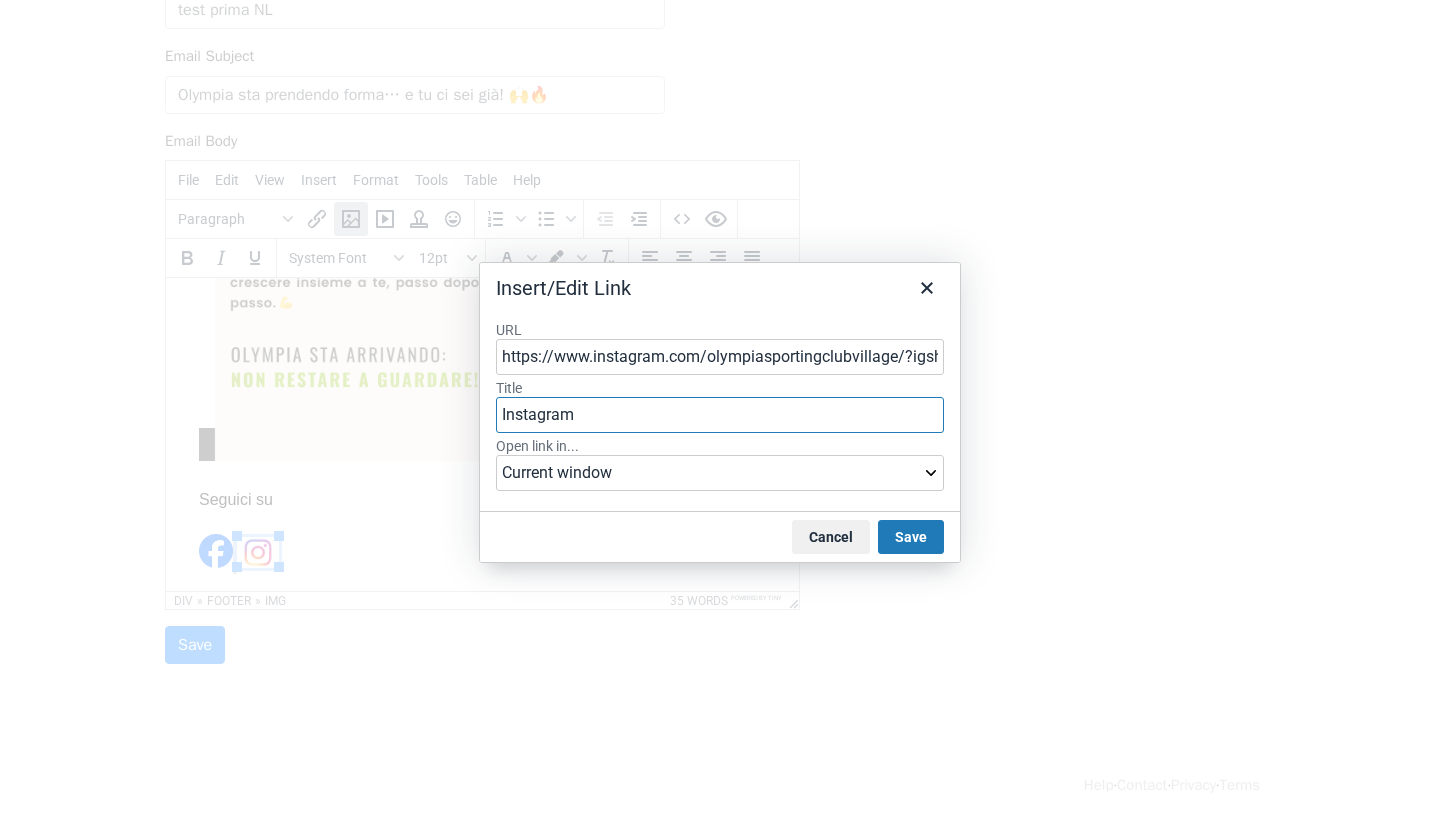 type on "Instagram" 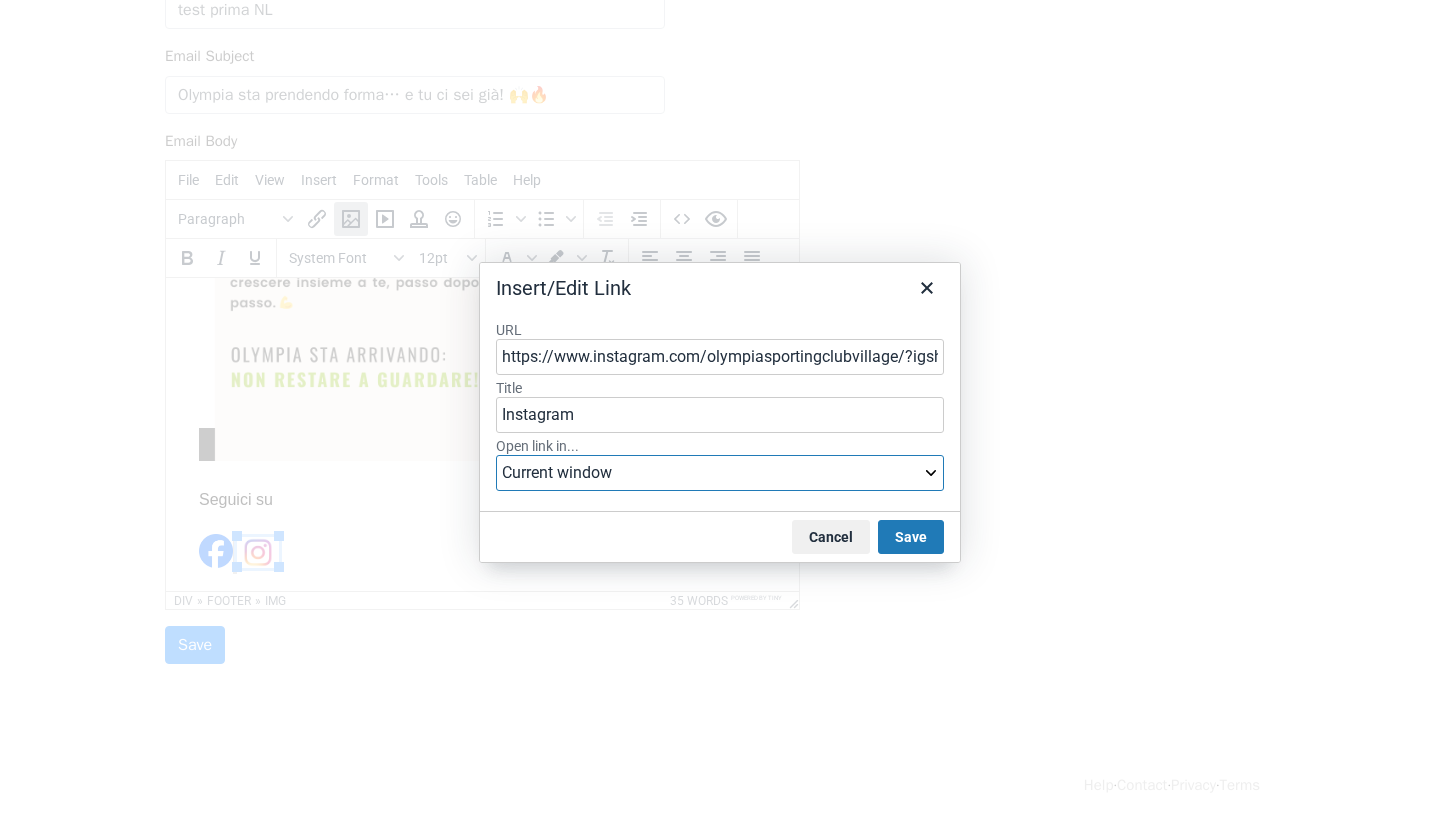 click on "Current window New window" at bounding box center [720, 473] 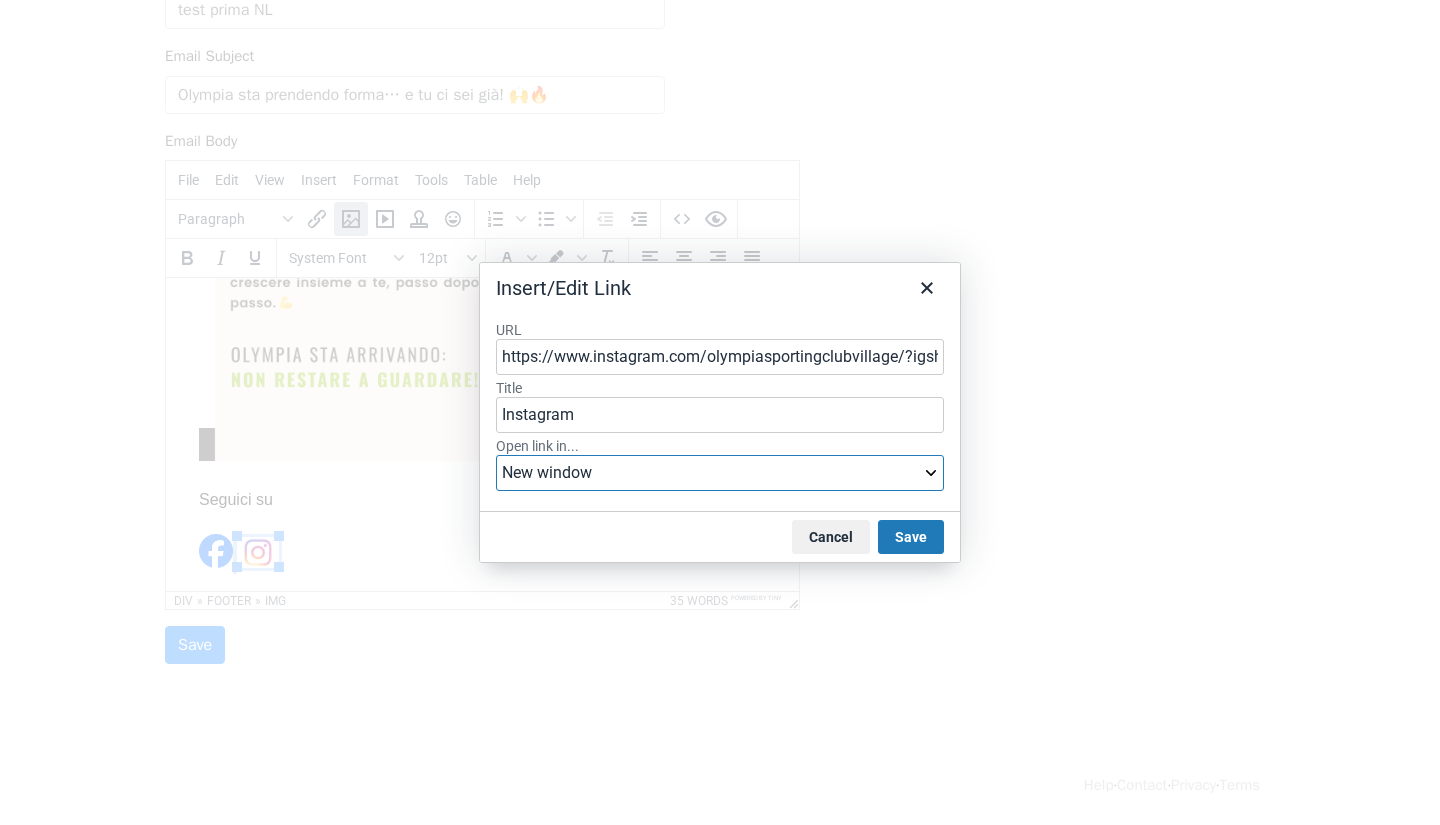 click on "Current window New window" at bounding box center [720, 473] 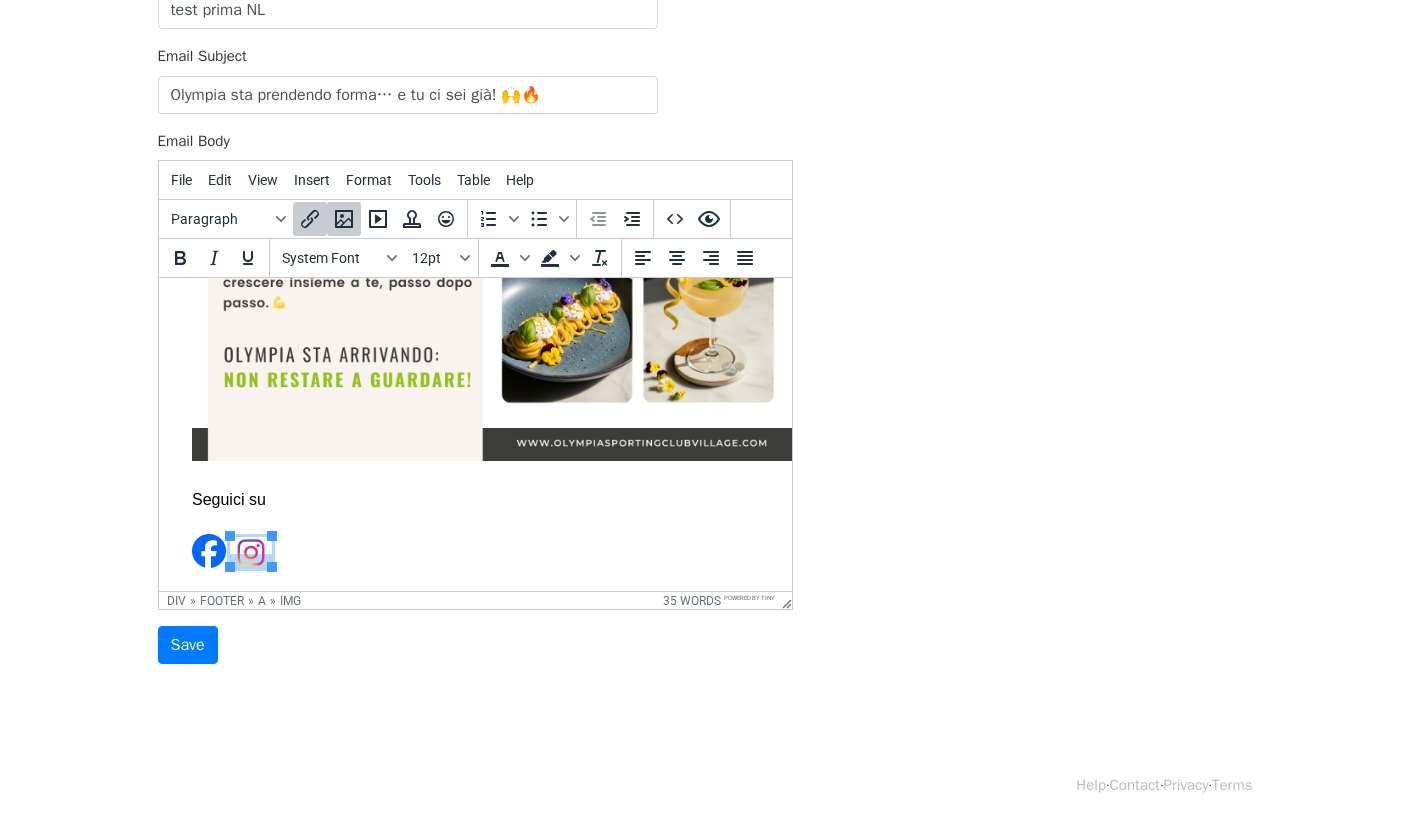click on "Seguici su" at bounding box center (471, 531) 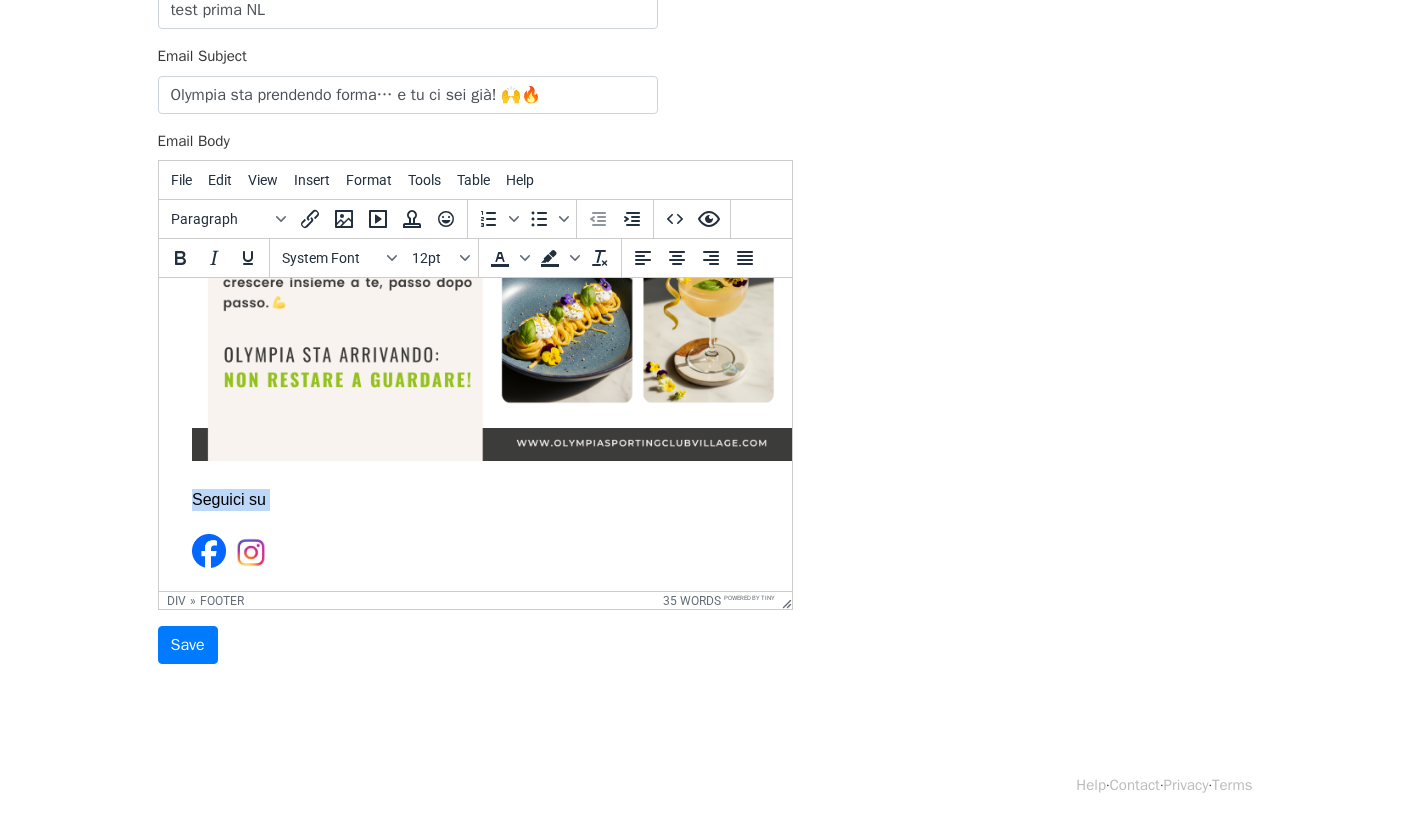 drag, startPoint x: 266, startPoint y: 500, endPoint x: 167, endPoint y: 485, distance: 100.12991 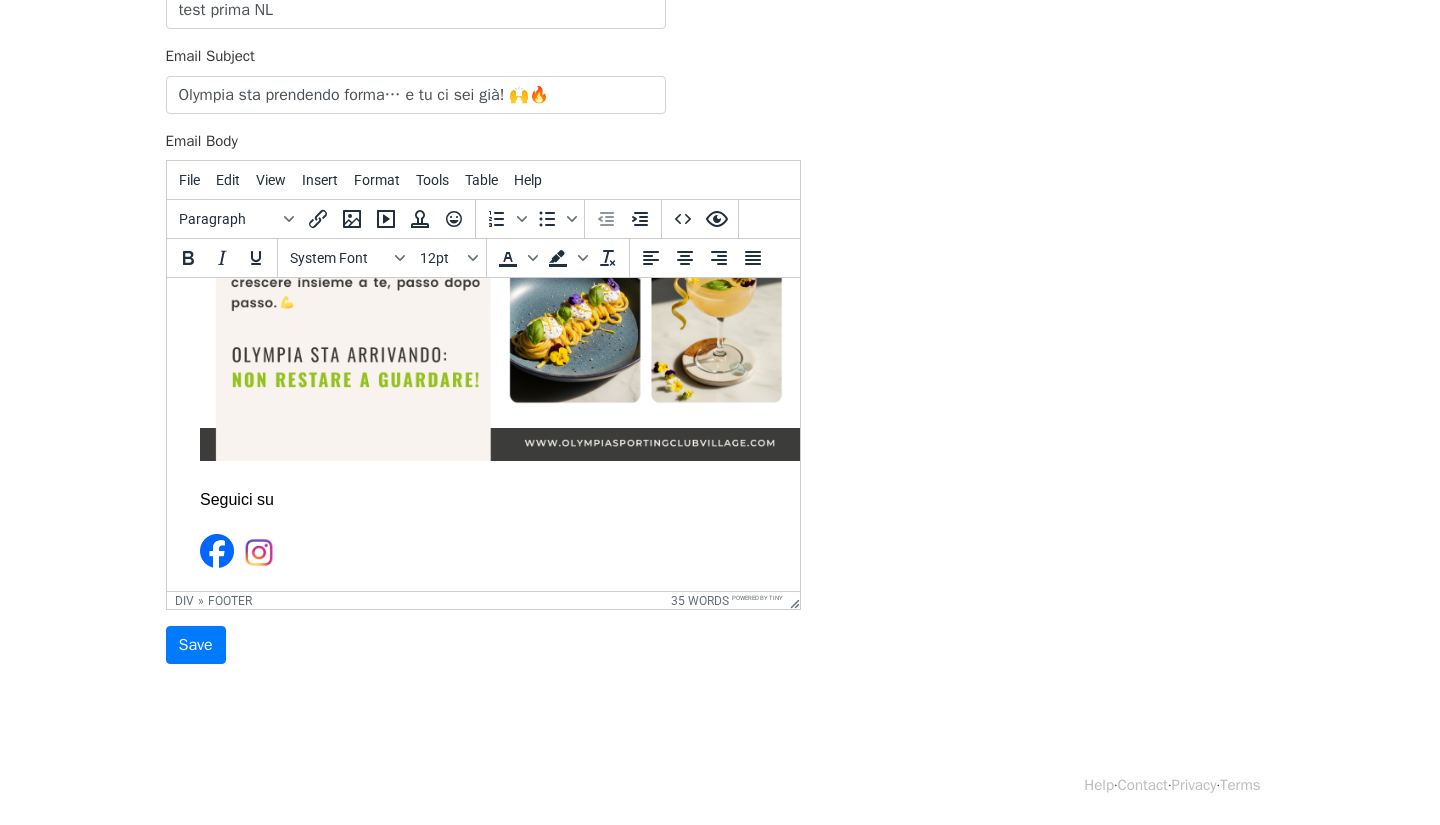 scroll, scrollTop: 761, scrollLeft: 32, axis: both 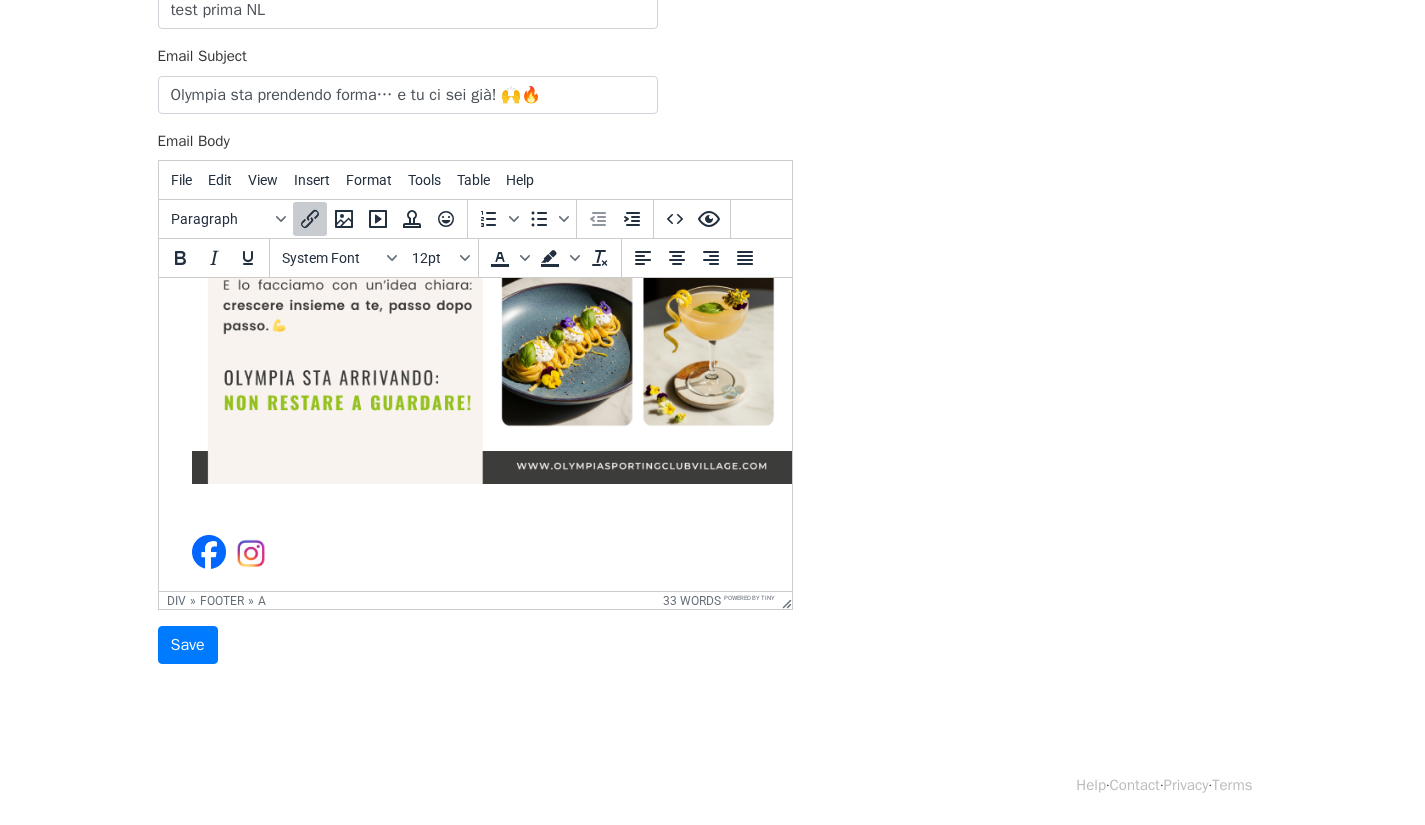 click on "﻿" at bounding box center [451, 93] 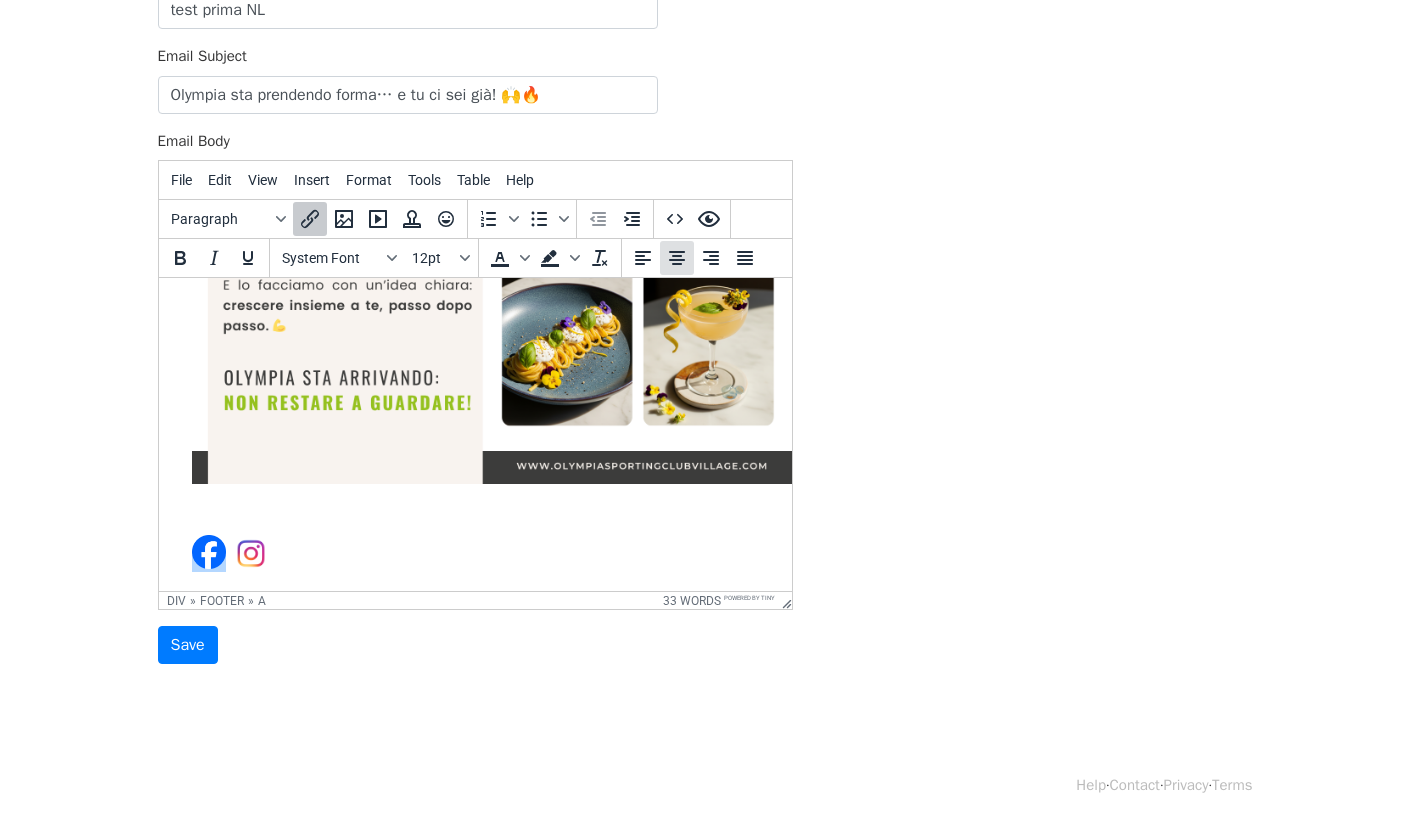 click 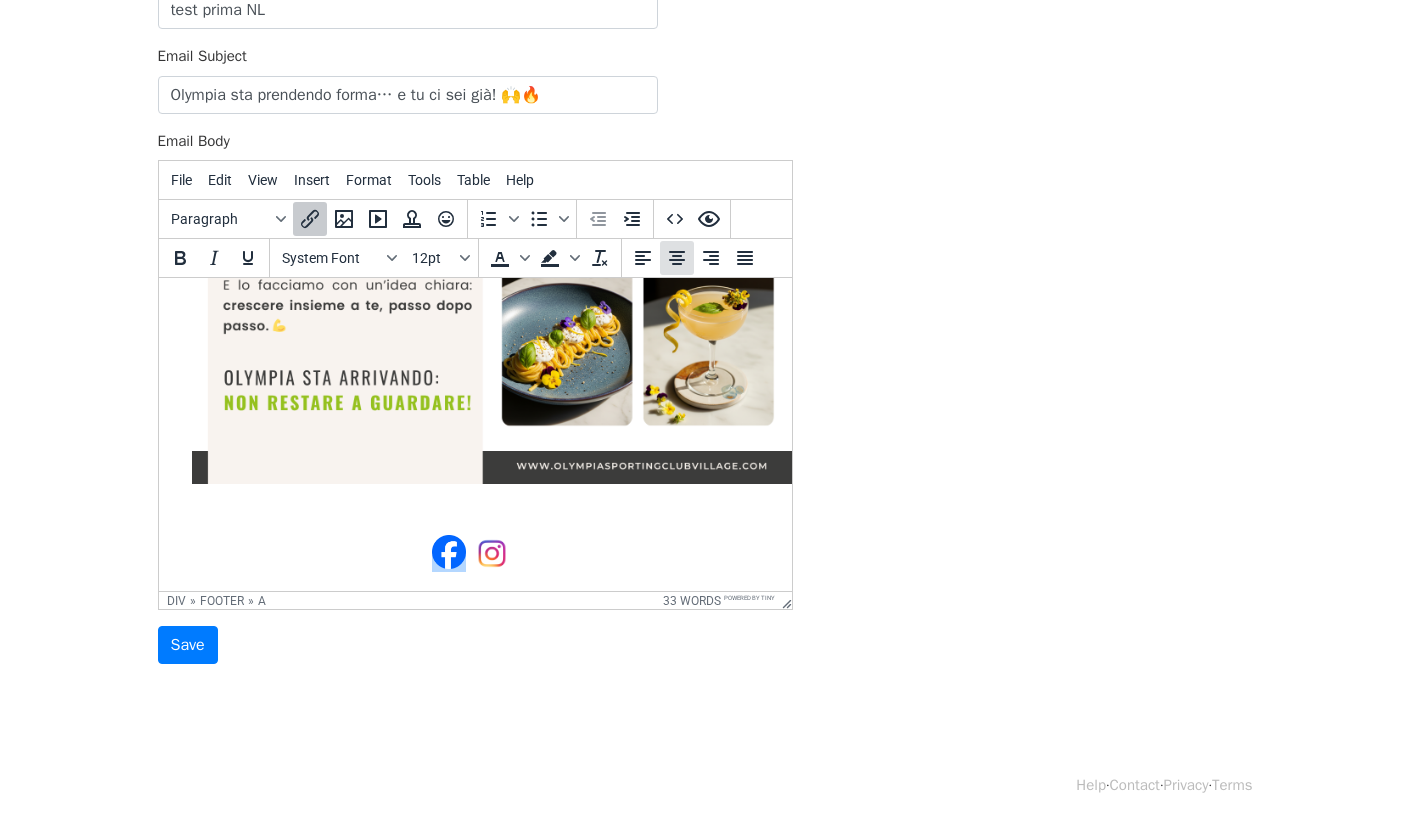 click 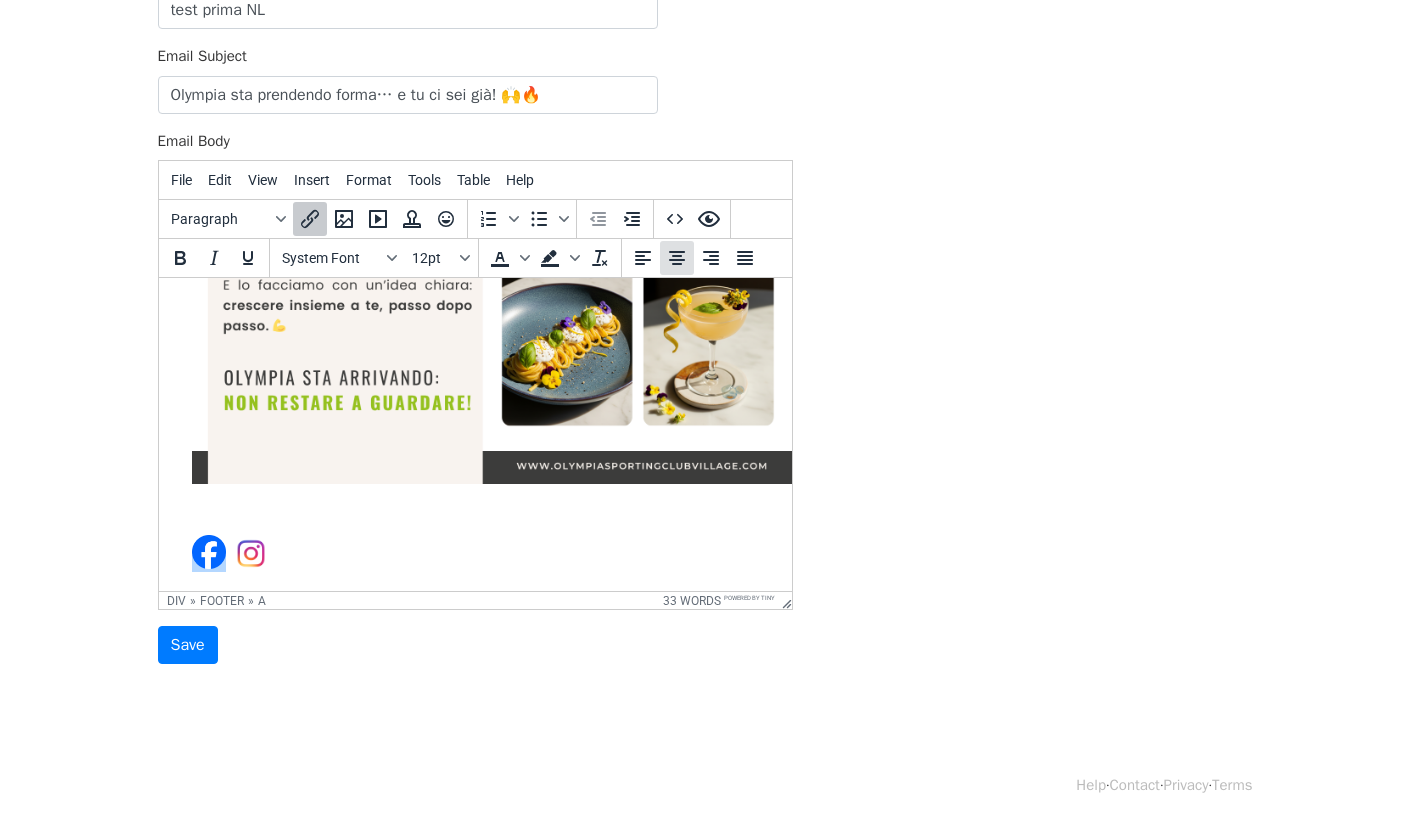 click 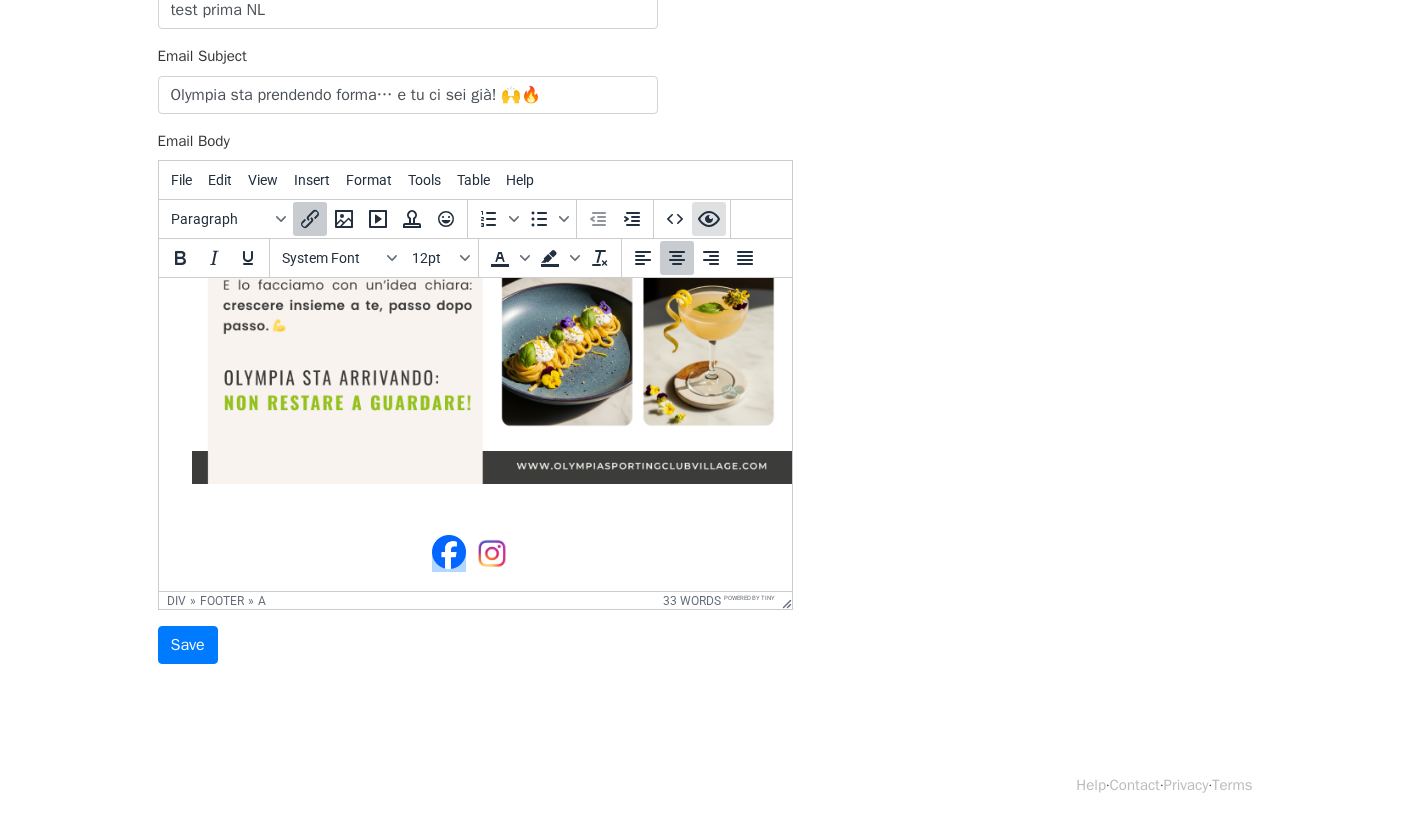click 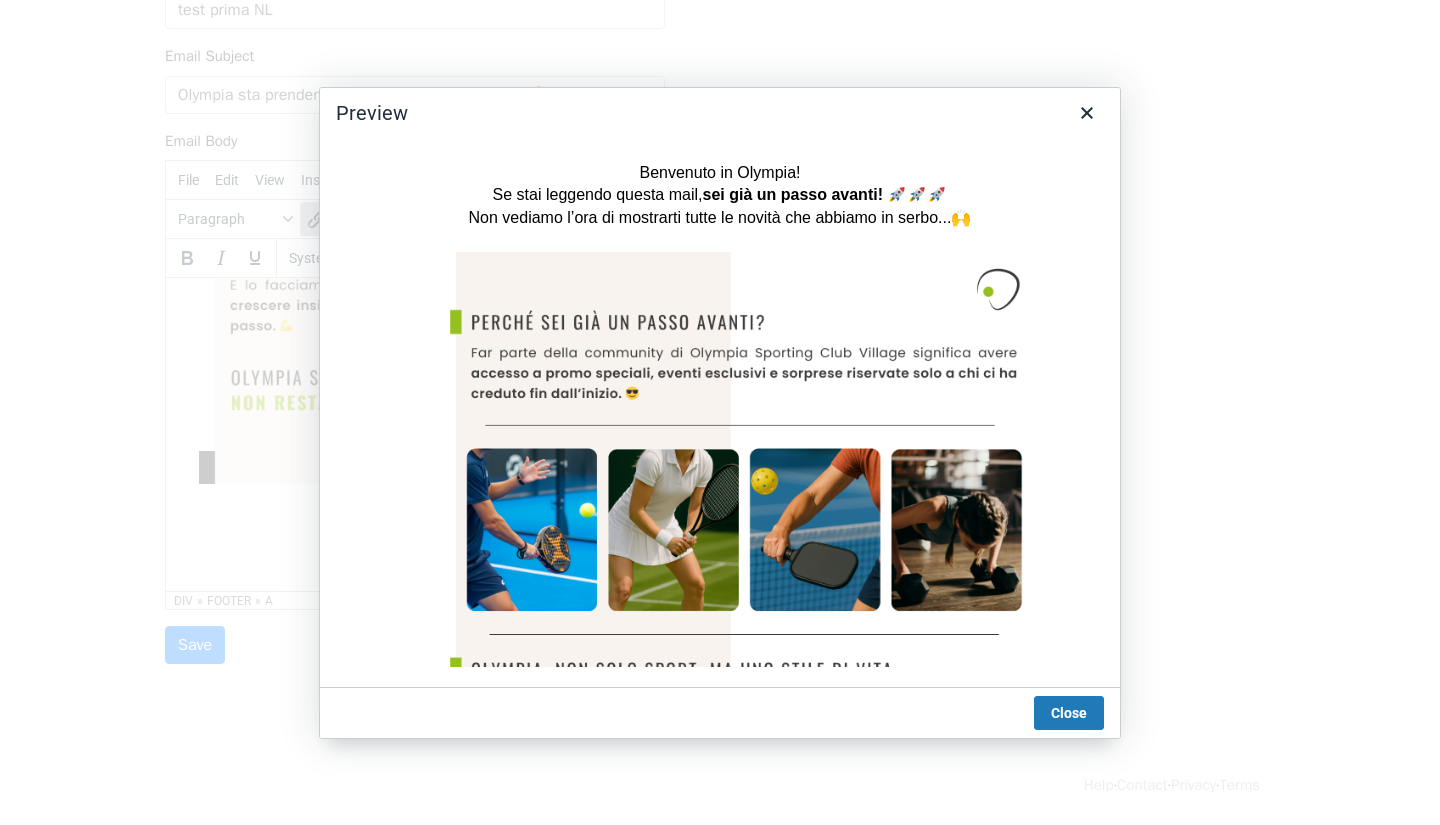 scroll, scrollTop: 0, scrollLeft: 0, axis: both 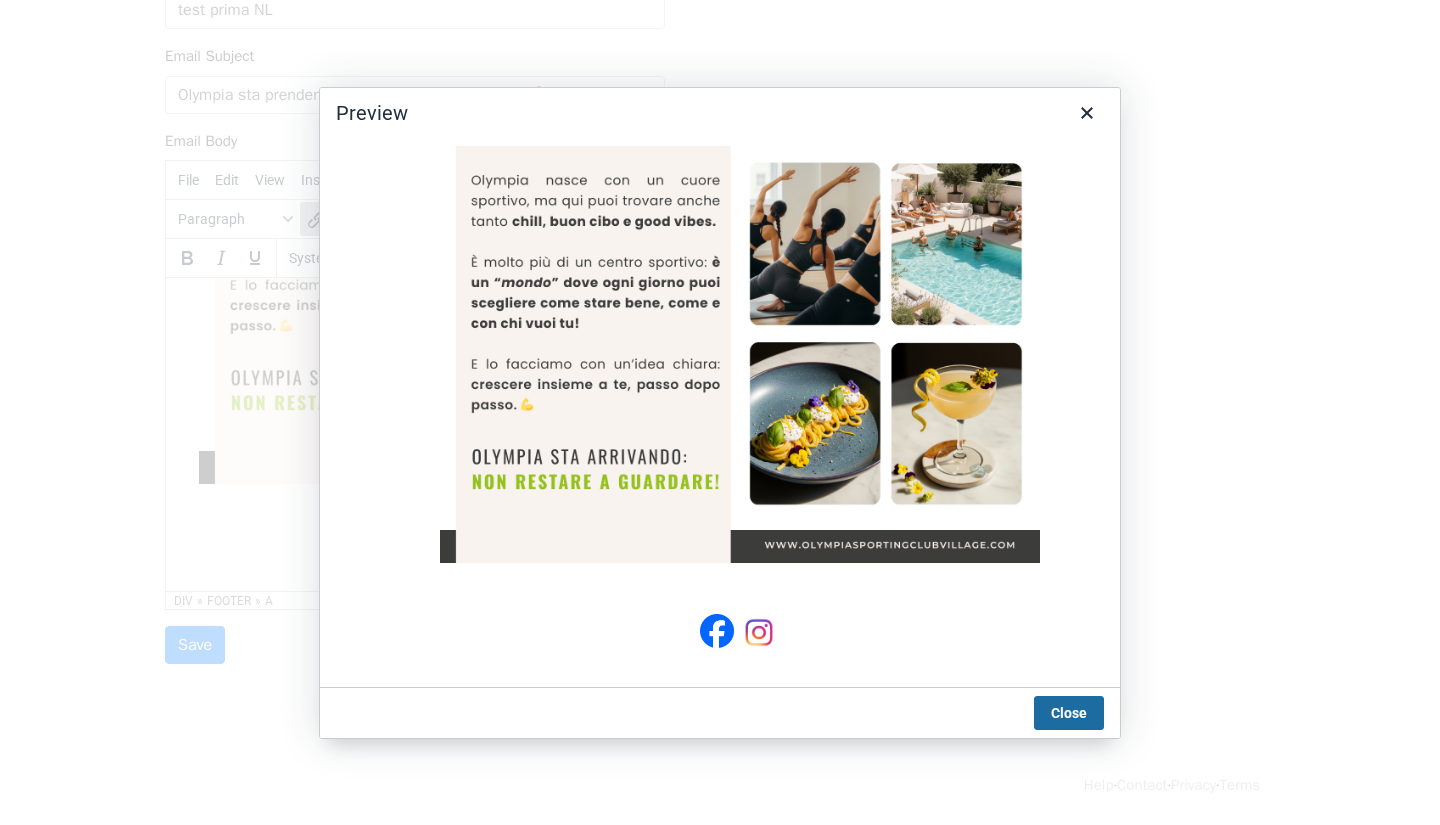 click on "Close" at bounding box center [1069, 713] 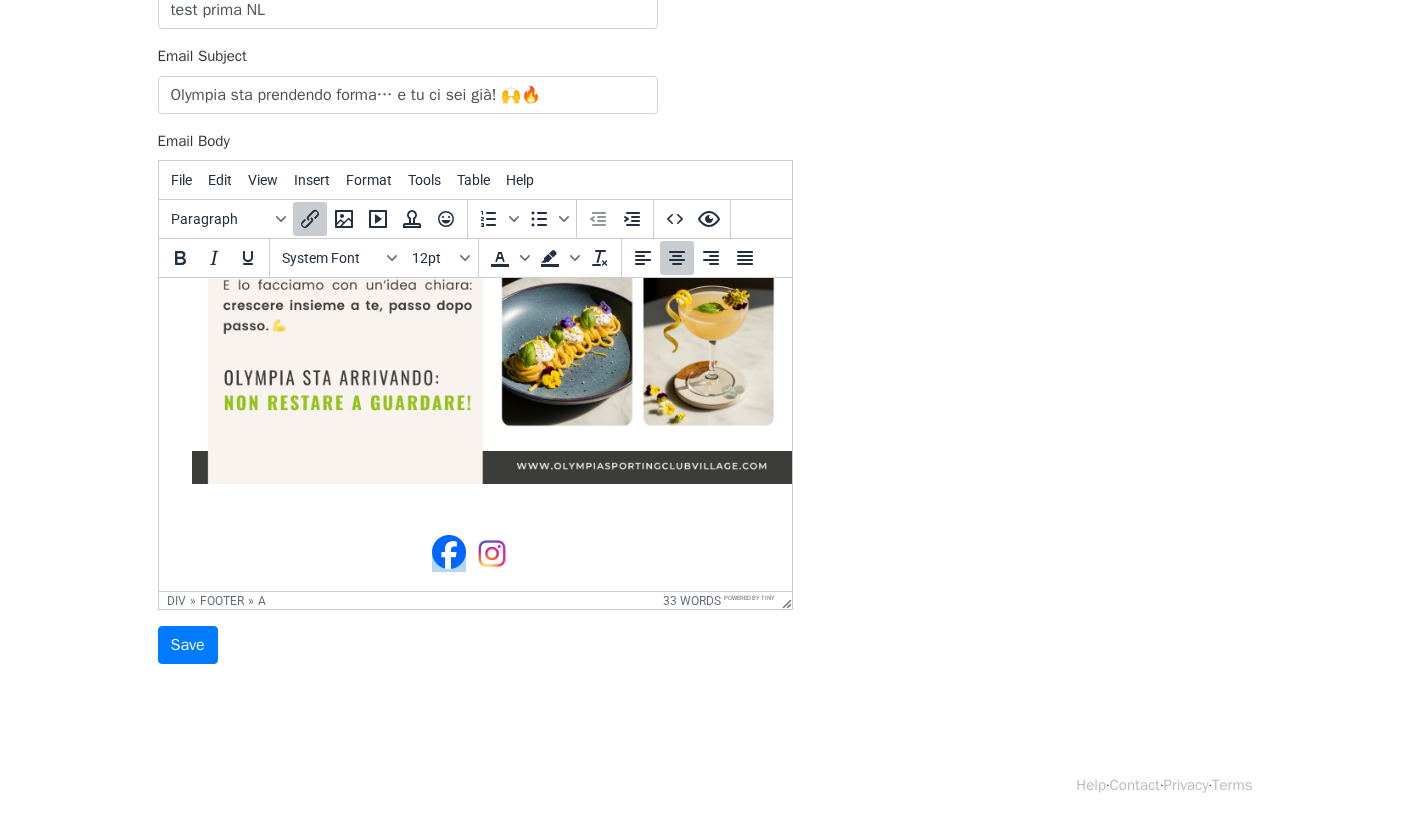 click on "﻿" at bounding box center (471, 543) 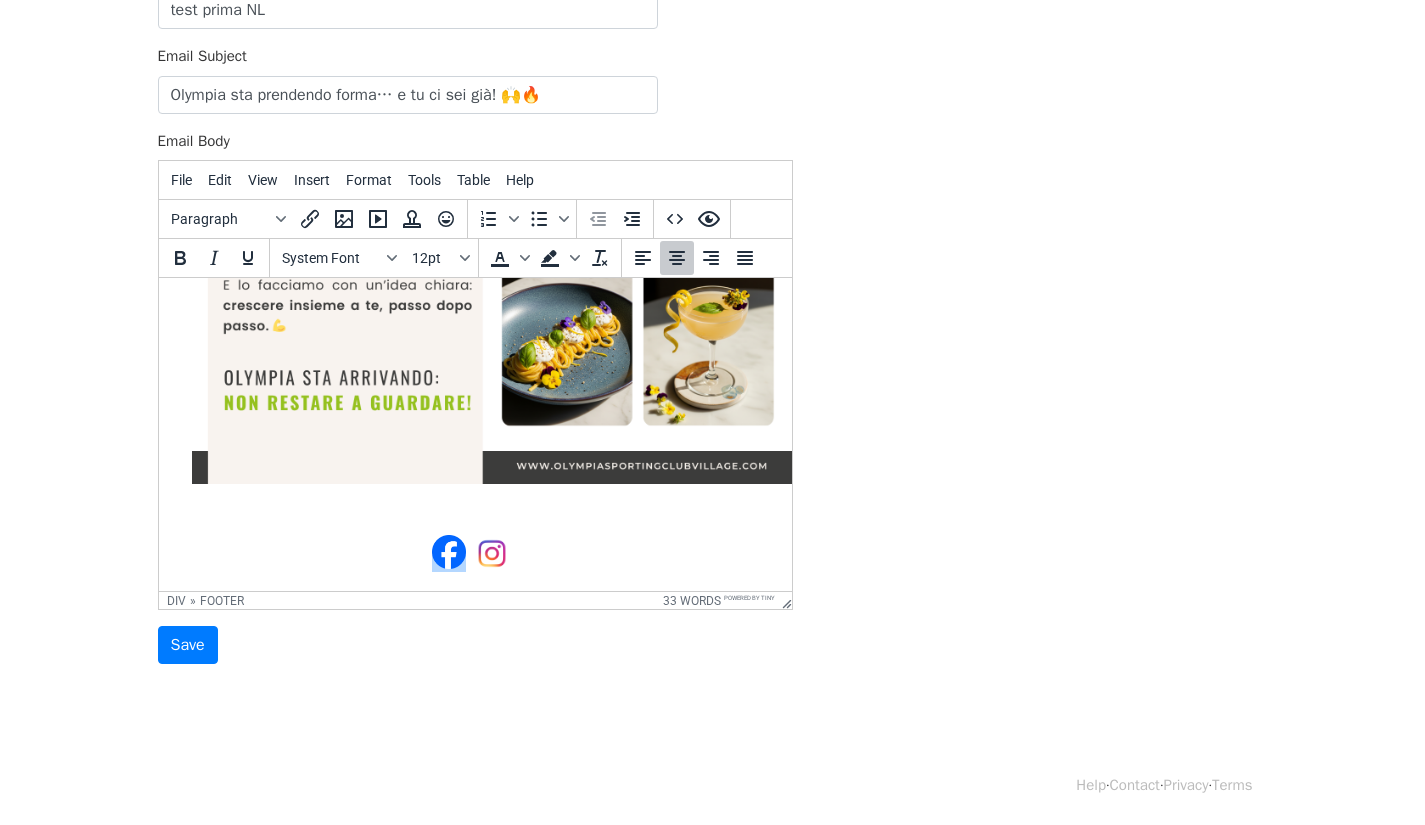 click on "﻿" at bounding box center (471, 543) 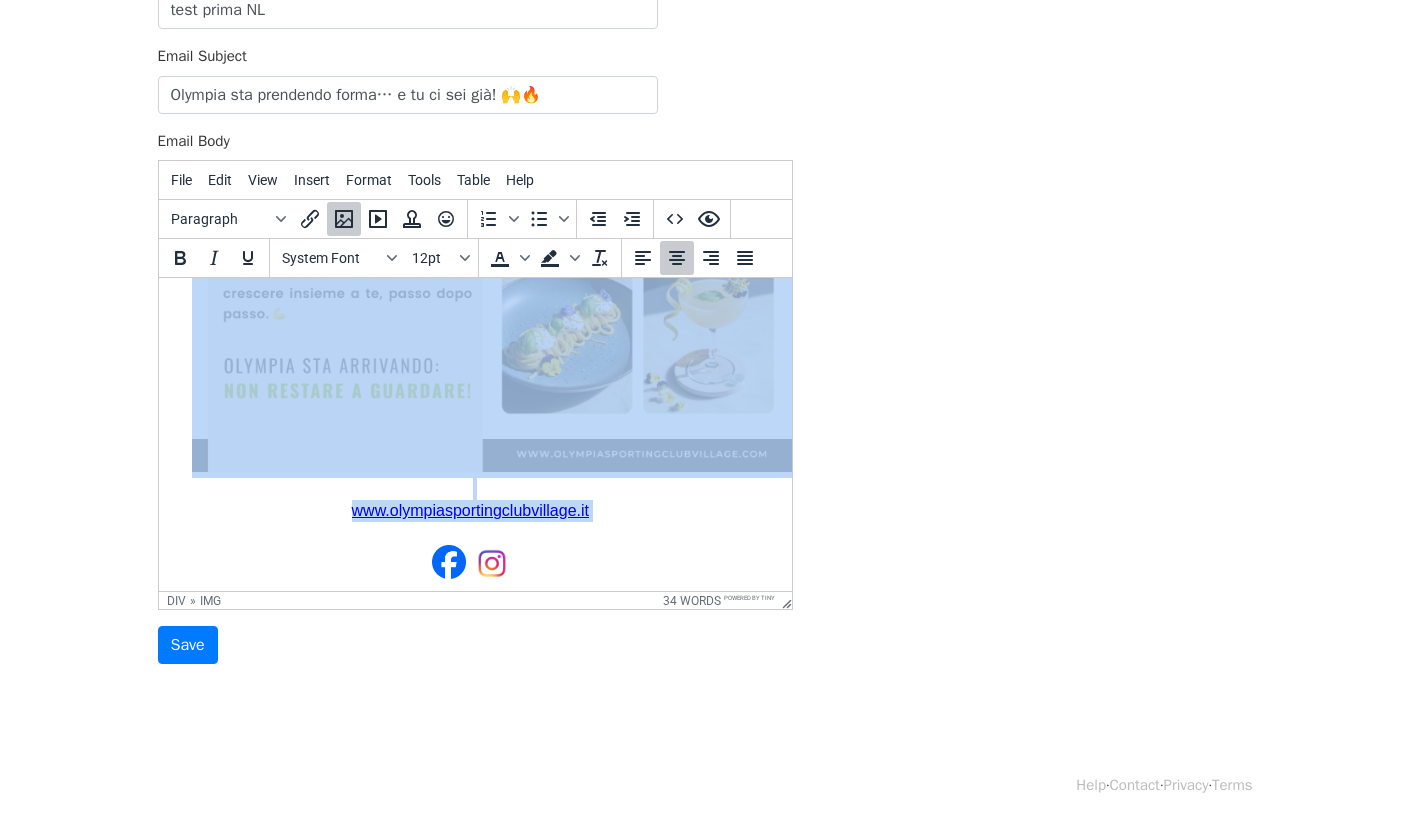 drag, startPoint x: 651, startPoint y: 506, endPoint x: 294, endPoint y: 475, distance: 358.3434 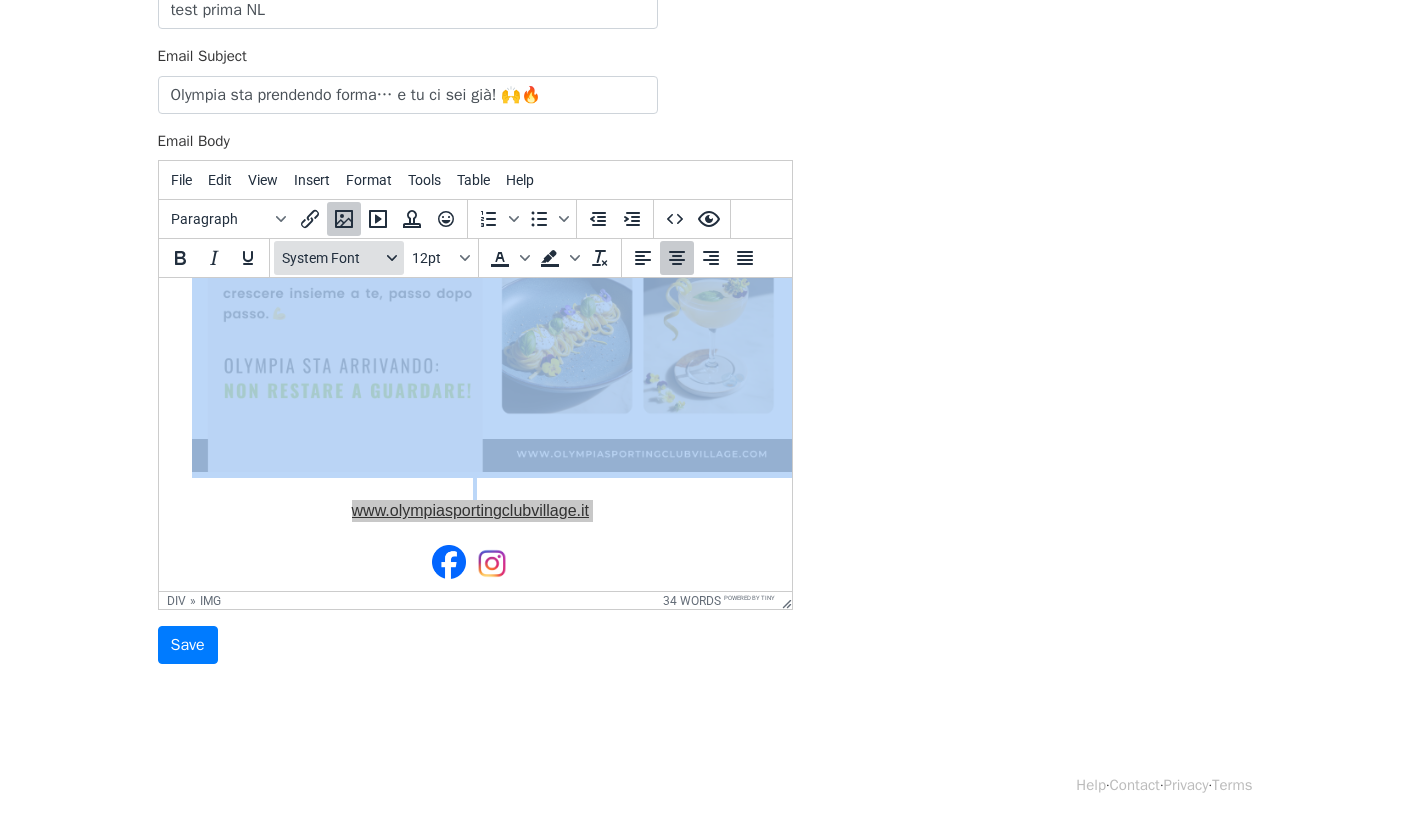 click on "System Font" at bounding box center (331, 258) 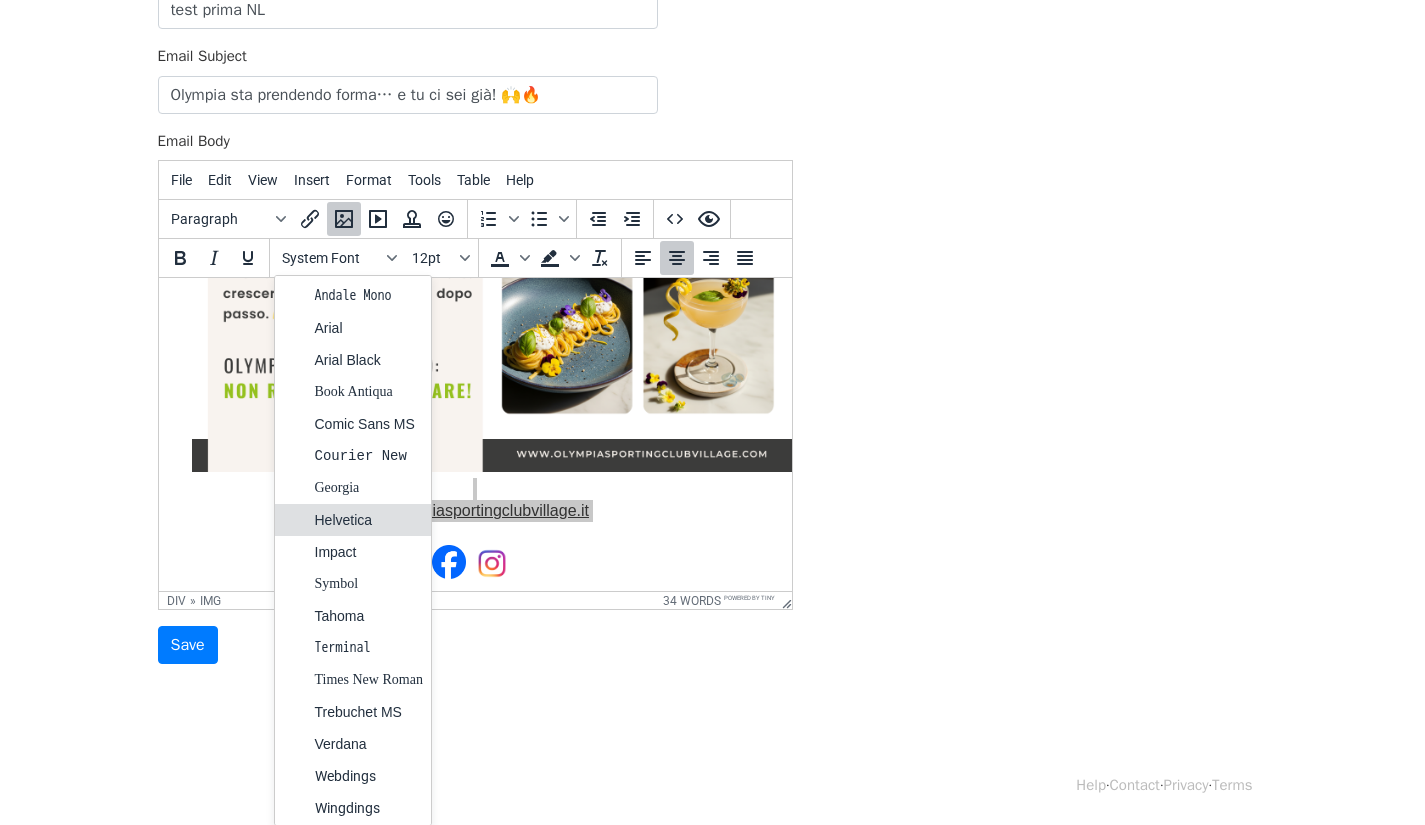 click on "Helvetica" at bounding box center [369, 520] 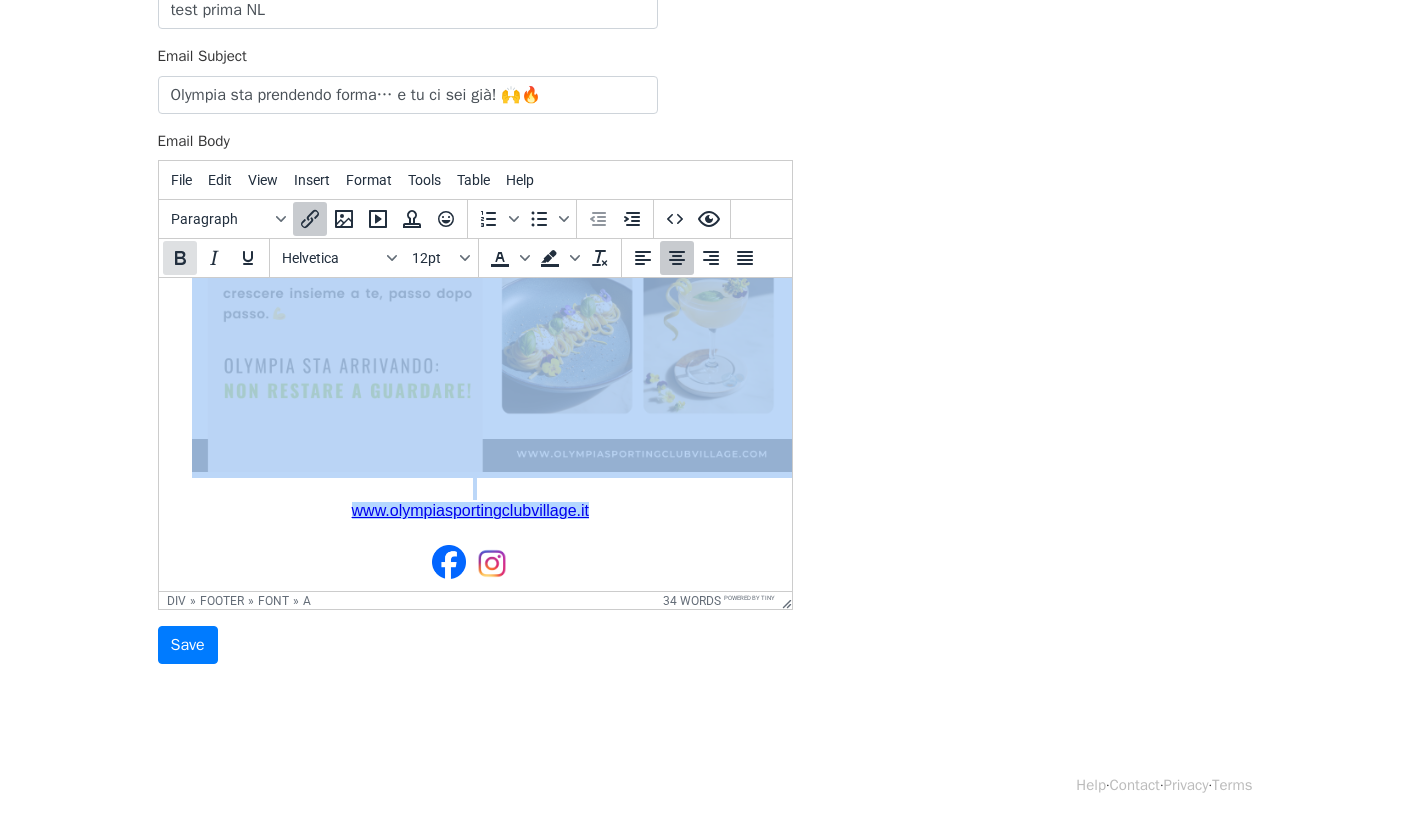 click 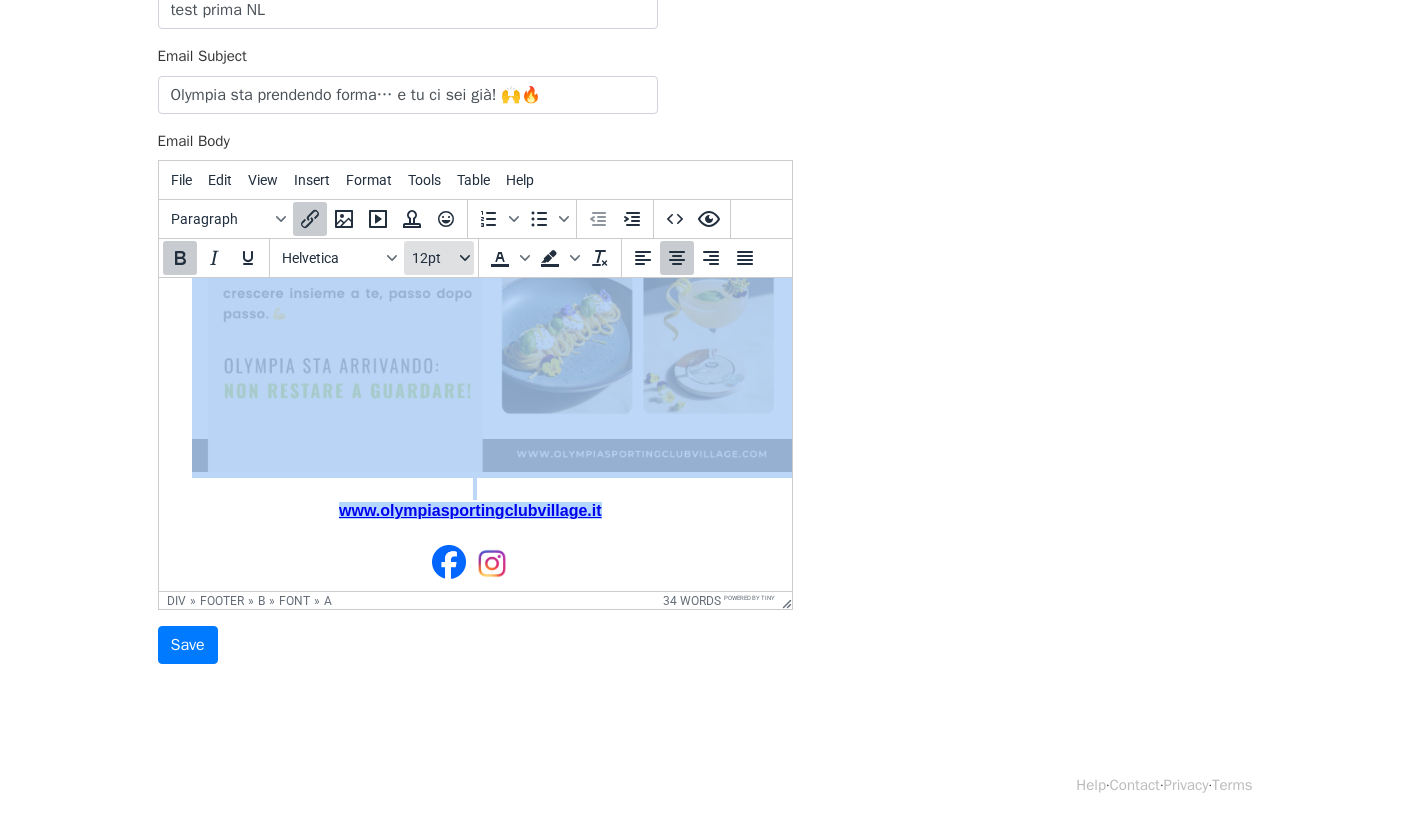 click on "12pt" at bounding box center [434, 258] 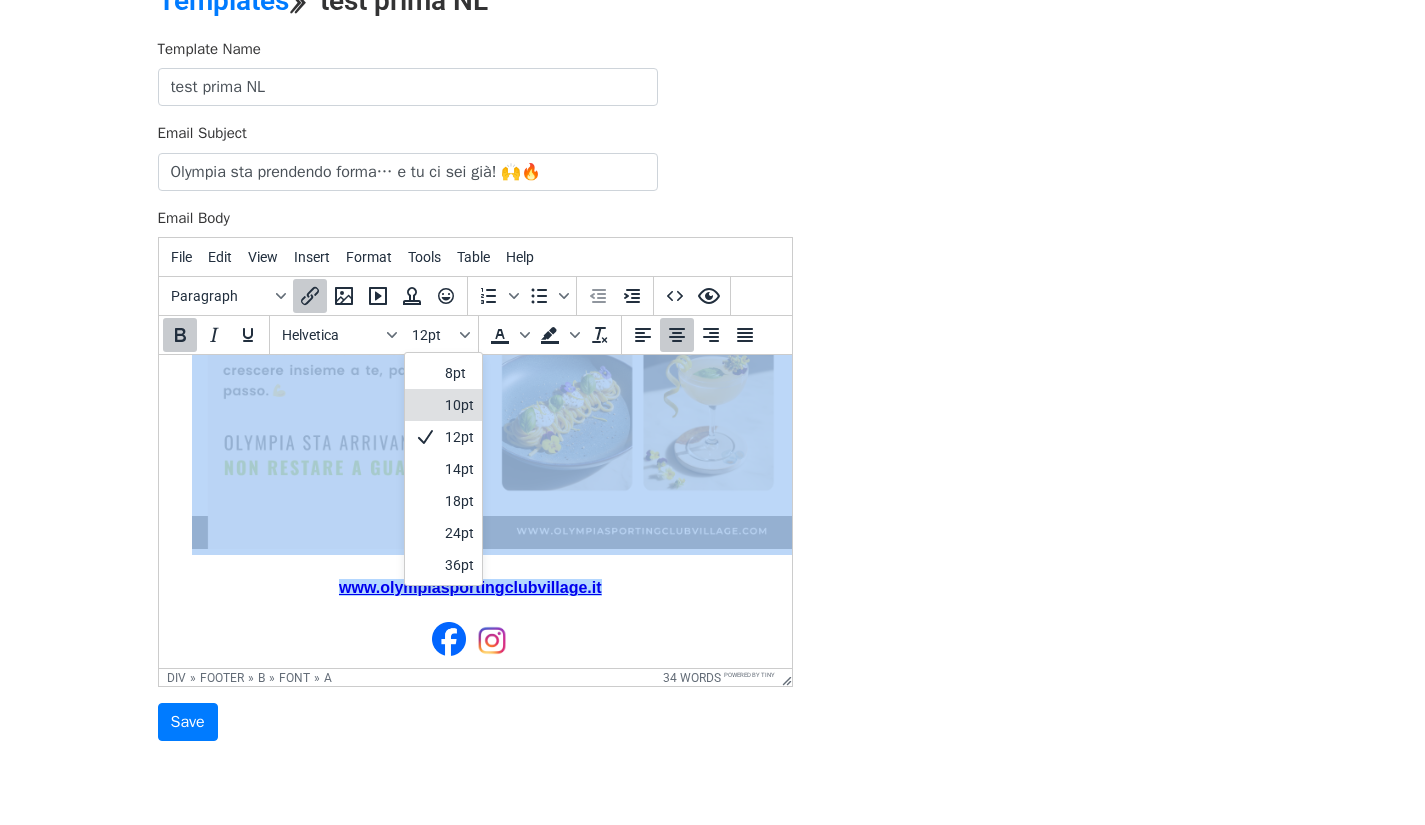 scroll, scrollTop: 86, scrollLeft: 0, axis: vertical 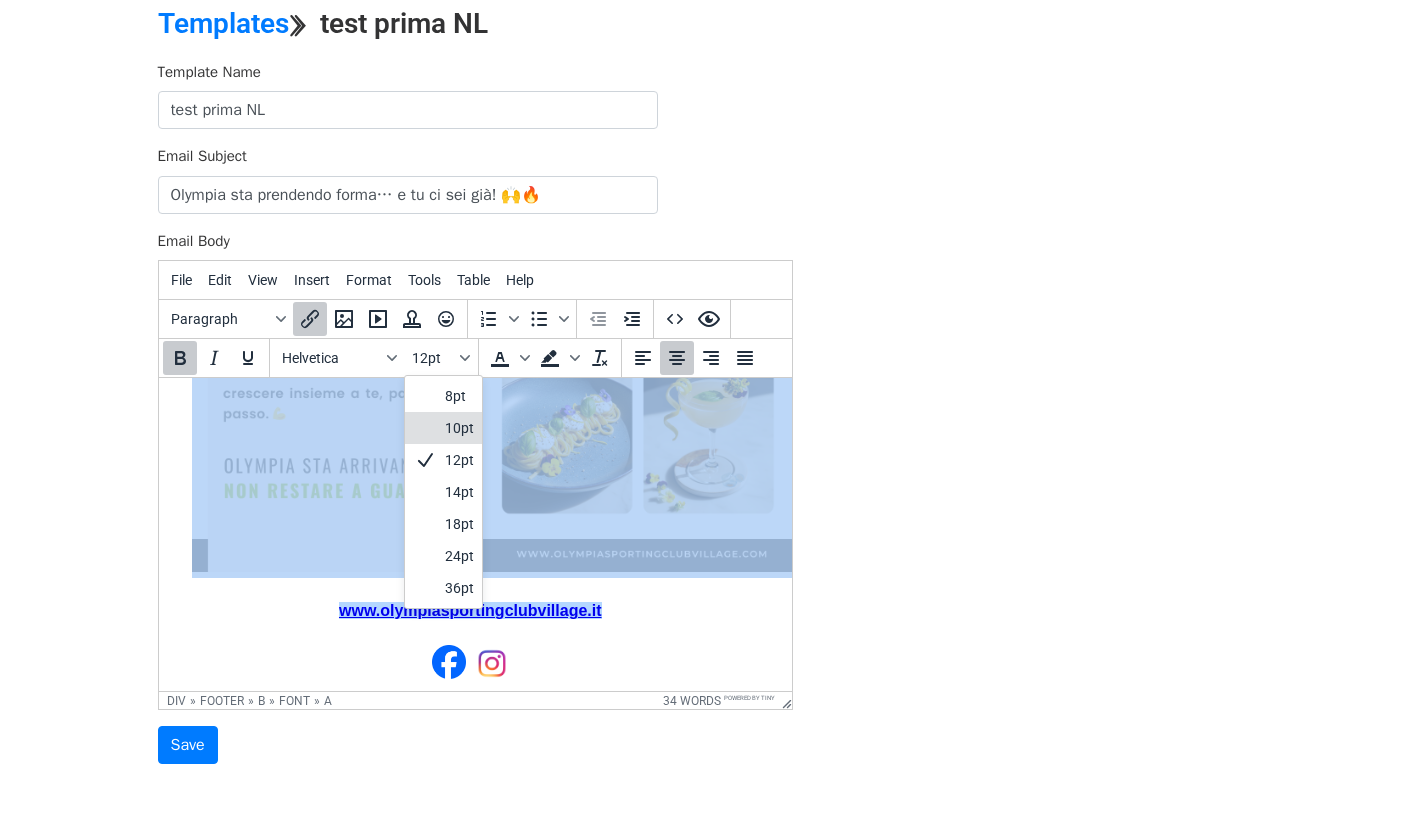 click on "10pt" at bounding box center [459, 428] 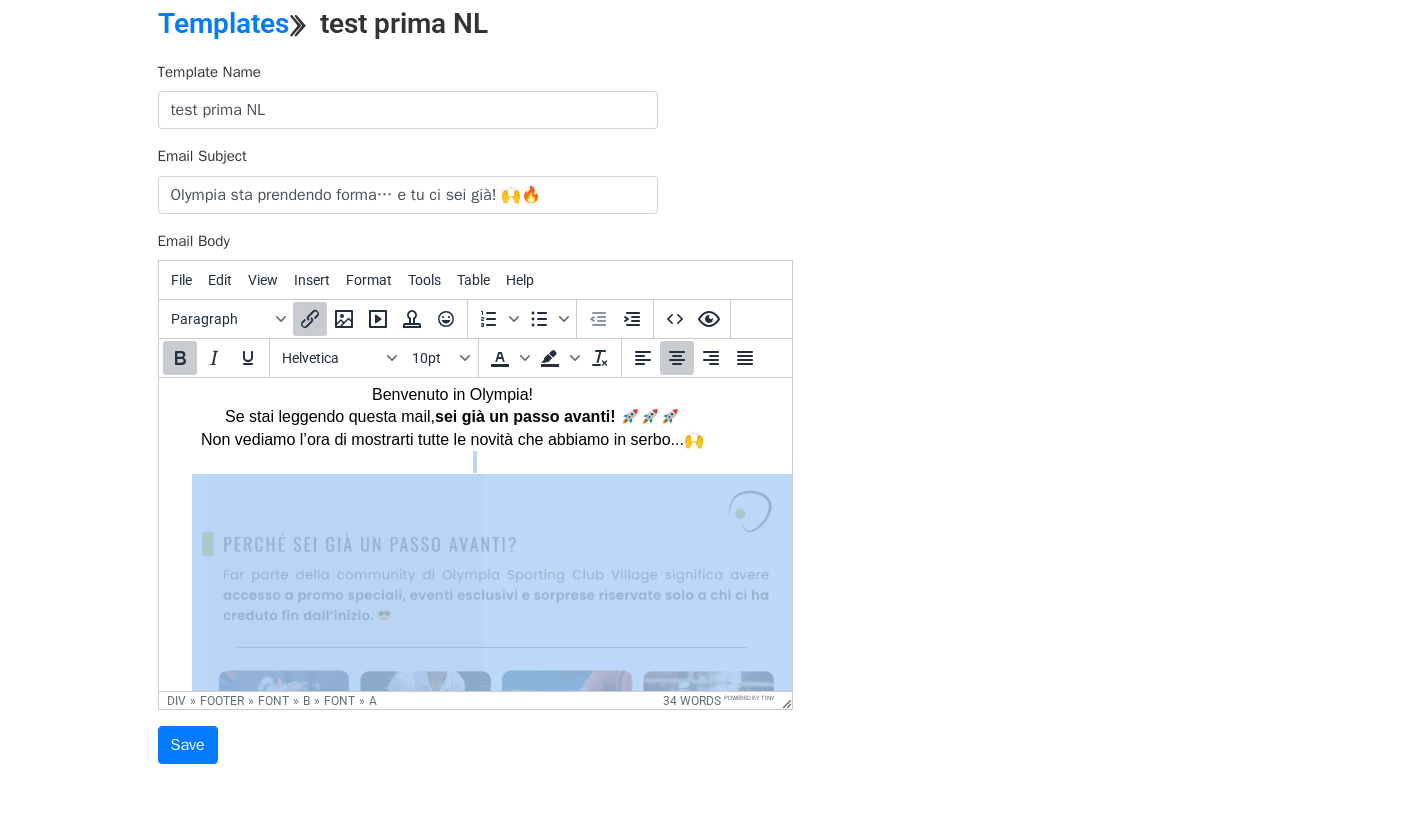 scroll, scrollTop: 0, scrollLeft: 32, axis: horizontal 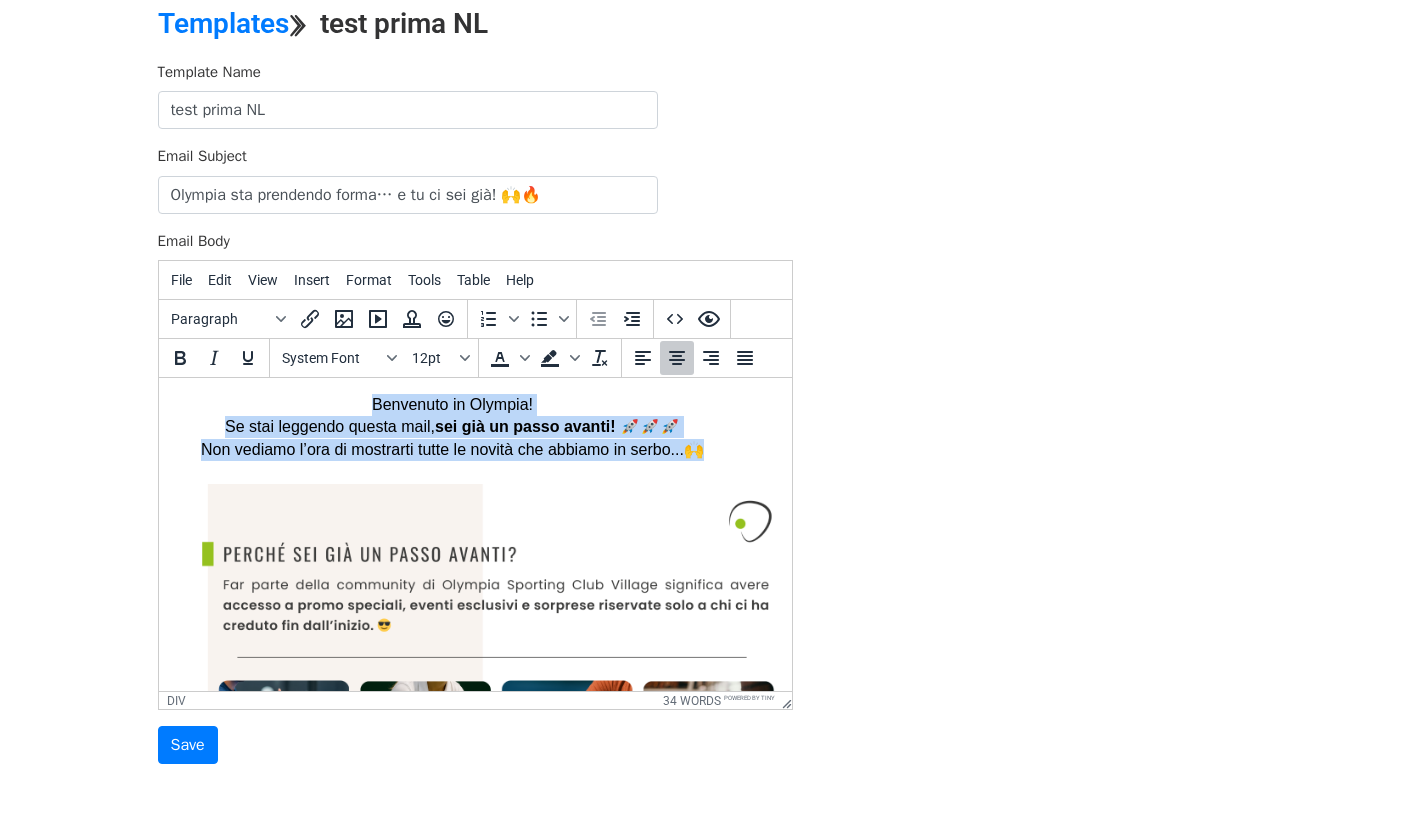 drag, startPoint x: 352, startPoint y: 400, endPoint x: 716, endPoint y: 452, distance: 367.69553 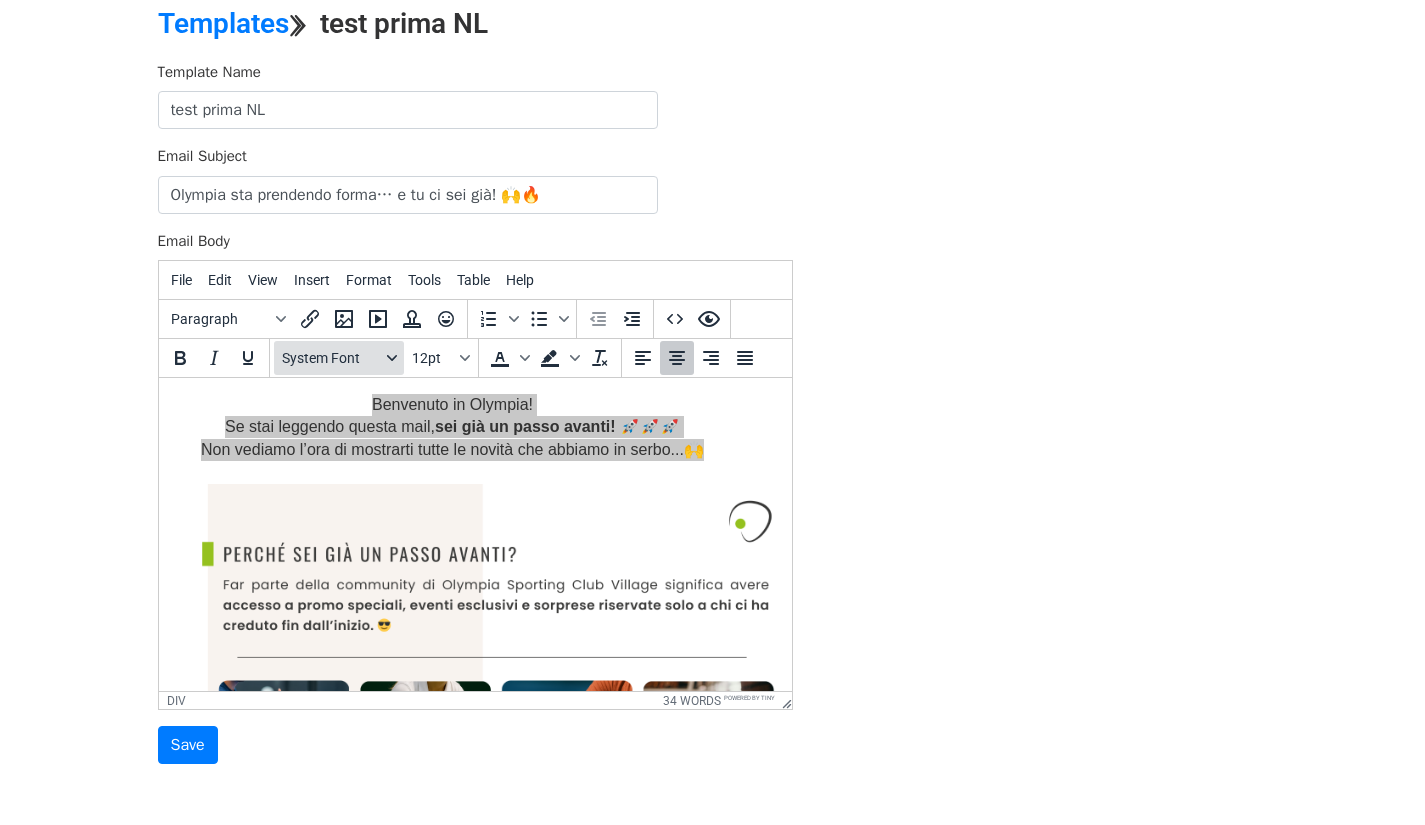 click on "System Font" at bounding box center [331, 358] 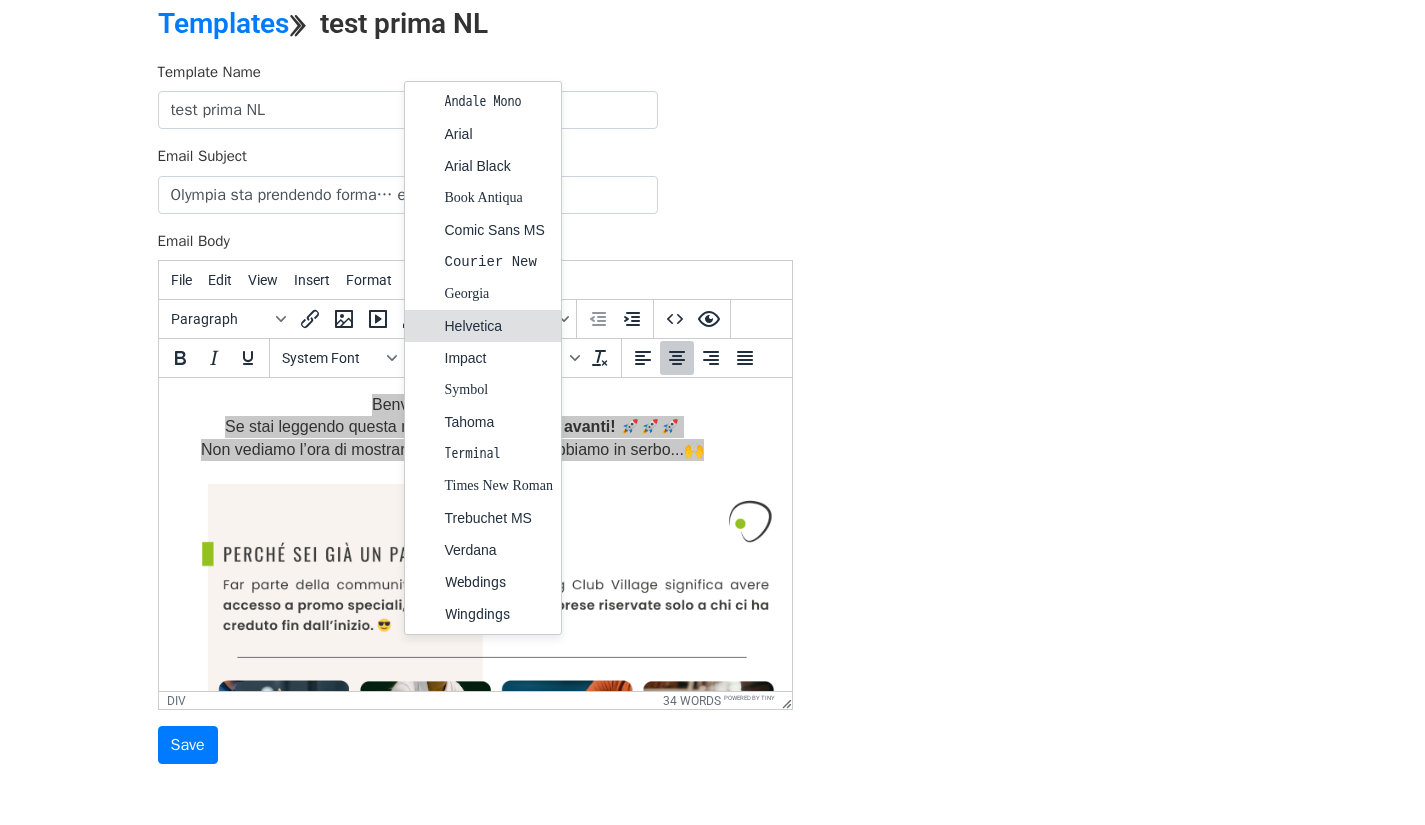 click on "Helvetica" at bounding box center [499, 326] 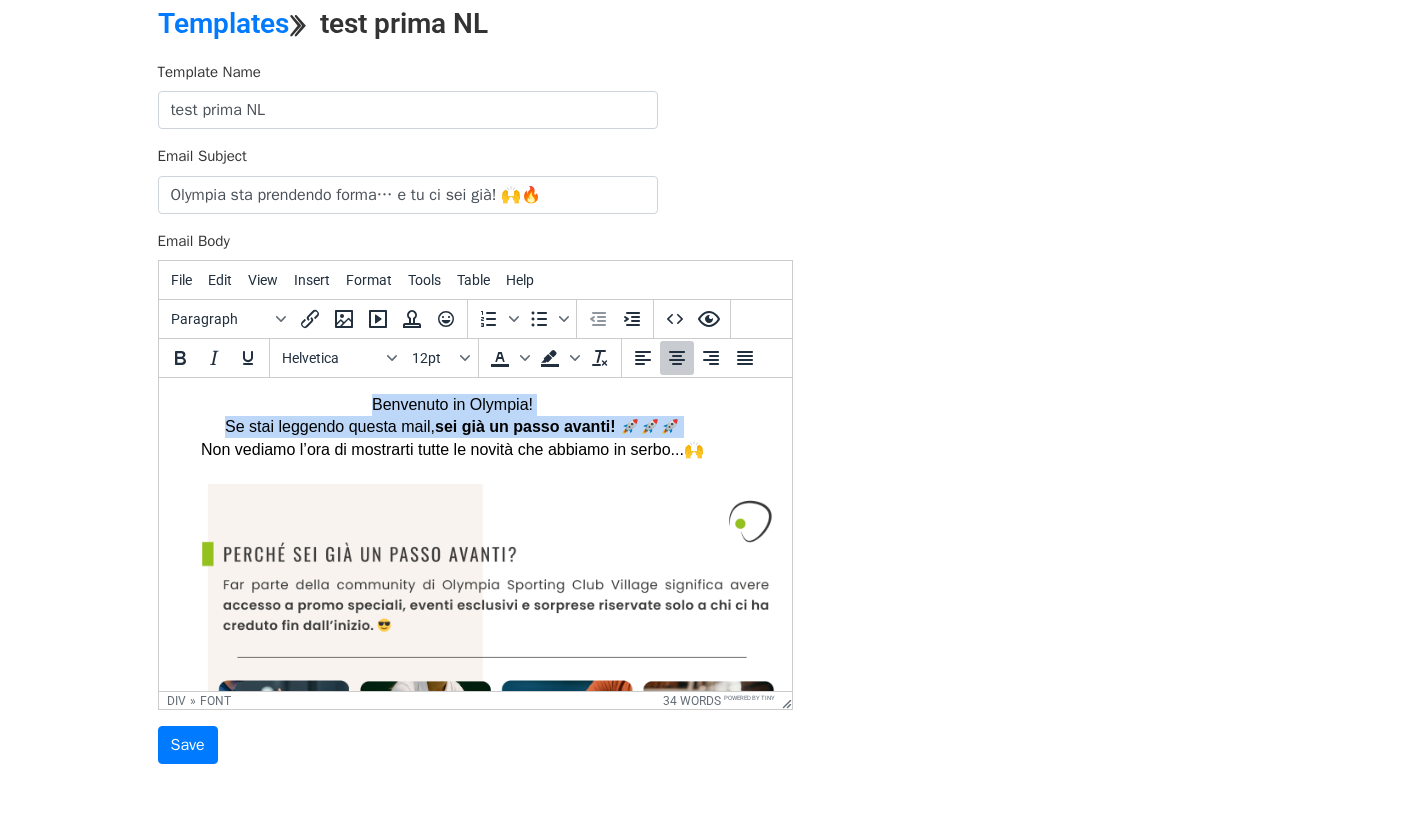 click on "Se stai leggendo questa mail,  sei già un passo avanti! 🚀🚀🚀" at bounding box center (451, 426) 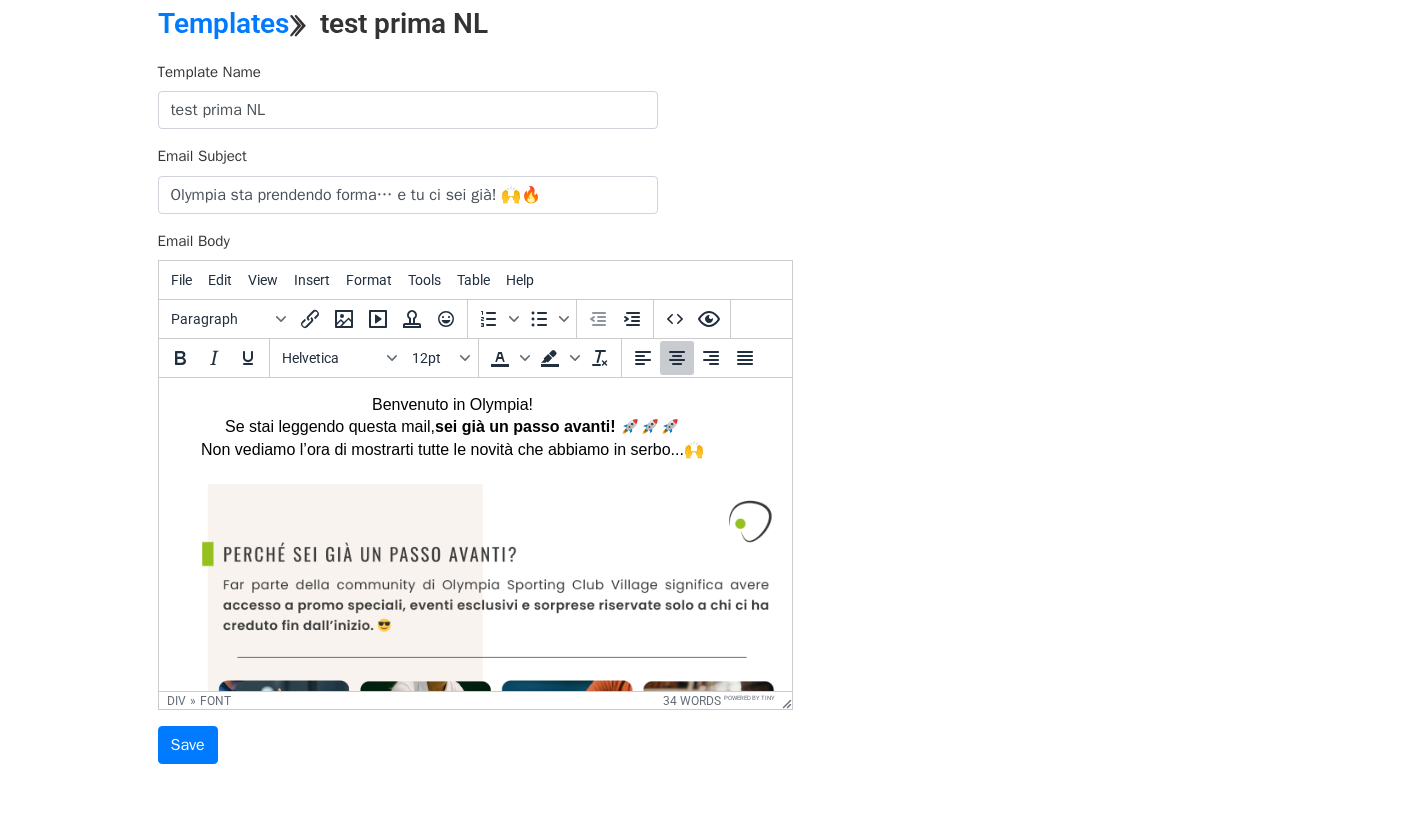 click on "Benvenuto in Olympia!  Se stai leggendo questa mail,  sei già un passo avanti! 🚀🚀🚀 Non vediamo l’ora di mostrarti tutte le novità che abbiamo in serbo...🙌" at bounding box center [451, 427] 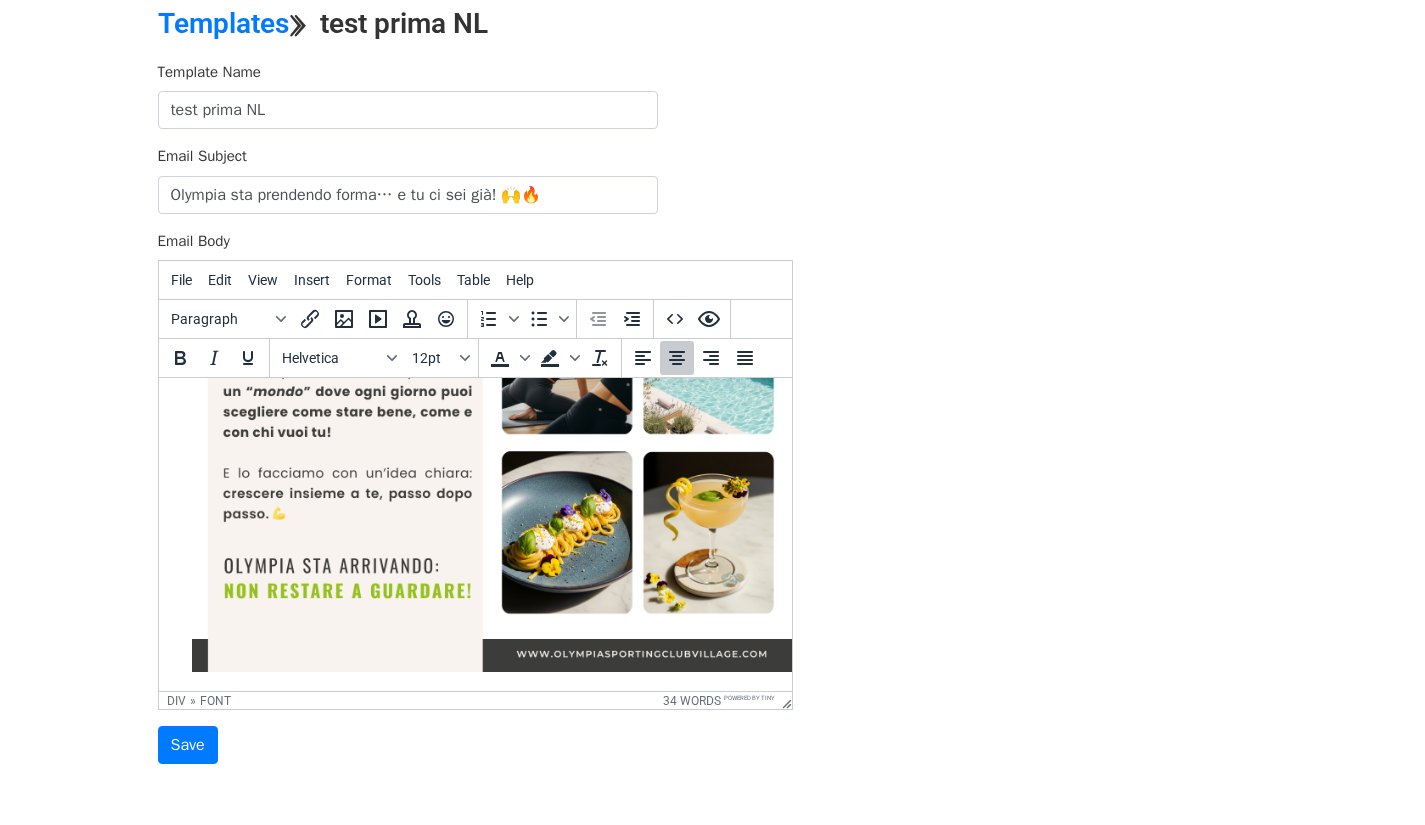 scroll, scrollTop: 787, scrollLeft: 32, axis: both 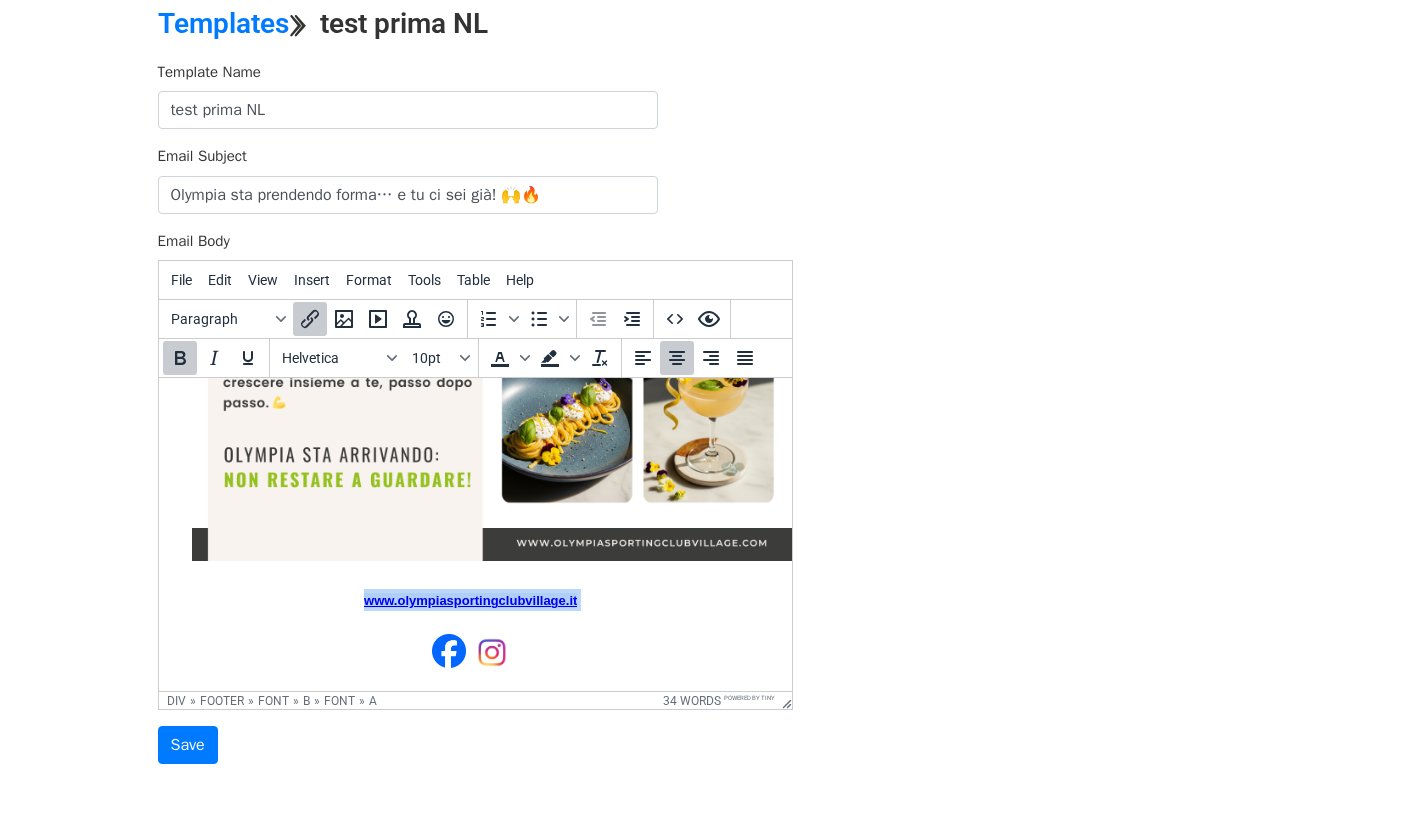 drag, startPoint x: 576, startPoint y: 589, endPoint x: 247, endPoint y: 579, distance: 329.15195 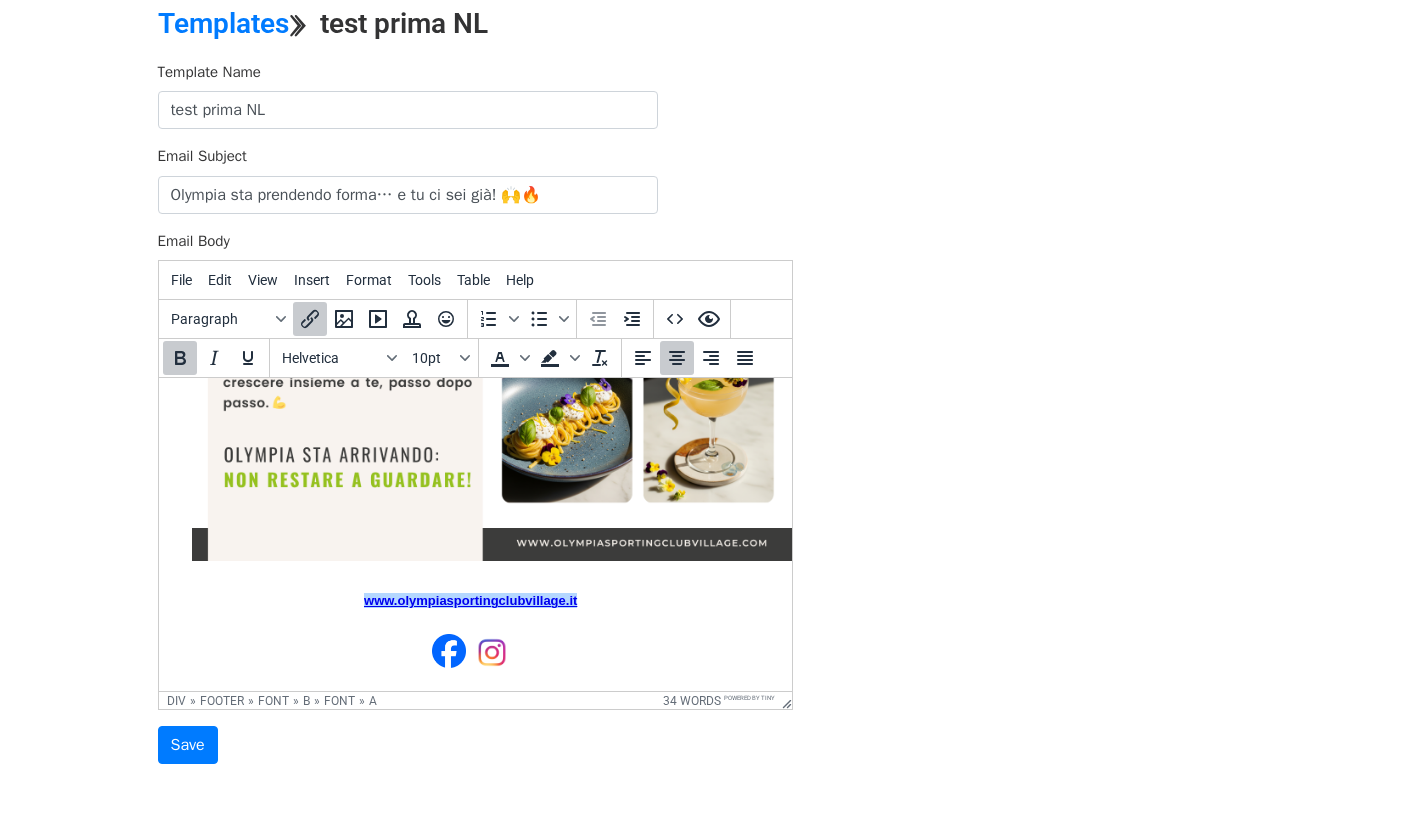 click on "www.olympiasportingclubvillage.it" at bounding box center (471, 631) 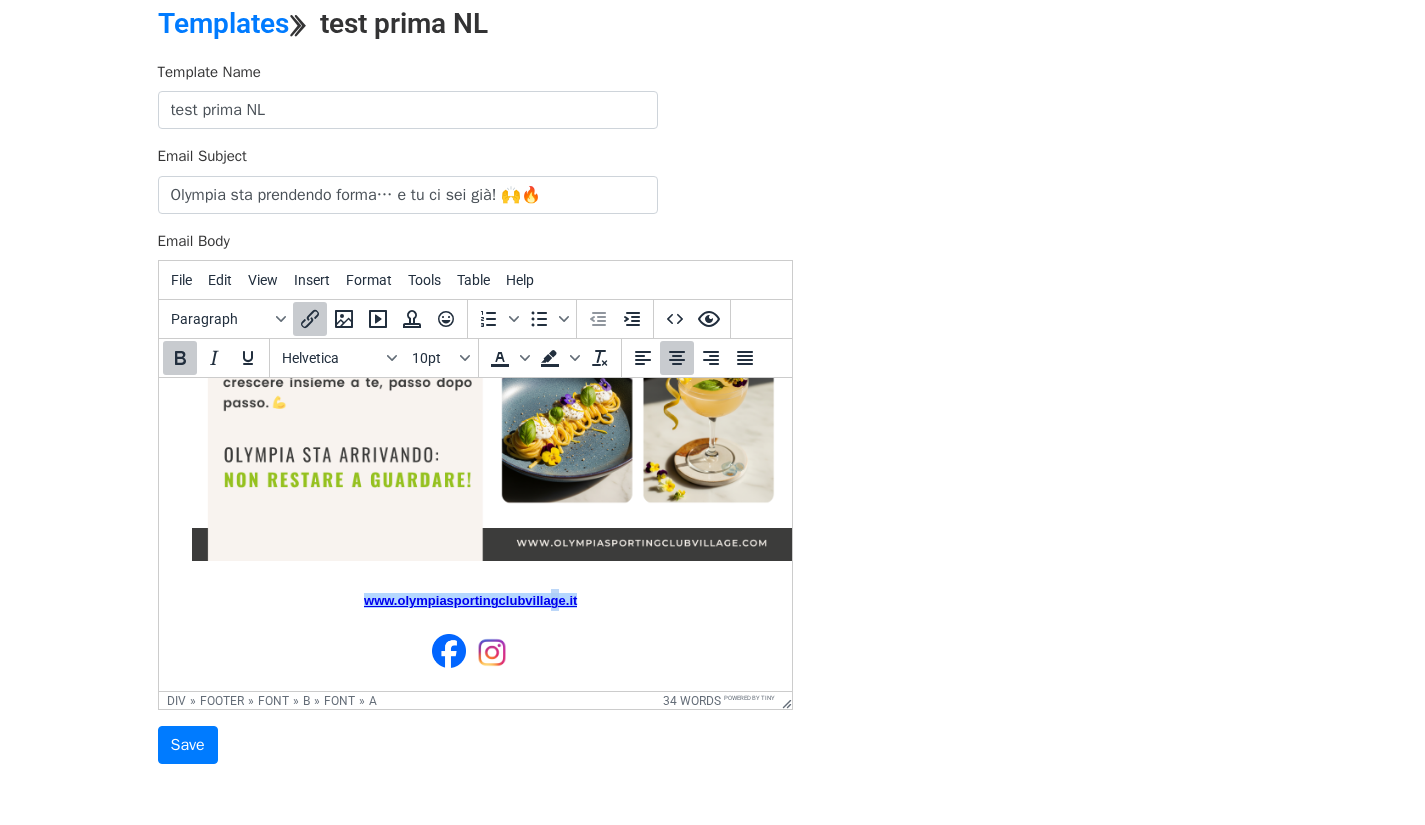 click on "﻿www.olympiasportingclubvillage.it" at bounding box center (469, 600) 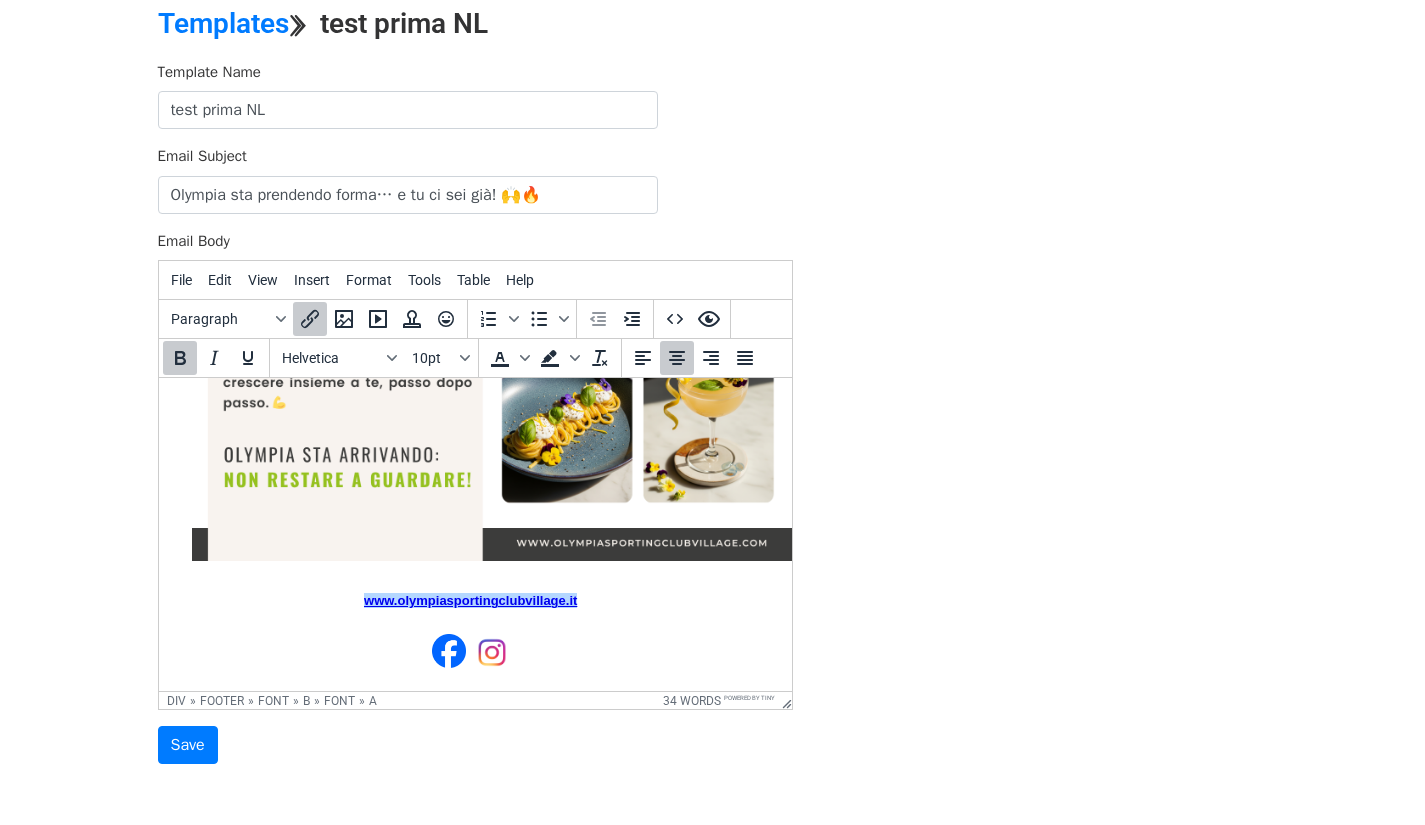 click on "﻿www.olympiasportingclubvillage.it" at bounding box center (471, 631) 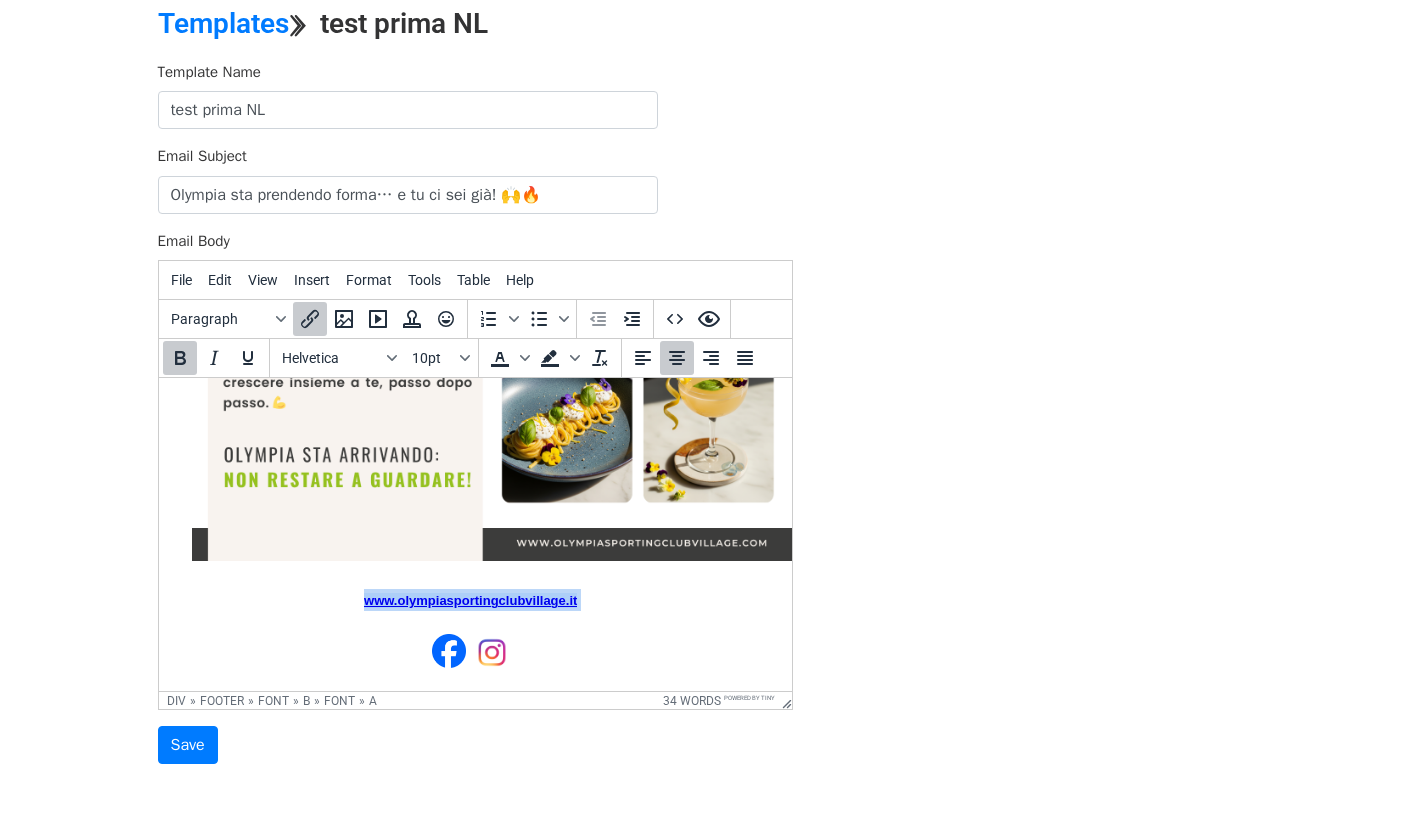 drag, startPoint x: 585, startPoint y: 588, endPoint x: 336, endPoint y: 591, distance: 249.01807 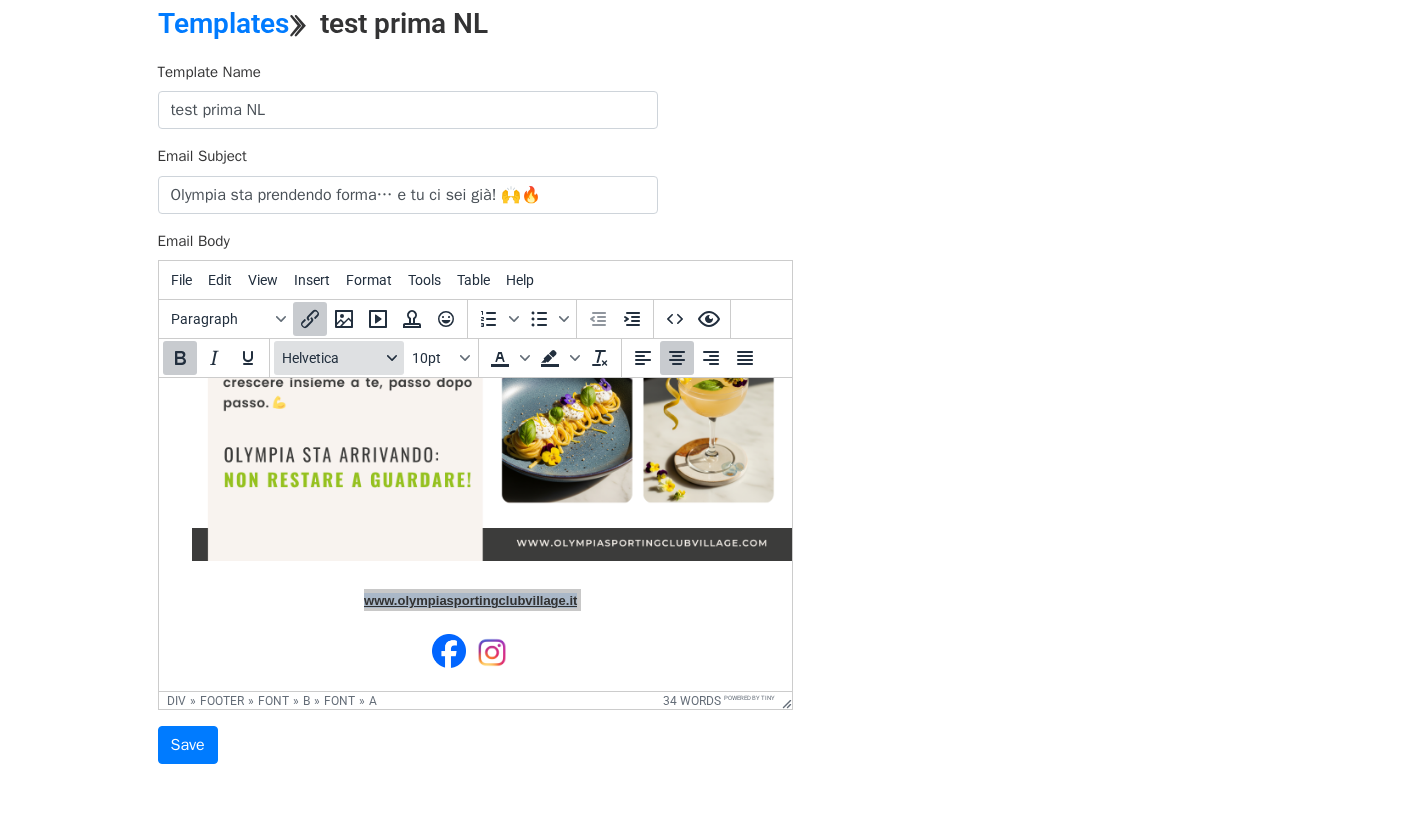 click on "Helvetica" at bounding box center (339, 358) 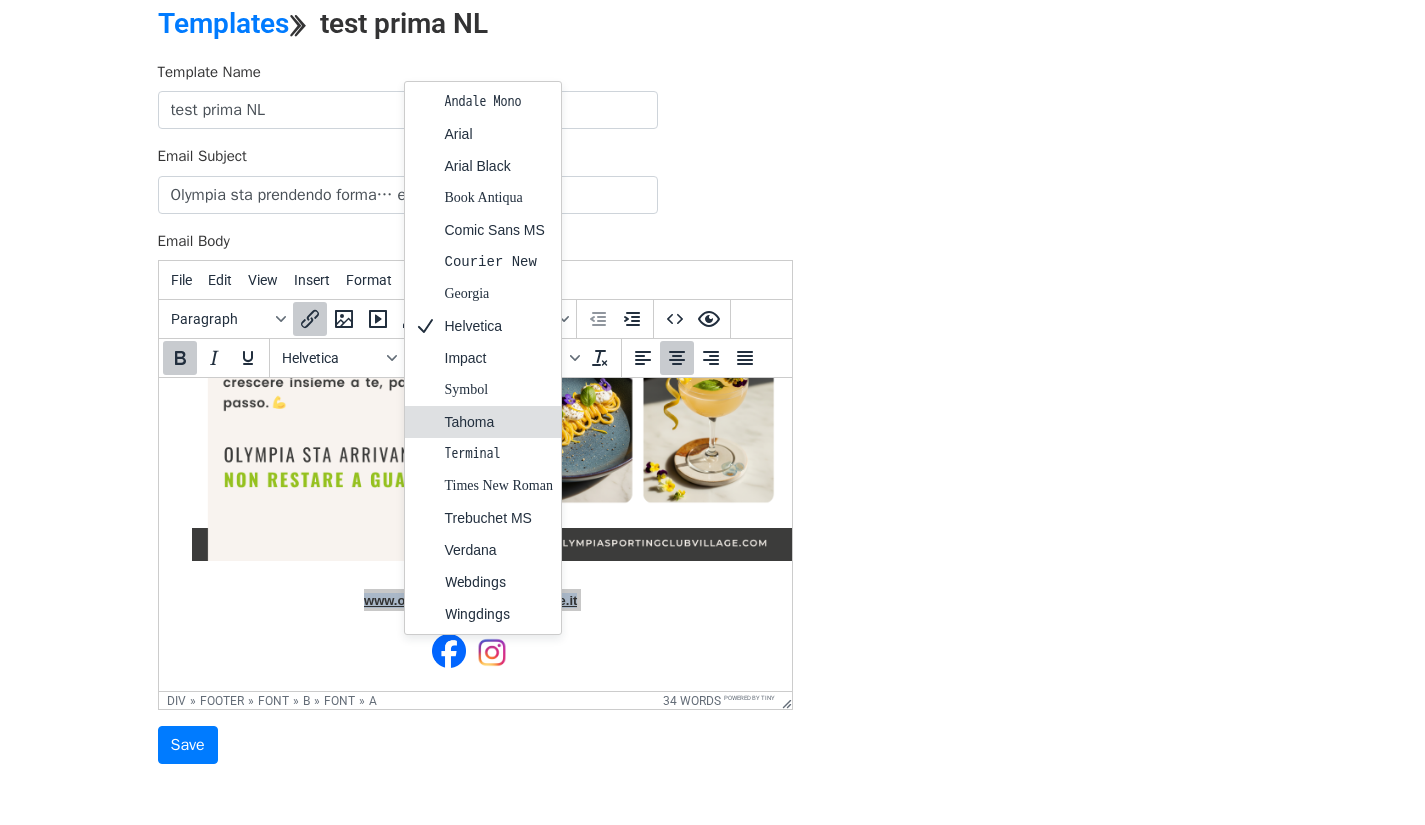 scroll, scrollTop: 186, scrollLeft: 0, axis: vertical 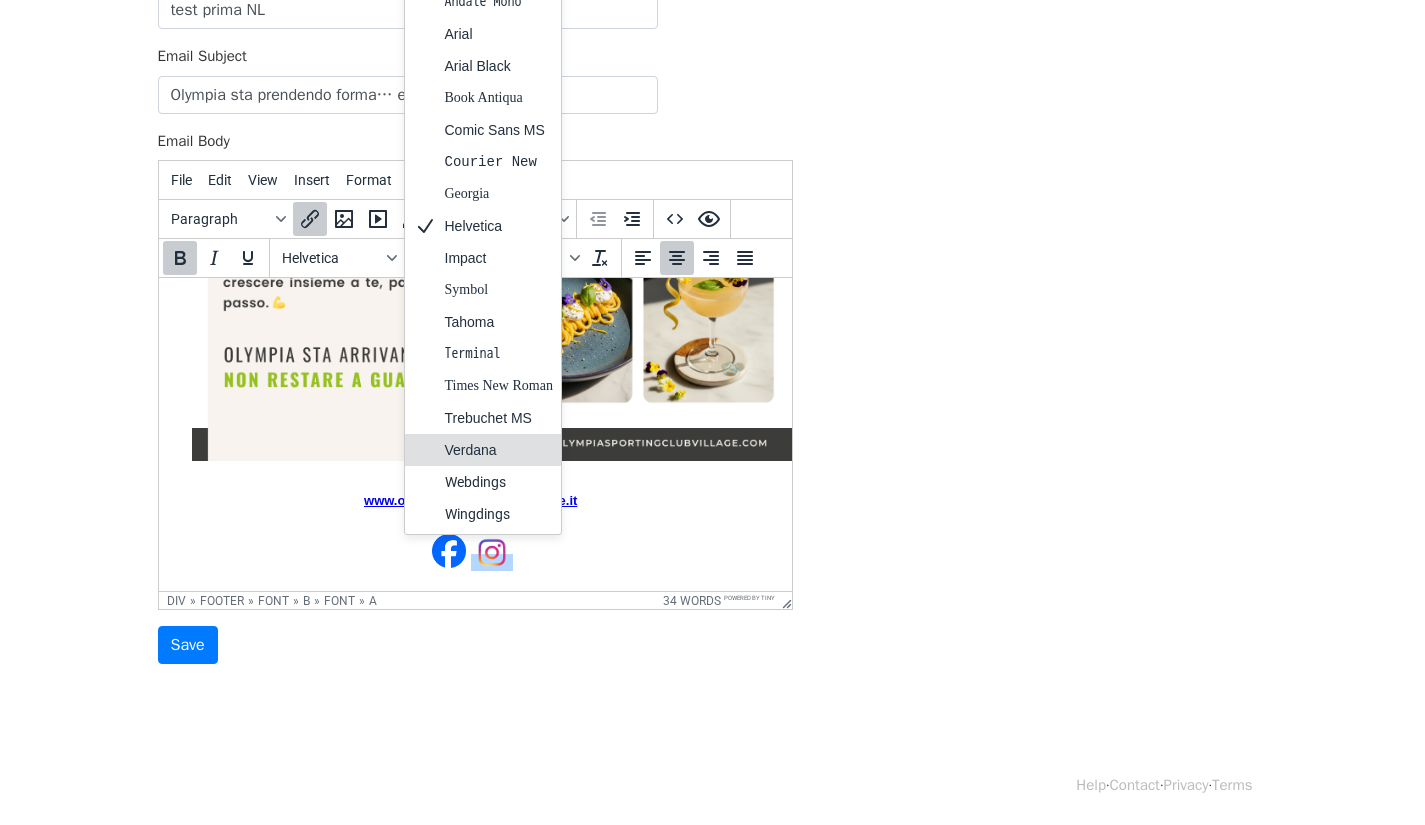 click on "www.olympiasportingclubvillage.it     ﻿" at bounding box center (471, 531) 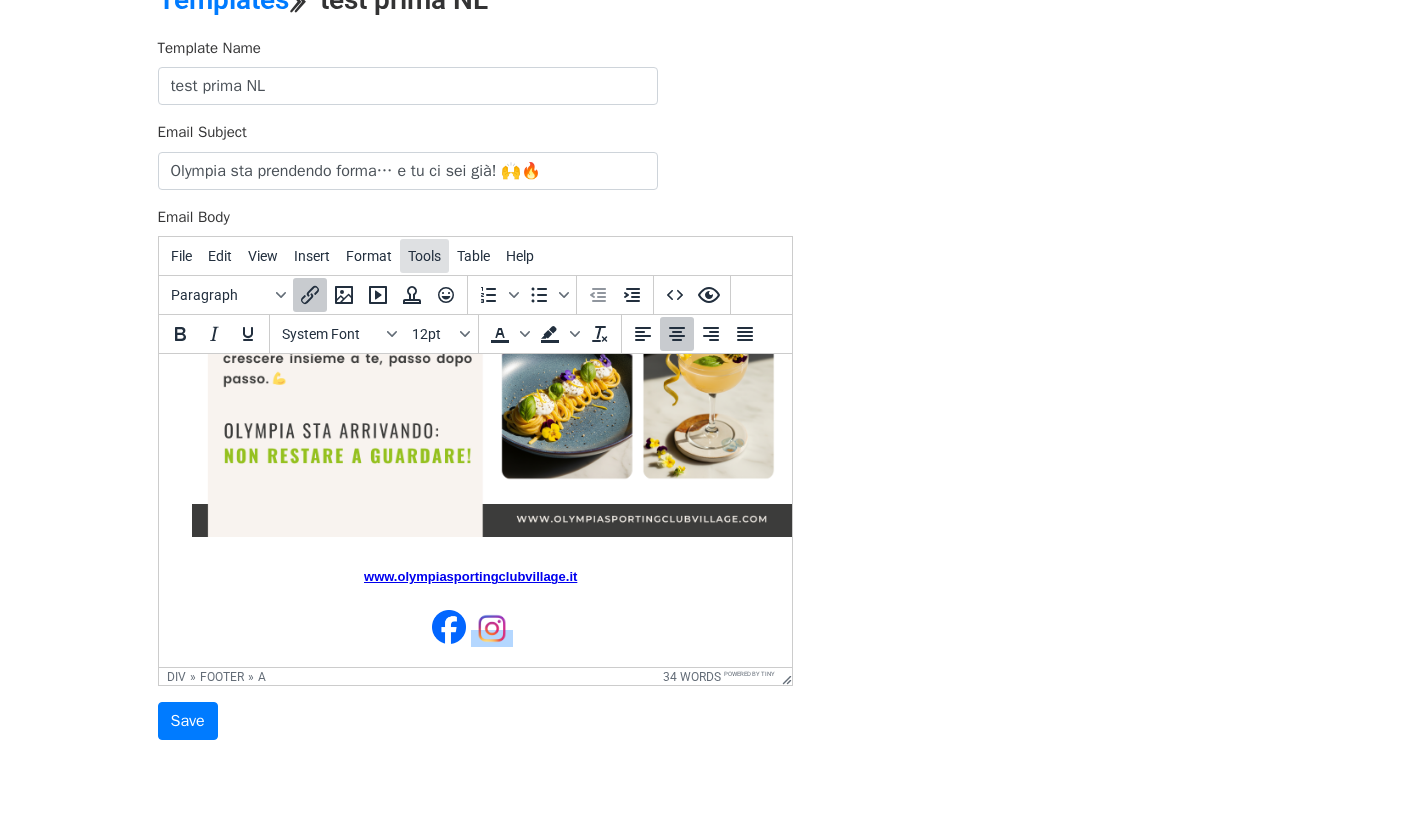 scroll, scrollTop: 86, scrollLeft: 0, axis: vertical 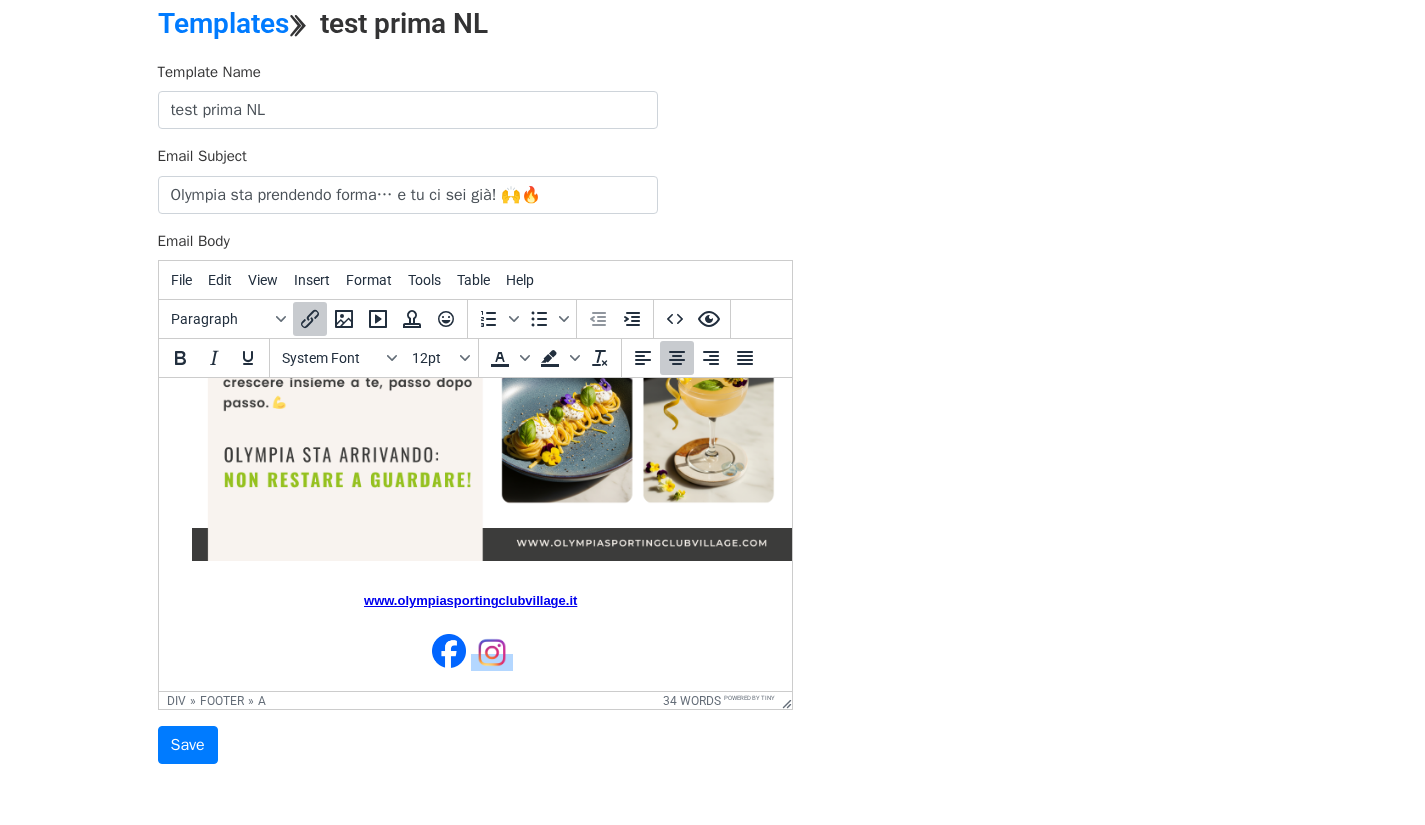 click on "www.olympiasportingclubvillage.it     ﻿" at bounding box center (471, 631) 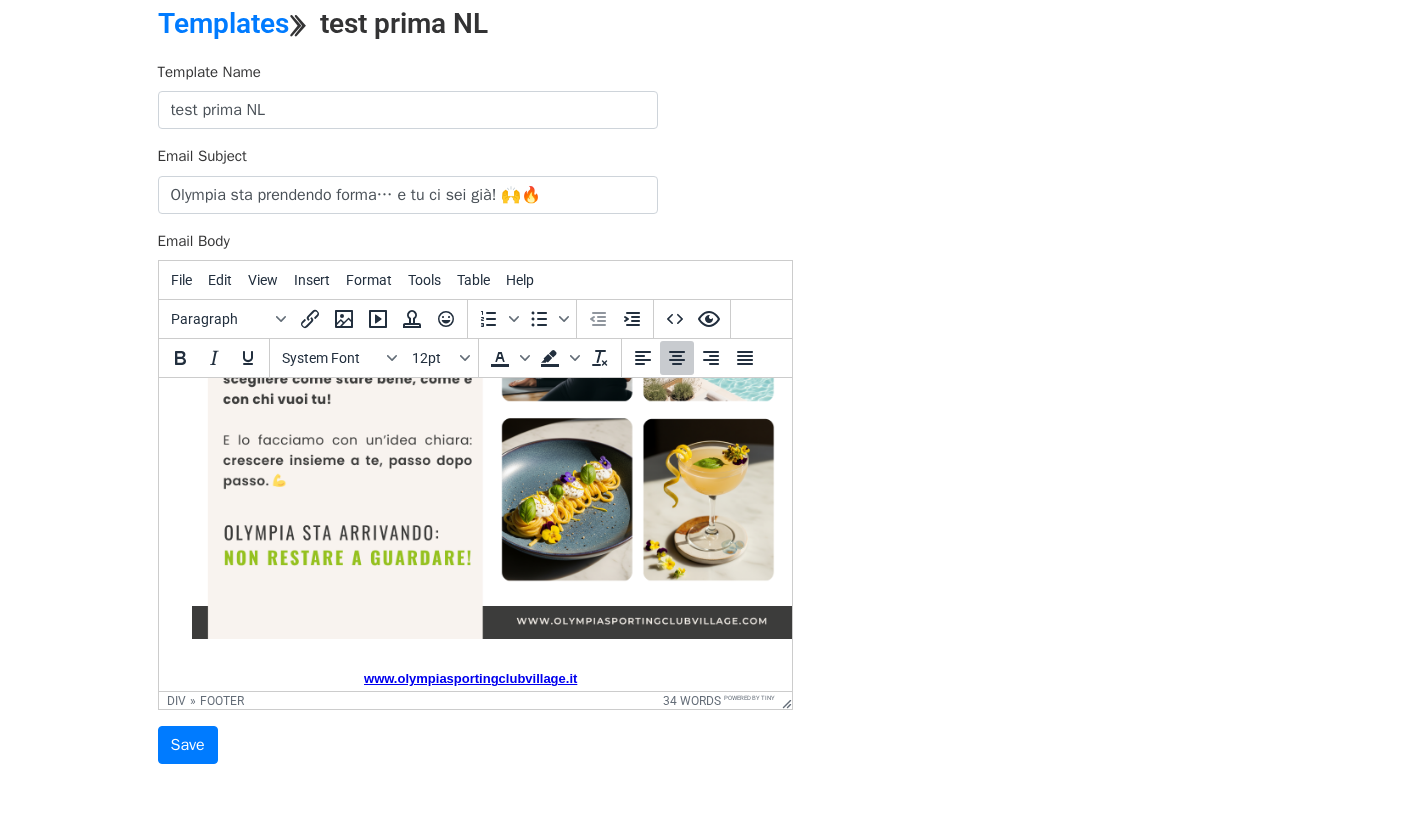 scroll, scrollTop: 587, scrollLeft: 32, axis: both 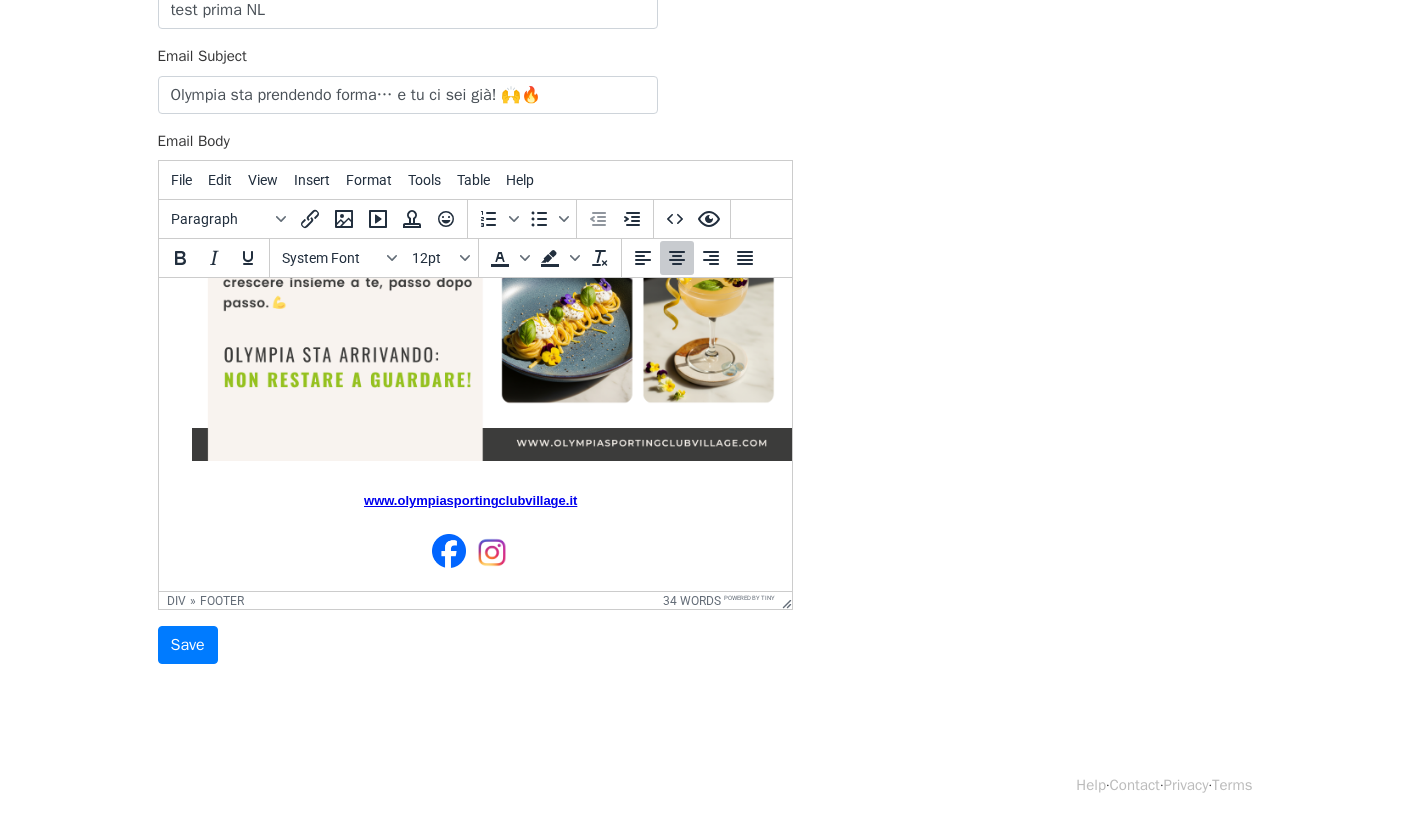 click on "www.olympiasportingclubvillage.it     ﻿" at bounding box center [471, 531] 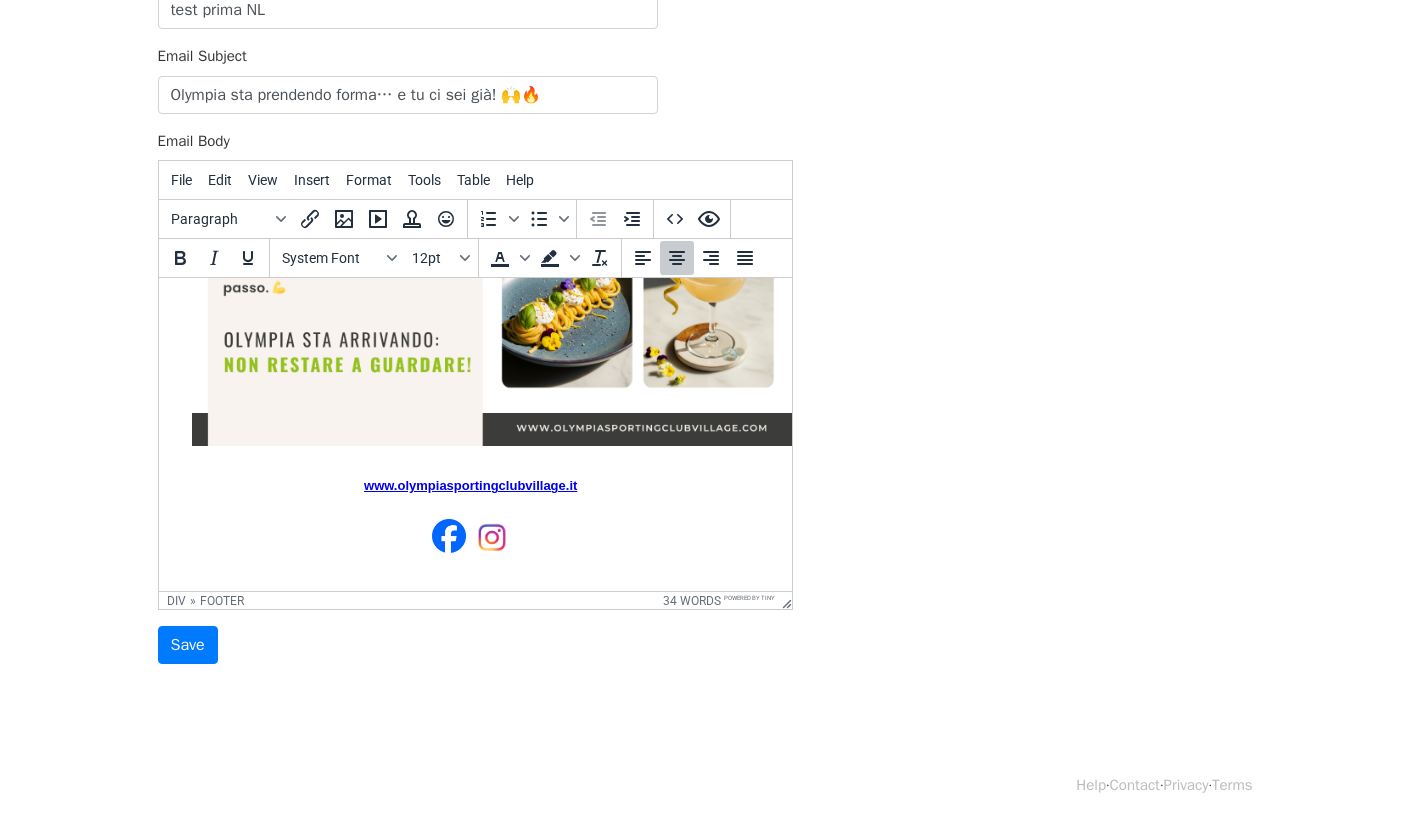 scroll, scrollTop: 885, scrollLeft: 32, axis: both 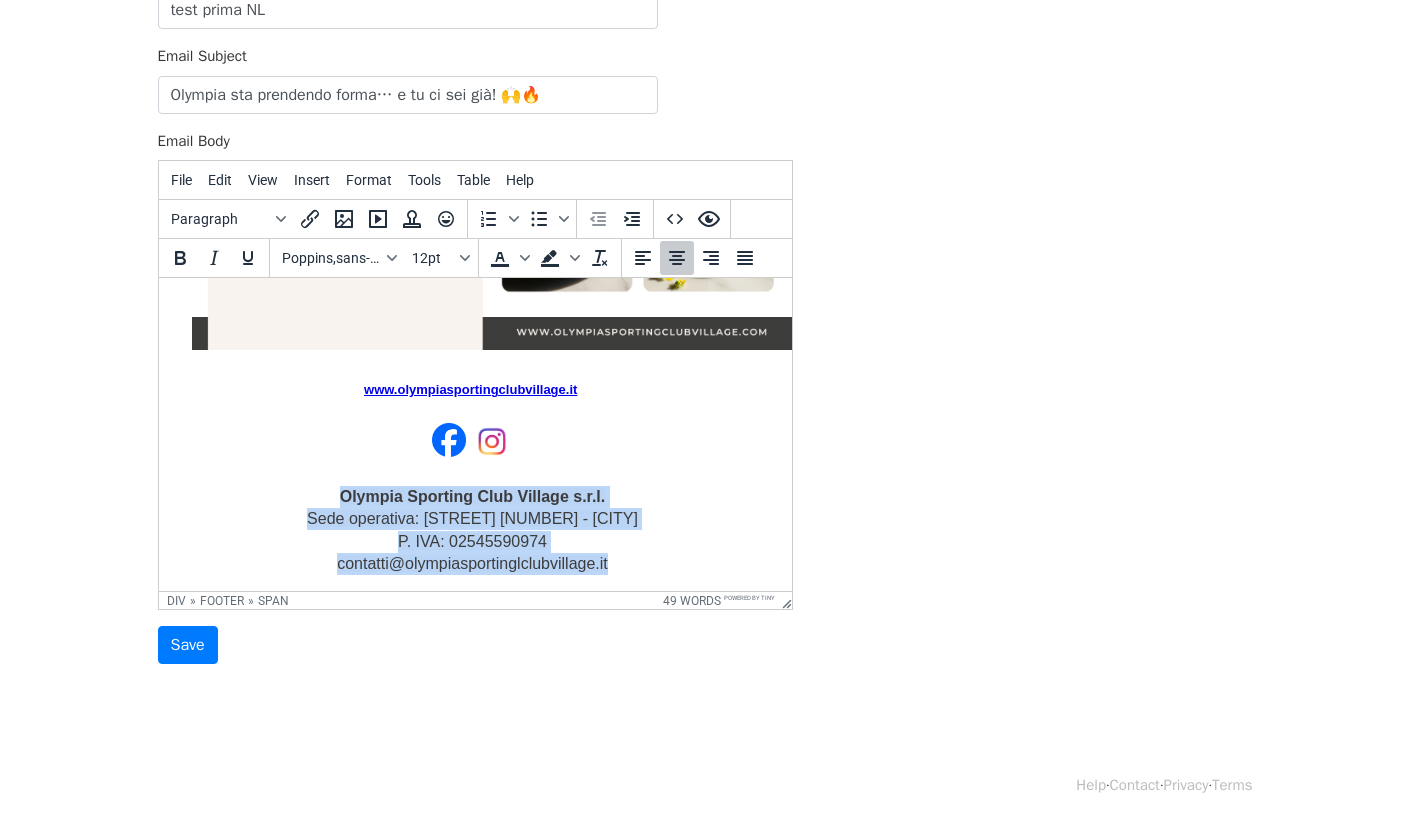 drag, startPoint x: 308, startPoint y: 492, endPoint x: 623, endPoint y: 558, distance: 321.84003 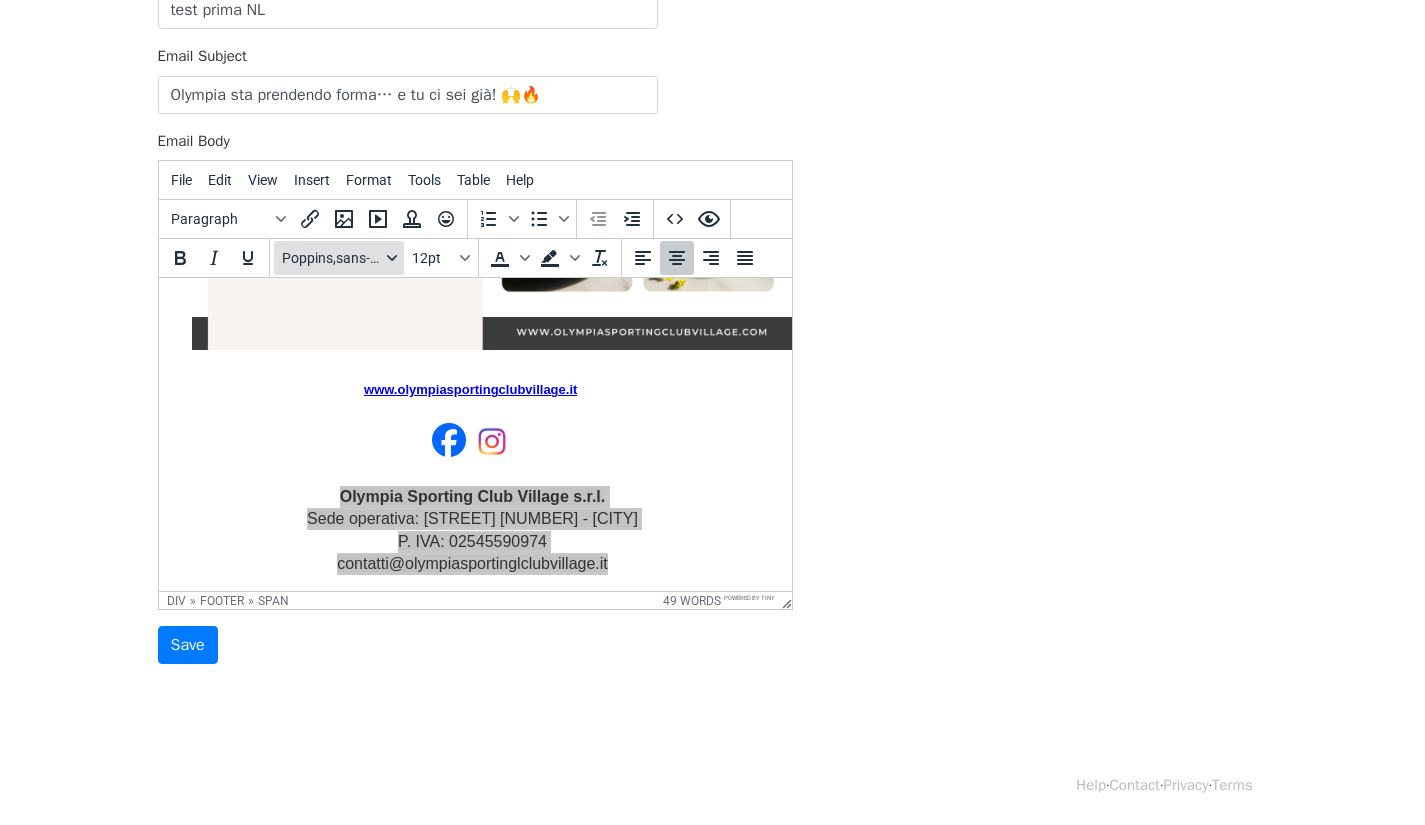 click on "Poppins,sans-serif" at bounding box center (331, 258) 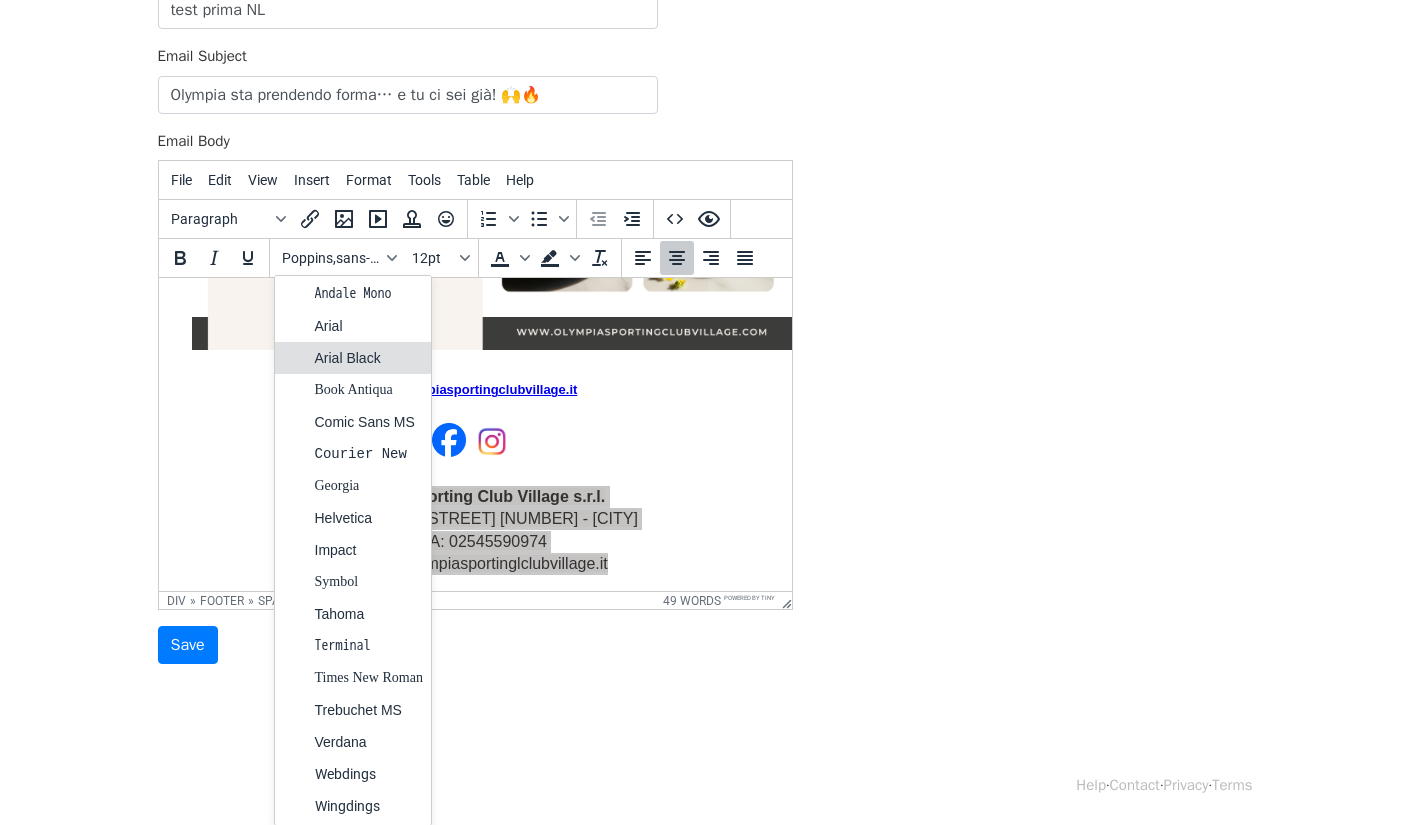scroll, scrollTop: 3, scrollLeft: 0, axis: vertical 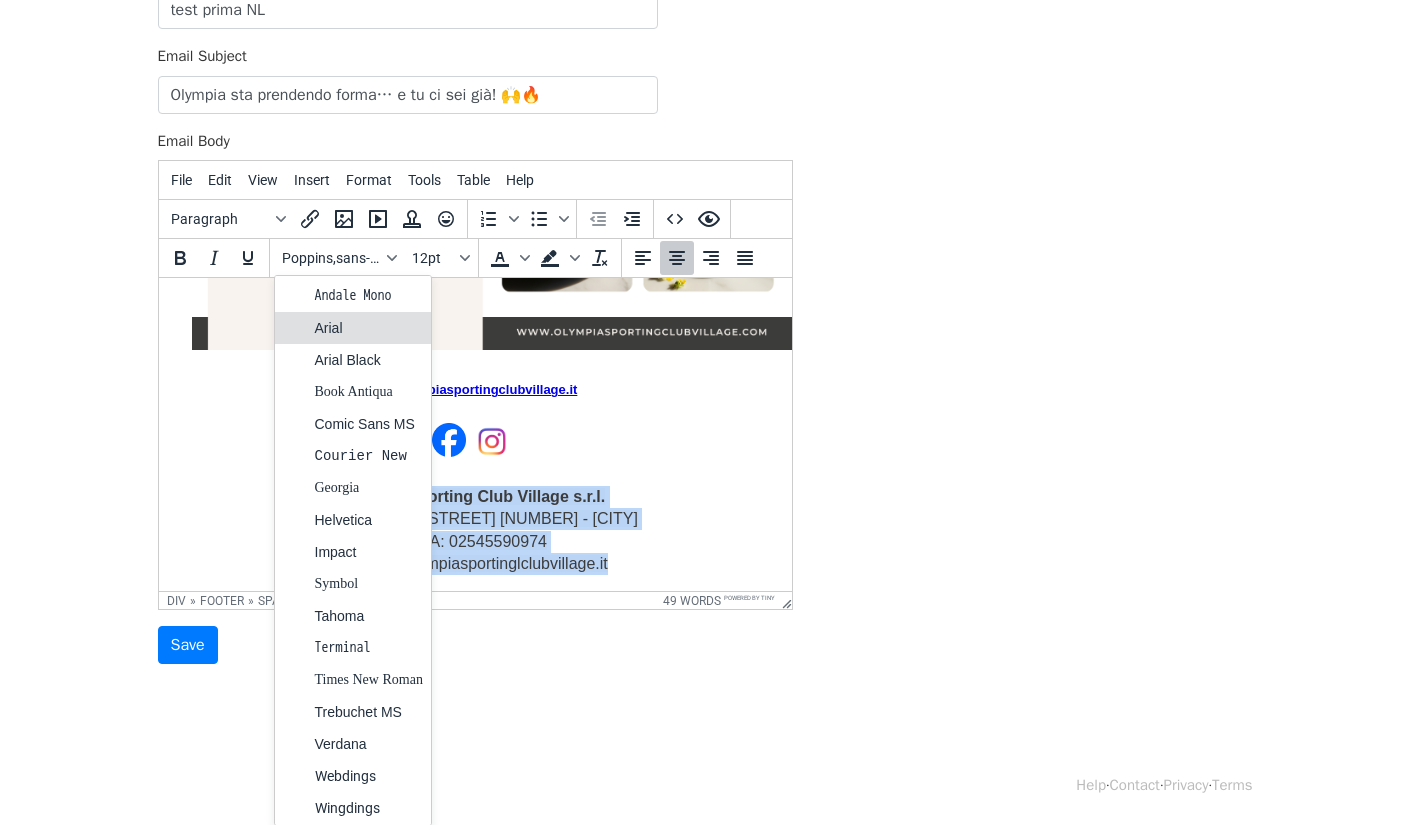 click on "www.olympiasportingclubvillage.it     Olympia Sporting Club Village s.r.l. Sede operativa: Via dell'Organo 16 - Prato P. IVA: 02545590974 contatti@olympiasportinglclubvillage.it" at bounding box center (471, 476) 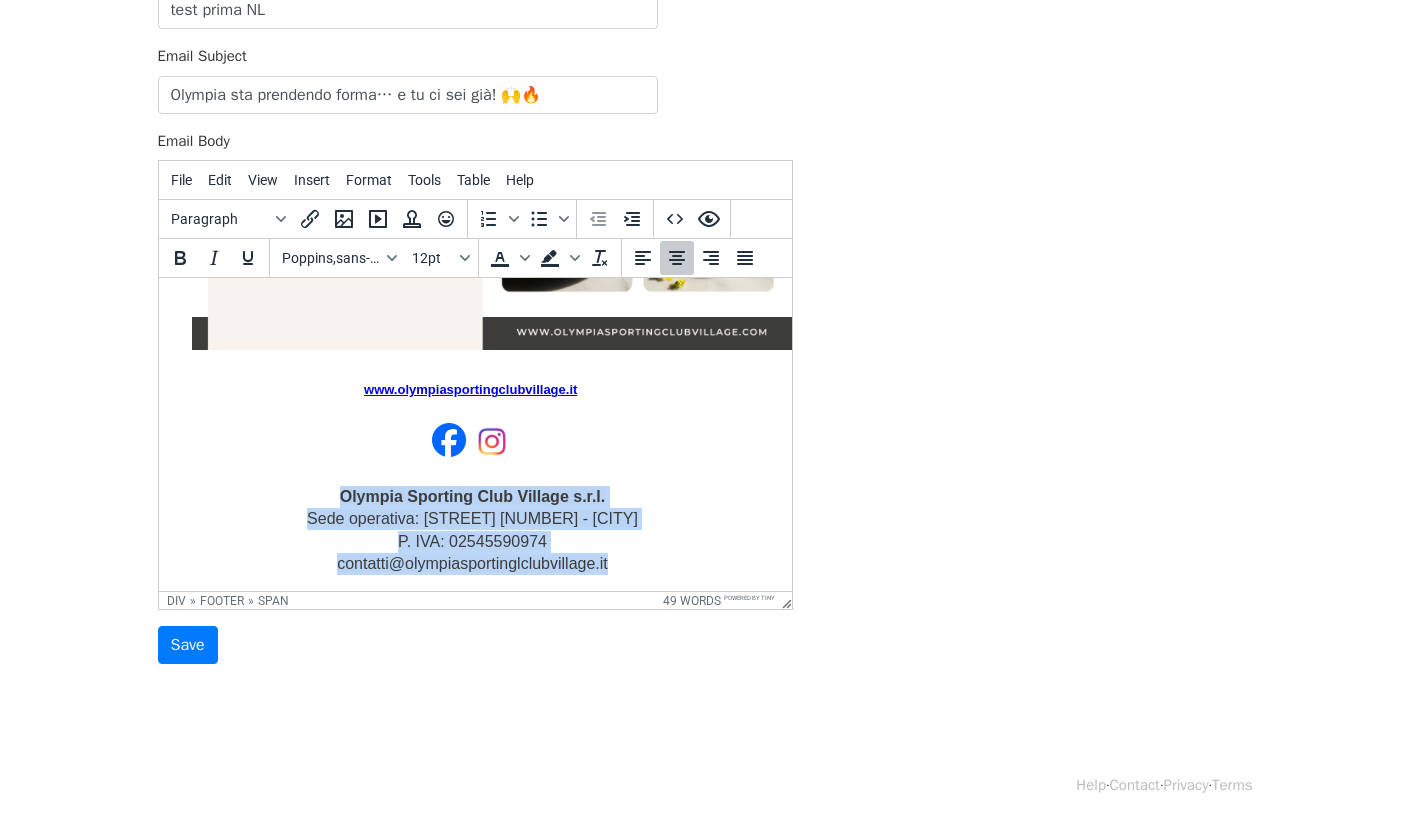 drag, startPoint x: 315, startPoint y: 495, endPoint x: 666, endPoint y: 561, distance: 357.1512 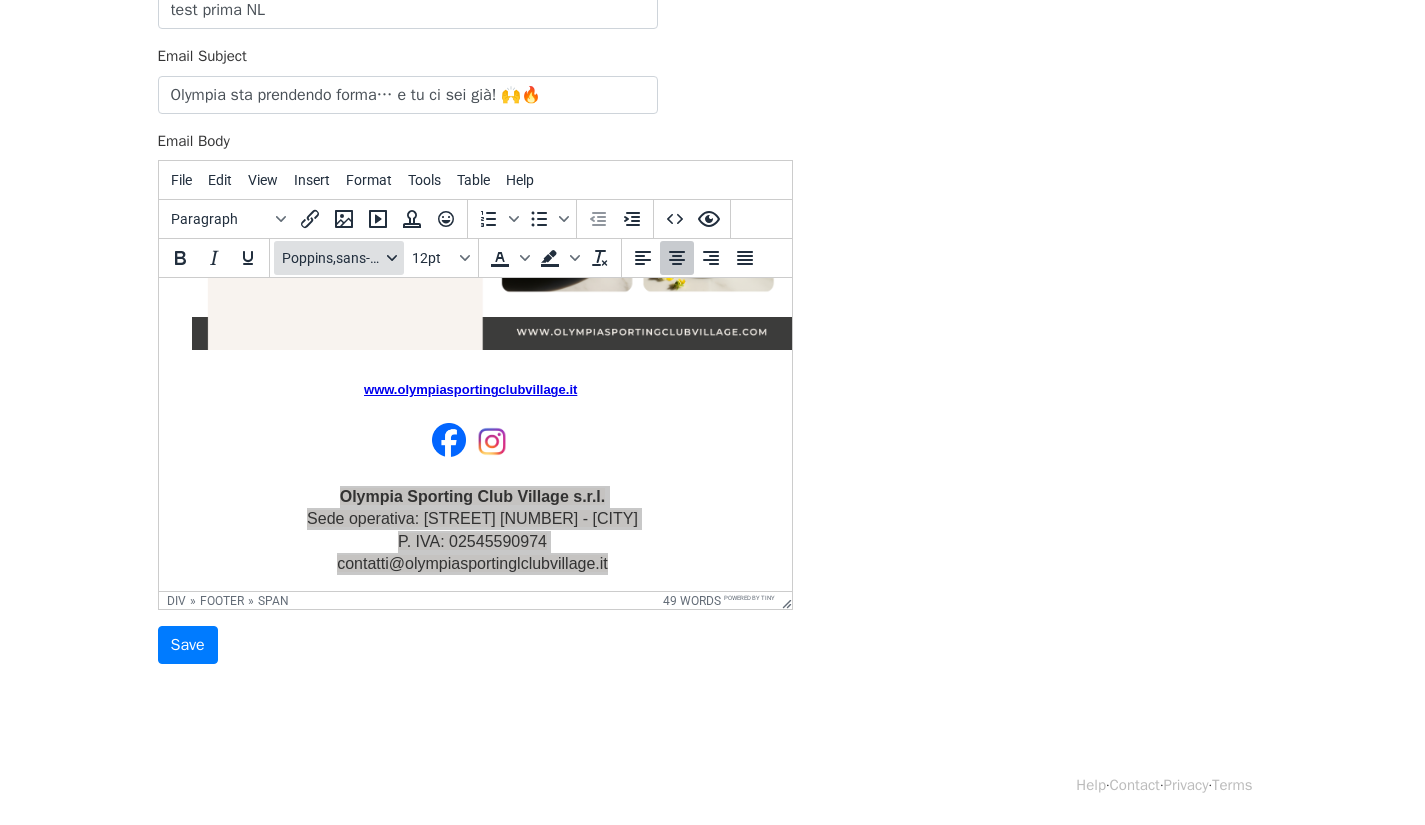 click on "Poppins,sans-serif" at bounding box center [331, 258] 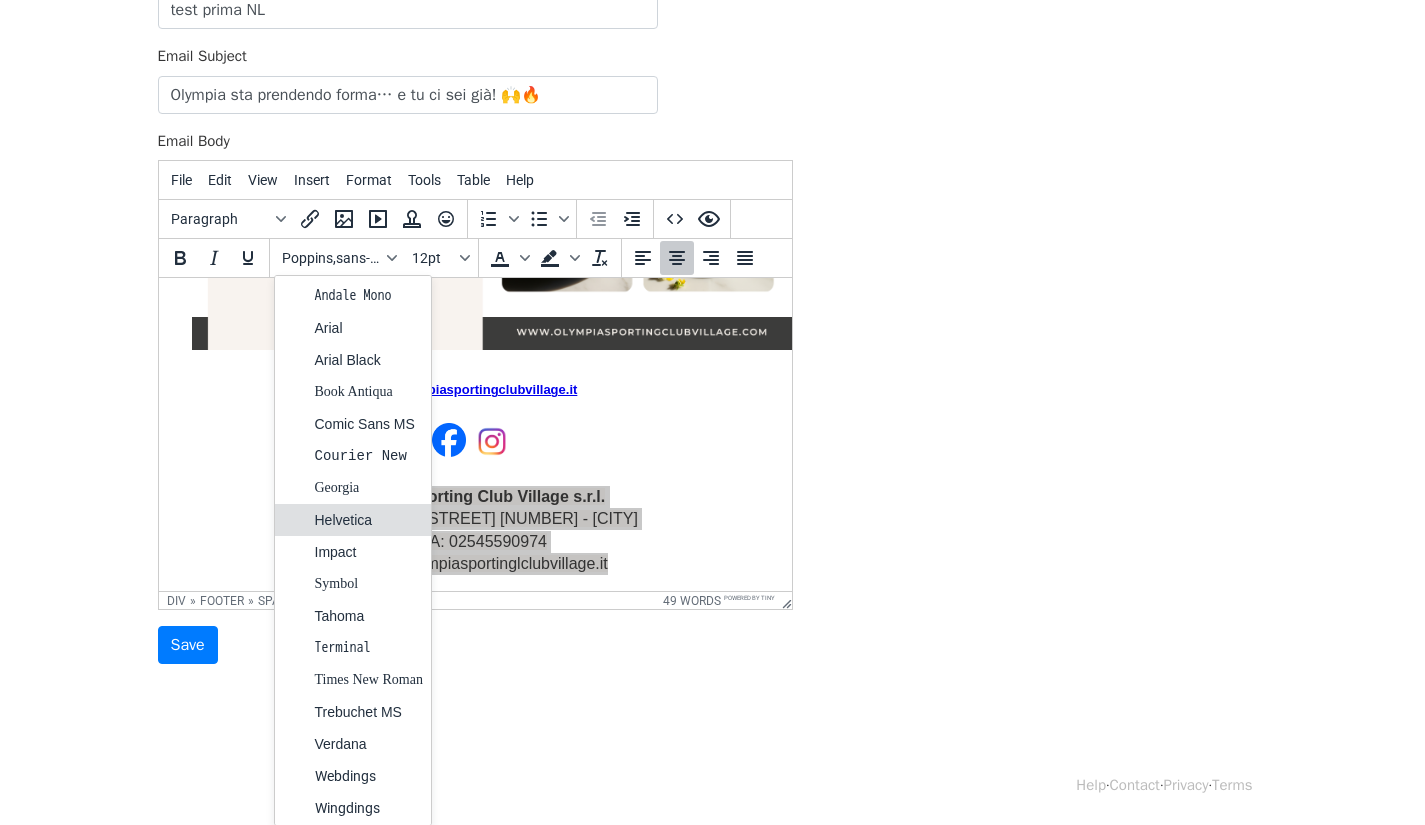 click on "Helvetica" at bounding box center (369, 520) 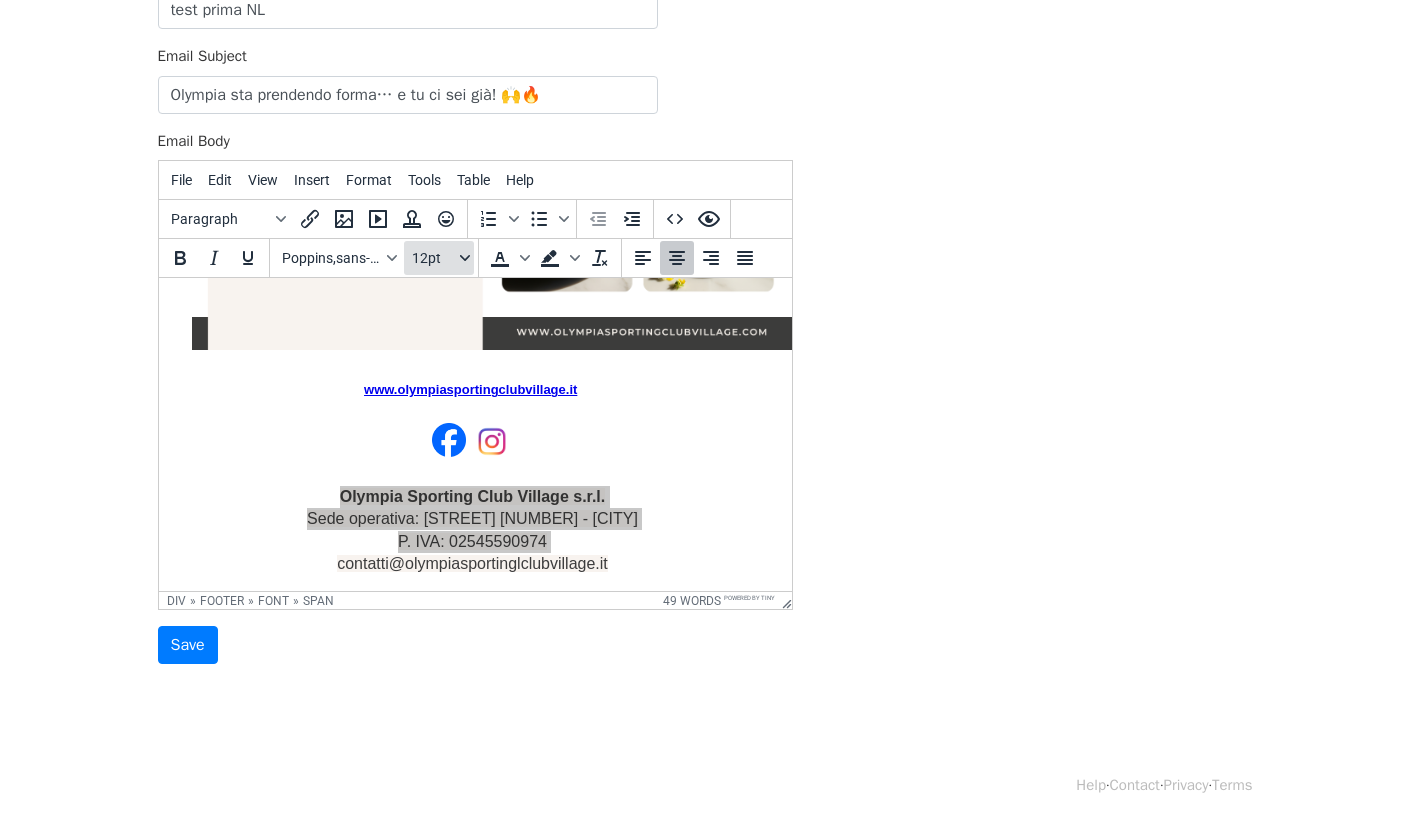 click on "12pt" at bounding box center [439, 258] 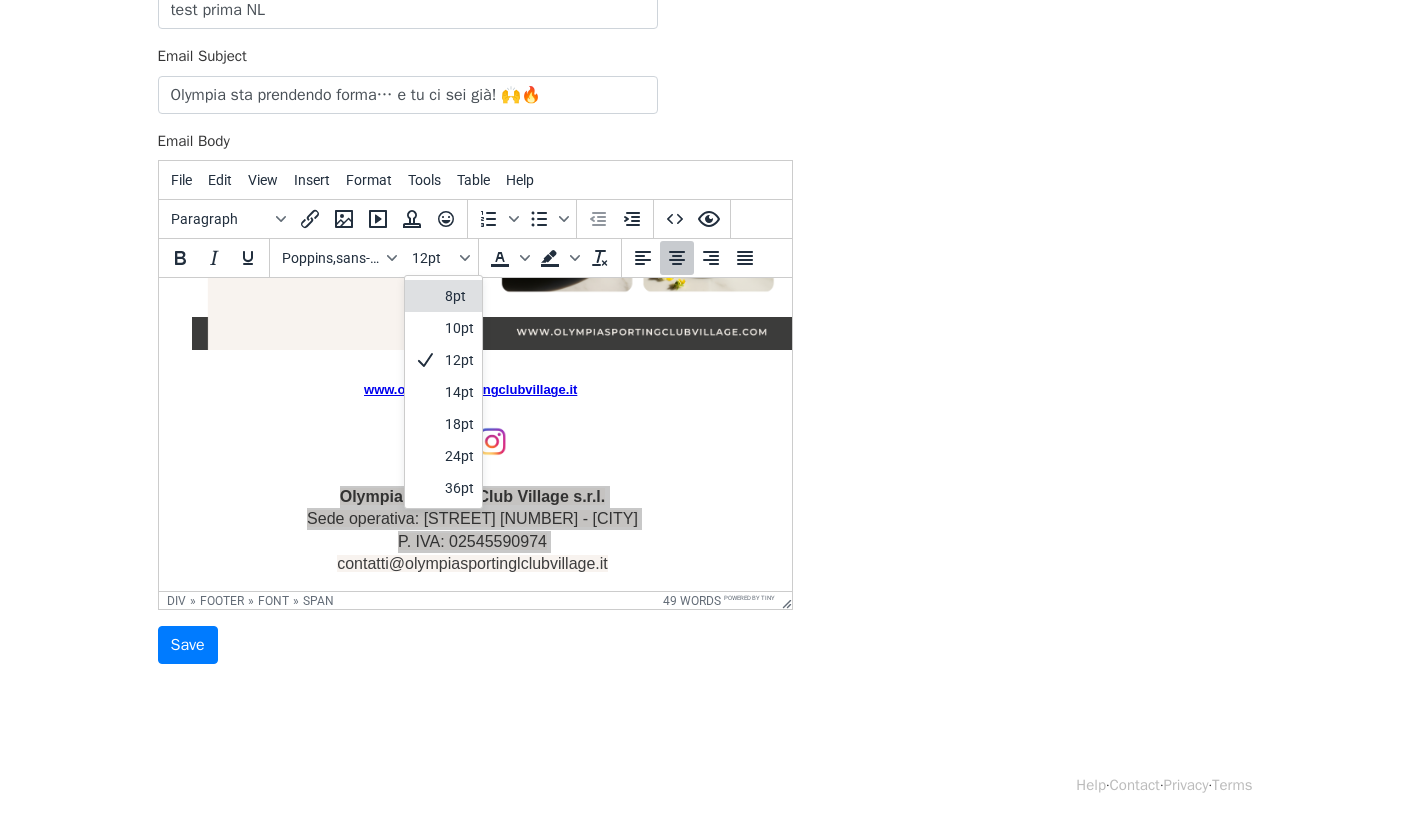 click on "8pt" at bounding box center (459, 296) 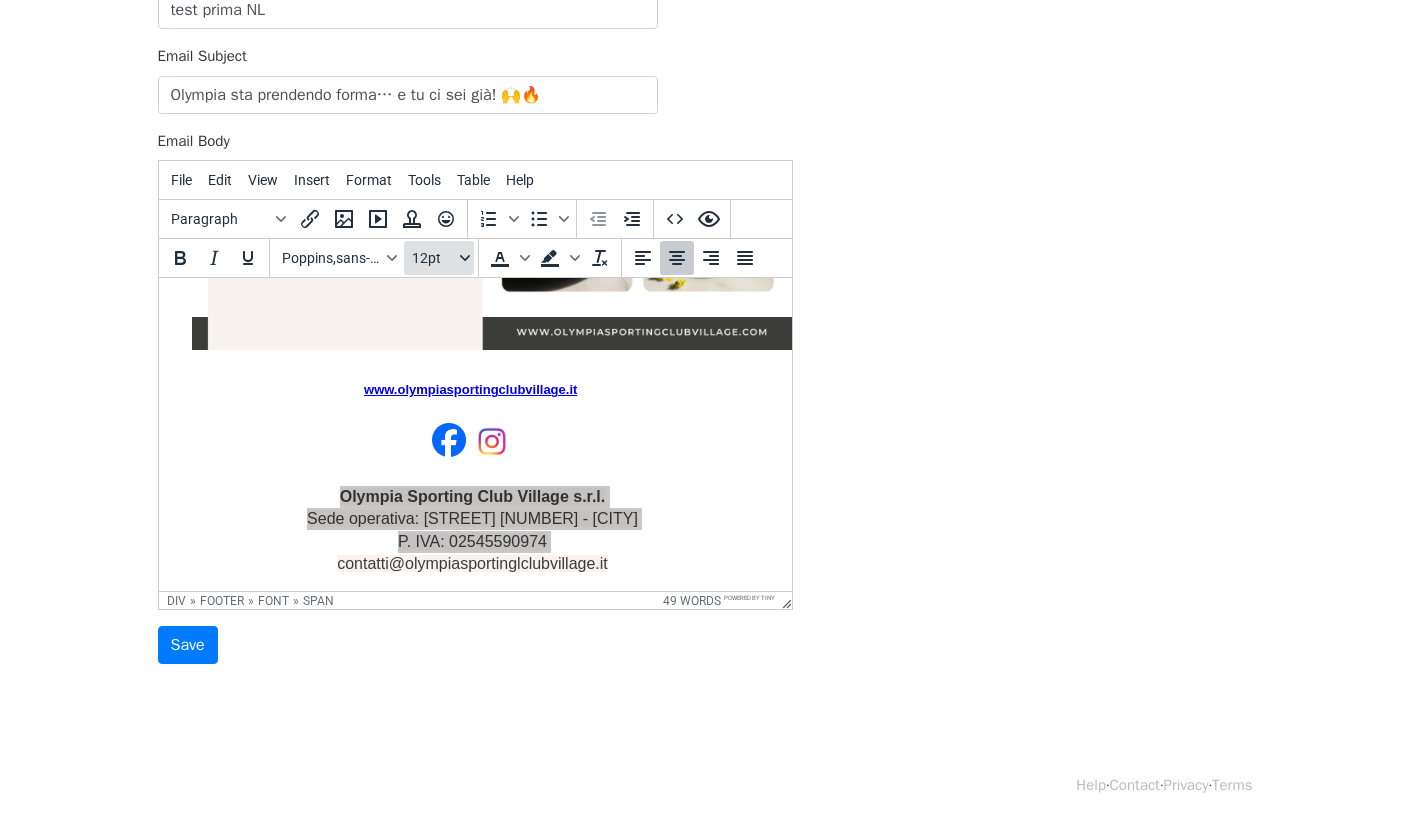 click on "12pt" at bounding box center (434, 258) 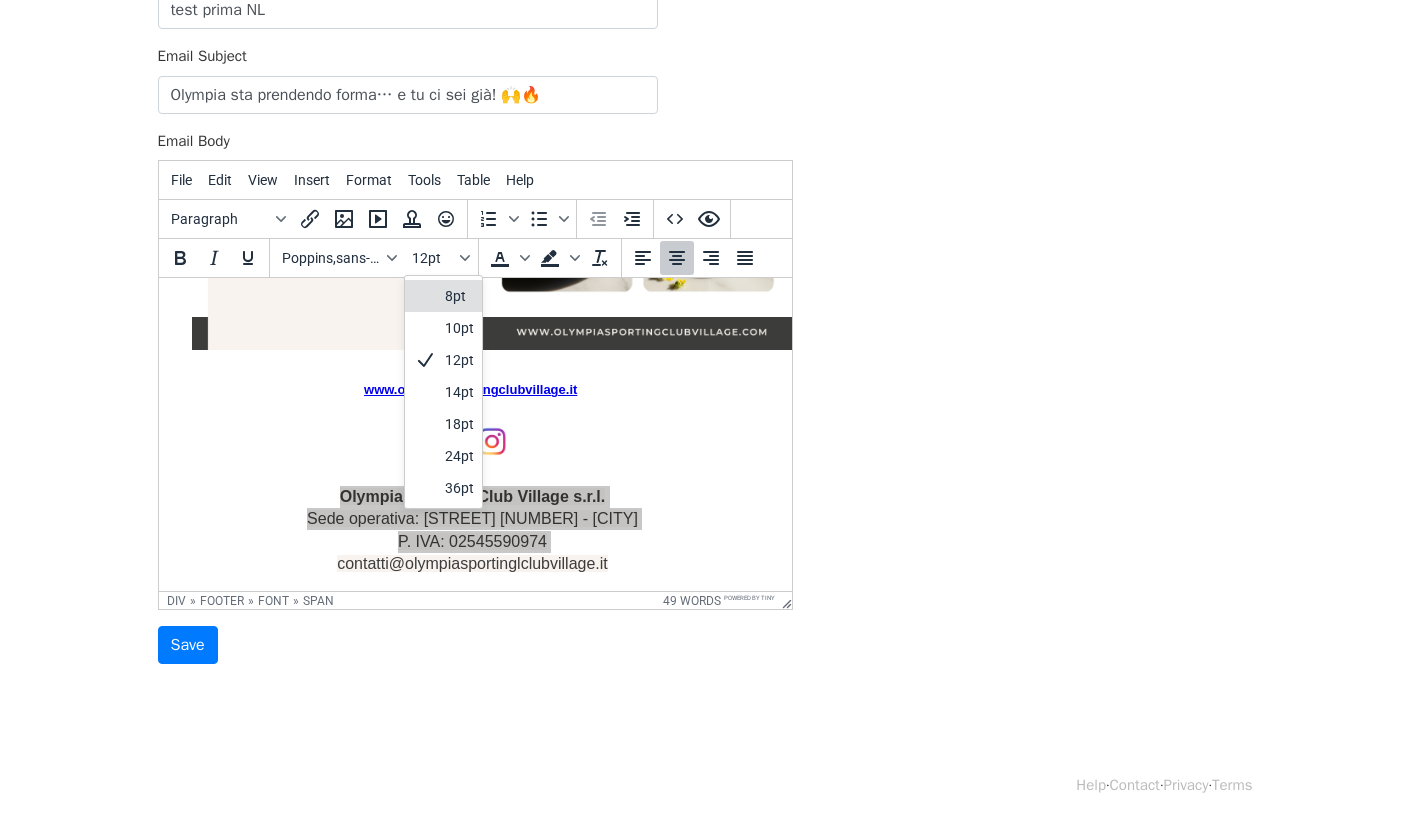 click on "8pt" at bounding box center [443, 296] 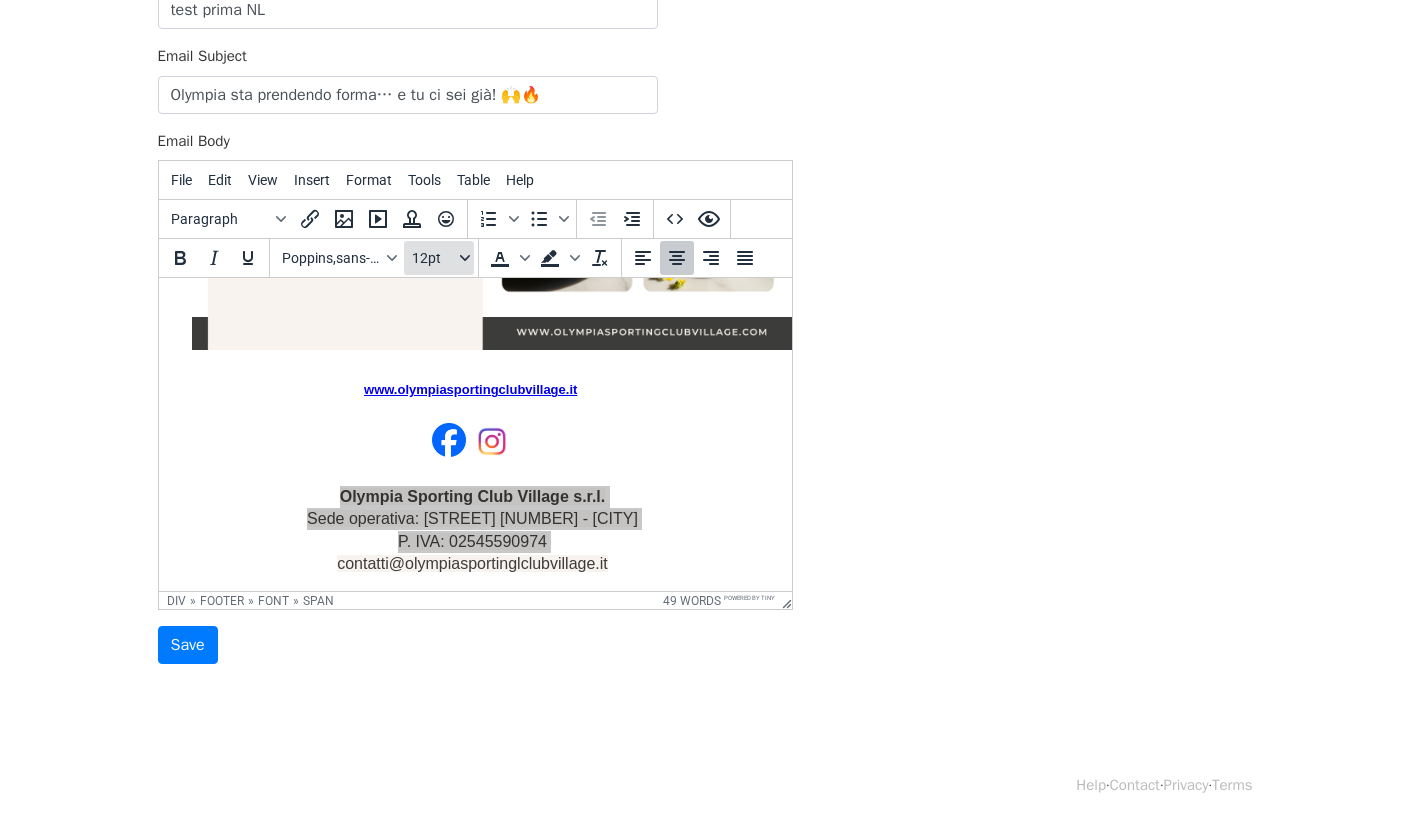 click on "12pt" at bounding box center [434, 258] 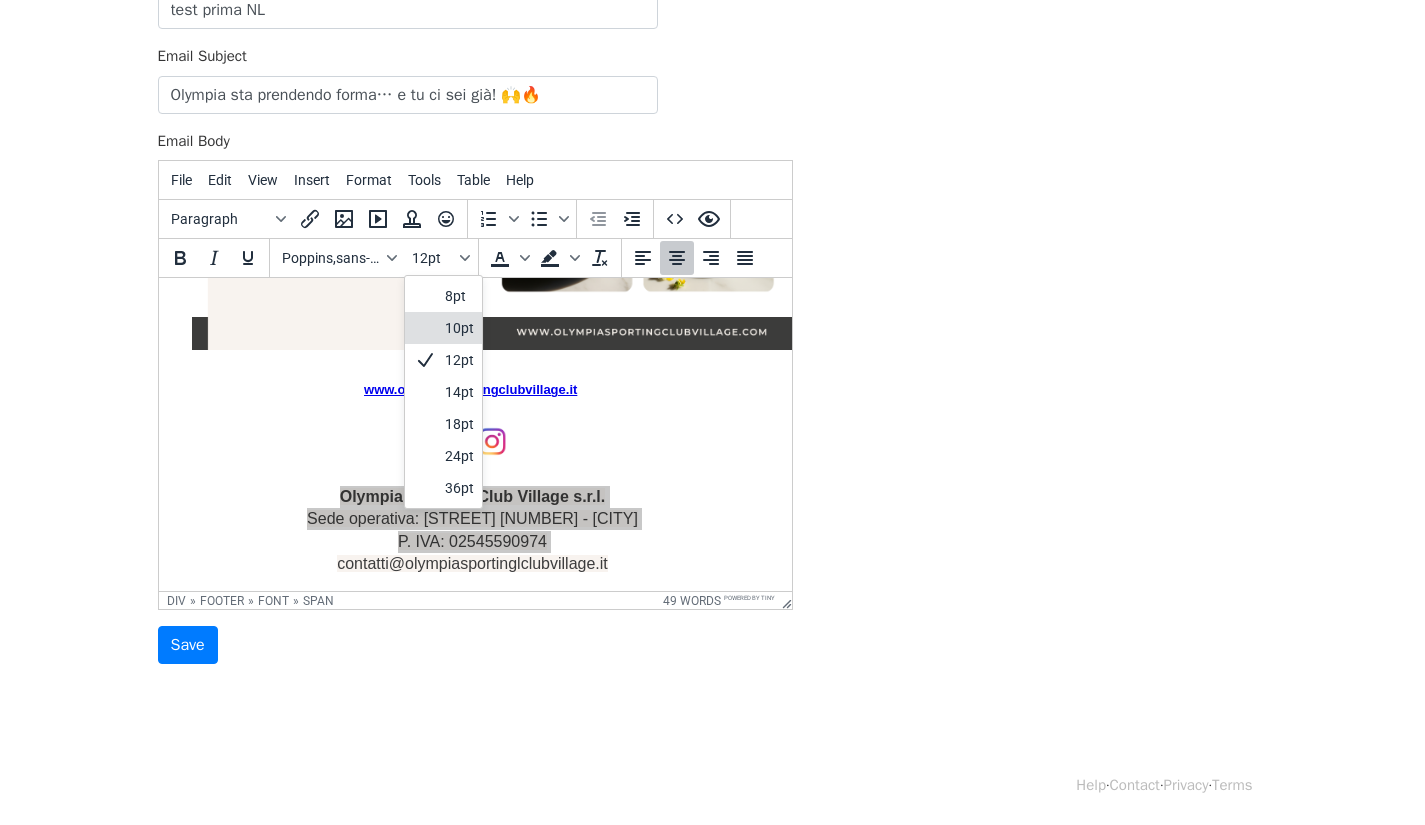 click at bounding box center [425, 328] 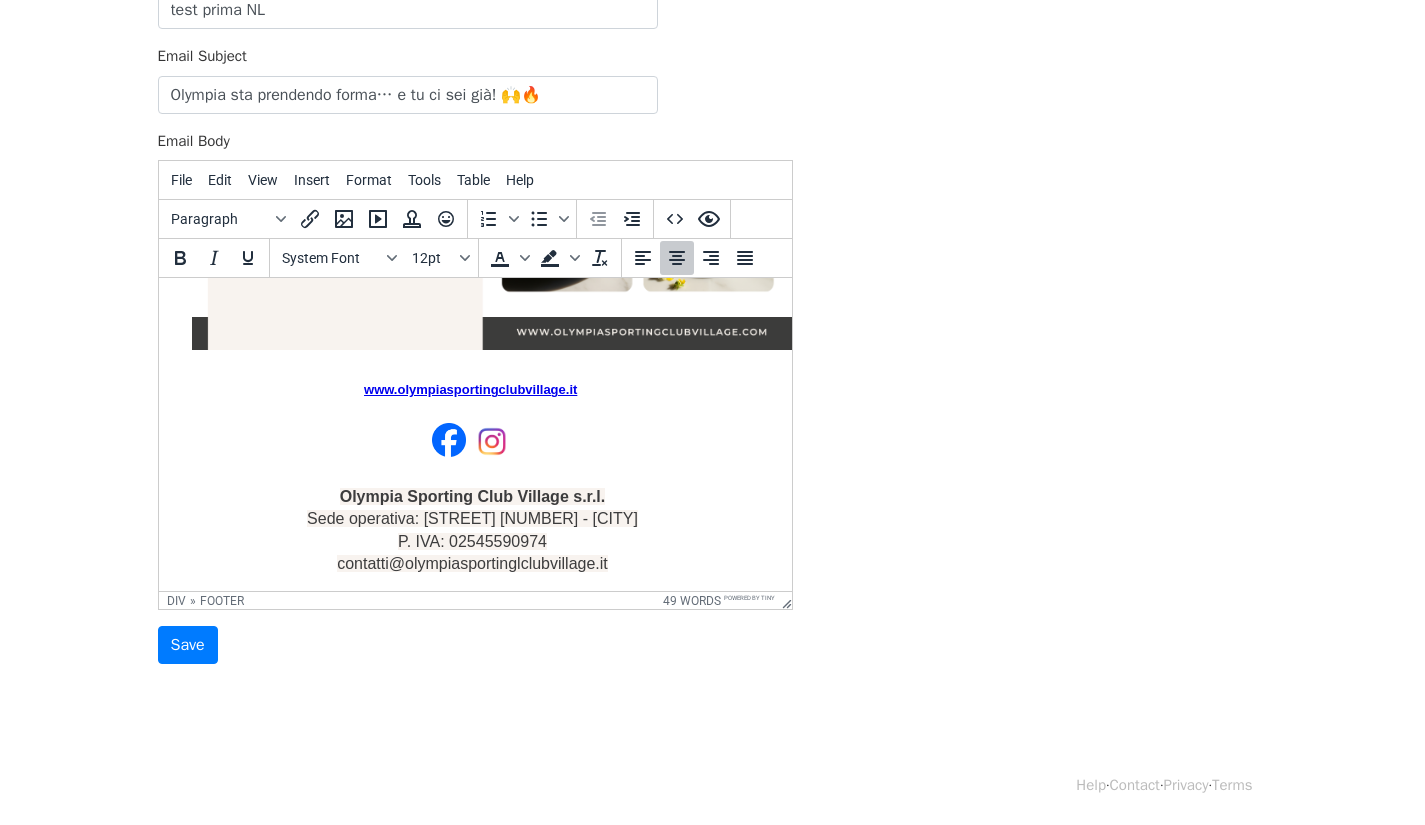 click on "www.olympiasportingclubvillage.it     Olympia Sporting Club Village s.r.l. Sede operativa: Via dell'Organo 16 - Prato P. IVA: 02545590974 contatti@olympiasportinglclubvillage.it" at bounding box center [471, 476] 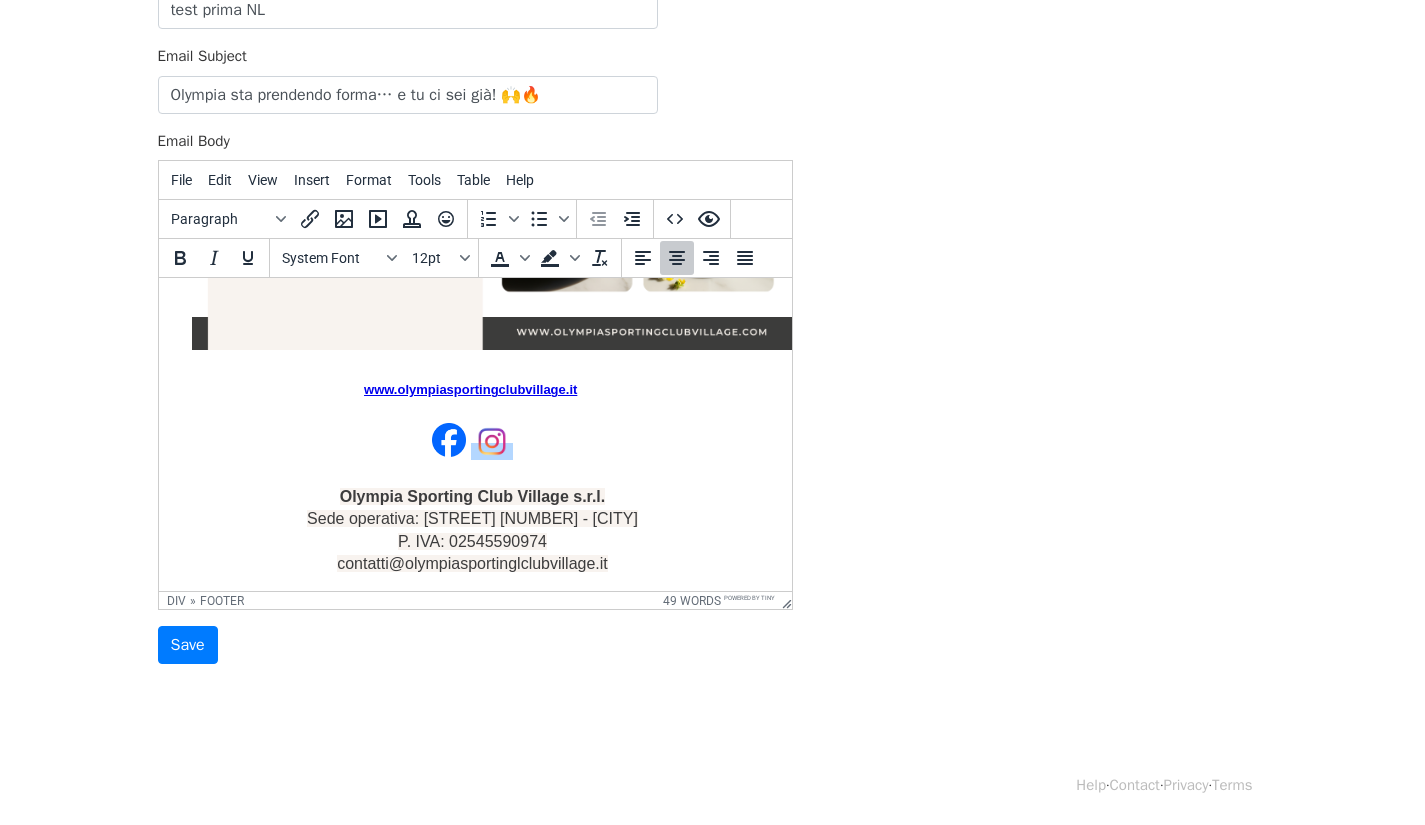 drag, startPoint x: 566, startPoint y: 461, endPoint x: 531, endPoint y: 463, distance: 35.057095 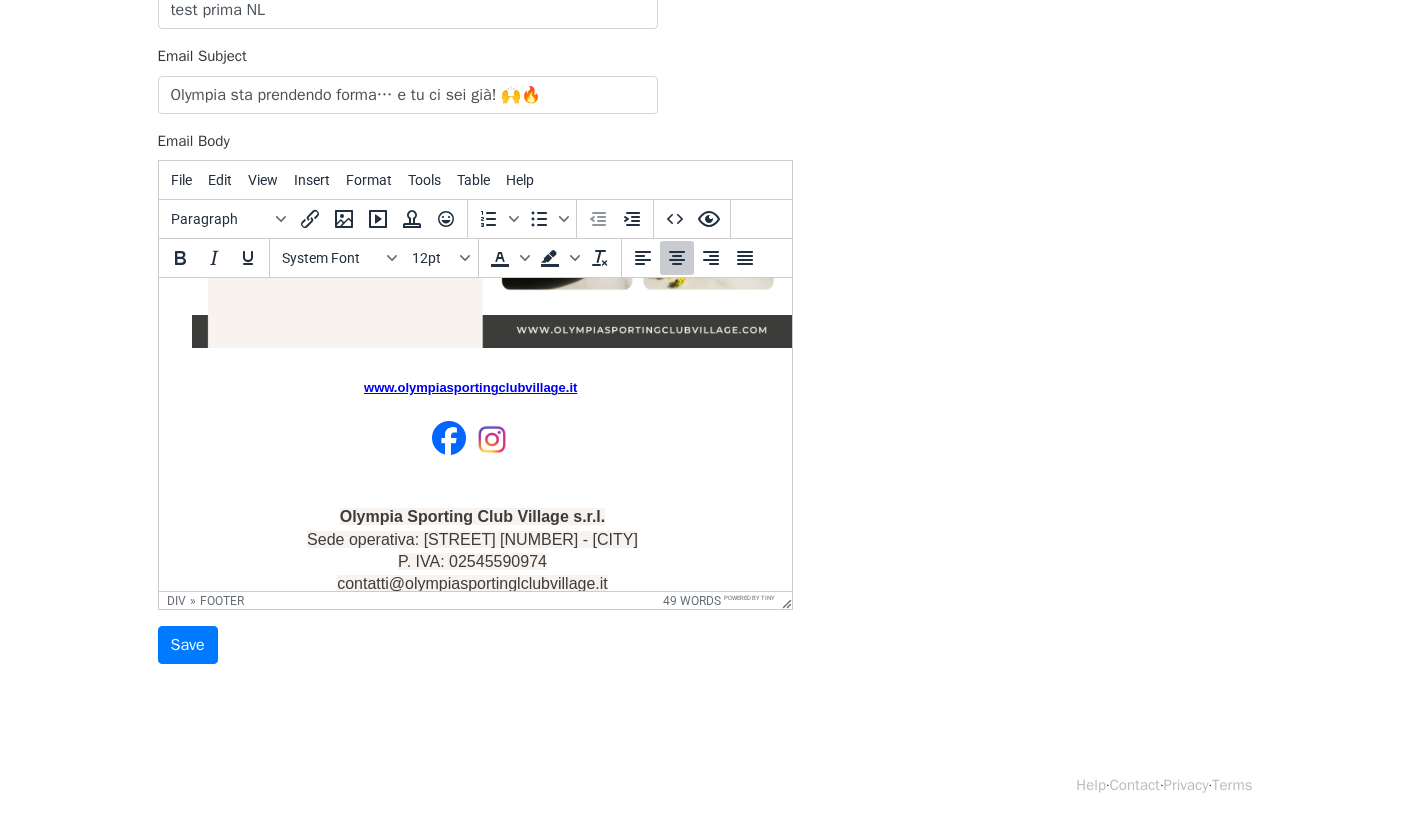click on "www.olympiasportingclubvillage.it     ﻿ Olympia Sporting Club Village s.r.l. Sede operativa: Via dell'Organo 16 - Prato P. IVA: 02545590974 contatti@olympiasportinglclubvillage.it" at bounding box center (471, 486) 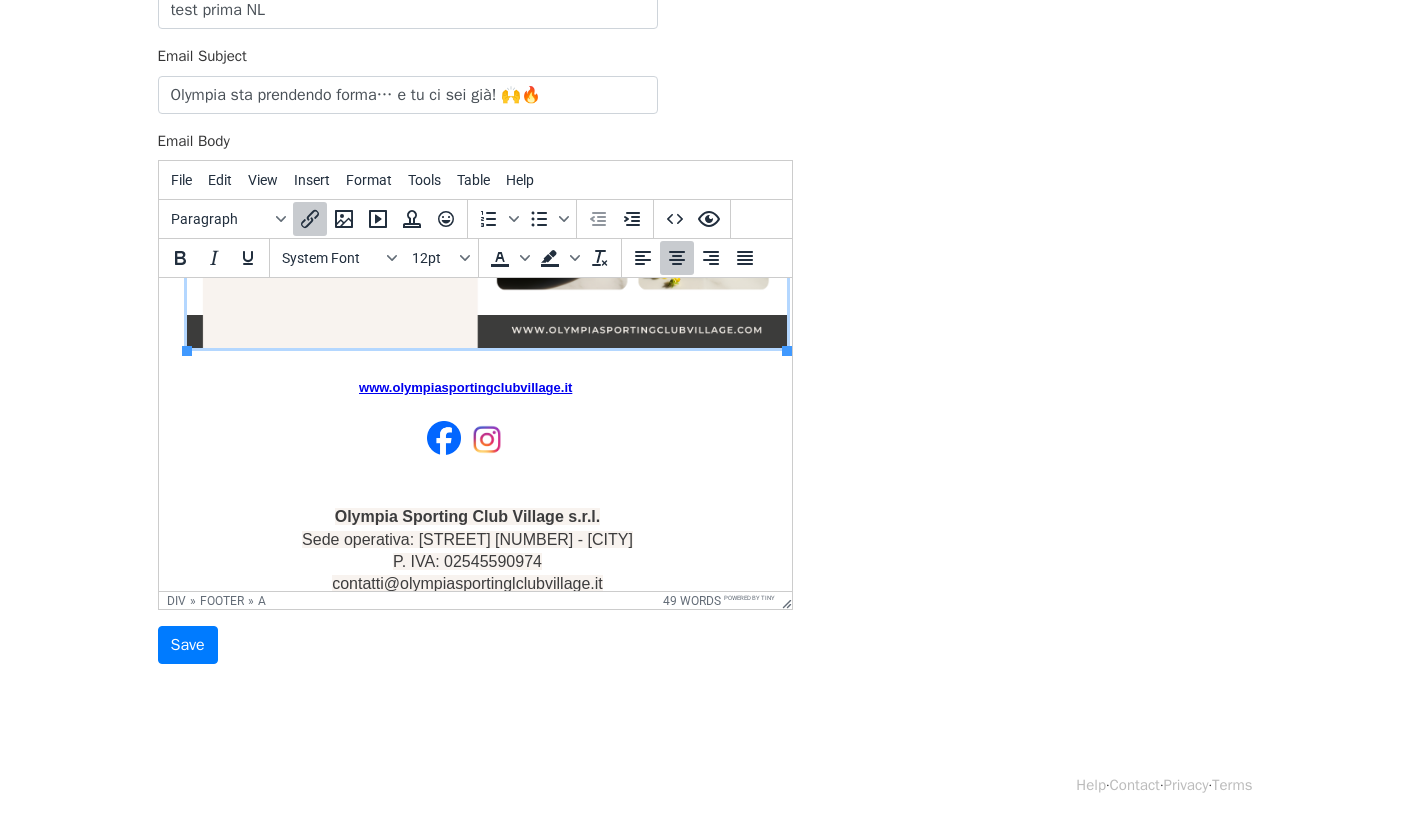 click on "www.olympiasportingclubvillage.it     Olympia Sporting Club Village s.r.l. Sede operativa: Via dell'Organo 16 - Prato P. IVA: 02545590974 contatti@olympiasportinglclubvillage.it" at bounding box center [466, 486] 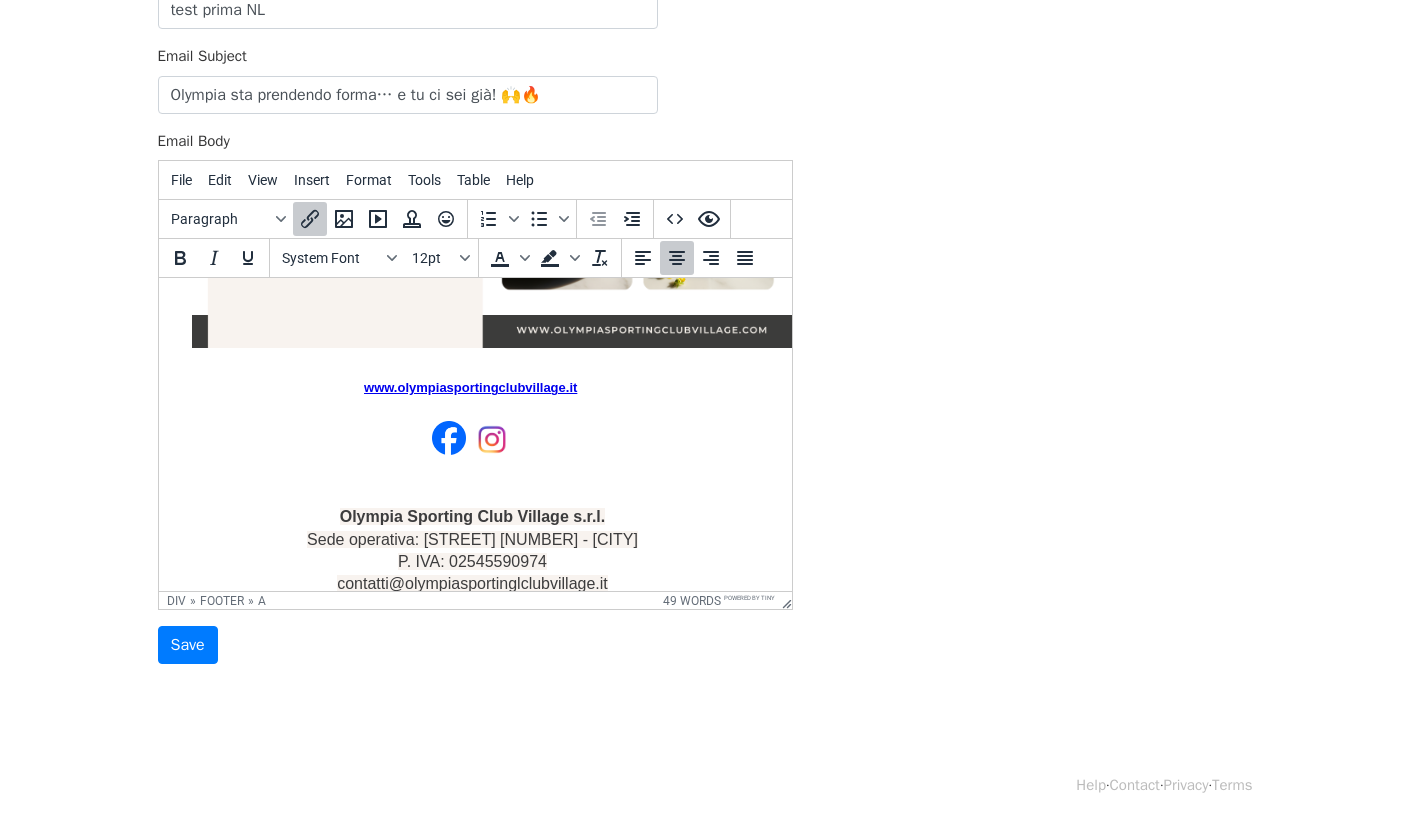 click on "www.olympiasportingclubvillage.it   ﻿   Olympia Sporting Club Village s.r.l. Sede operativa: Via dell'Organo 16 - Prato P. IVA: 02545590974 contatti@olympiasportinglclubvillage.it" at bounding box center (471, 486) 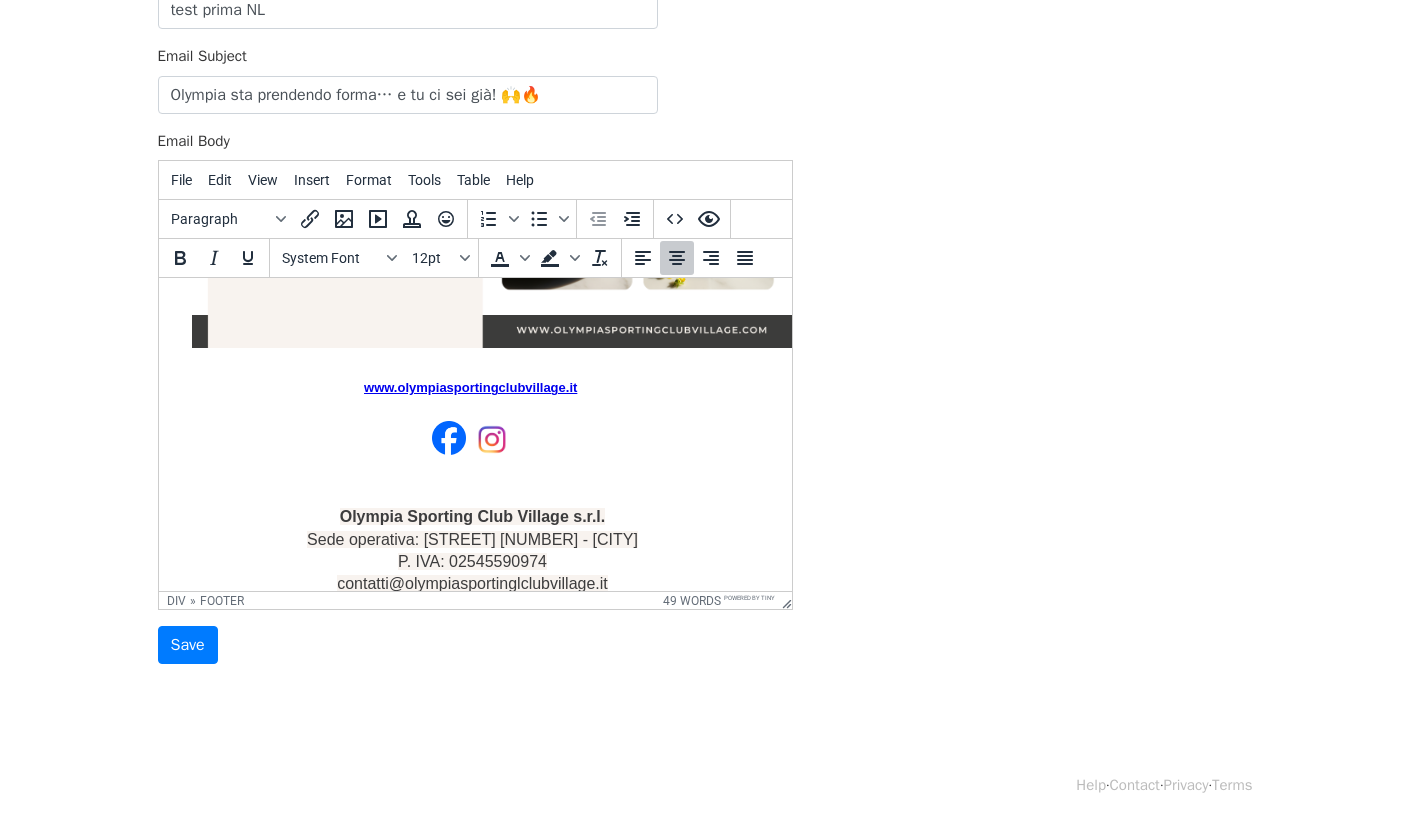 click on "Olympia Sporting Club Village s.r.l." at bounding box center (472, 516) 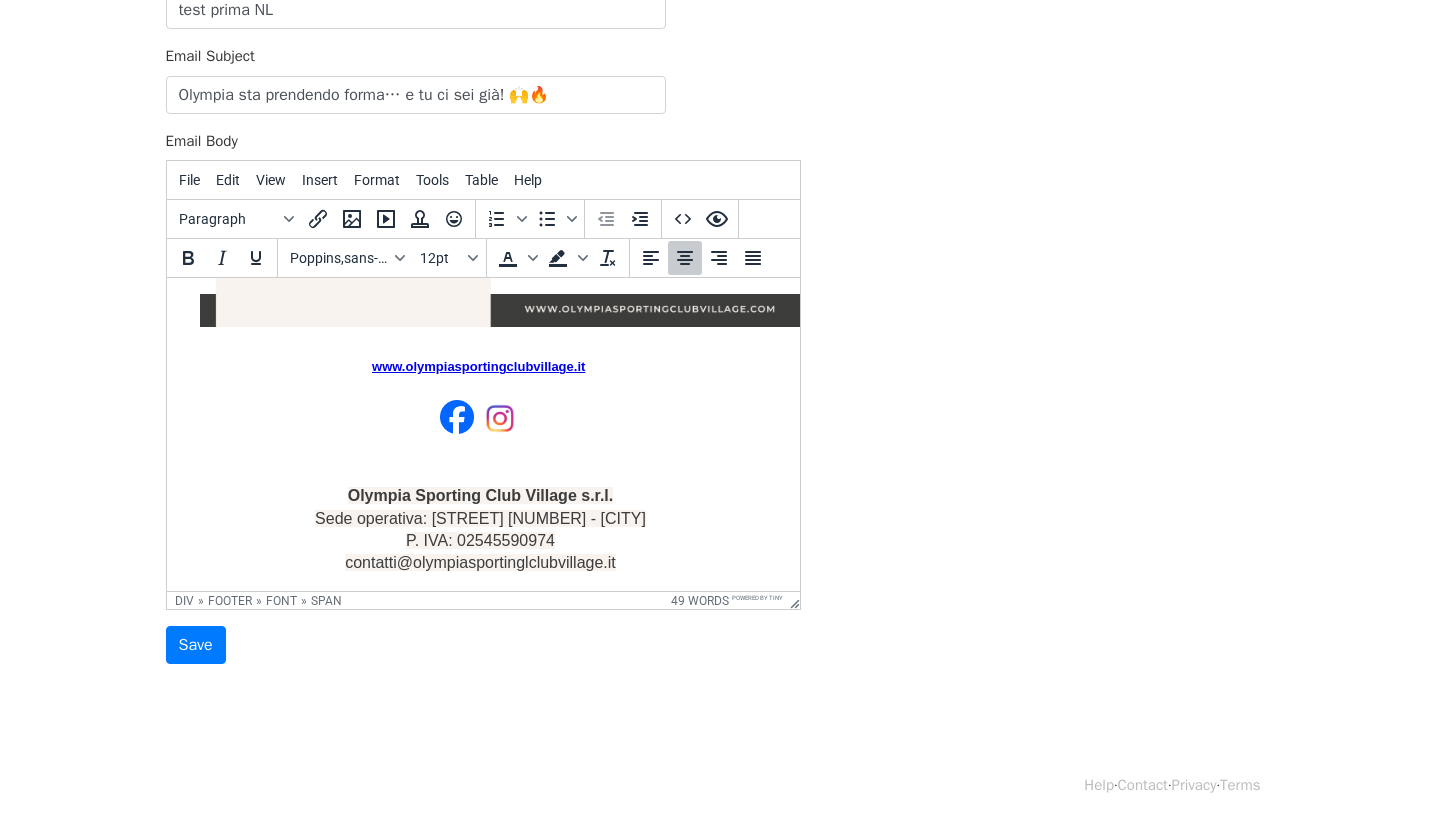scroll, scrollTop: 926, scrollLeft: 32, axis: both 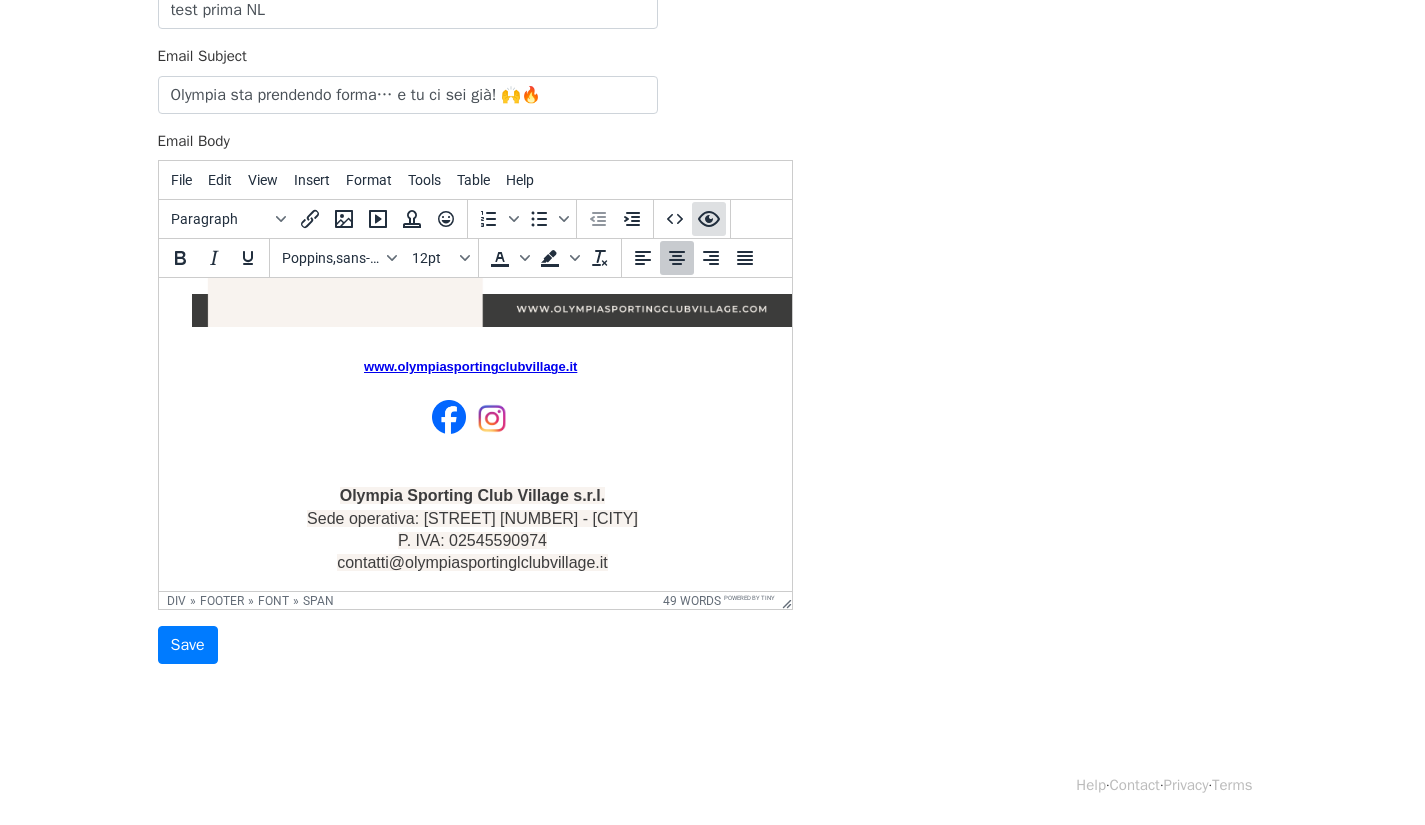 click at bounding box center (709, 219) 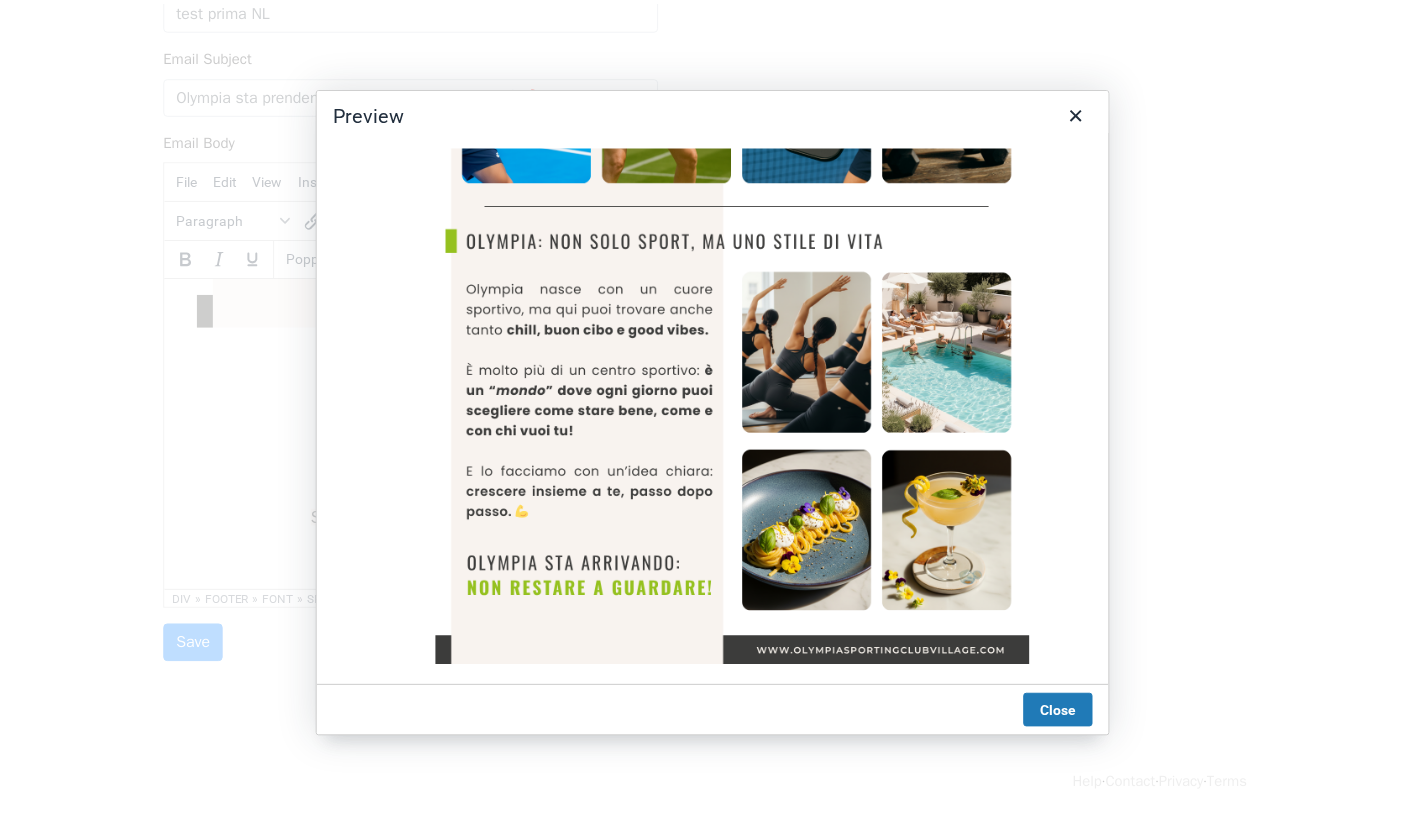 scroll, scrollTop: 703, scrollLeft: 0, axis: vertical 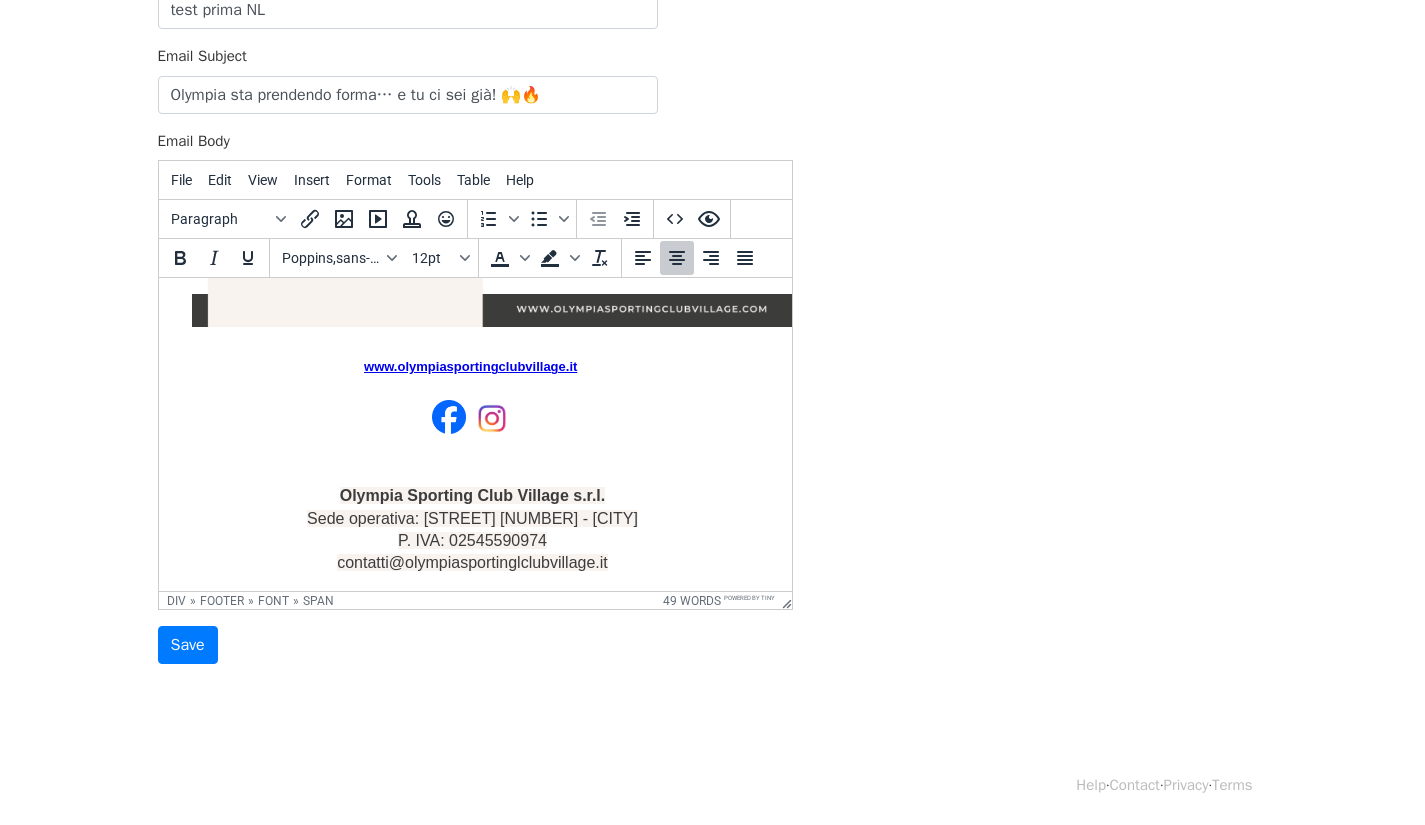 click on "www.olympiasportingclubvillage.it     Olympia Sporting Club Village s.r.l. Sede operativa: Via dell'Organo 16 - Prato P. IVA: 02545590974 contatti@olympiasportinglclubvillage.it" at bounding box center [471, 465] 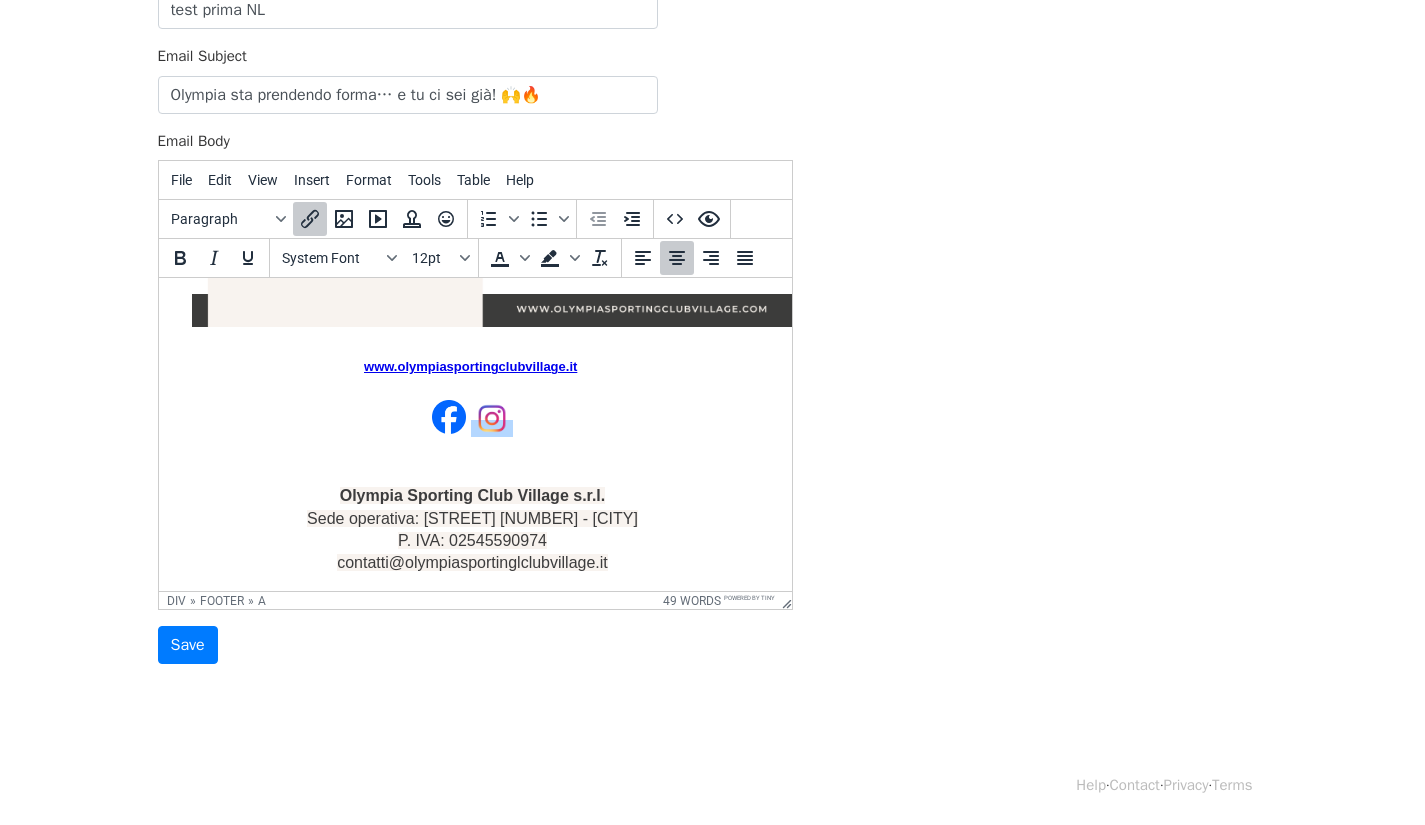 click on "www.olympiasportingclubvillage.it     ﻿ Olympia Sporting Club Village s.r.l. Sede operativa: Via dell'Organo 16 - Prato P. IVA: 02545590974 contatti@olympiasportinglclubvillage.it" at bounding box center [471, 465] 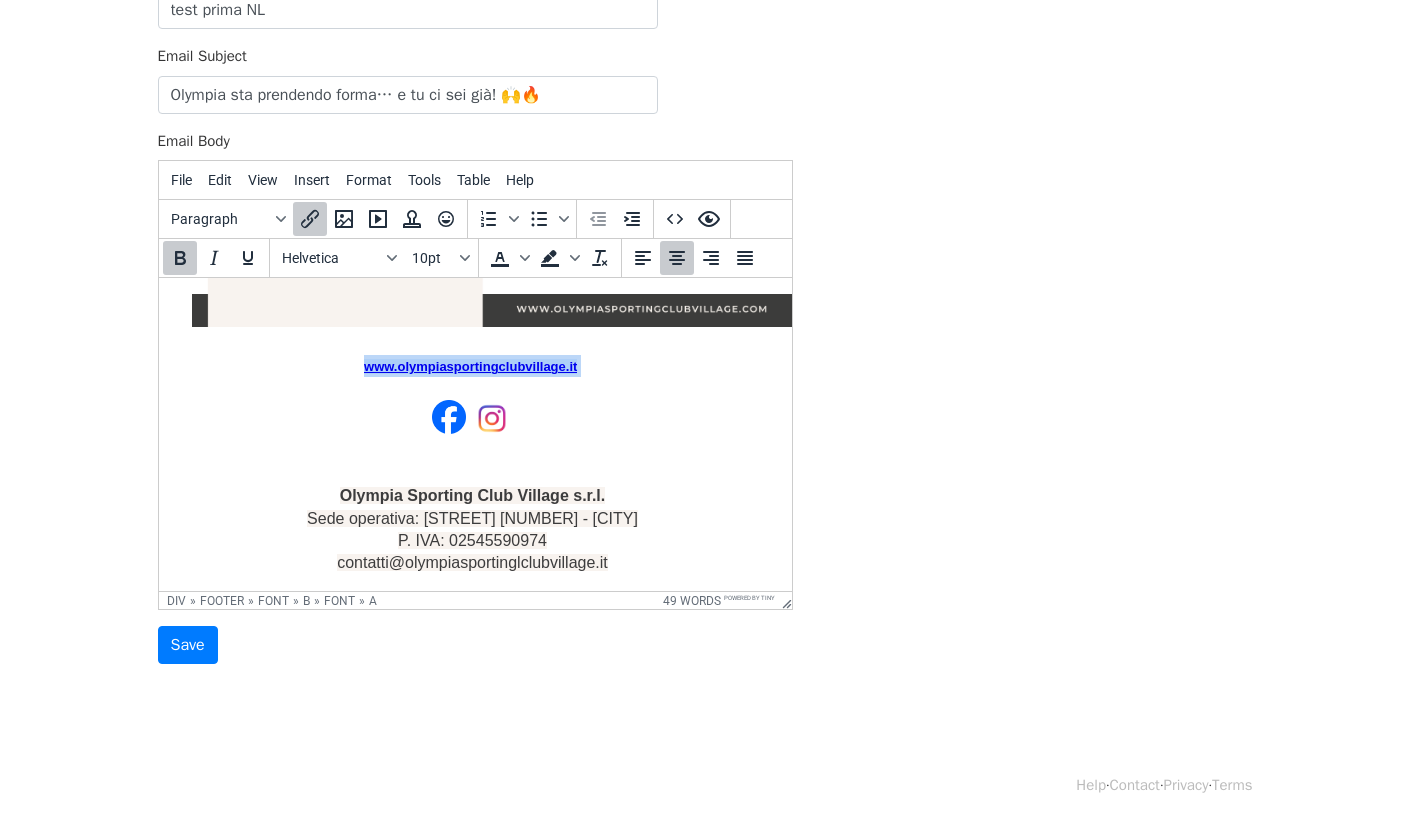 drag, startPoint x: 465, startPoint y: 336, endPoint x: 339, endPoint y: 348, distance: 126.57014 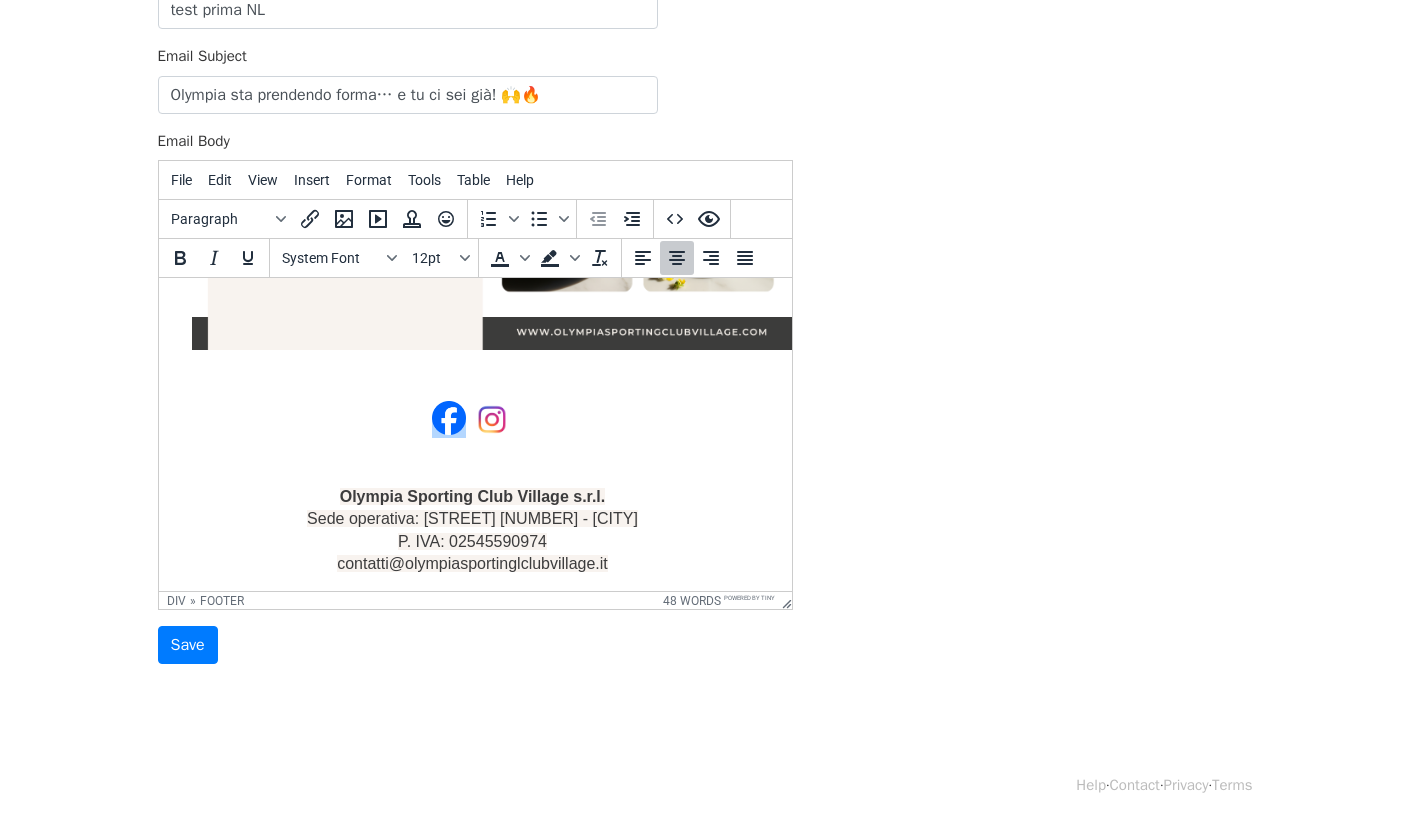 scroll, scrollTop: 903, scrollLeft: 32, axis: both 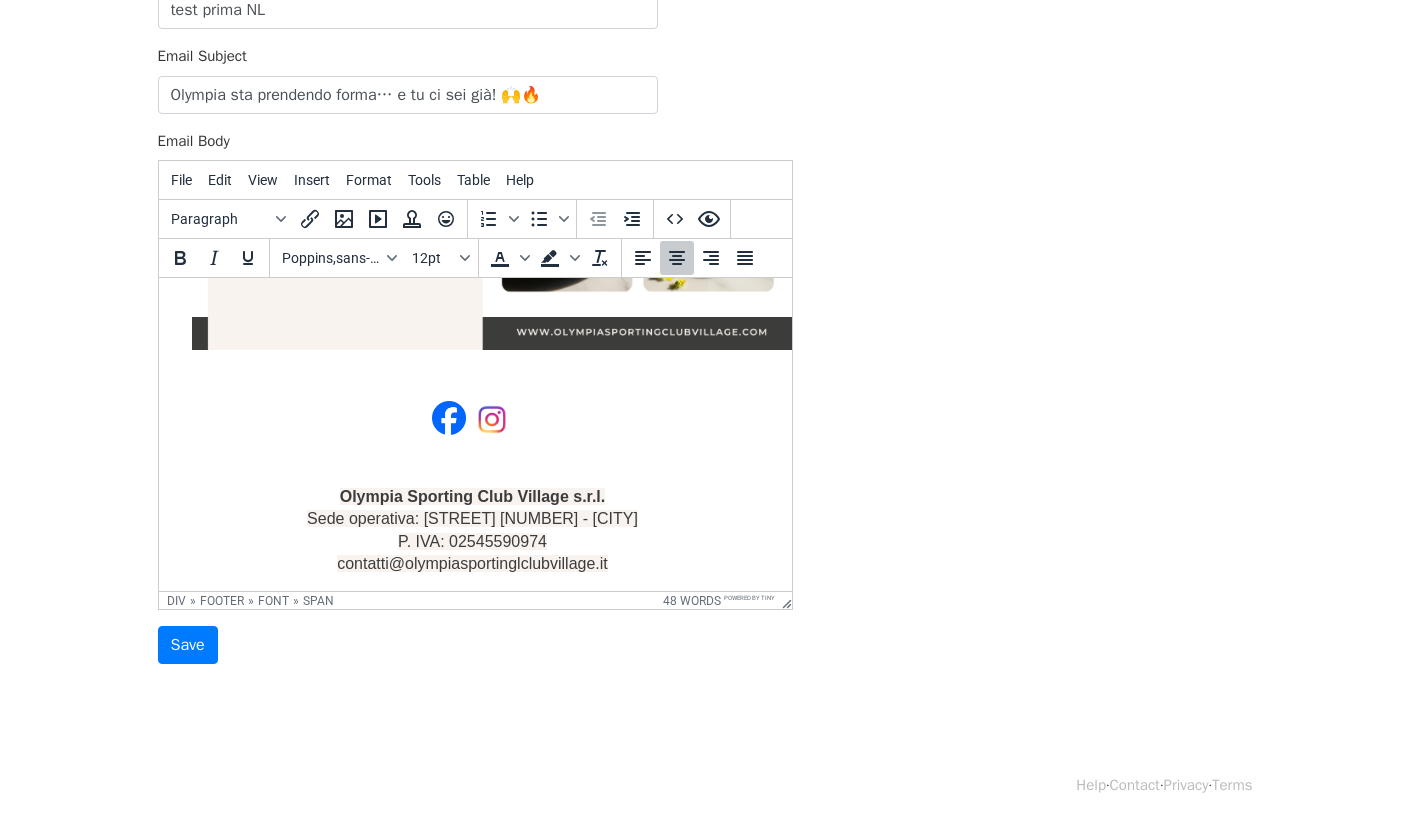 click on "Olympia Sporting Club Village s.r.l. Sede operativa: Via dell'Organo 16 - Prato P. IVA: 02545590974 contatti@olympiasportinglclubvillage.it" at bounding box center [471, 476] 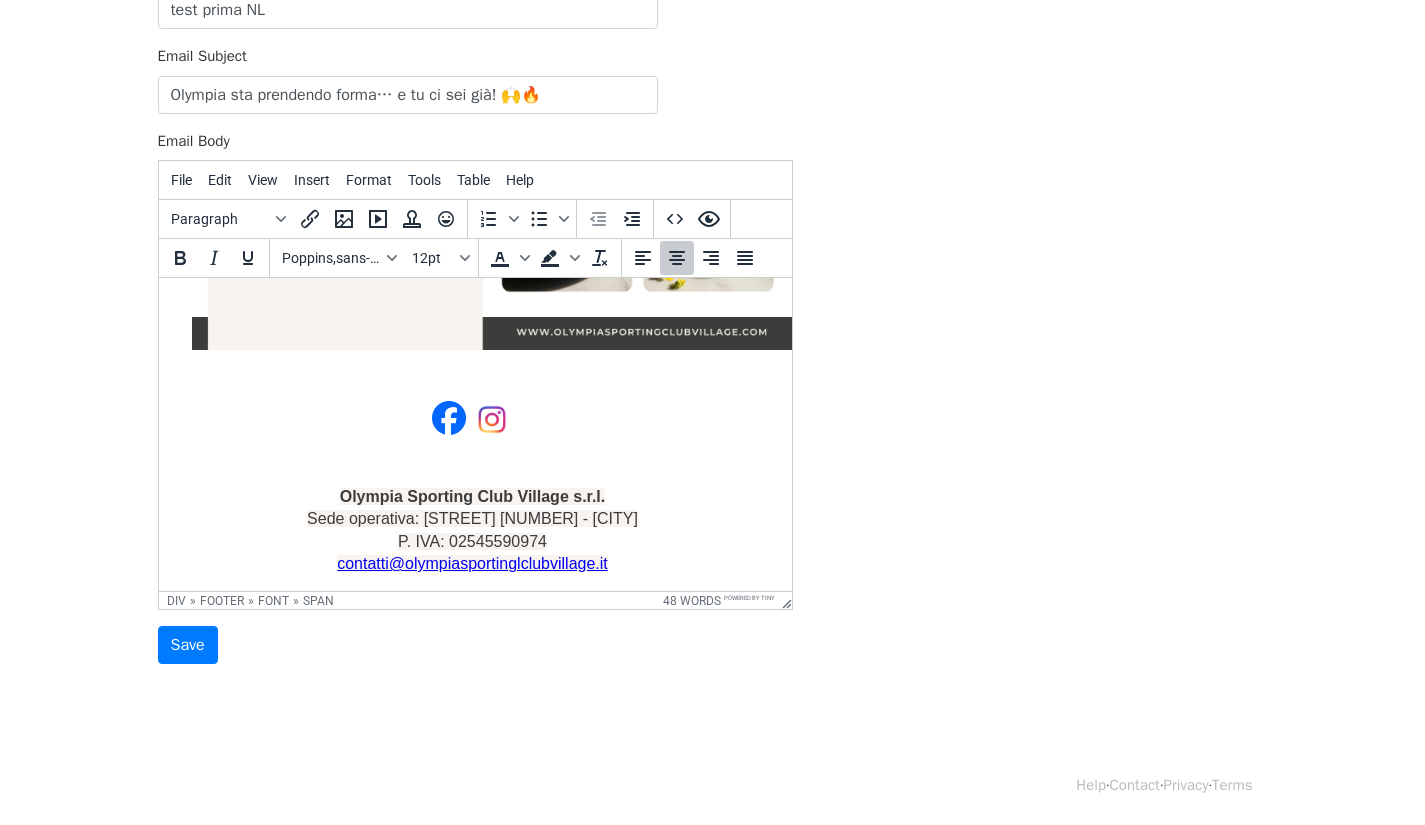 click on "Olympia Sporting Club Village s.r.l. Sede operativa: Via dell'Organo 16 - Prato P. IVA: 02545590974 contatti@olympiasportinglclubvillage.it" at bounding box center (471, 476) 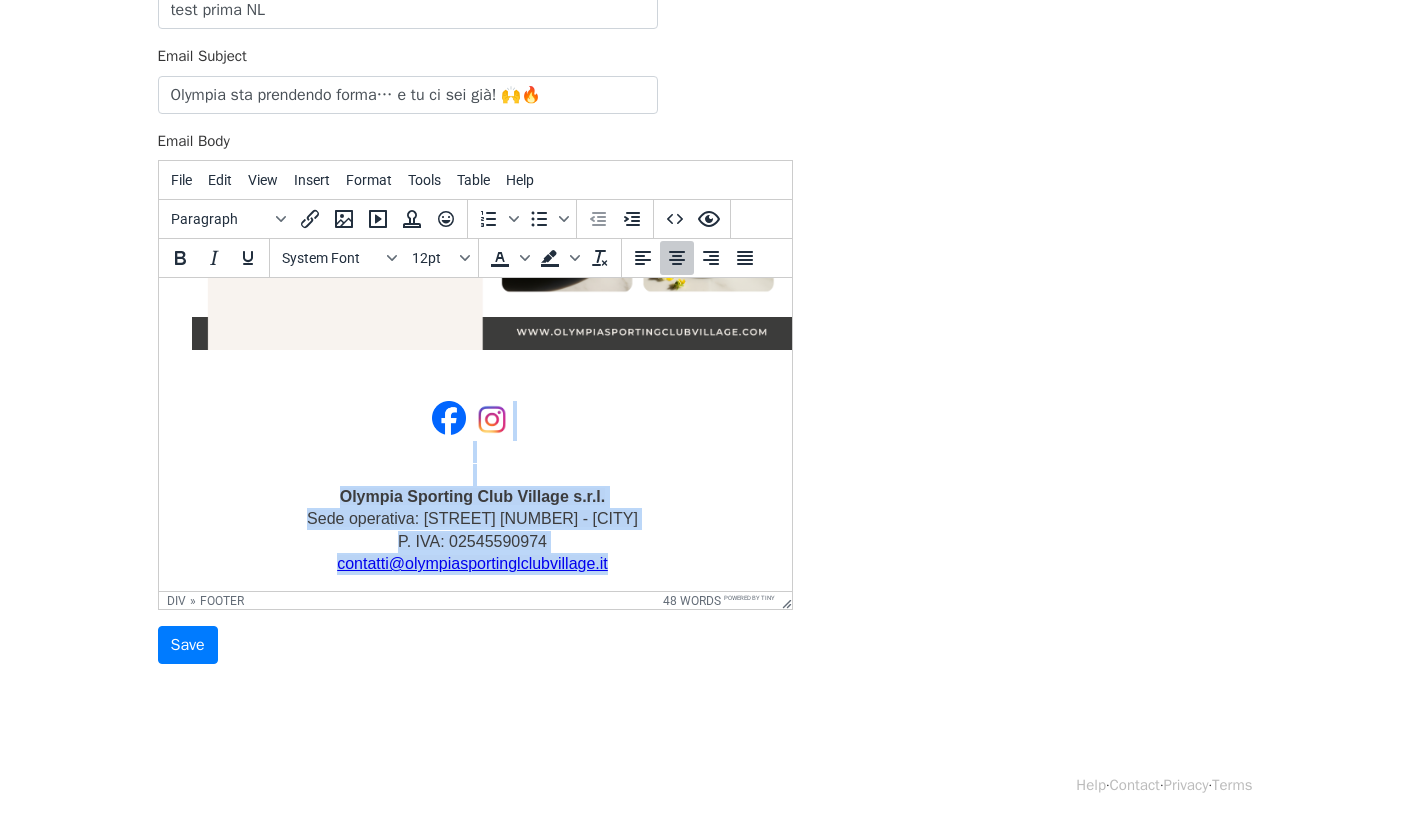 click on "contatti@olympiasportinglclubvillage.it" at bounding box center [471, 563] 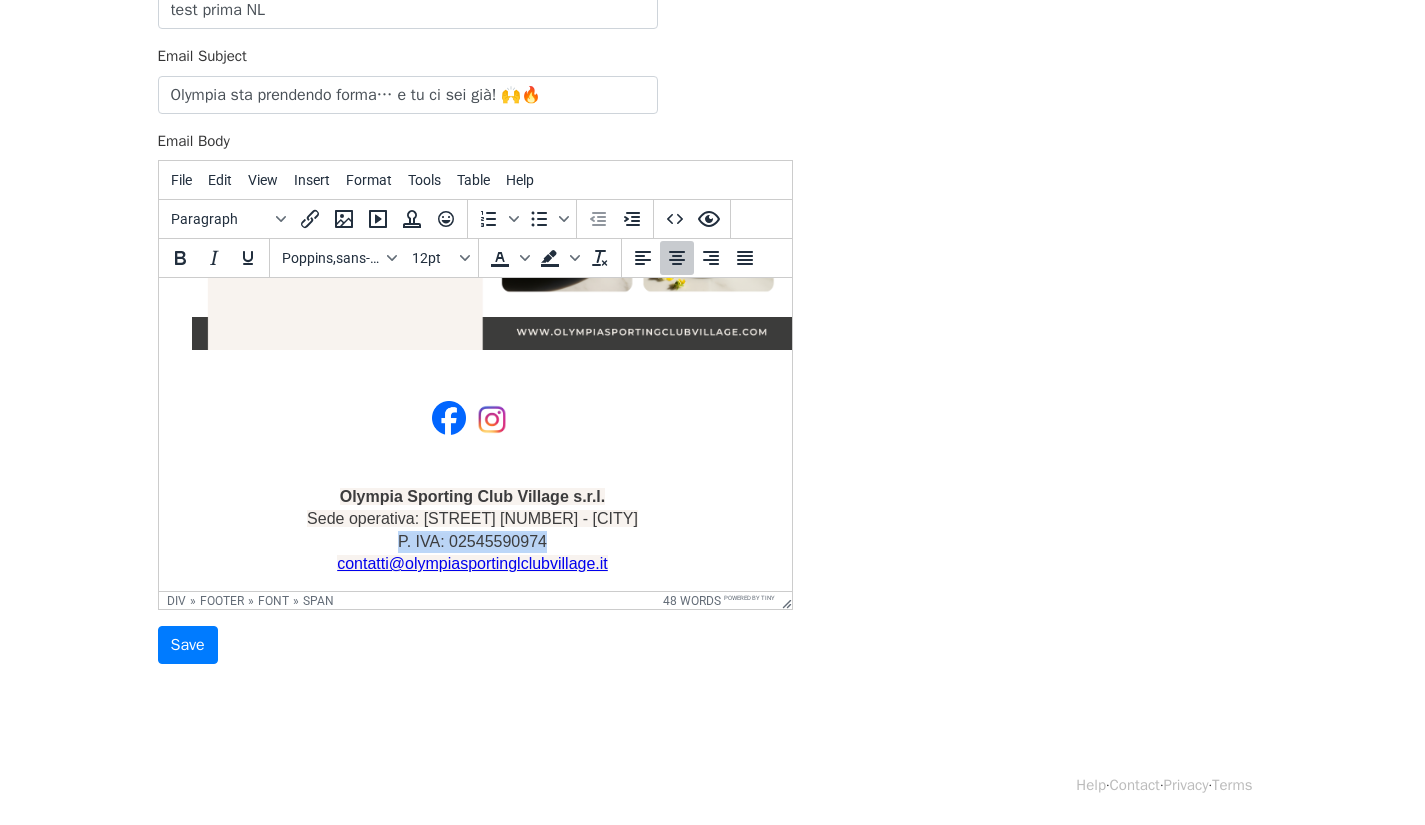 drag, startPoint x: 554, startPoint y: 528, endPoint x: 373, endPoint y: 528, distance: 181 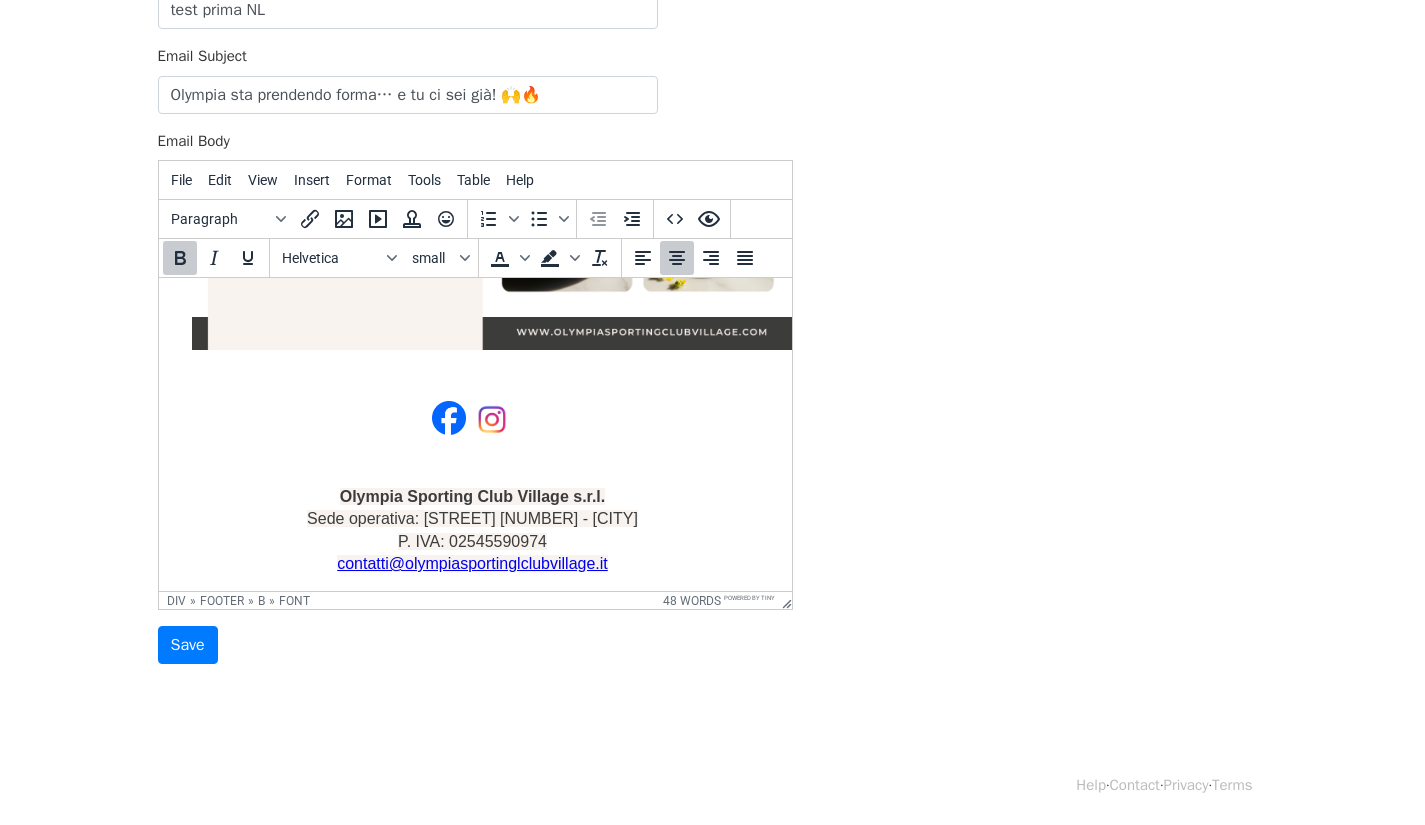 scroll, scrollTop: 902, scrollLeft: 32, axis: both 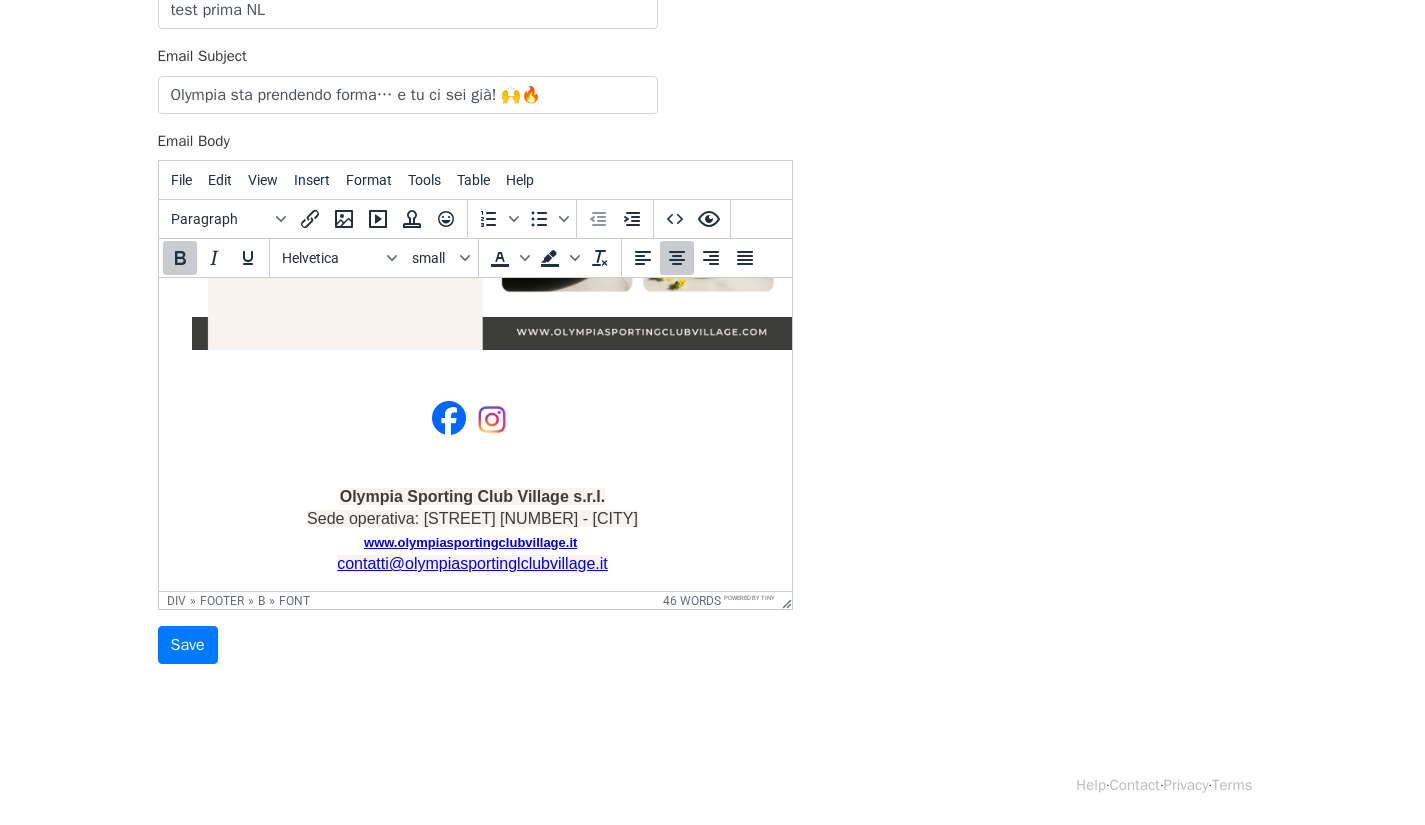 click on "Olympia Sporting Club Village s.r.l. Sede operativa: Via dell'Organo 16 - Prato www.olympiasportingclubvillage.it   contatti@olympiasportinglclubvillage.it" at bounding box center [471, 476] 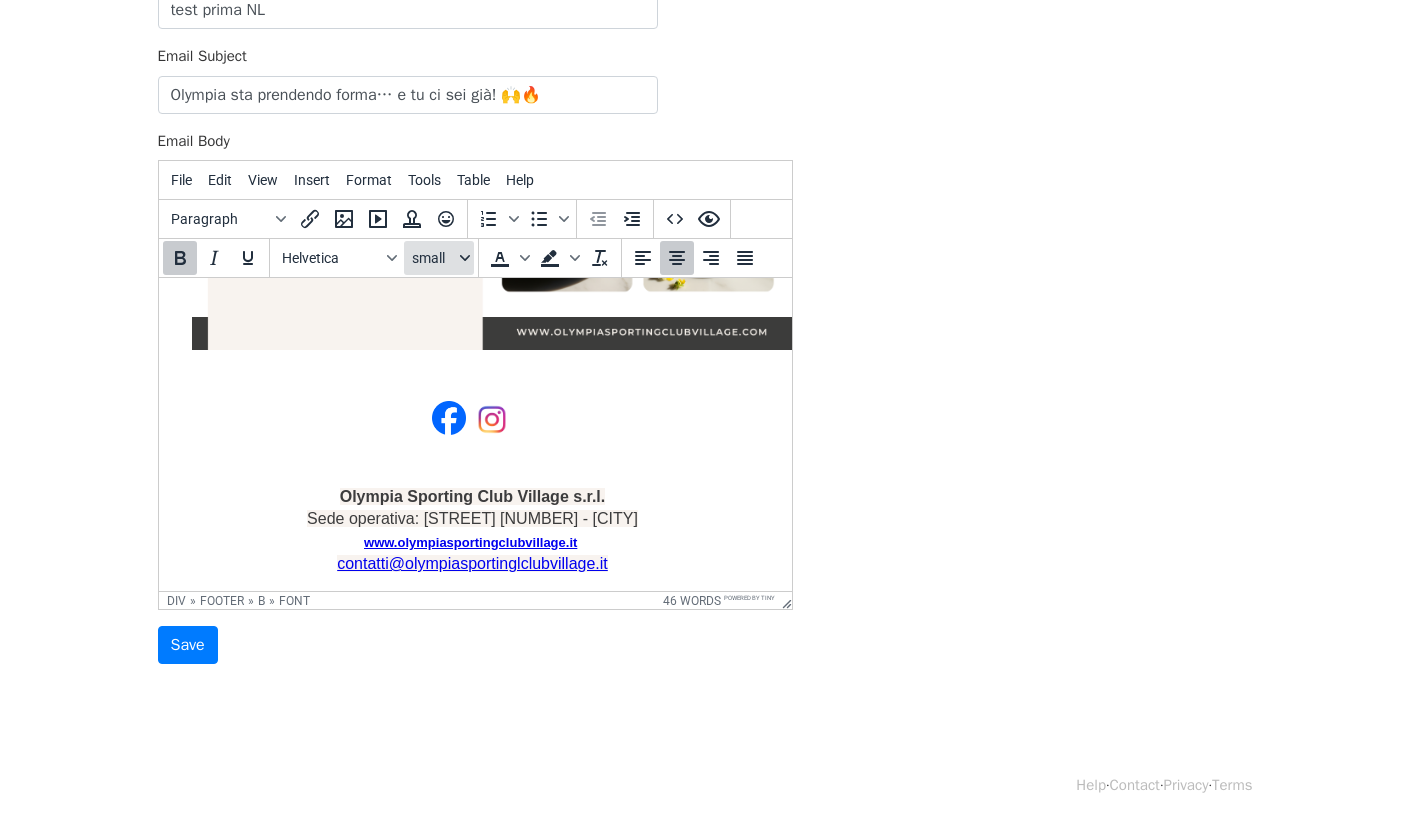 click 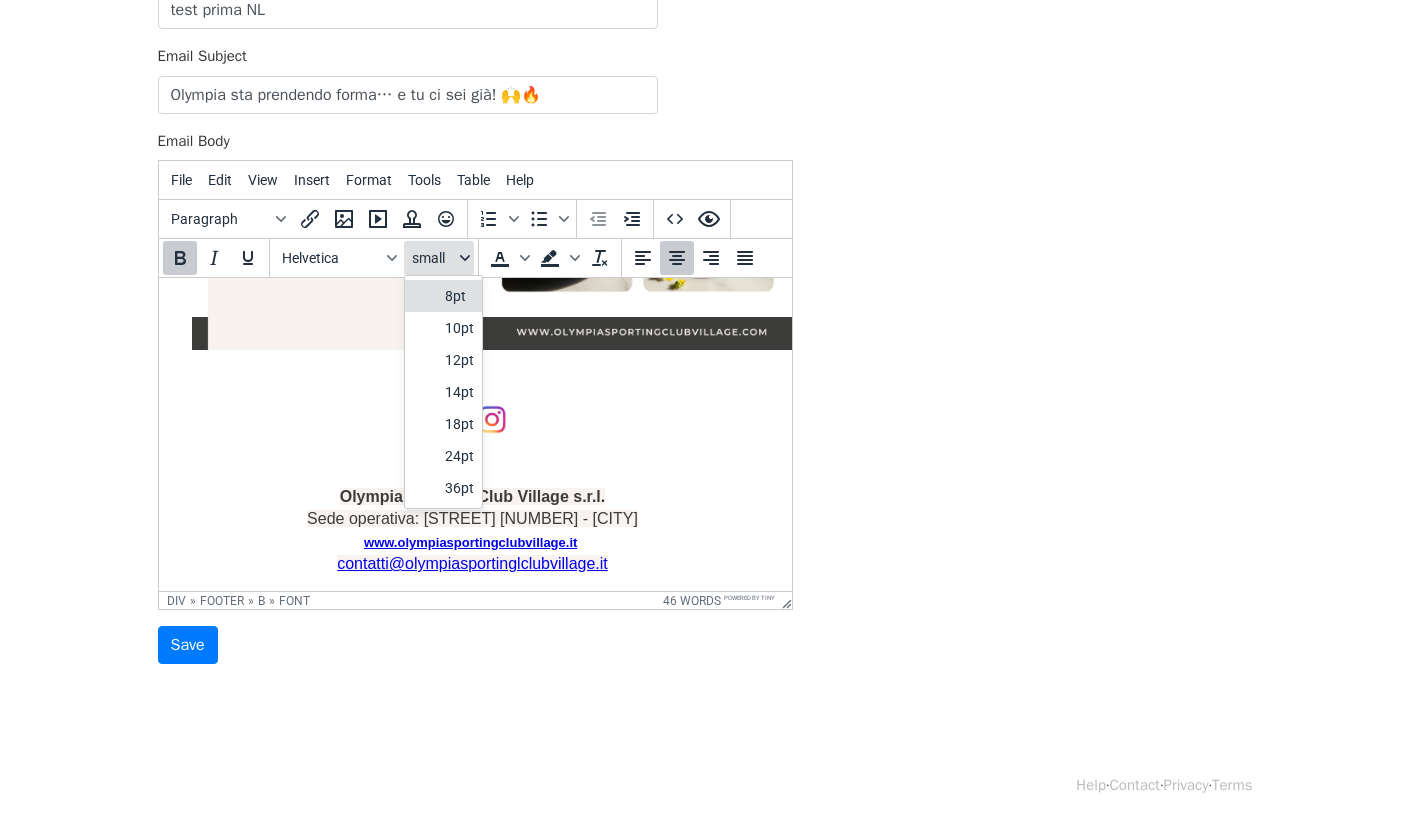 click 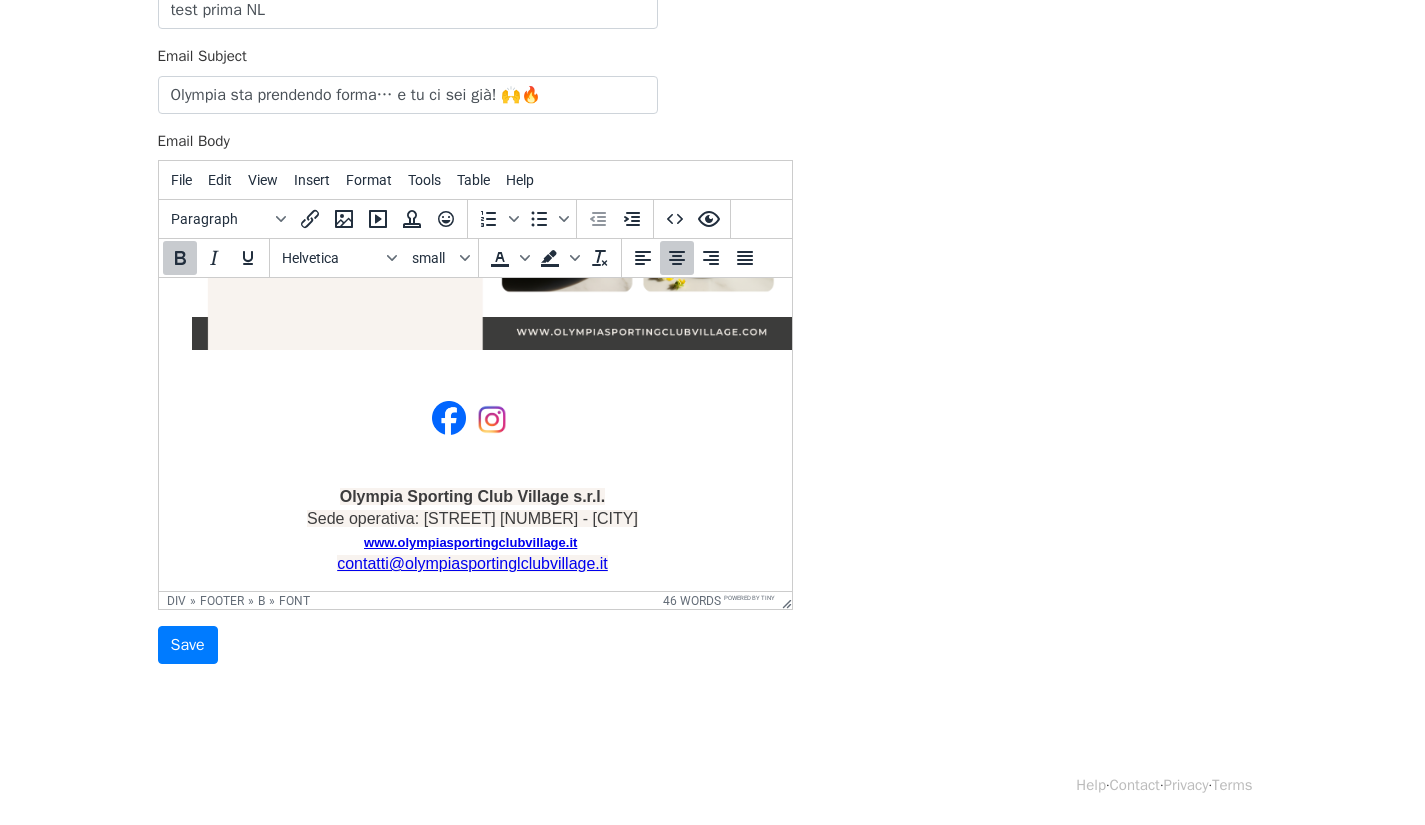 click on "Olympia Sporting Club Village s.r.l. Sede operativa: Via dell'Organo 16 - Prato www.olympiasportingclubvillage.it   contatti@olympiasportinglclubvillage.it" at bounding box center [471, 476] 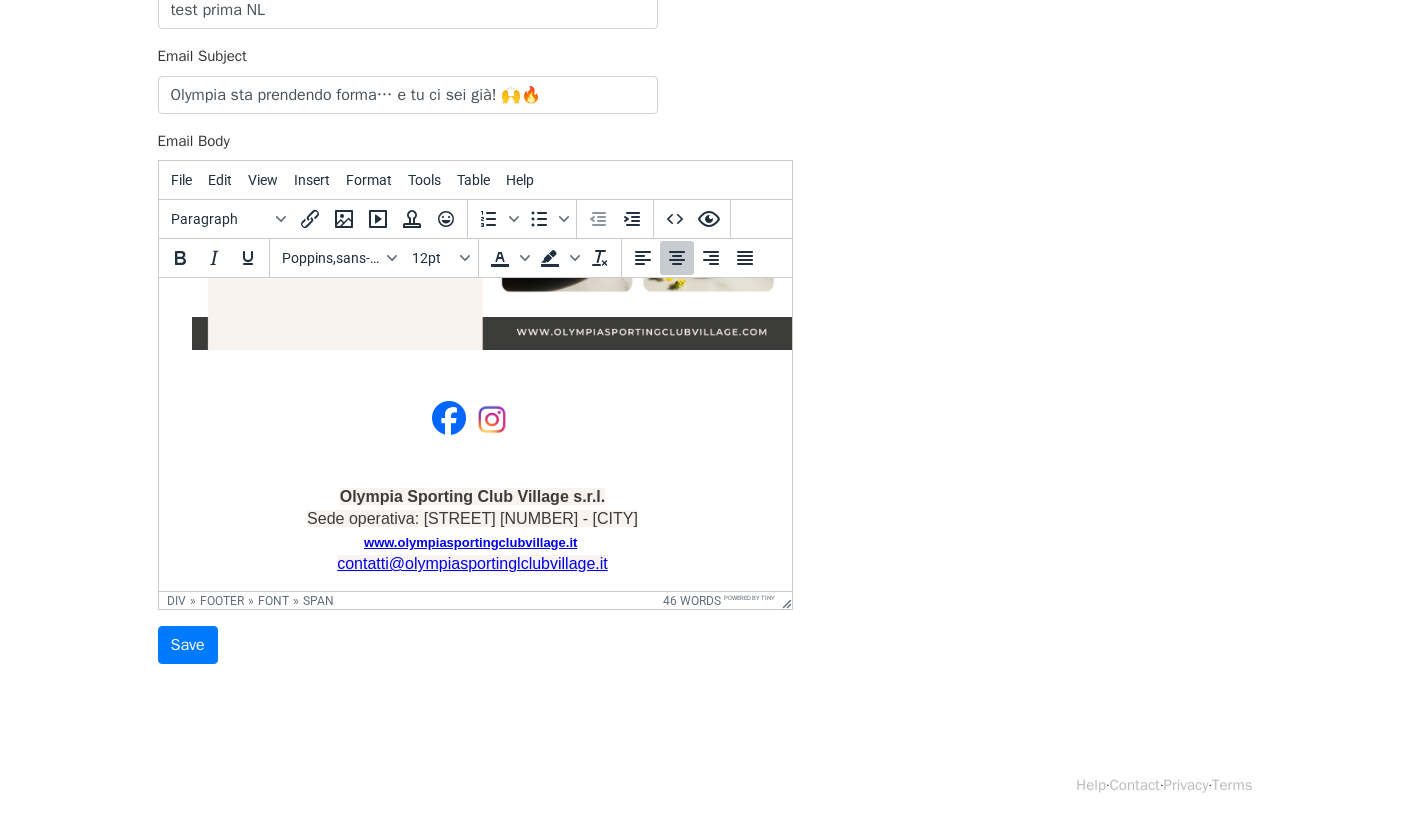 drag, startPoint x: 626, startPoint y: 548, endPoint x: 205, endPoint y: 477, distance: 426.94495 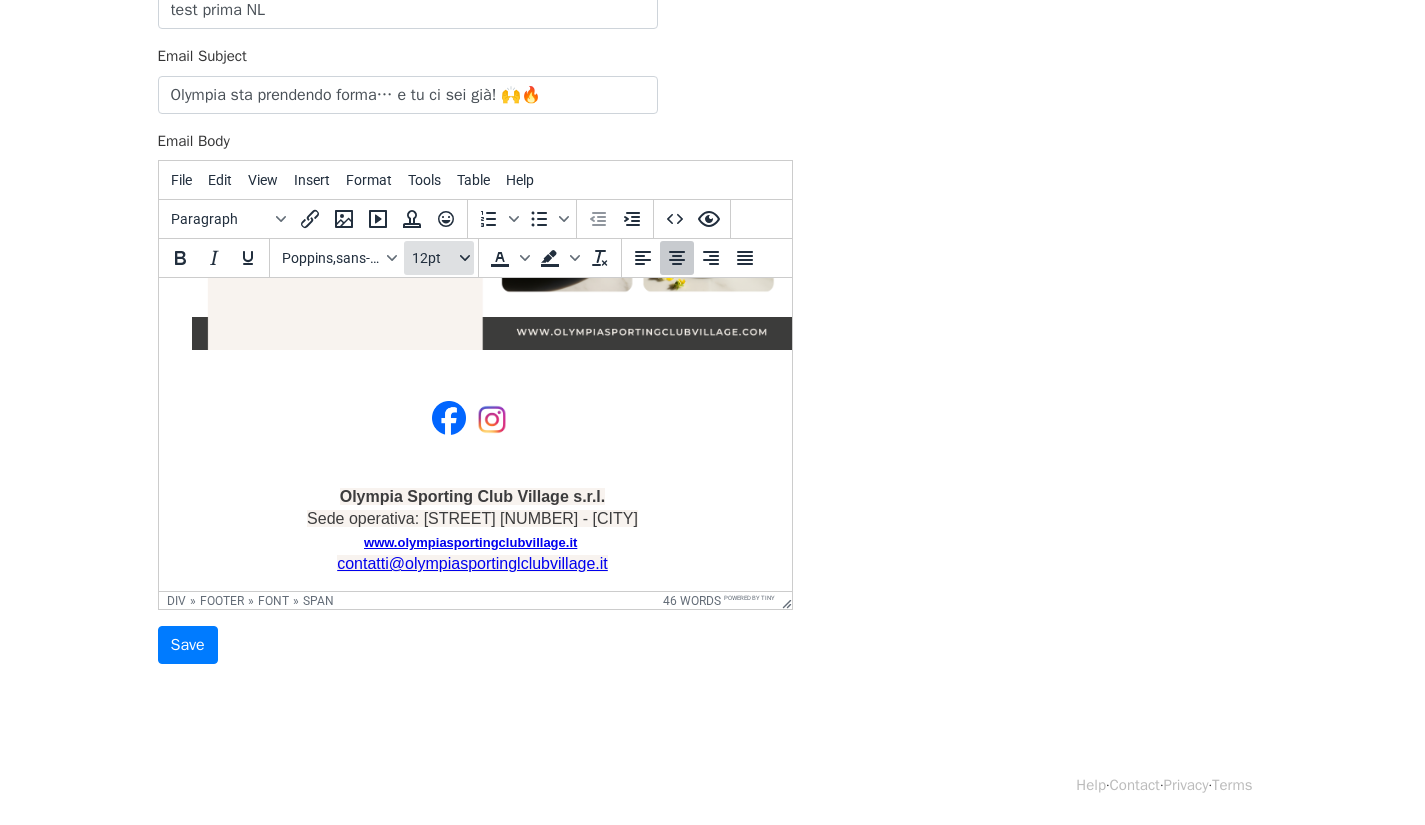 click on "12pt" at bounding box center (439, 258) 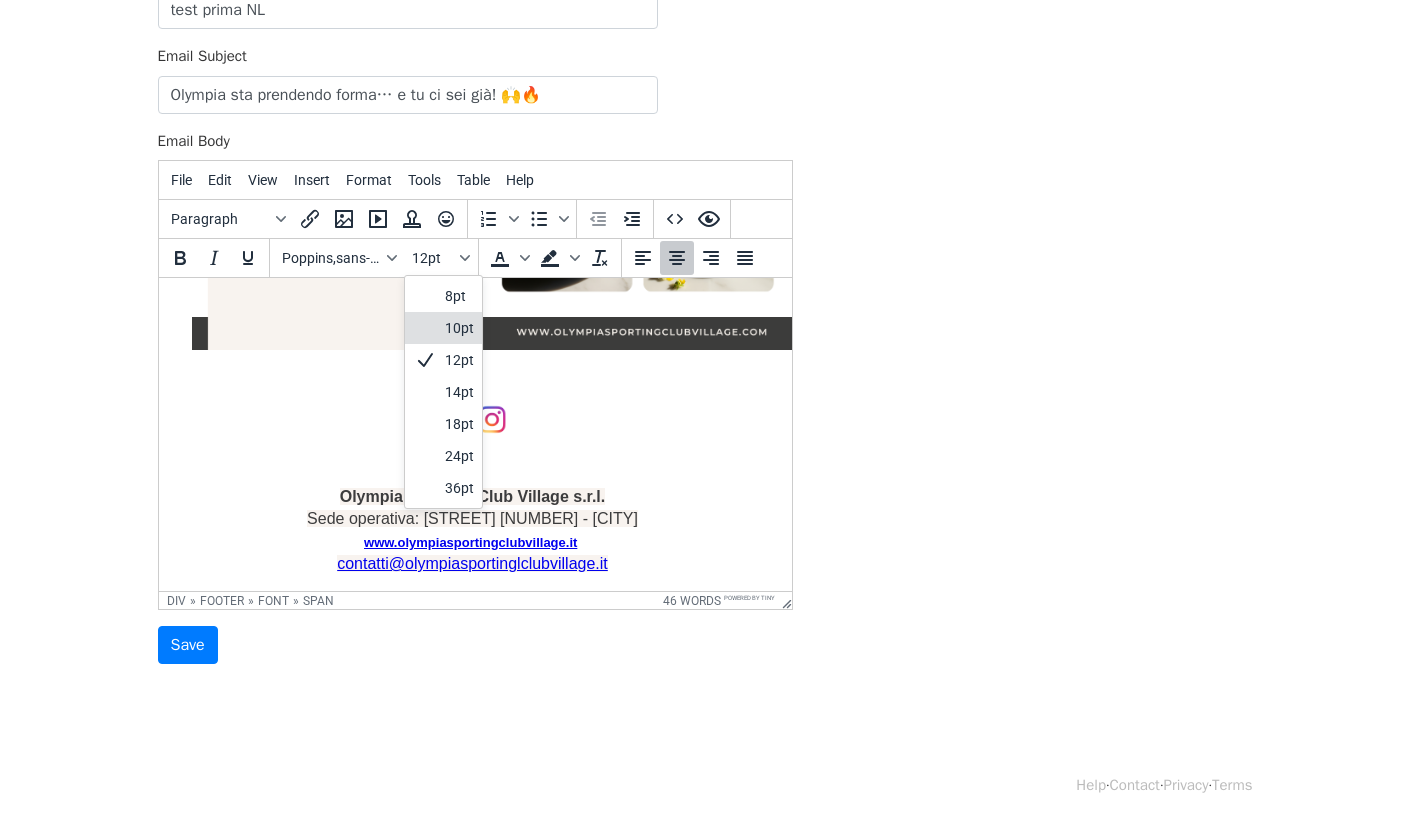 click on "10pt" at bounding box center (459, 328) 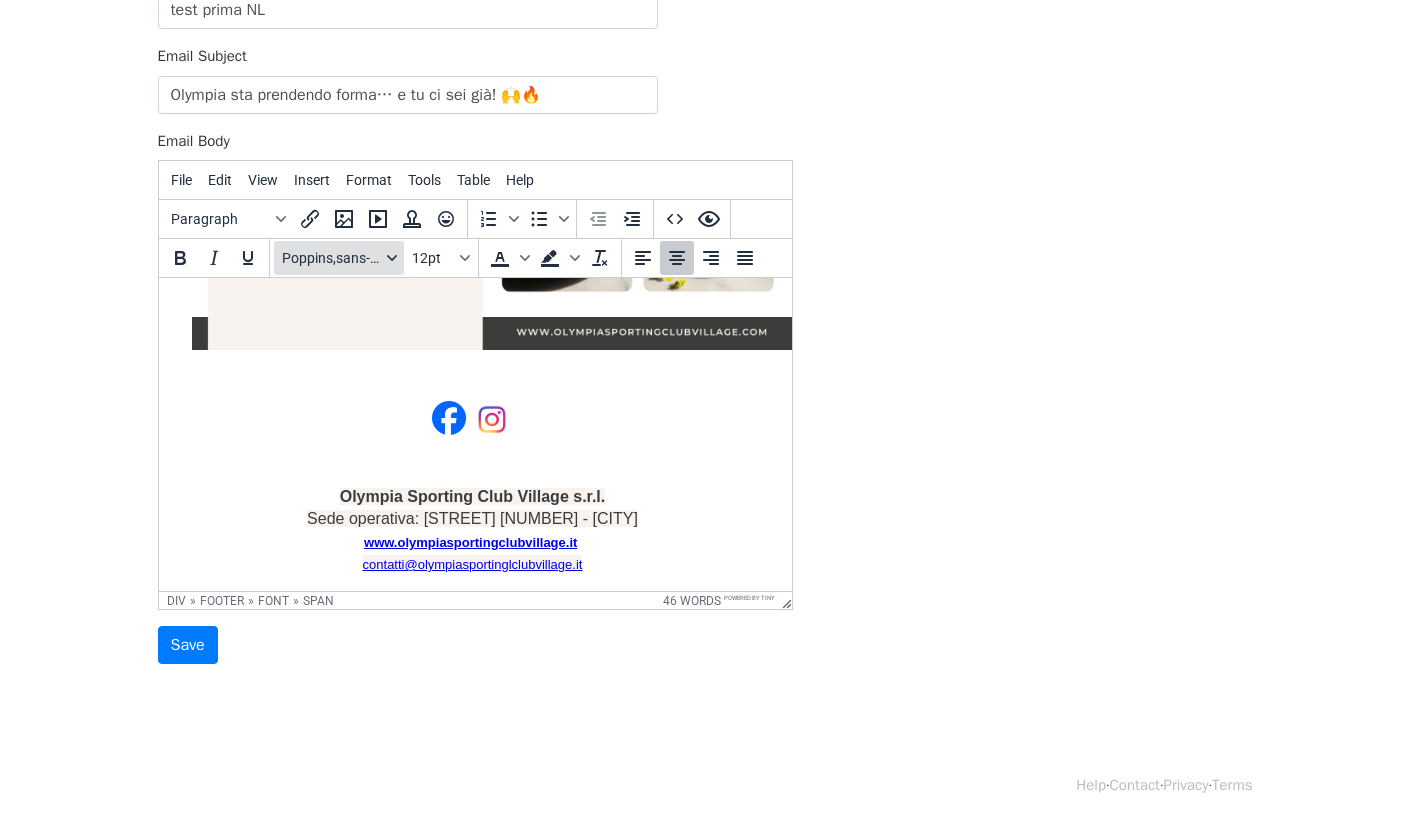 click on "Poppins,sans-serif" at bounding box center (331, 258) 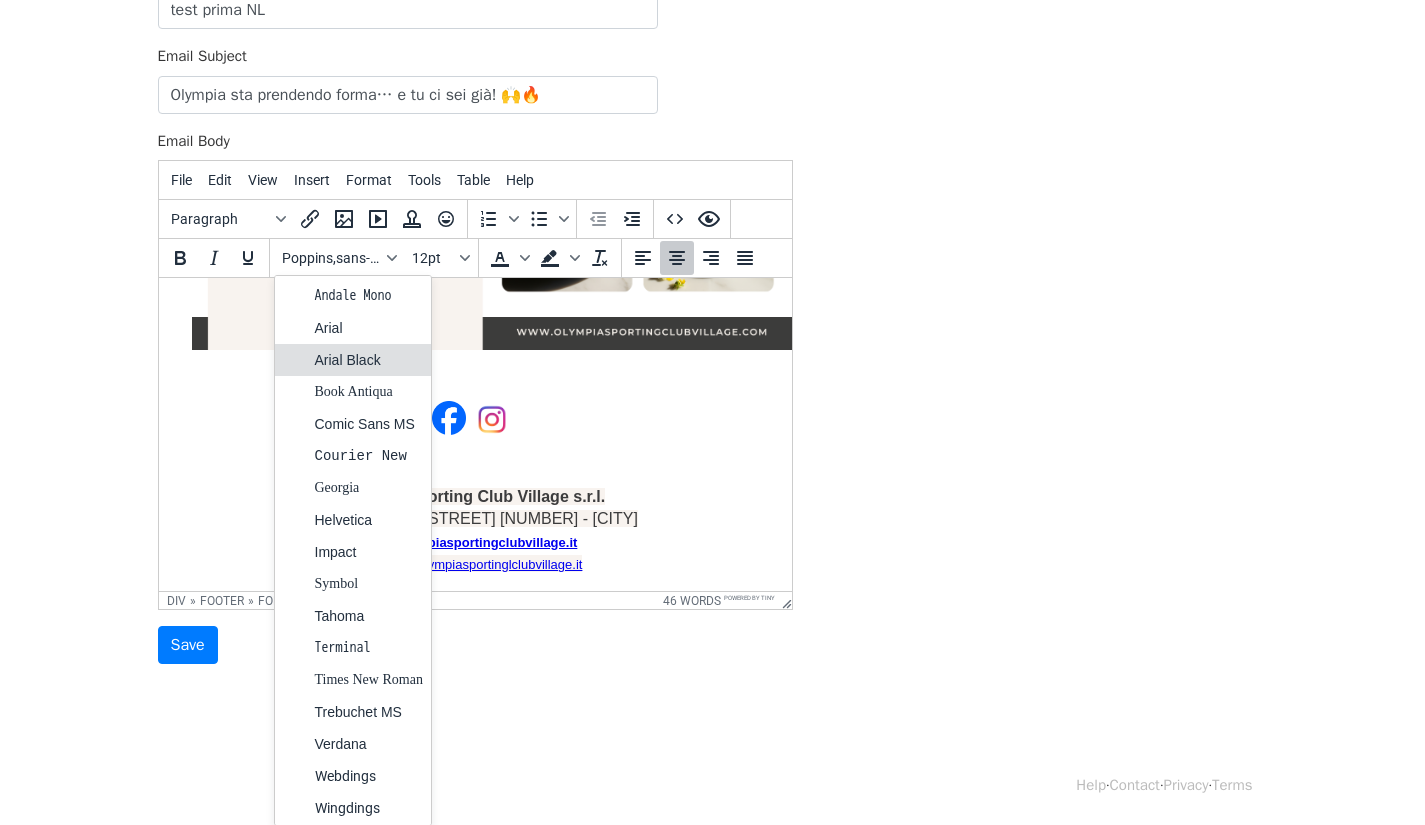 click on "Arial Black" at bounding box center (369, 360) 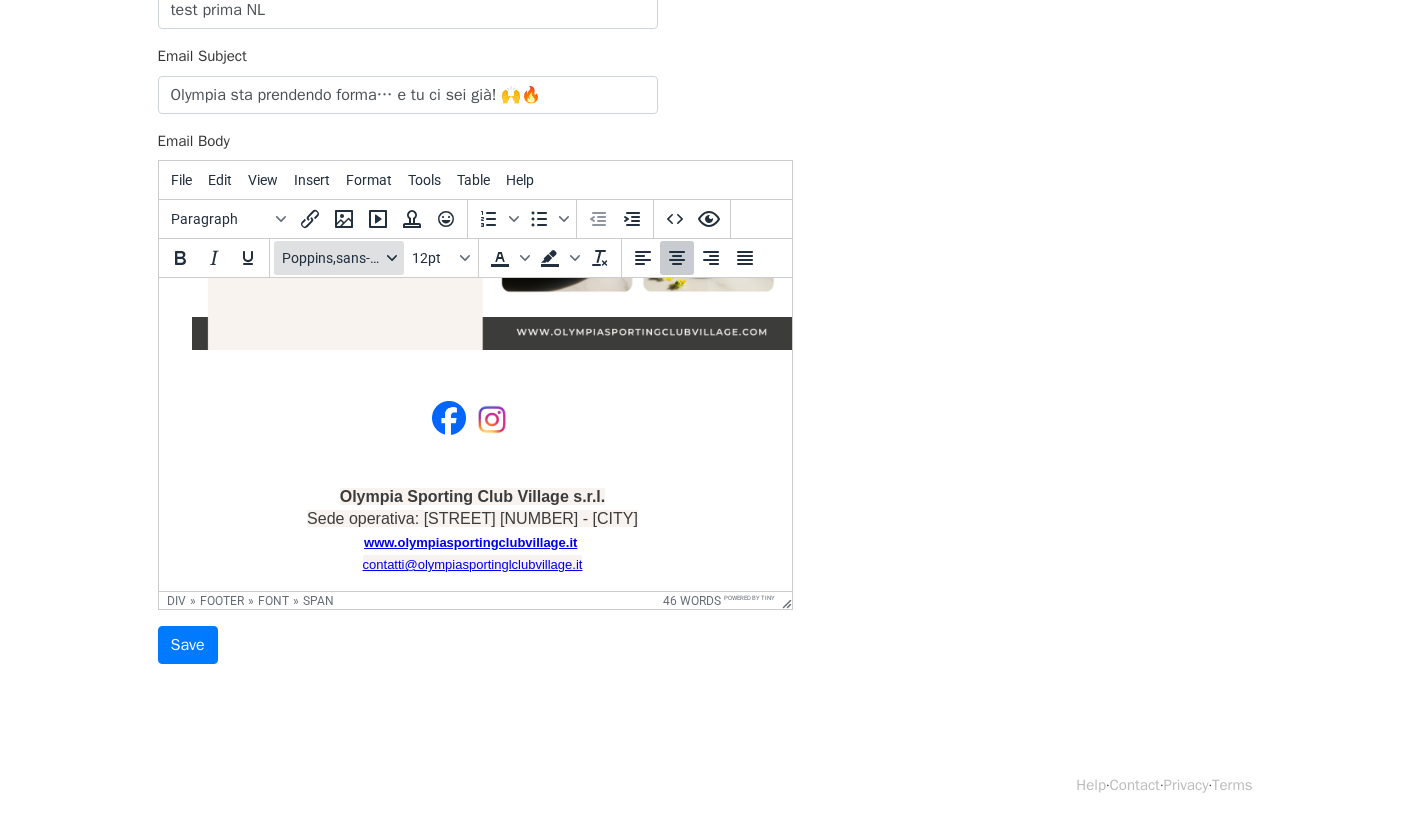 click on "Poppins,sans-serif" at bounding box center [331, 258] 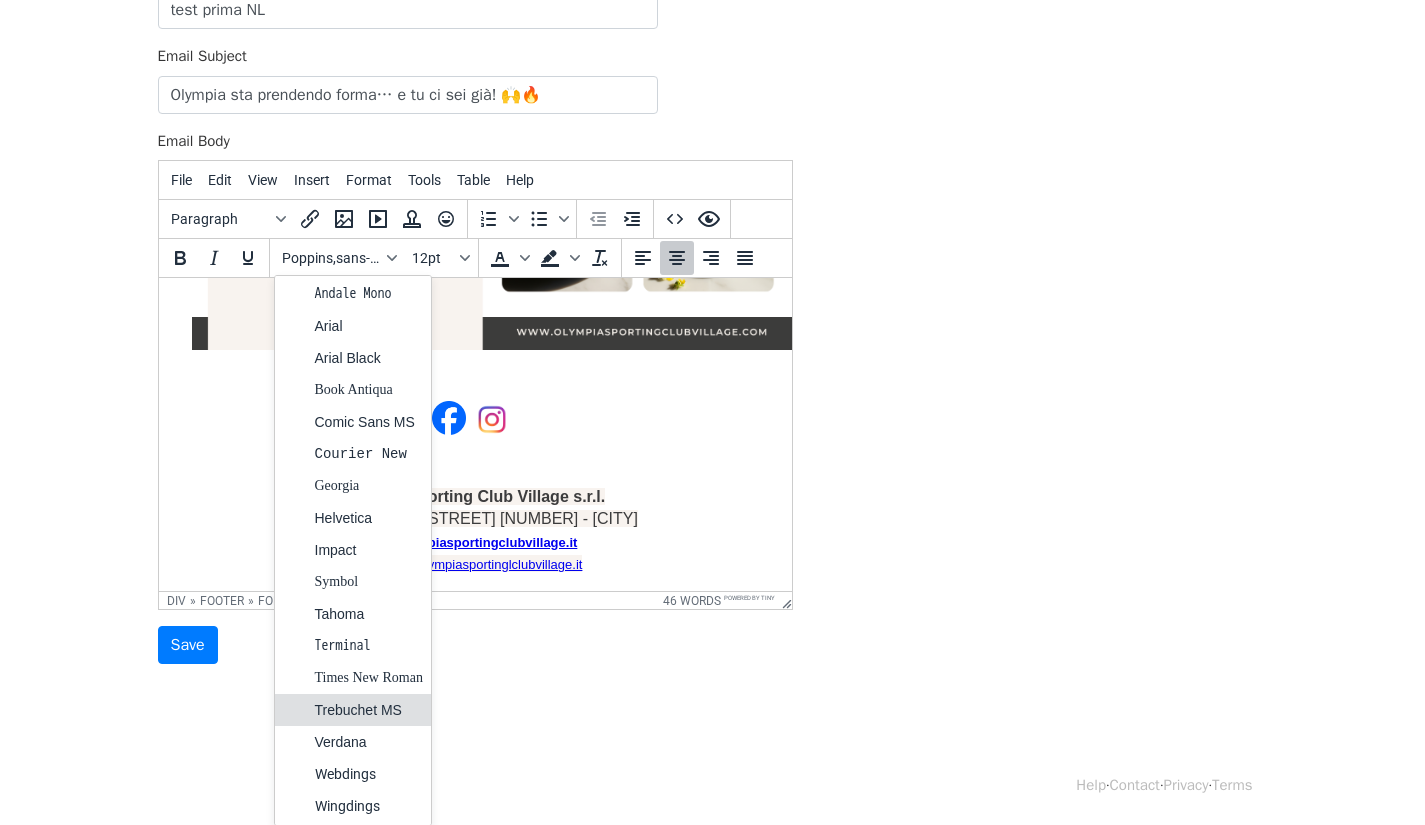 scroll, scrollTop: 3, scrollLeft: 0, axis: vertical 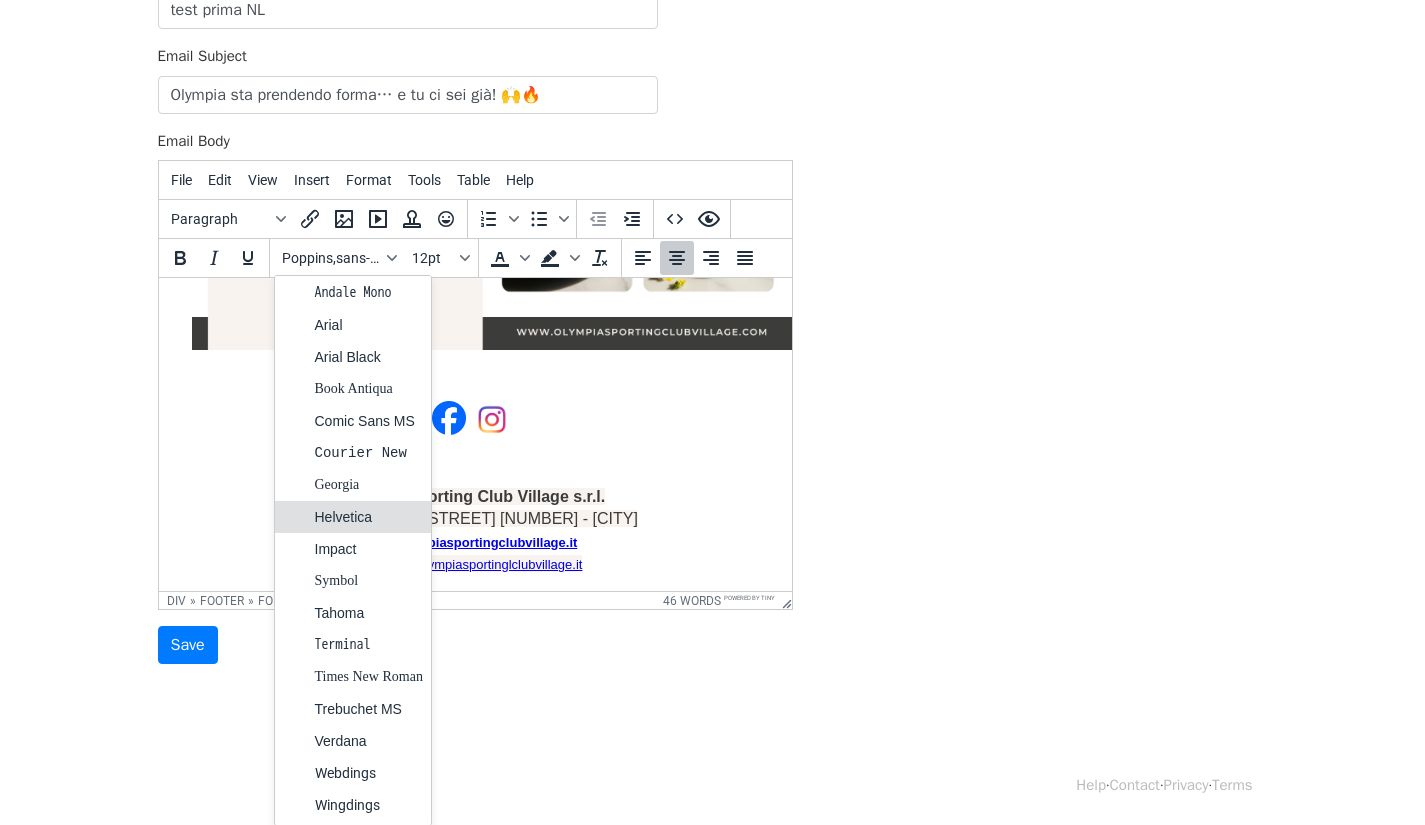 click on "Helvetica" at bounding box center [369, 517] 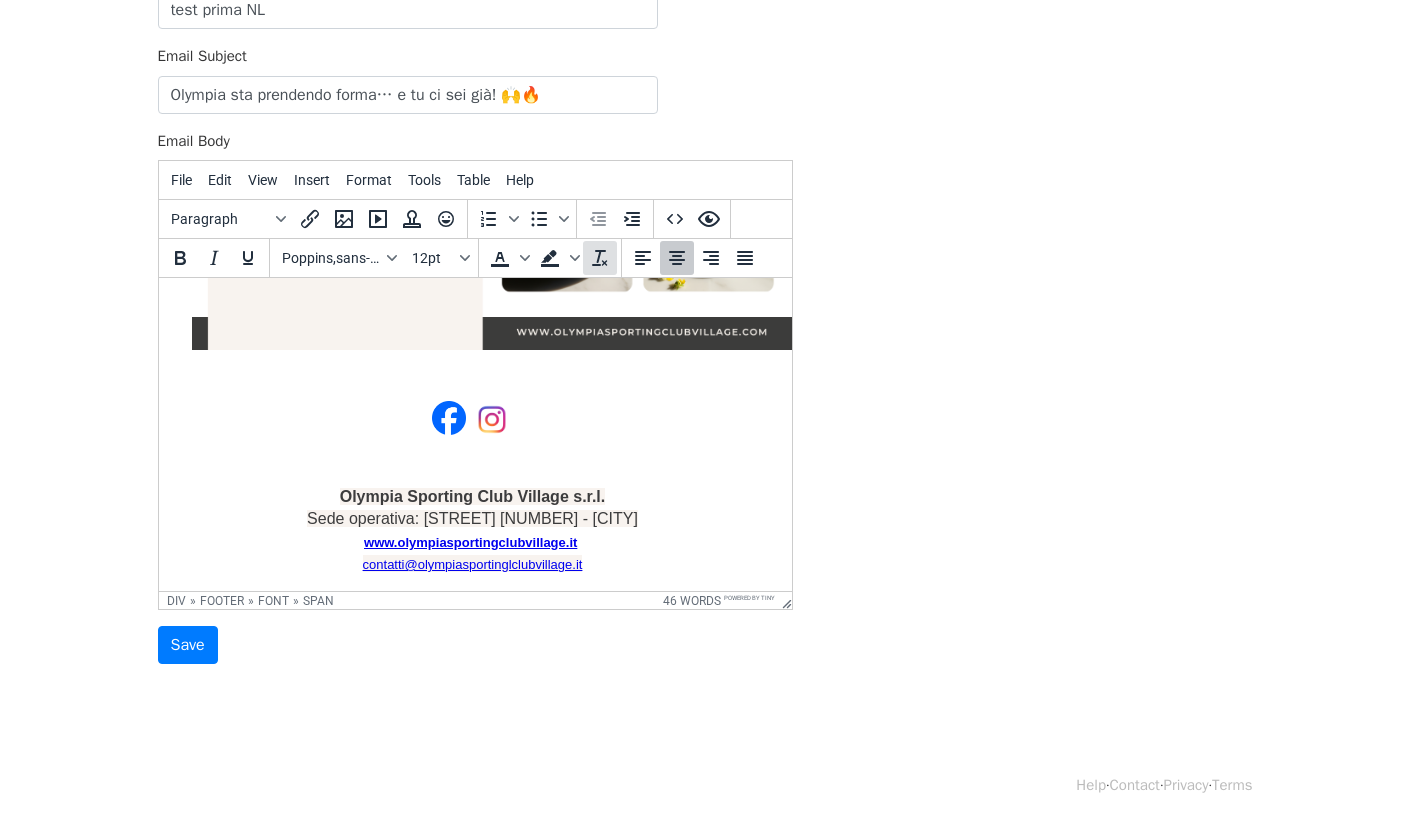click at bounding box center (600, 258) 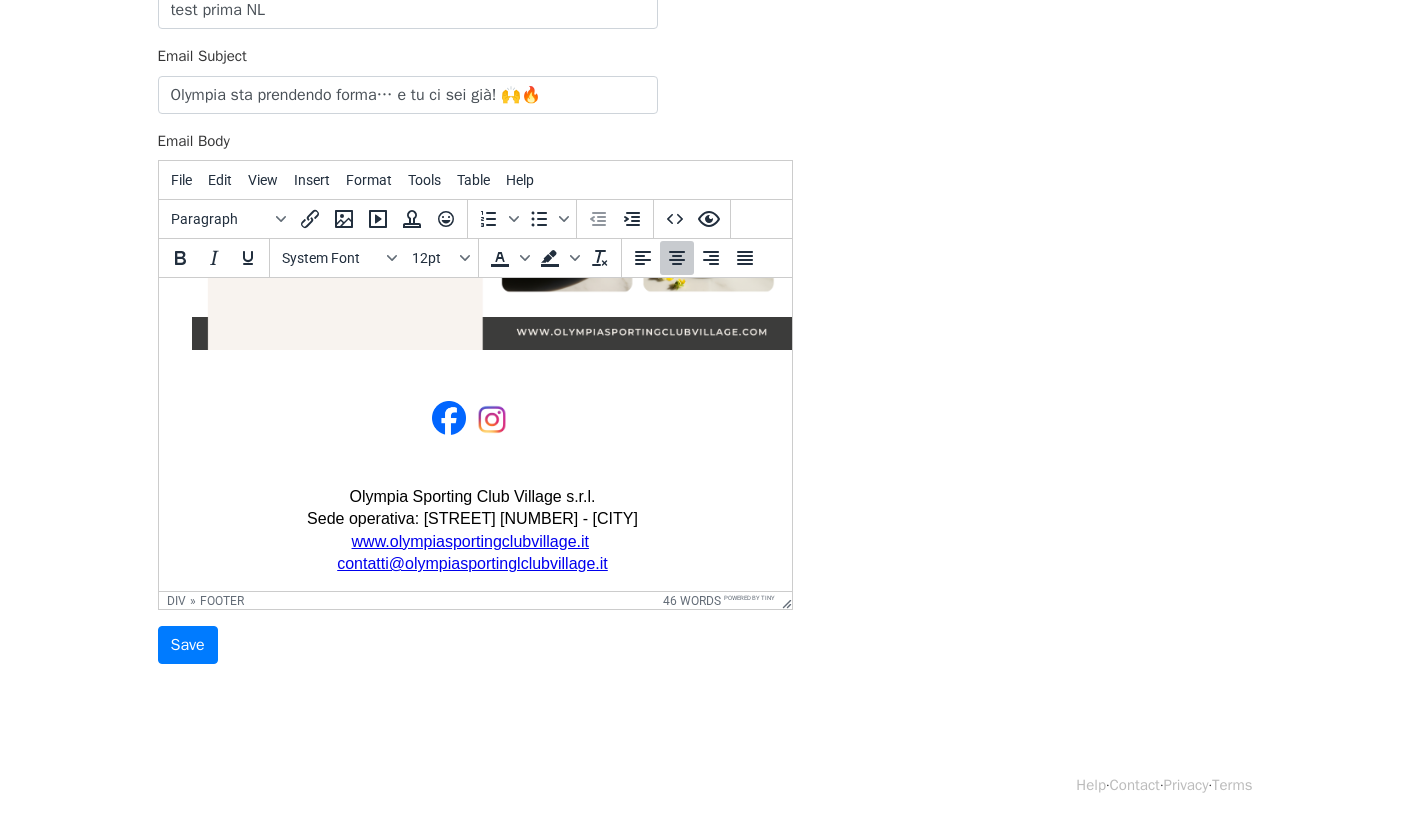 click on "Olympia Sporting Club Village s.r.l. Sede operativa: Via dell'Organo 16 - Prato www.olympiasportingclubvillage.it   contatti@olympiasportinglclubvillage.it﻿" at bounding box center [471, 476] 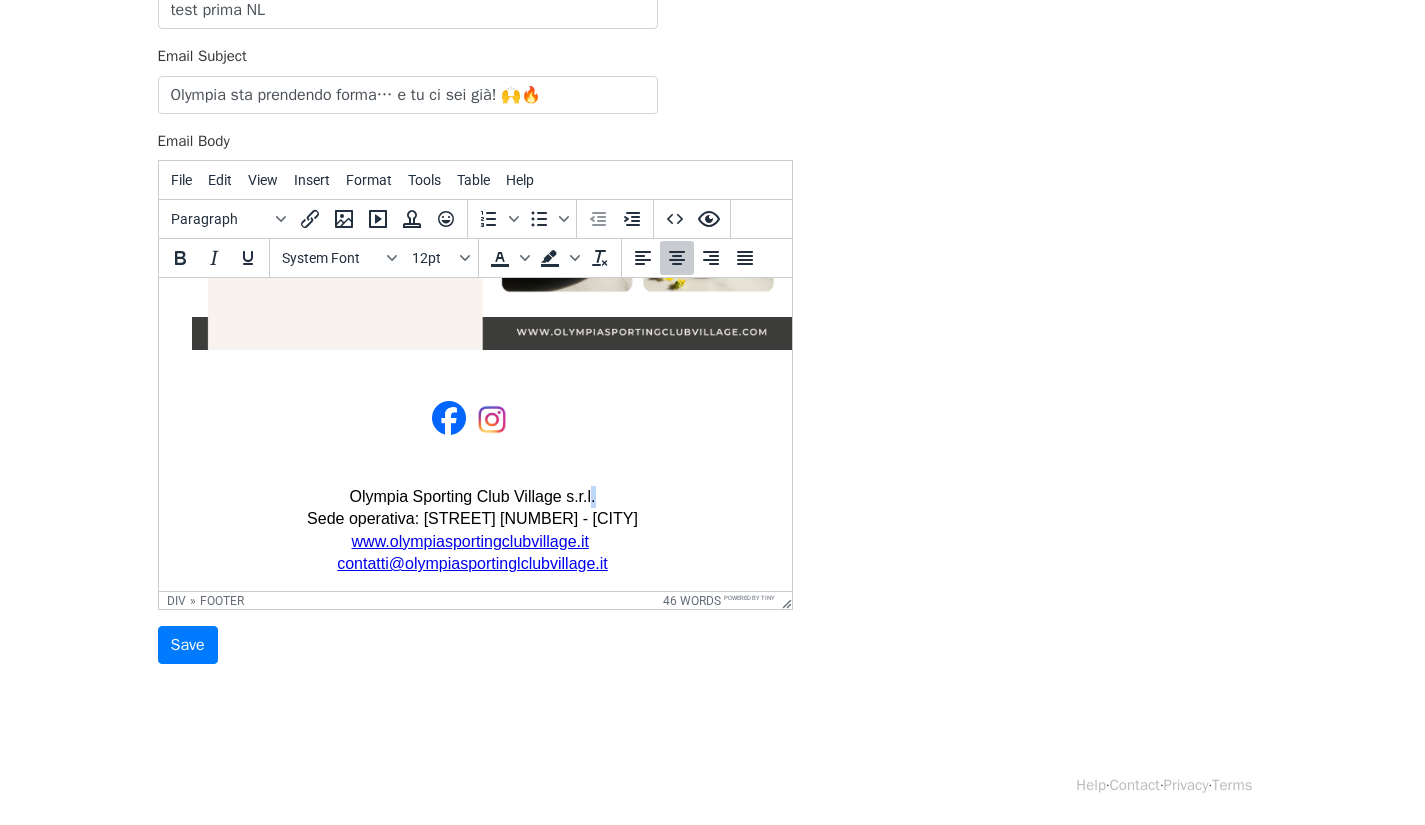click on "Olympia Sporting Club Village s.r.l. Sede operativa: Via dell'Organo 16 - Prato www.olympiasportingclubvillage.it   contatti@olympiasportinglclubvillage.it" at bounding box center (471, 476) 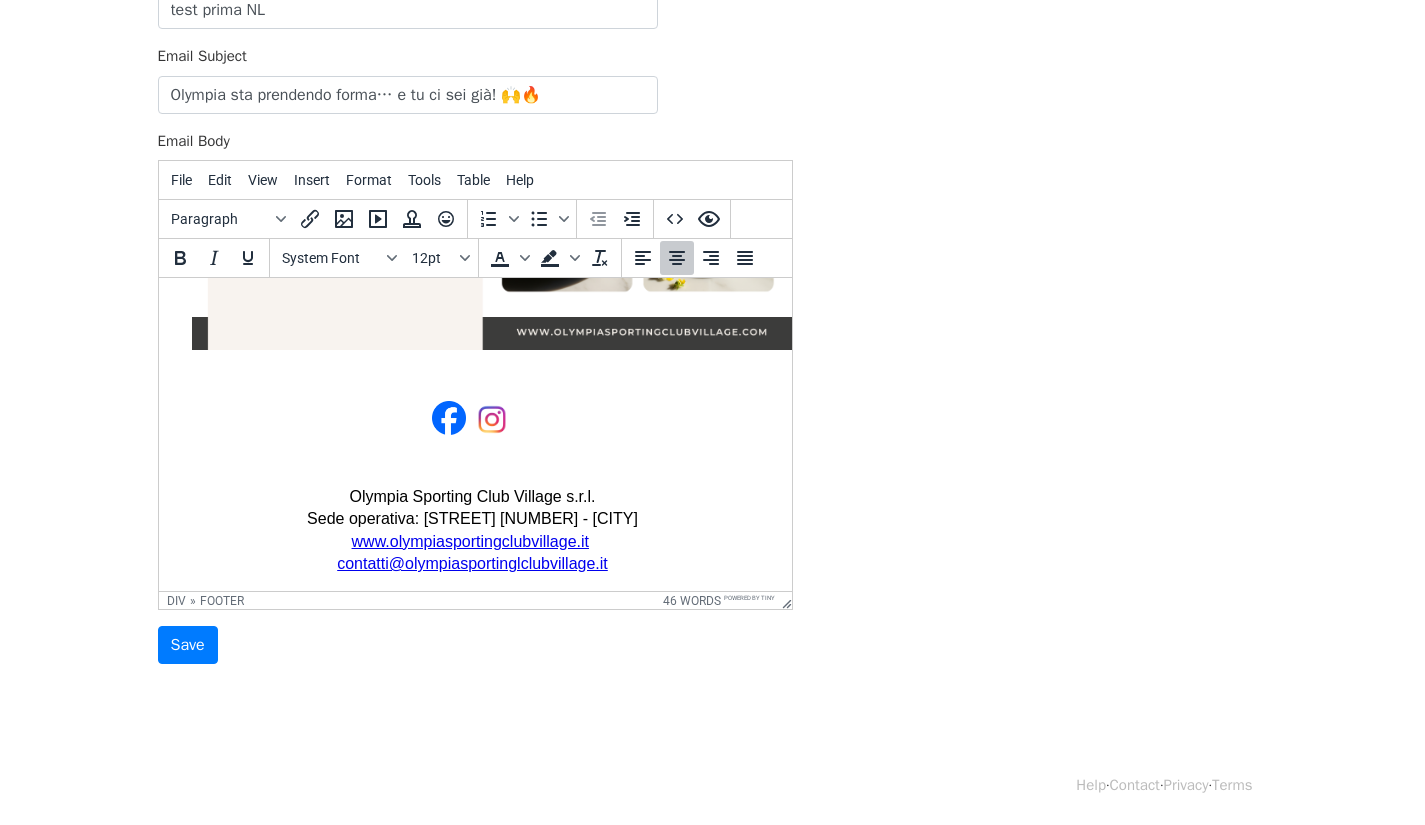 click on "Olympia Sporting Club Village s.r.l. Sede operativa: Via dell'Organo 16 - Prato www.olympiasportingclubvillage.it   contatti@olympiasportinglclubvillage.it" at bounding box center (471, 476) 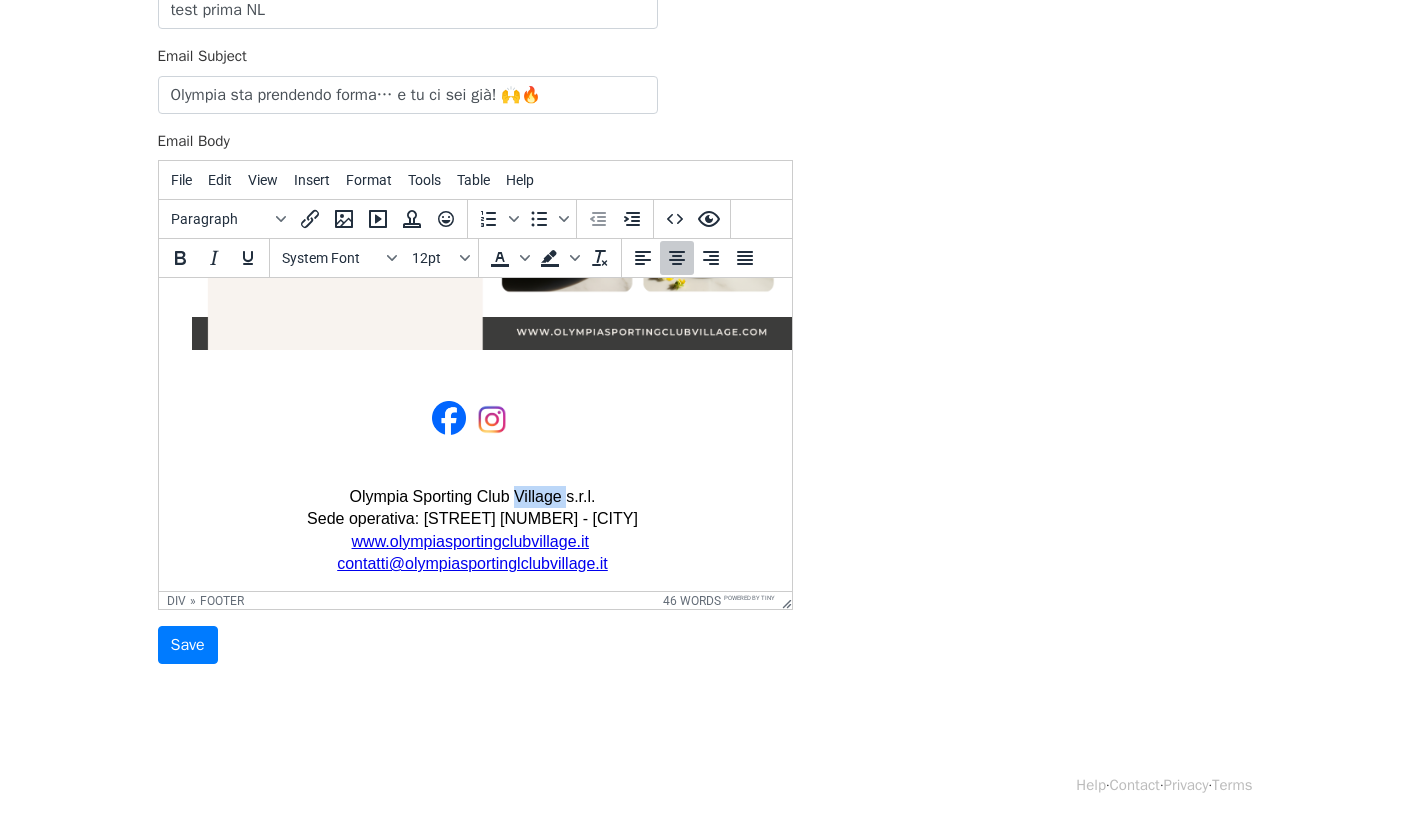 click on "Olympia Sporting Club Village s.r.l. Sede operativa: Via dell'Organo 16 - Prato www.olympiasportingclubvillage.it   contatti@olympiasportinglclubvillage.it" at bounding box center (471, 476) 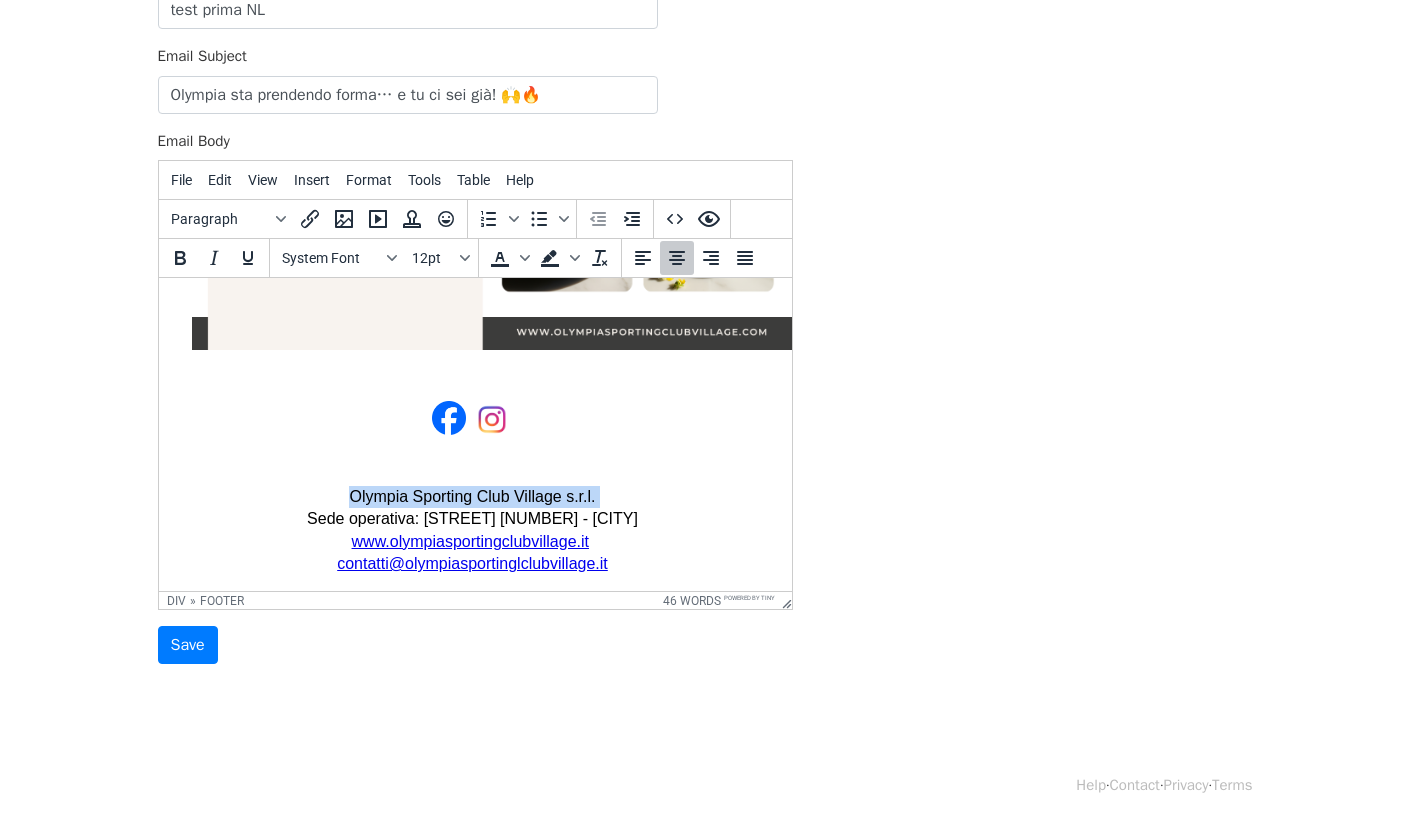 click on "Olympia Sporting Club Village s.r.l. Sede operativa: Via dell'Organo 16 - Prato www.olympiasportingclubvillage.it   contatti@olympiasportinglclubvillage.it" at bounding box center (471, 476) 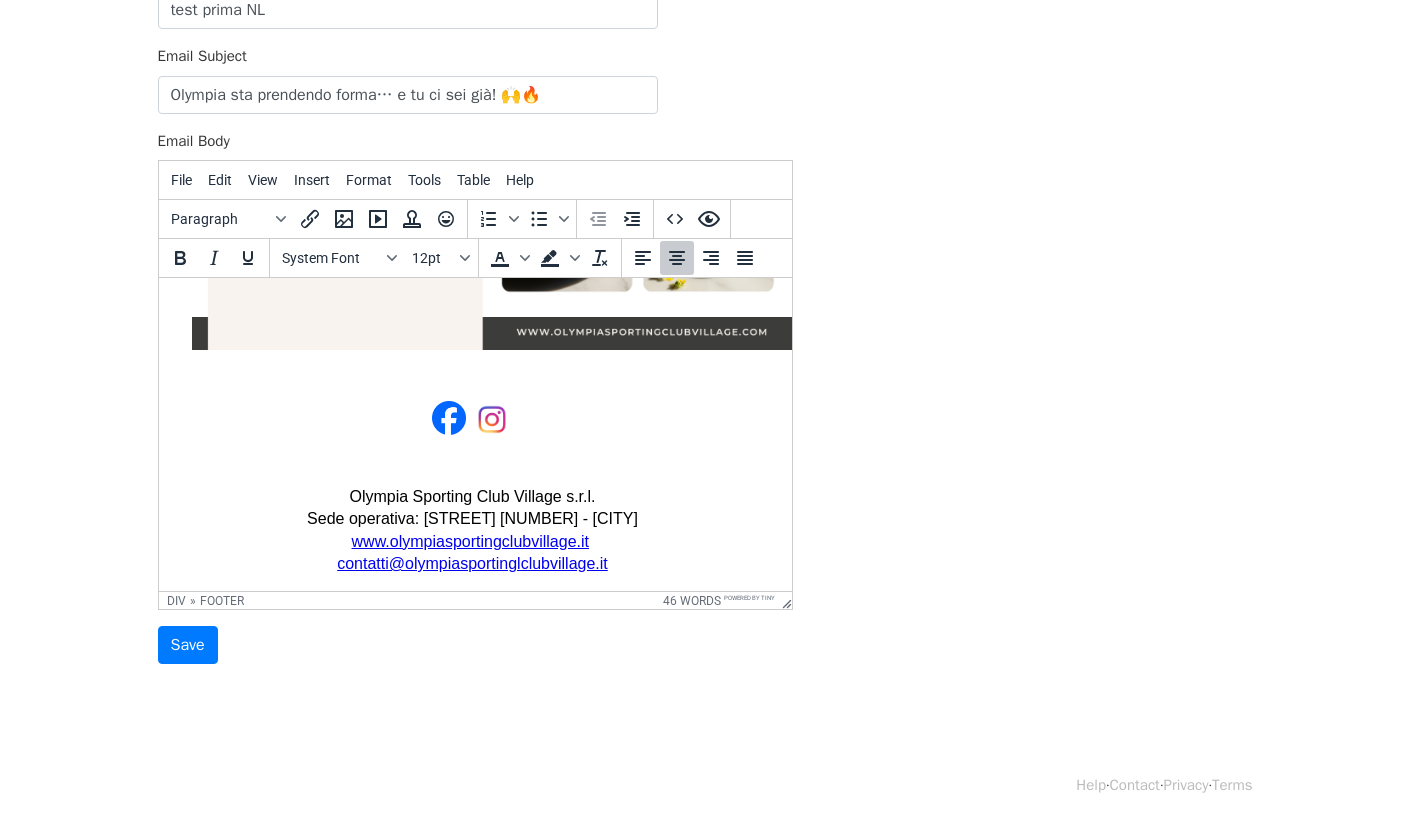 click on "Olympia Sporting Club Village s.r.l. Sede operativa: Via dell'Organo 16 - Prato www.olympiasportingclubvillage.it   contatti@olympiasportinglclubvillage.it" at bounding box center (471, 476) 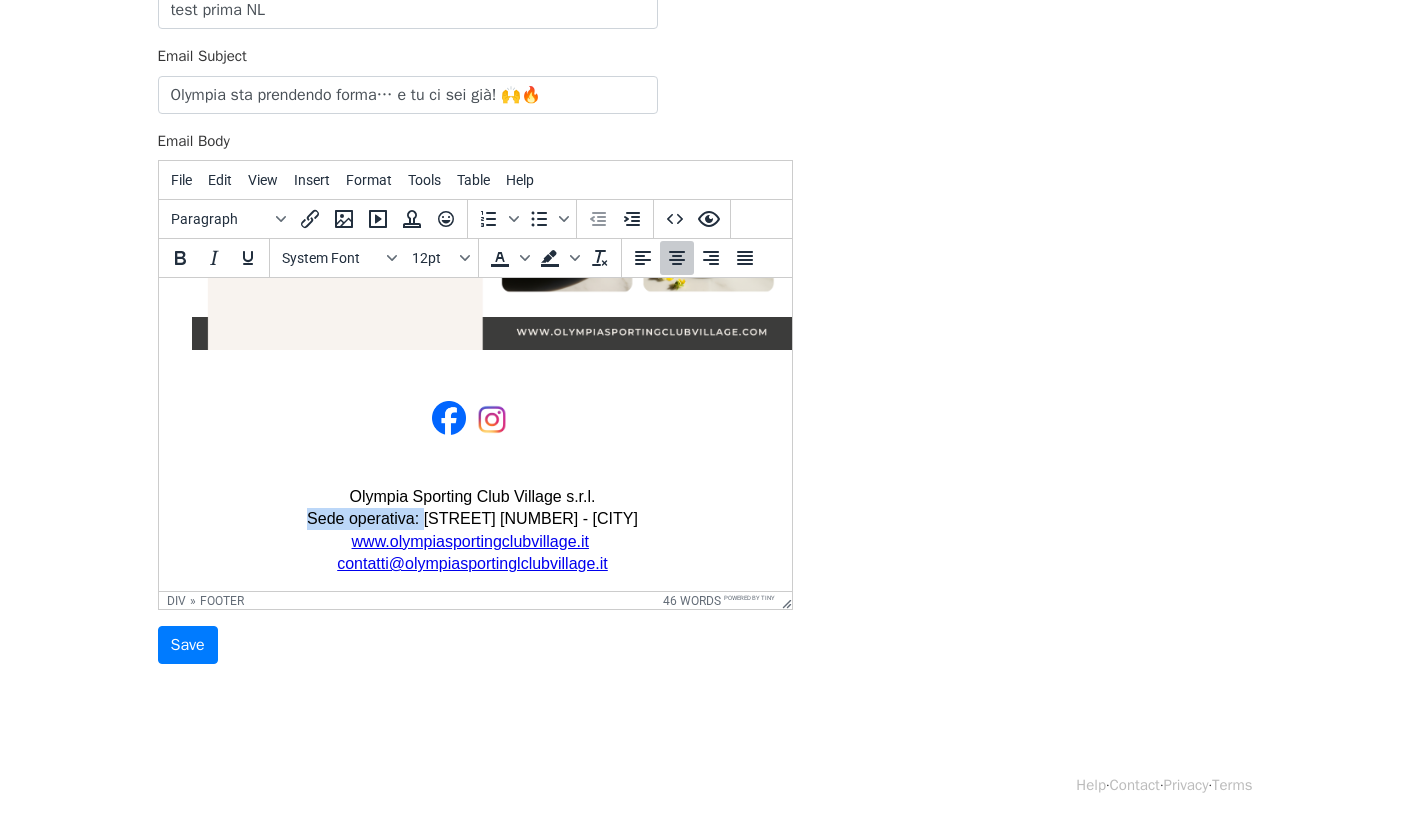 drag, startPoint x: 419, startPoint y: 503, endPoint x: 298, endPoint y: 504, distance: 121.004135 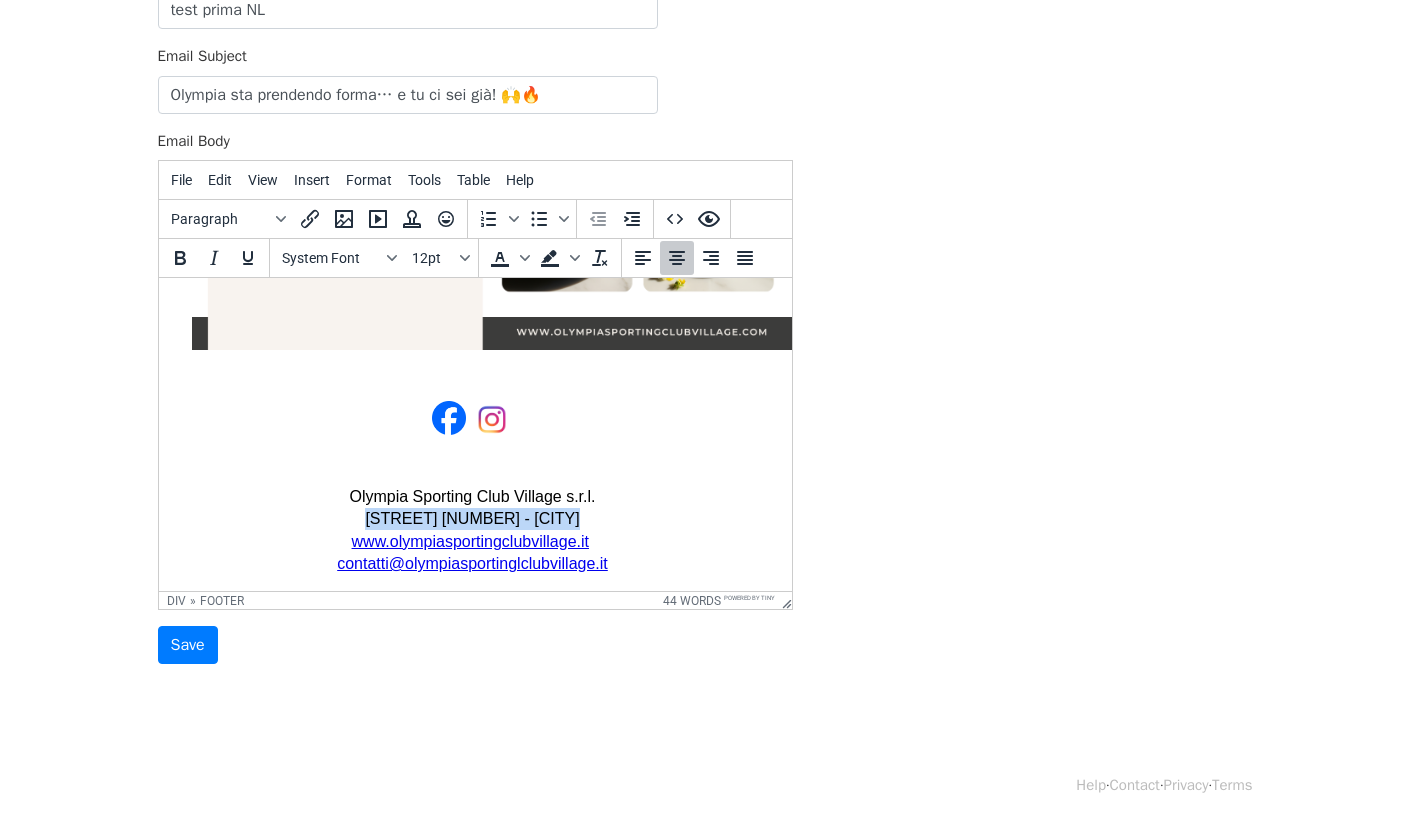 drag, startPoint x: 509, startPoint y: 507, endPoint x: 344, endPoint y: 511, distance: 165.04848 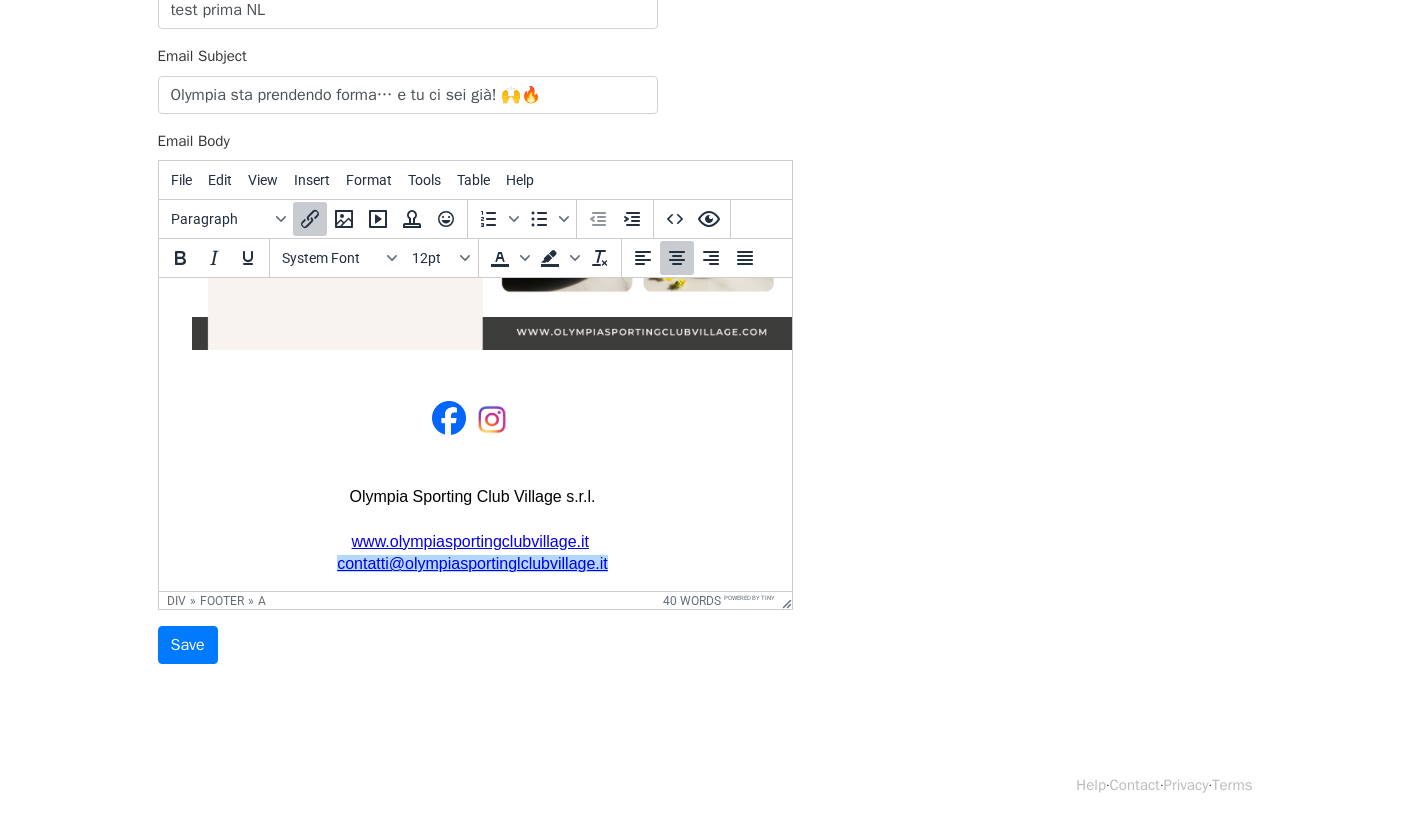 click on "Olympia Sporting Club Village s.r.l. www.olympiasportingclubvillage.it   contatti@olympiasportinglclubvillage.it﻿" at bounding box center (471, 476) 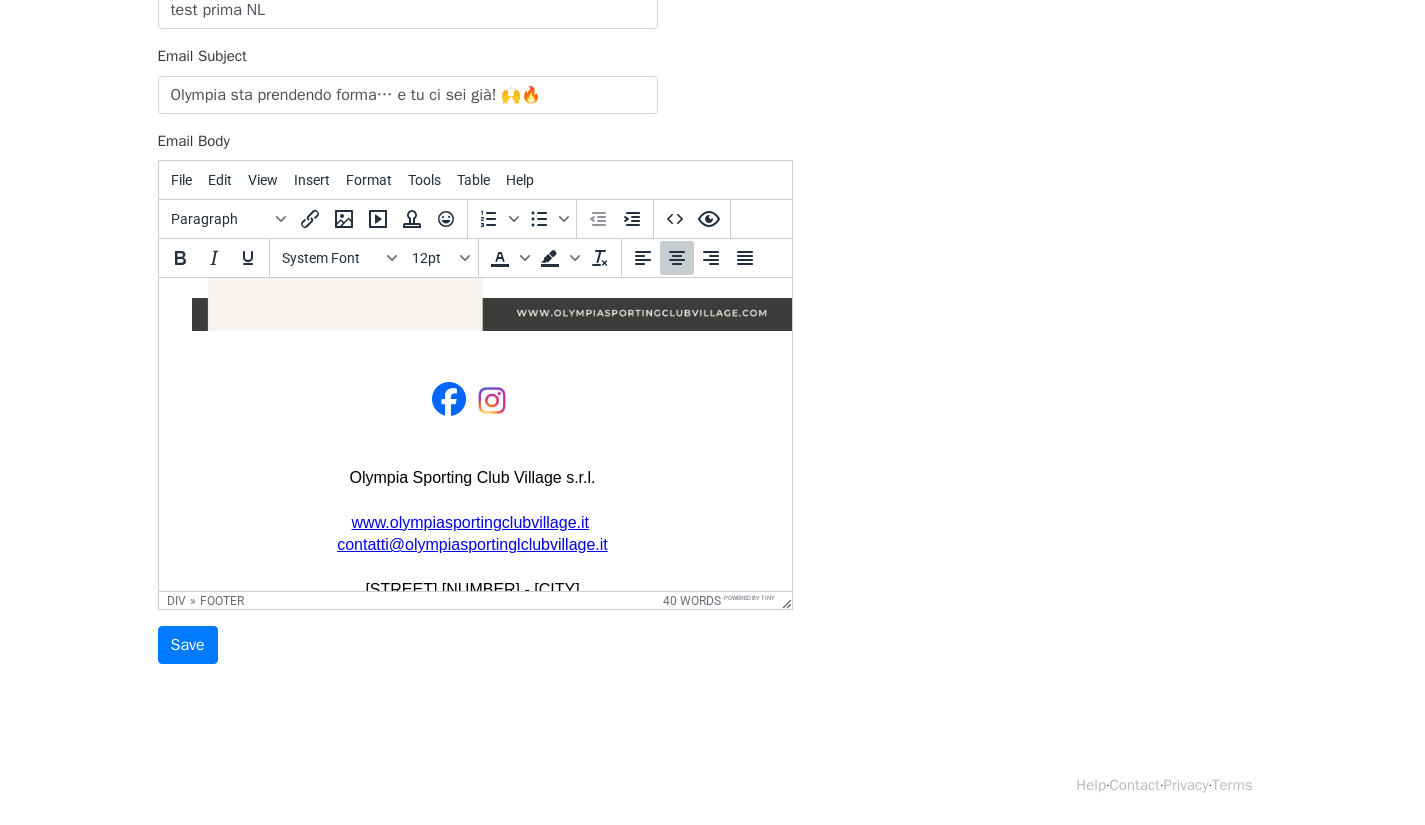 scroll, scrollTop: 927, scrollLeft: 32, axis: both 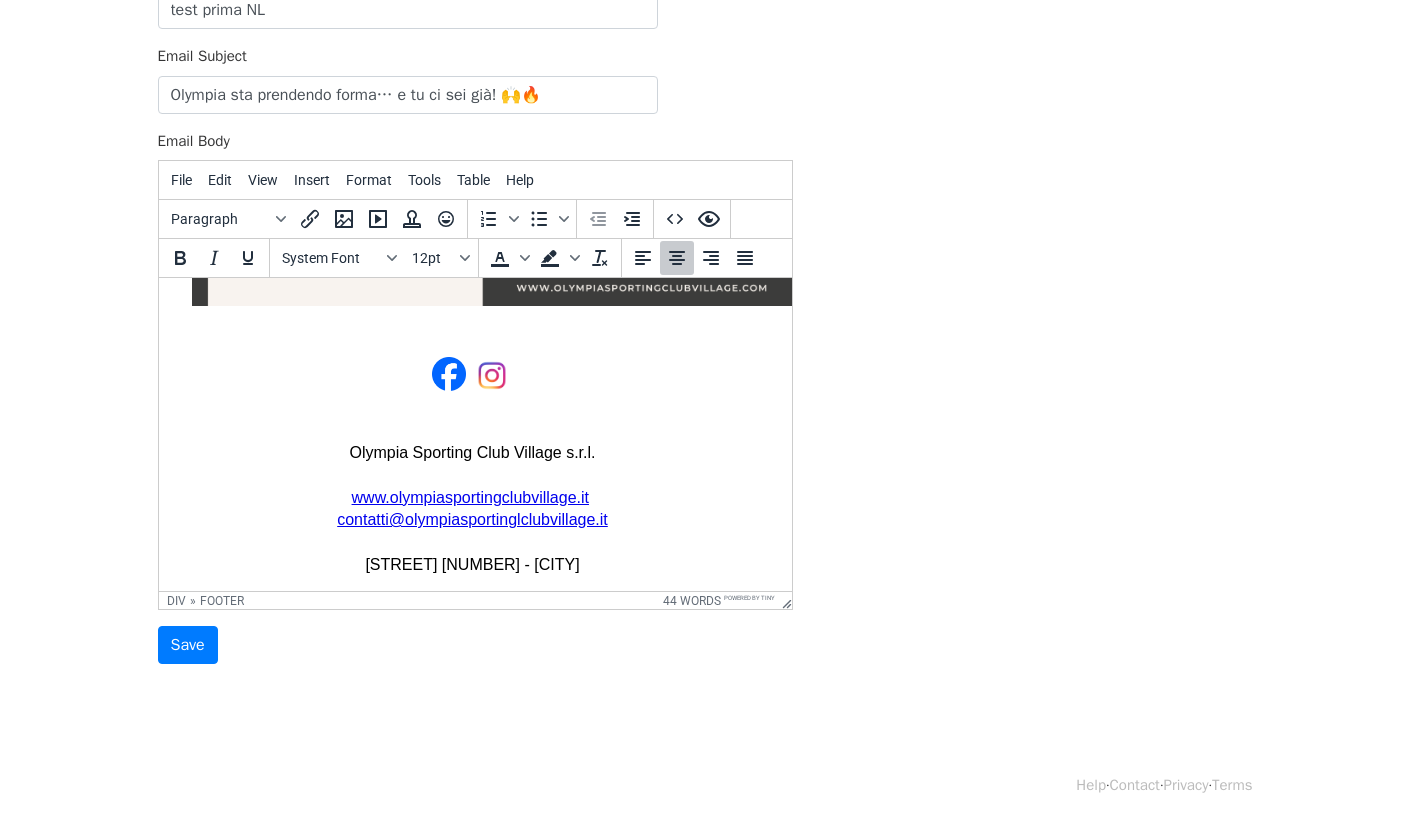 click on "Olympia Sporting Club Village s.r.l. www.olympiasportingclubvillage.it   contatti@olympiasportinglclubvillage.it ﻿ Via dell'Organo 16 - Prato" at bounding box center (471, 455) 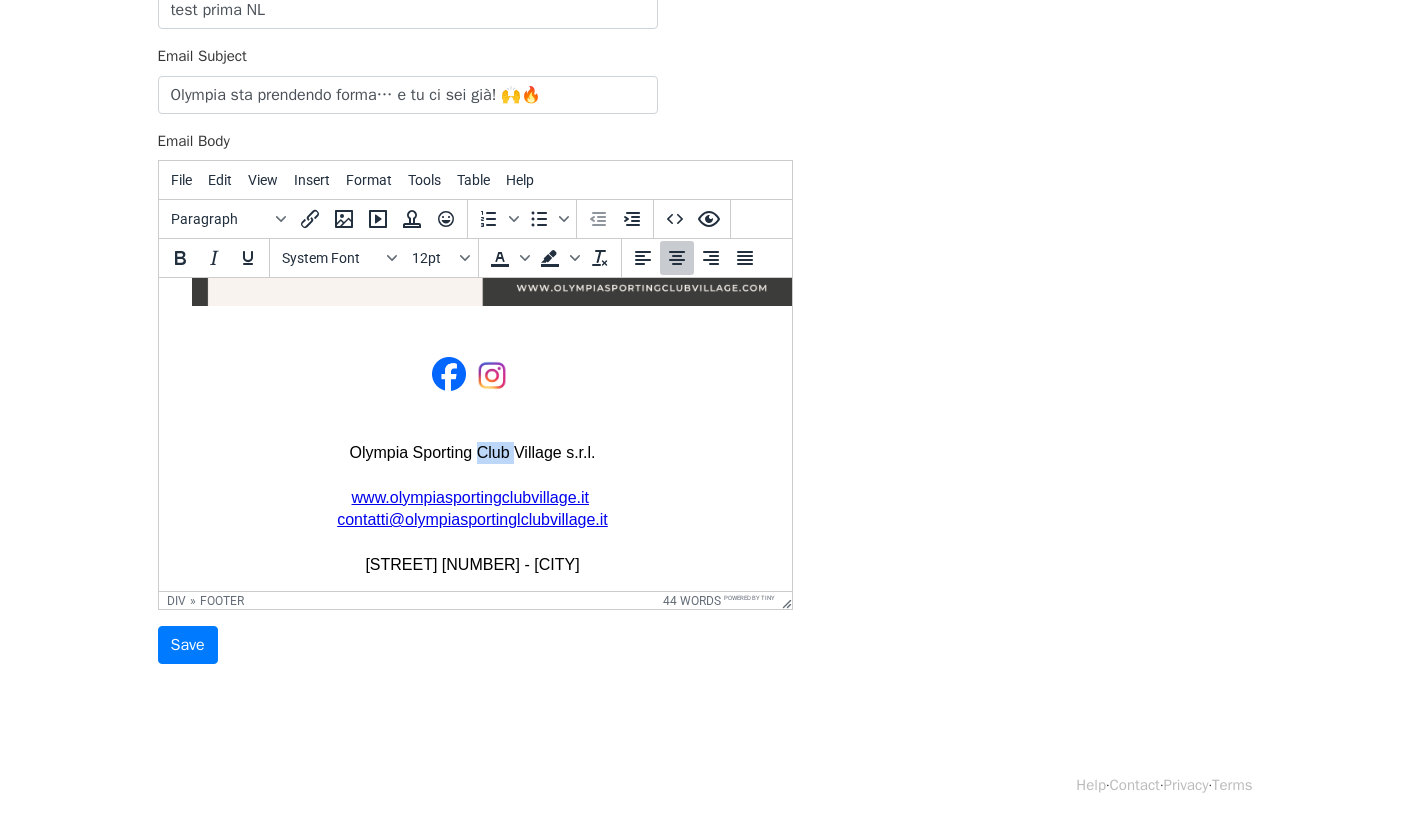 click on "Olympia Sporting Club Village s.r.l. www.olympiasportingclubvillage.it   contatti@olympiasportinglclubvillage.it Via dell'Organo 16 - Prato" at bounding box center (471, 455) 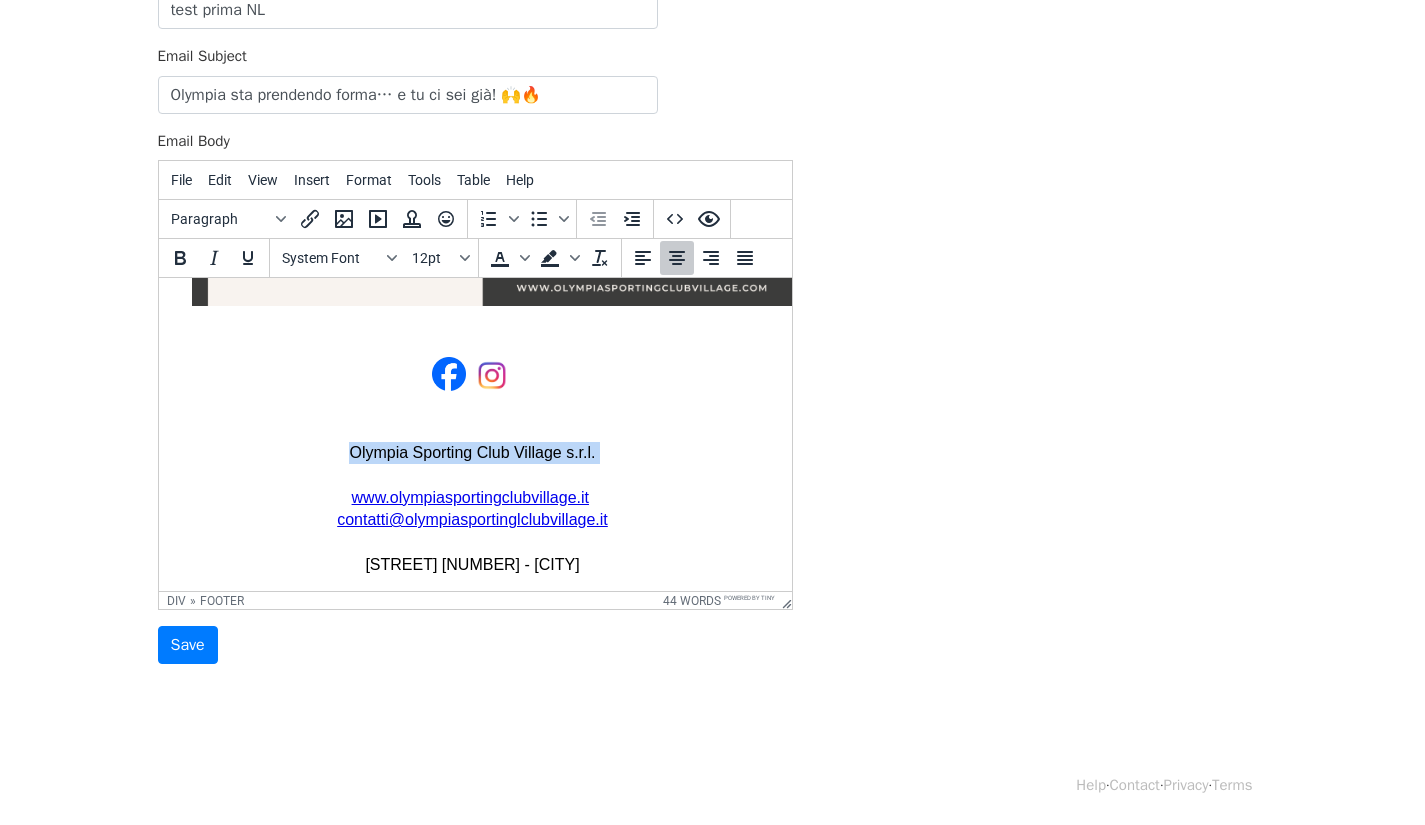 click on "Olympia Sporting Club Village s.r.l. www.olympiasportingclubvillage.it   contatti@olympiasportinglclubvillage.it Via dell'Organo 16 - Prato" at bounding box center [471, 455] 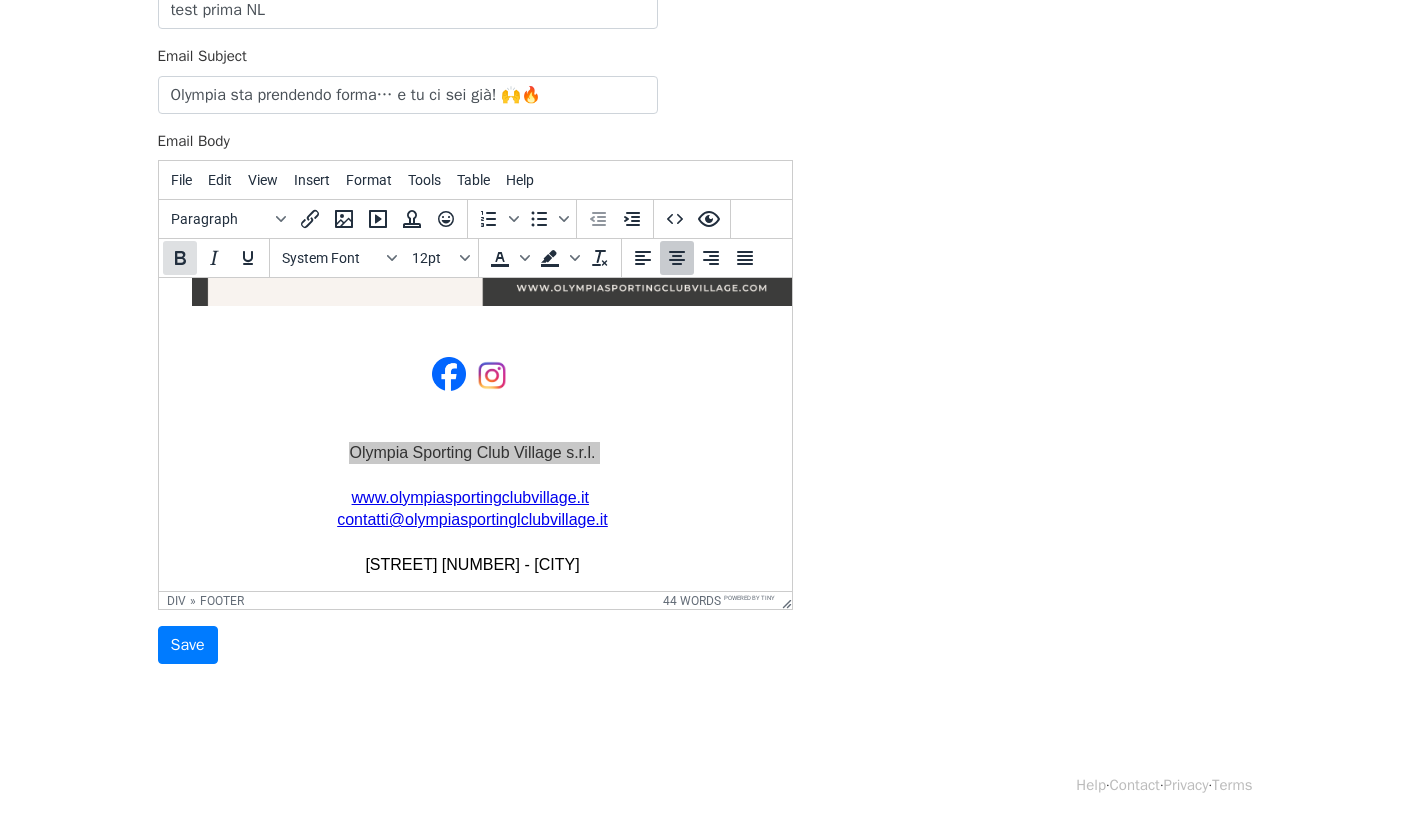 click 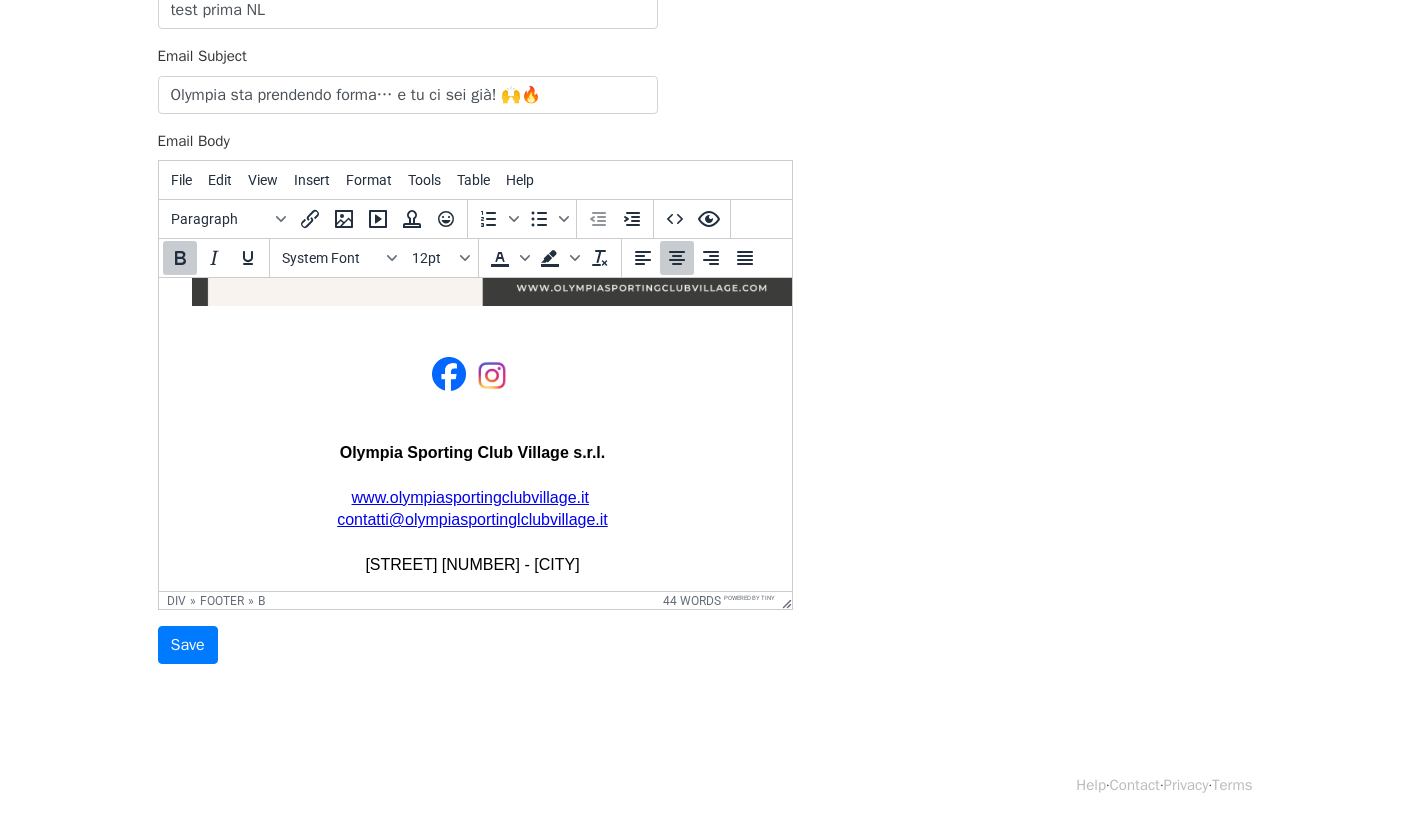 click on "Olympia Sporting Club Village s.r.l. www.olympiasportingclubvillage.it   contatti@olympiasportinglclubvillage.it Via dell'Organo 16 - Prato" at bounding box center [471, 455] 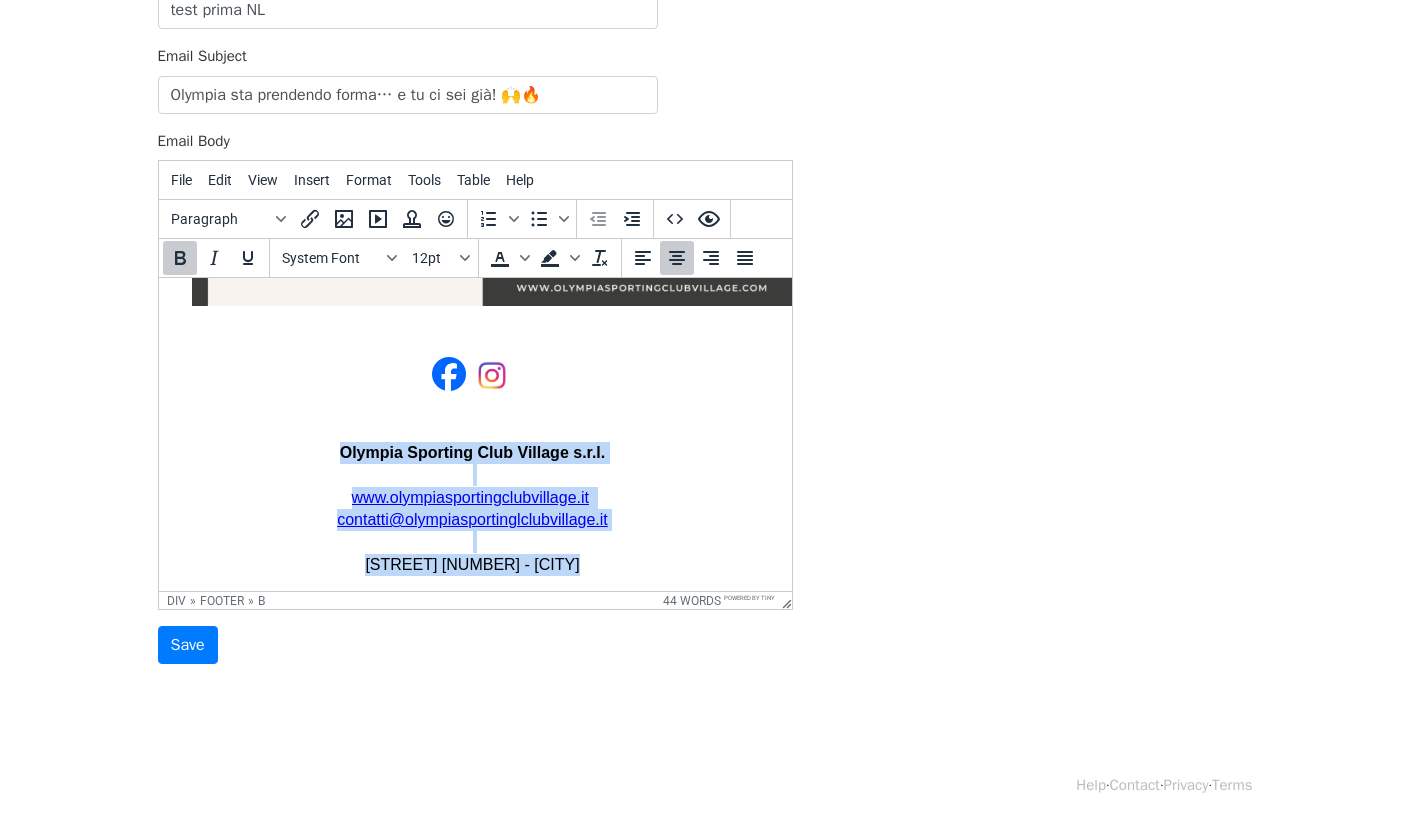 scroll, scrollTop: 945, scrollLeft: 32, axis: both 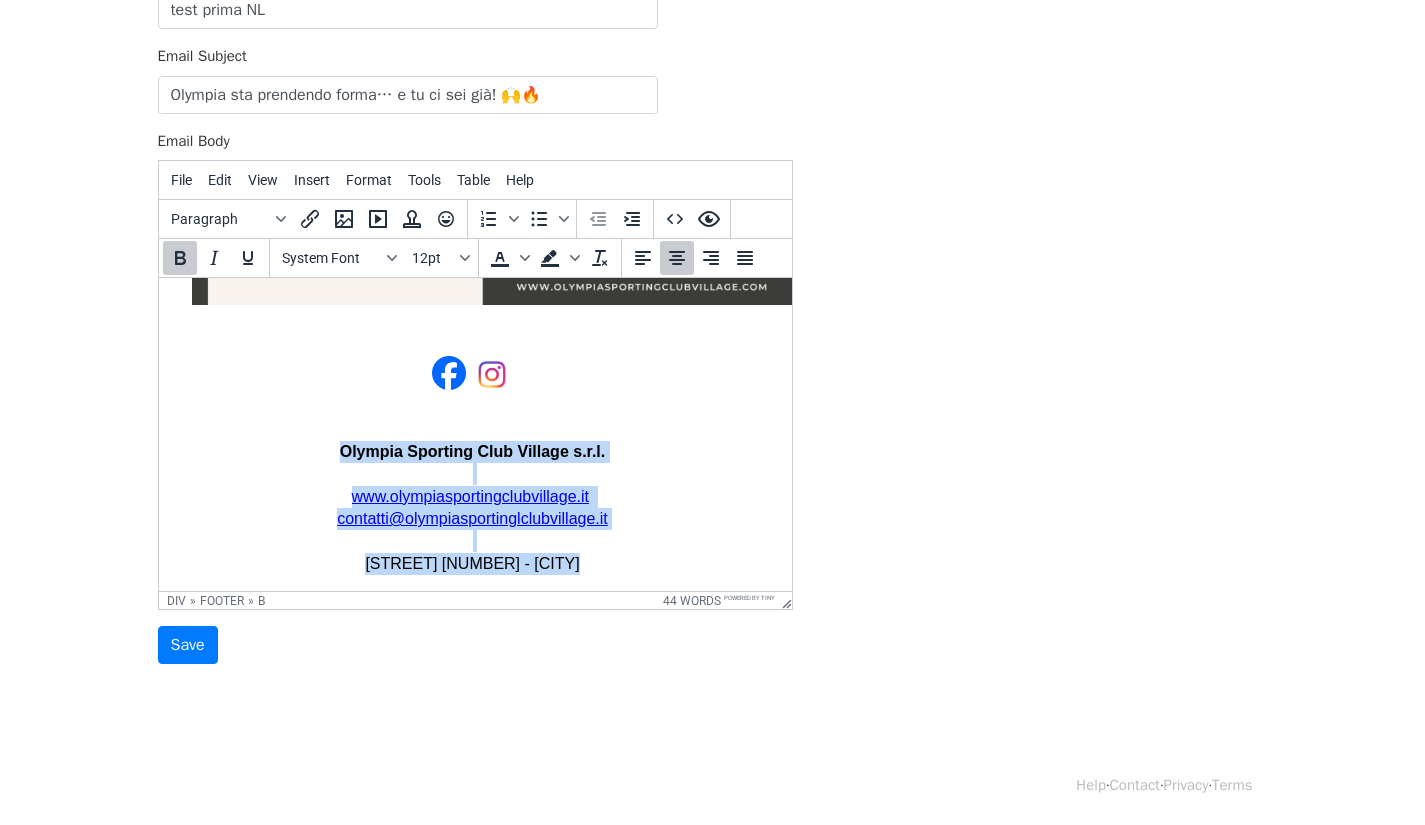 drag, startPoint x: 321, startPoint y: 451, endPoint x: 648, endPoint y: 563, distance: 345.64865 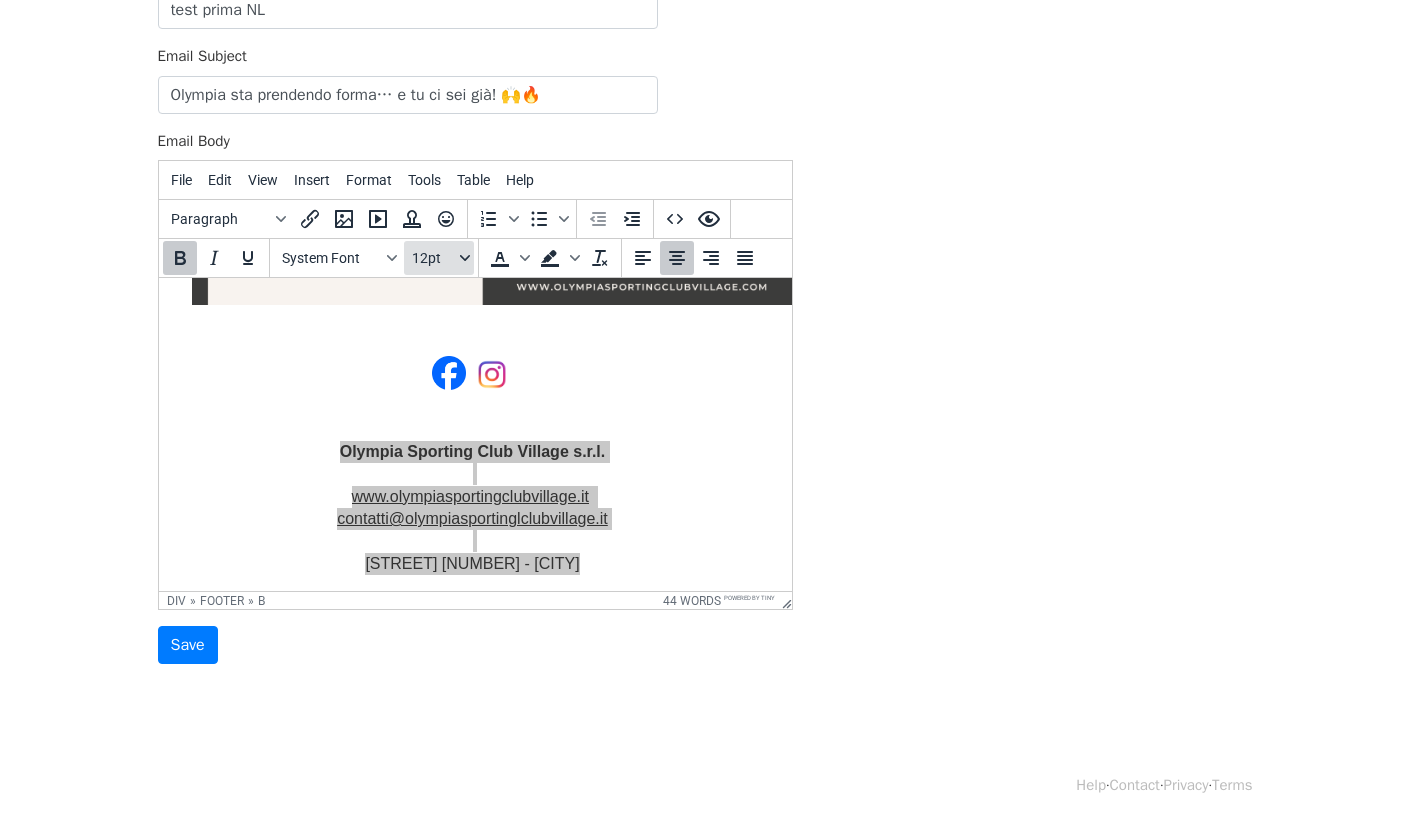 click on "12pt" at bounding box center [439, 258] 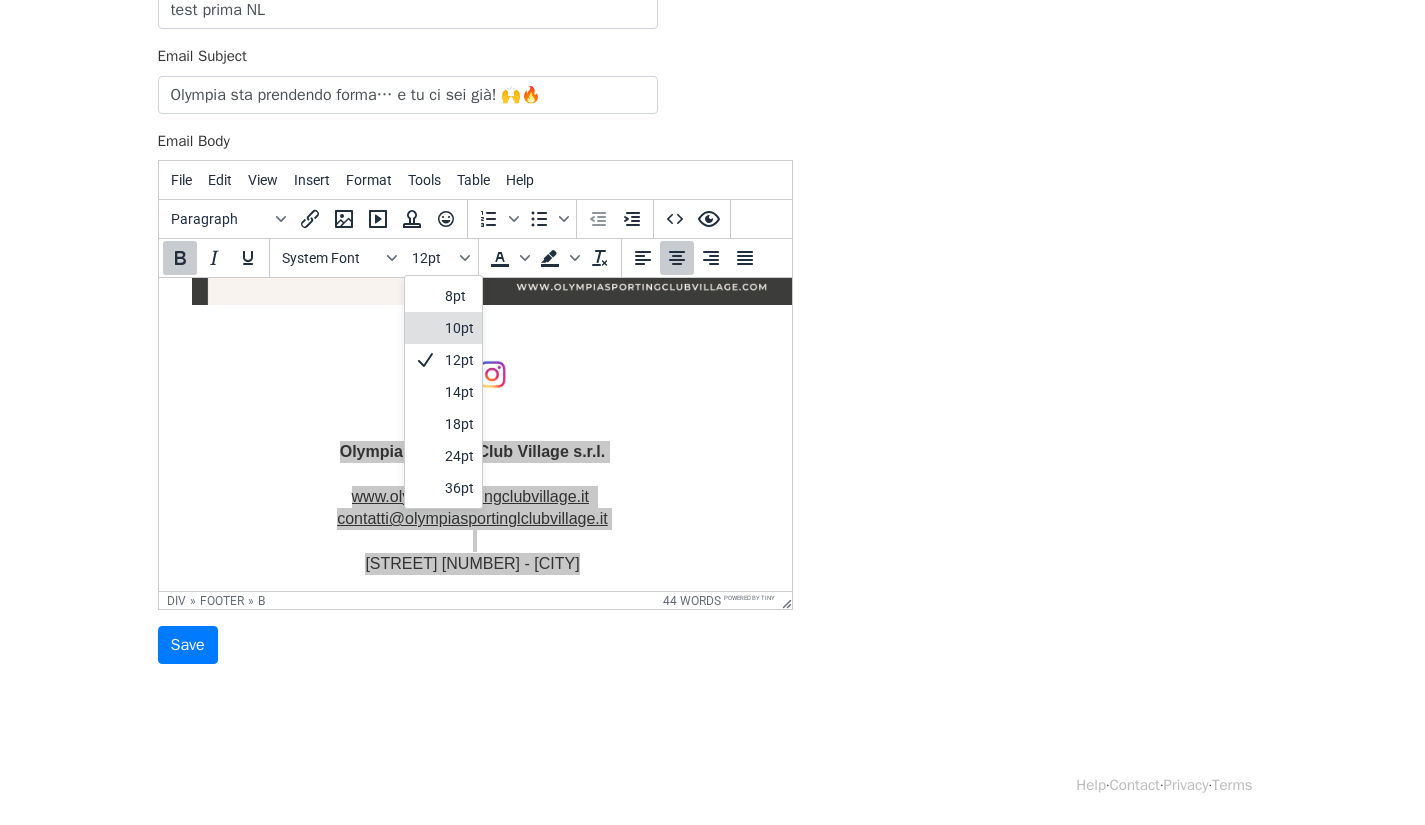 click on "10pt" at bounding box center [459, 328] 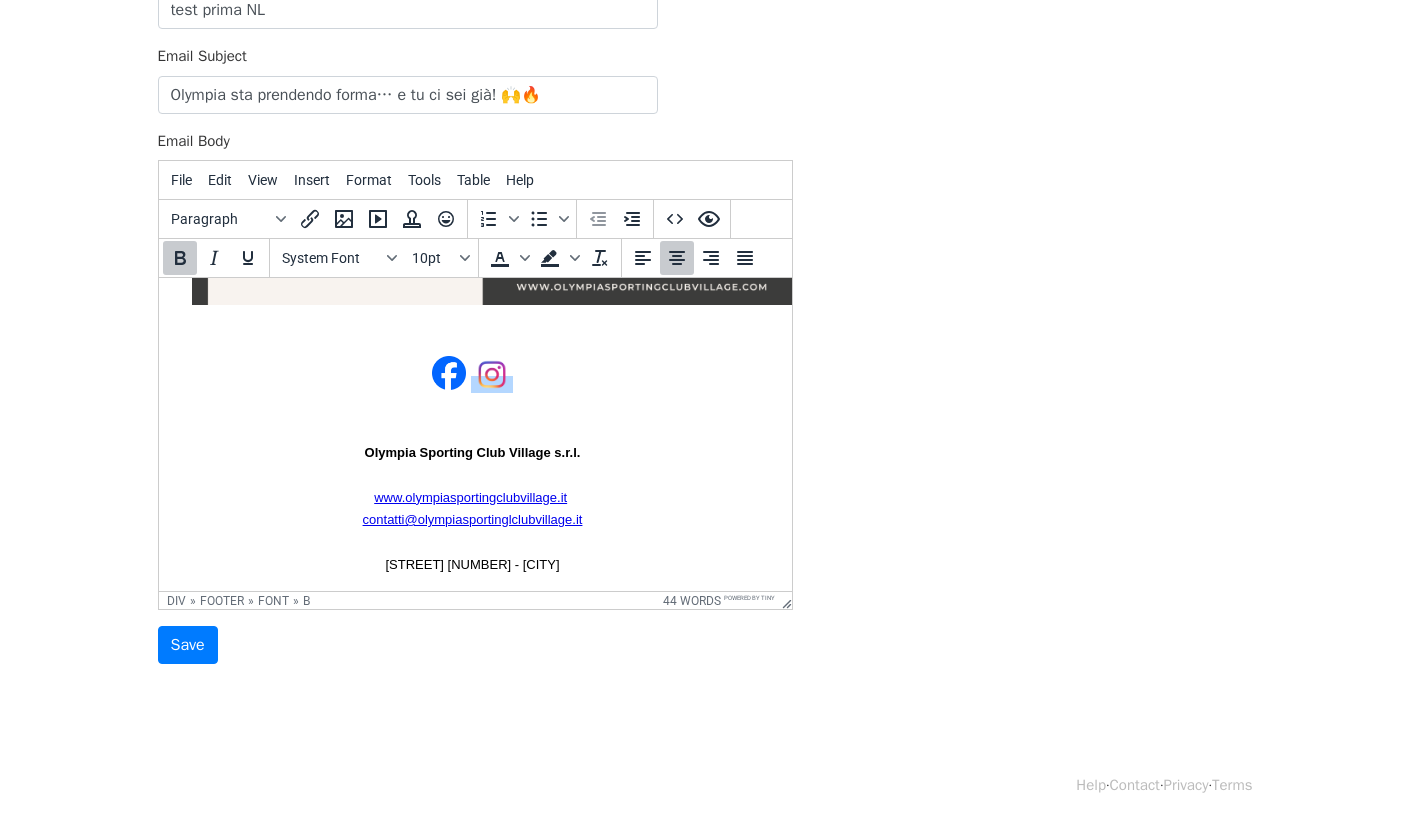 click on "﻿ Olympia Sporting Club Village s.r.l. www.olympiasportingclubvillage.it   contatti@olympiasportinglclubvillage.it Via dell'Organo 16 - Prato" at bounding box center (471, 454) 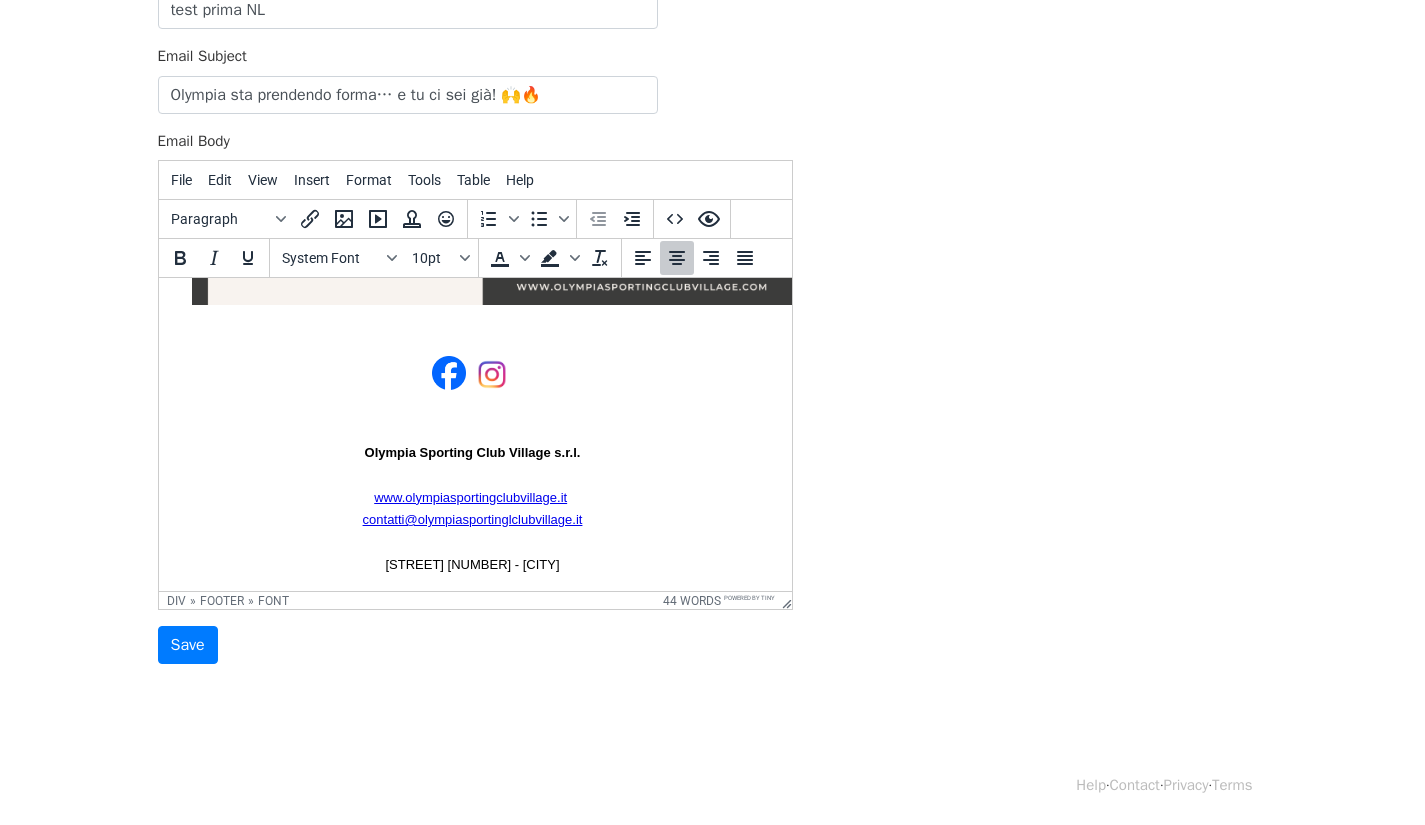 click on "Olympia Sporting Club Village s.r.l. www.olympiasportingclubvillage.it   contatti@olympiasportinglclubvillage.it Via dell'Organo 16 - Prato" at bounding box center [471, 454] 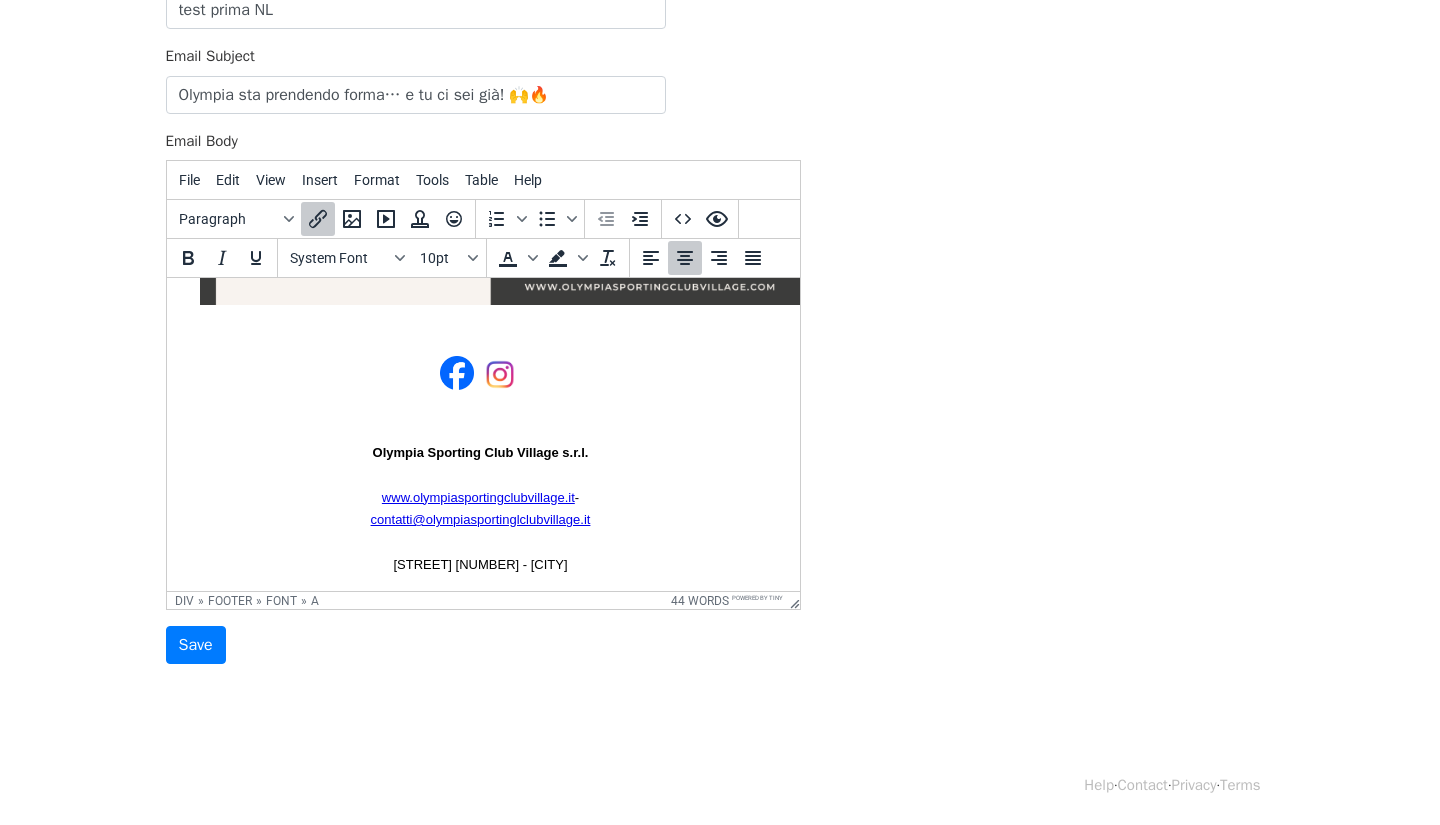 scroll, scrollTop: 923, scrollLeft: 32, axis: both 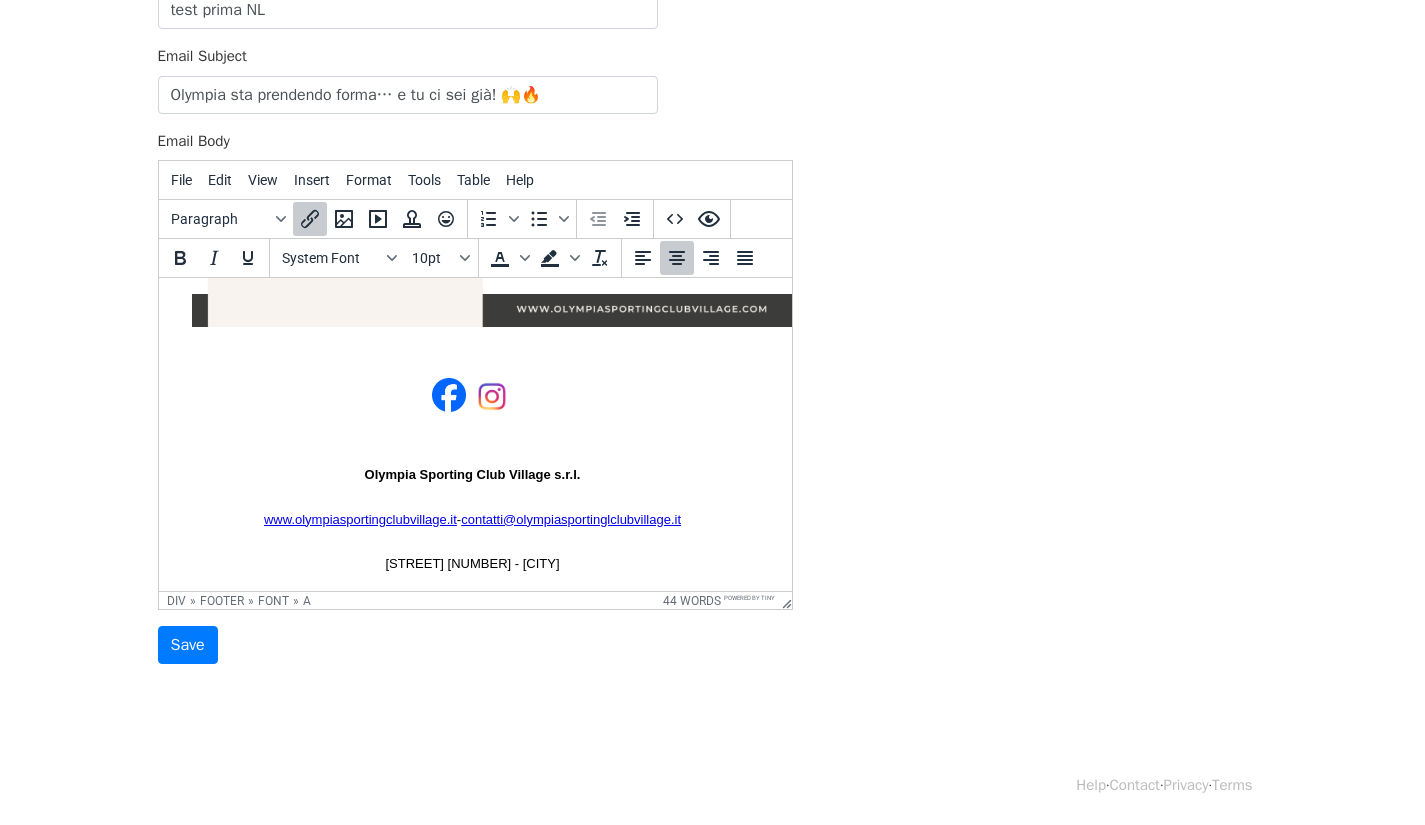 click on "Benvenuto in Olympia!  Se stai leggendo questa mail,  sei già un passo avanti! 🚀🚀🚀 Non vediamo l’ora di mostrarti tutte le novità che abbiamo in serbo...🙌   Olympia Sporting Club Village s.r.l. www.olympiasportingclubvillage.it  -  ﻿contatti@olympiasportinglclubvillage.it Via dell'Organo 16 - Prato" at bounding box center [451, -19] 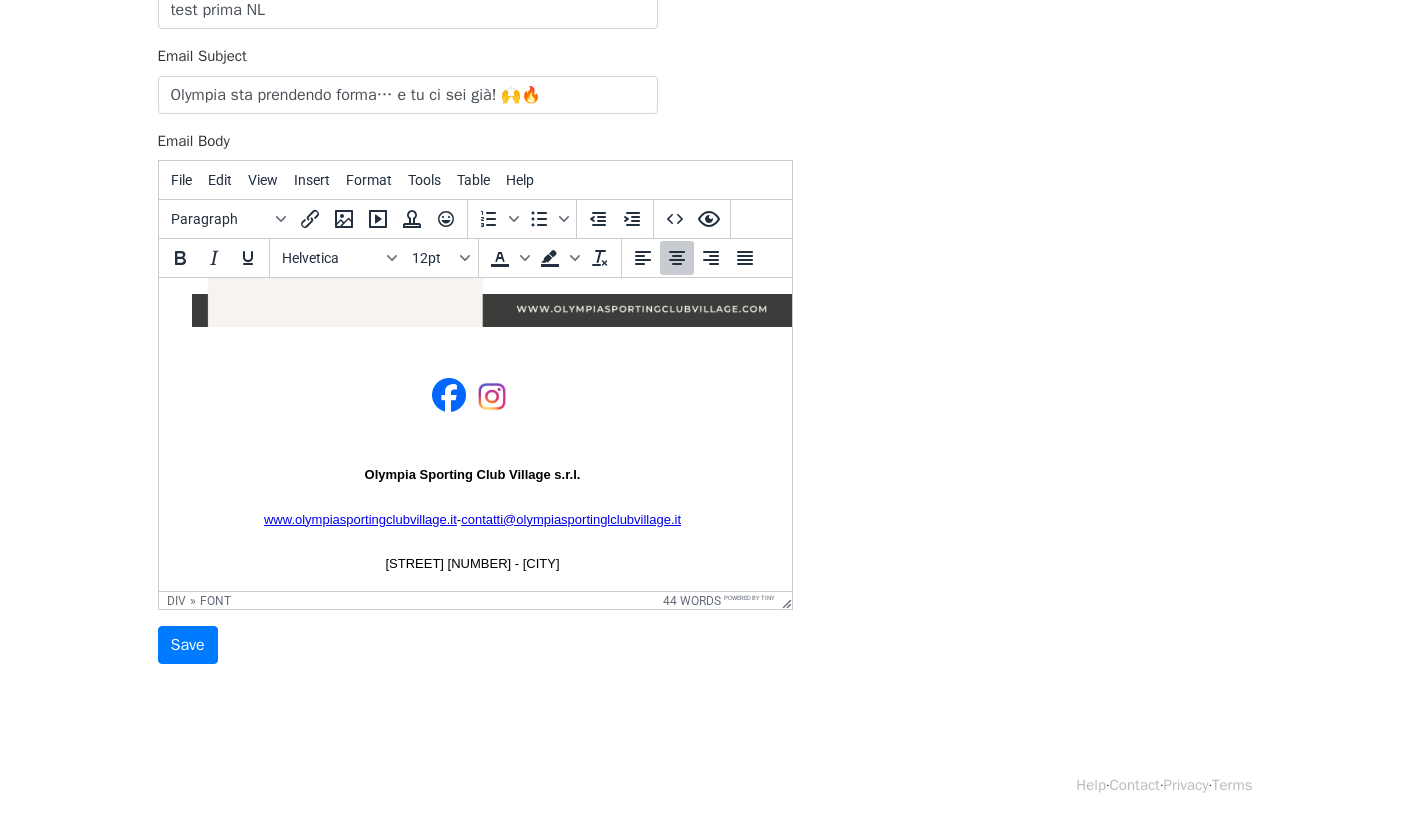click on "Olympia Sporting Club Village s.r.l. www.olympiasportingclubvillage.it  -  contatti@olympiasportinglclubvillage.it Via dell'Organo 16 - Prato" at bounding box center [471, 465] 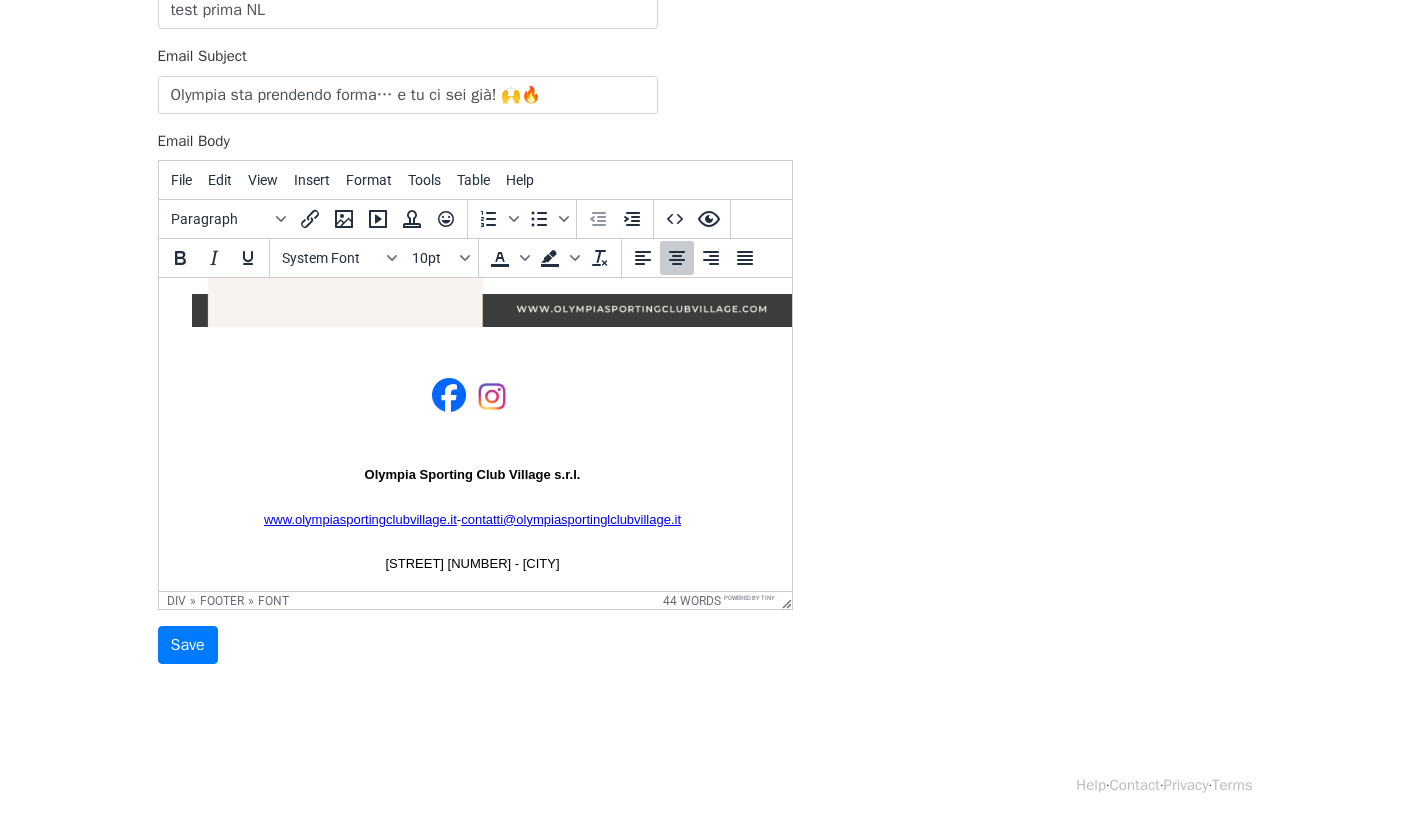 click on "Olympia Sporting Club Village s.r.l. www.olympiasportingclubvillage.it  -  contatti@olympiasportinglclubvillage.it Via dell'Organo 16 - Prato" at bounding box center [471, 465] 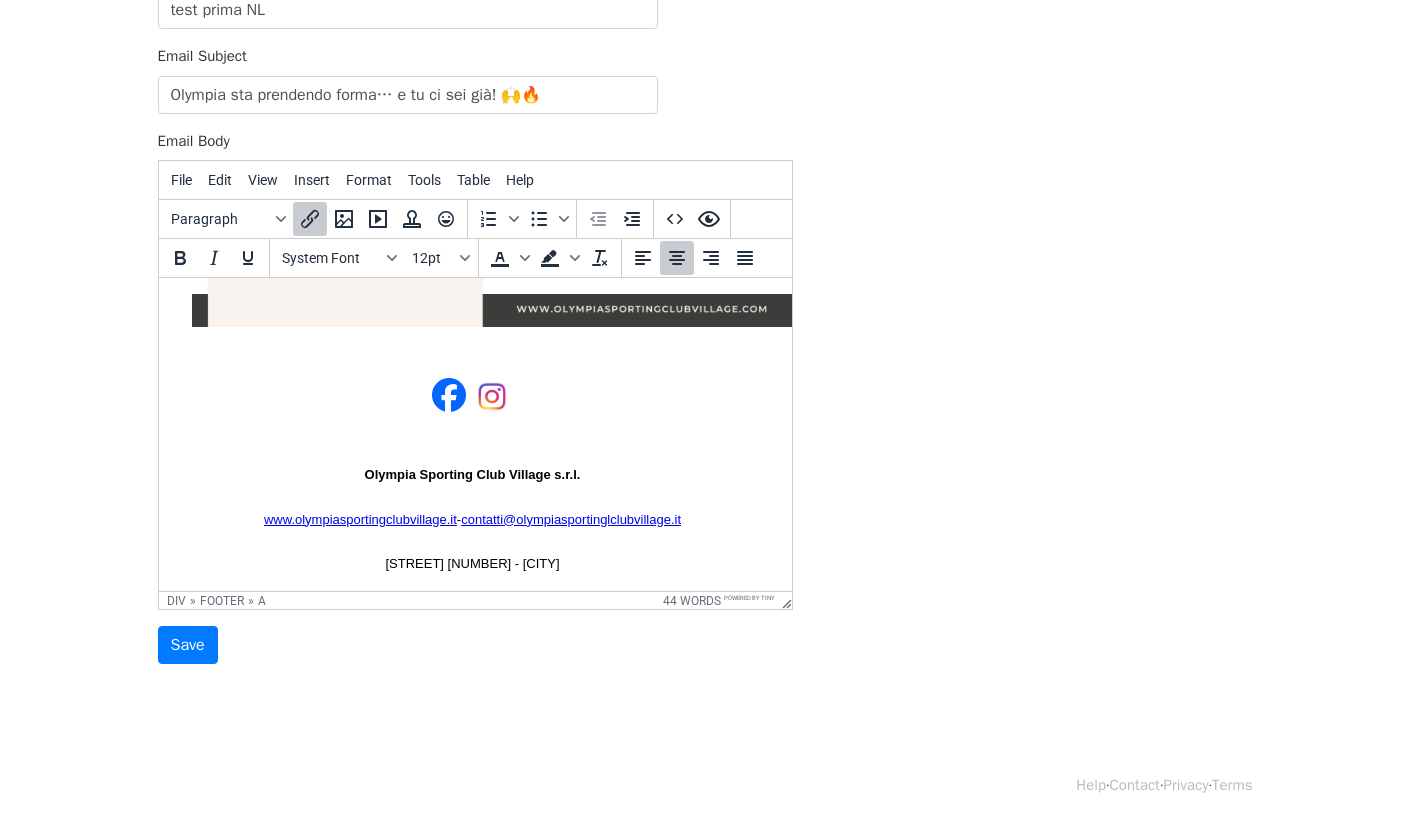 click on "﻿   Olympia Sporting Club Village s.r.l. www.olympiasportingclubvillage.it  -  contatti@olympiasportinglclubvillage.it Via dell'Organo 16 - Prato" at bounding box center (471, 465) 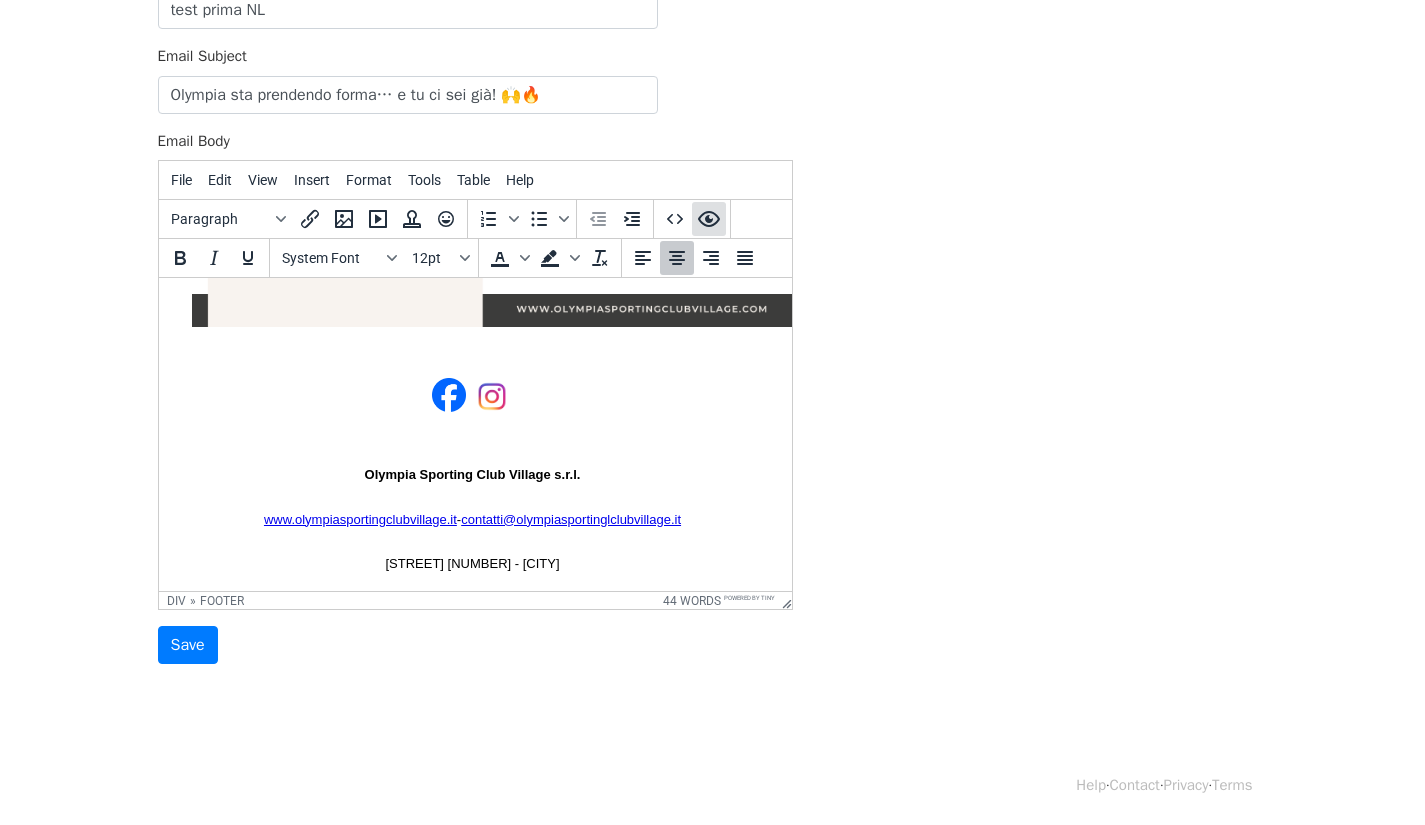 click at bounding box center [709, 219] 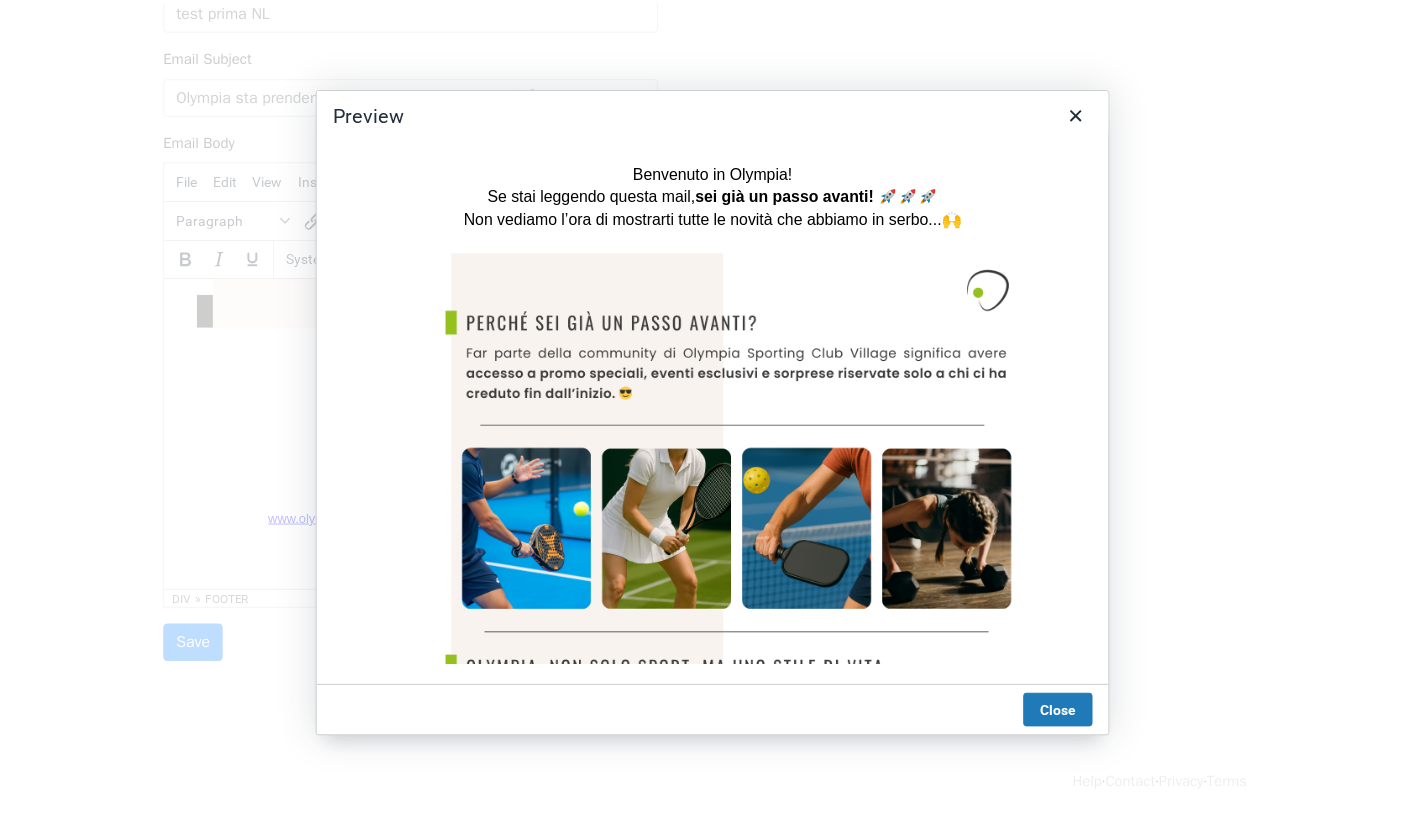 scroll, scrollTop: 0, scrollLeft: 0, axis: both 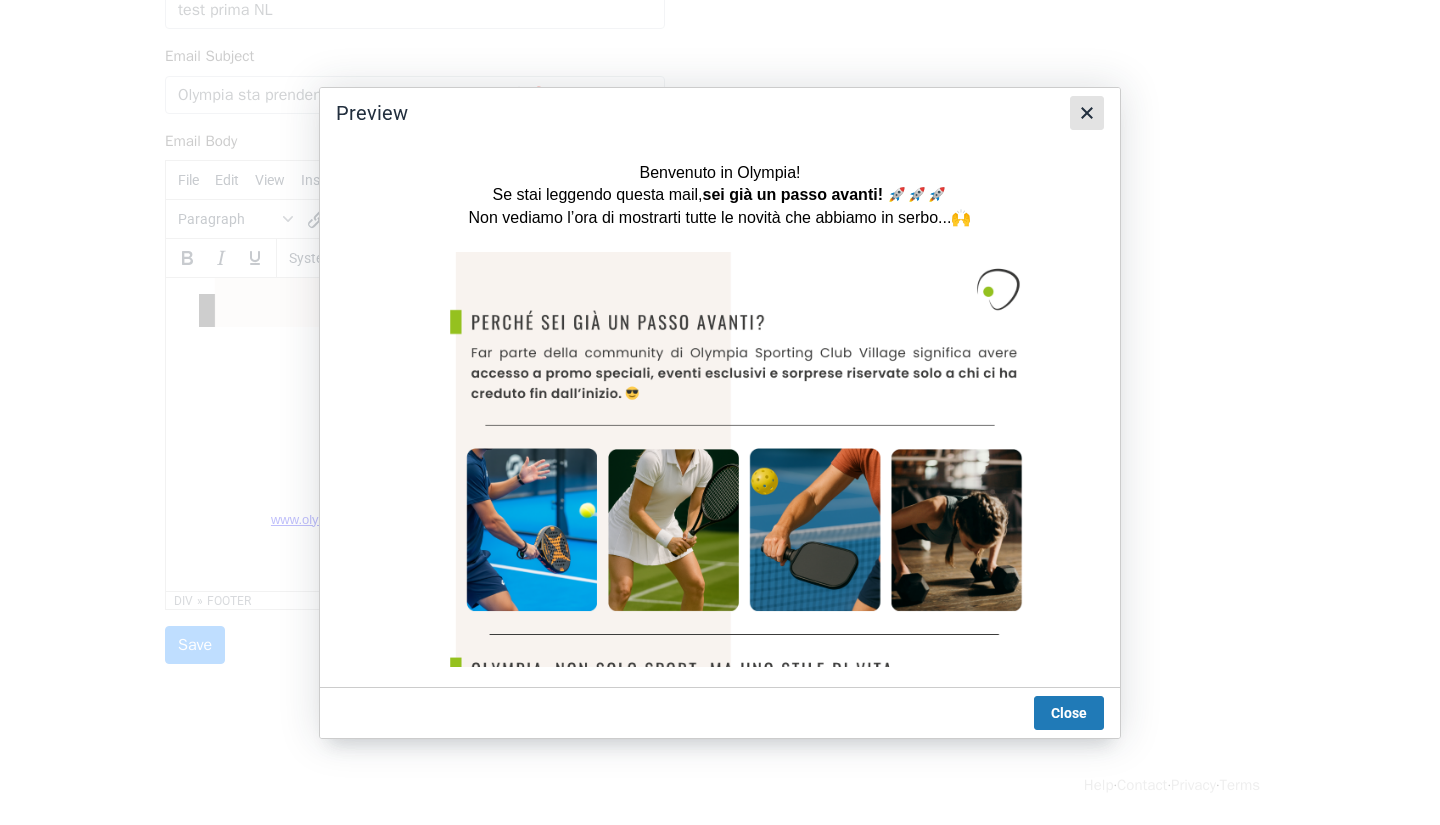 click at bounding box center (1087, 113) 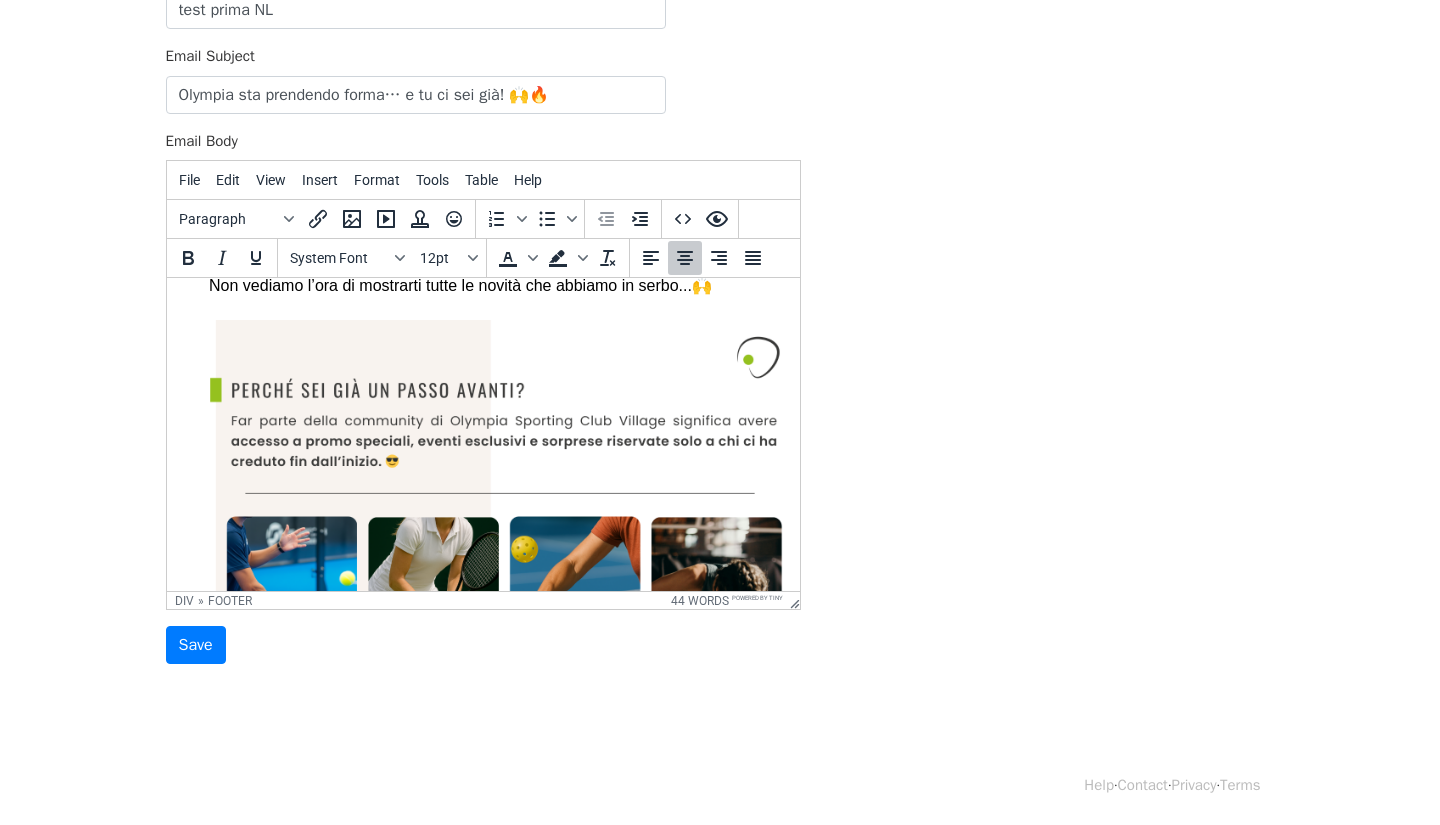 scroll, scrollTop: 0, scrollLeft: 32, axis: horizontal 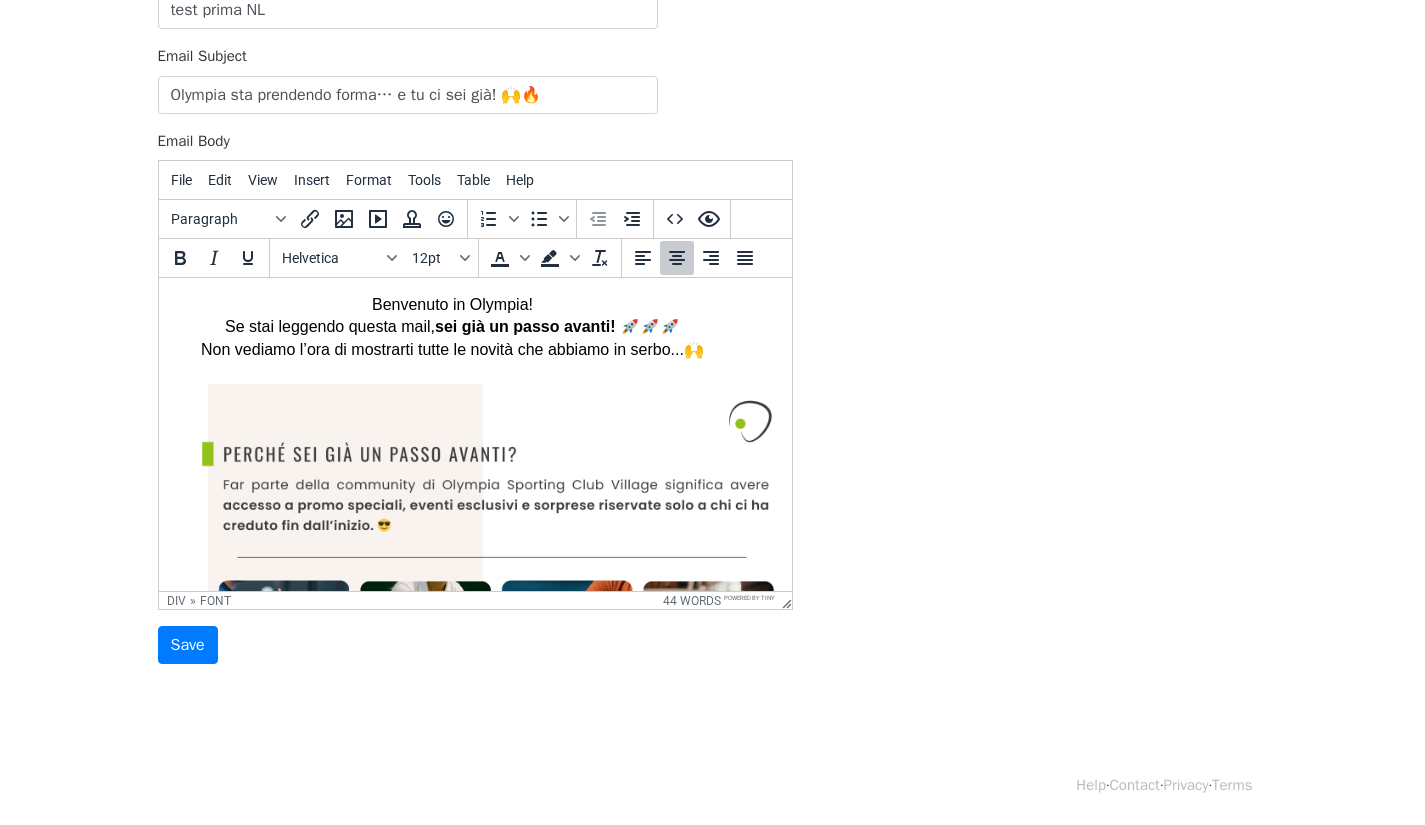 click on "Benvenuto in Olympia!  Se stai leggendo questa mail,  sei già un passo avanti! 🚀🚀🚀 Non vediamo l’ora di mostrarti tutte le novità che abbiamo in serbo...🙌   Olympia Sporting Club Village s.r.l. www.olympiasportingclubvillage.it  -  contatti@olympiasportinglclubvillage.it Via dell'Organo 16 - Prato" at bounding box center (451, 887) 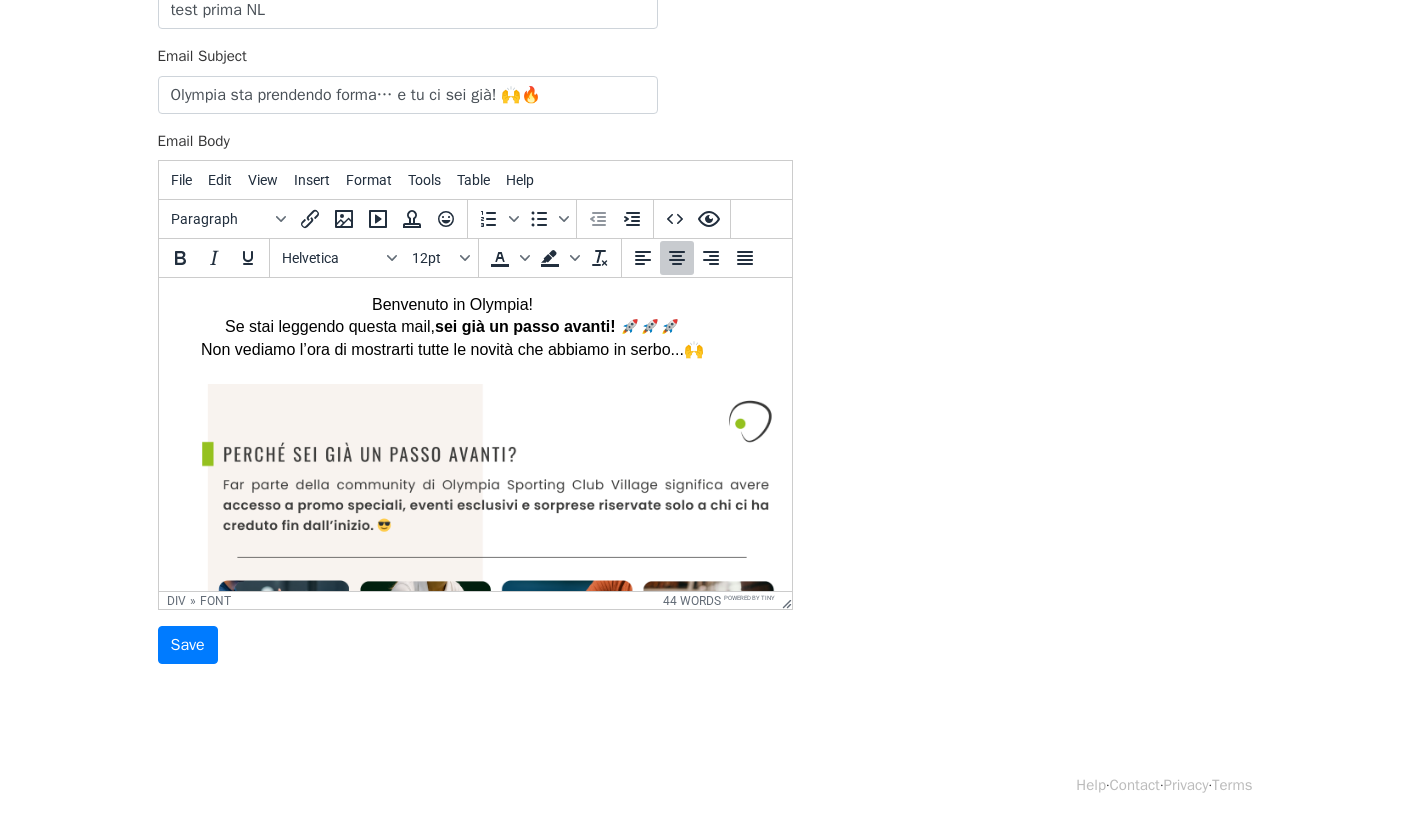 click on "Benvenuto in Olympia!" at bounding box center [451, 304] 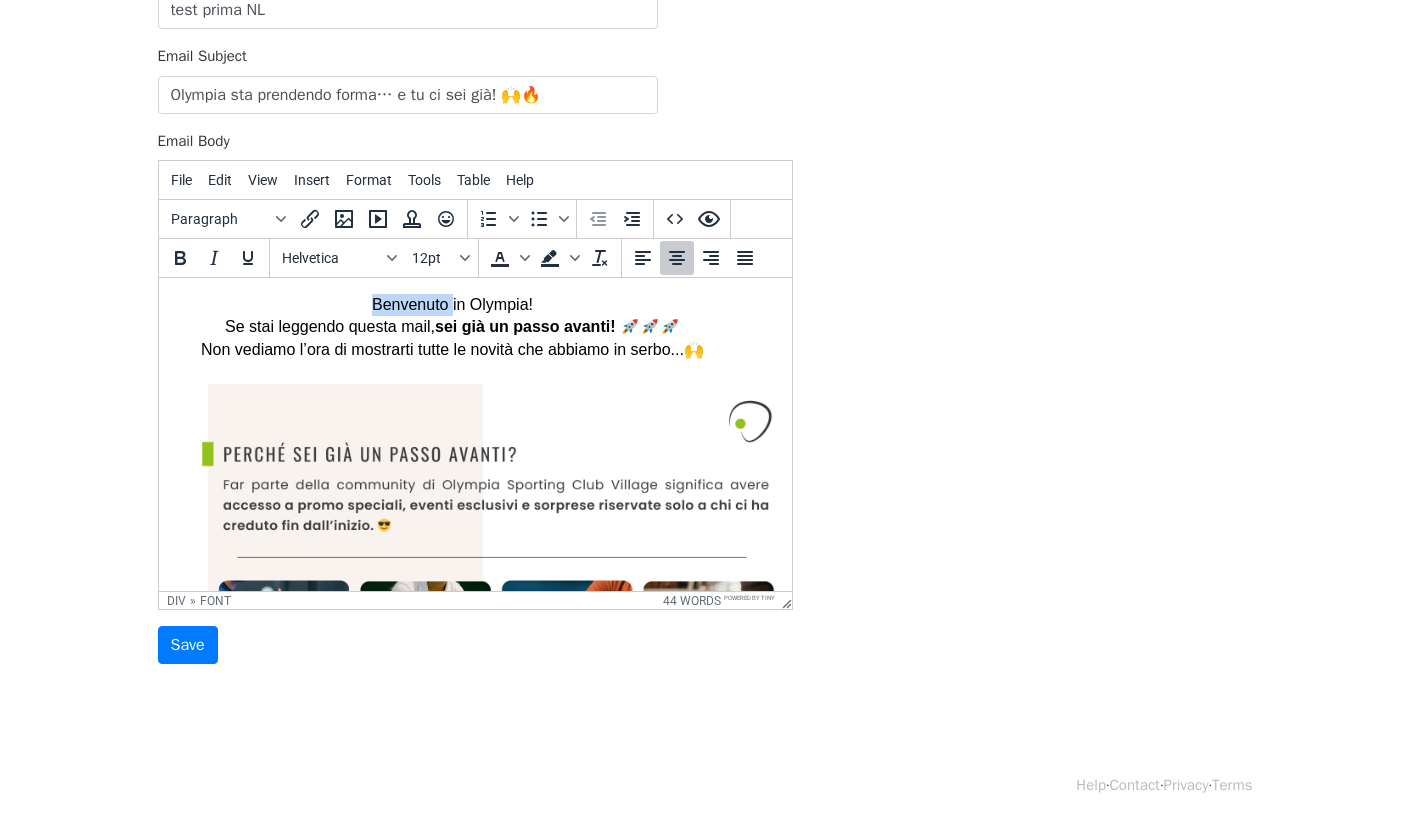 click on "Benvenuto in Olympia!" at bounding box center (451, 304) 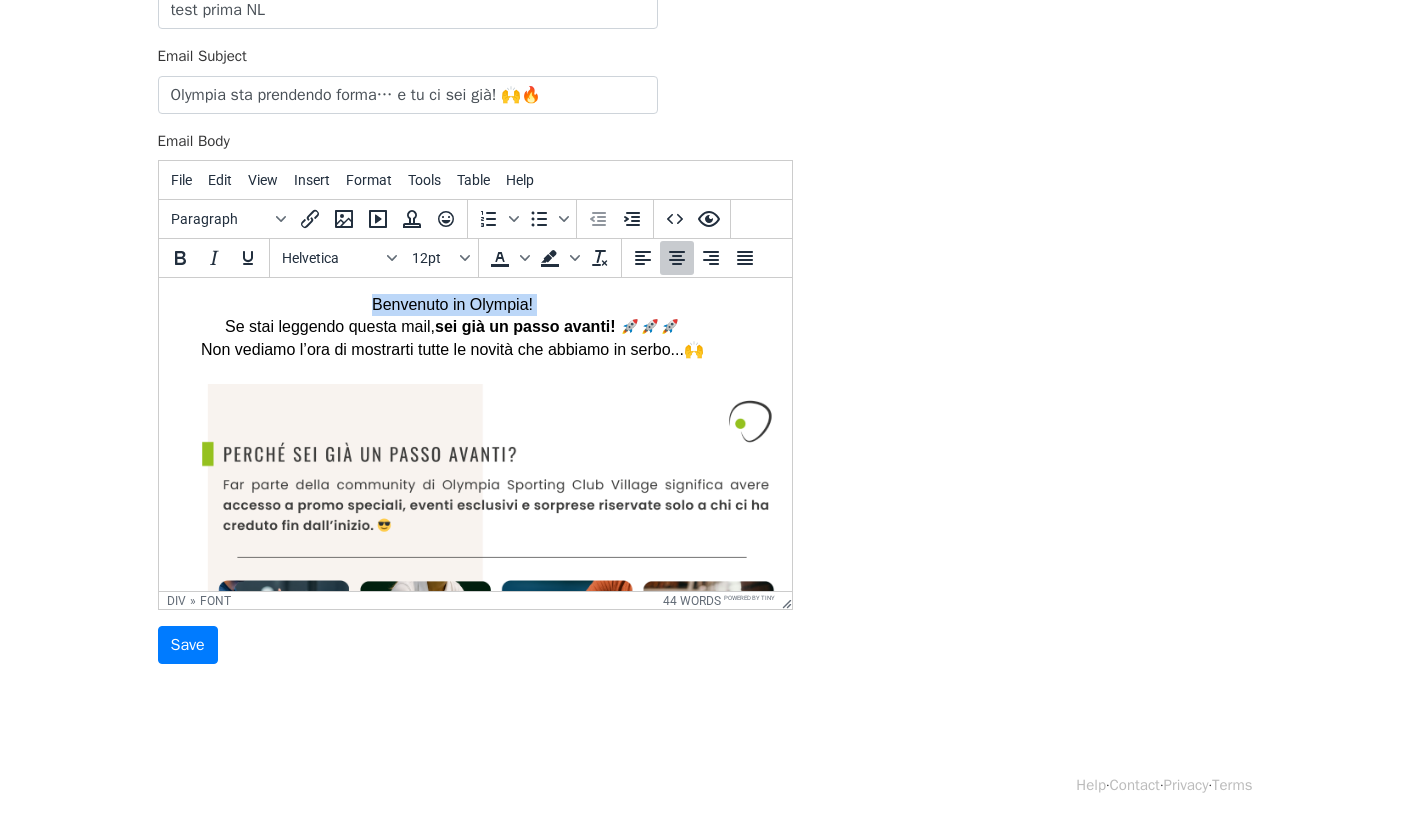 click on "Benvenuto in Olympia!" at bounding box center (451, 304) 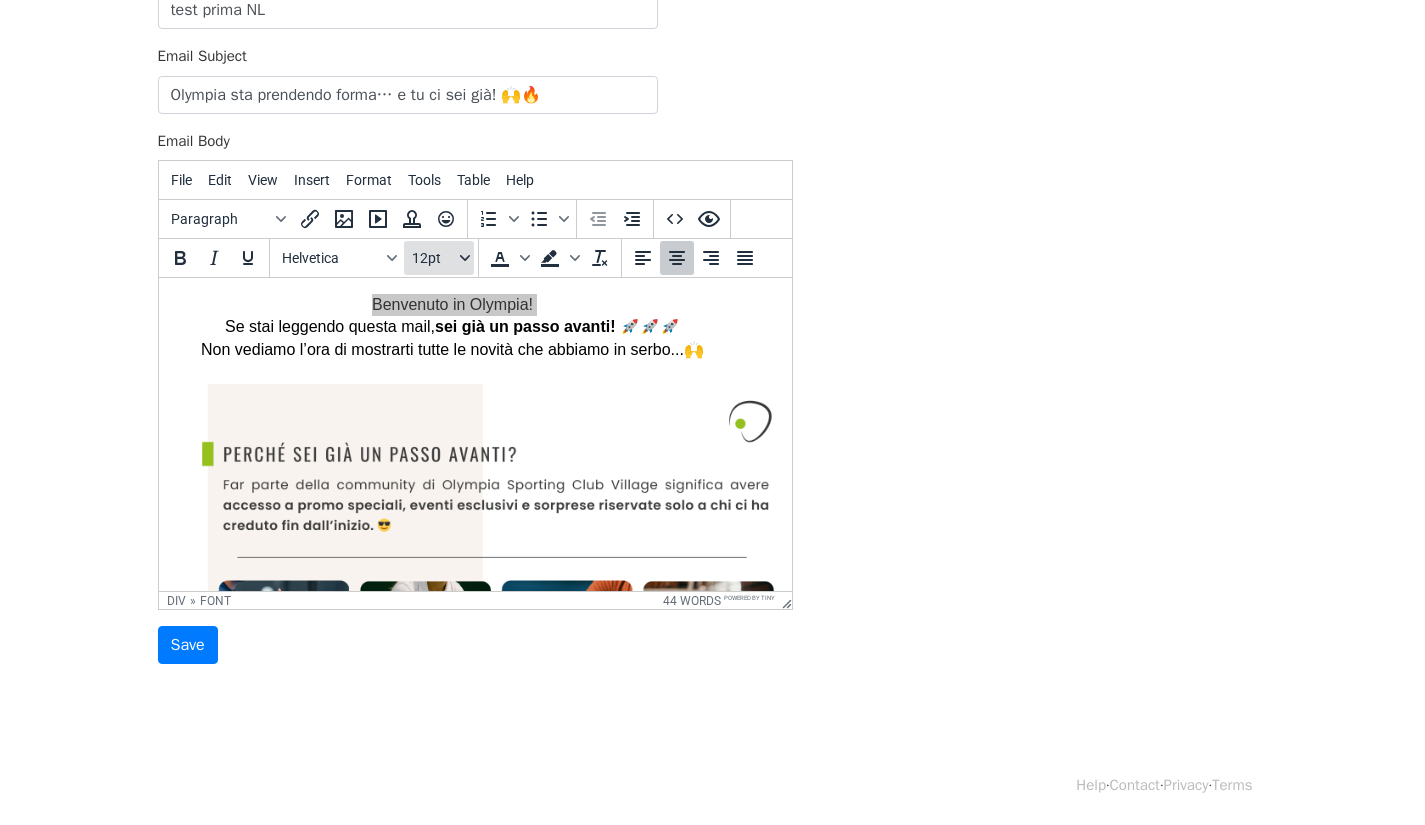 click on "12pt" at bounding box center [434, 258] 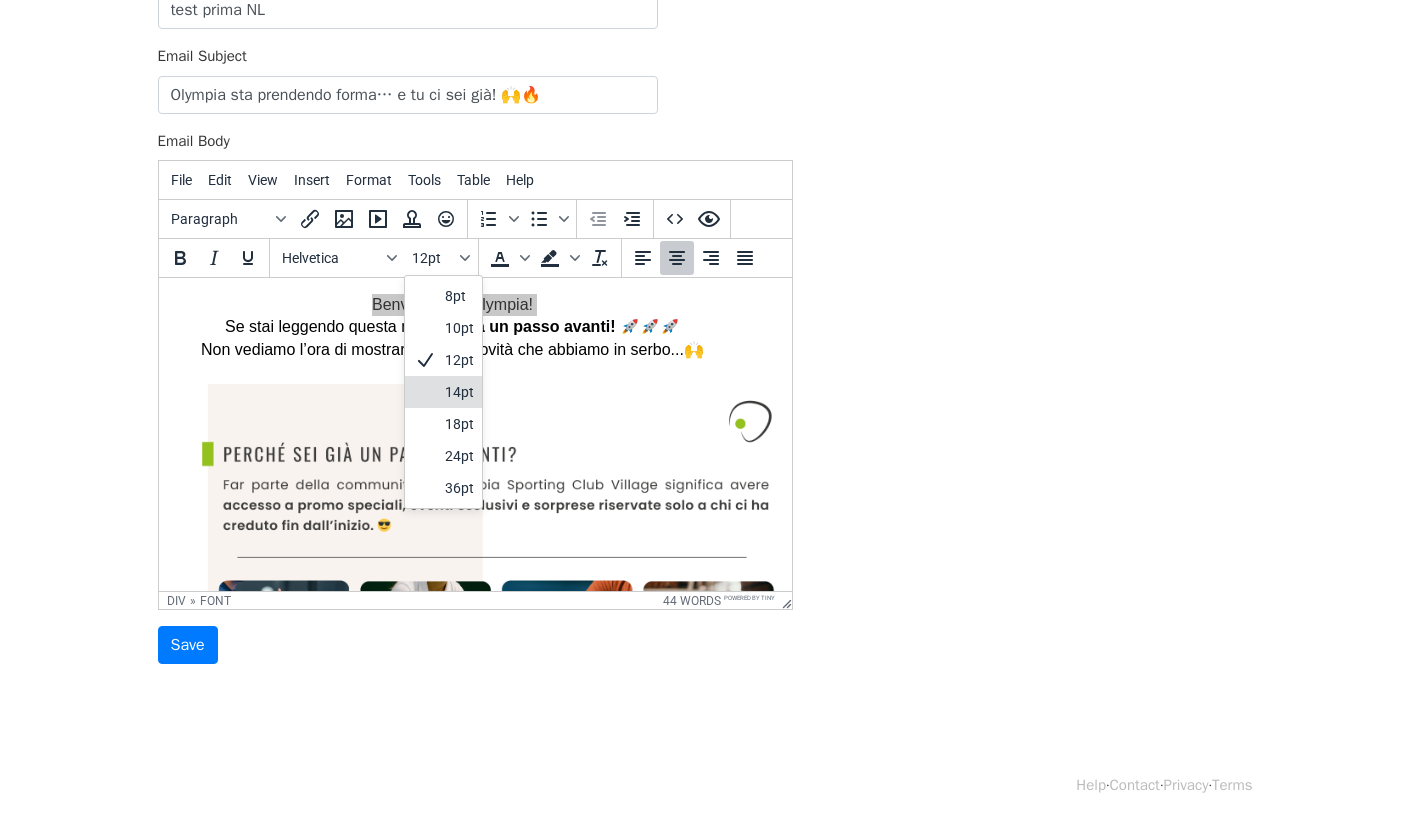 click on "14pt" at bounding box center [459, 392] 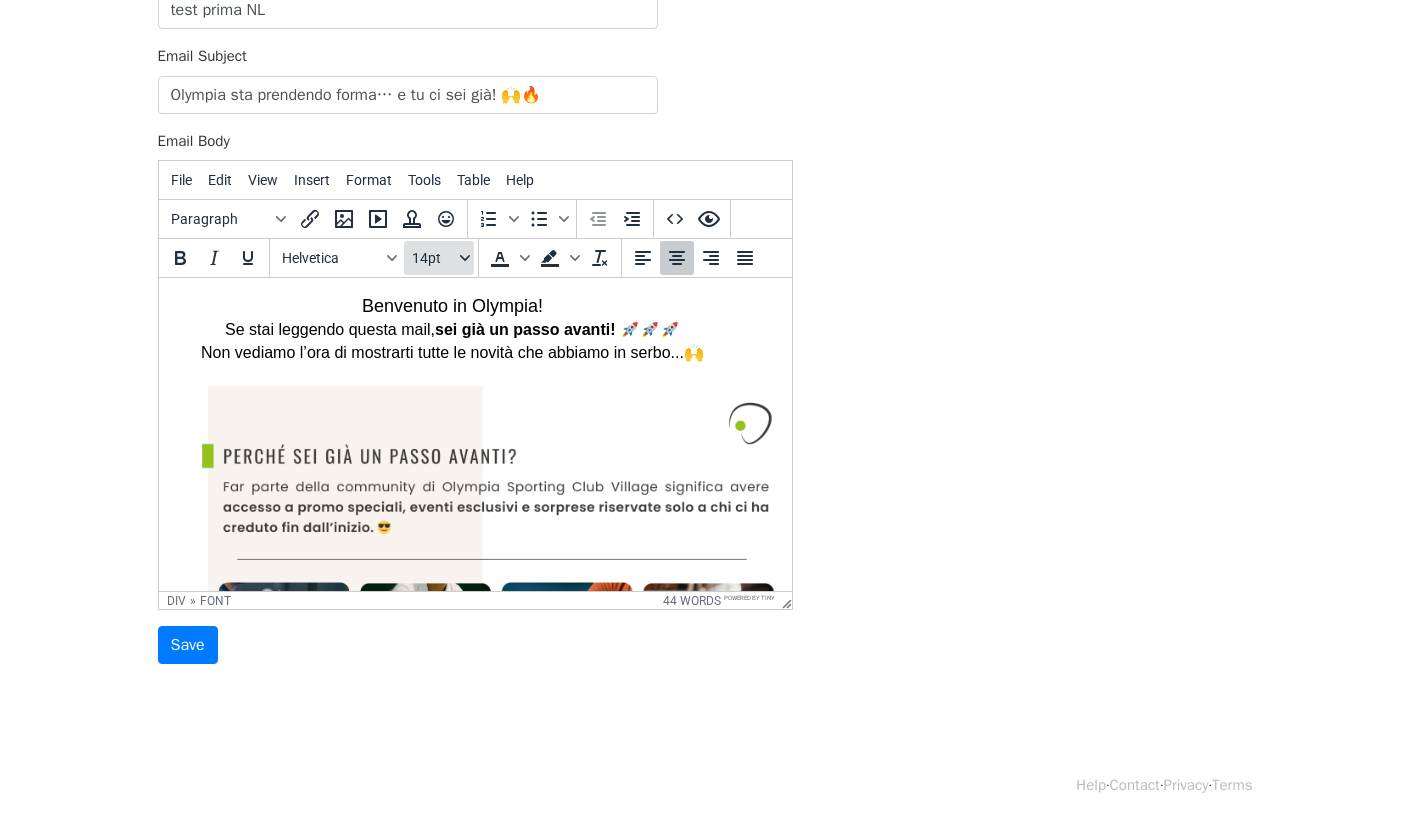 click on "14pt" at bounding box center (434, 258) 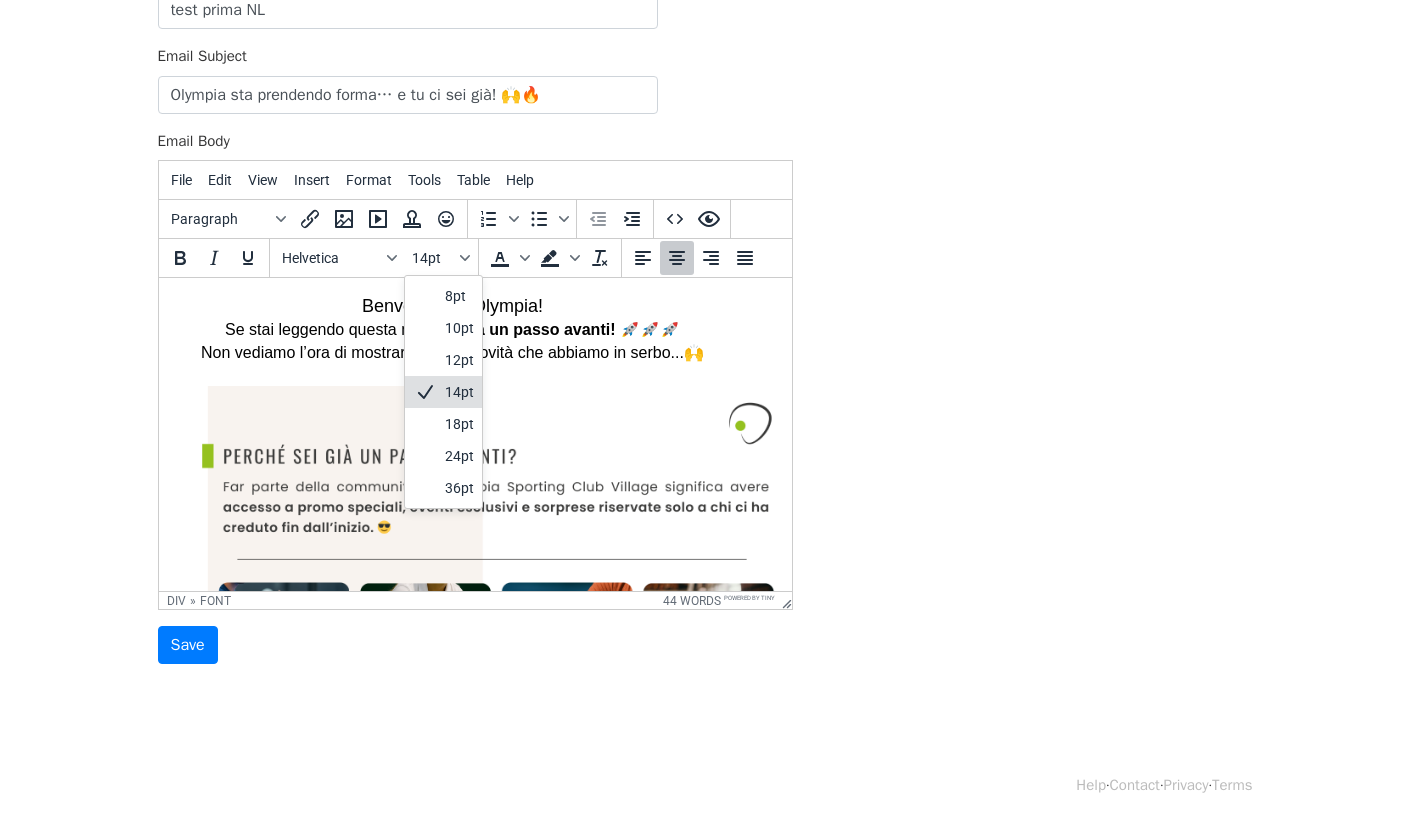 click on "14pt" at bounding box center (459, 392) 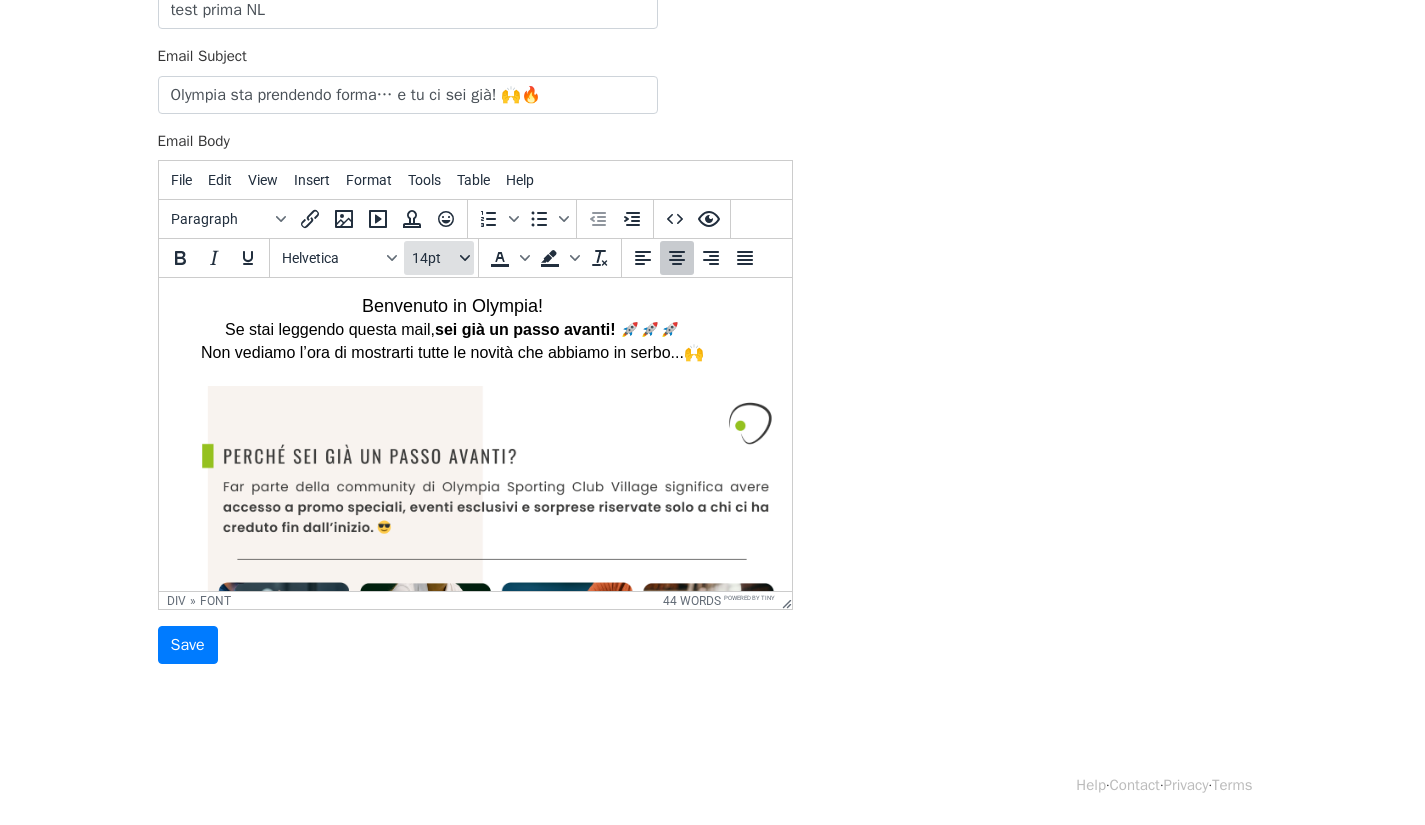 click on "14pt" at bounding box center [439, 258] 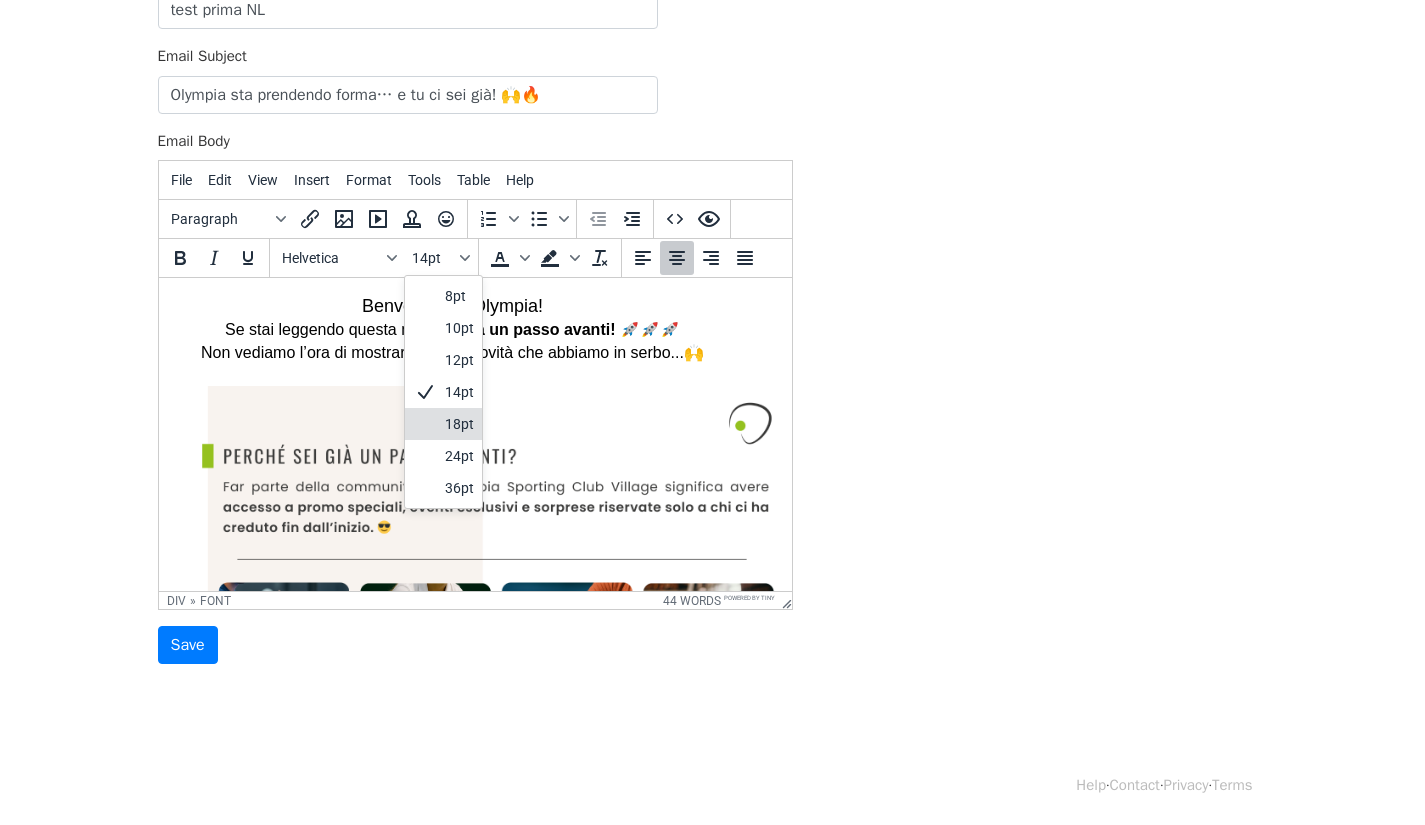click on "18pt" at bounding box center [459, 424] 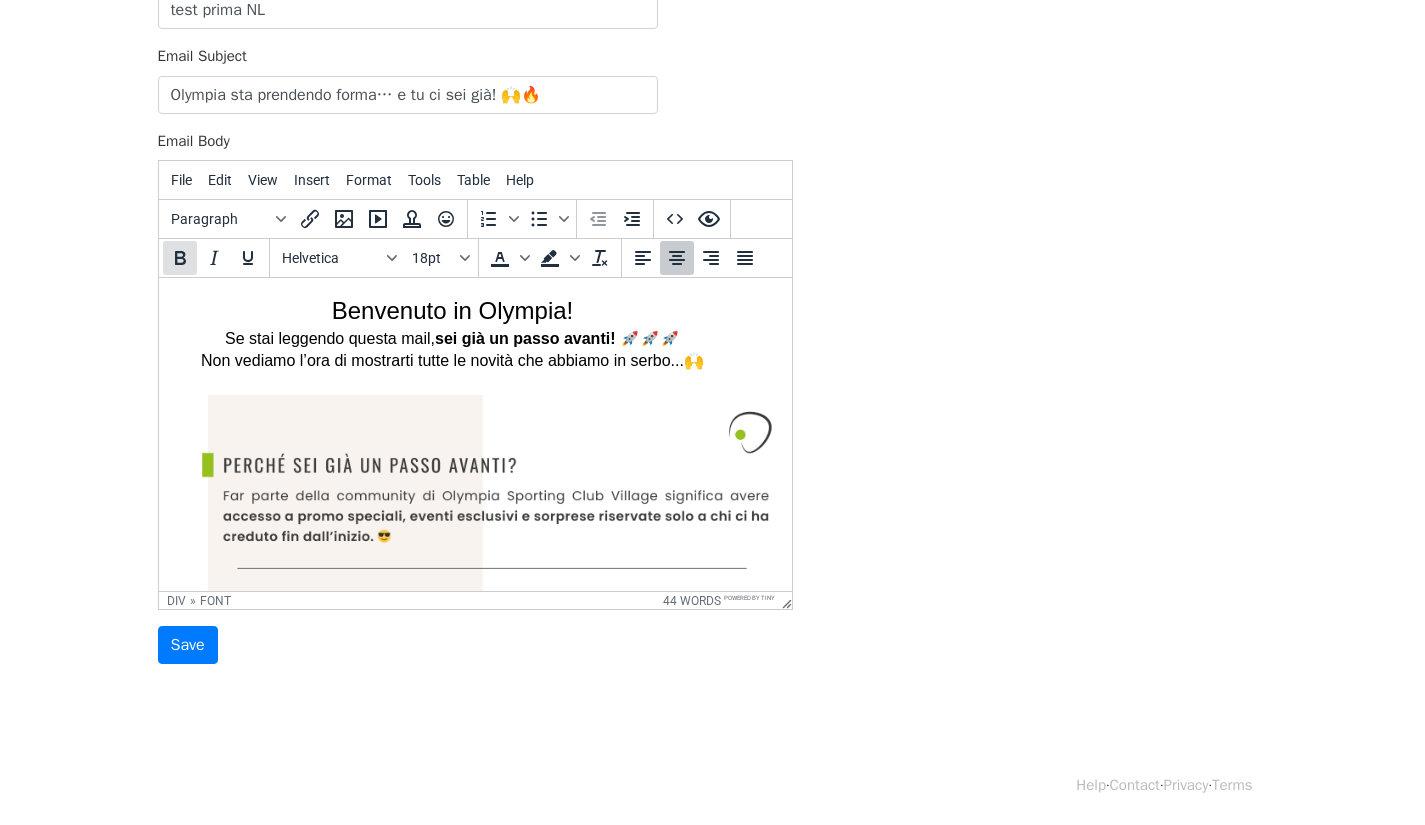 click 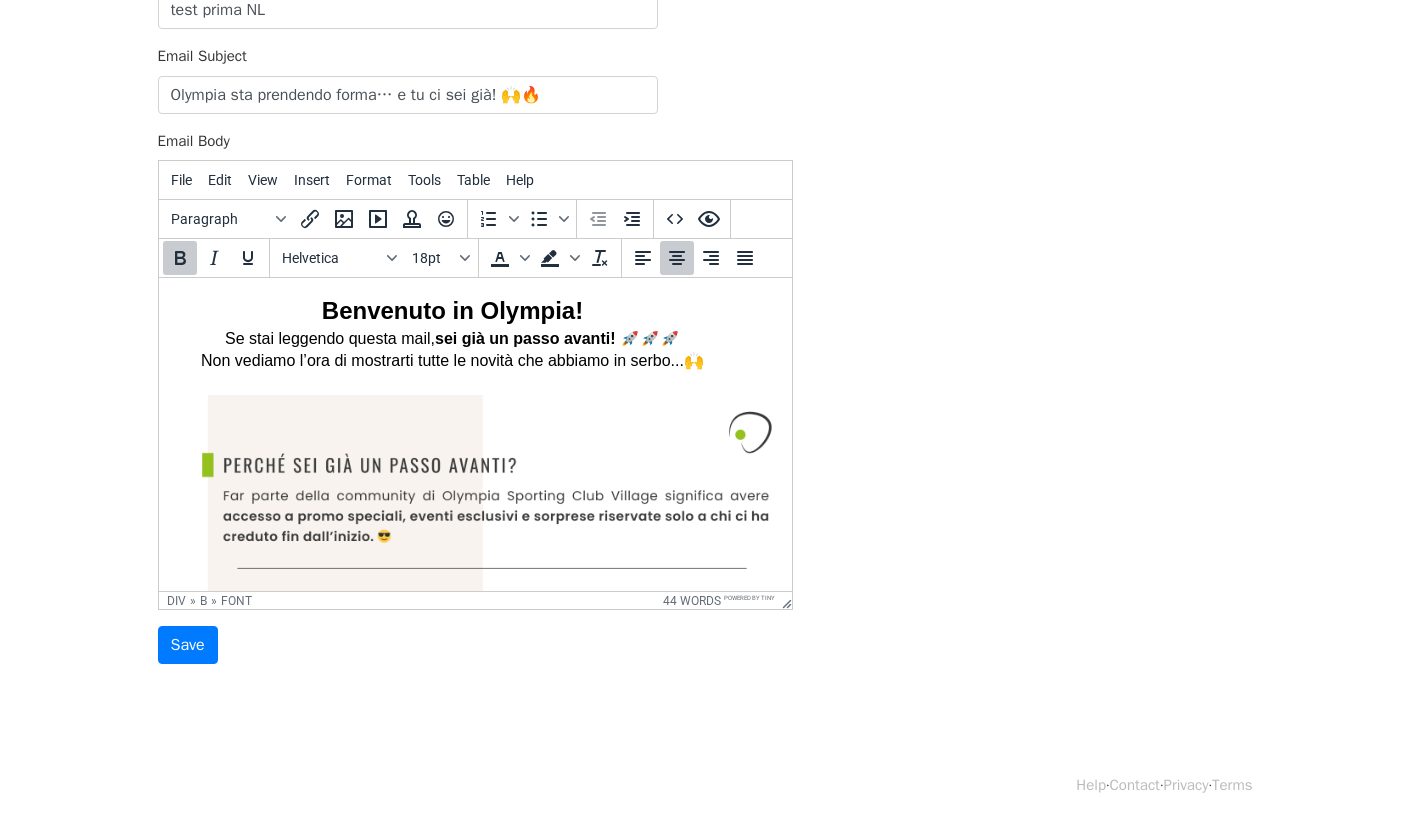 click on "Benvenuto in Olympia!  Se stai leggendo questa mail,  sei già un passo avanti! 🚀🚀🚀 Non vediamo l’ora di mostrarti tutte le novità che abbiamo in serbo...🙌" at bounding box center (451, 333) 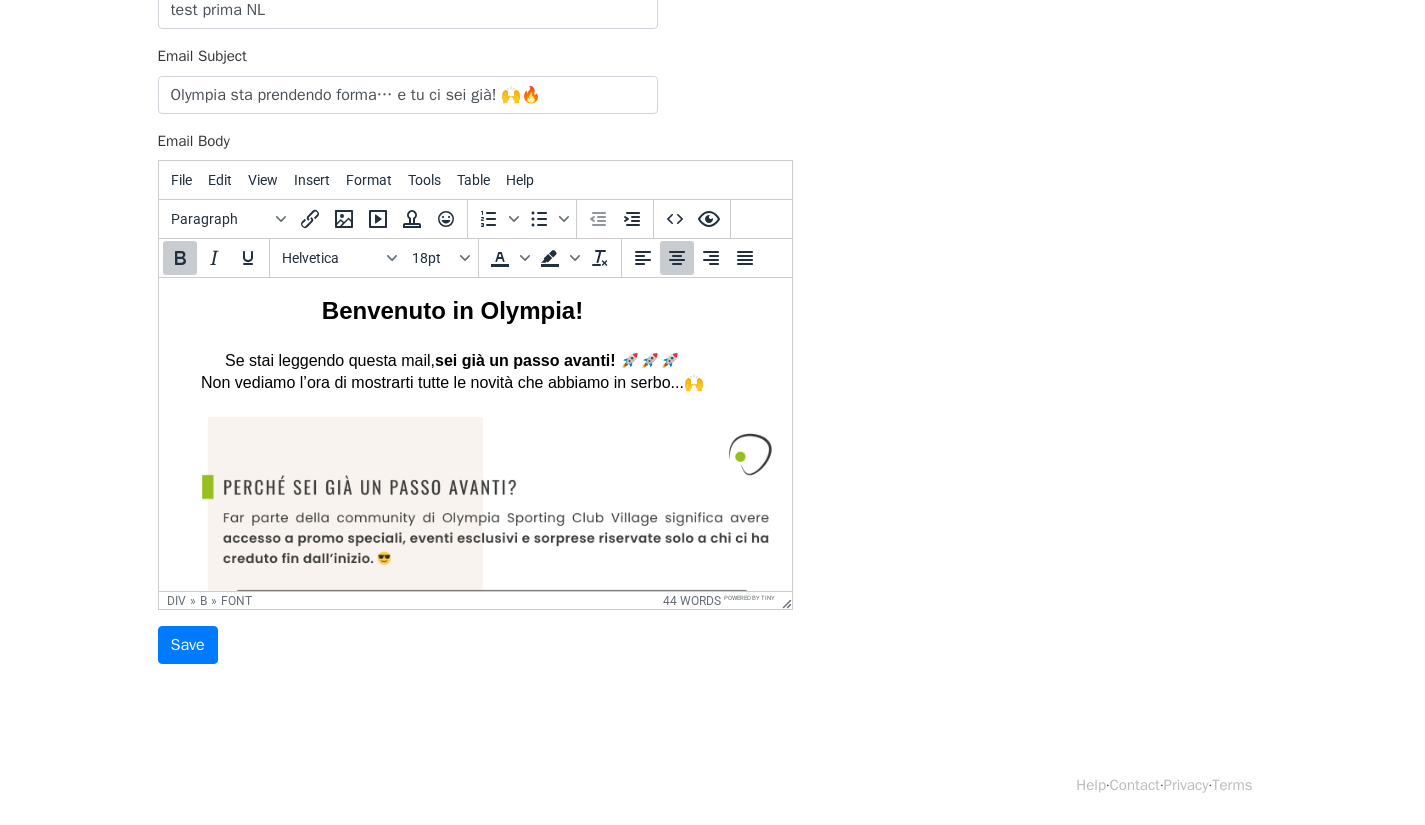 click on "Benvenuto in Olympia!" at bounding box center (451, 310) 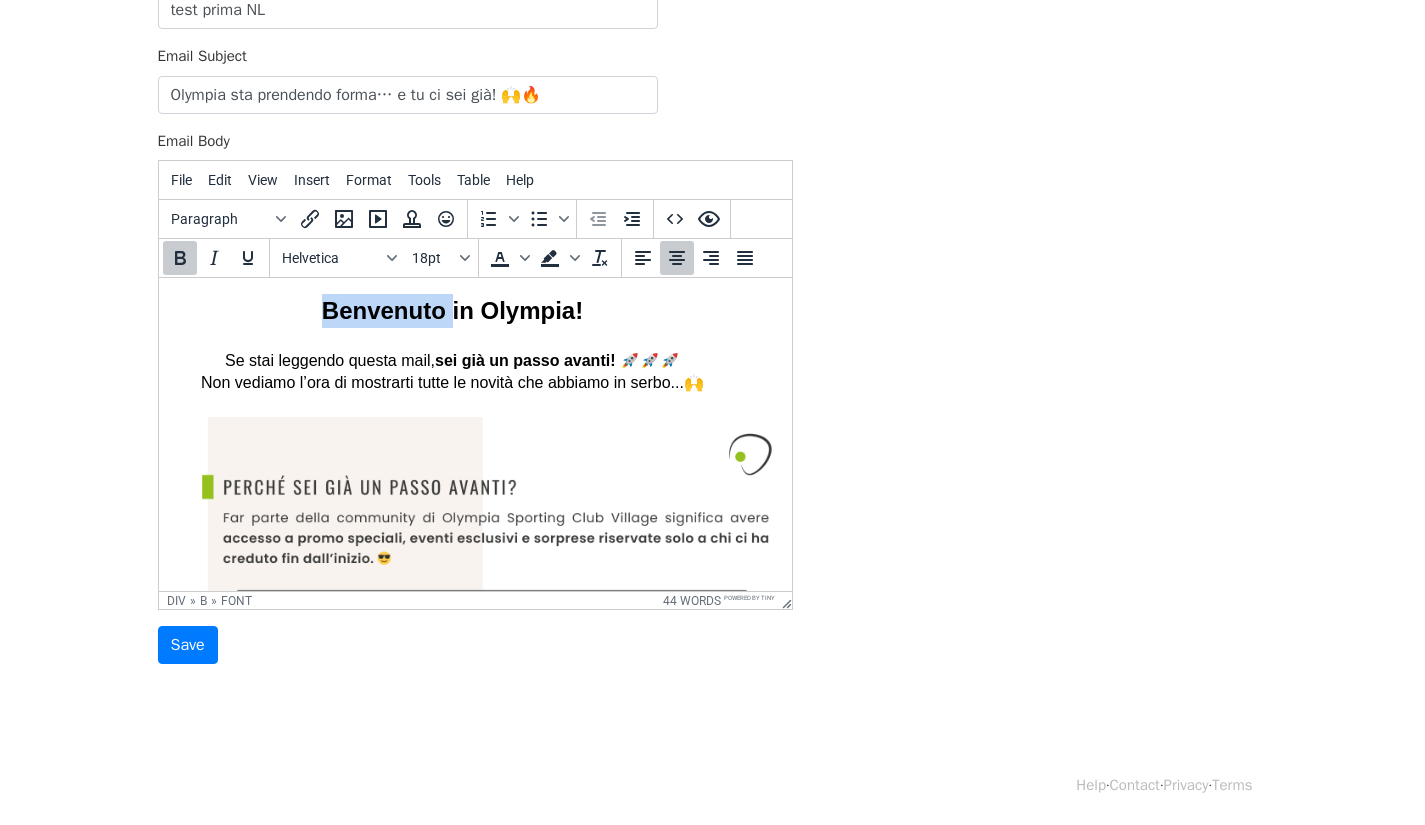 click on "Benvenuto in Olympia!" at bounding box center [451, 310] 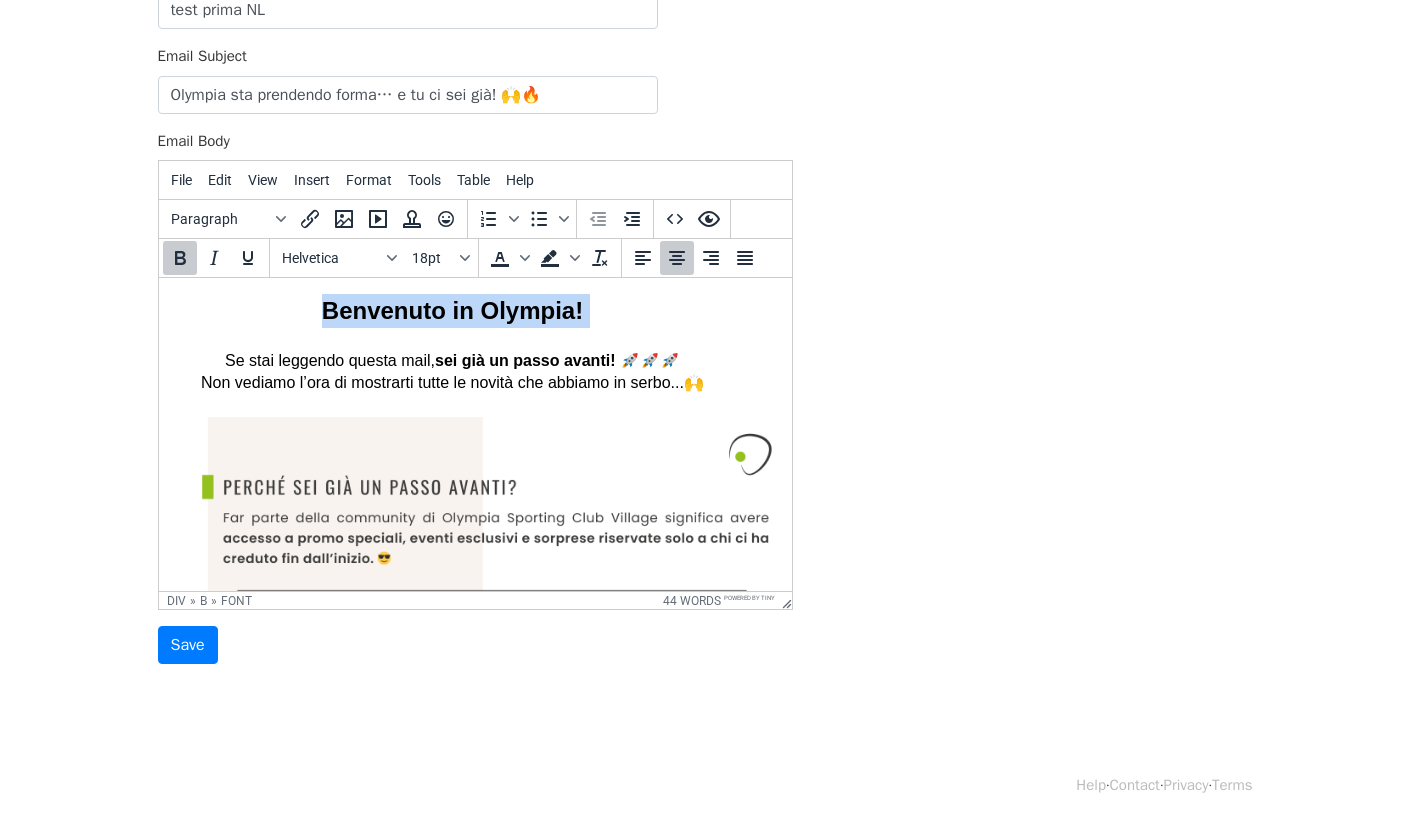 click on "Benvenuto in Olympia!" at bounding box center (451, 310) 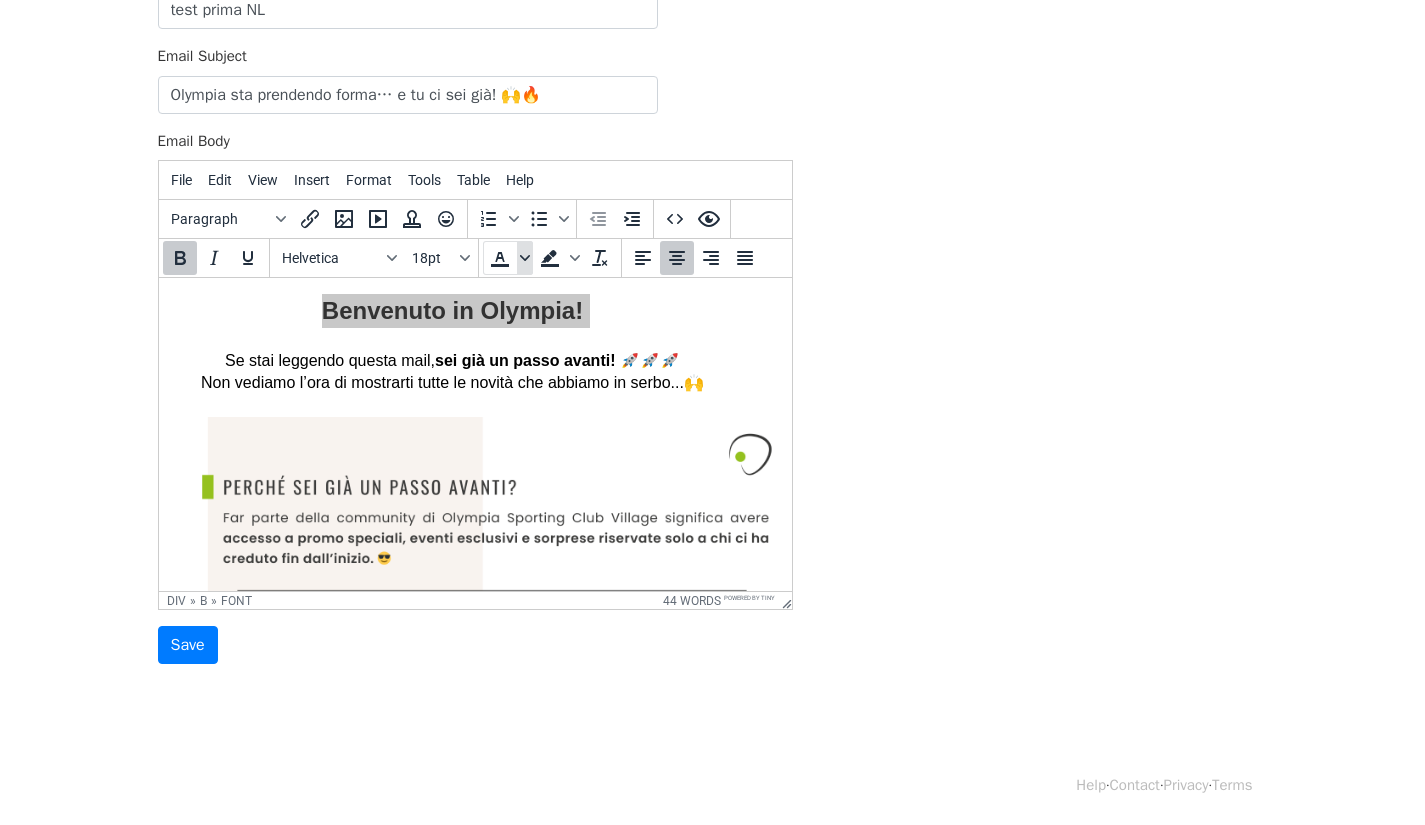 click 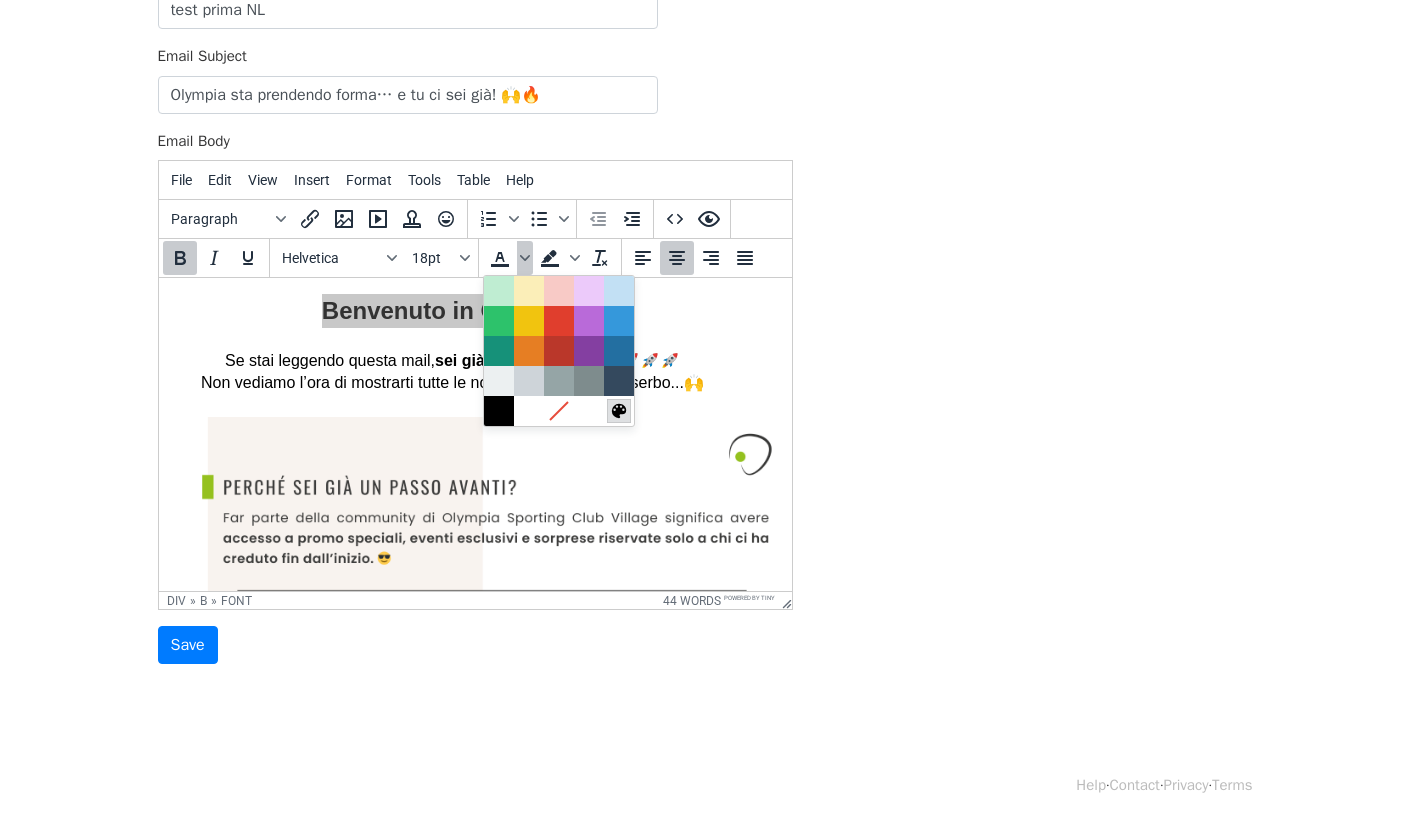 click 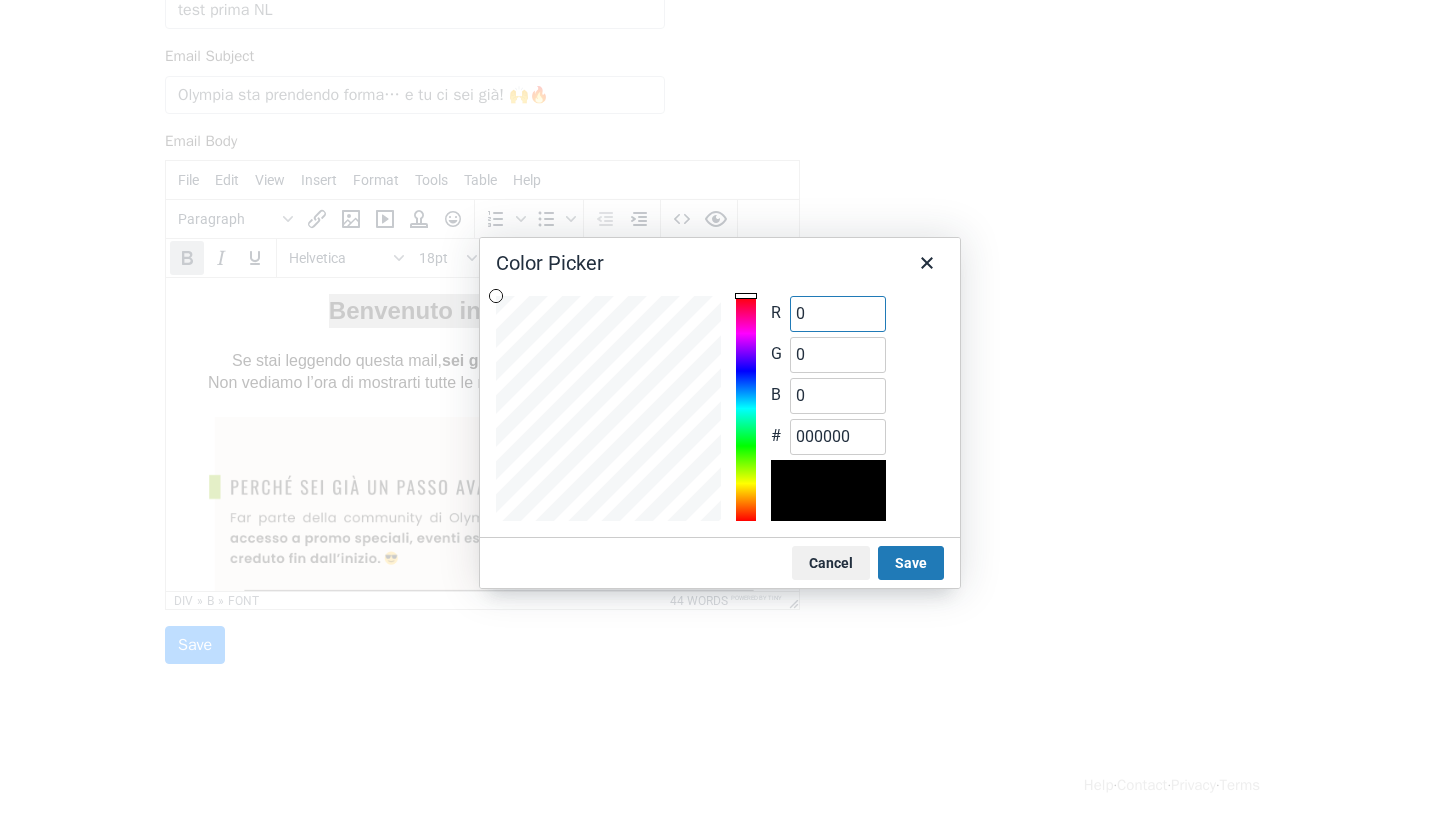 click at bounding box center [828, 490] 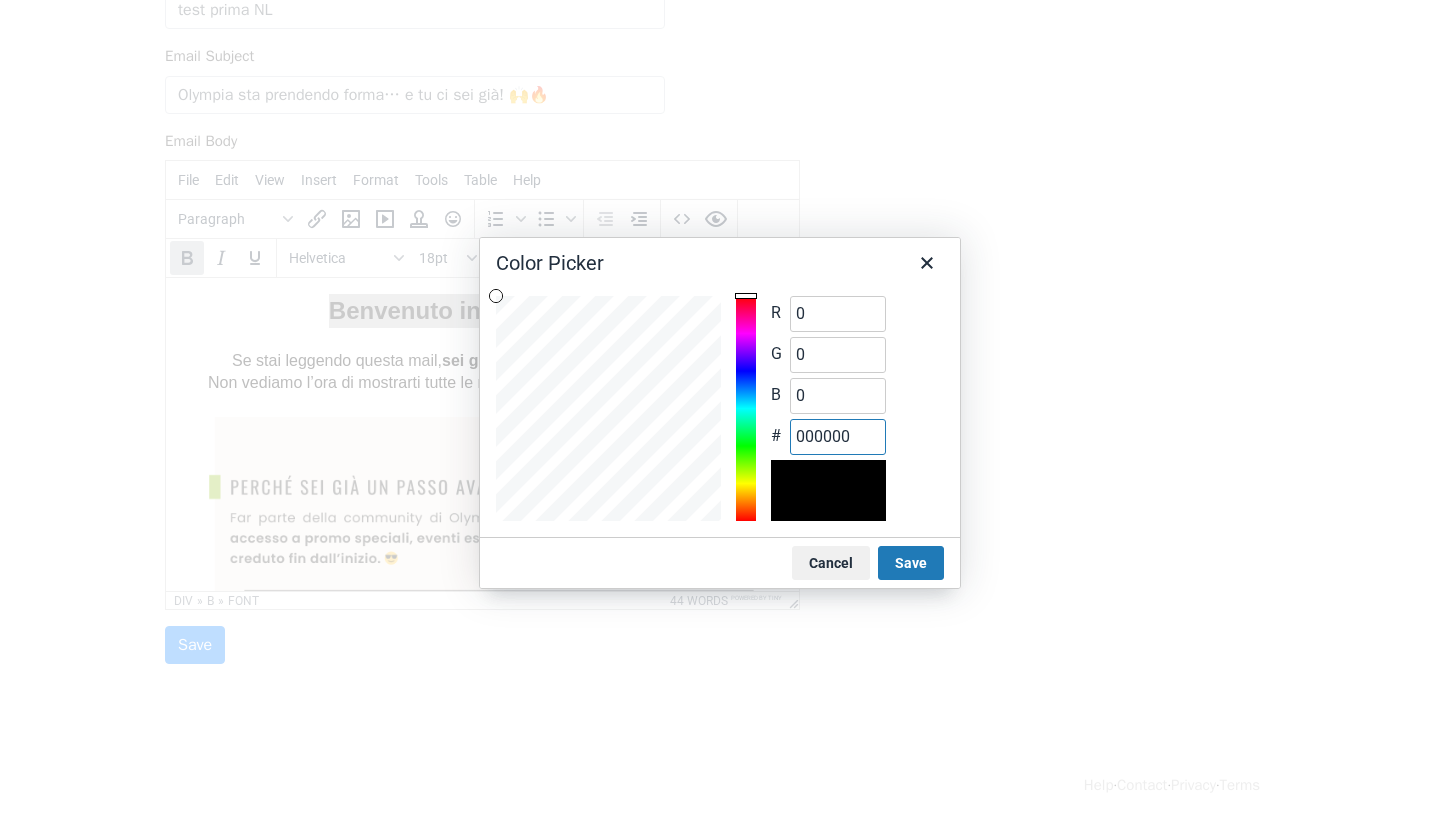 click on "000000" at bounding box center (838, 437) 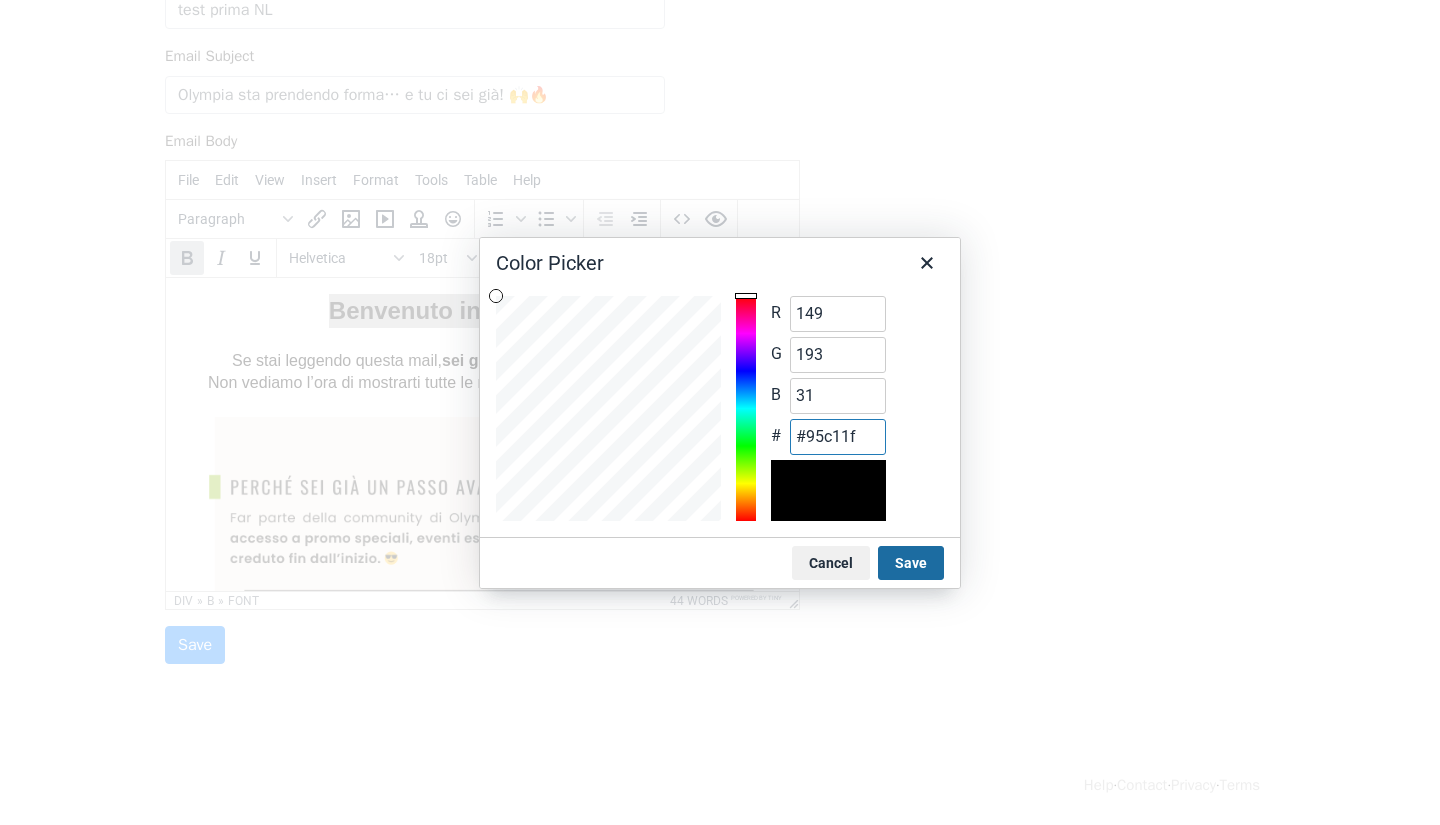 click on "Save" at bounding box center (911, 563) 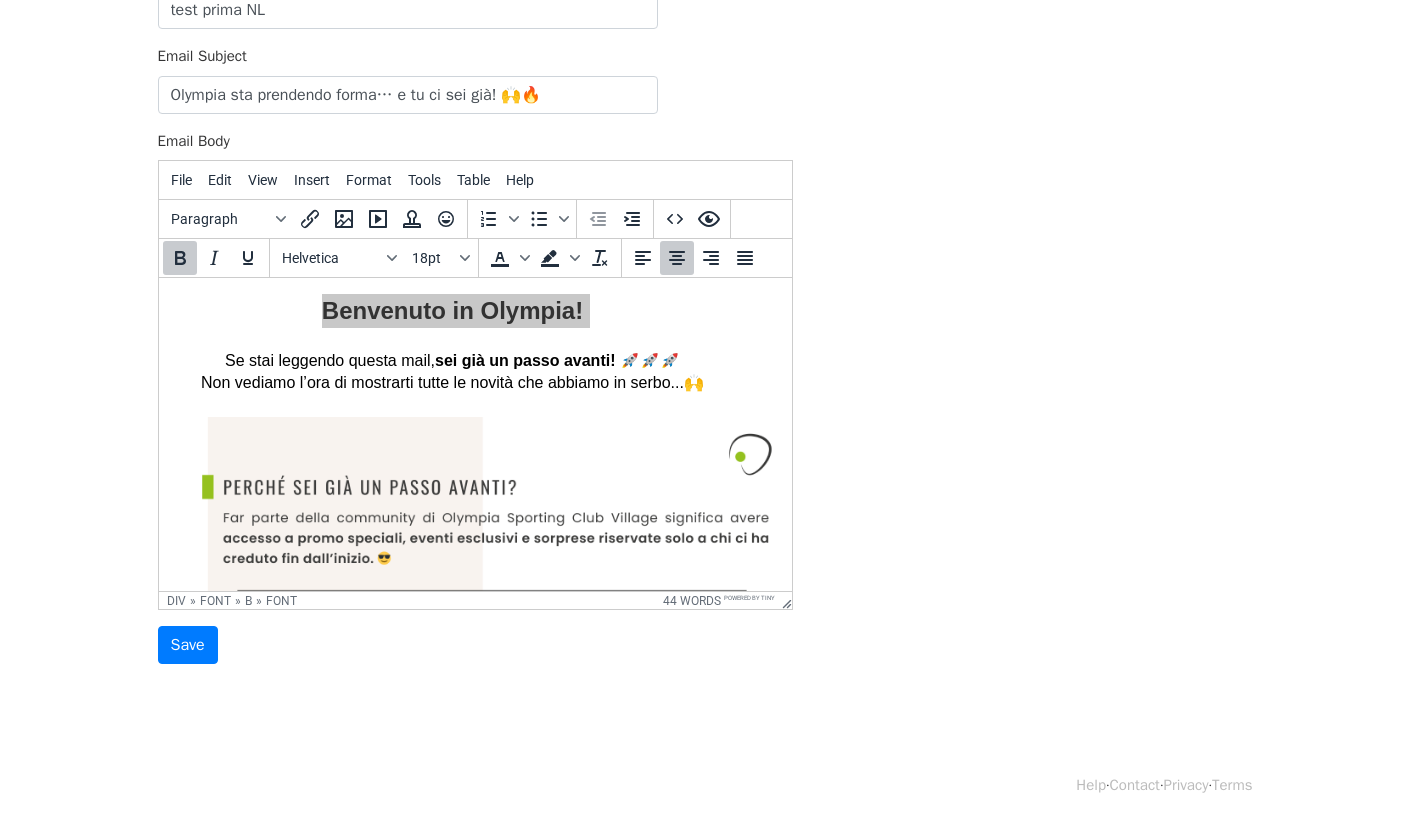 click on "Template Name
test prima NL
Email Subject
Olympia sta prendendo forma… e tu ci sei già! 🙌🔥
Email Body
<div style="padding-left: 40px;"><br /><br /><img src="https://www.mergemail.co/files/blobs/redirect/eyJfcmFpbHMiOnsibWVzc2FnZSI6IkJBaHBBLzBMQWc9PSIsImV4cCI6bnVsbCwicHVyIjoiYmxvYl9pZCJ9fQ==--3cb9310ab920b9583b87a5ebbfd4832ebe169629/Newsletter.png" alt="" width="600" height="849" /></div> File Edit View Insert Format Tools Table Help Paragraph To open the popup, press Shift+Enter To open the popup, press Shift+Enter Helvetica 18pt To open the popup, press Shift+Enter To open the popup, press Shift+Enter div  »  font  »  b  »  font 44 words Powered by Tiny
Save" at bounding box center [713, 313] 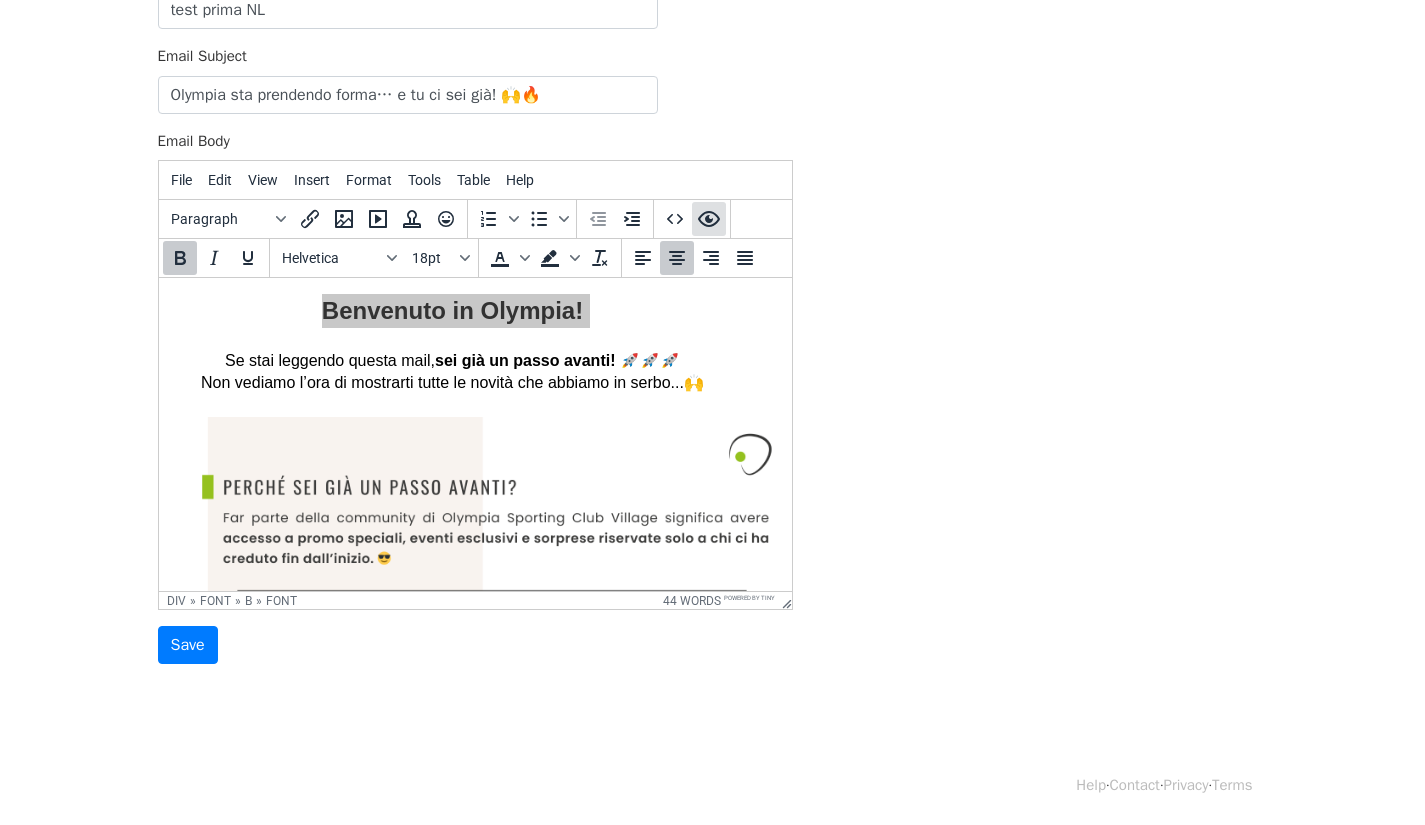 click 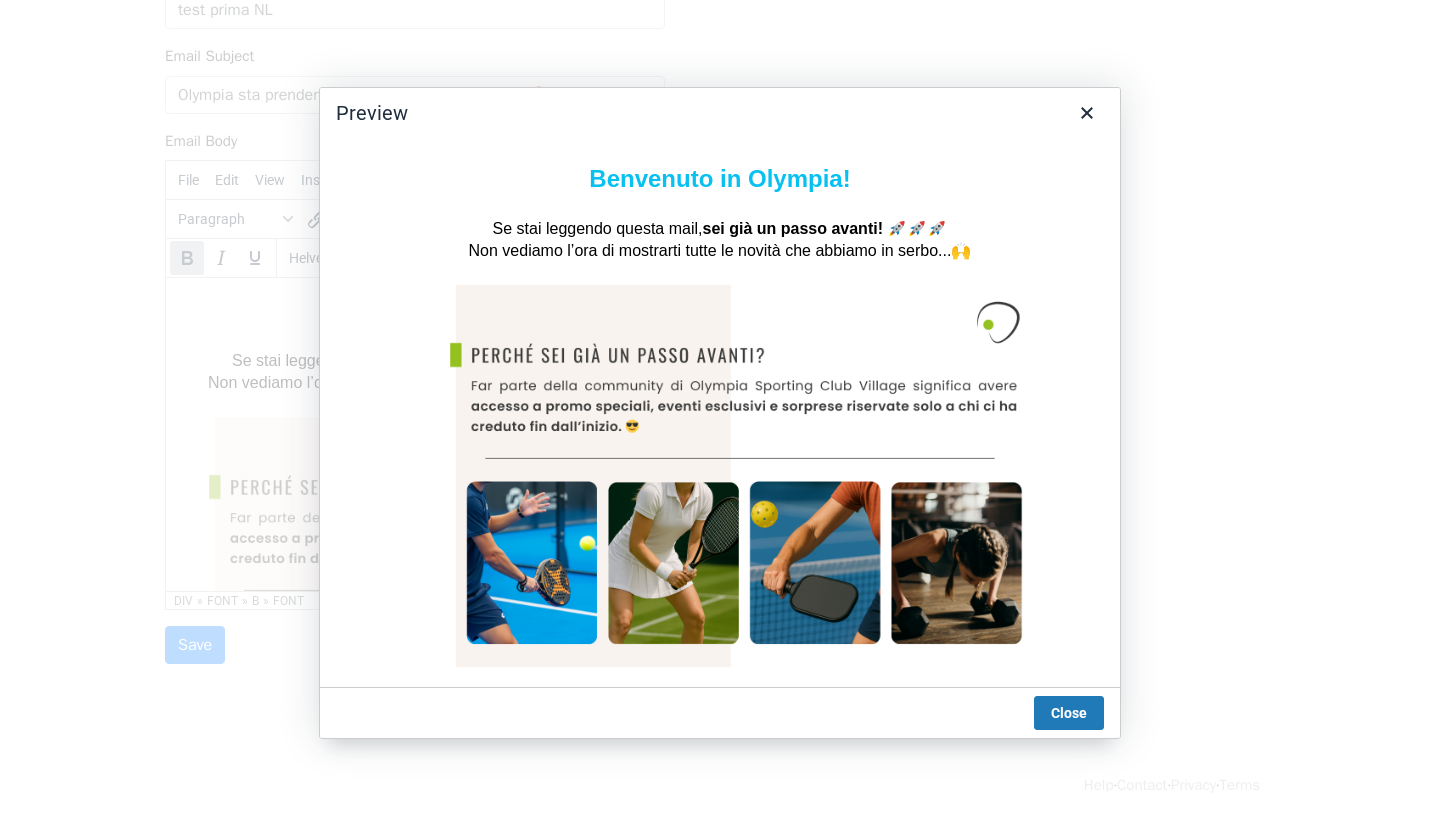 scroll, scrollTop: 0, scrollLeft: 0, axis: both 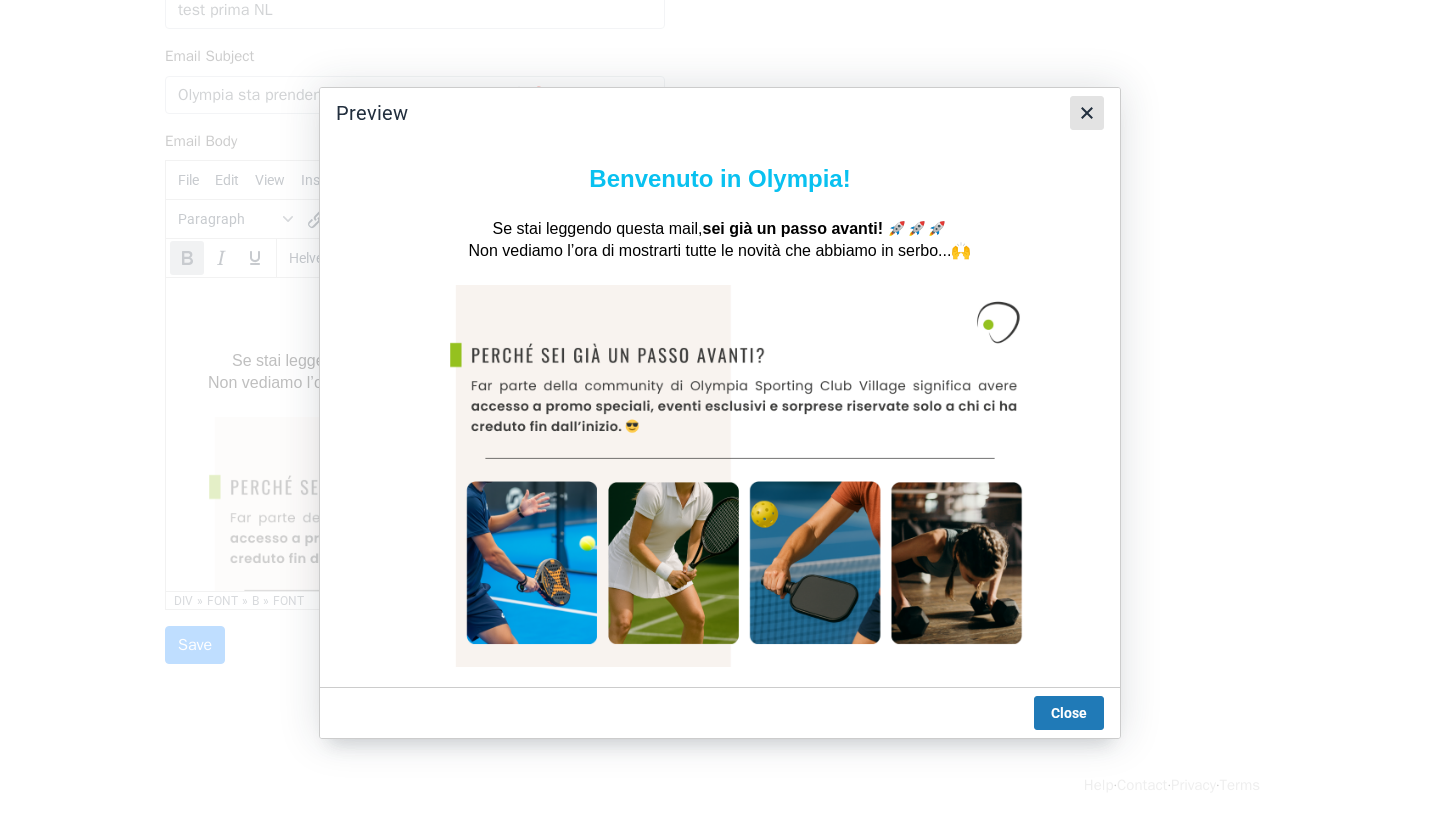 click 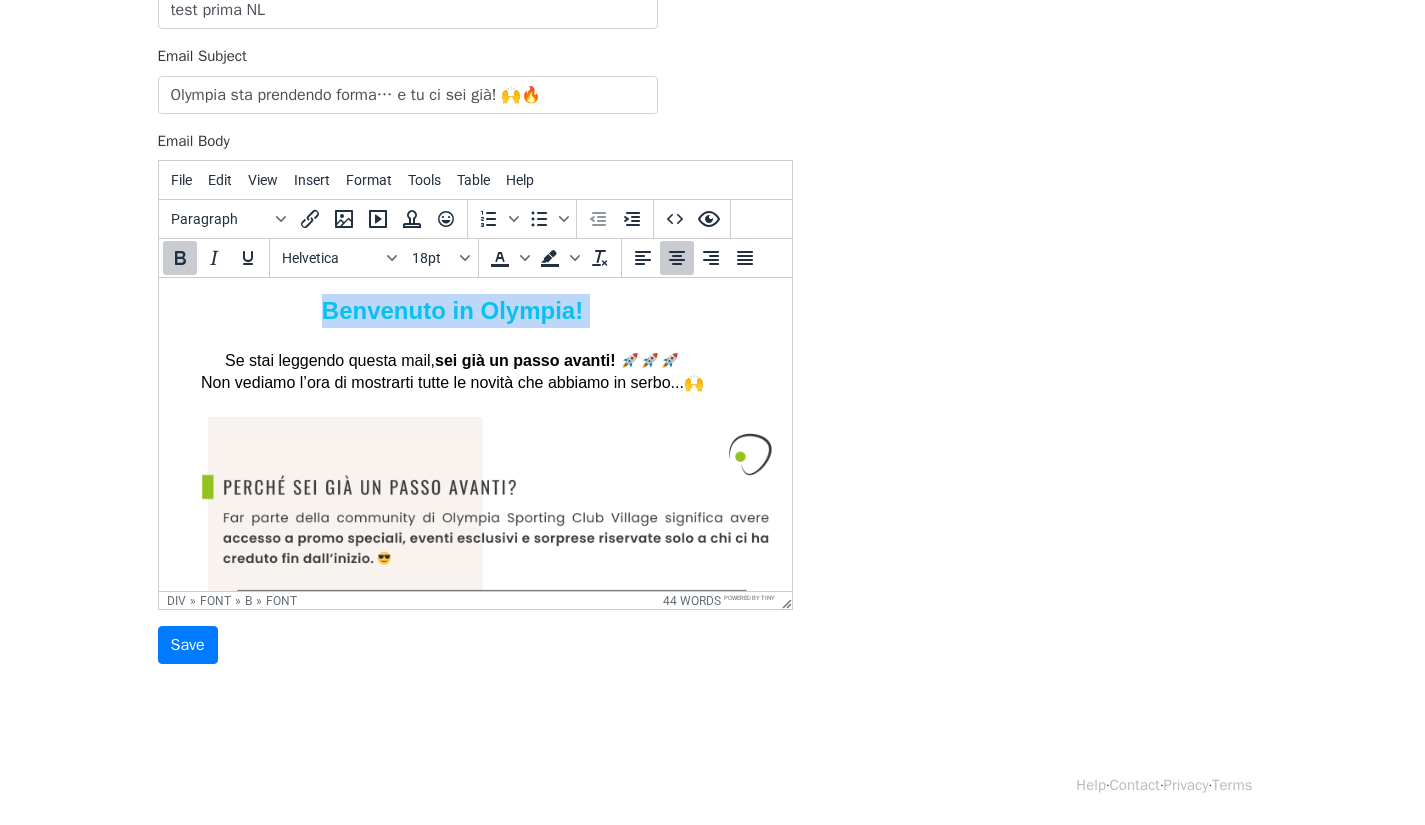 click on "Benvenuto in Olympia!   Se stai leggendo questa mail,  sei già un passo avanti! 🚀🚀🚀 Non vediamo l’ora di mostrarti tutte le novità che abbiamo in serbo...🙌" at bounding box center (451, 344) 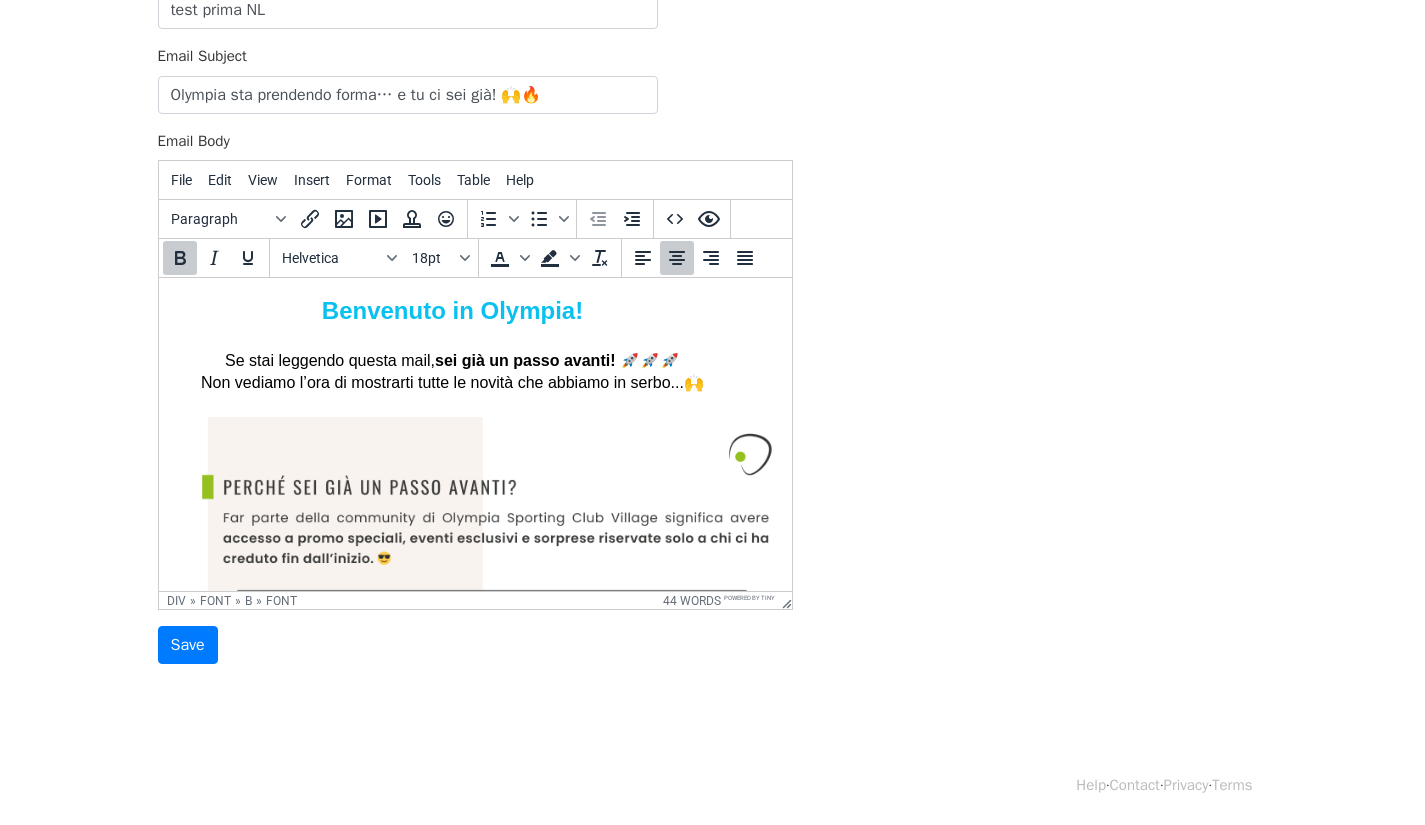 click on "Benvenuto in Olympia!" at bounding box center (451, 310) 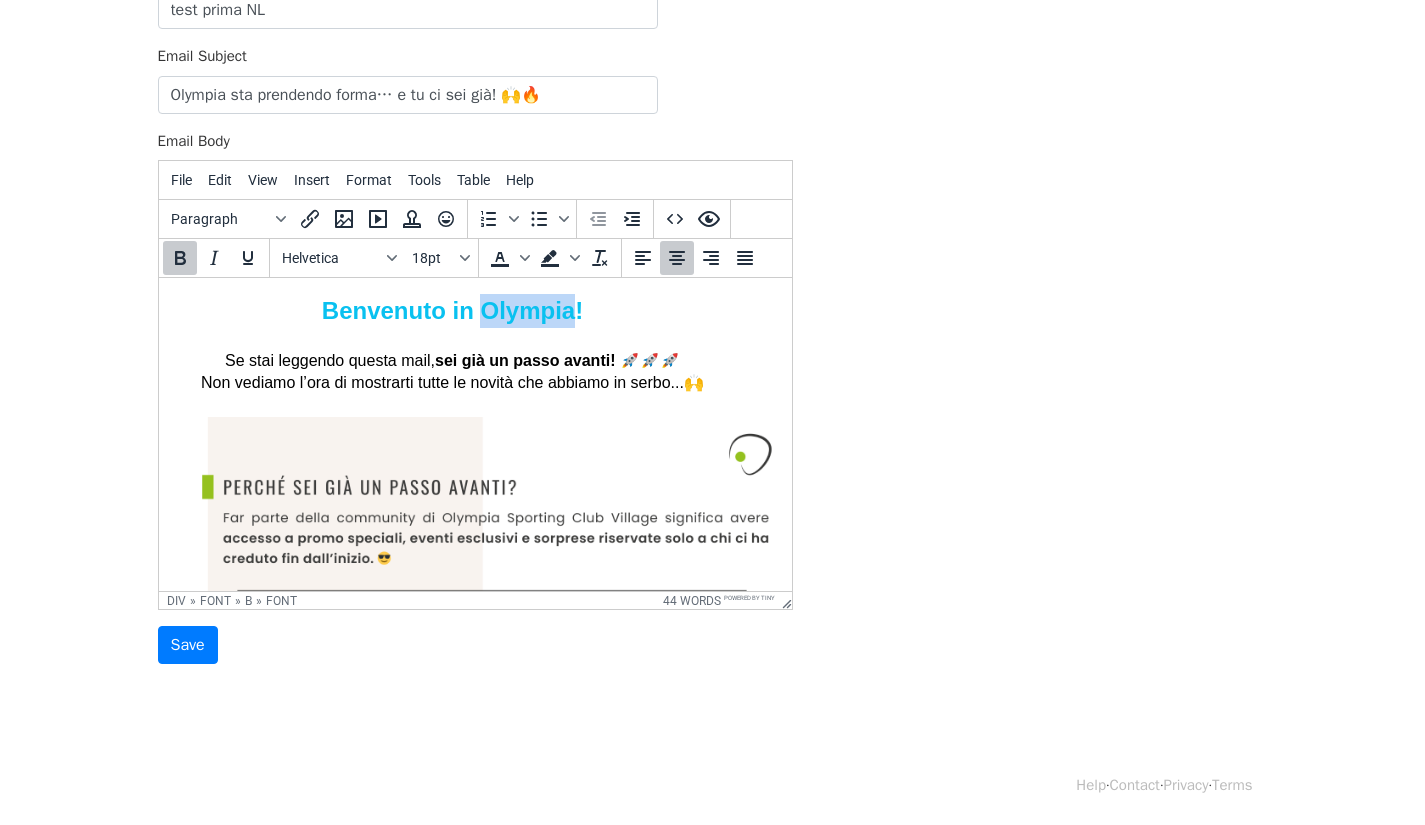 click on "Benvenuto in Olympia!" at bounding box center [451, 310] 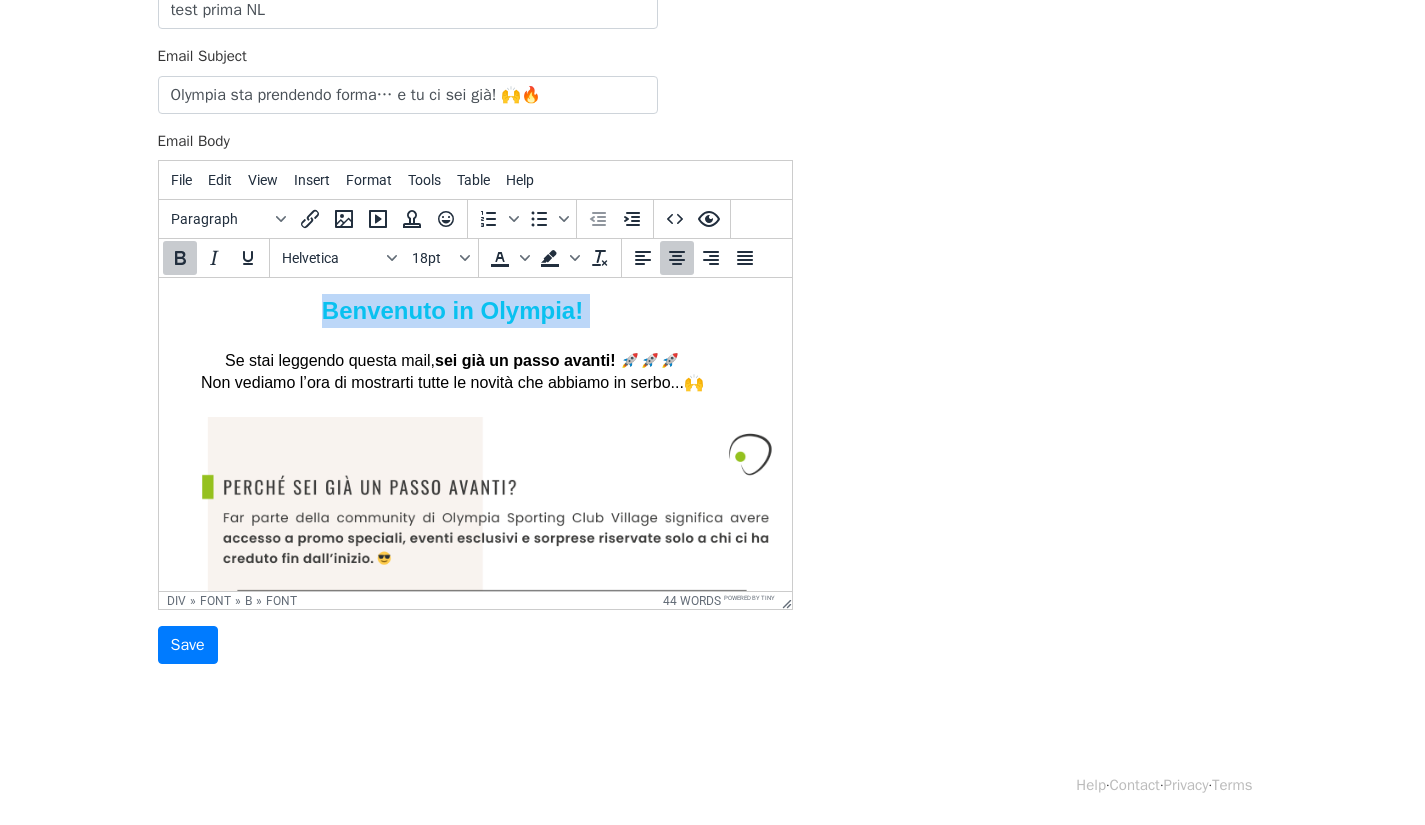 click on "Benvenuto in Olympia!" at bounding box center [451, 310] 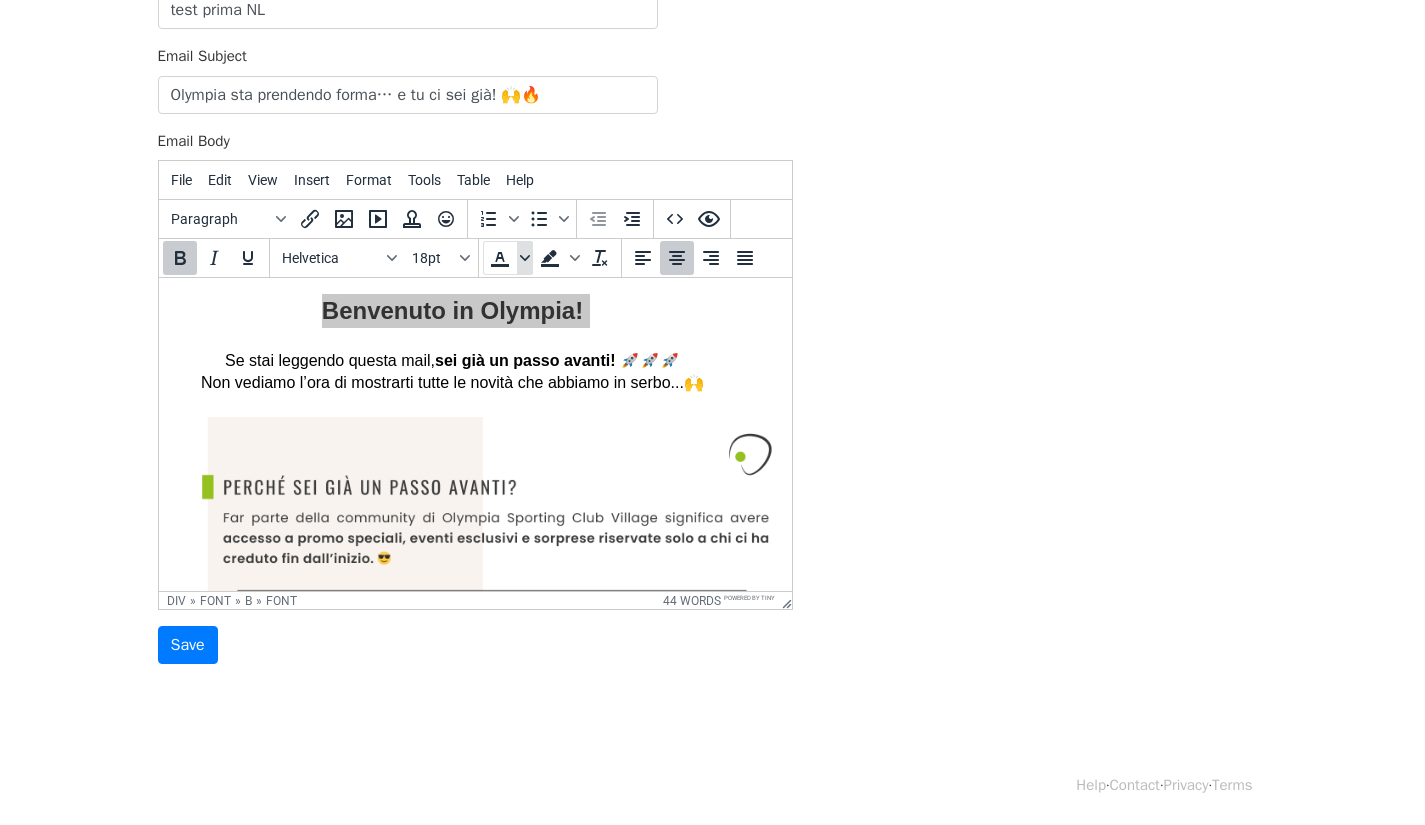 click 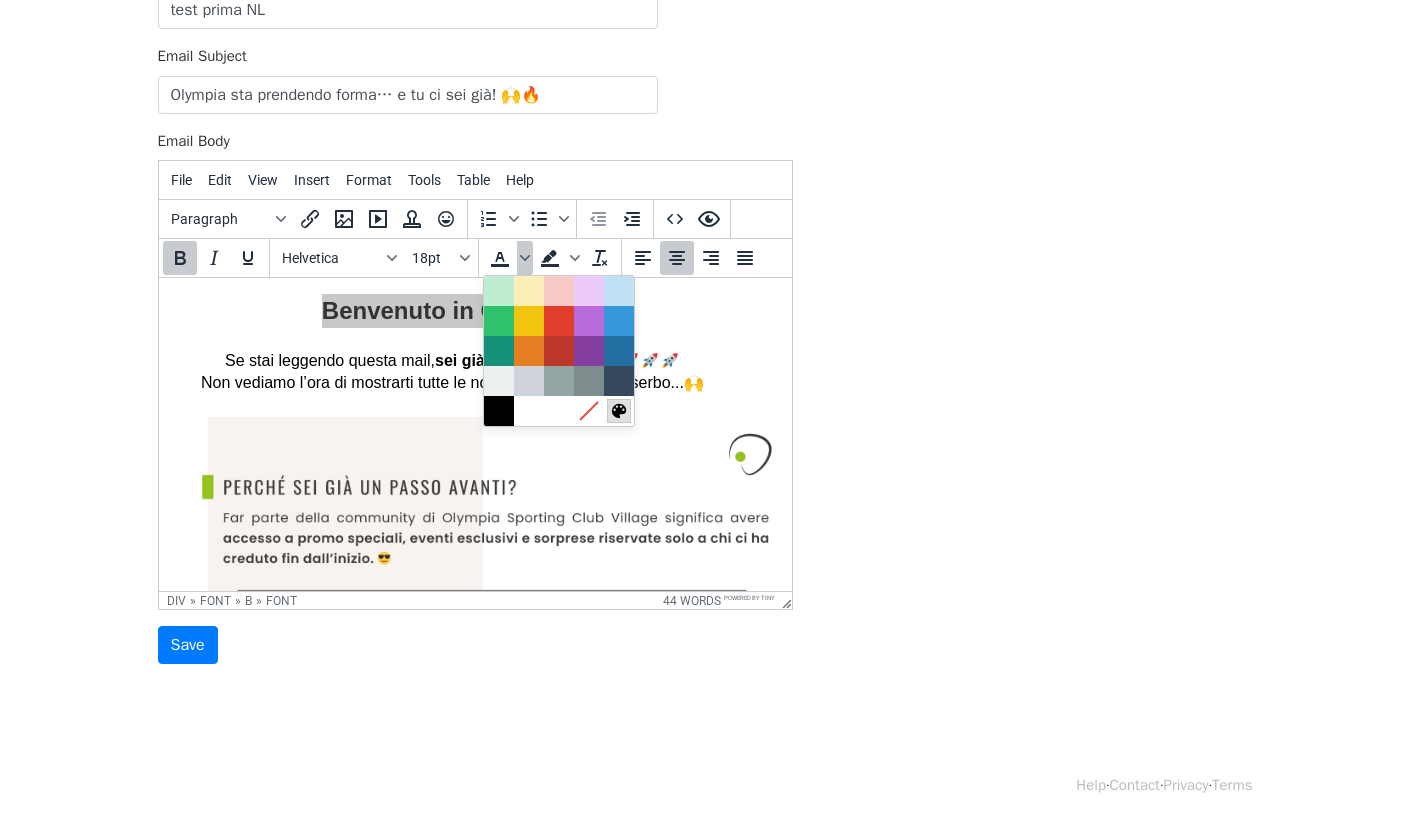 click at bounding box center (619, 411) 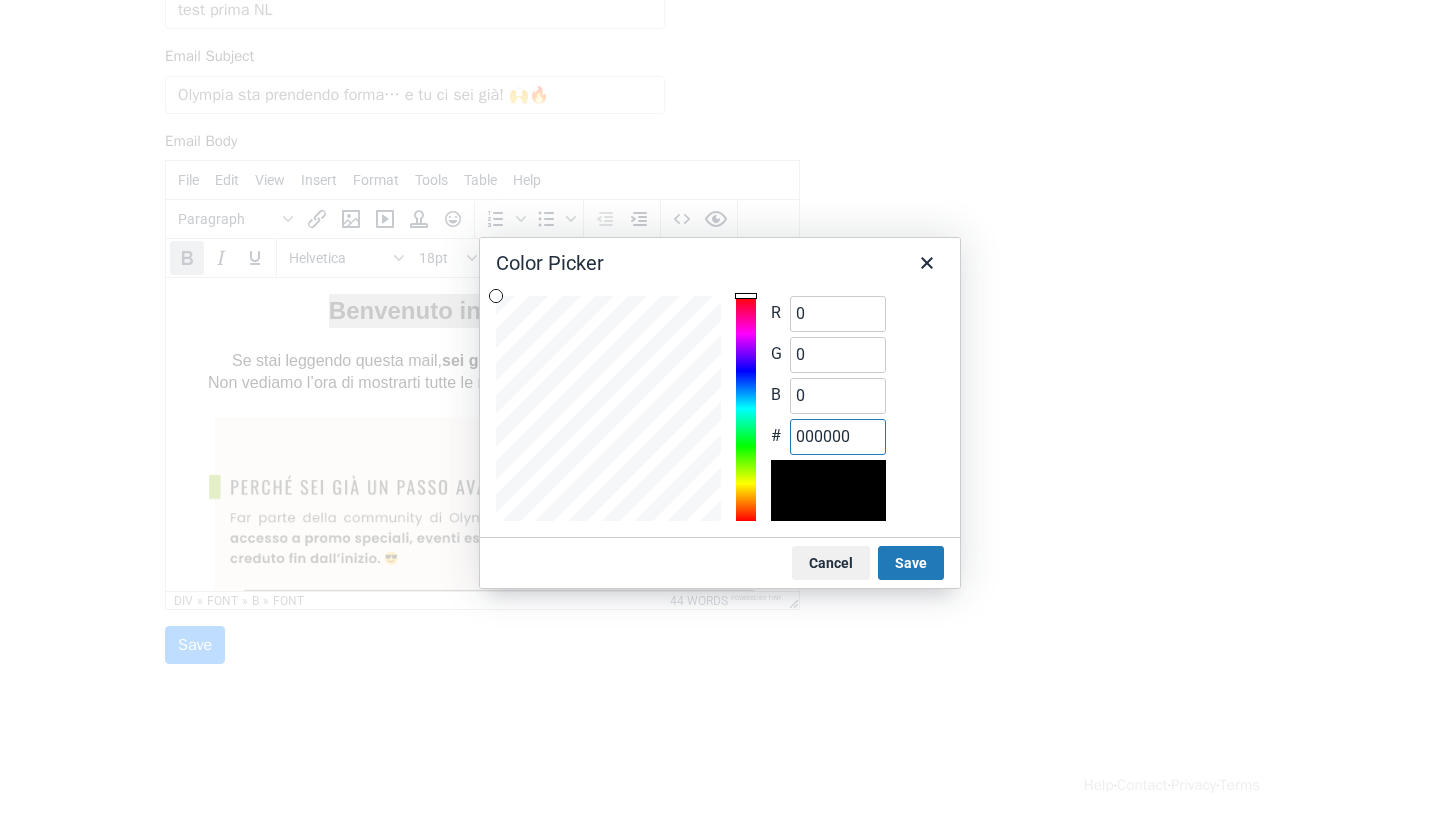 click on "000000" at bounding box center (838, 437) 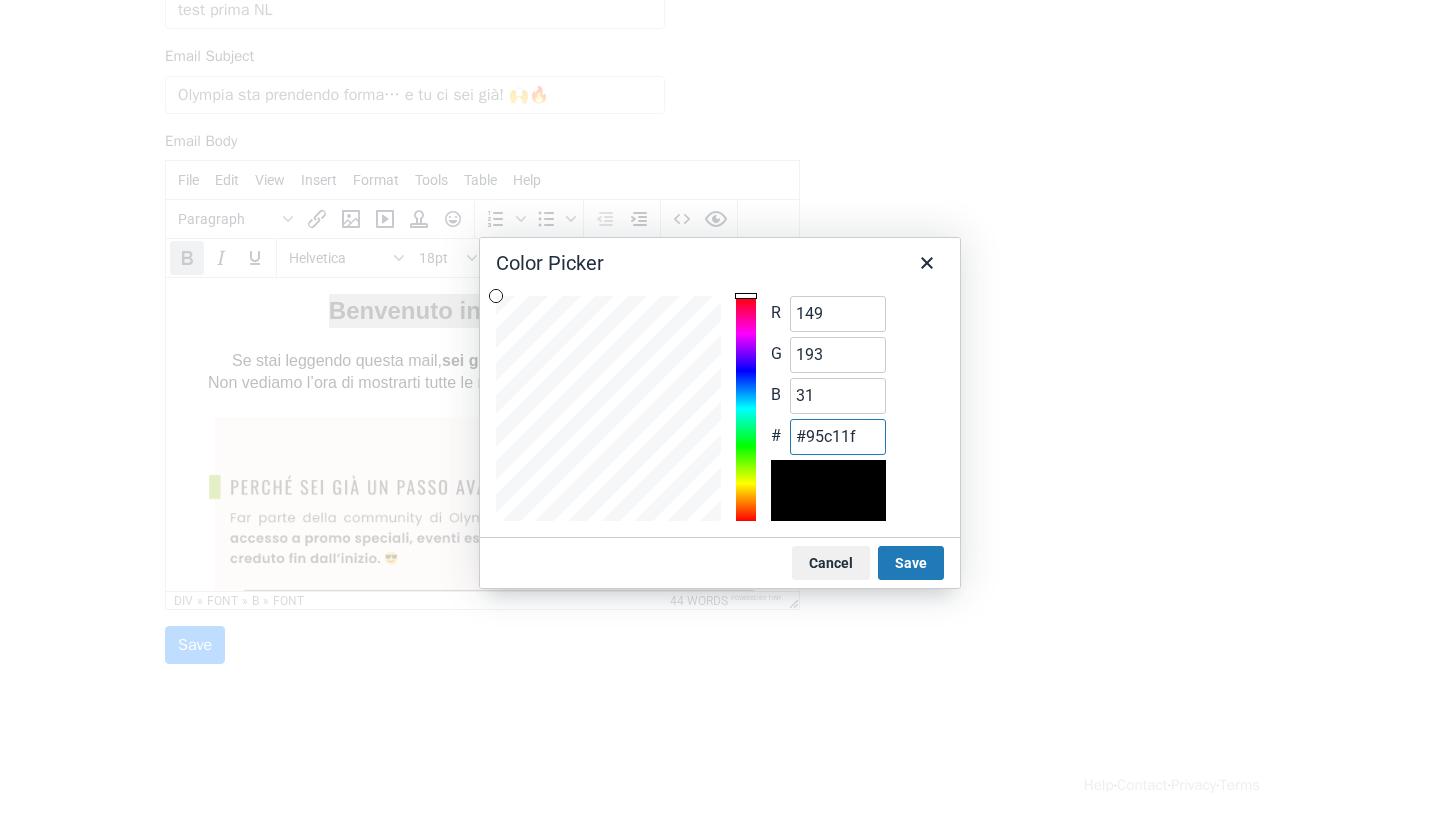 type on "#95c11f" 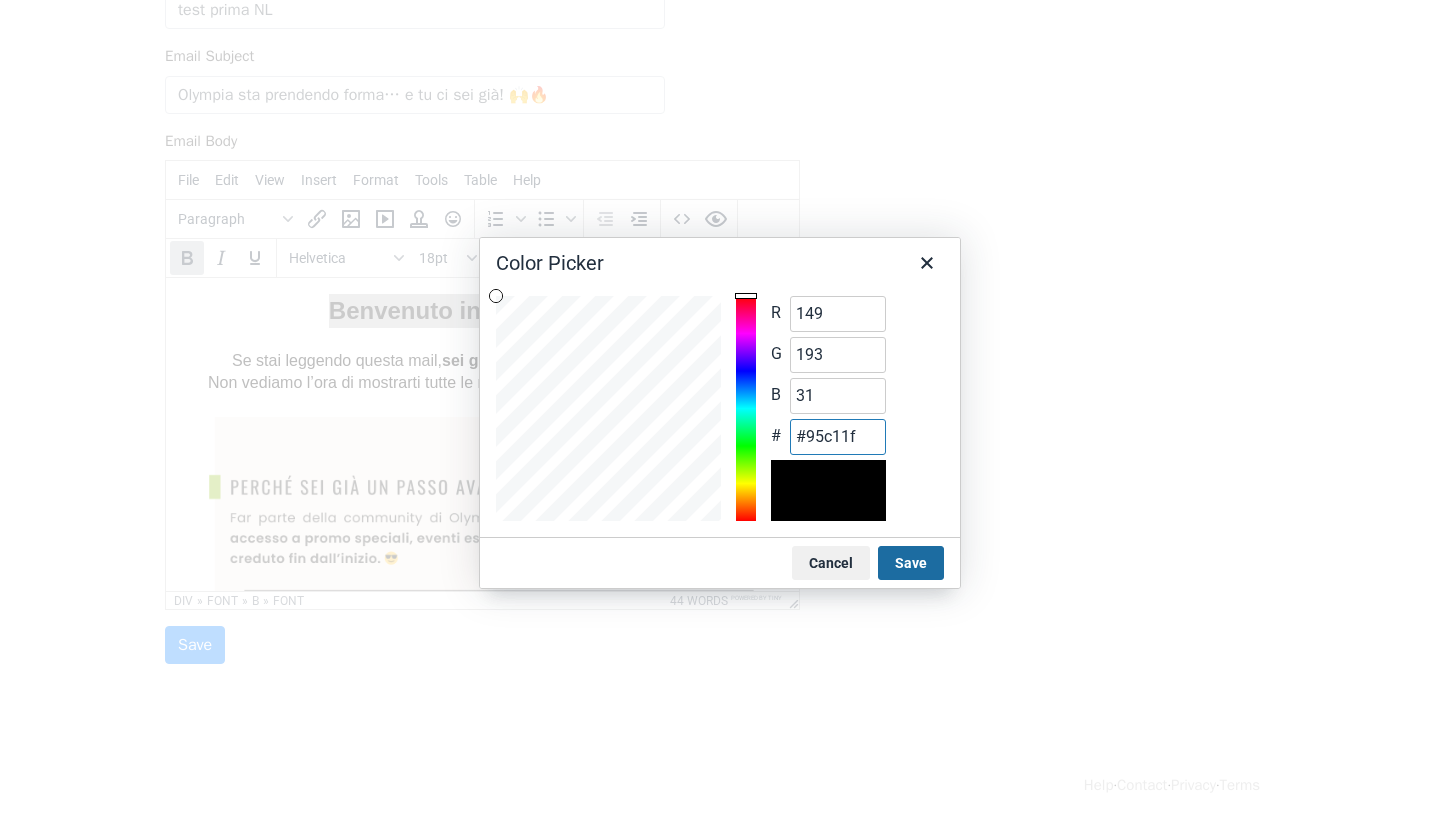 click on "Save" at bounding box center [911, 563] 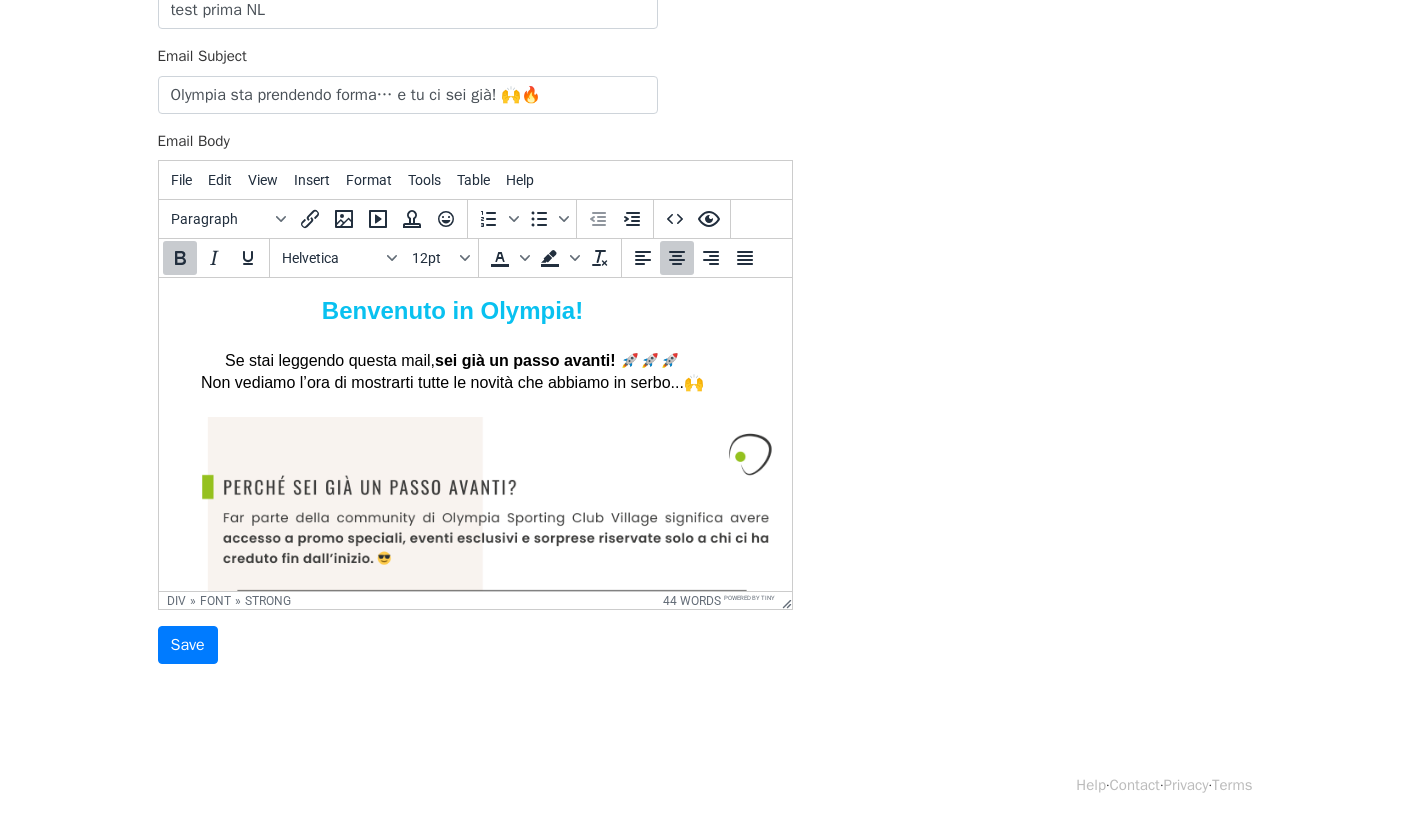 click on "Benvenuto in Olympia!   Se stai leggendo questa mail,  sei già un passo avanti! 🚀🚀🚀 Non vediamo l’ora di mostrarti tutte le novità che abbiamo in serbo...🙌" at bounding box center [451, 344] 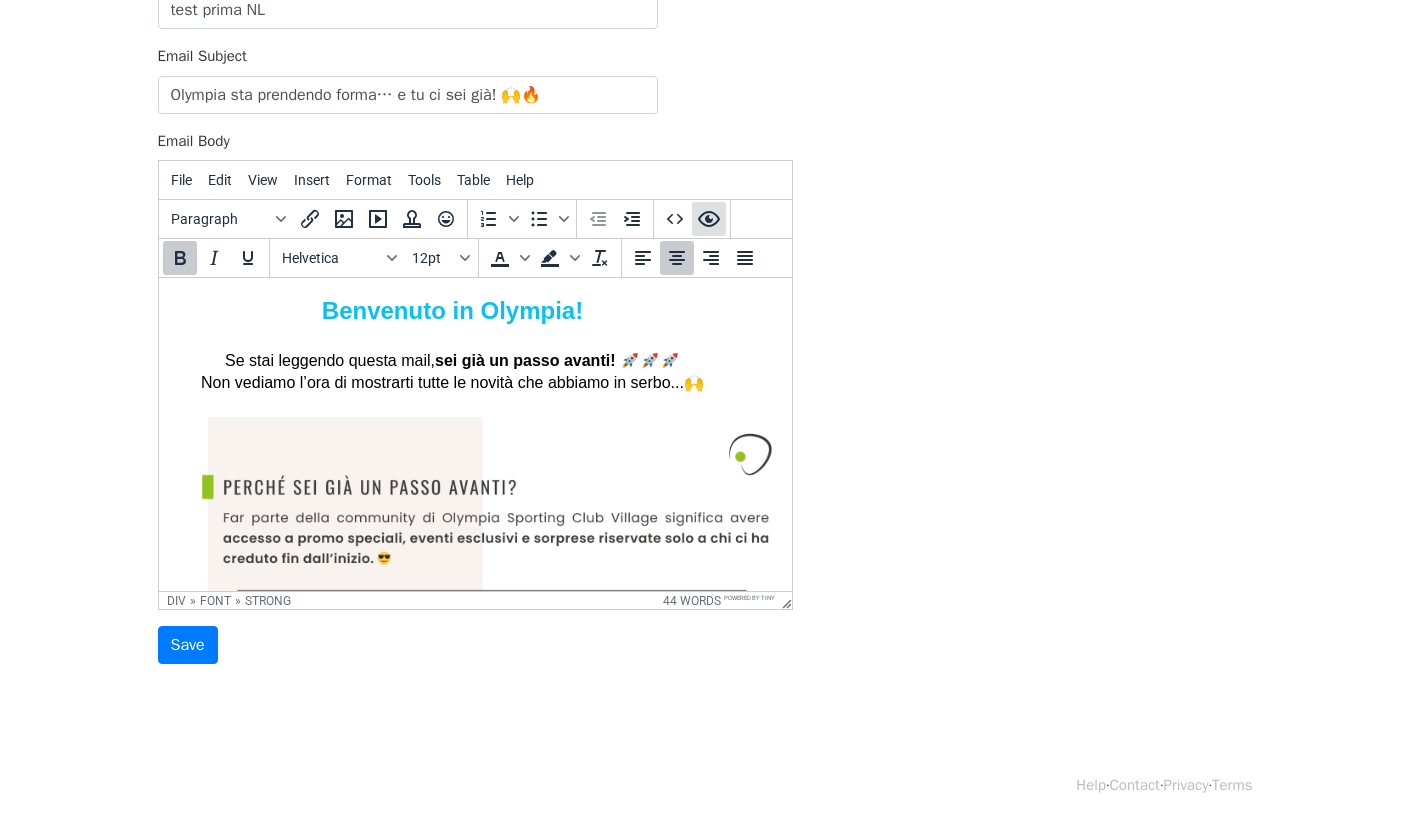 click 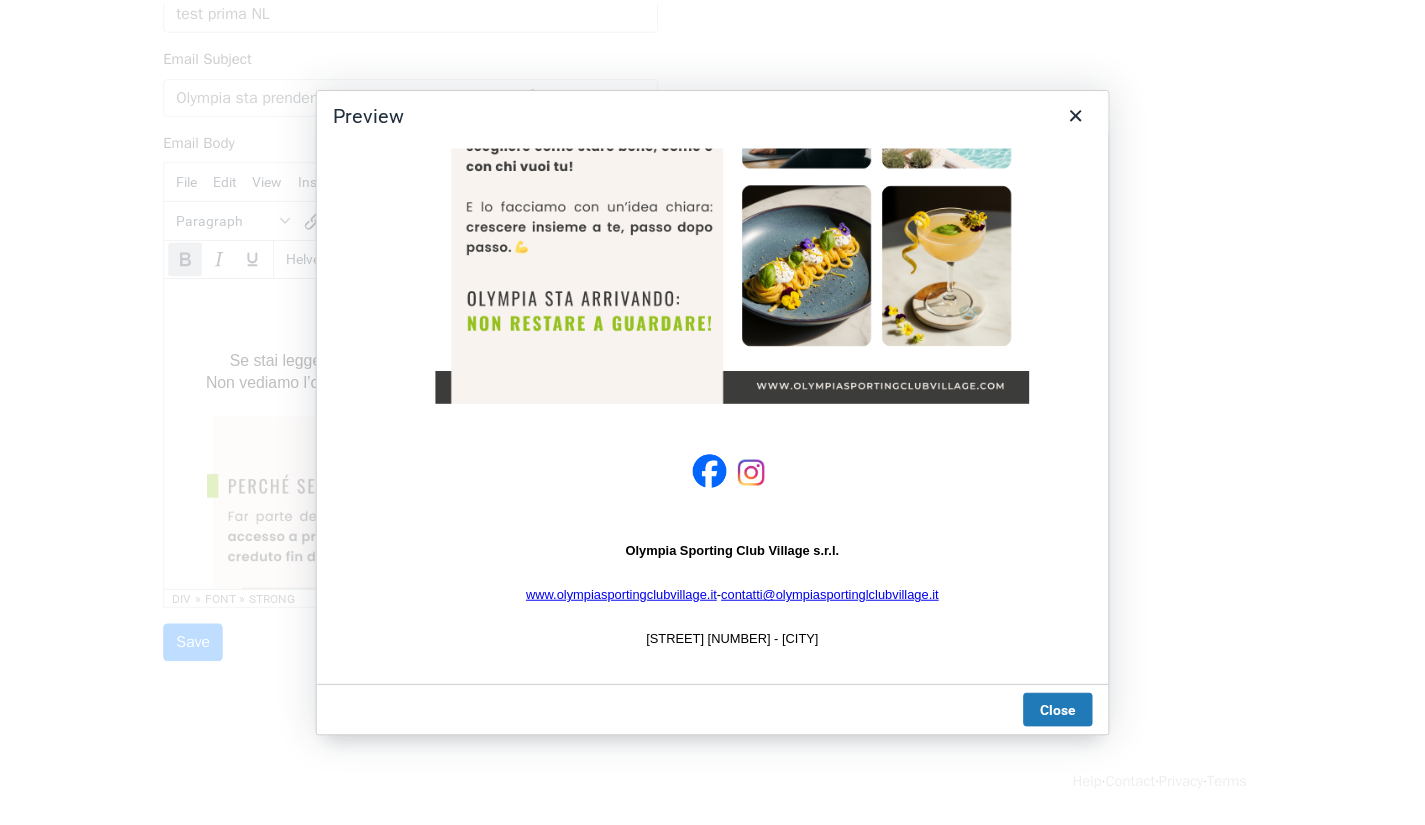 scroll, scrollTop: 731, scrollLeft: 0, axis: vertical 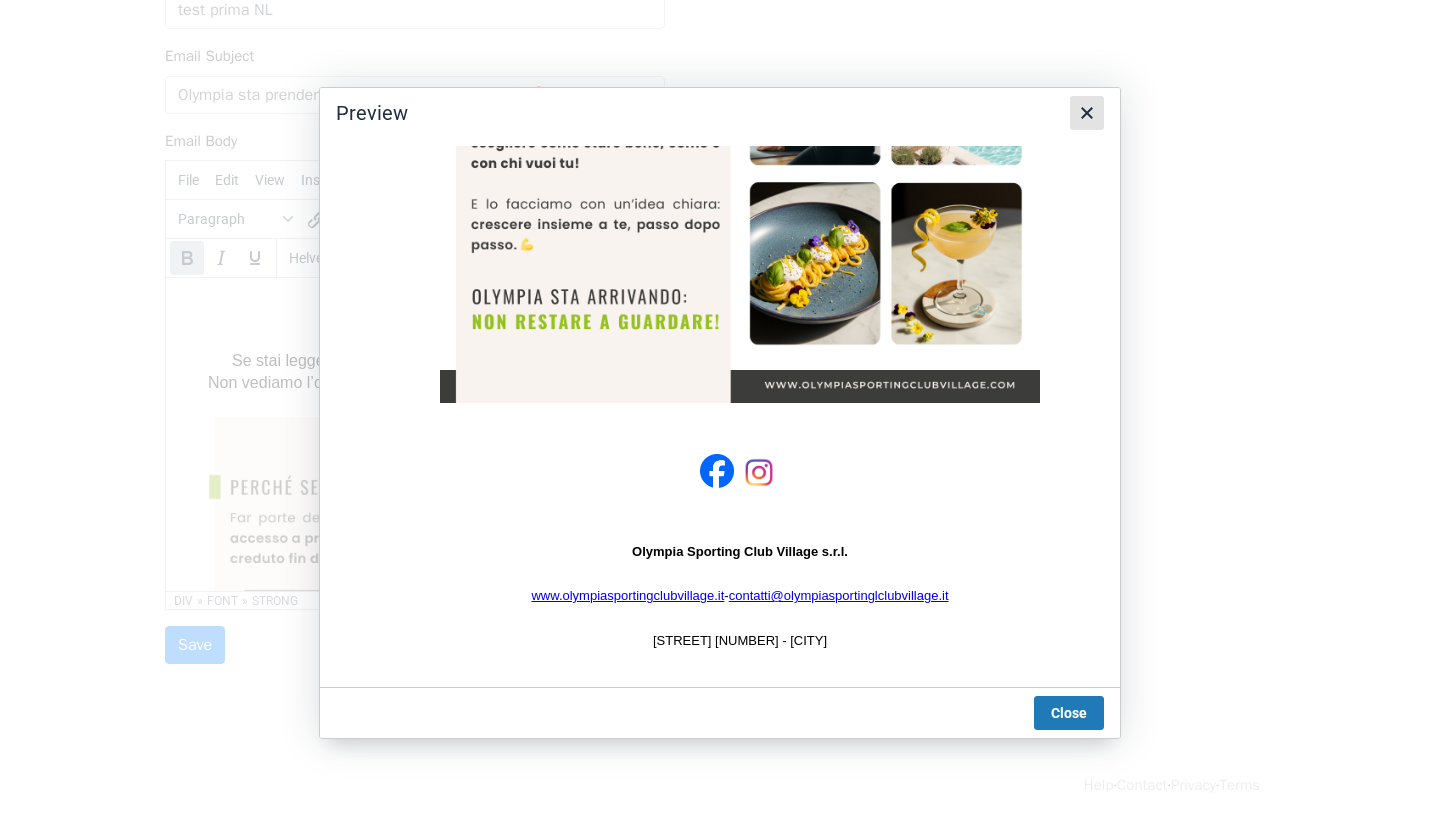click 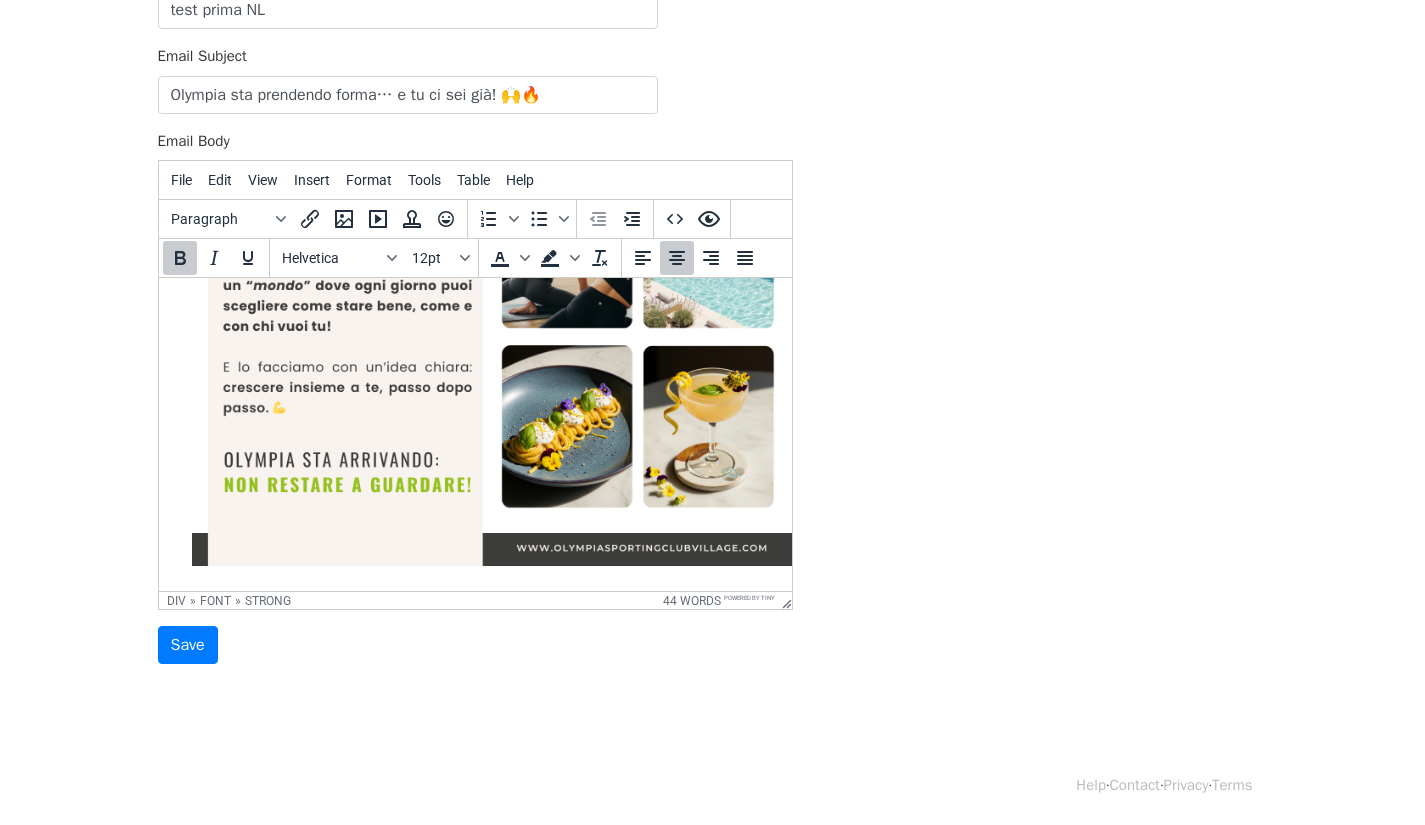 scroll, scrollTop: 955, scrollLeft: 32, axis: both 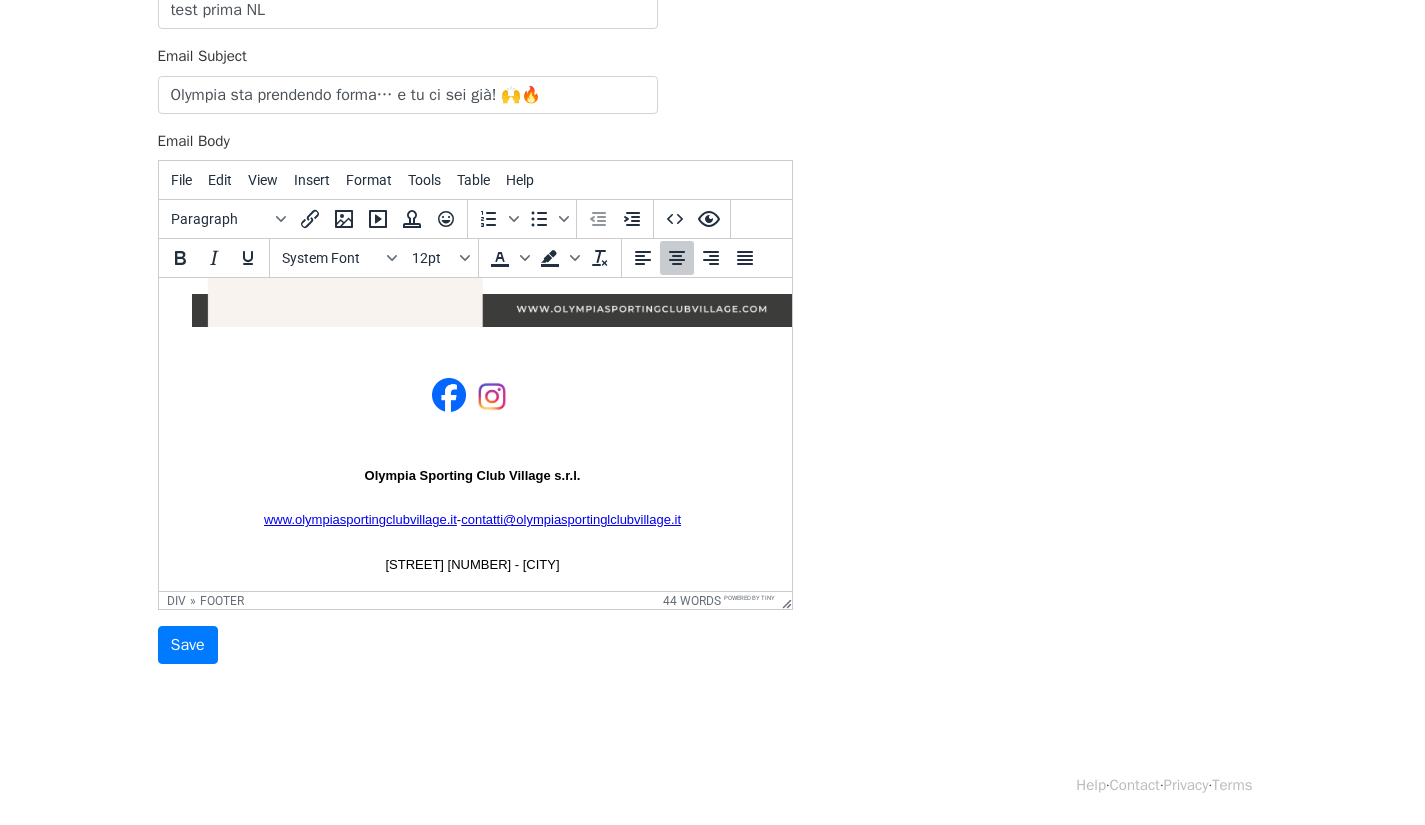 click on "Olympia Sporting Club Village s.r.l. www.olympiasportingclubvillage.it  -  contatti@olympiasportinglclubvillage.it Via dell'Organo 16 - Prato" at bounding box center (471, 466) 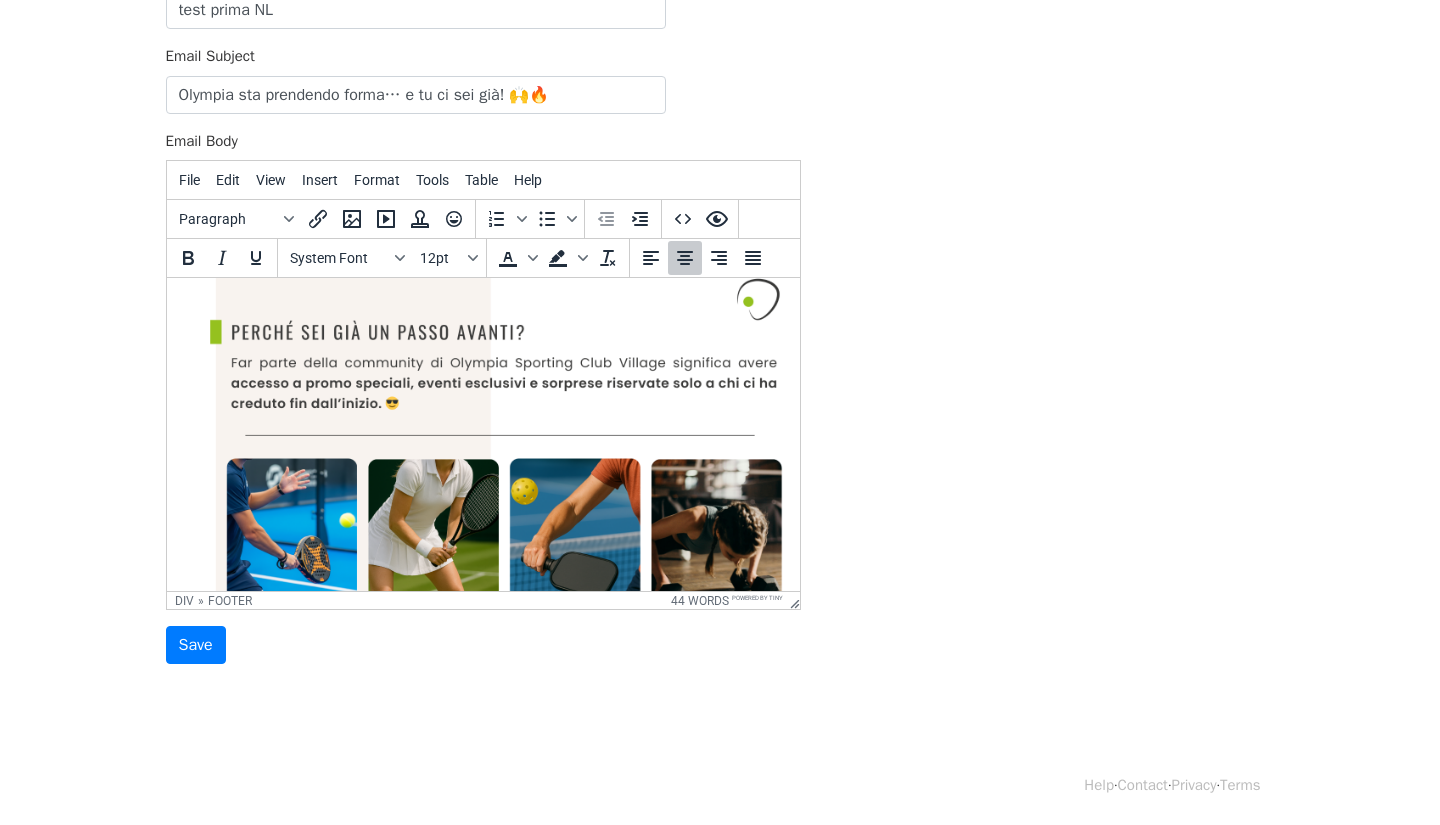 scroll, scrollTop: 0, scrollLeft: 32, axis: horizontal 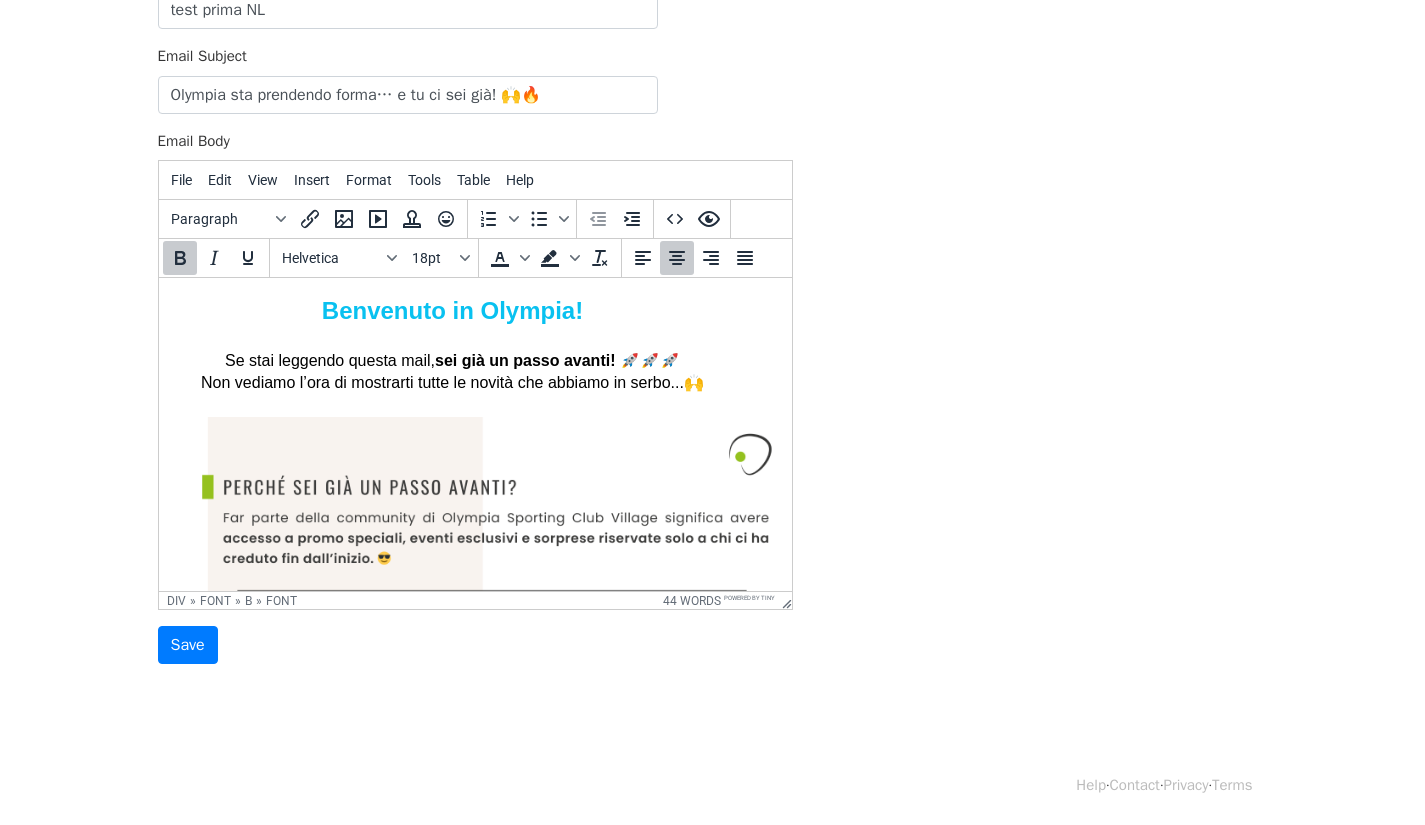 click on "Benvenuto in Olympia!   Se stai leggendo questa mail,  sei già un passo avanti! 🚀🚀🚀 Non vediamo l’ora di mostrarti tutte le novità che abbiamo in serbo...🙌   Olympia Sporting Club Village s.r.l. www.olympiasportingclubvillage.it  -  contatti@olympiasportinglclubvillage.it Via dell'Organo 16 - Prato" at bounding box center [451, 904] 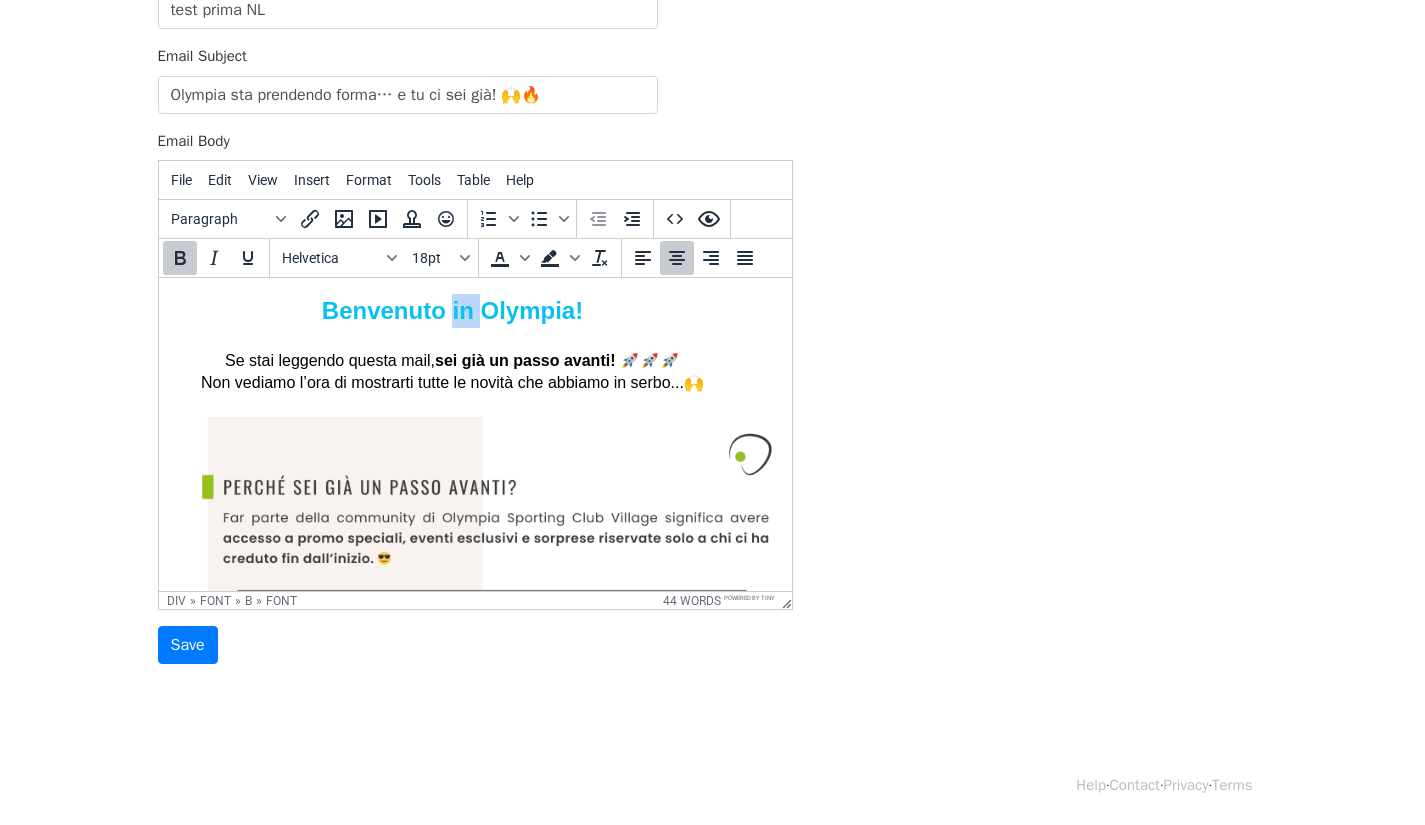 click on "Benvenuto in Olympia!" at bounding box center (451, 310) 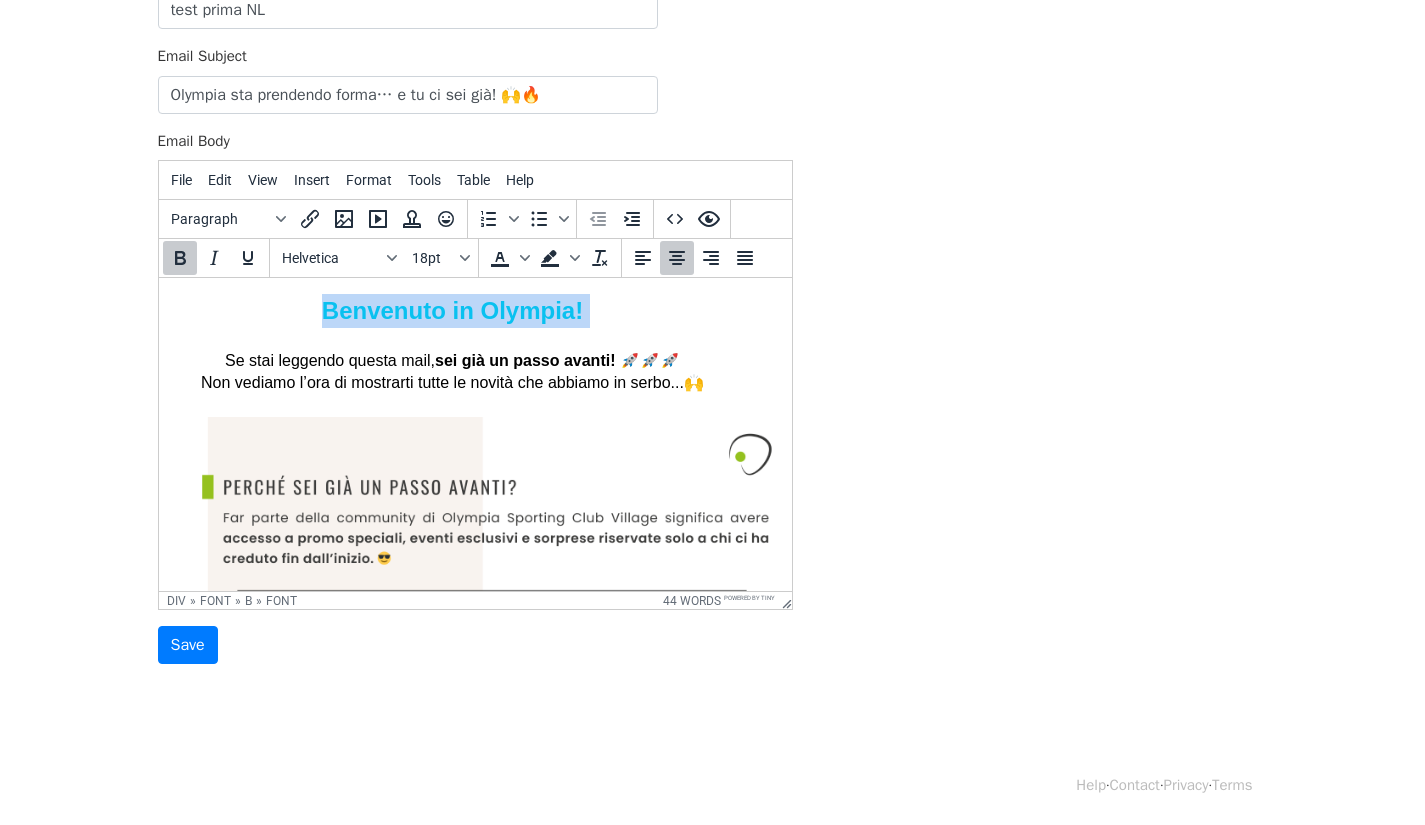 click on "Benvenuto in Olympia!" at bounding box center [451, 310] 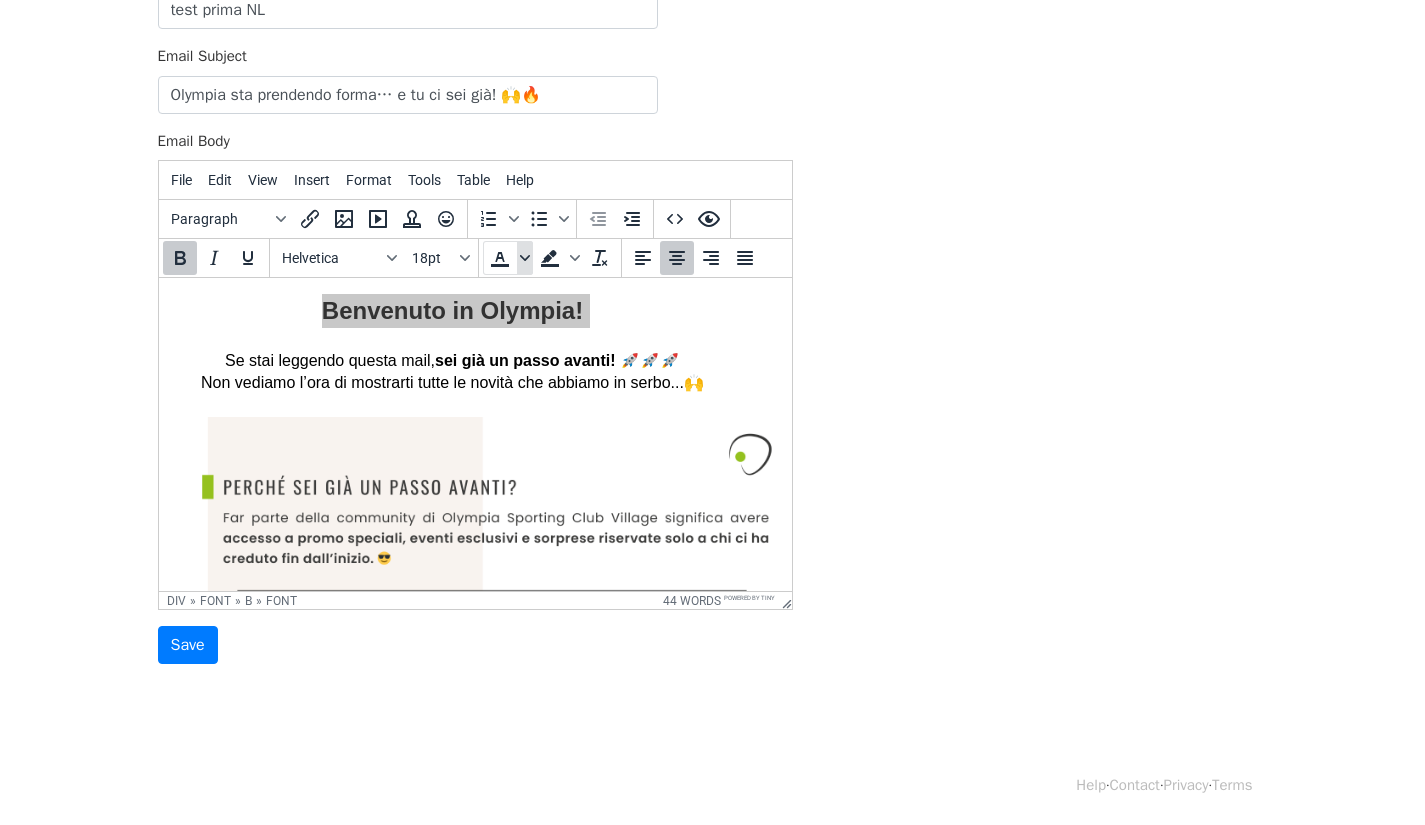 click at bounding box center [525, 258] 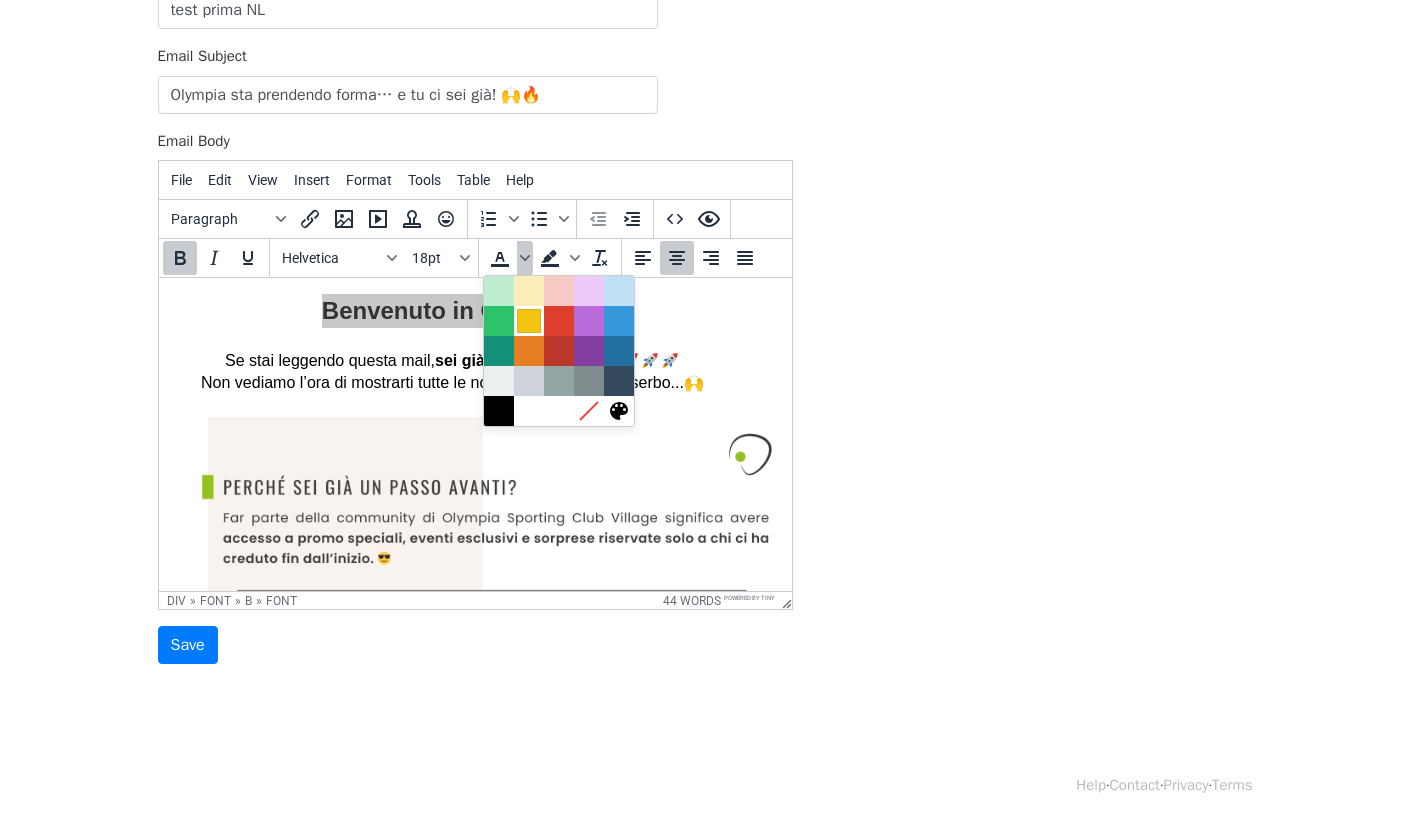 click at bounding box center [529, 321] 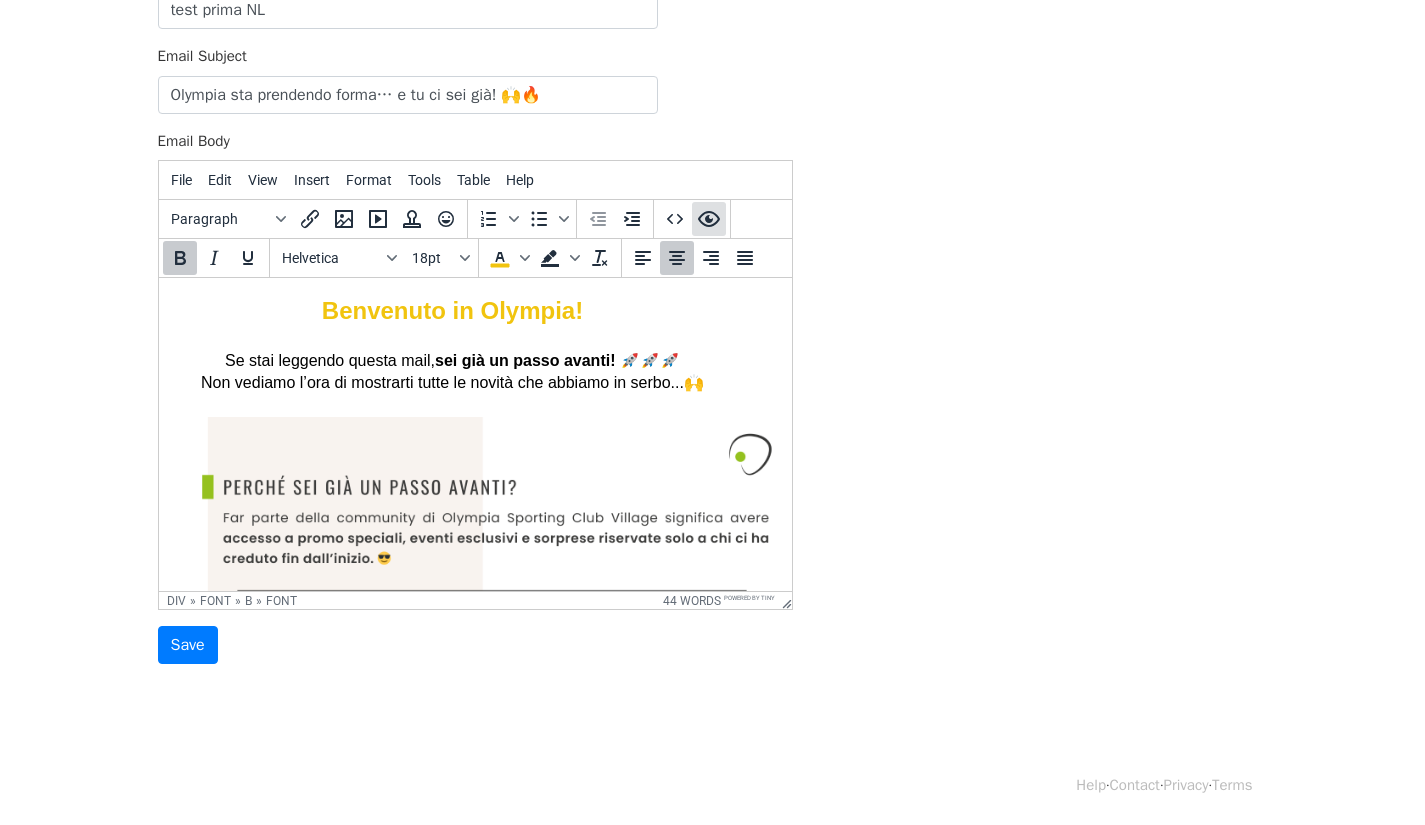 click 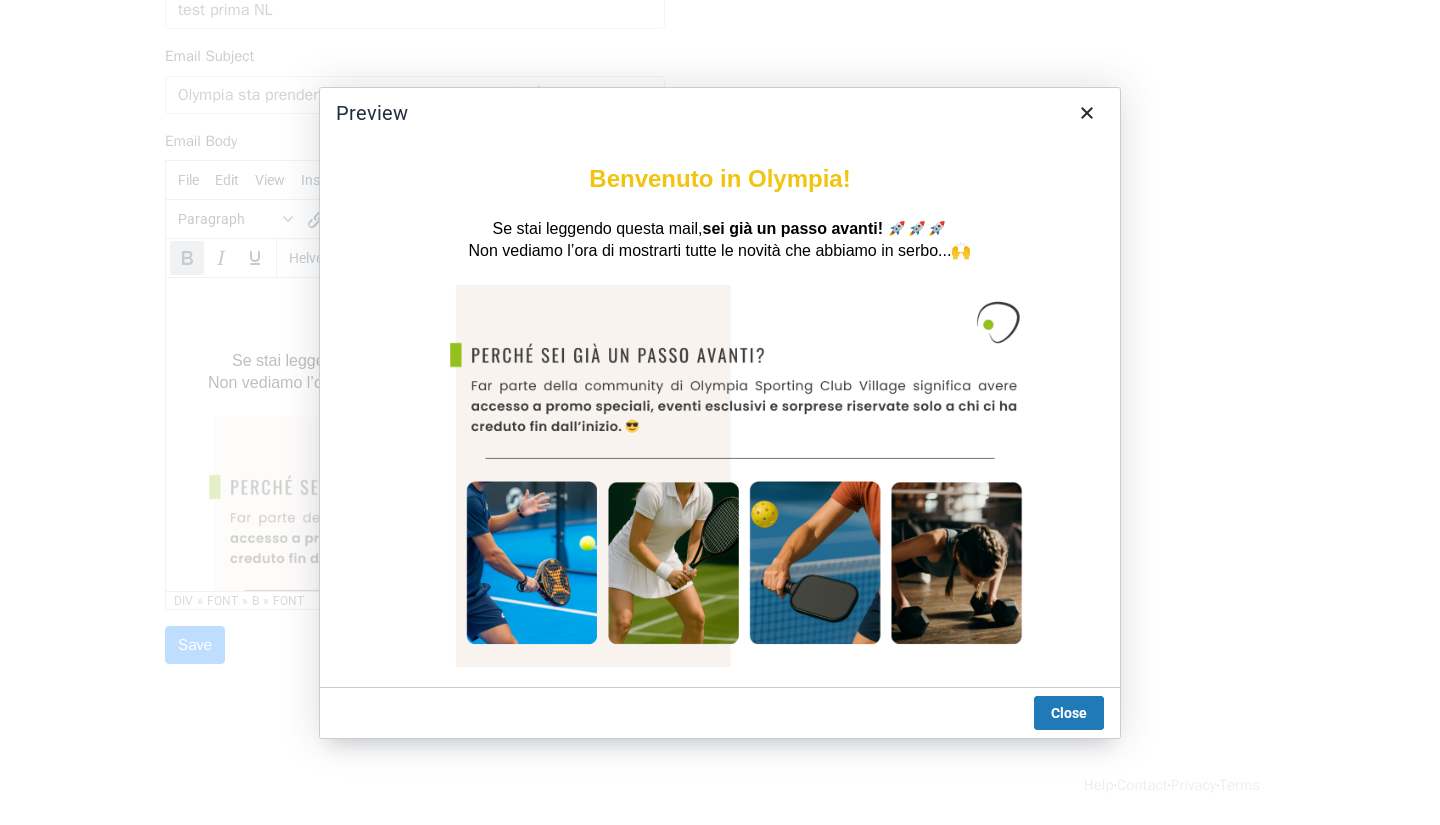 scroll, scrollTop: 0, scrollLeft: 0, axis: both 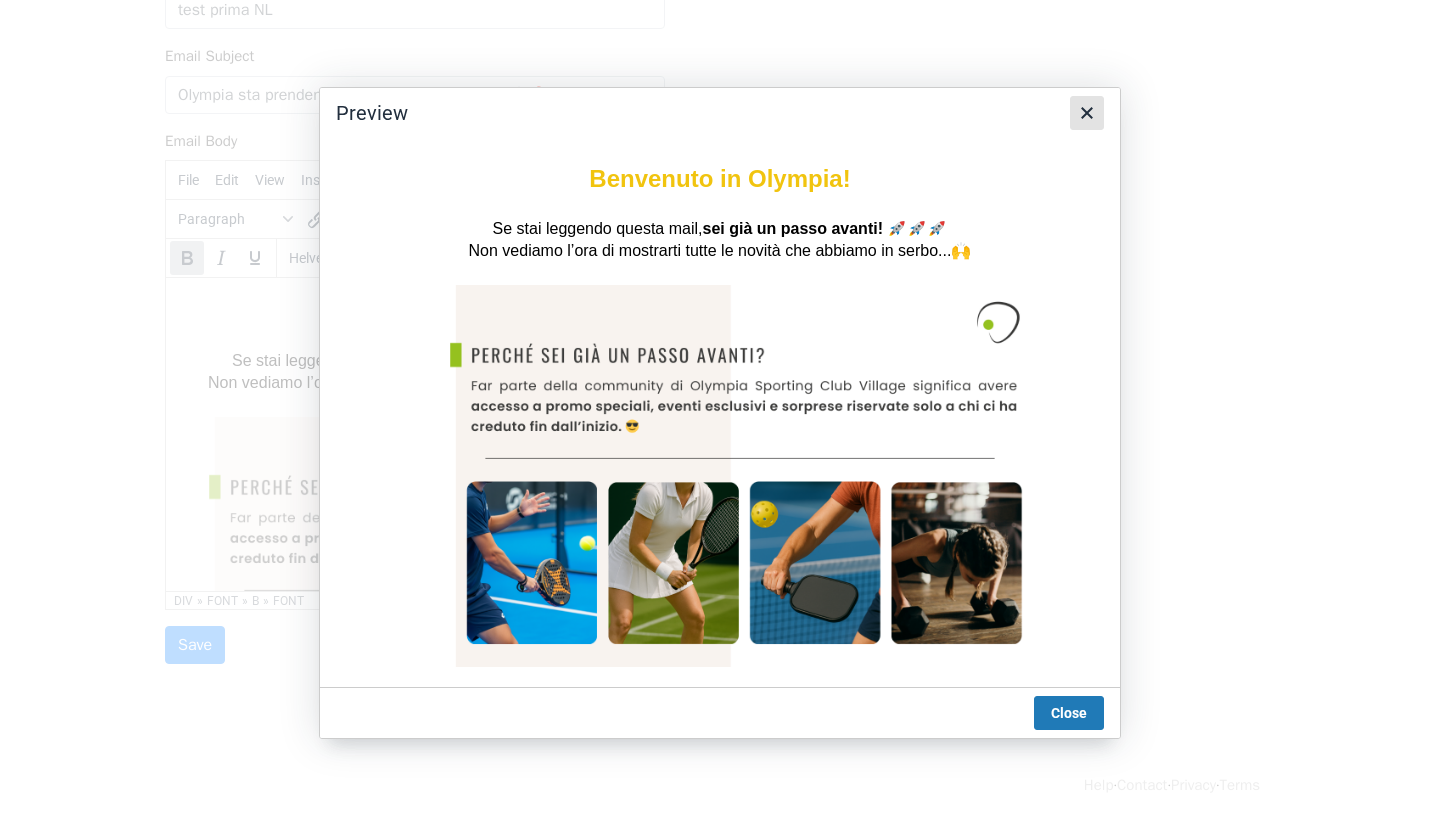 click 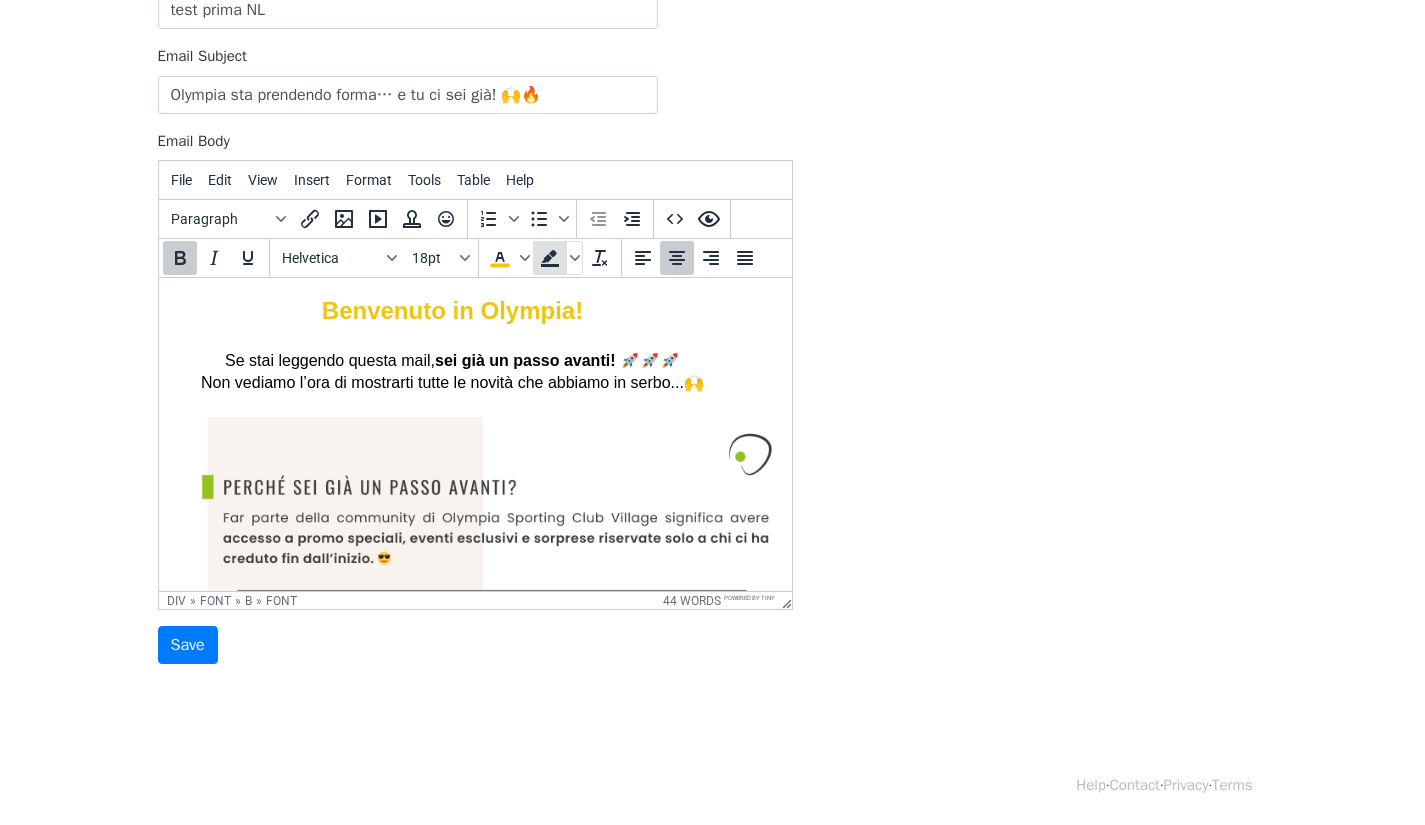 click at bounding box center [550, 258] 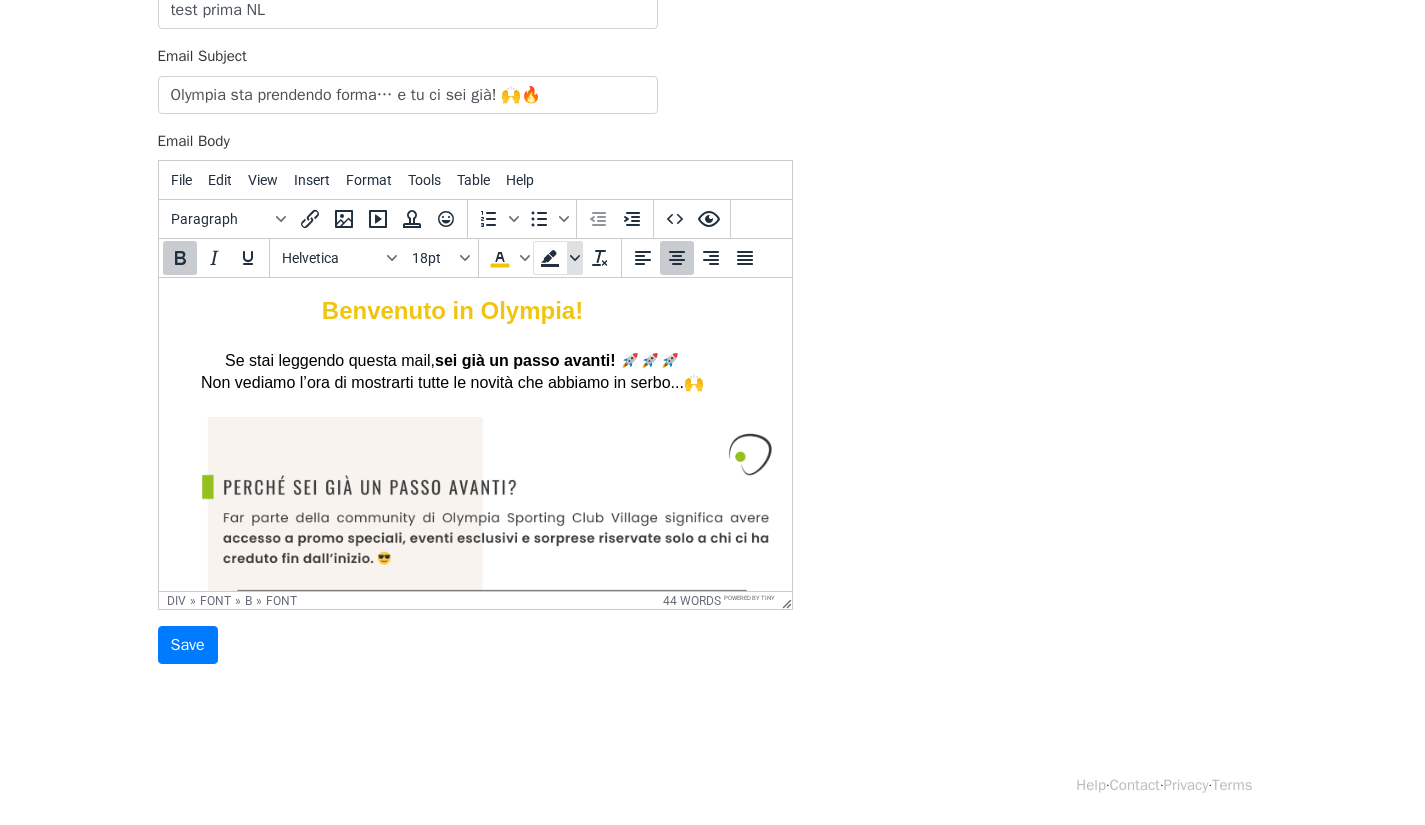 click at bounding box center [575, 258] 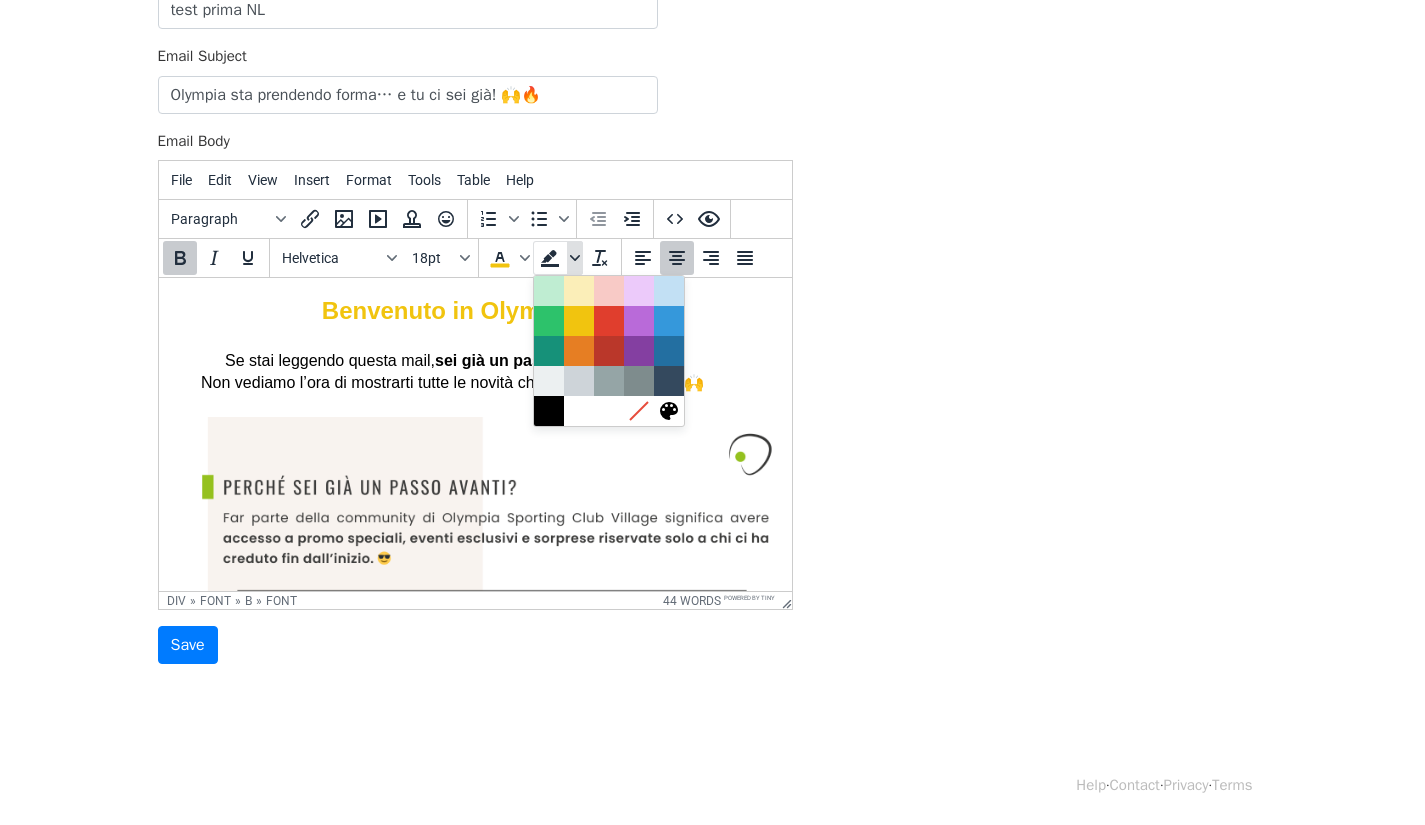 click at bounding box center [575, 258] 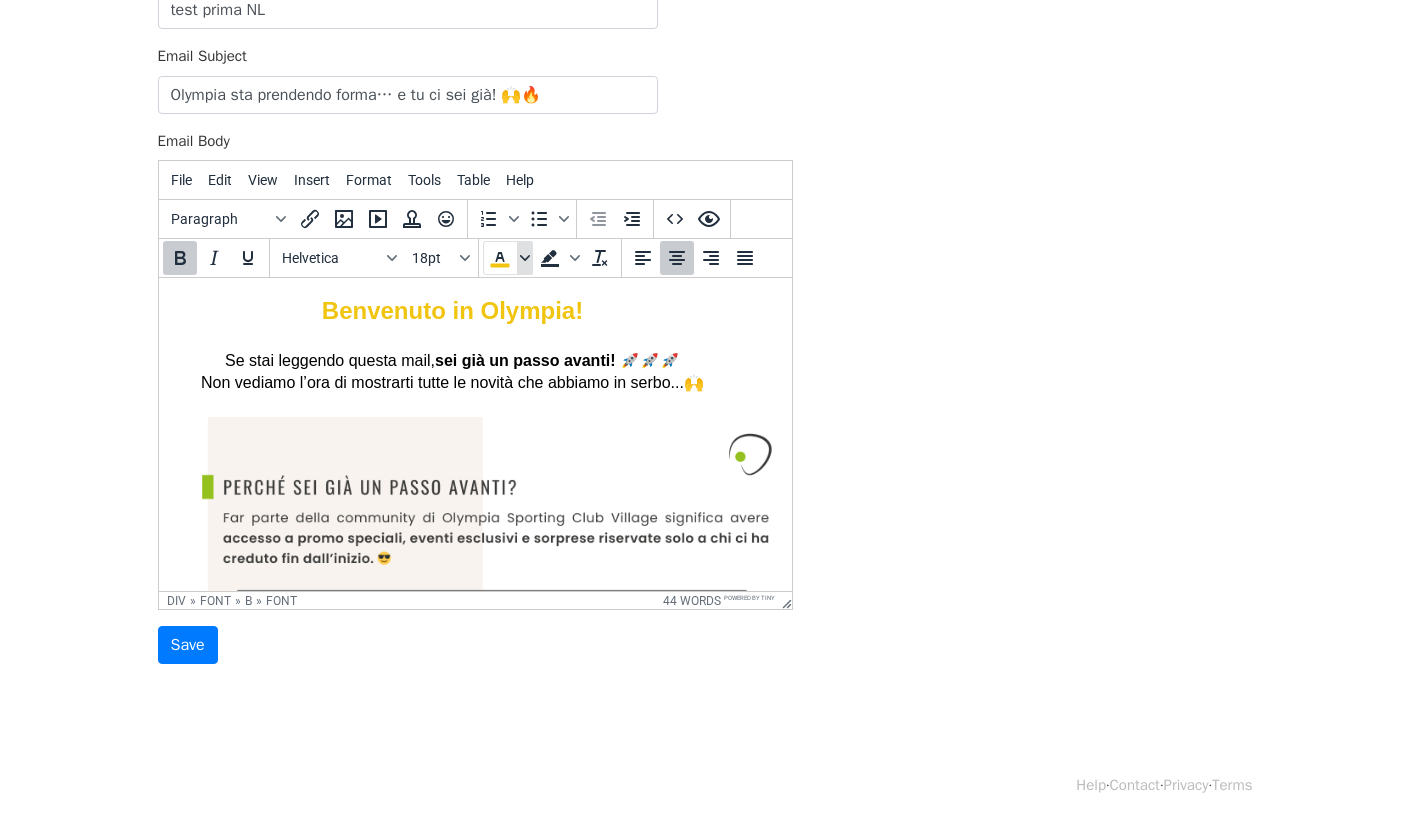 click 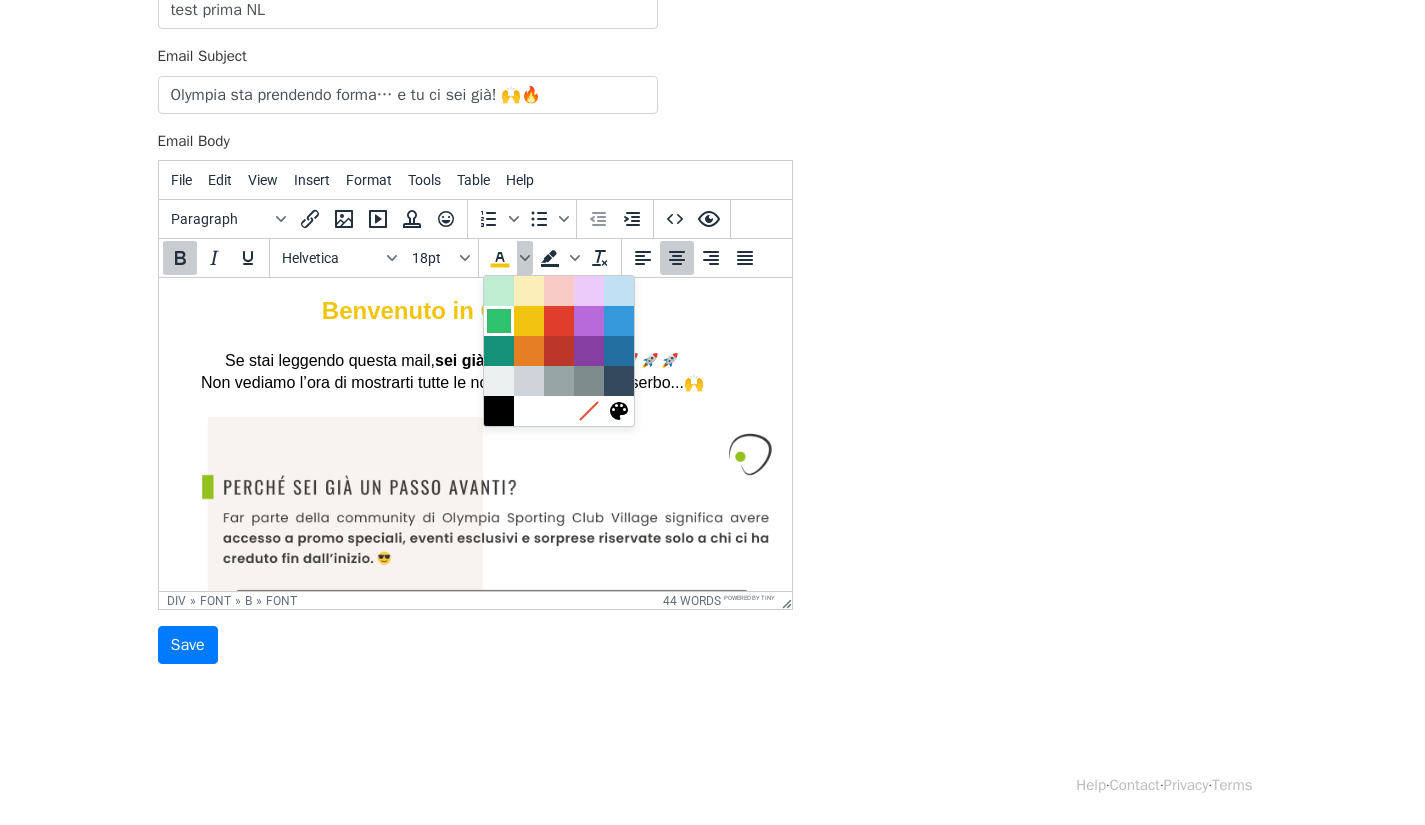click at bounding box center (499, 321) 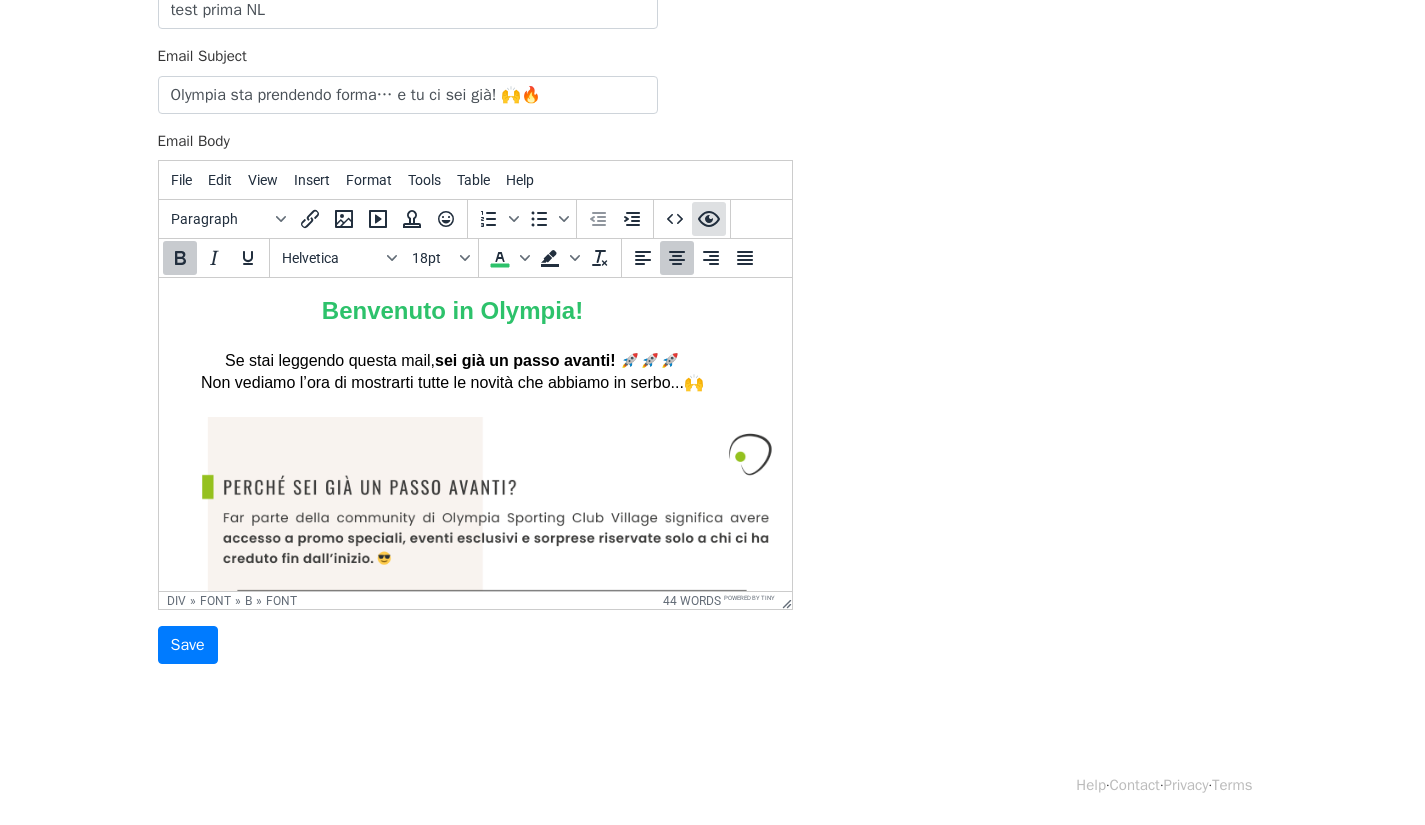 click 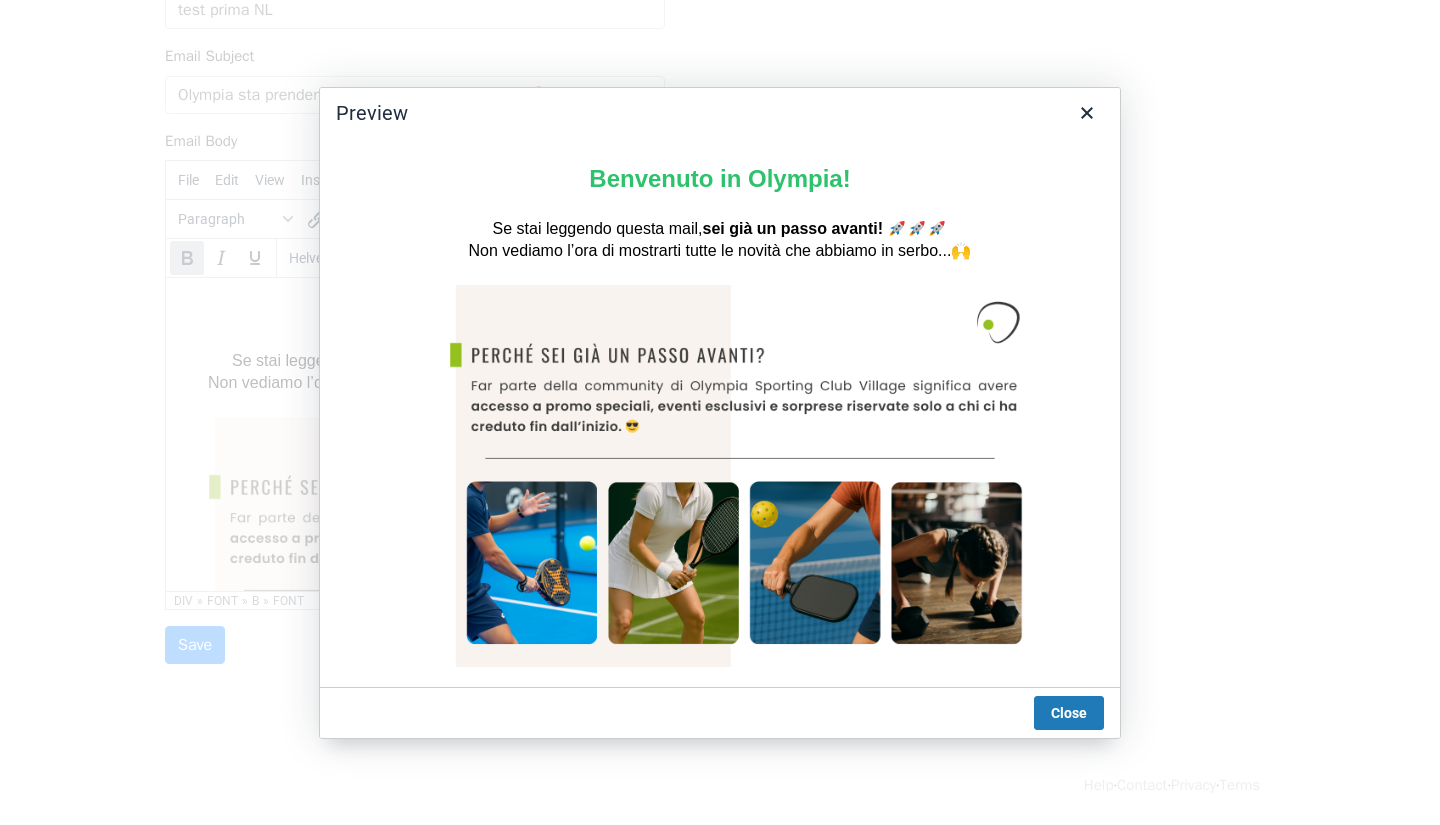 scroll, scrollTop: 0, scrollLeft: 0, axis: both 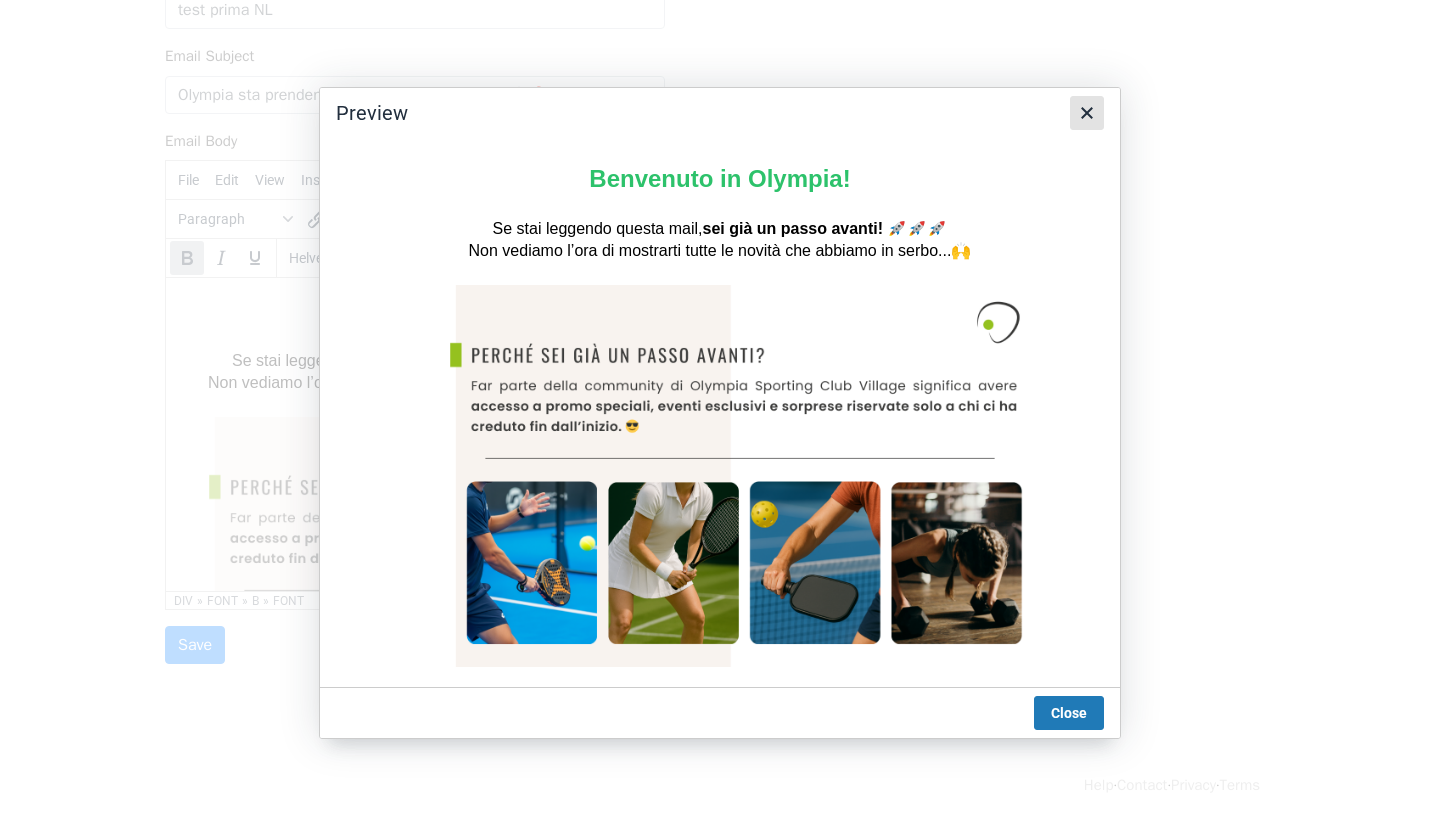 click 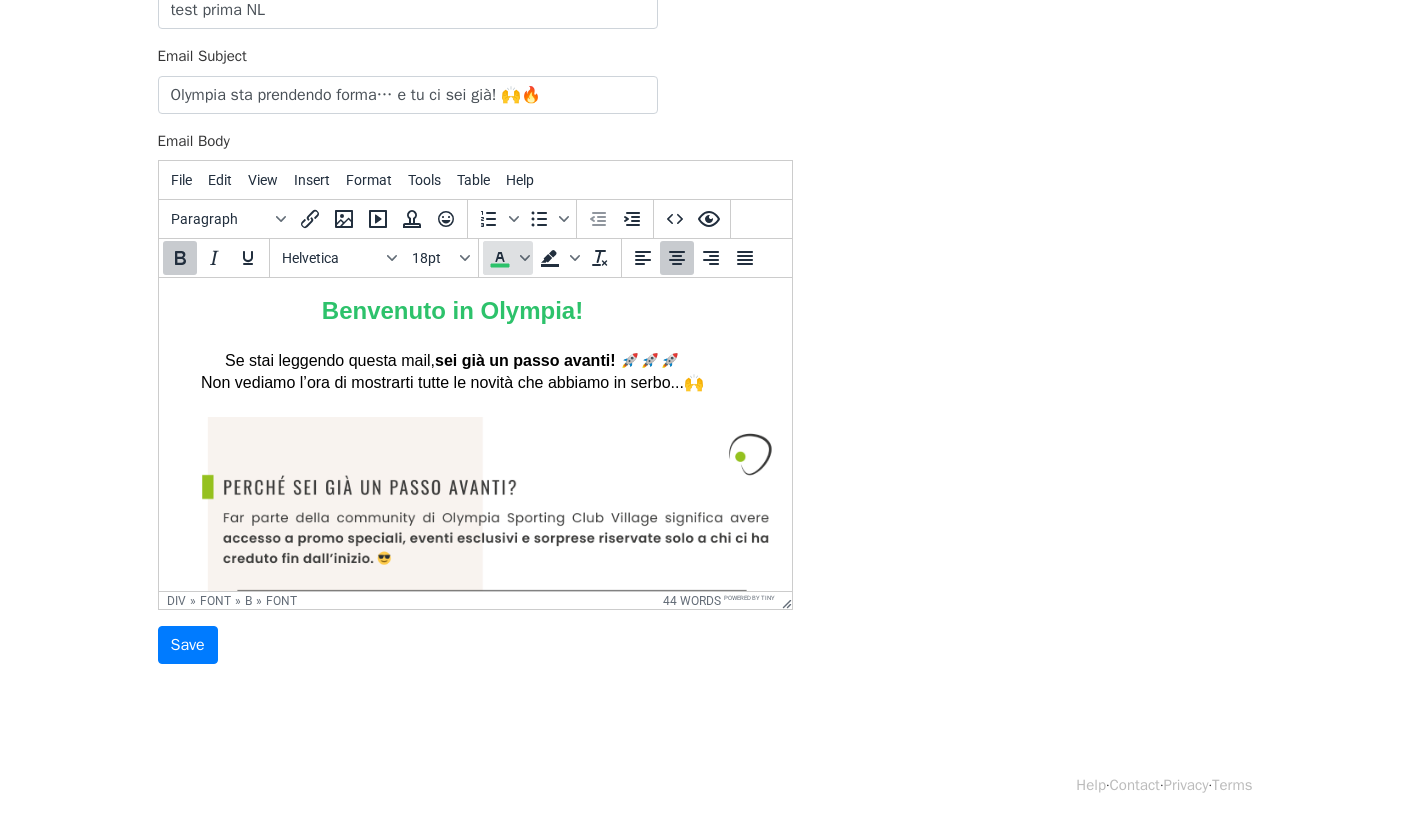 click 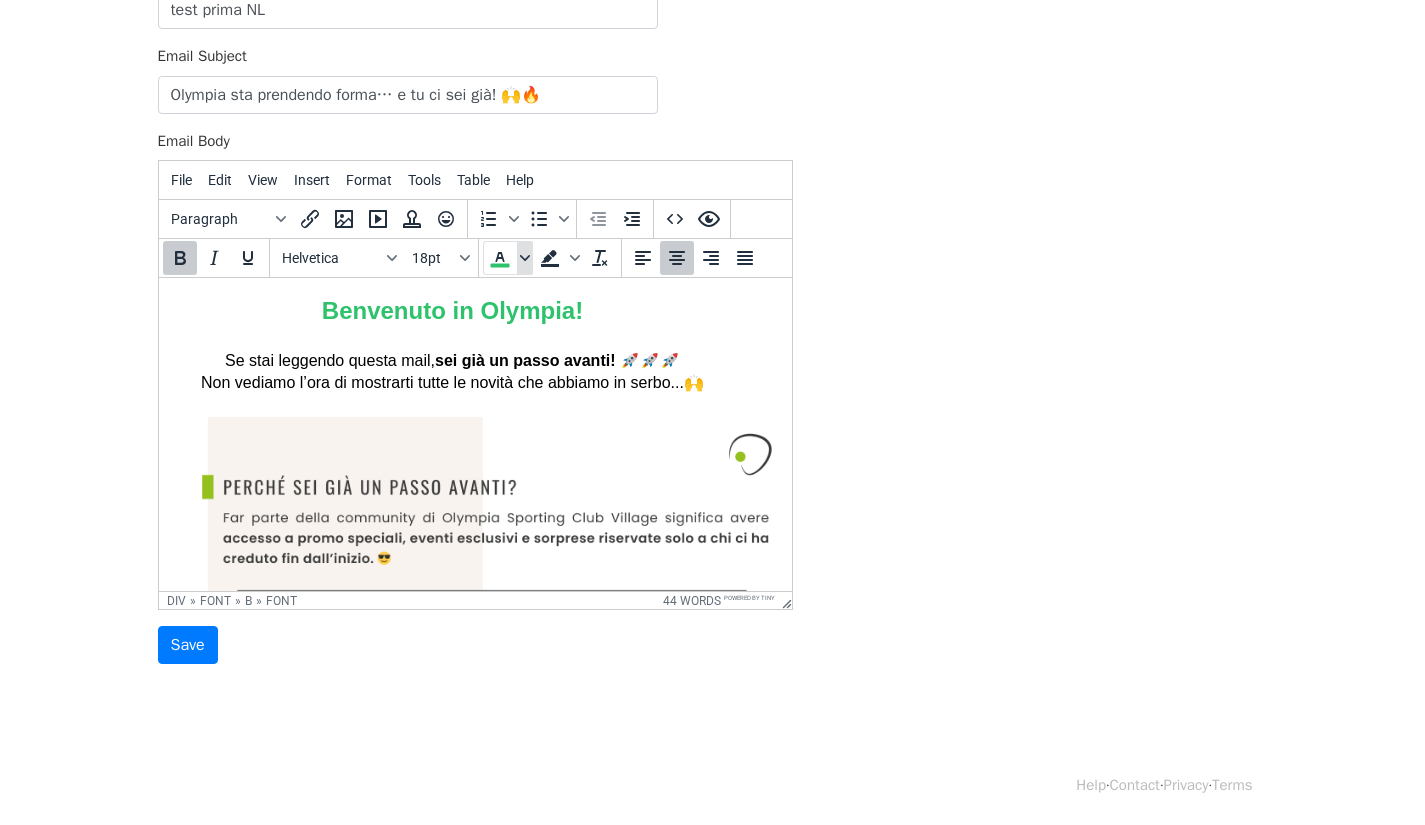 click at bounding box center [525, 258] 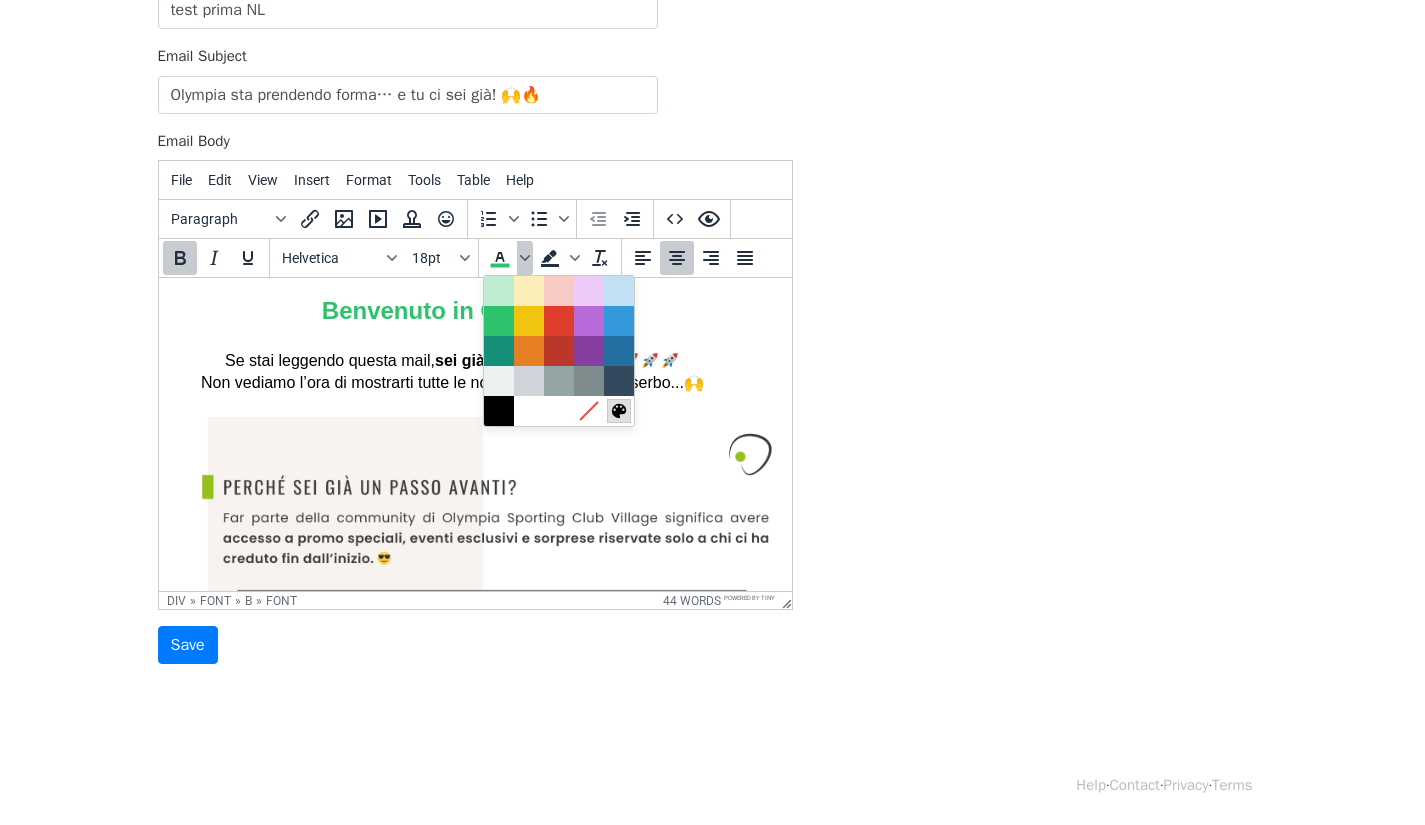 click at bounding box center [619, 411] 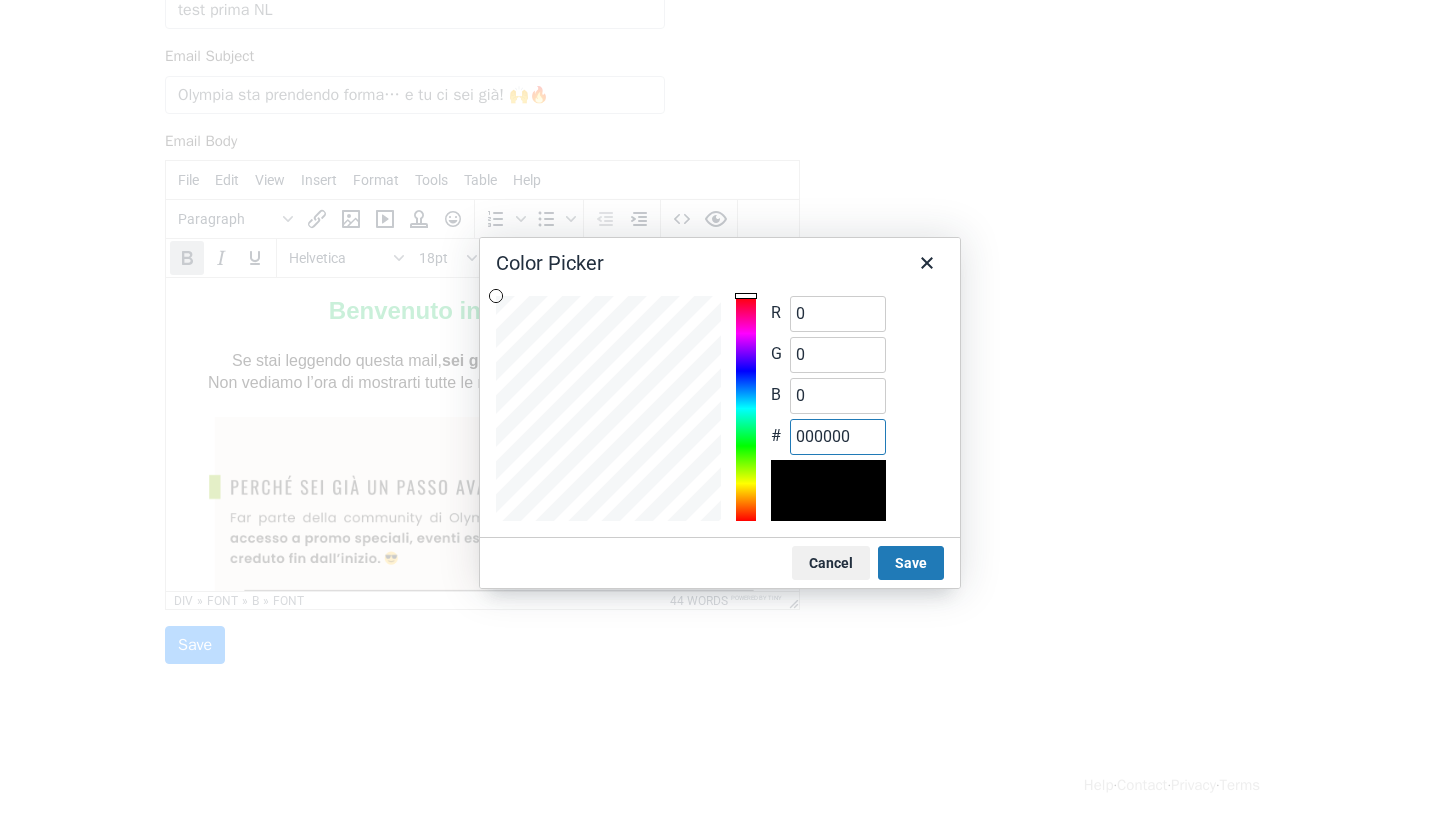 click on "000000" at bounding box center [838, 437] 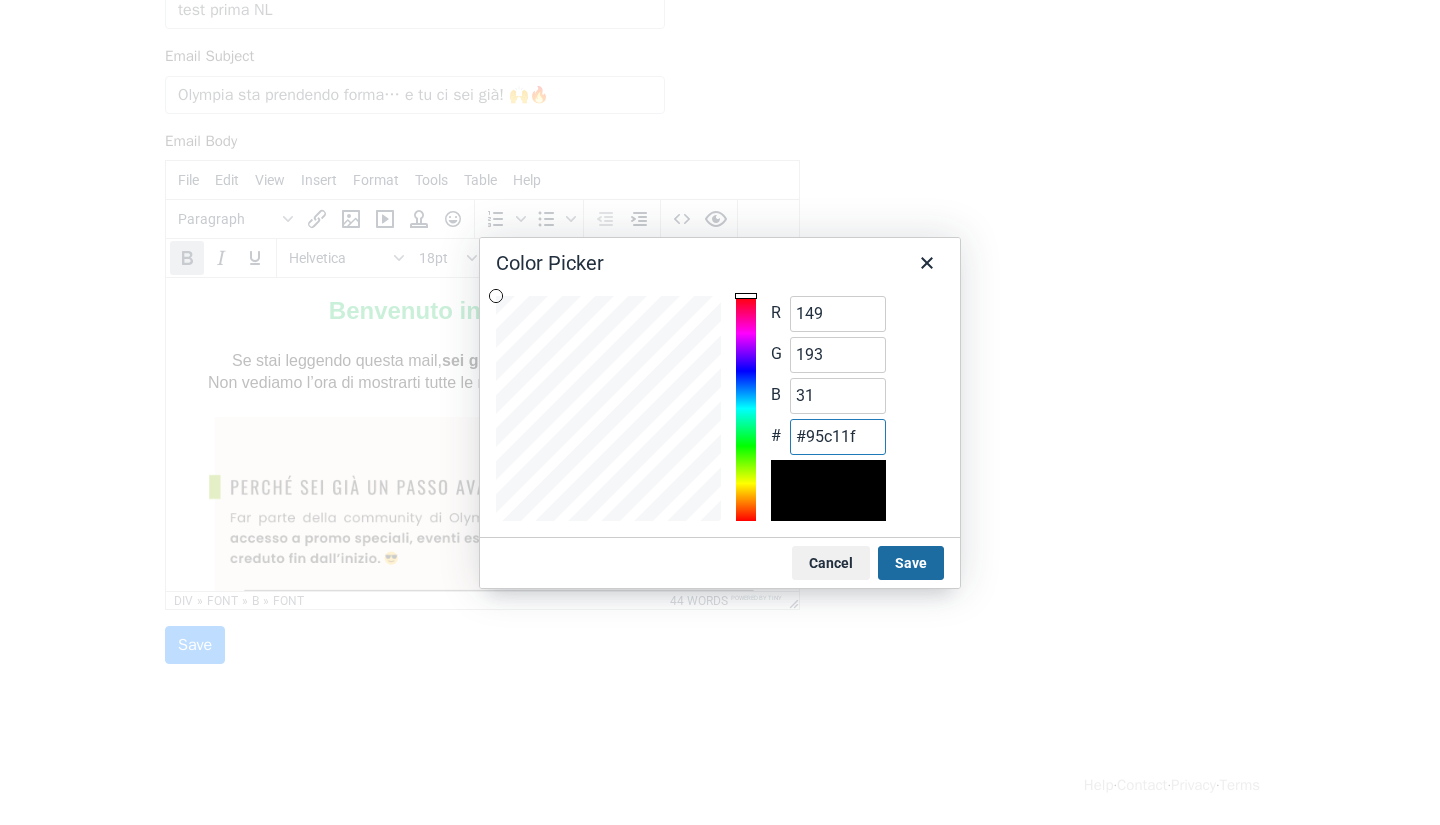 click on "Save" at bounding box center [911, 563] 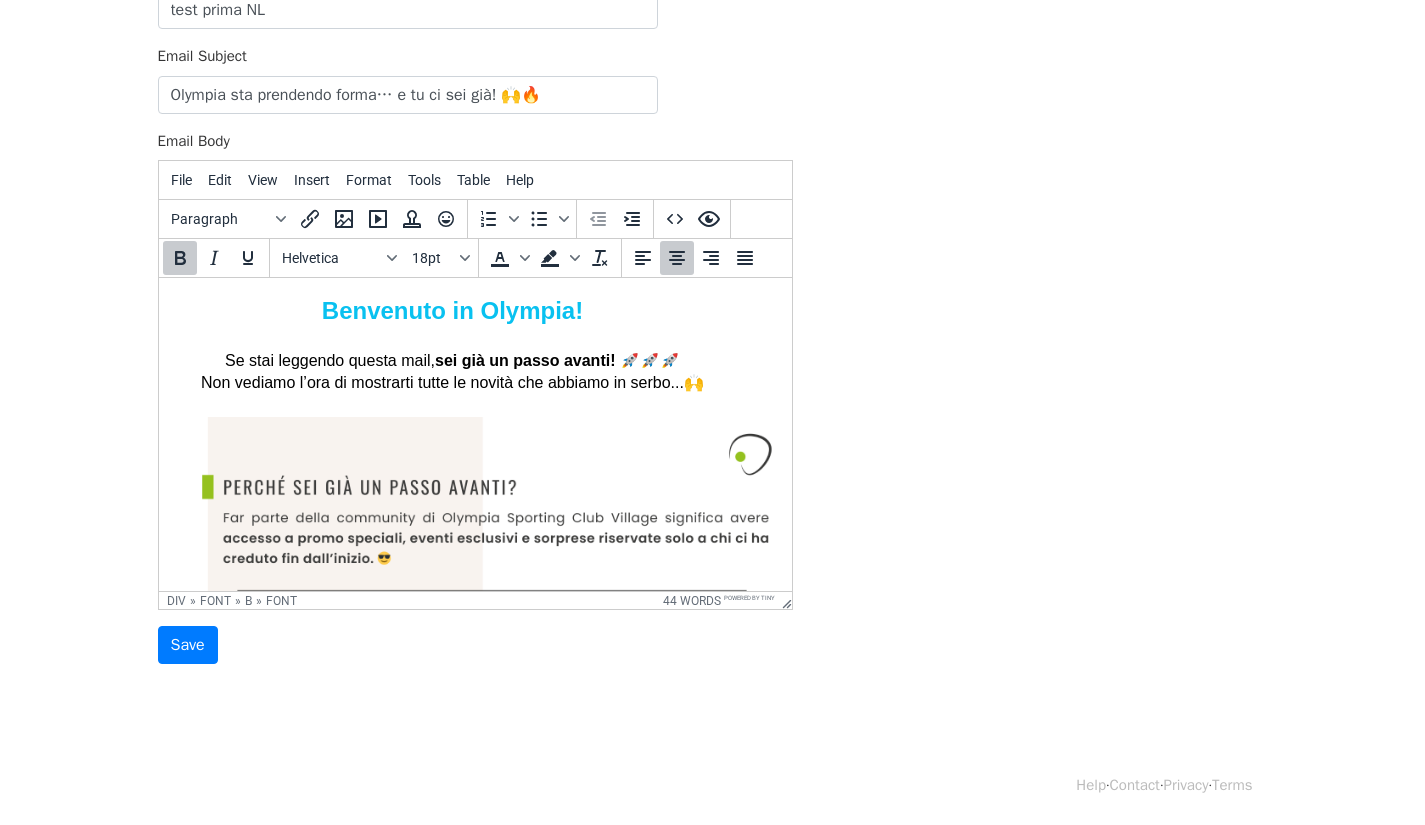 click on "Benvenuto in Olympia!   Se stai leggendo questa mail,  sei già un passo avanti! 🚀🚀🚀 Non vediamo l’ora di mostrarti tutte le novità che abbiamo in serbo...🙌" at bounding box center [451, 344] 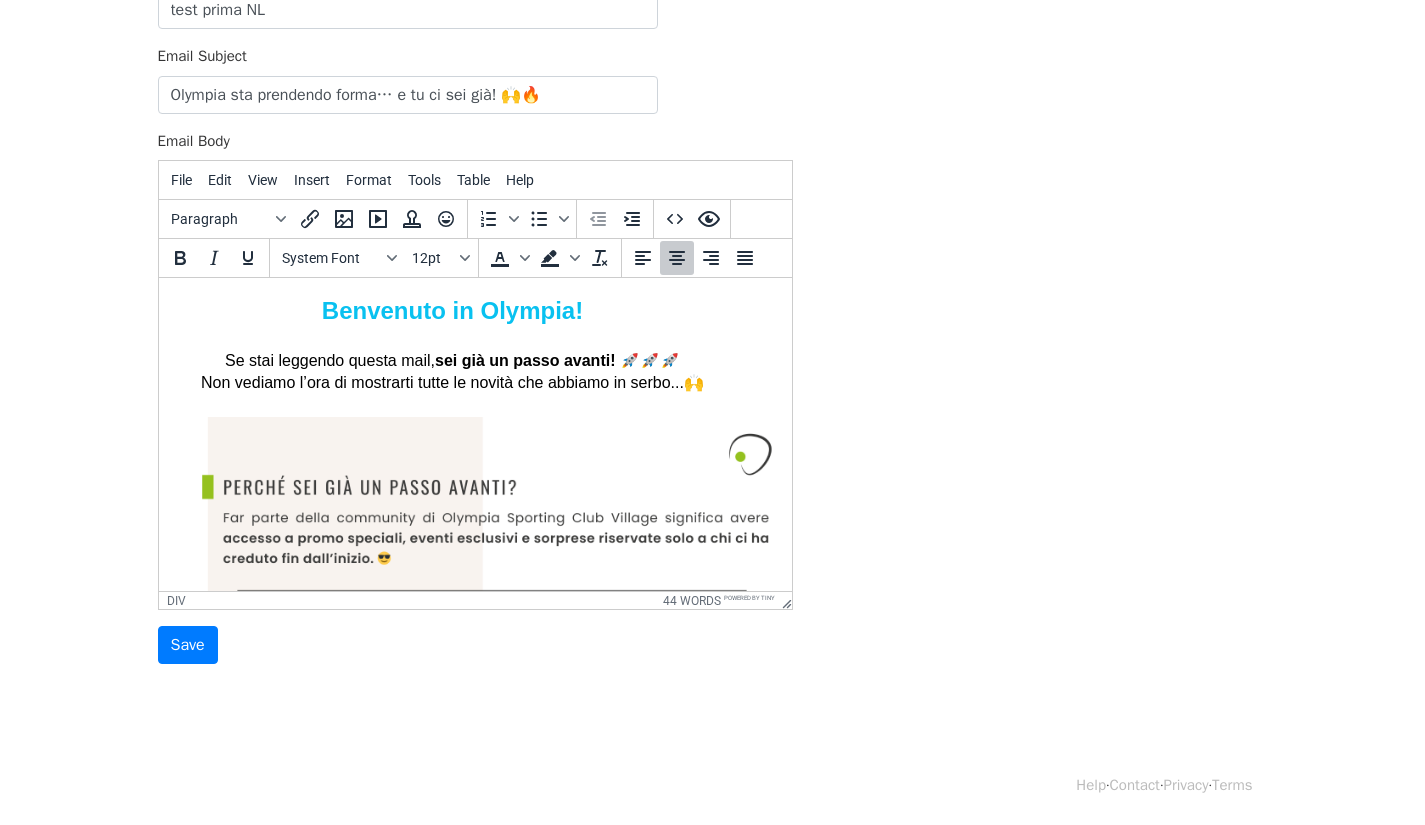 click on "Benvenuto in Olympia!   Se stai leggendo questa mail,  sei già un passo avanti! 🚀🚀🚀 Non vediamo l’ora di mostrarti tutte le novità che abbiamo in serbo...🙌   Olympia Sporting Club Village s.r.l. www.olympiasportingclubvillage.it  -  contatti@olympiasportinglclubvillage.it Via dell'Organo 16 - Prato" at bounding box center [451, 904] 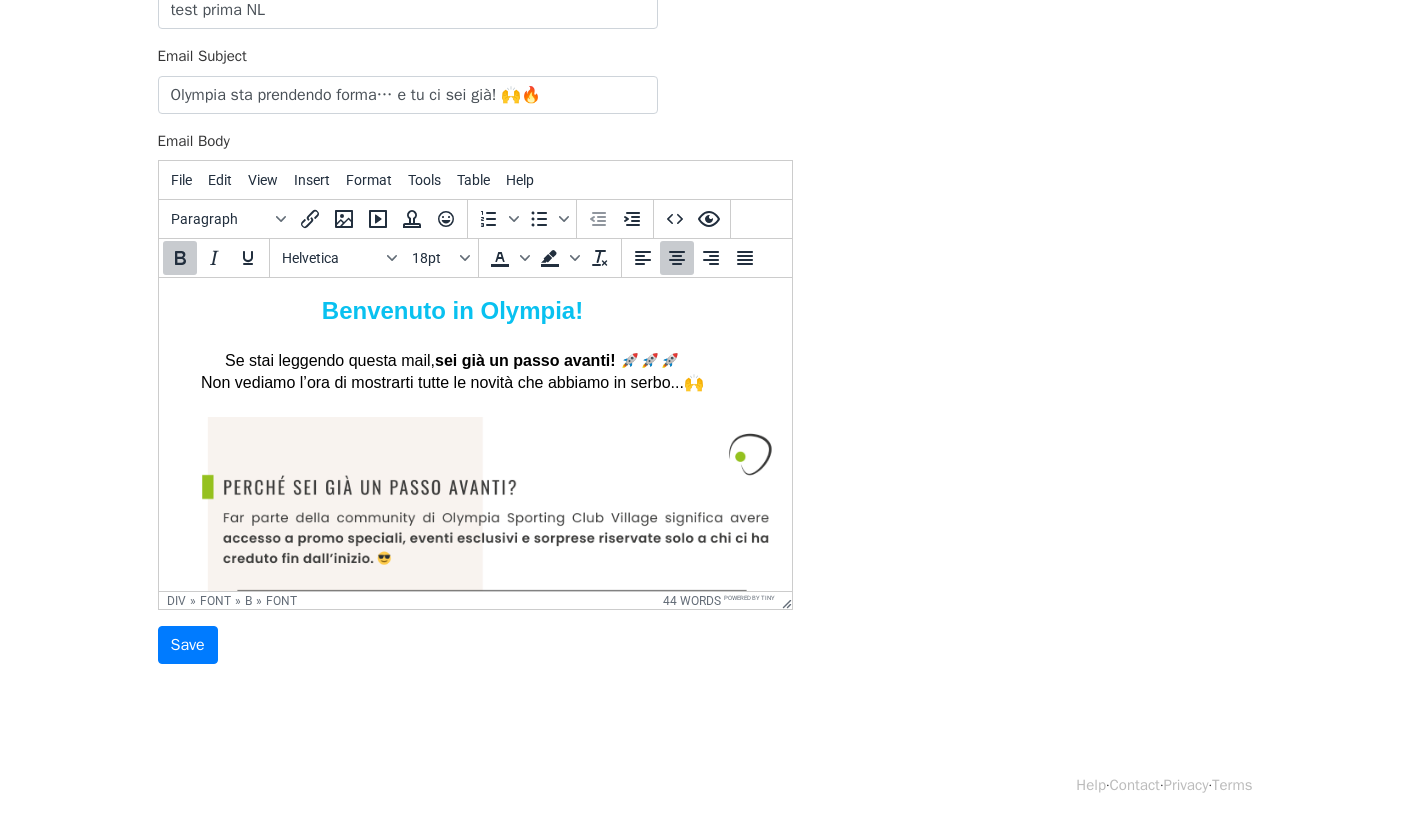 click on "Benvenuto in Olympia!" at bounding box center [451, 310] 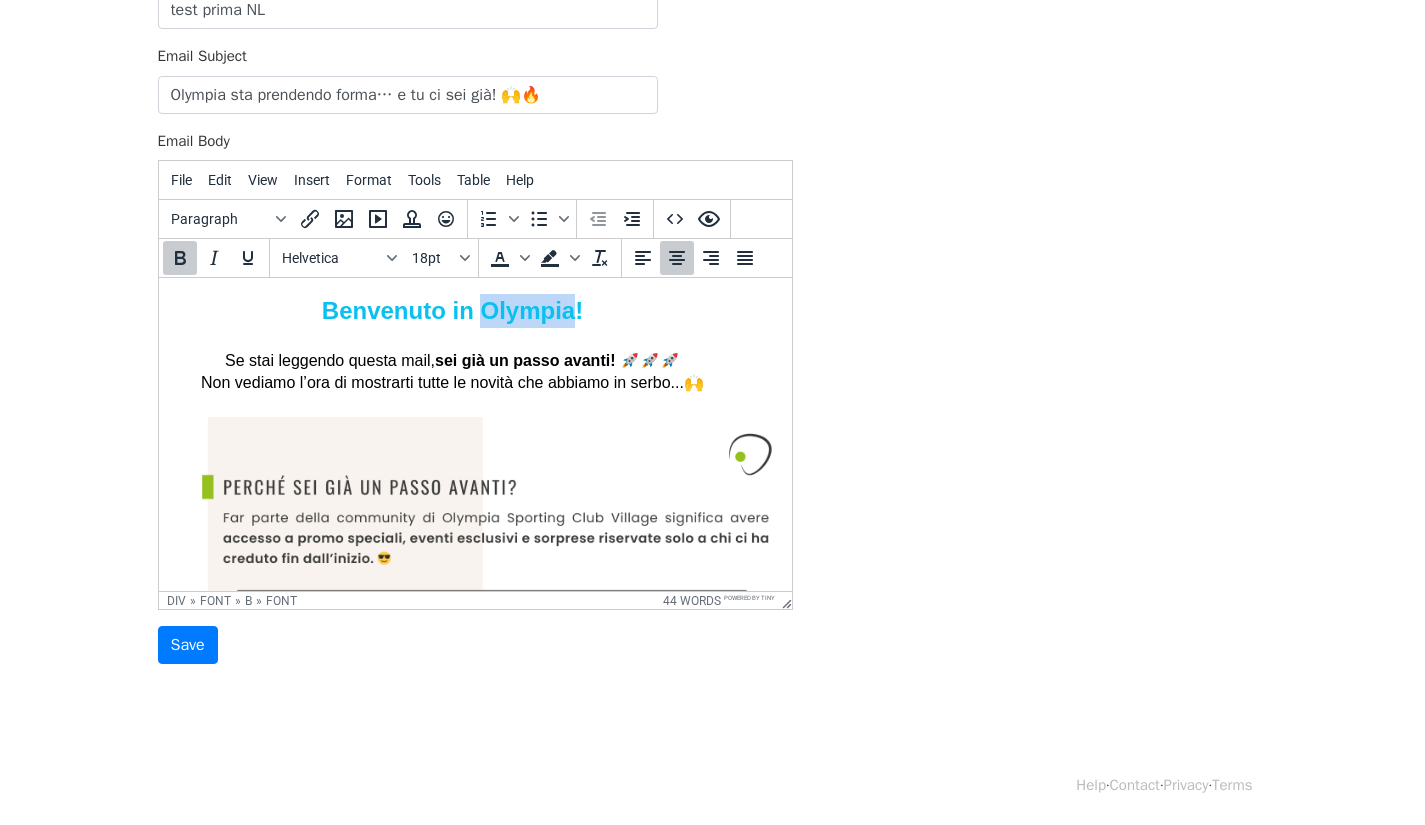 click on "Benvenuto in Olympia!" at bounding box center (451, 310) 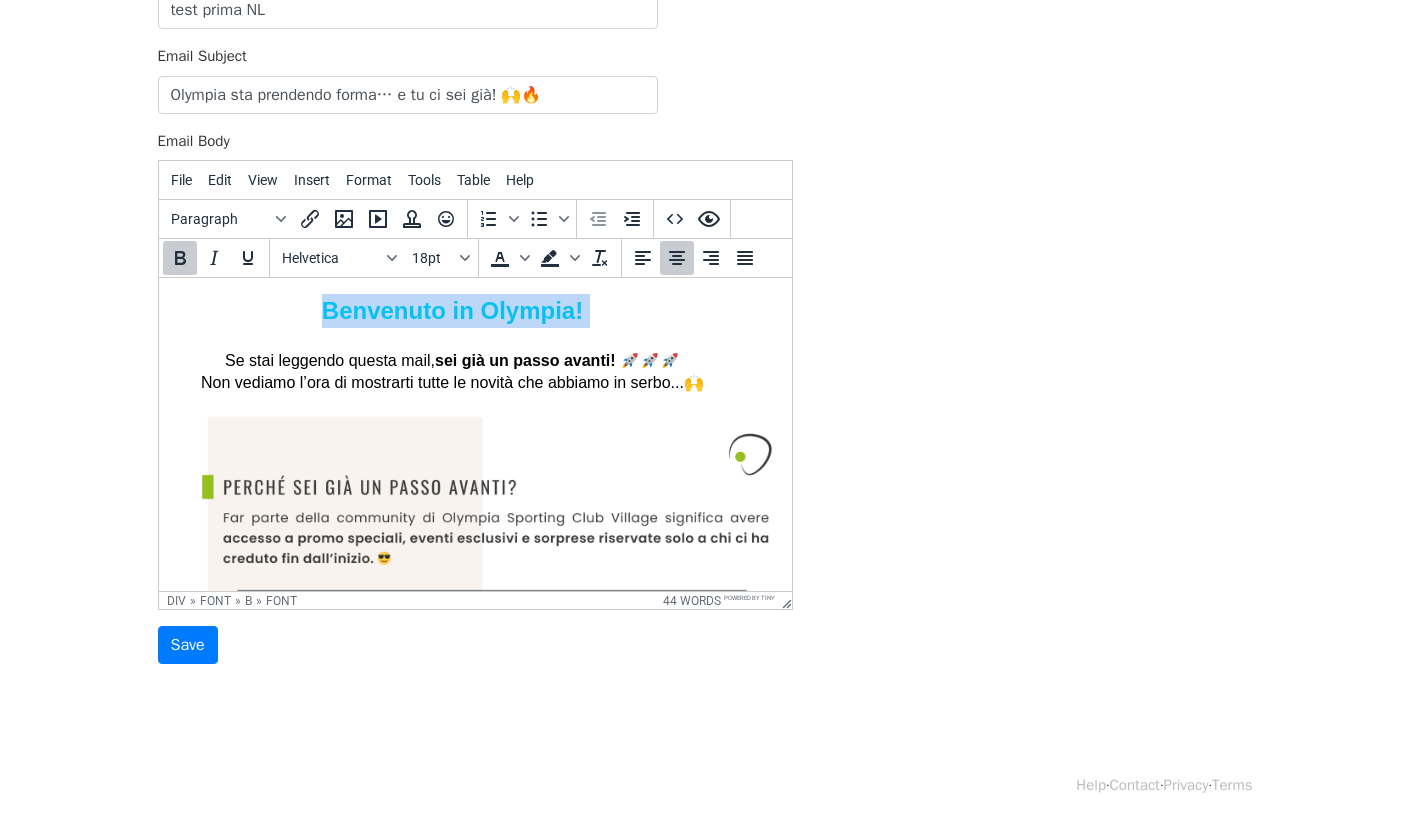 click on "Benvenuto in Olympia!" at bounding box center [451, 310] 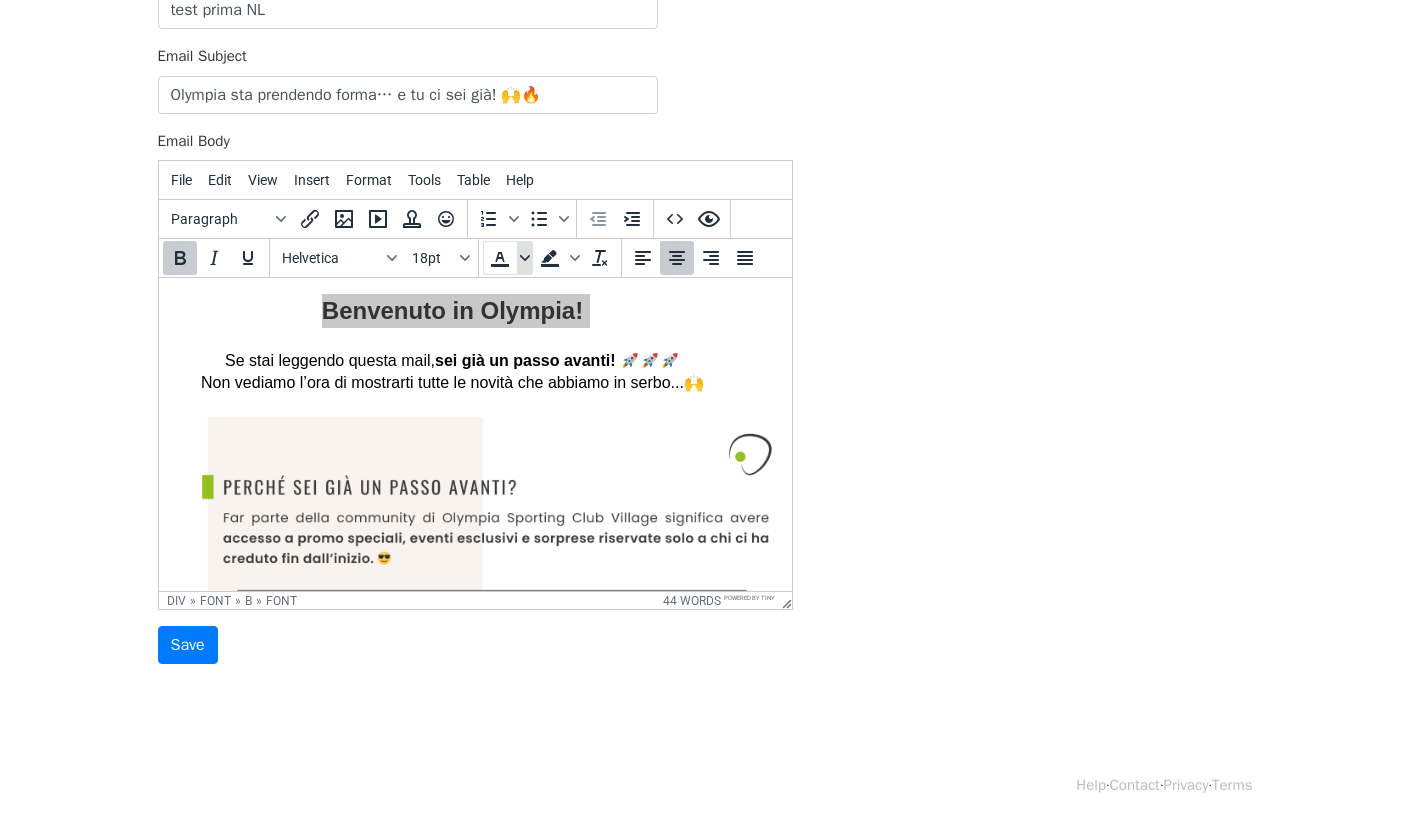 click at bounding box center [525, 258] 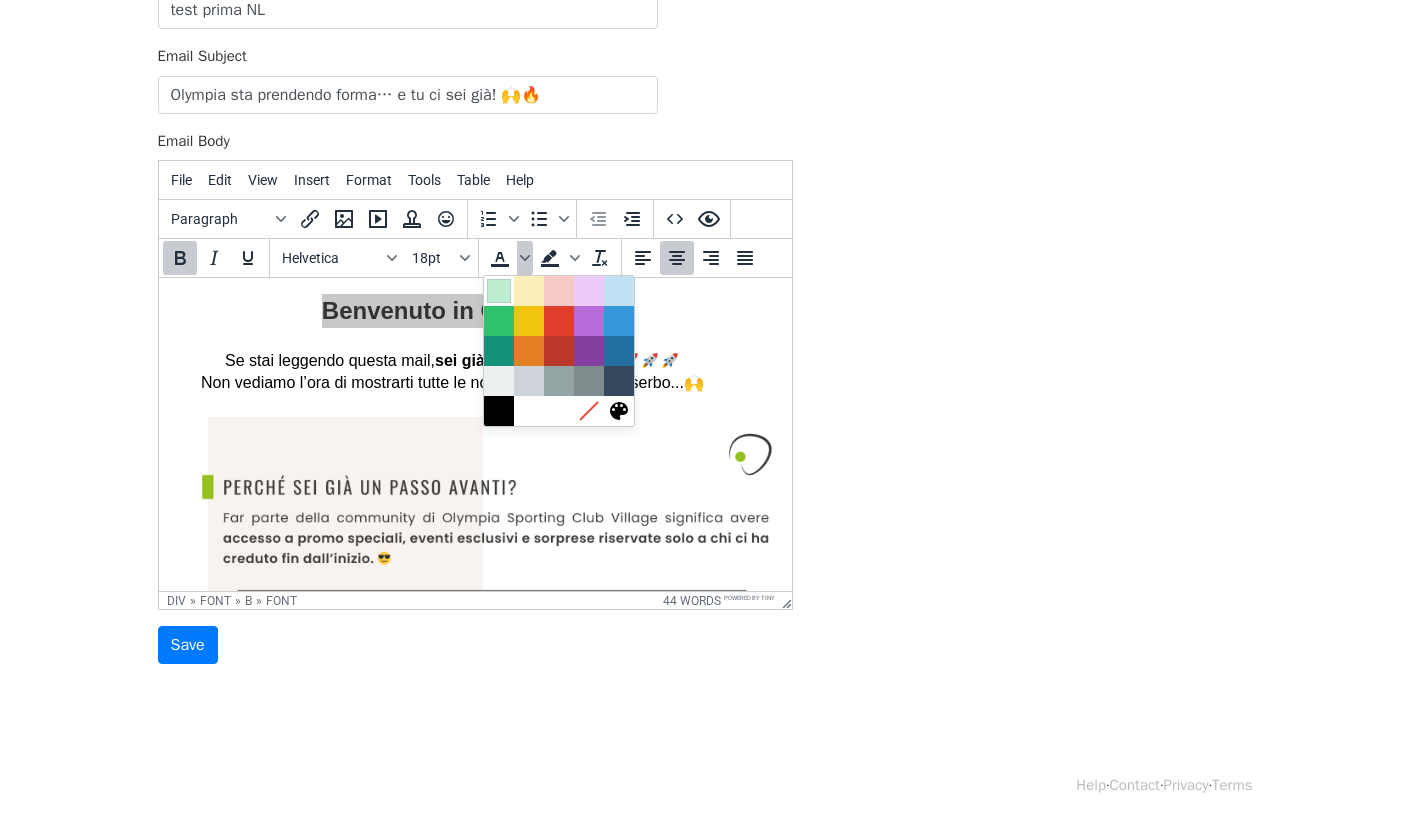 click at bounding box center (499, 291) 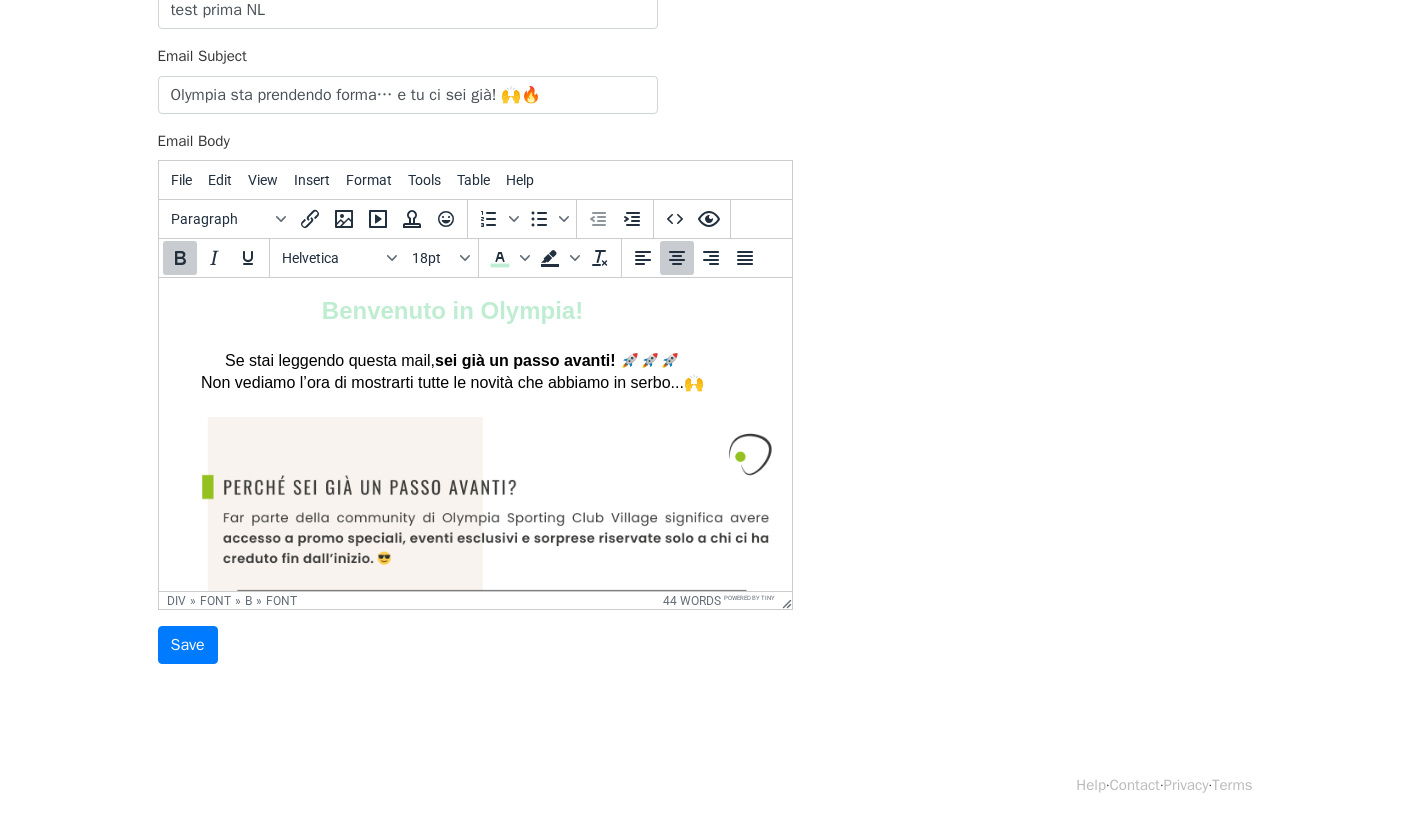 click on "Template Name
test prima NL
Email Subject
Olympia sta prendendo forma… e tu ci sei già! 🙌🔥
Email Body
<div style="padding-left: 40px;"><br /><br /><img src="https://www.mergemail.co/files/blobs/redirect/eyJfcmFpbHMiOnsibWVzc2FnZSI6IkJBaHBBLzBMQWc9PSIsImV4cCI6bnVsbCwicHVyIjoiYmxvYl9pZCJ9fQ==--3cb9310ab920b9583b87a5ebbfd4832ebe169629/Newsletter.png" alt="" width="600" height="849" /></div> File Edit View Insert Format Tools Table Help Paragraph To open the popup, press Shift+Enter To open the popup, press Shift+Enter Helvetica 18pt To open the popup, press Shift+Enter To open the popup, press Shift+Enter div  »  font  »  b  »  font 44 words Powered by Tiny
Save" at bounding box center (475, 313) 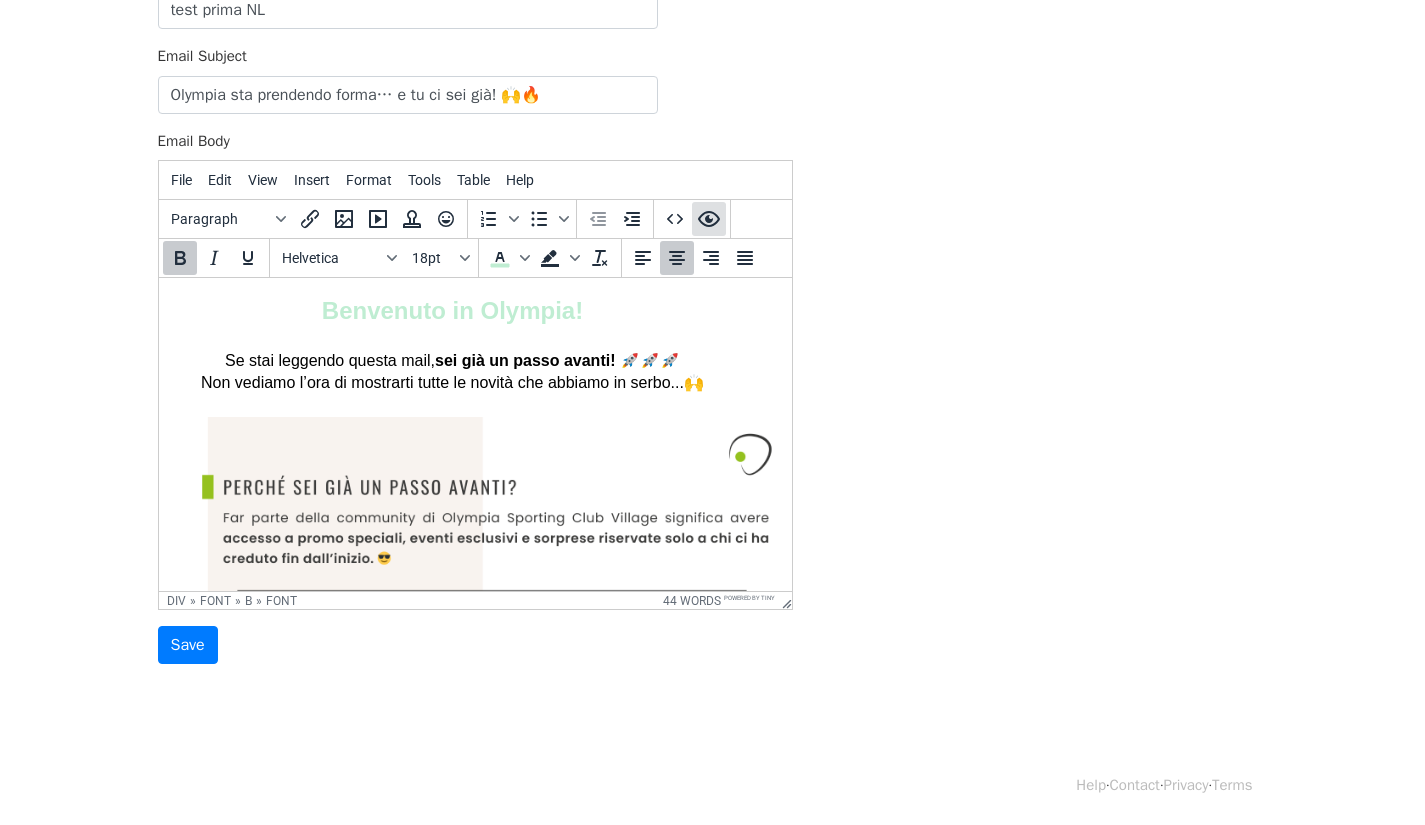 click 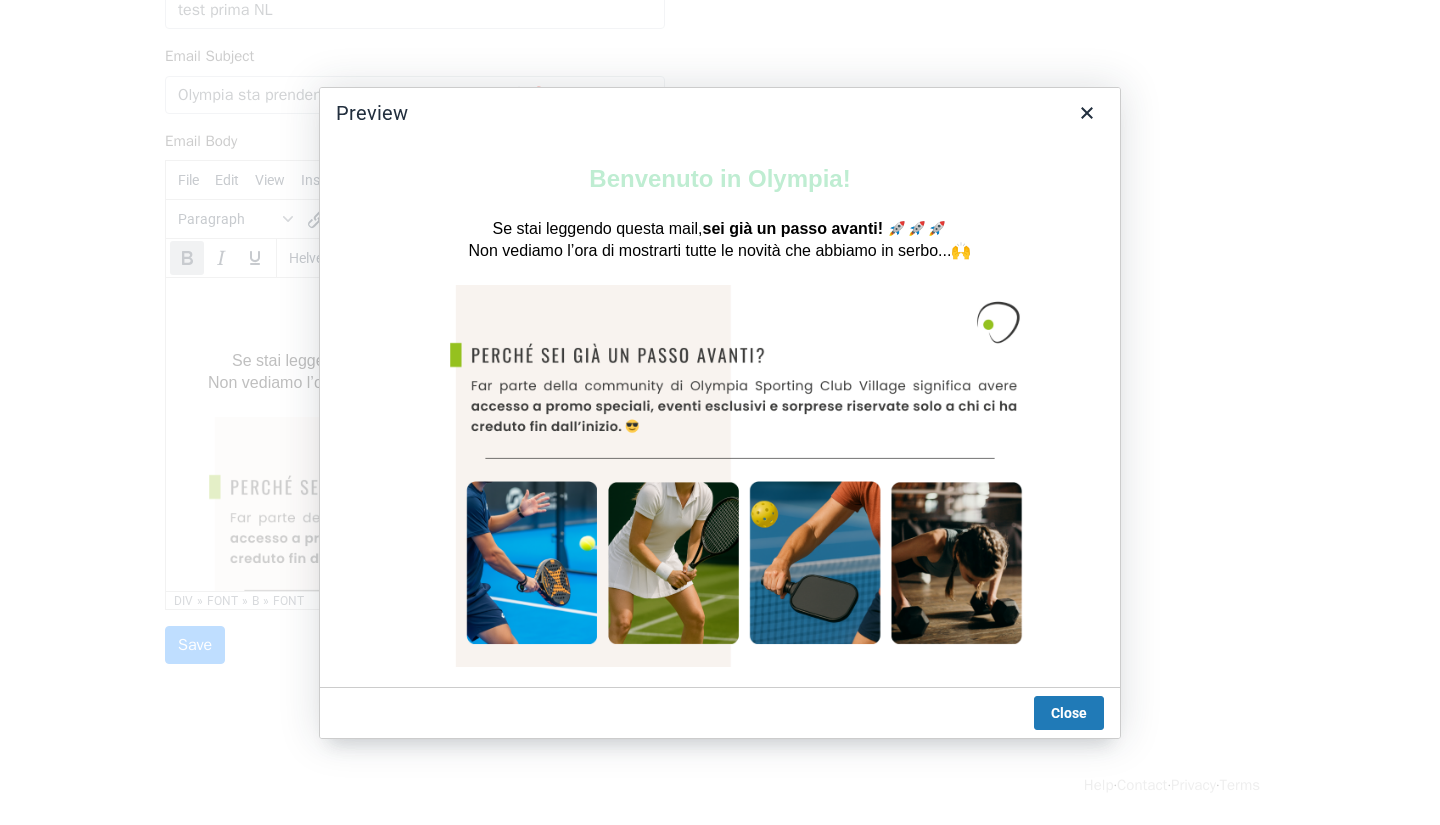 scroll, scrollTop: 0, scrollLeft: 0, axis: both 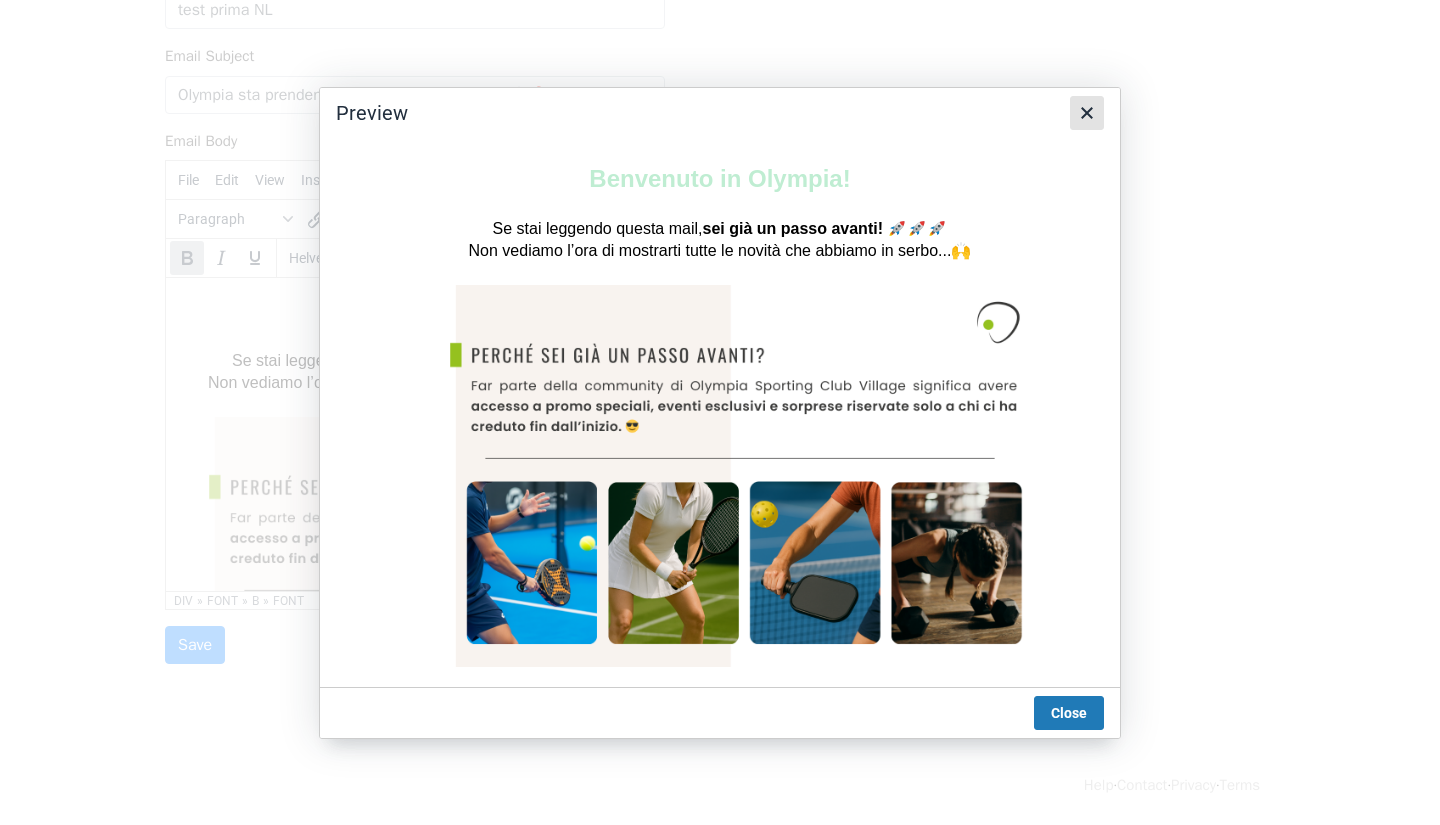 click 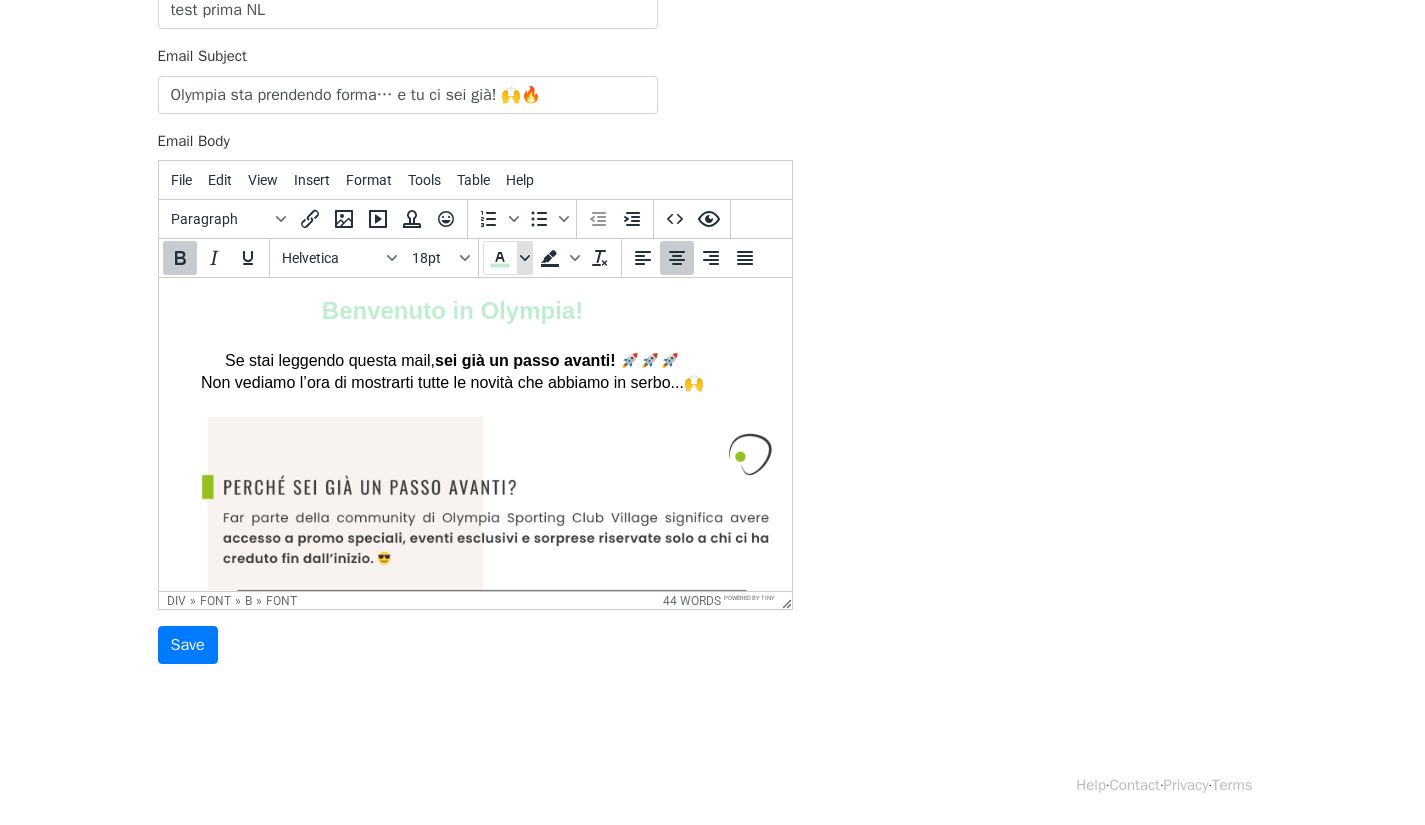 click 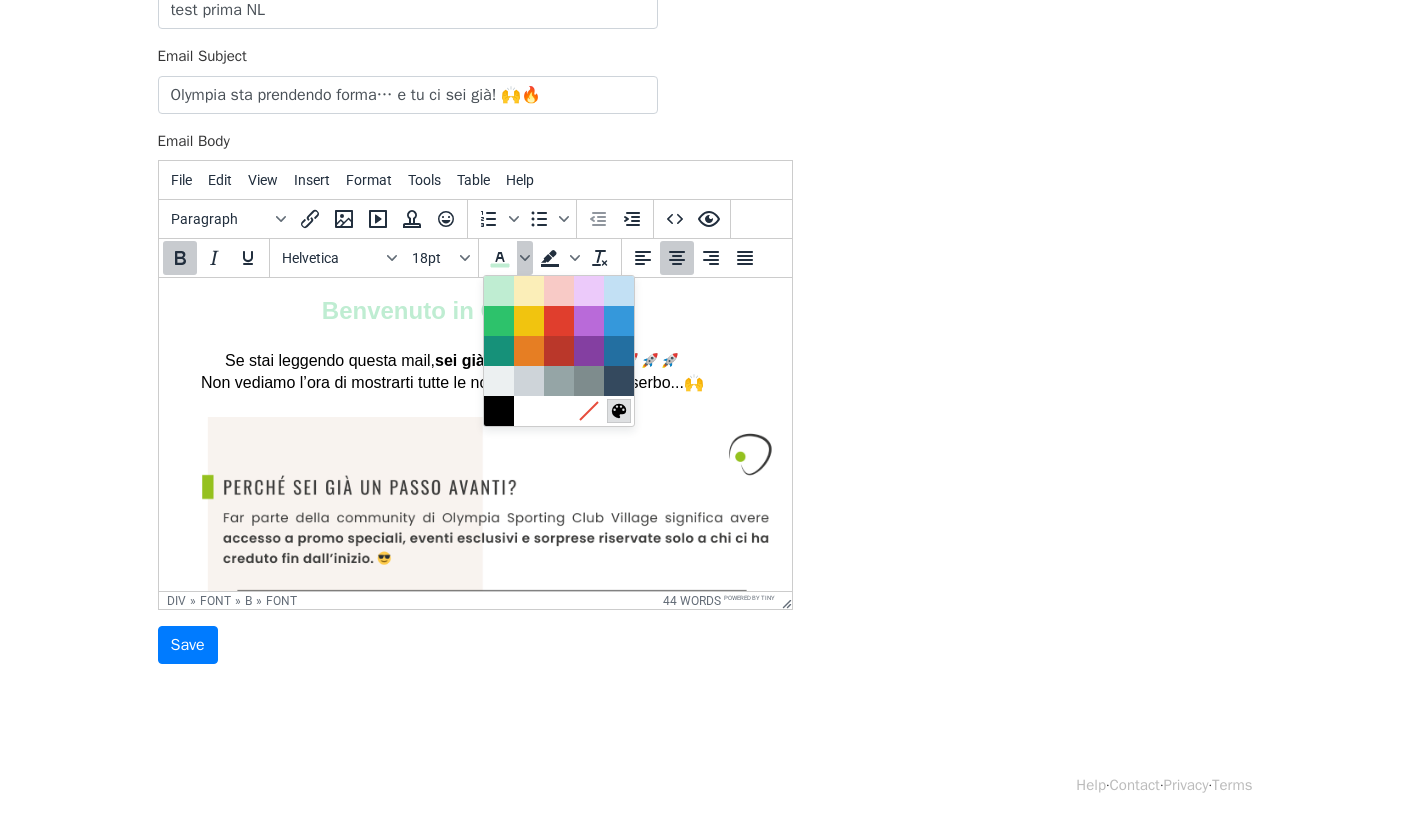 click 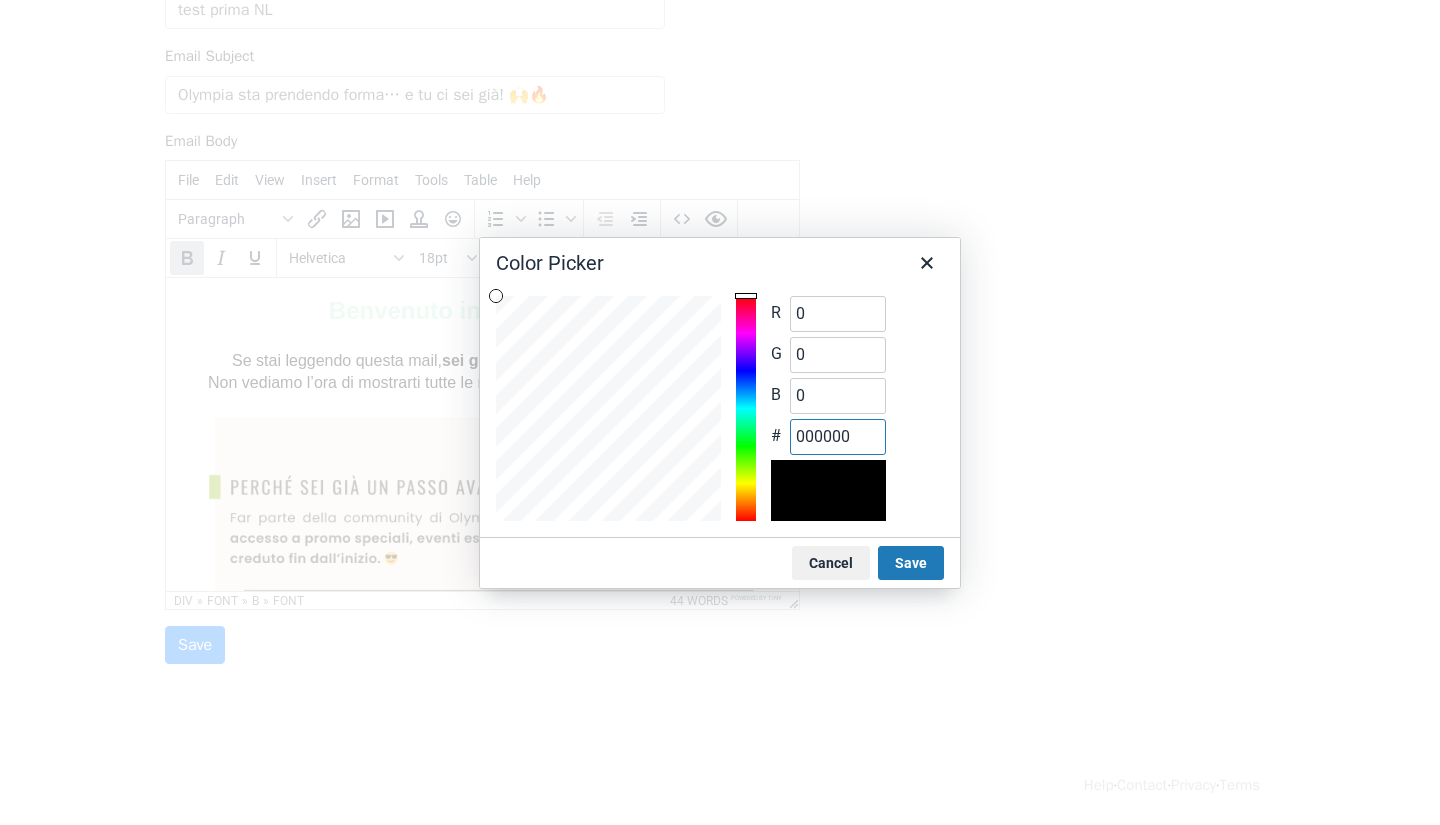 click on "000000" at bounding box center [838, 437] 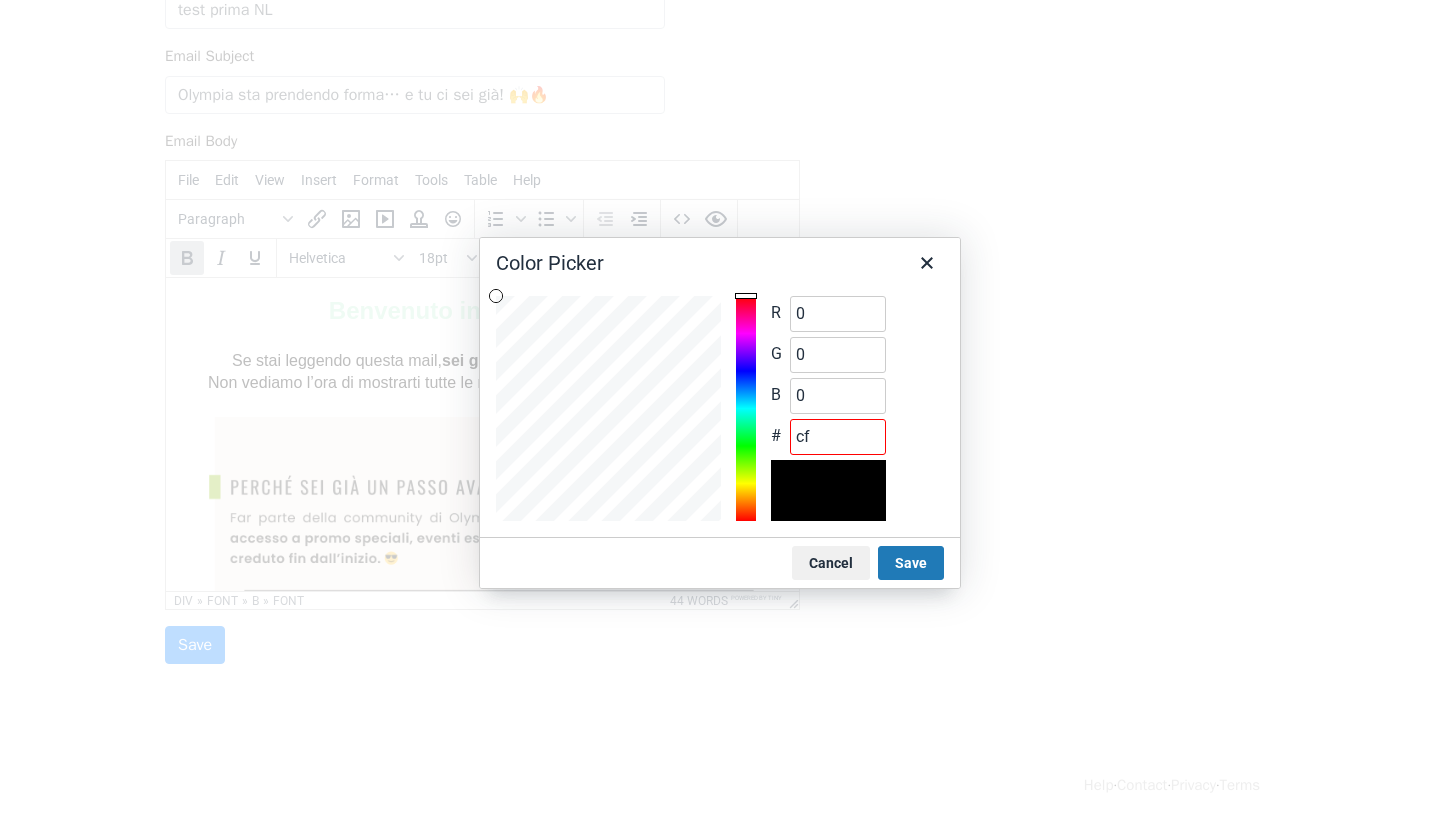type on "c" 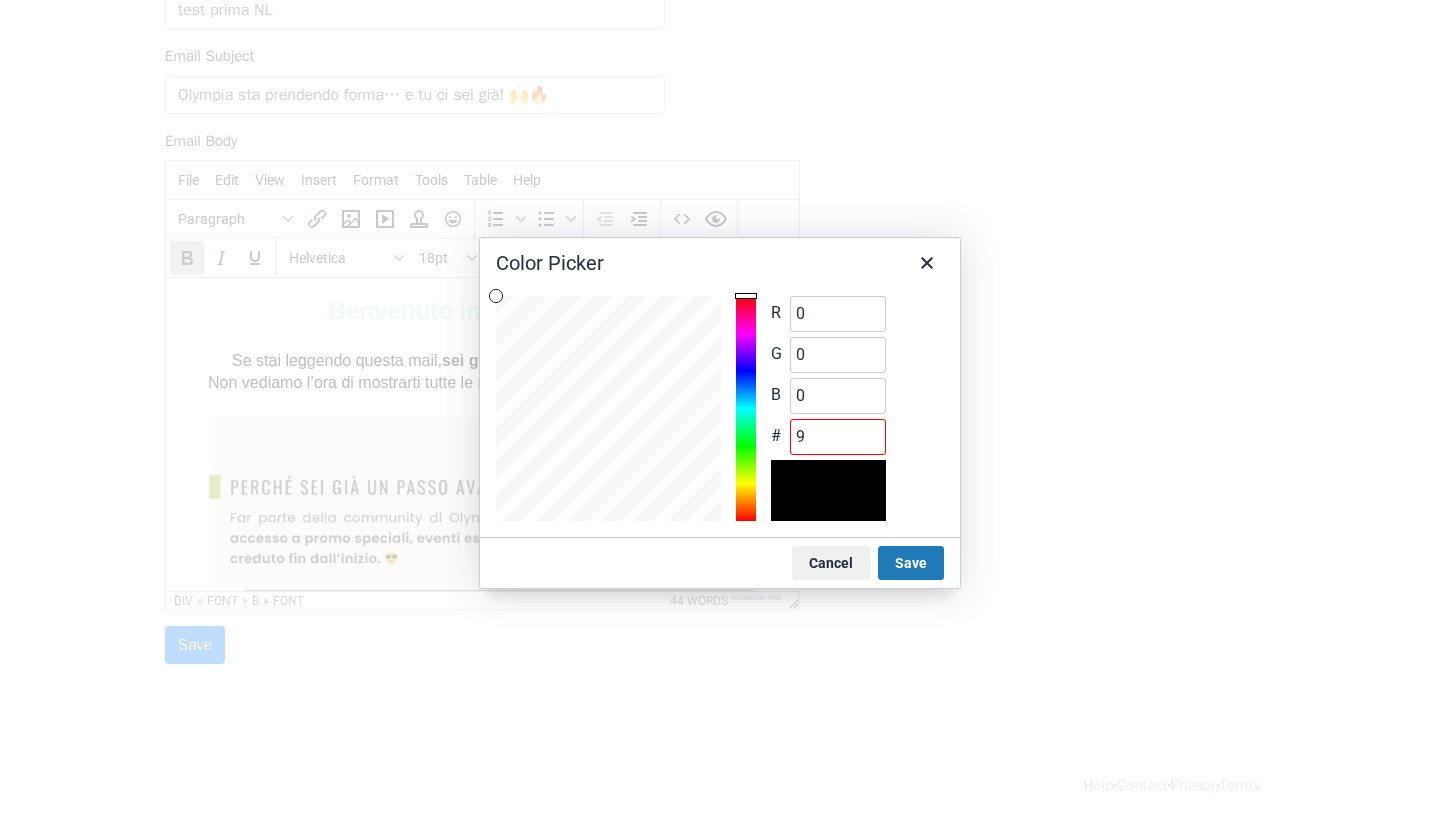 type on "95" 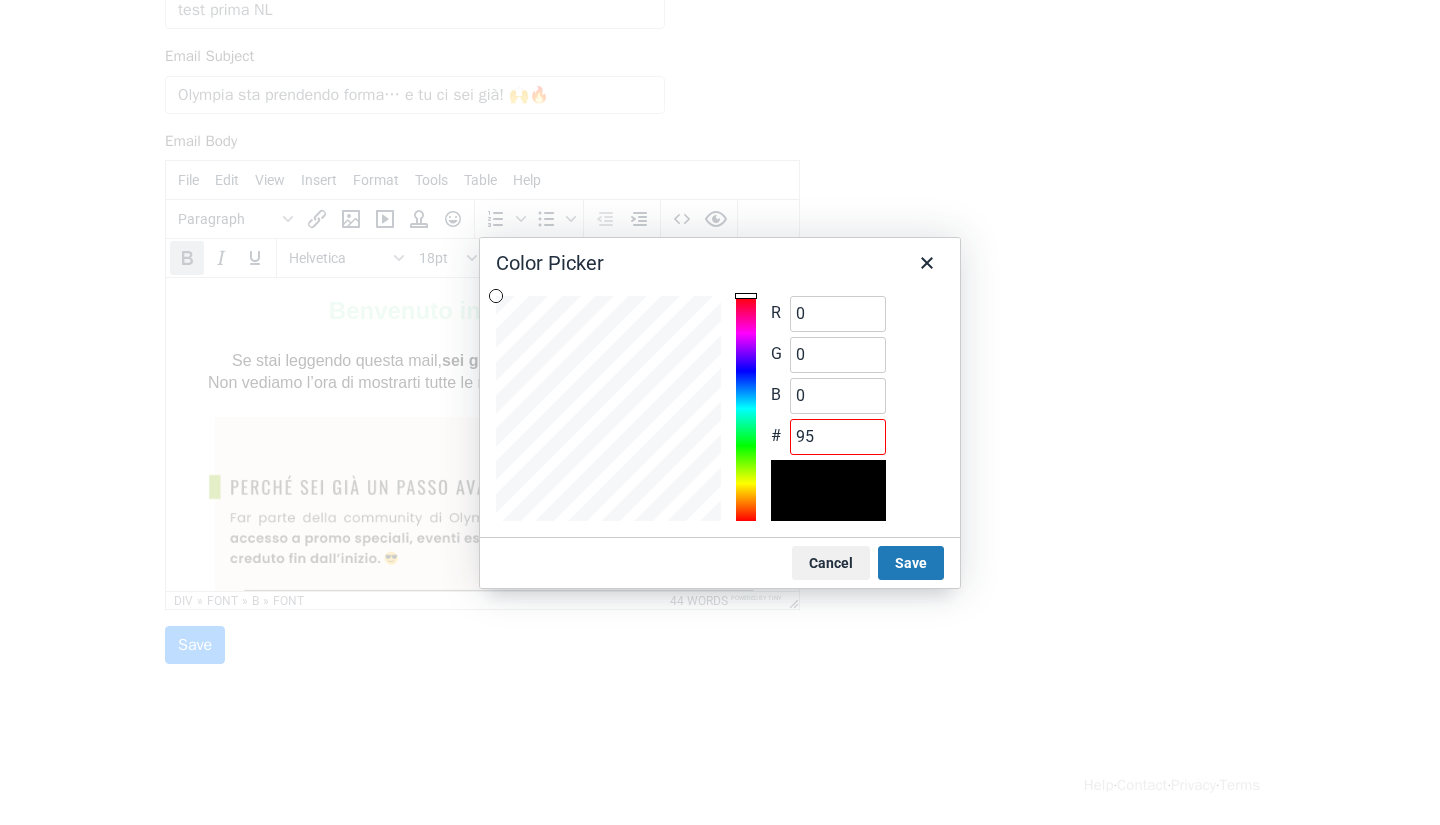 type on "153" 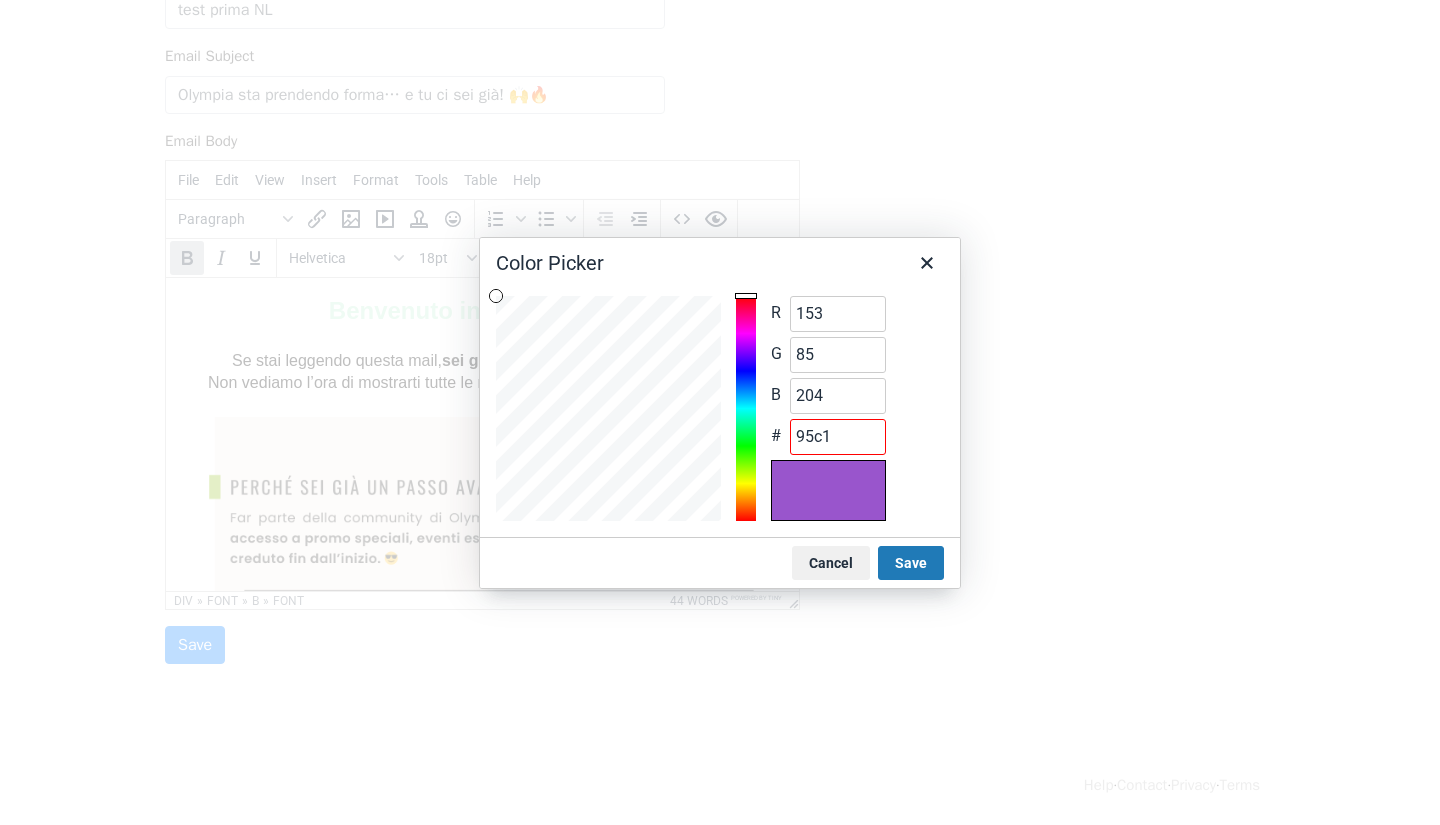 type on "95c11" 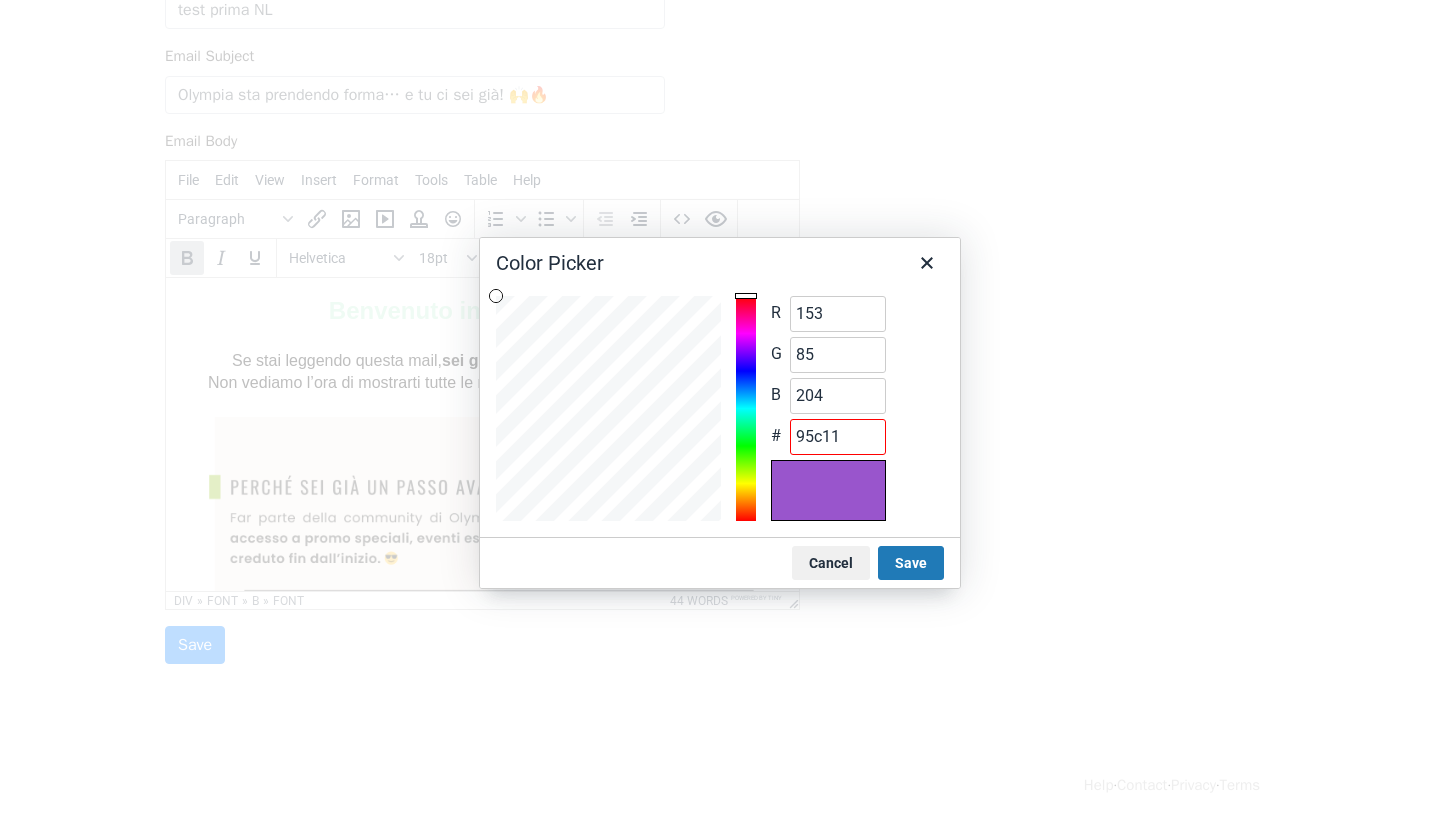 type on "149" 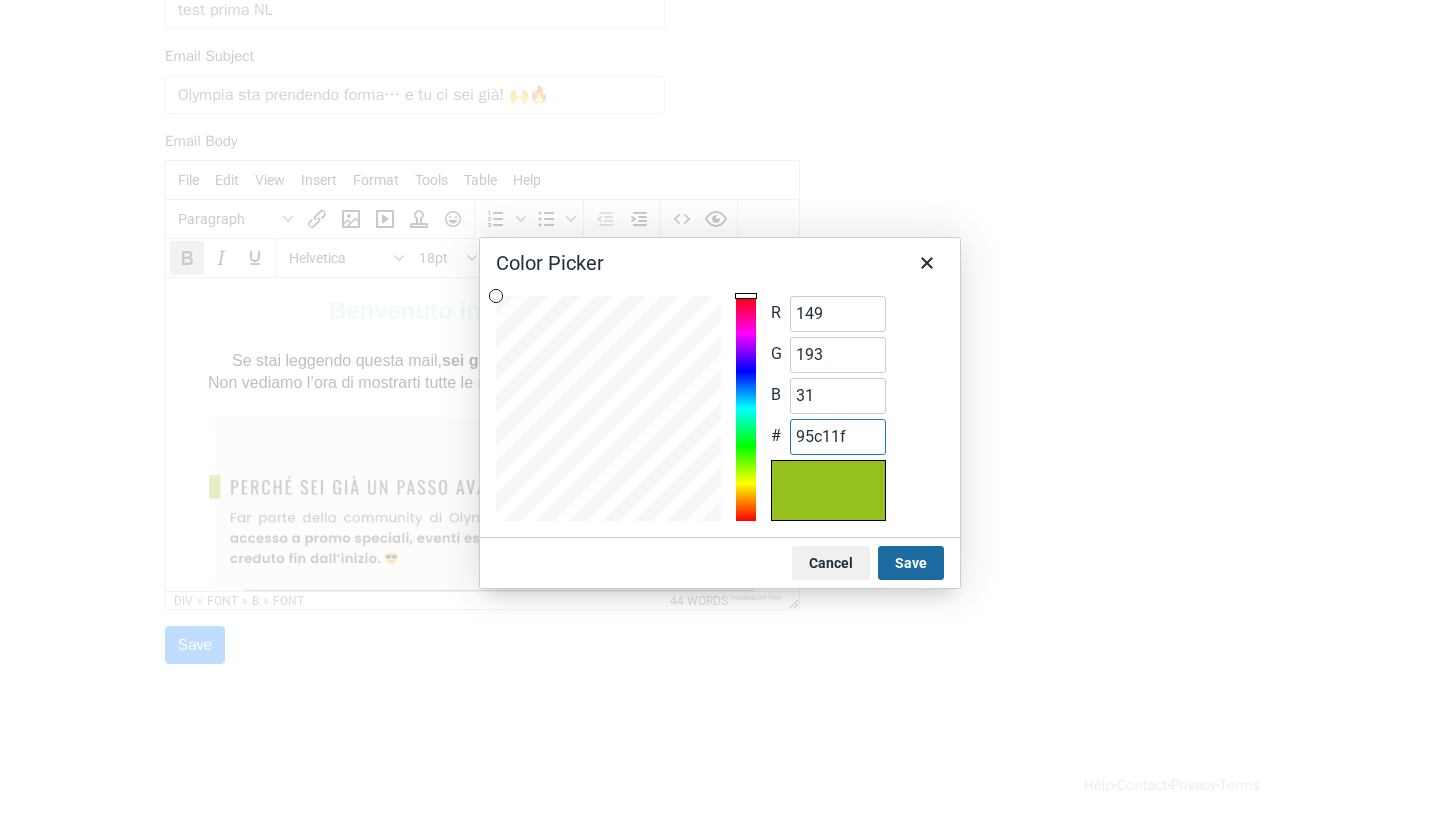 click on "Save" at bounding box center (911, 563) 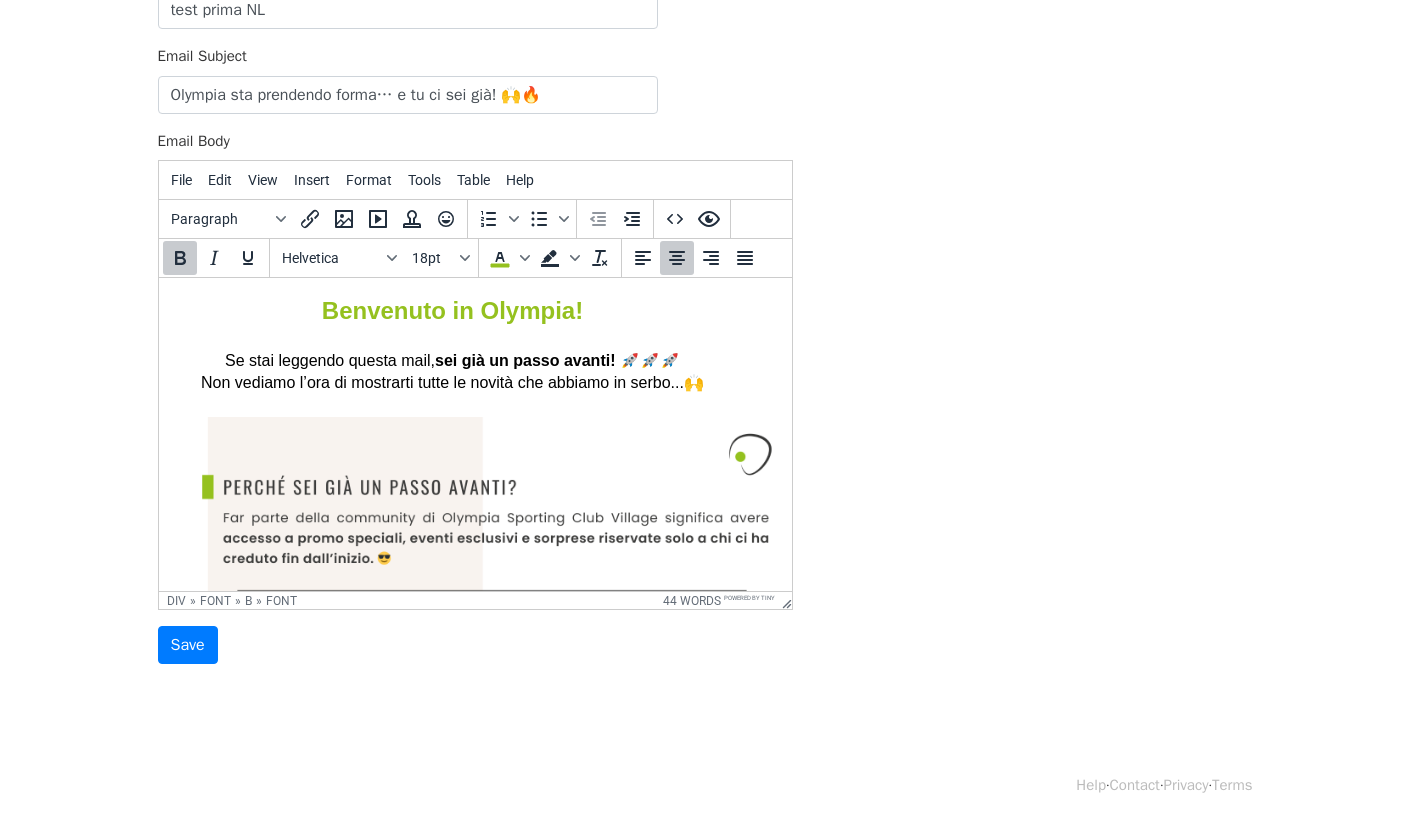 click on "Benvenuto in Olympia!   Se stai leggendo questa mail,  sei già un passo avanti! 🚀🚀🚀 Non vediamo l’ora di mostrarti tutte le novità che abbiamo in serbo...🙌" at bounding box center [451, 344] 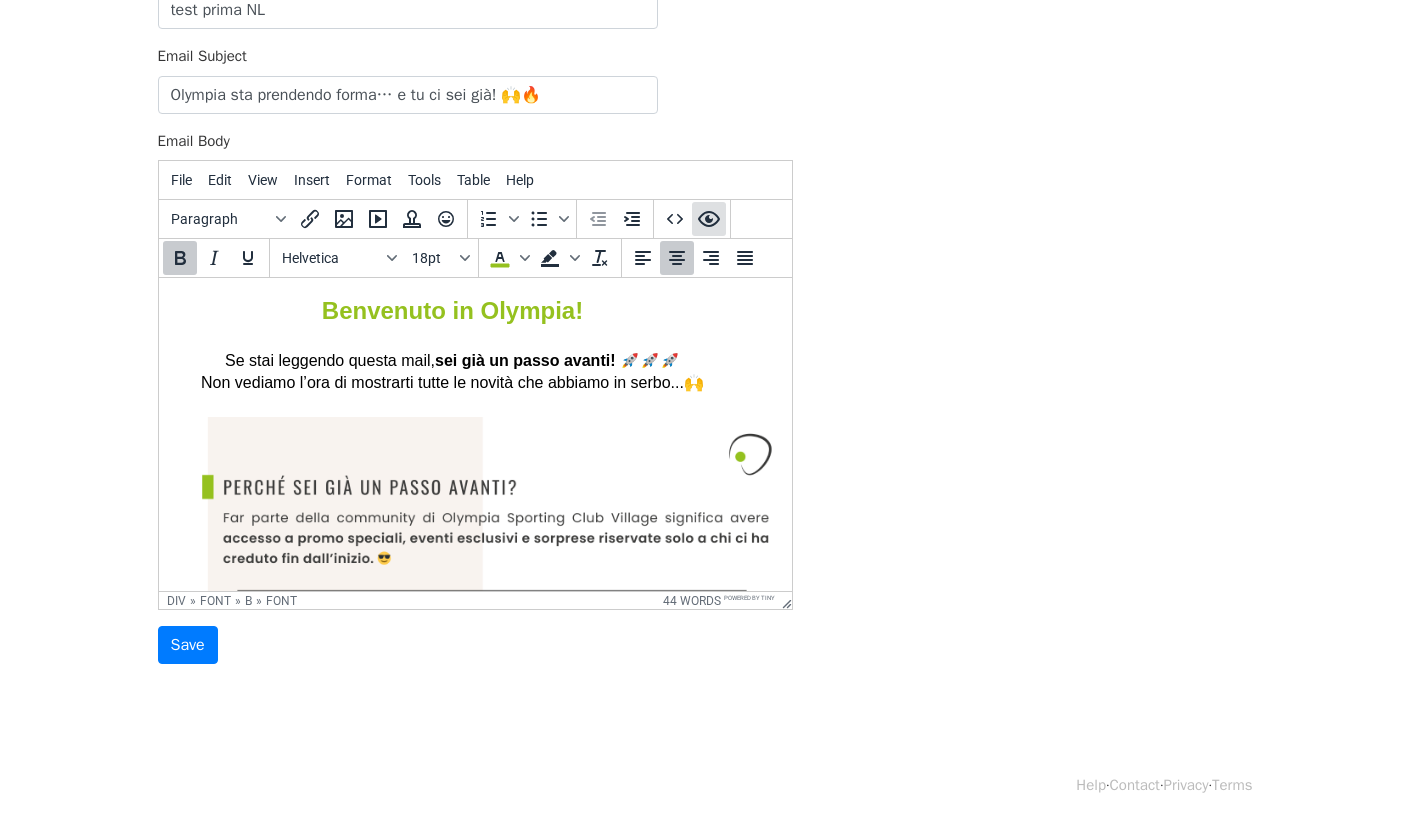 click 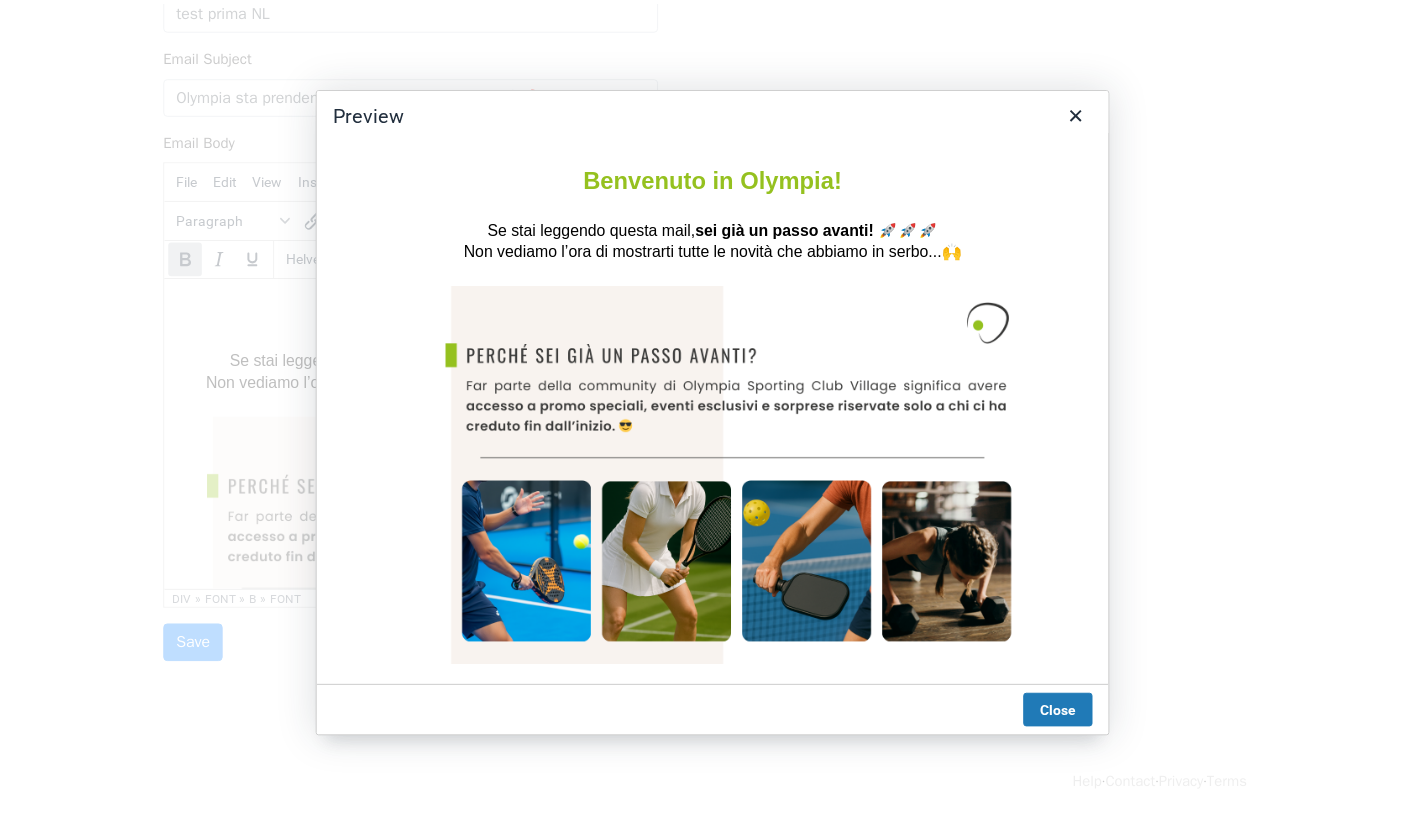 scroll, scrollTop: 0, scrollLeft: 0, axis: both 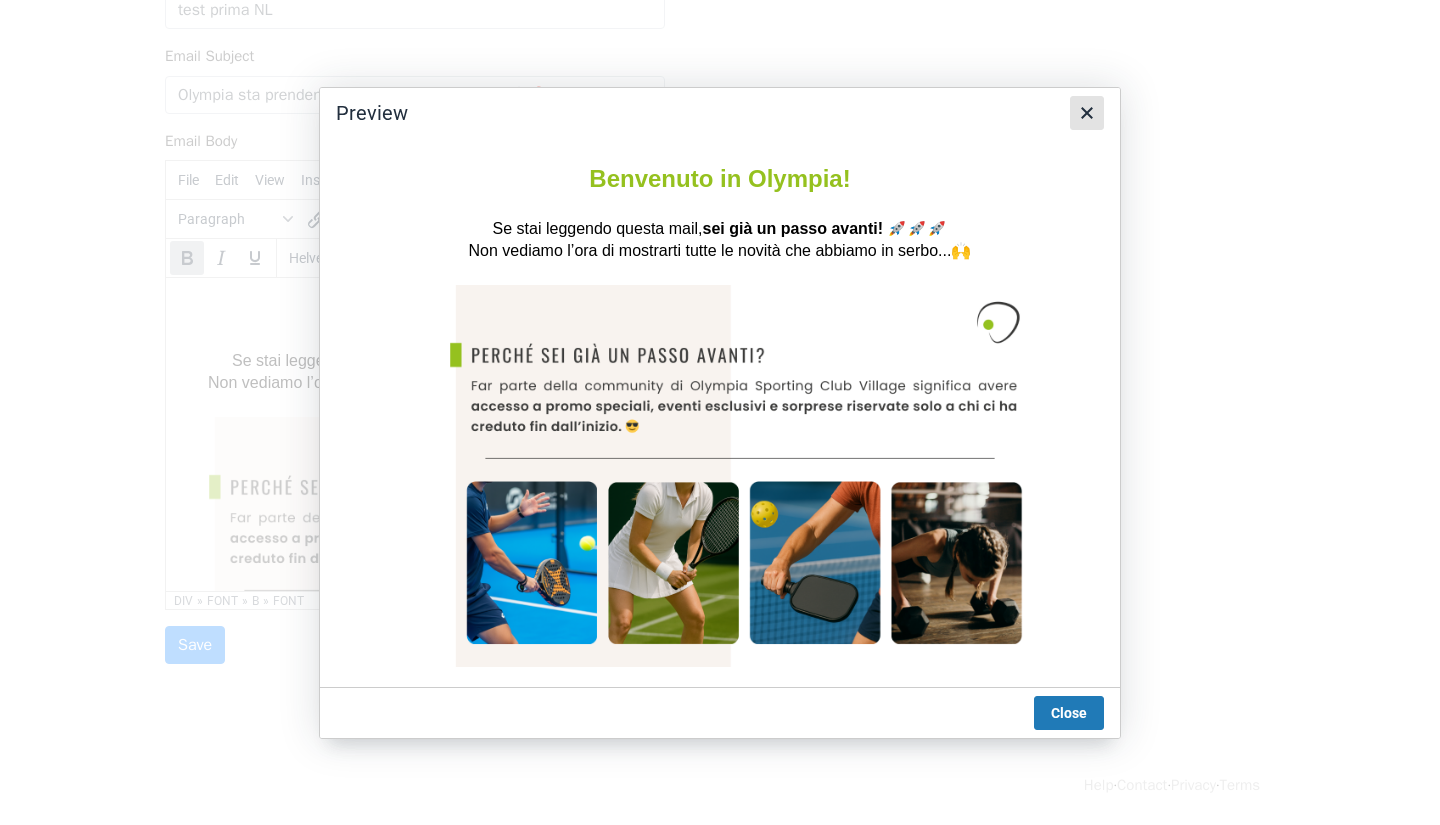click 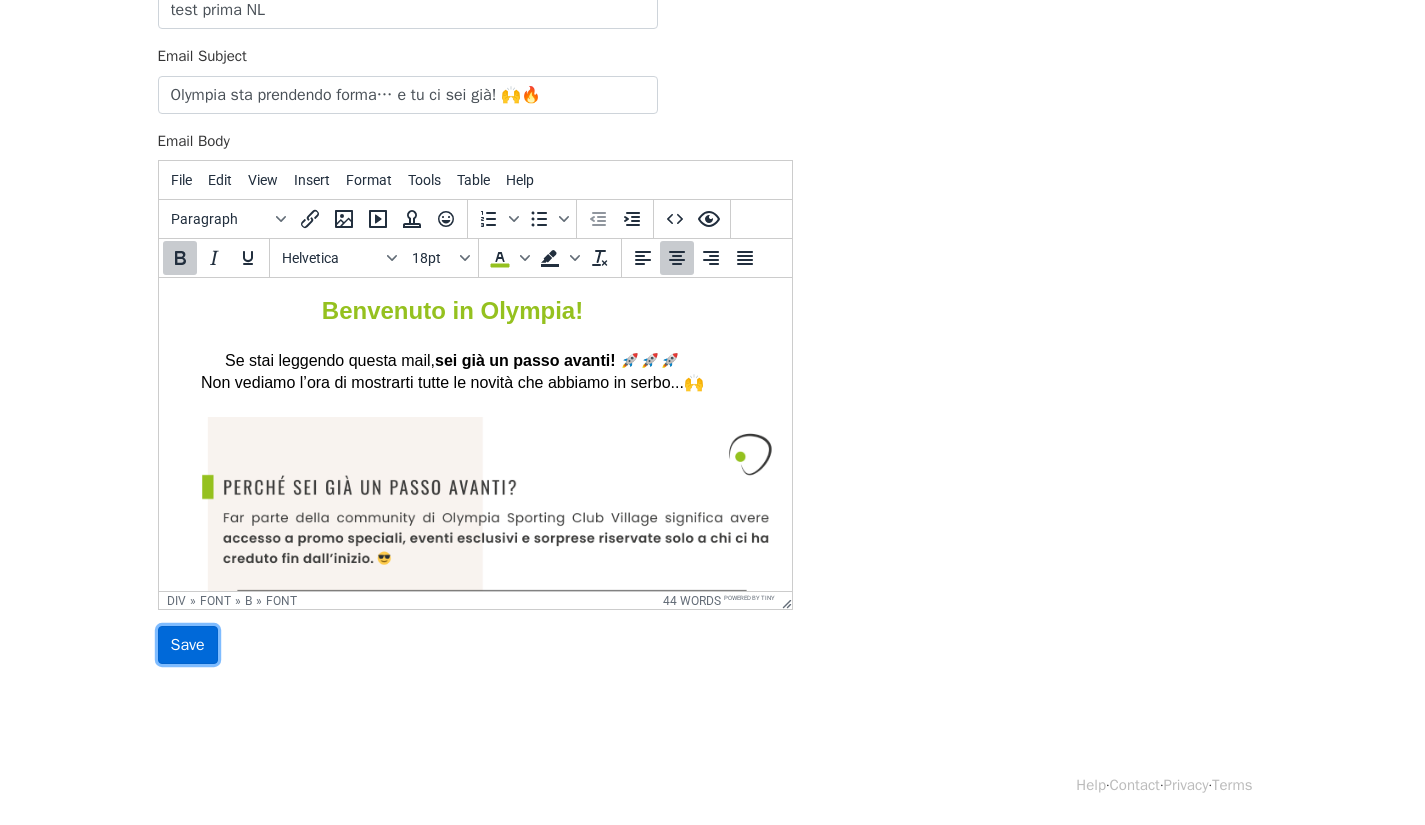 click on "Save" at bounding box center (188, 645) 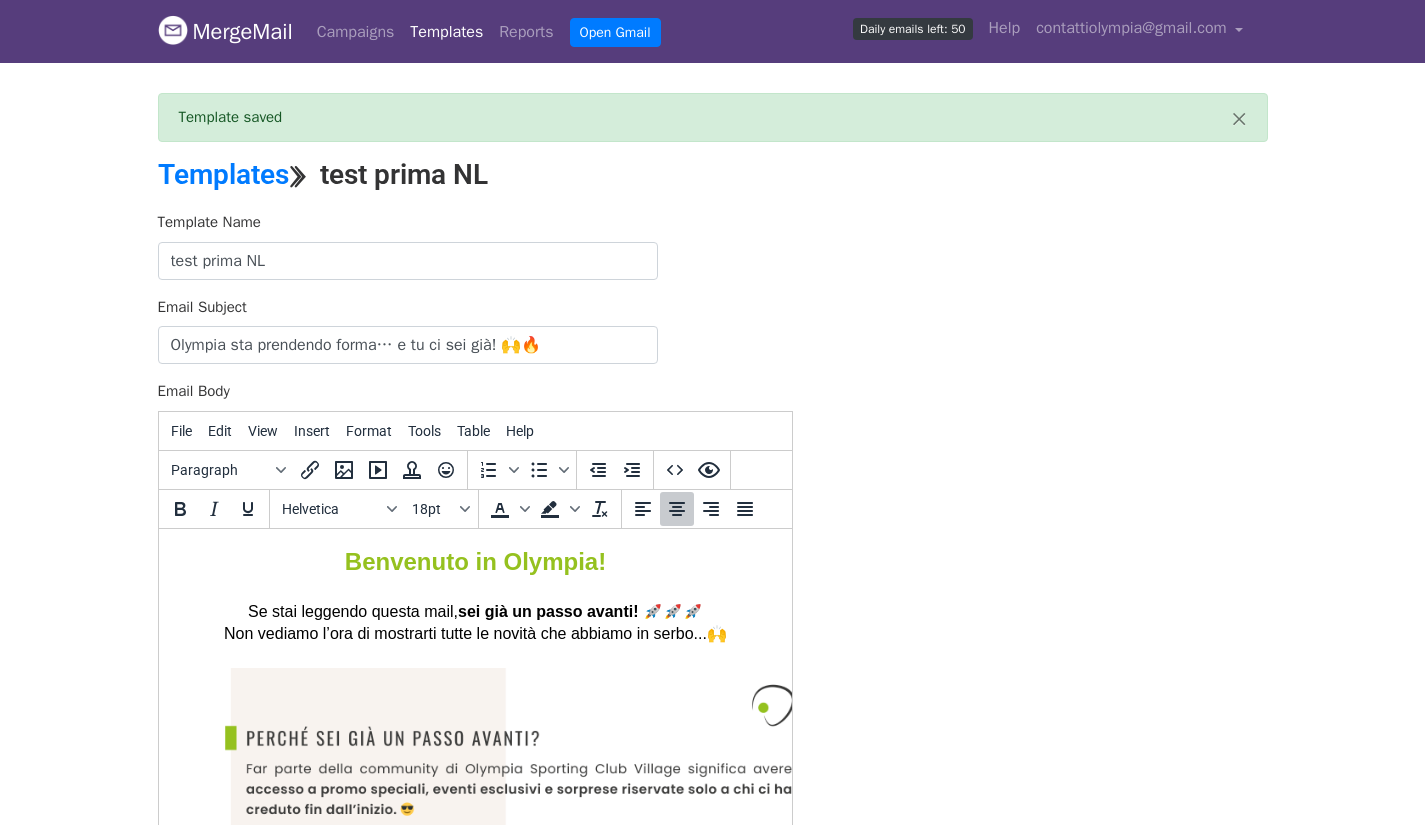 scroll, scrollTop: 0, scrollLeft: 0, axis: both 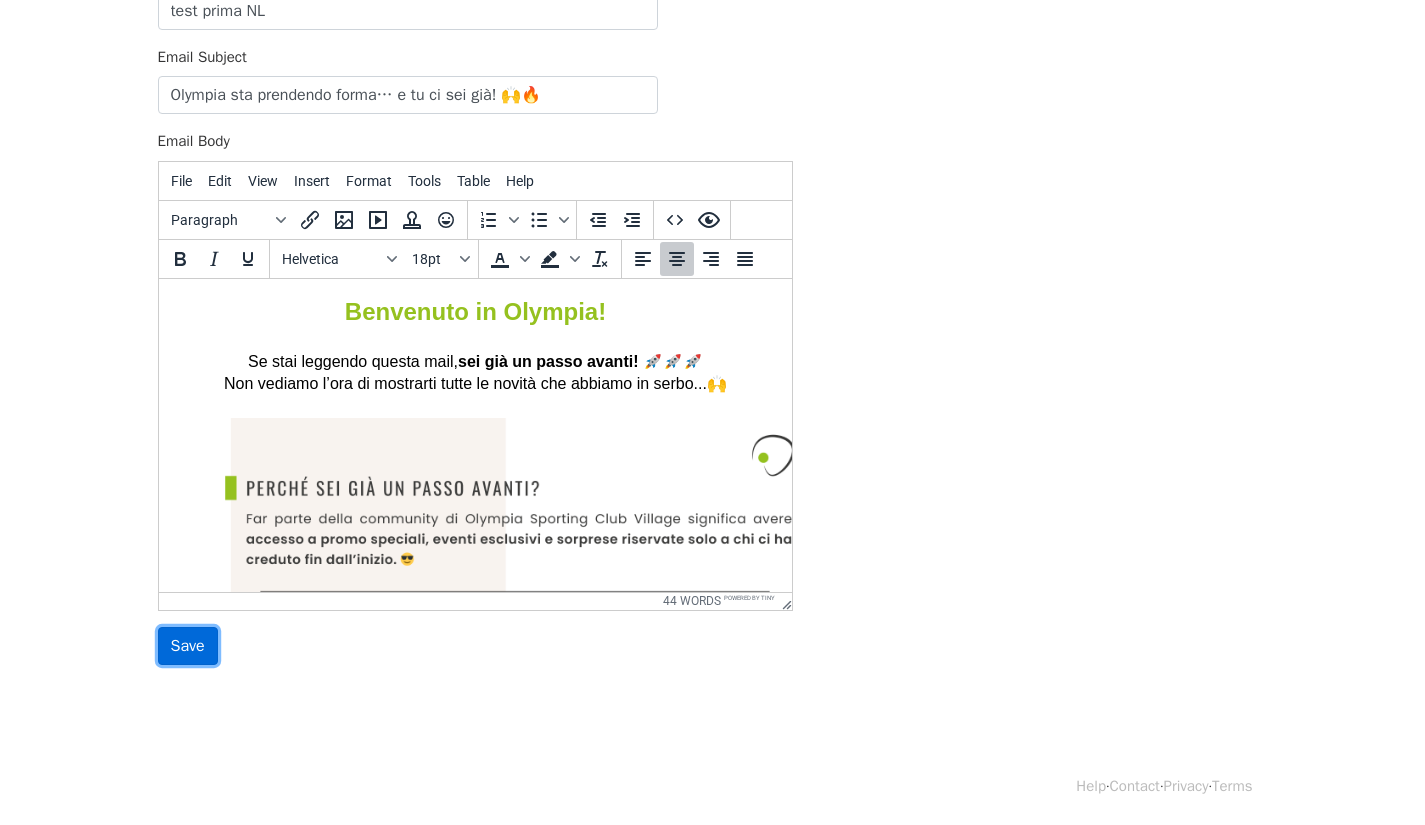 click on "Save" at bounding box center (188, 646) 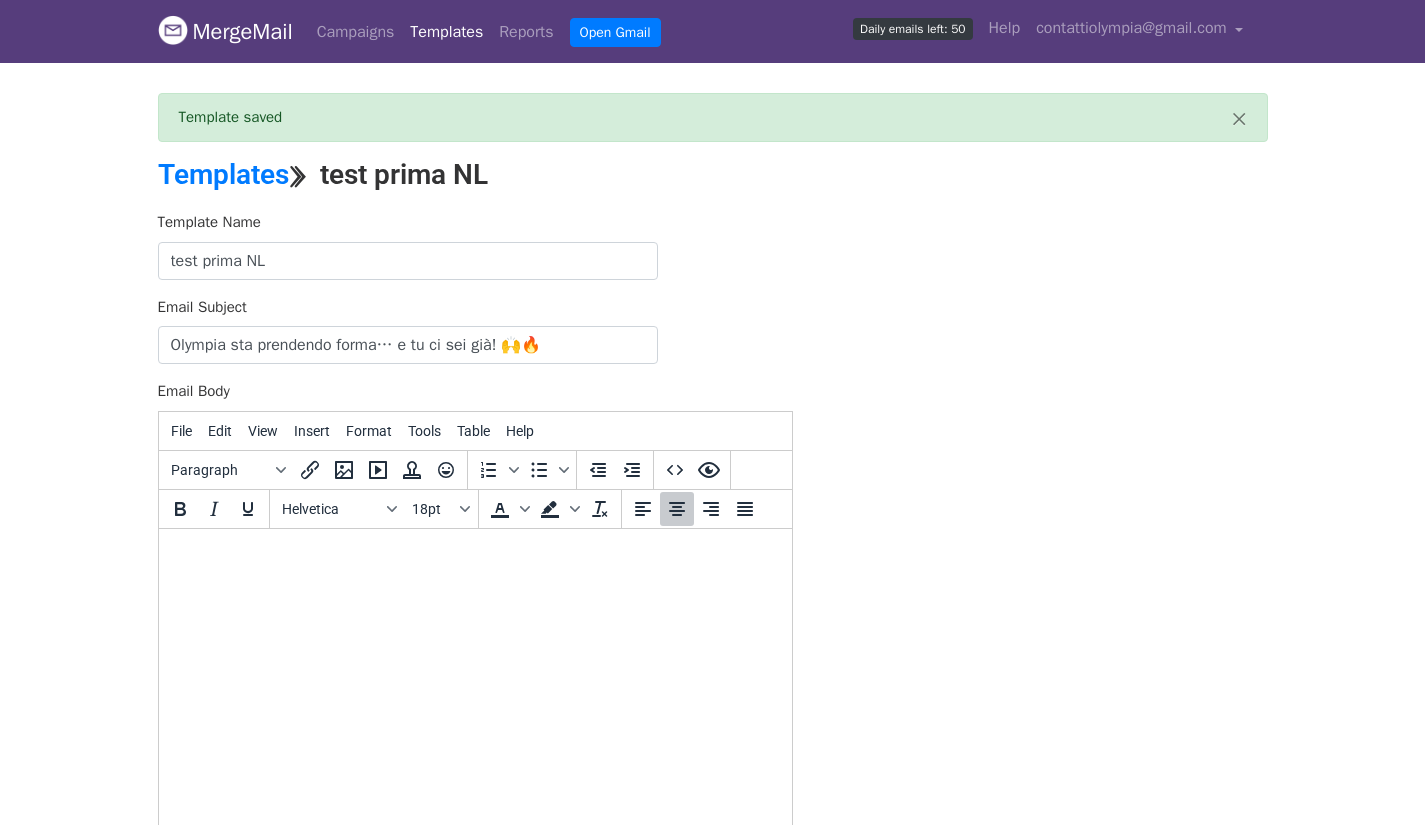 scroll, scrollTop: 0, scrollLeft: 0, axis: both 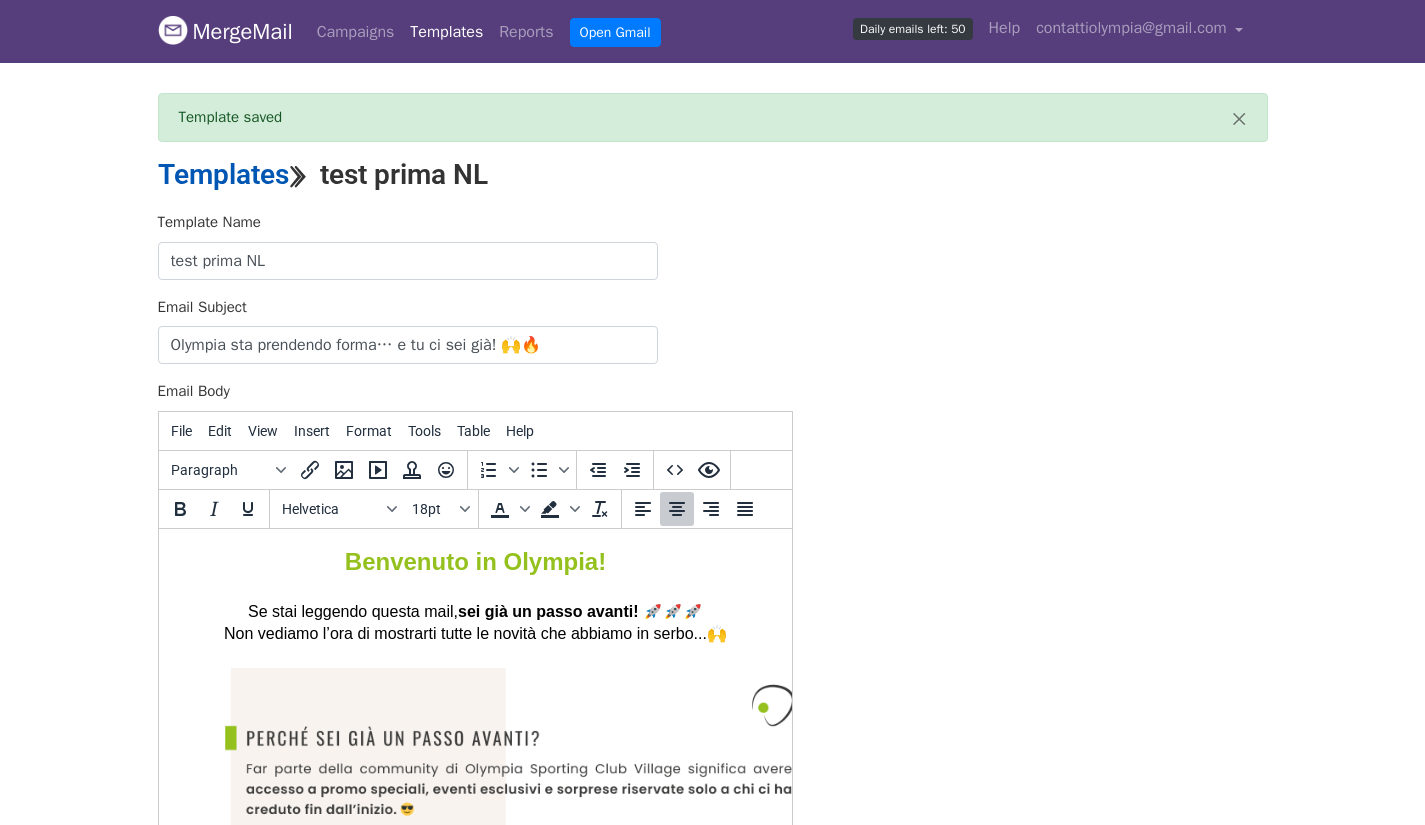 click on "Templates" at bounding box center (223, 174) 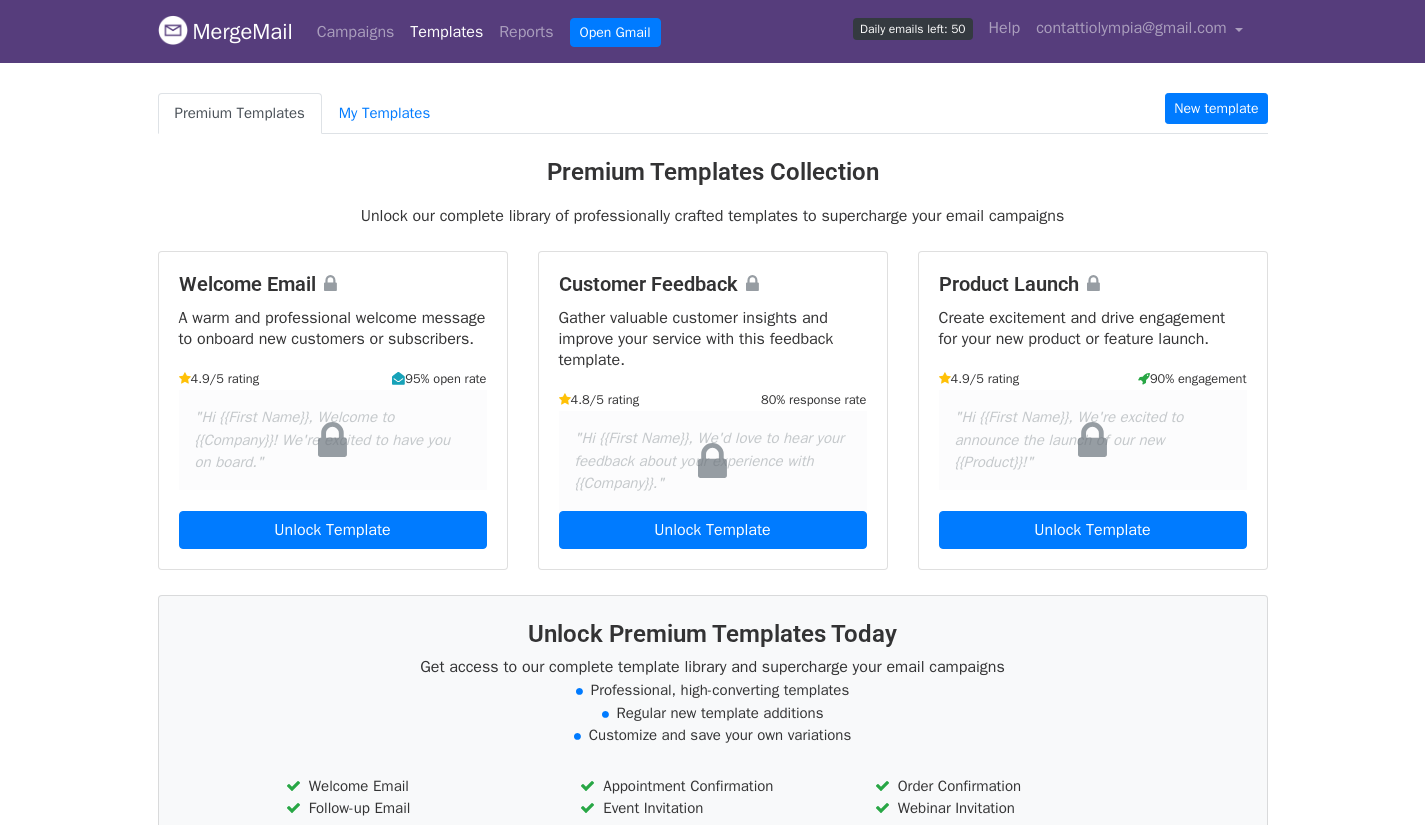 scroll, scrollTop: 0, scrollLeft: 0, axis: both 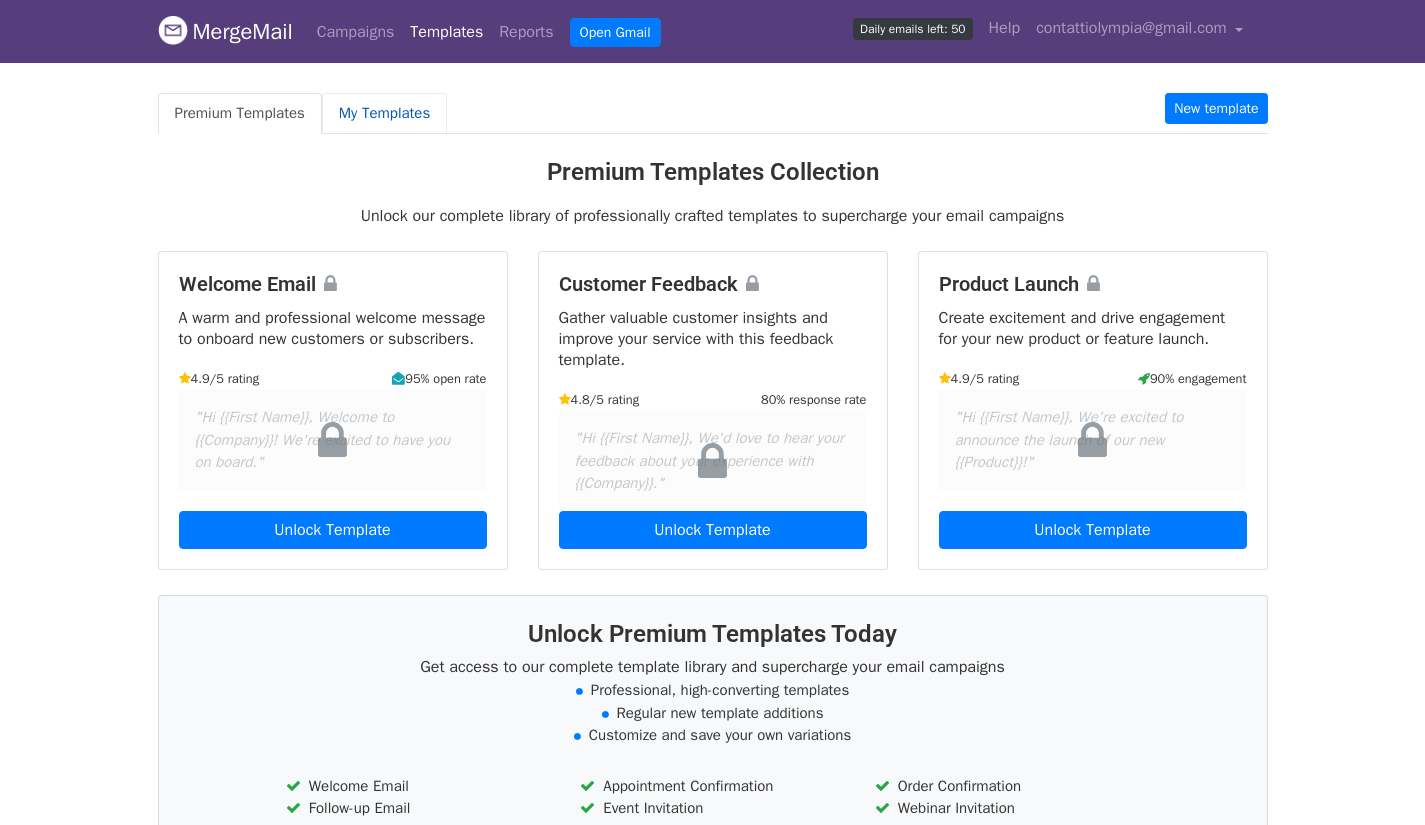 click on "My Templates" at bounding box center [384, 113] 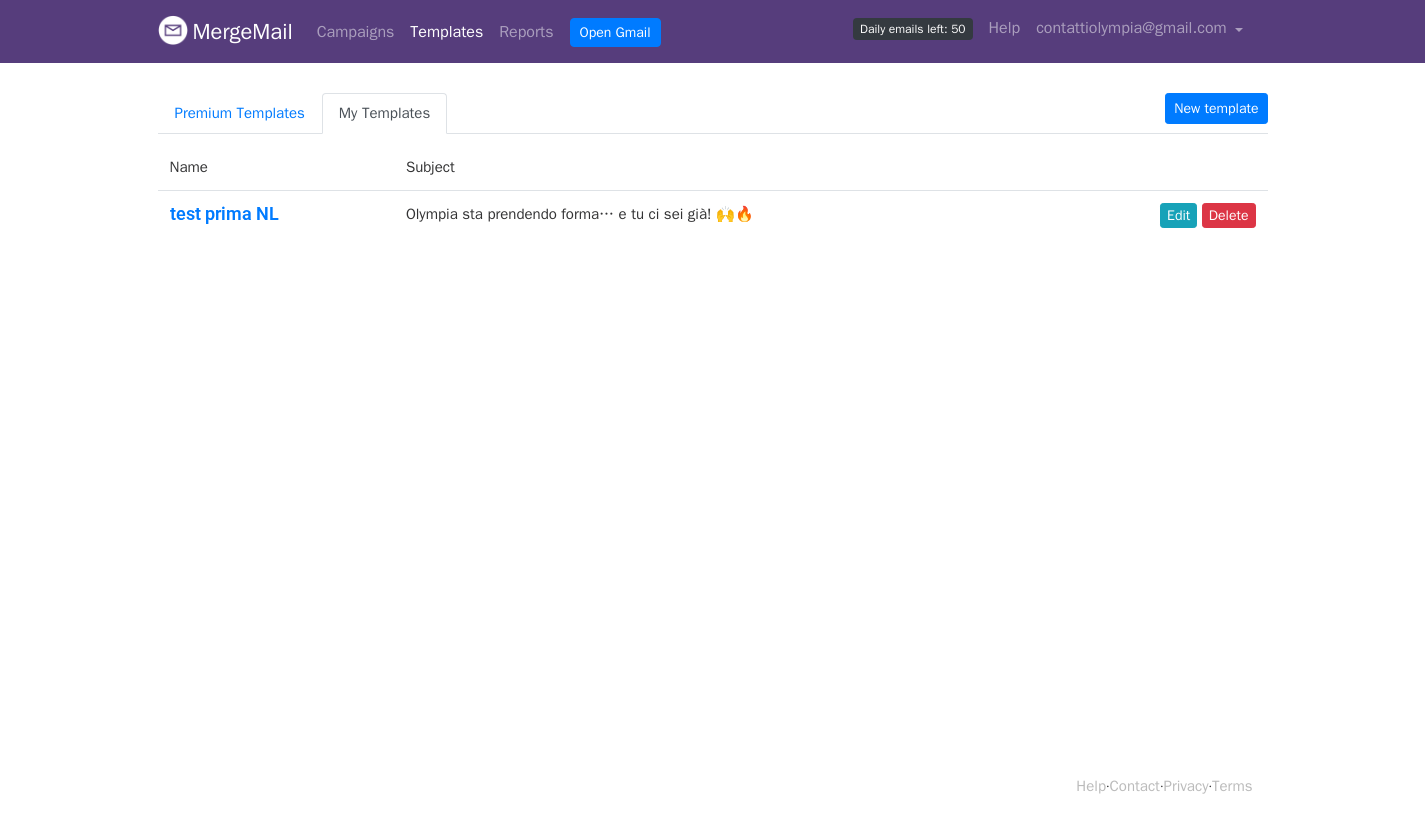 scroll, scrollTop: 0, scrollLeft: 0, axis: both 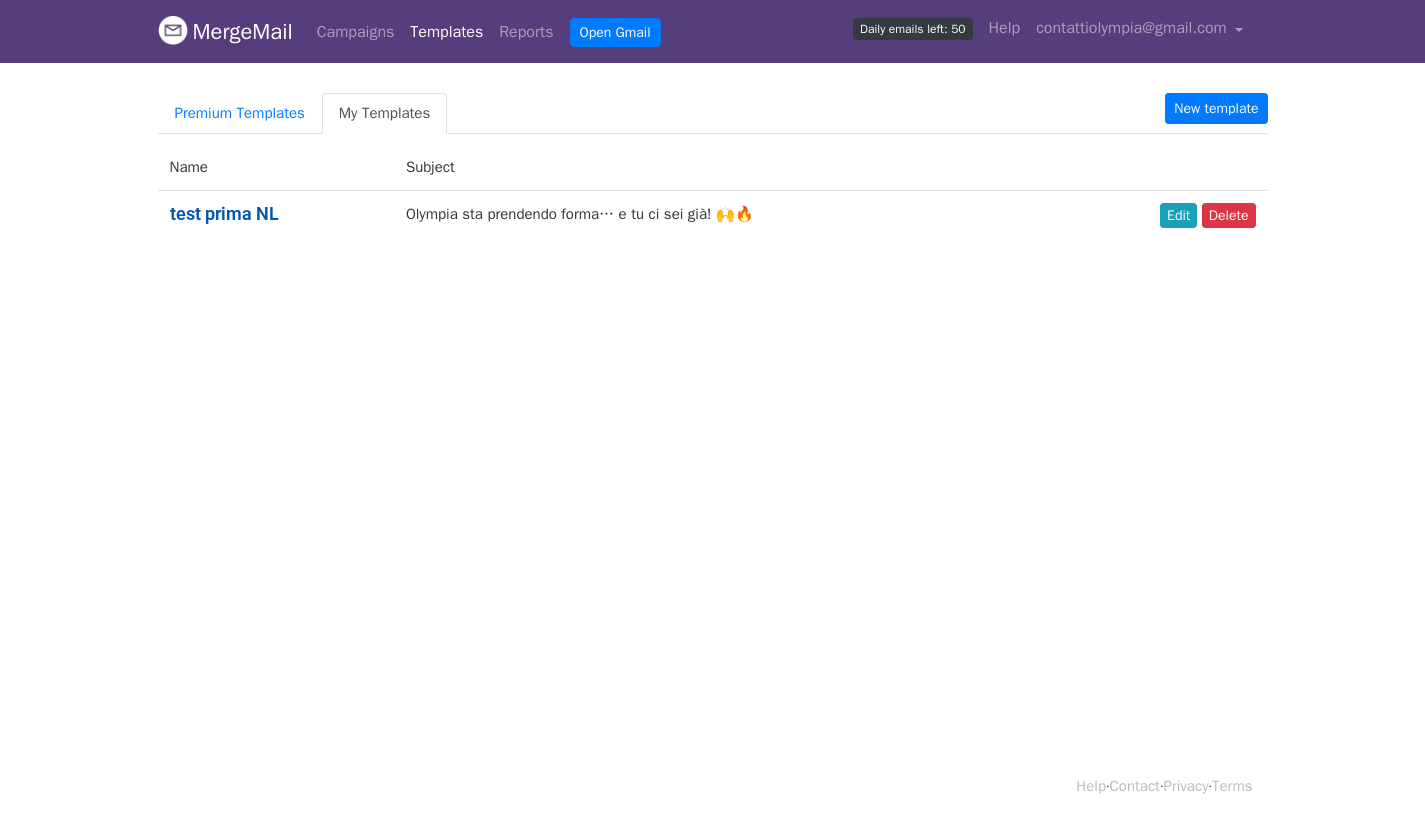 click on "test prima NL" at bounding box center (224, 213) 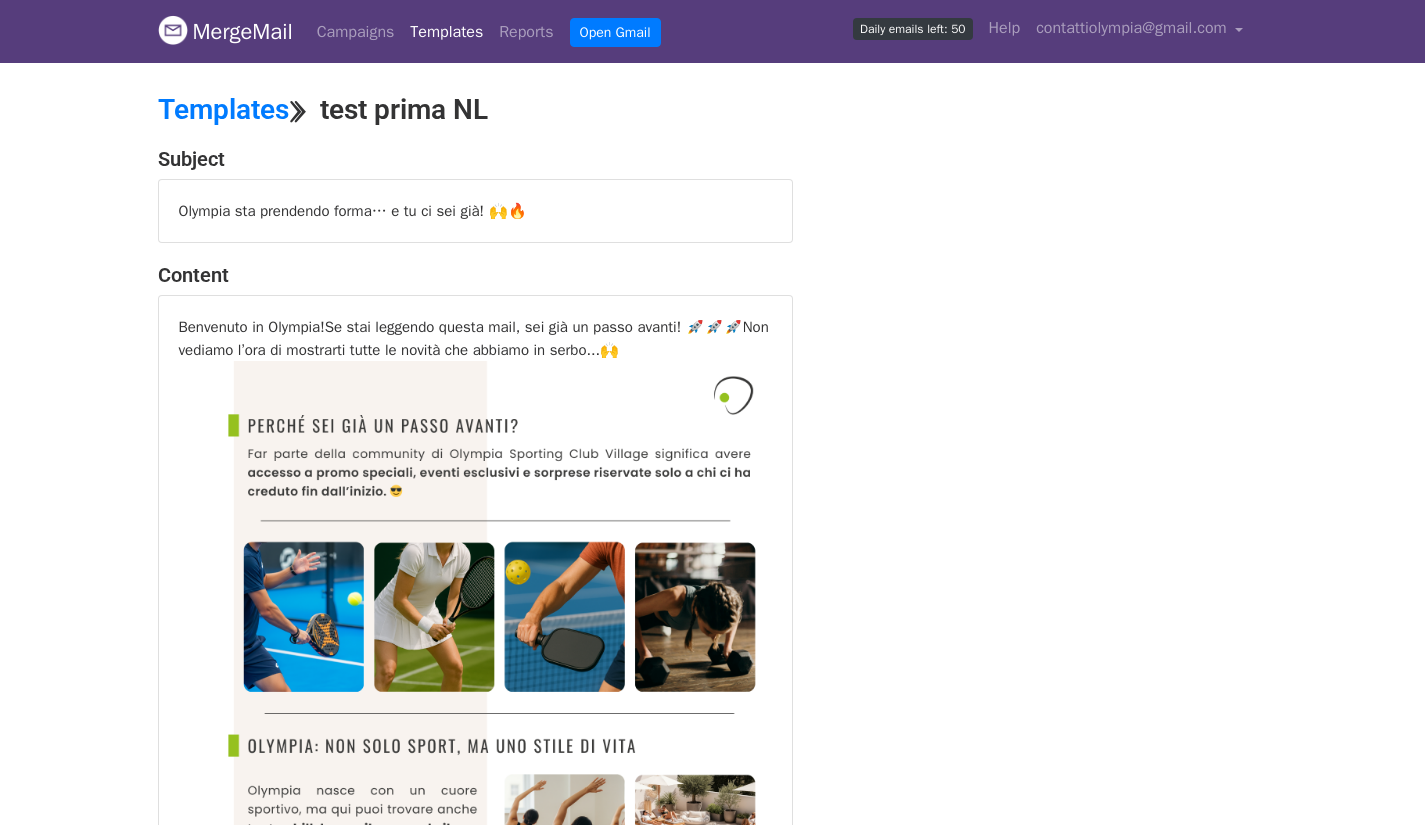scroll, scrollTop: 0, scrollLeft: 0, axis: both 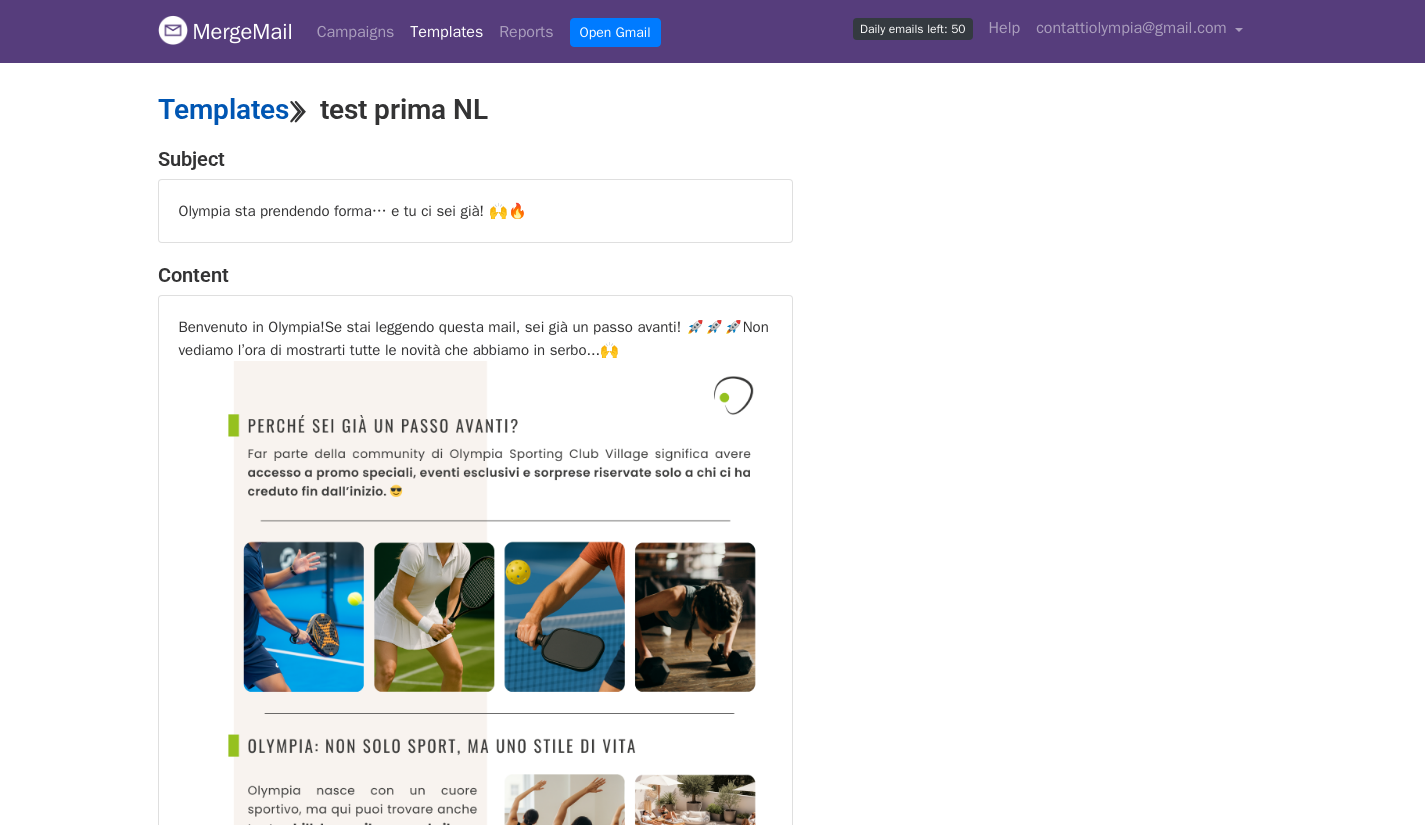 click on "Templates" at bounding box center (223, 109) 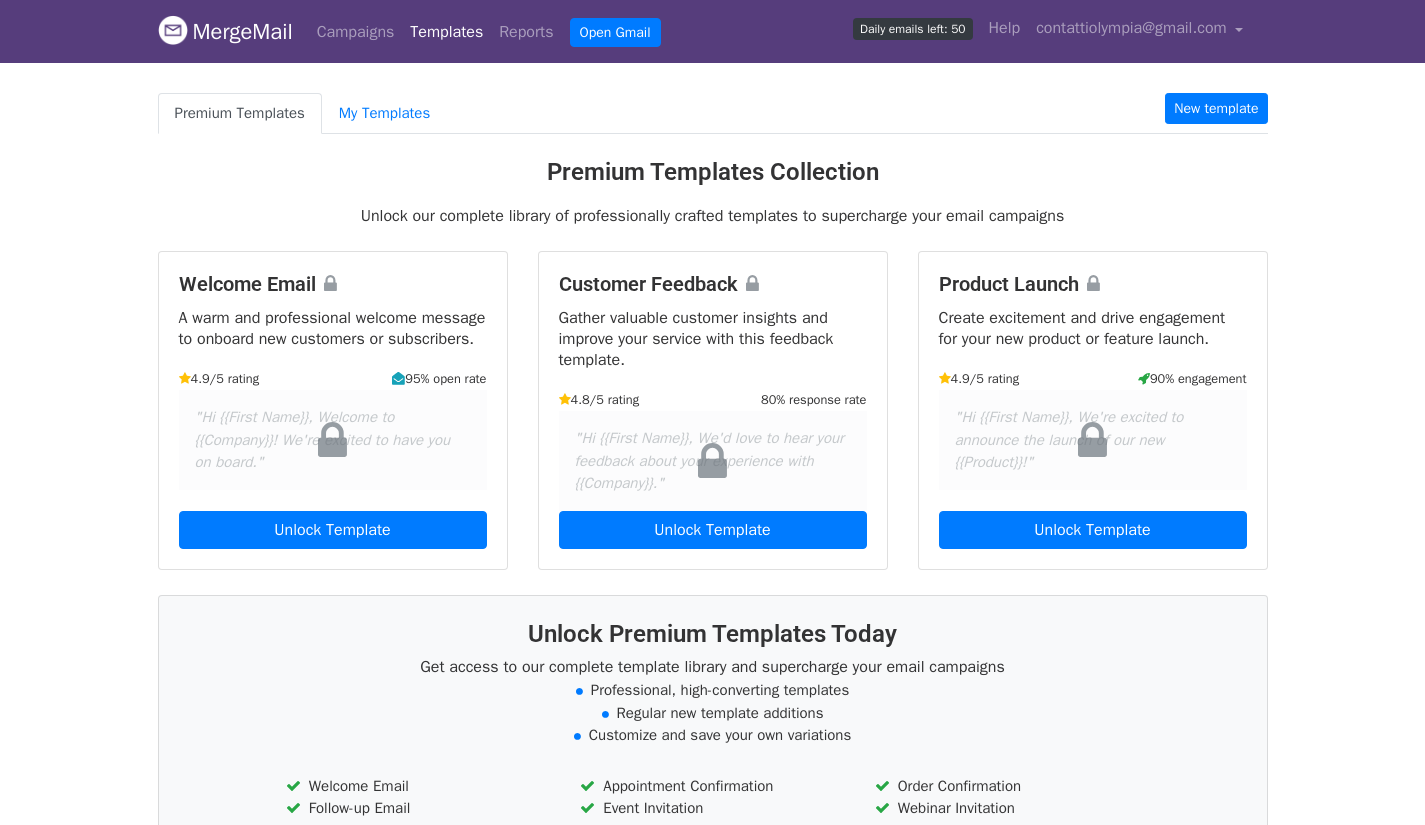 scroll, scrollTop: 0, scrollLeft: 0, axis: both 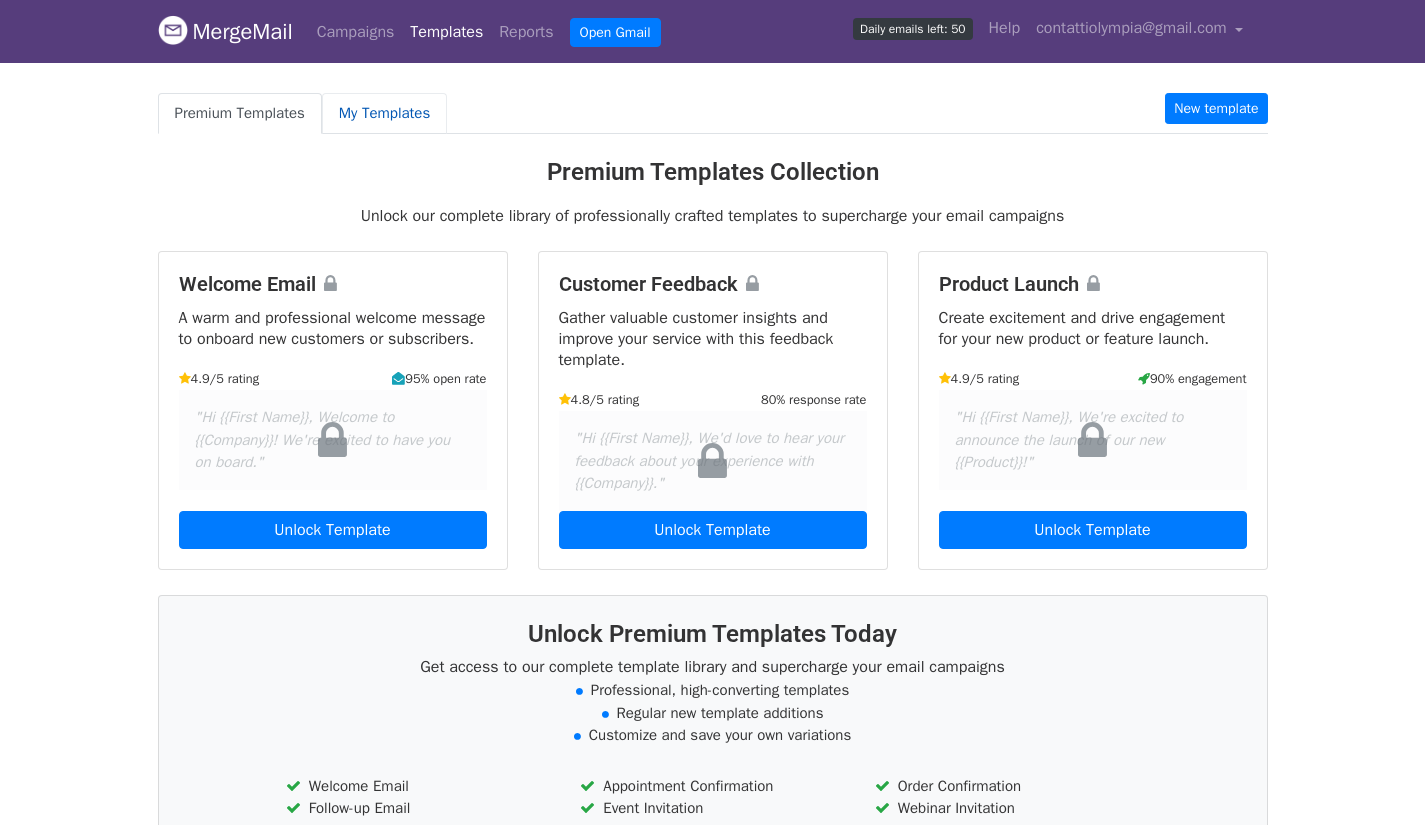 click on "My Templates" at bounding box center (384, 113) 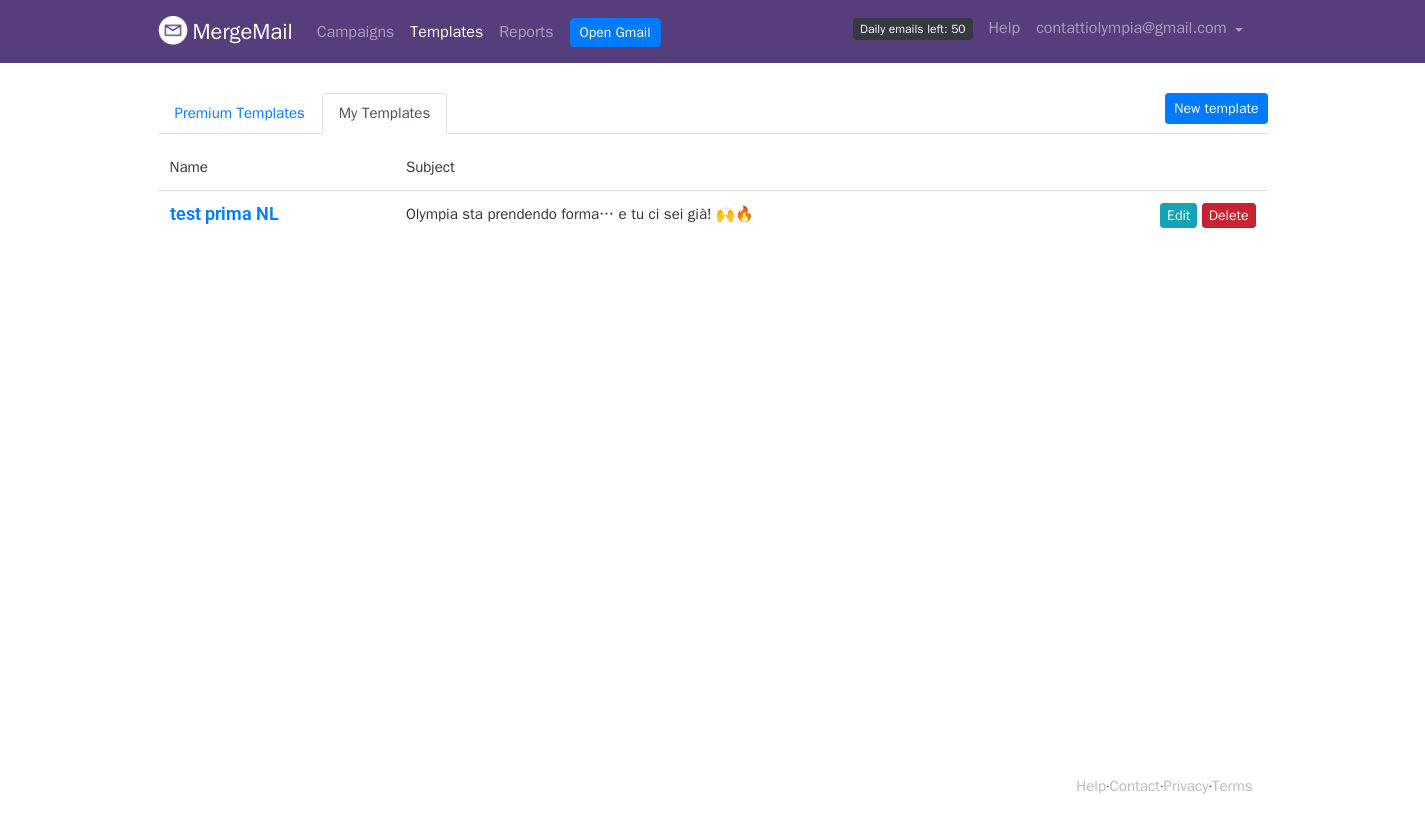 scroll, scrollTop: 0, scrollLeft: 0, axis: both 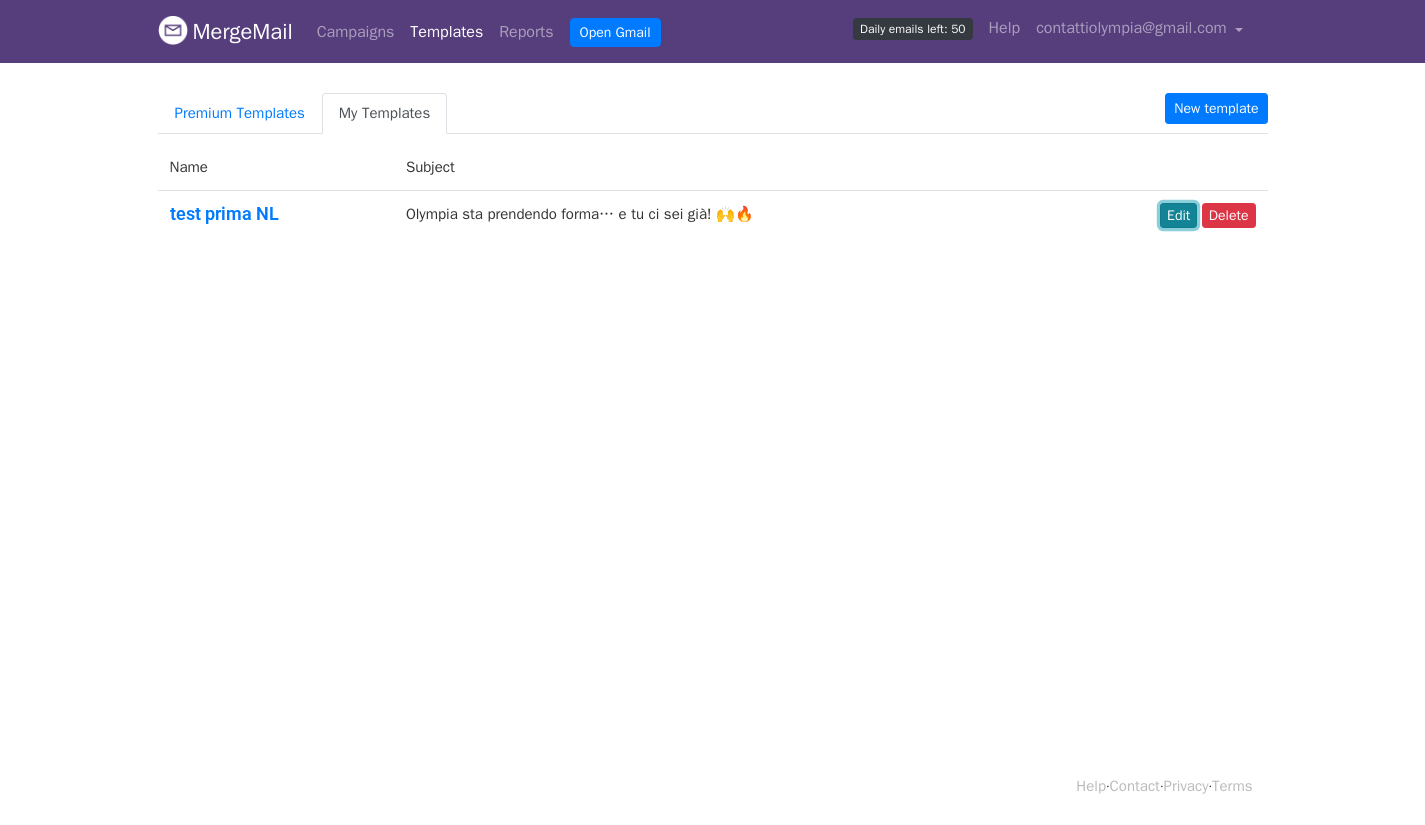 click on "Edit" at bounding box center [1178, 215] 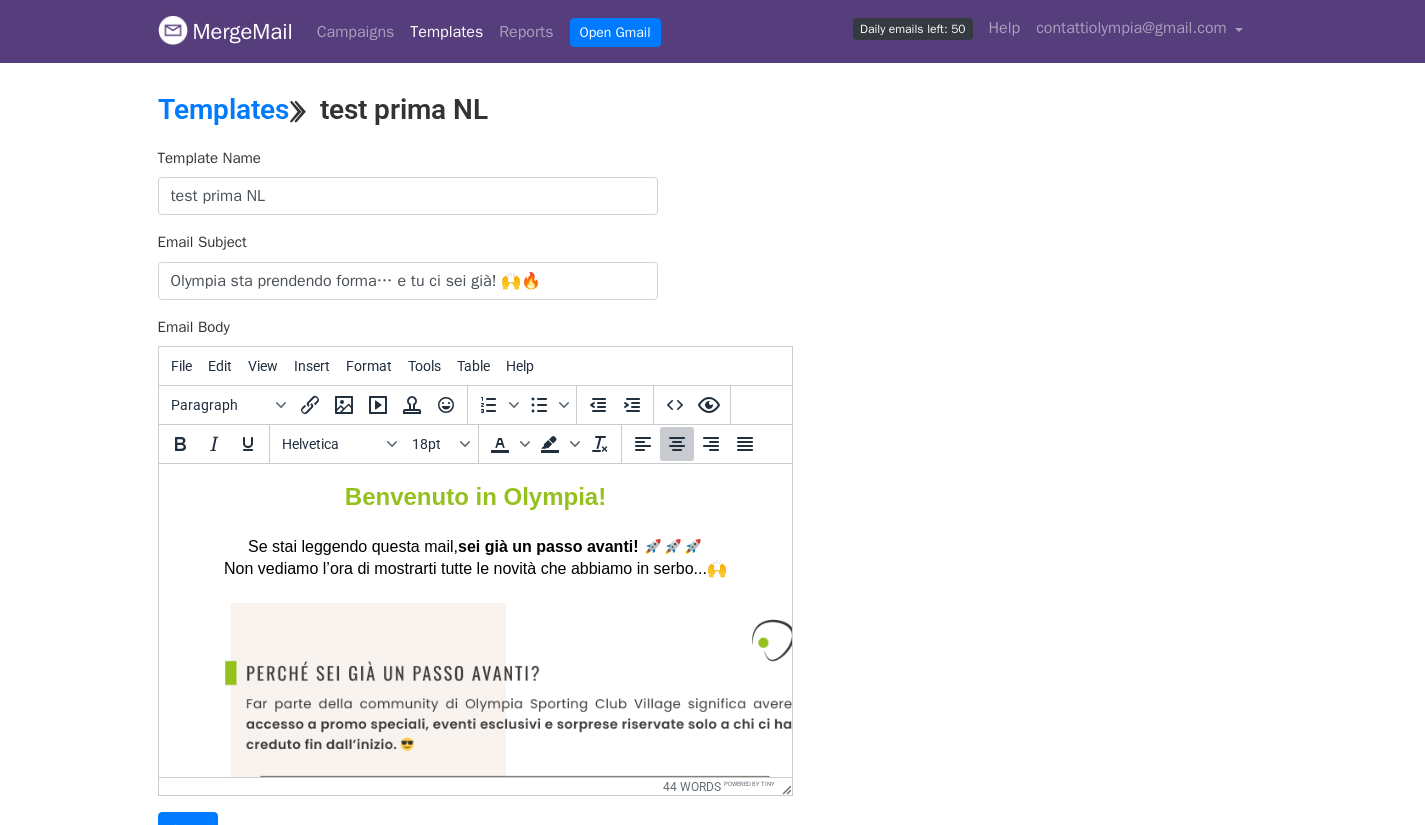 scroll, scrollTop: 0, scrollLeft: 0, axis: both 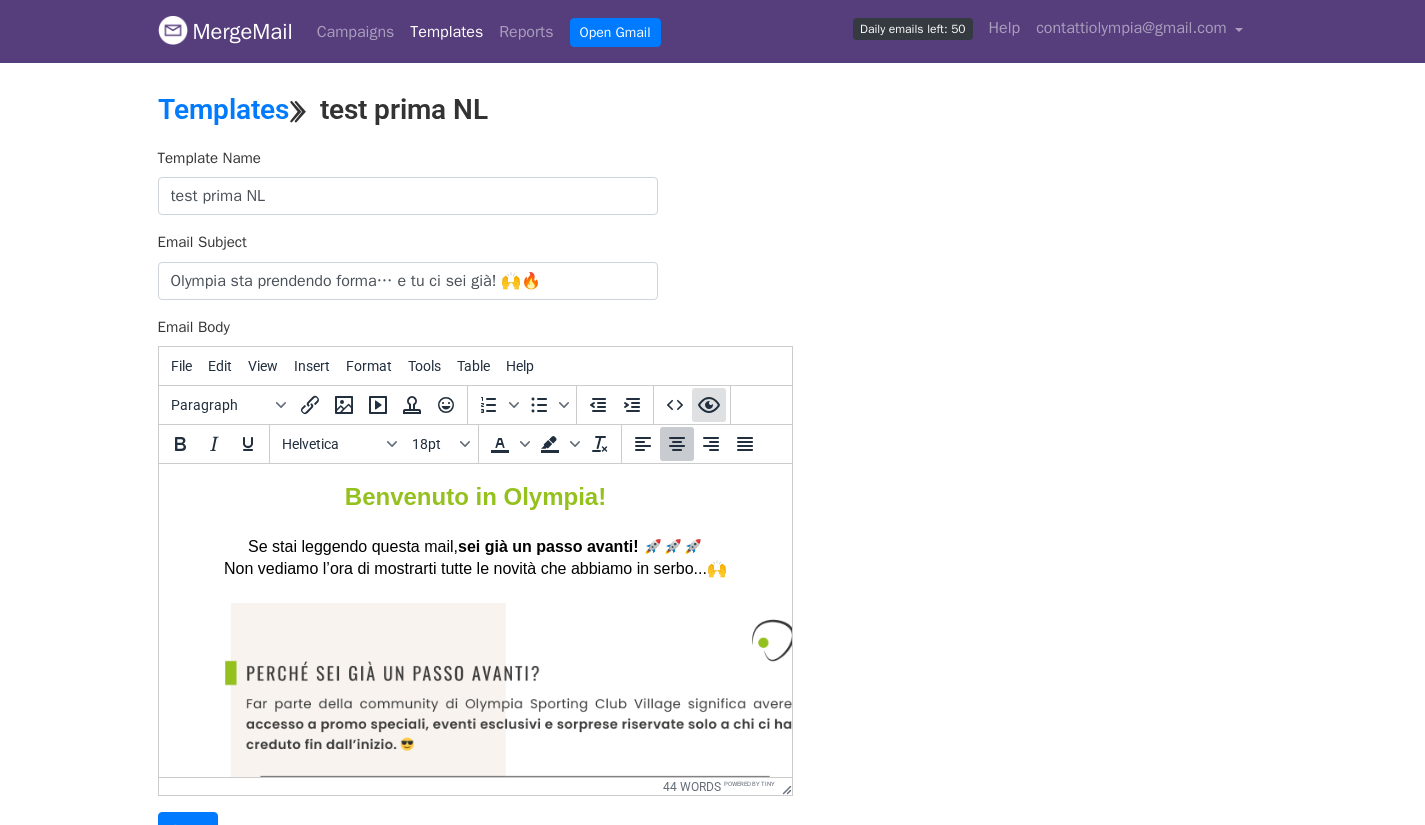 click 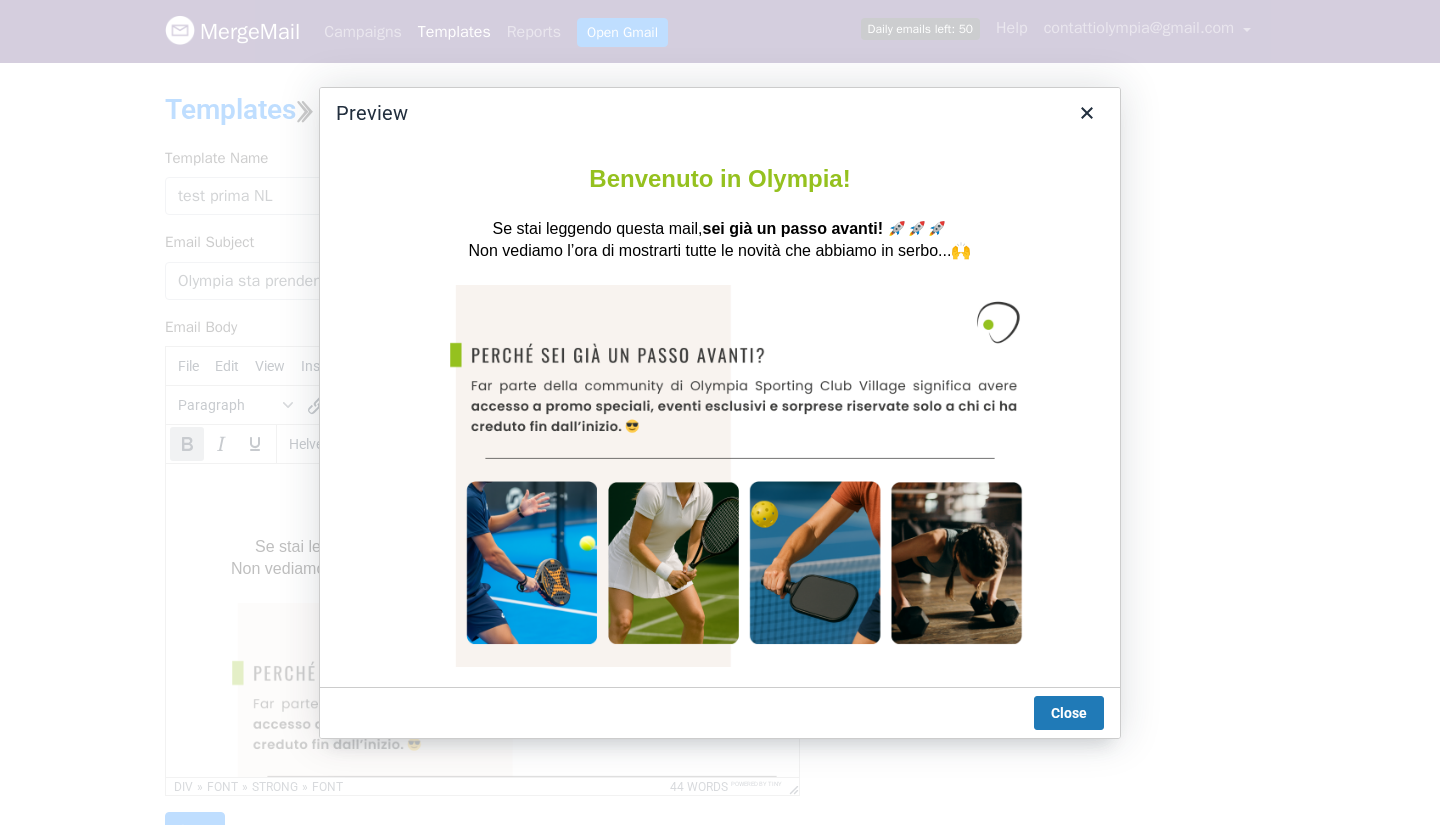 scroll, scrollTop: 0, scrollLeft: 0, axis: both 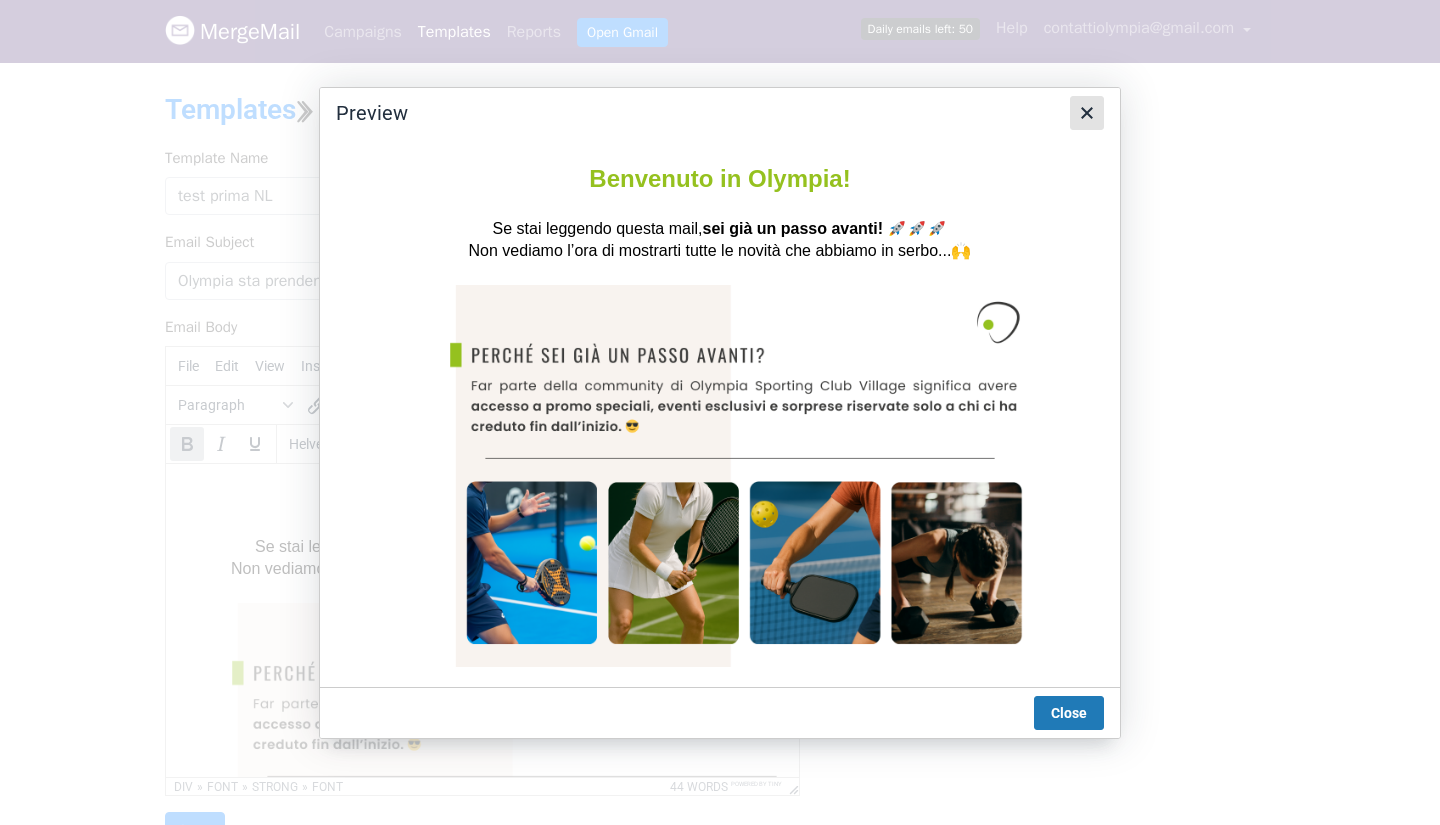 click 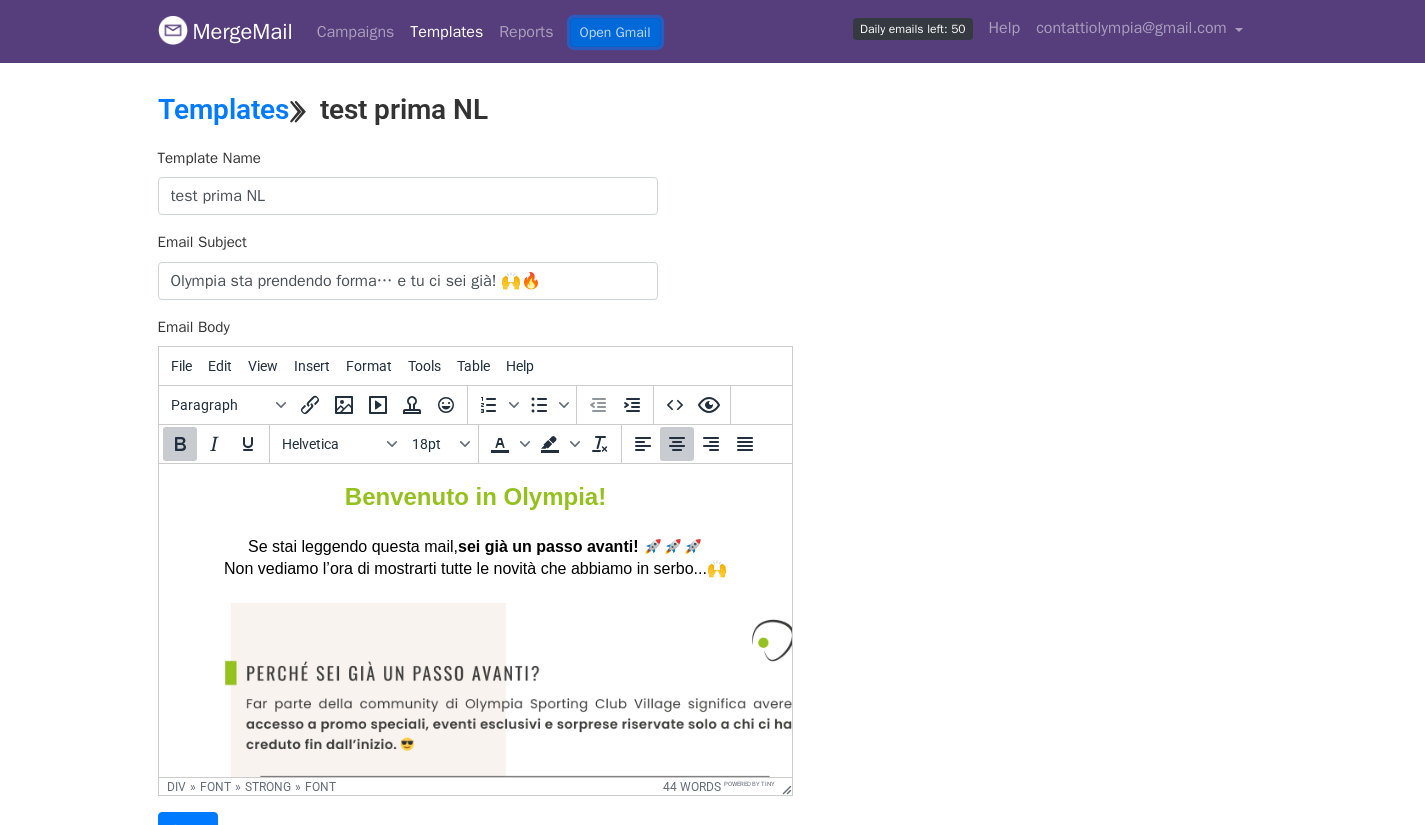 click on "Open Gmail" at bounding box center [615, 32] 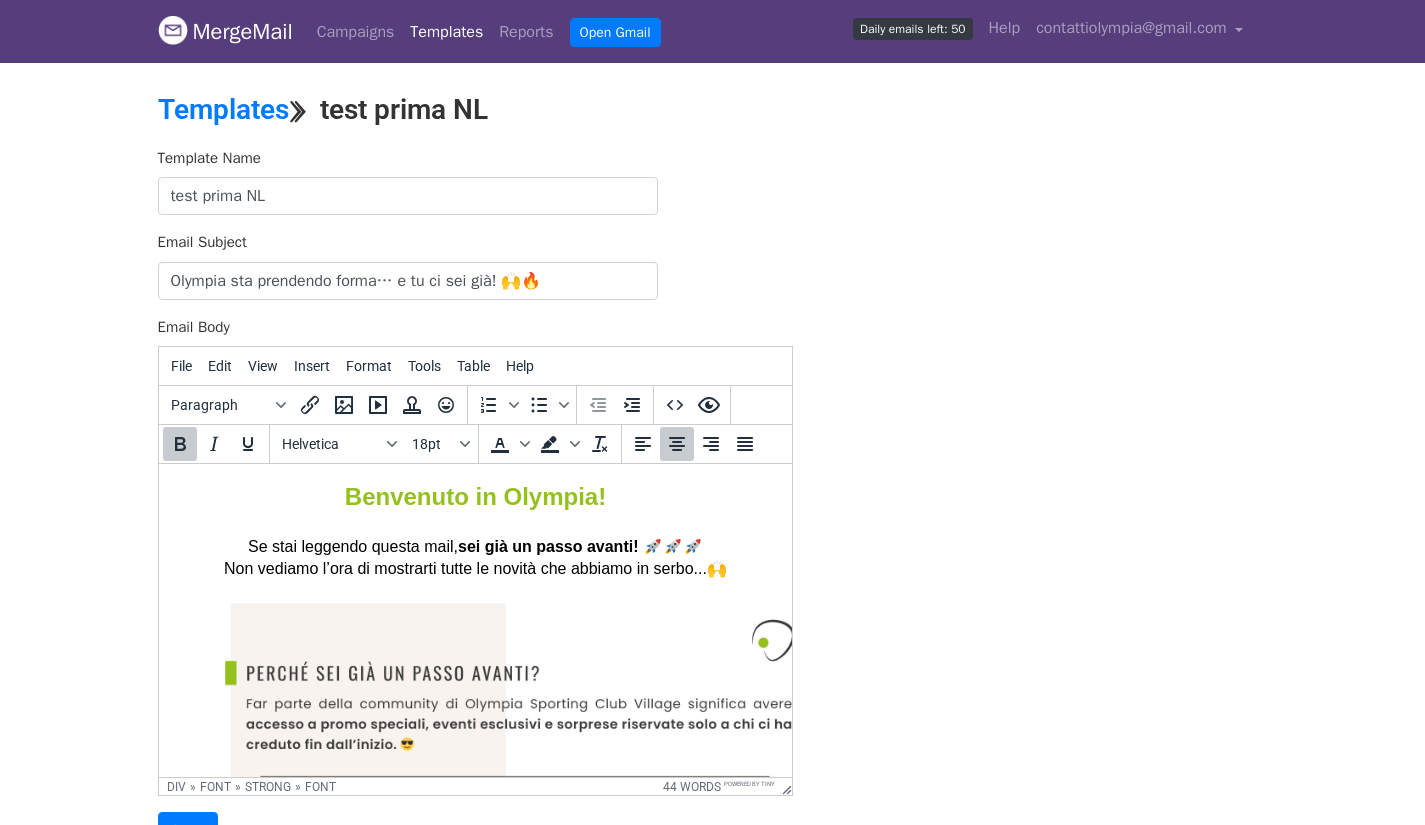 click on "Template Name
test prima NL
Email Subject
Olympia sta prendendo forma… e tu ci sei già! 🙌🔥
Email Body
File Edit View Insert Format Tools Table Help Paragraph To open the popup, press Shift+Enter To open the popup, press Shift+Enter Helvetica 18pt To open the popup, press Shift+Enter To open the popup, press Shift+Enter div  »  font  »  strong  »  font 44 words Powered by Tiny
Save" at bounding box center [713, 499] 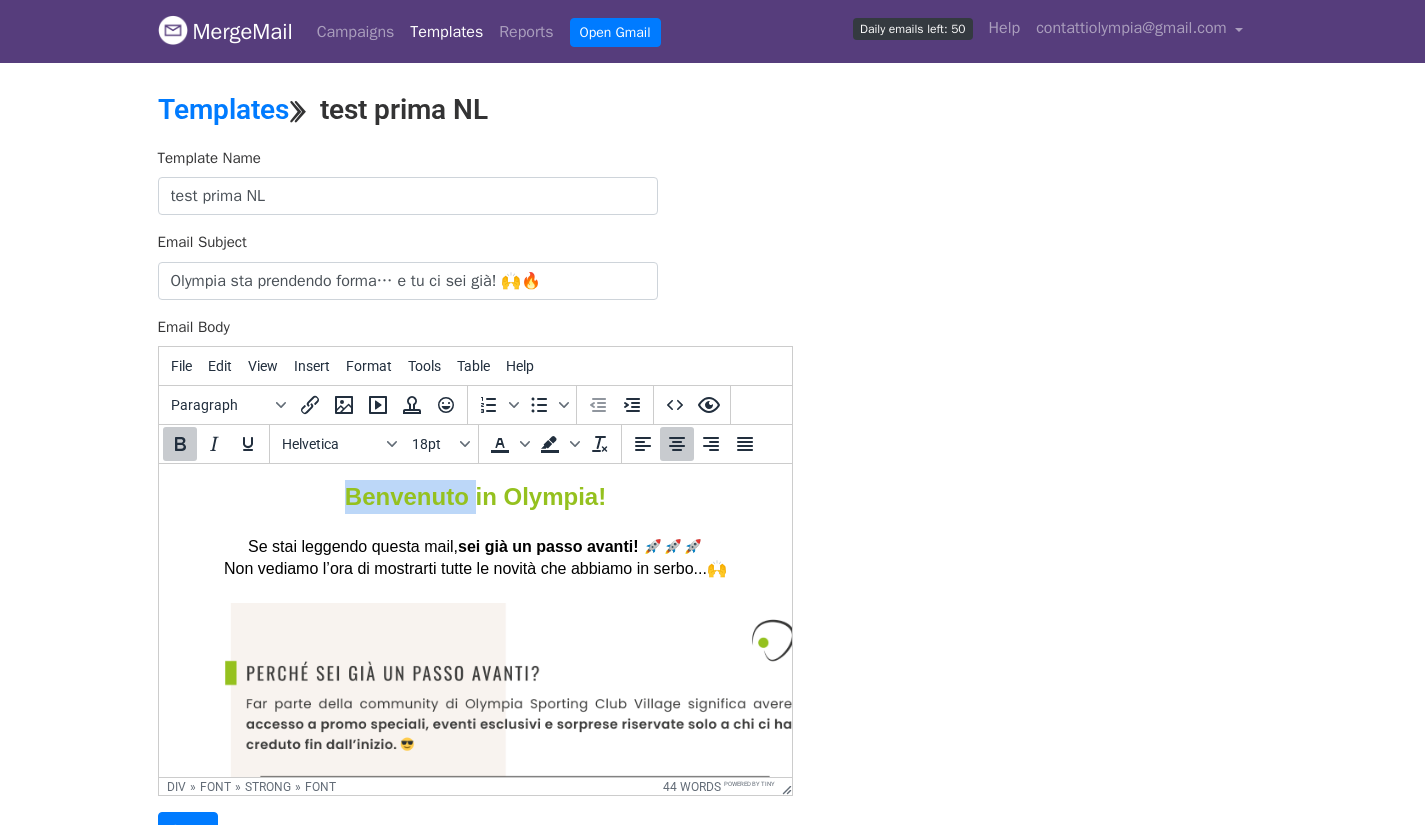 click on "Benvenuto in [CITY]! Se stai leggendo questa mail,  sei già un passo avanti! 🚀🚀🚀 Non vediamo l’ora di mostrarti tutte le novità che abbiamo in serbo...🙌" at bounding box center (474, 530) 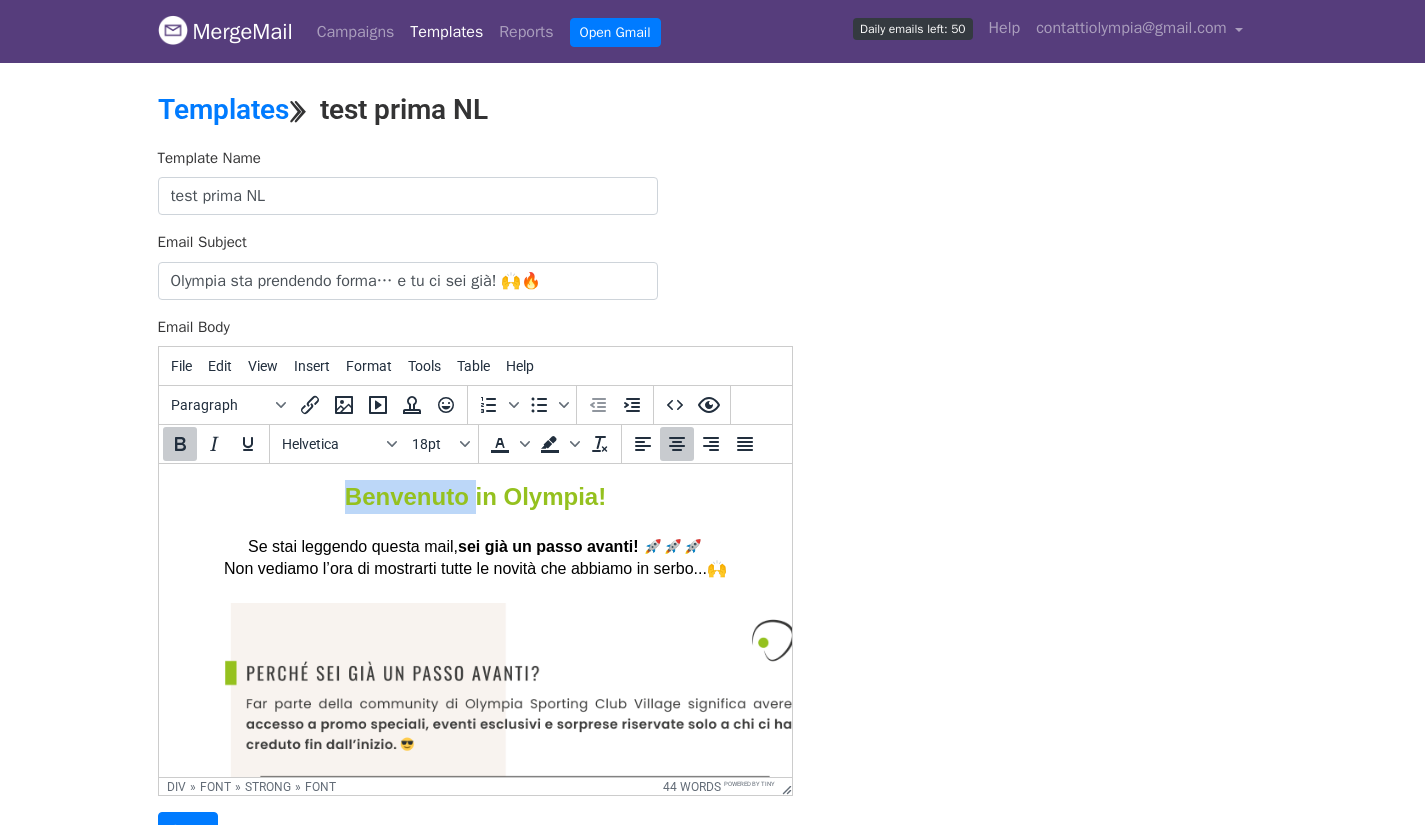 type 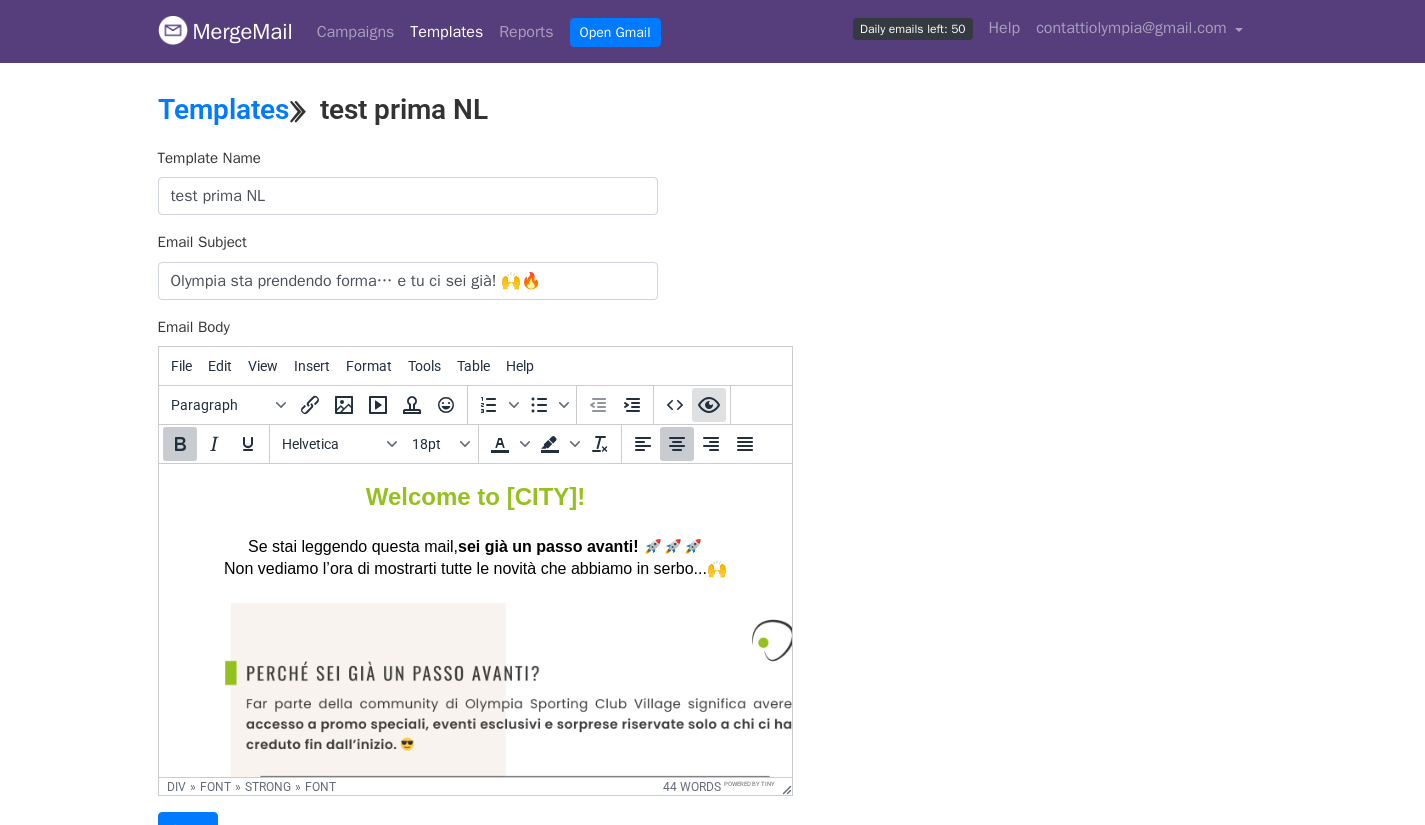 click 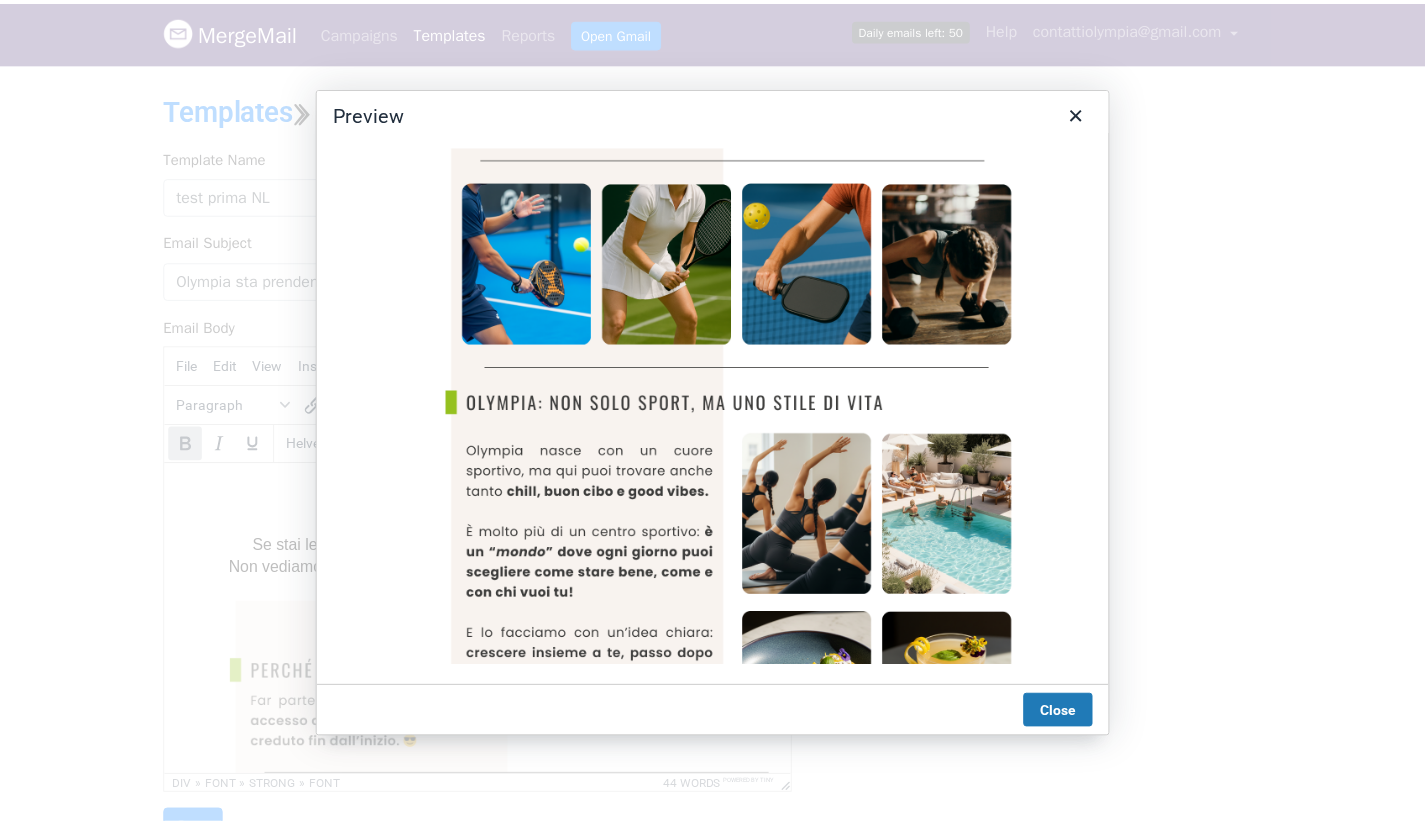 scroll, scrollTop: 0, scrollLeft: 0, axis: both 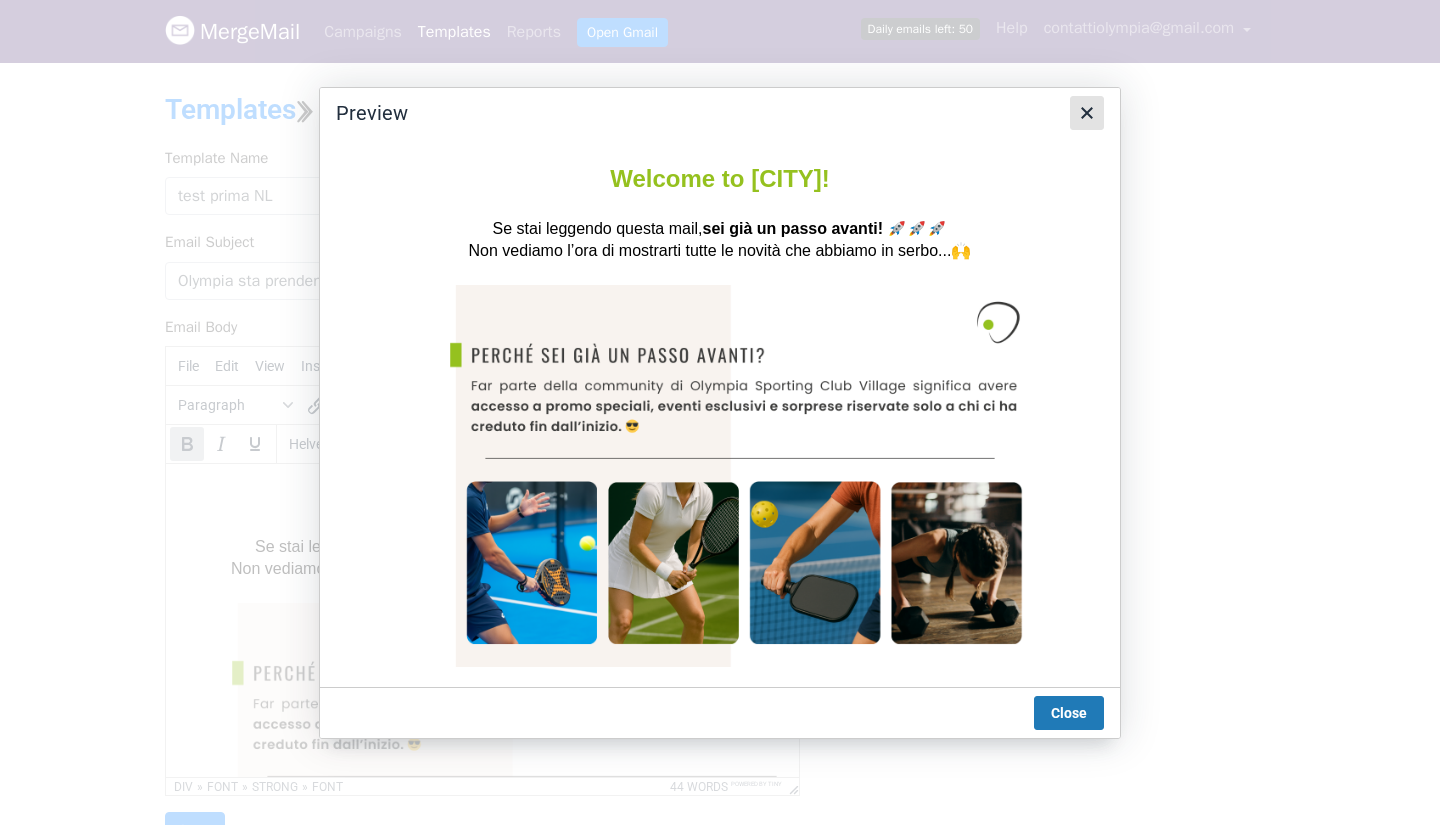 click at bounding box center [1087, 113] 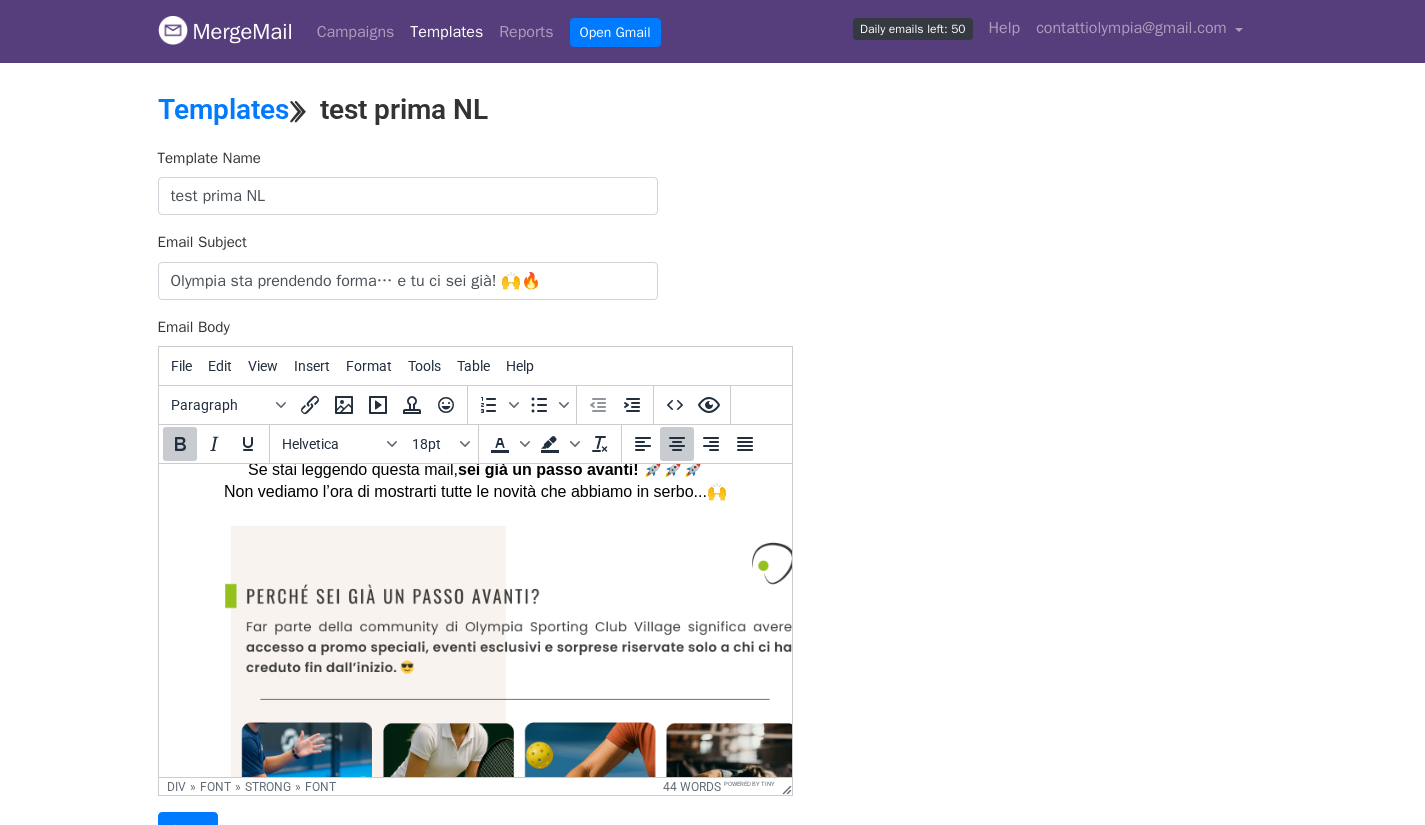 scroll, scrollTop: 100, scrollLeft: 0, axis: vertical 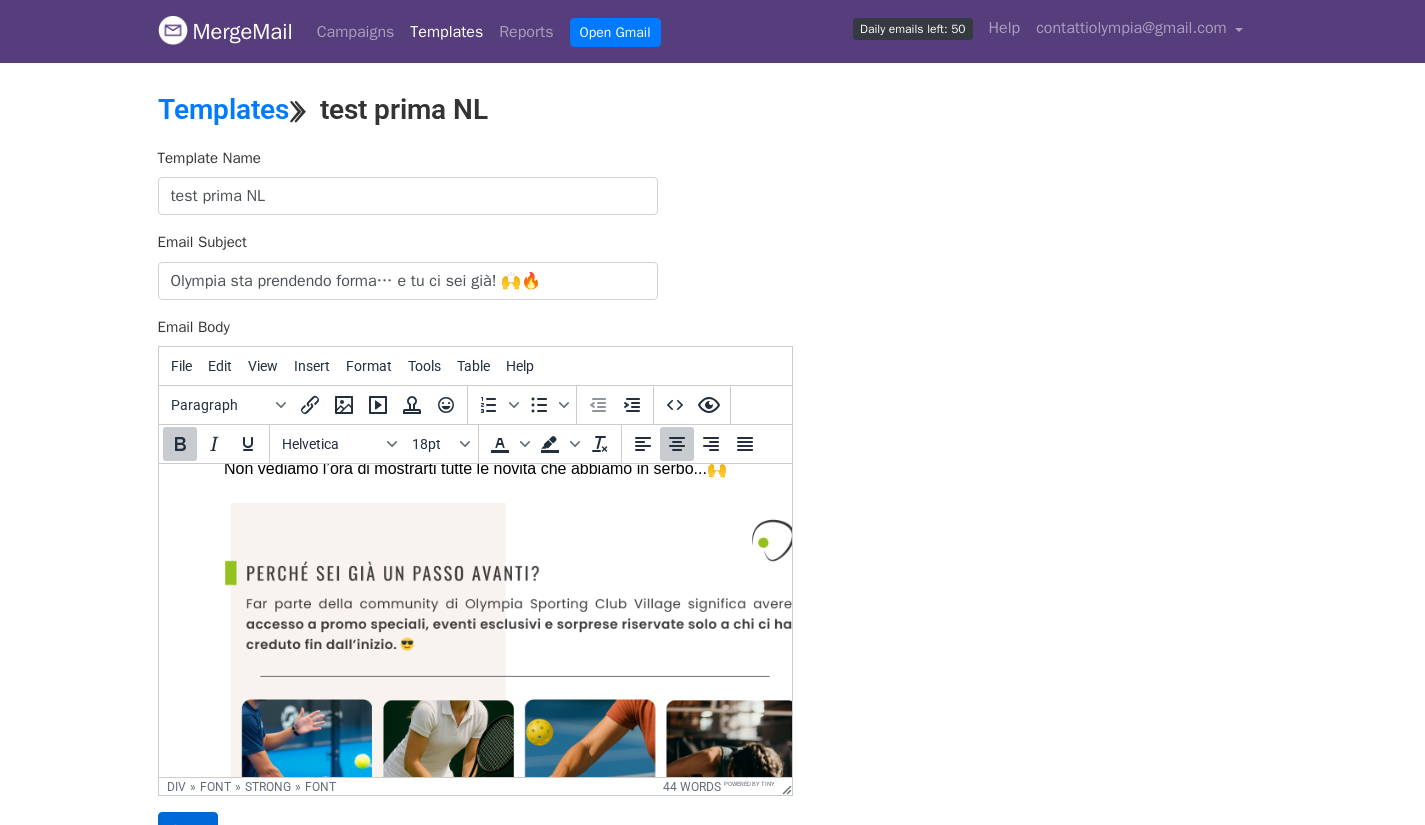 click on "Save" at bounding box center [188, 831] 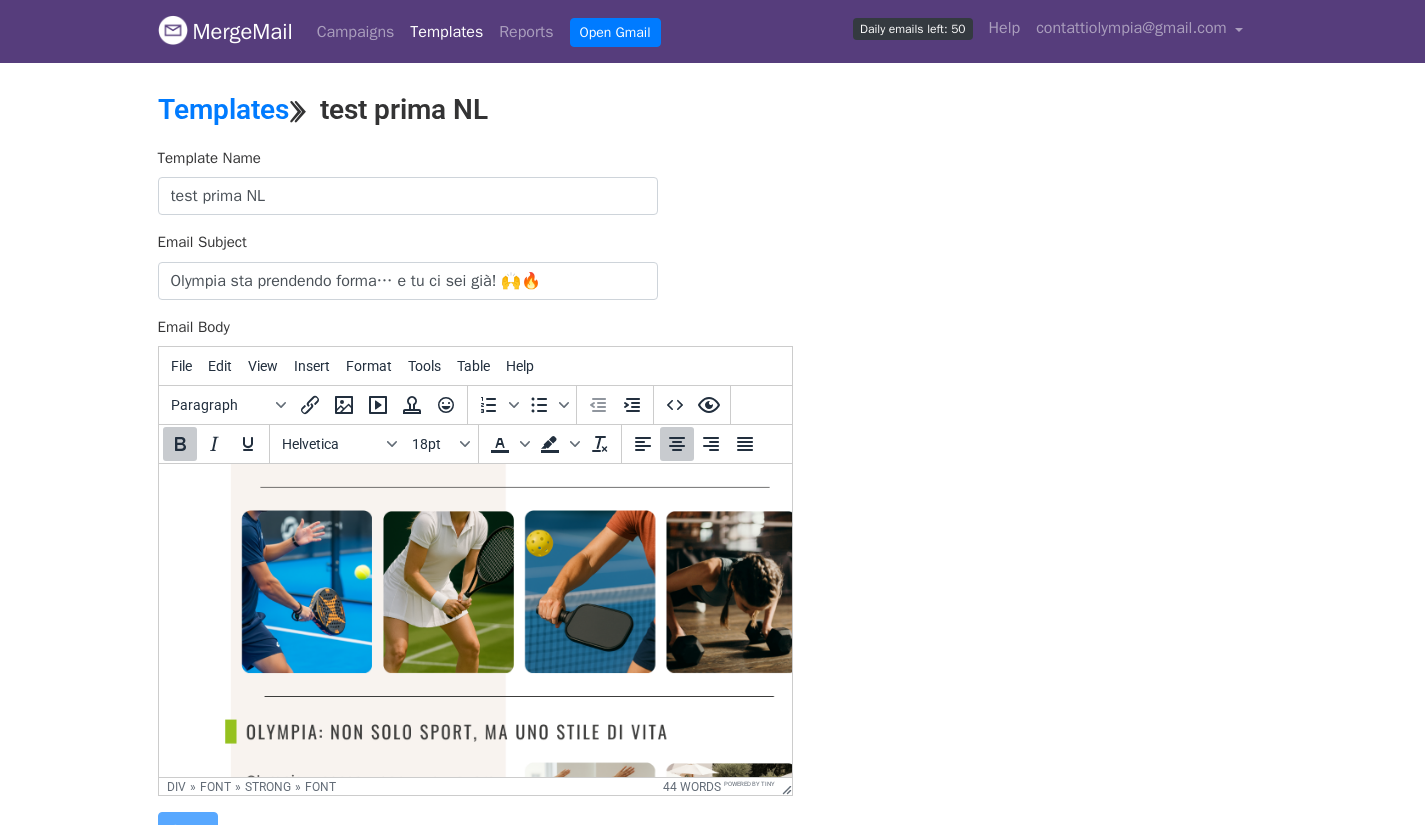scroll, scrollTop: 300, scrollLeft: 0, axis: vertical 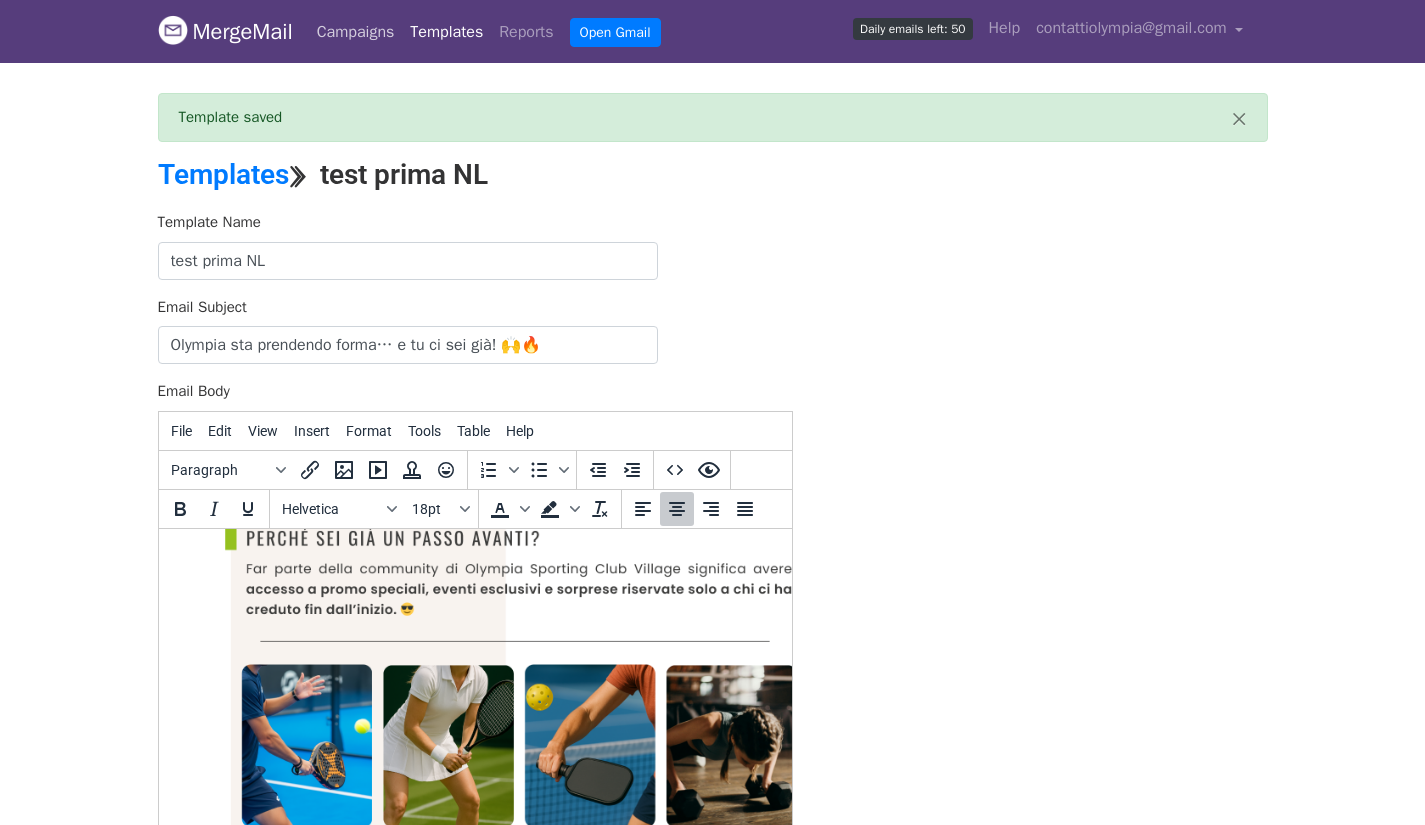 click on "Campaigns" at bounding box center [356, 32] 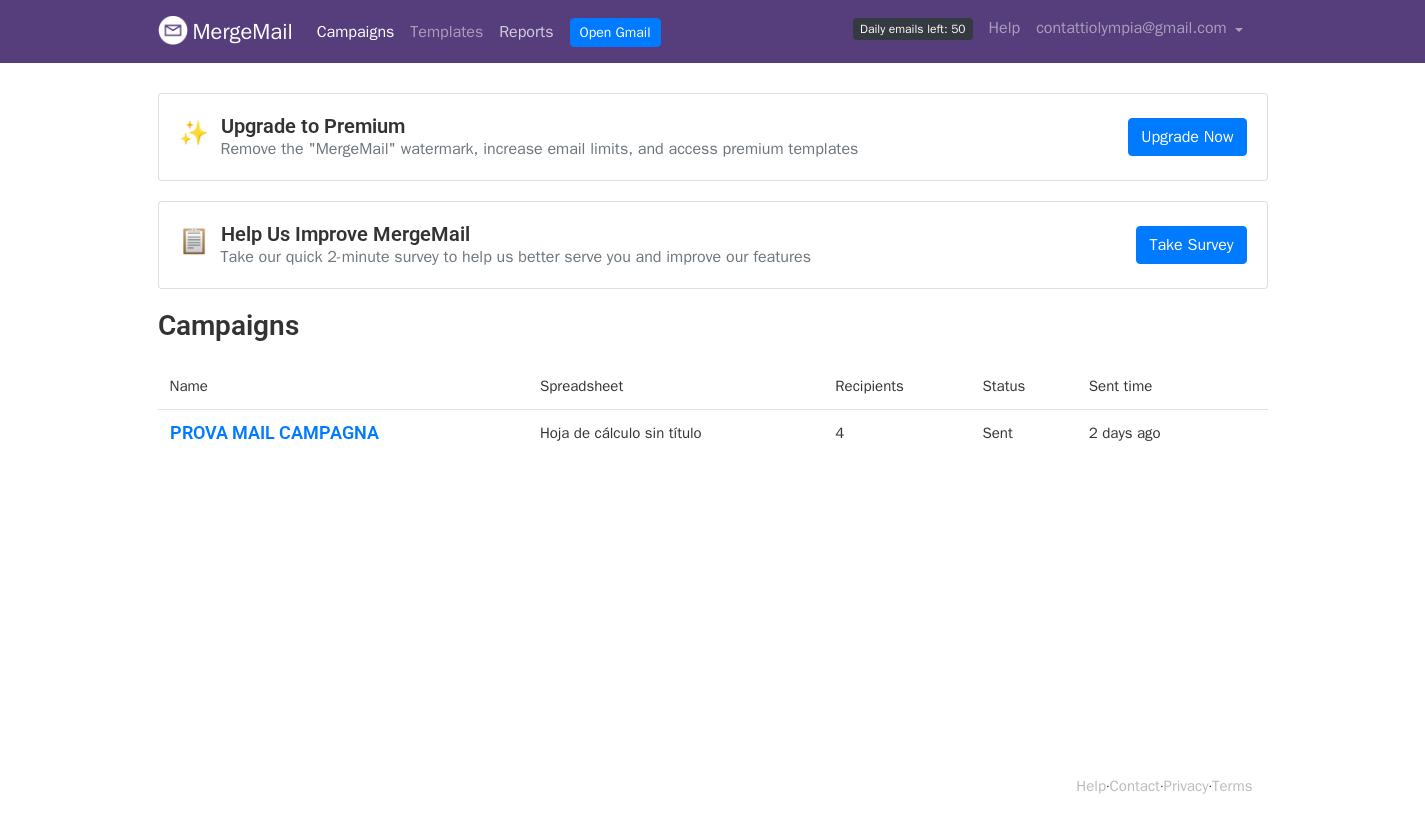 scroll, scrollTop: 0, scrollLeft: 0, axis: both 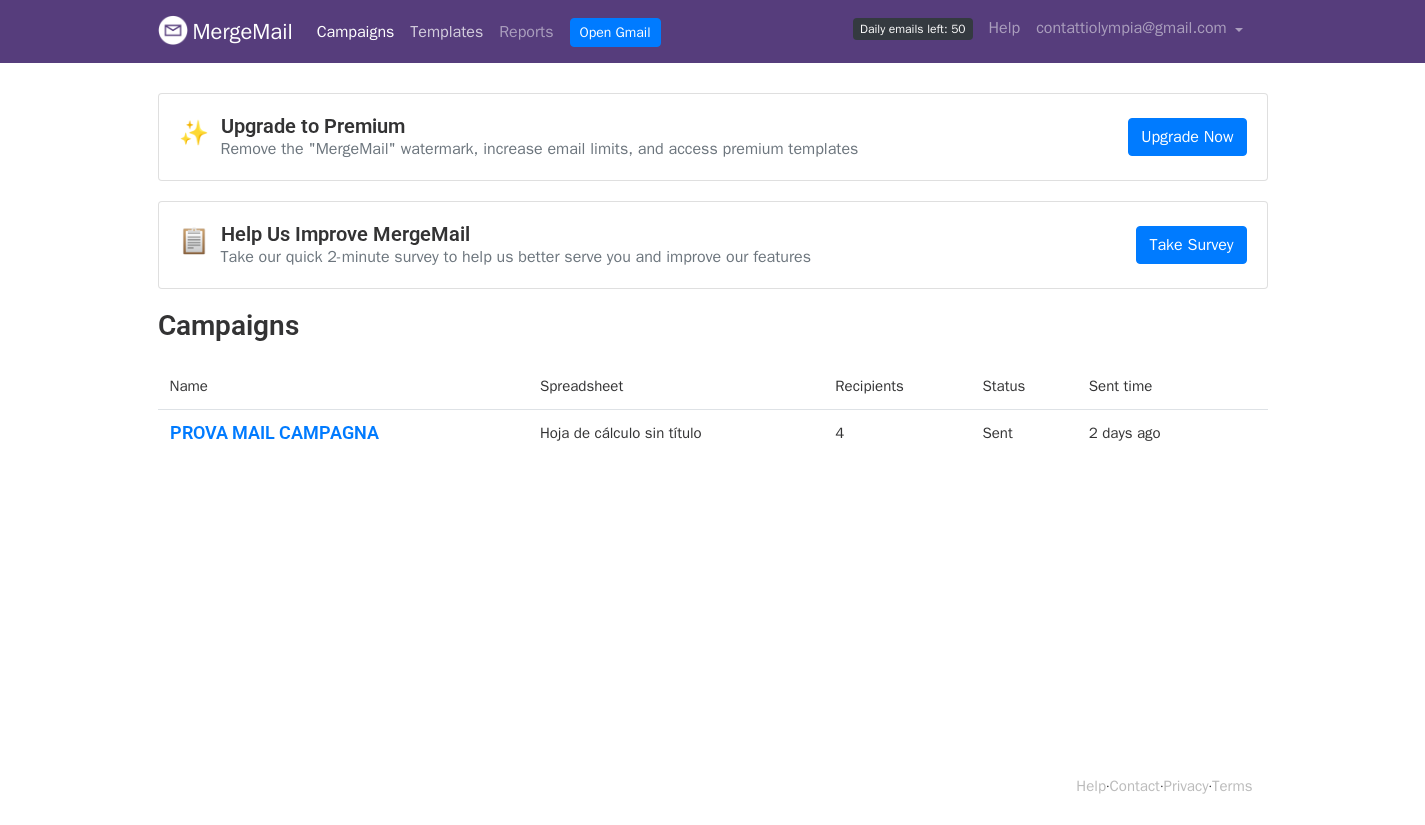 click on "Templates" at bounding box center [446, 32] 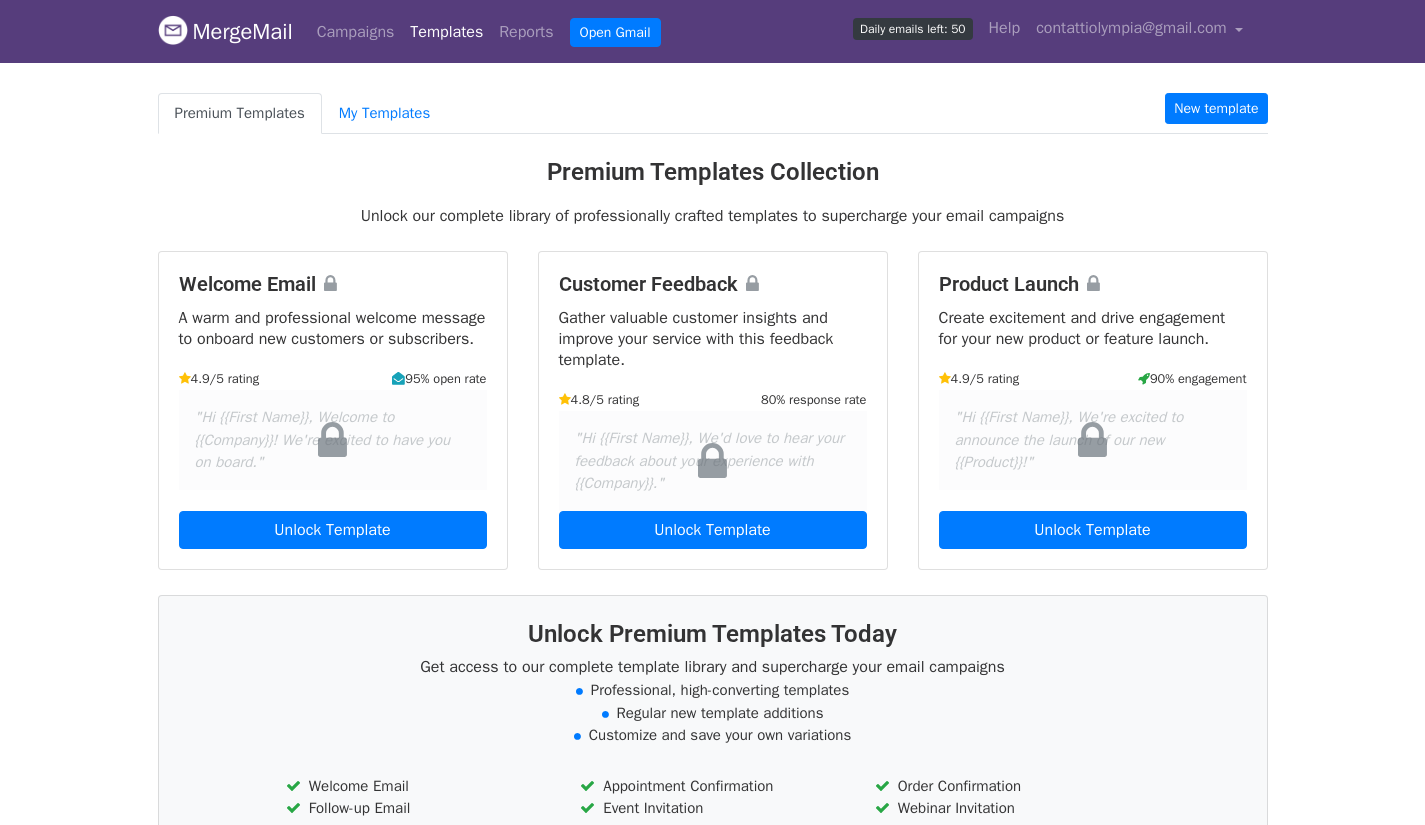 scroll, scrollTop: 0, scrollLeft: 0, axis: both 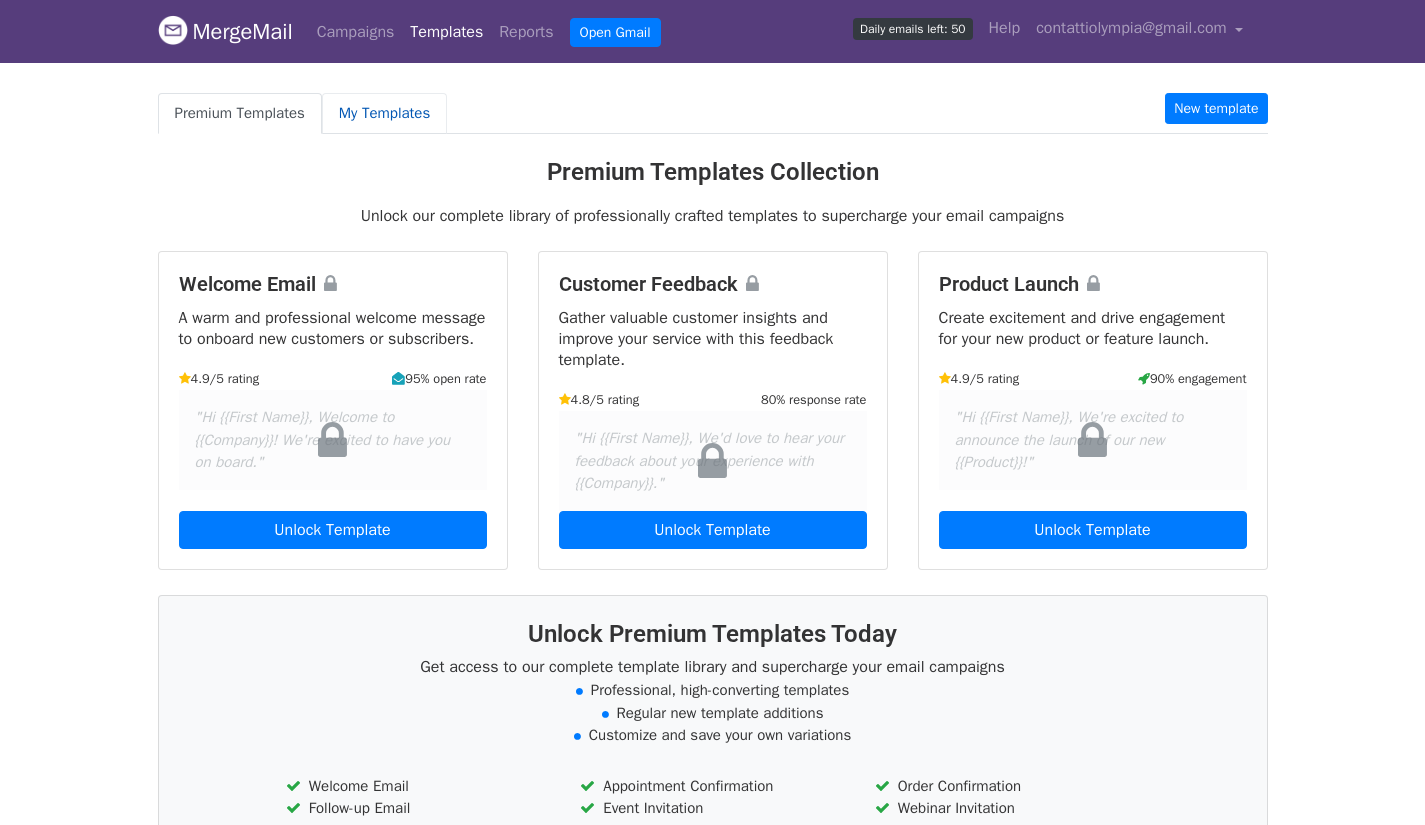 click on "My Templates" at bounding box center [384, 113] 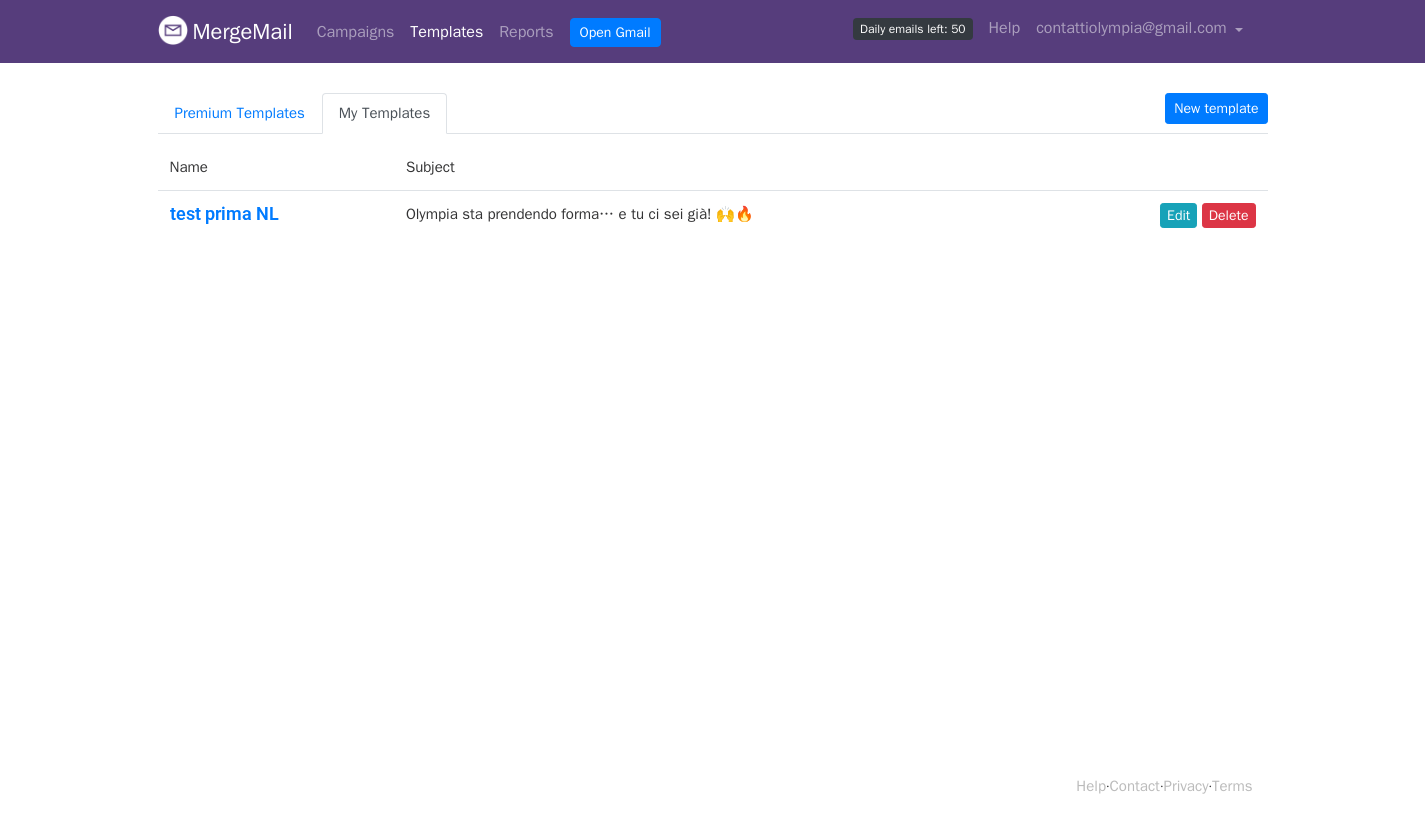 scroll, scrollTop: 0, scrollLeft: 0, axis: both 